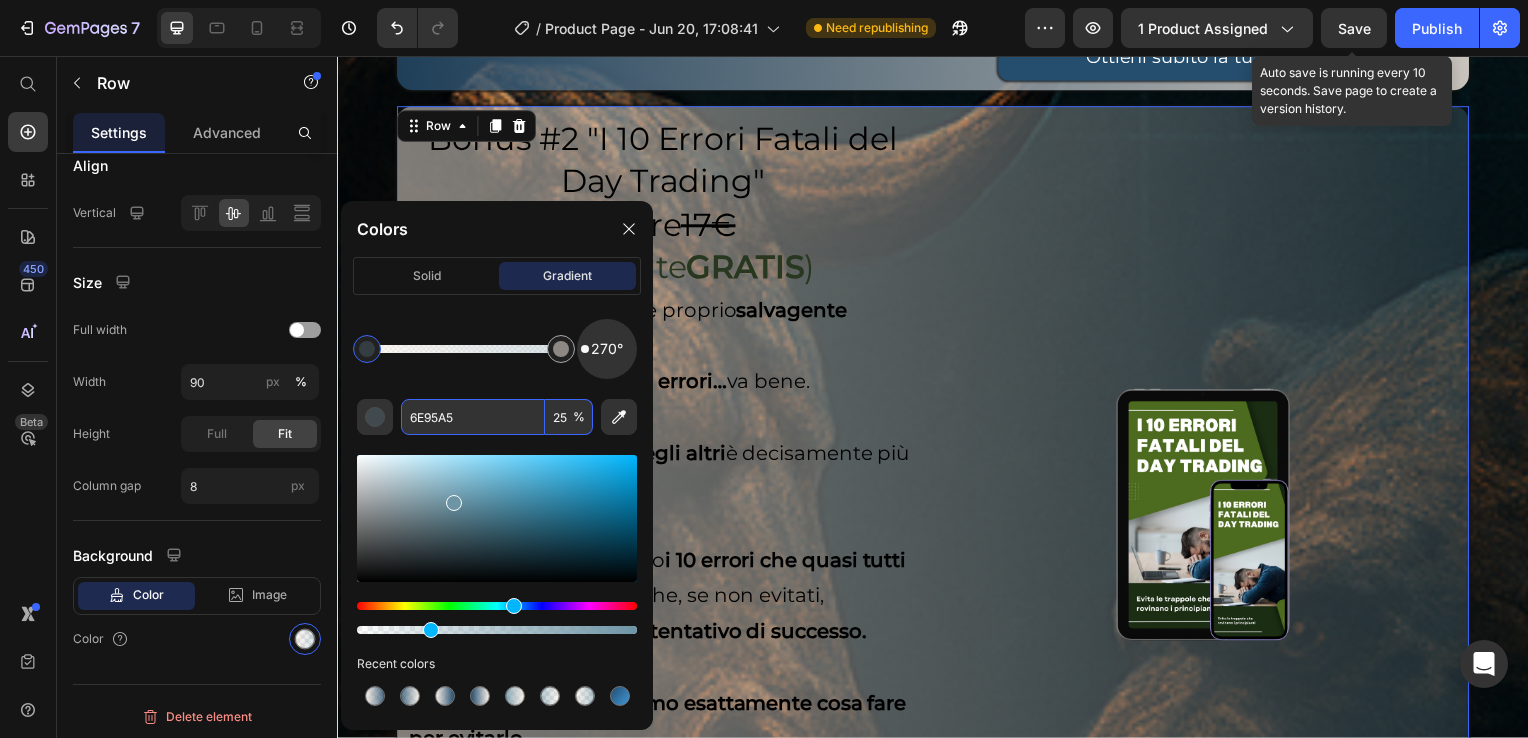 click on "25" at bounding box center (569, 417) 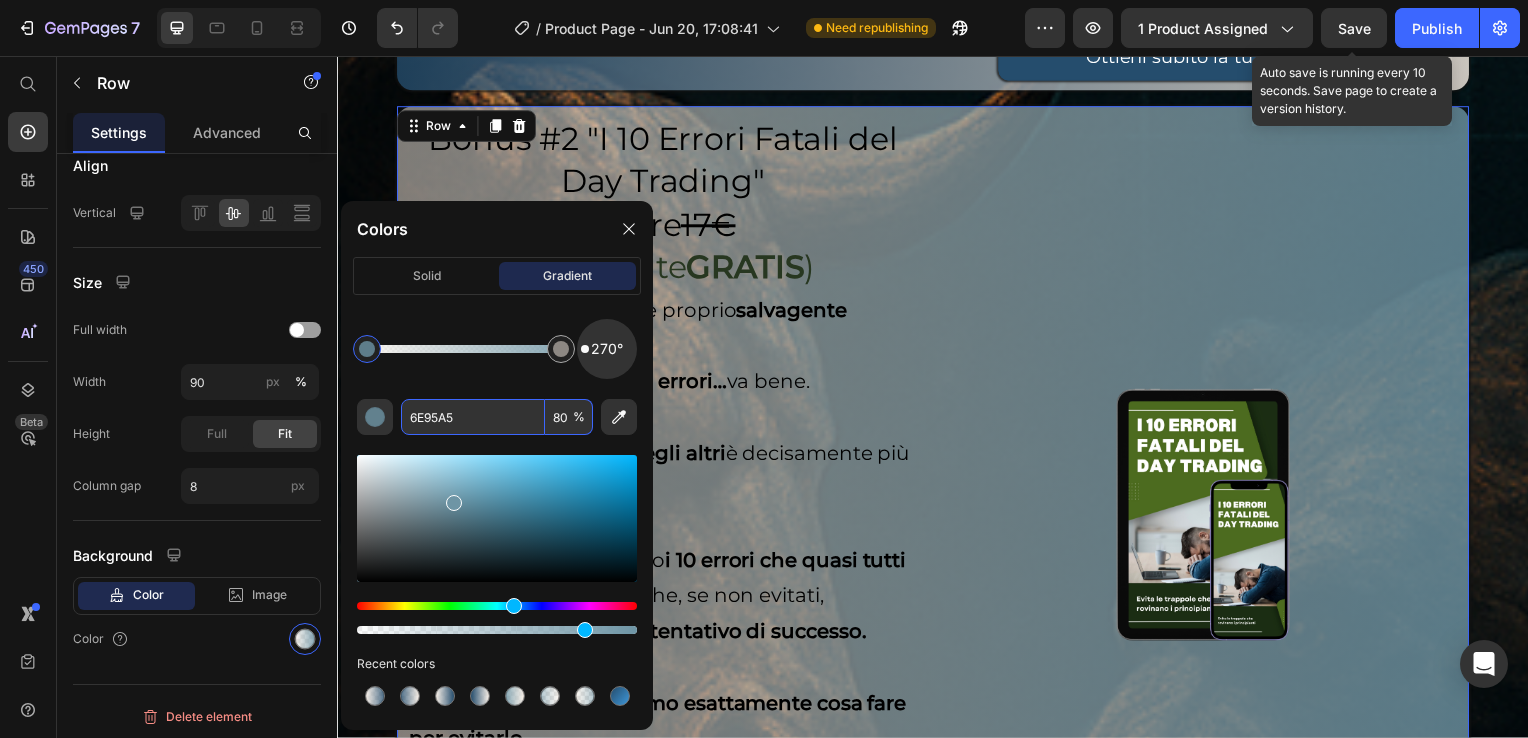 type on "80" 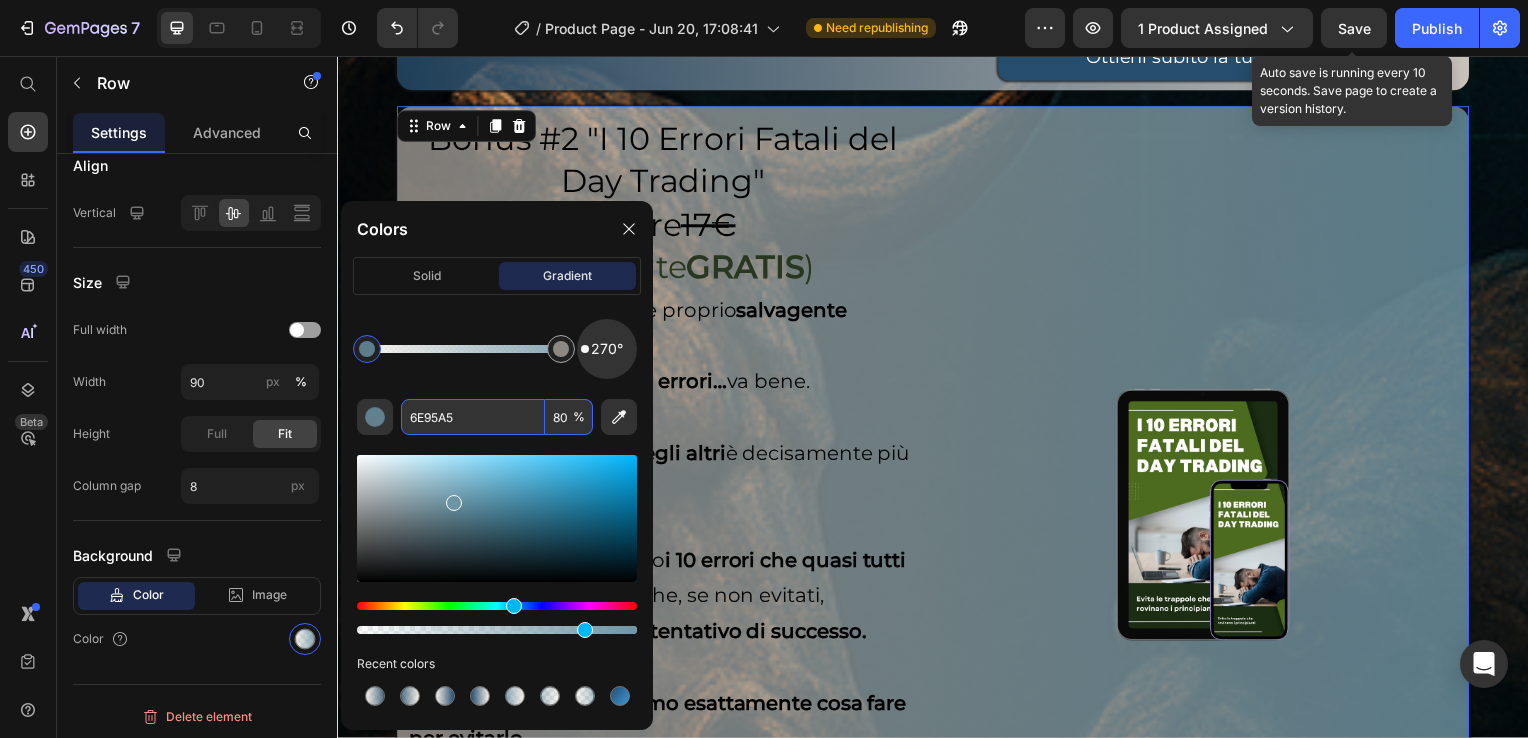 paste on "#254d6d" 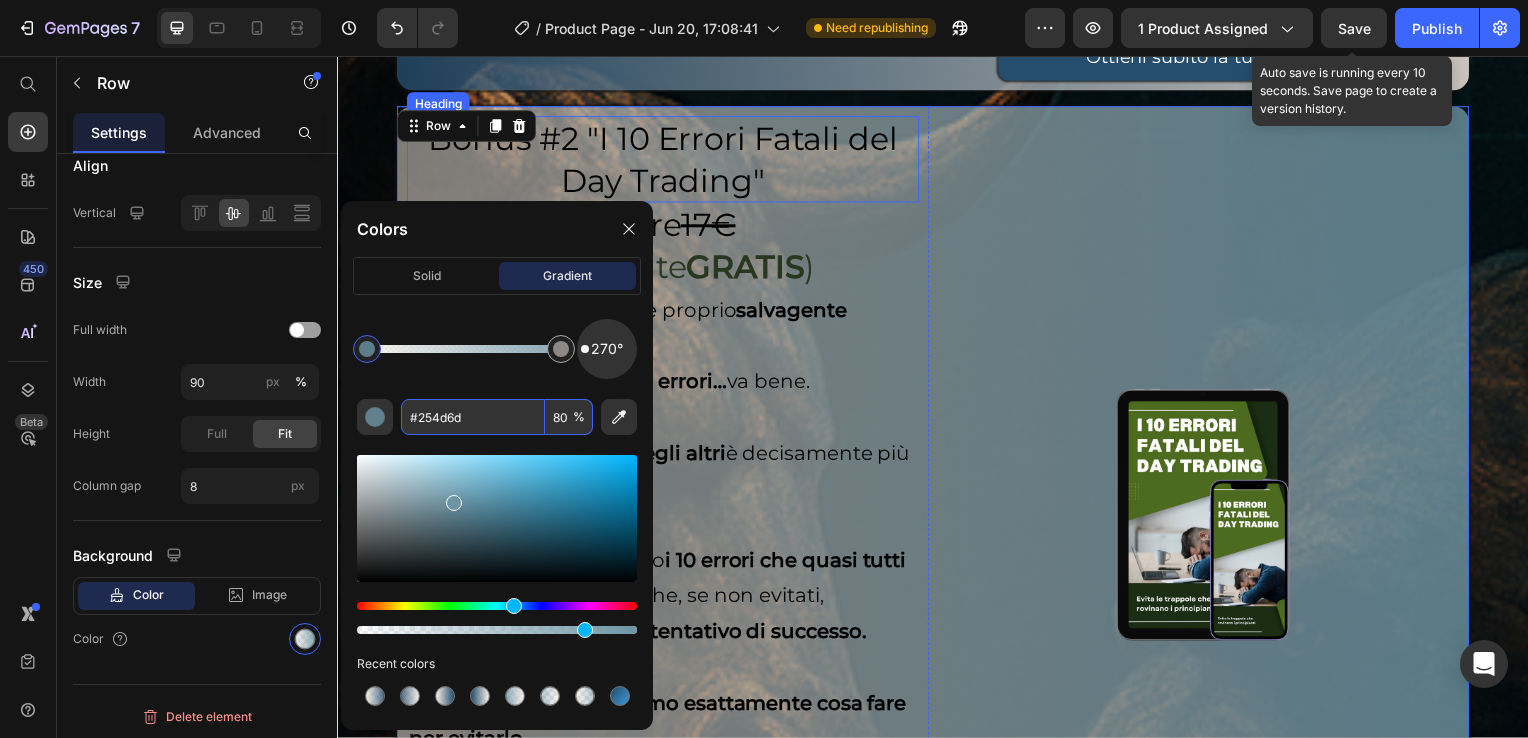 type on "254D6D" 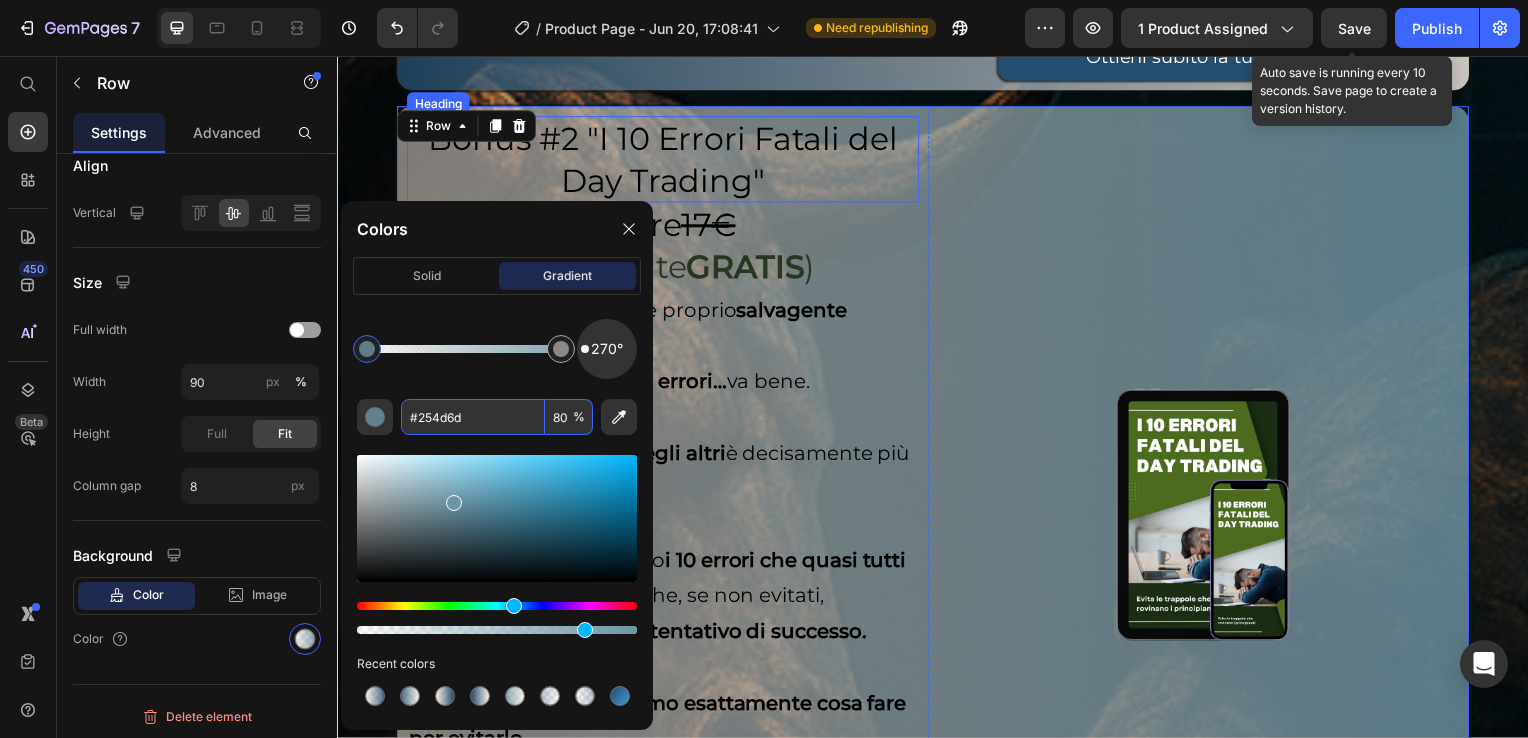 type on "100" 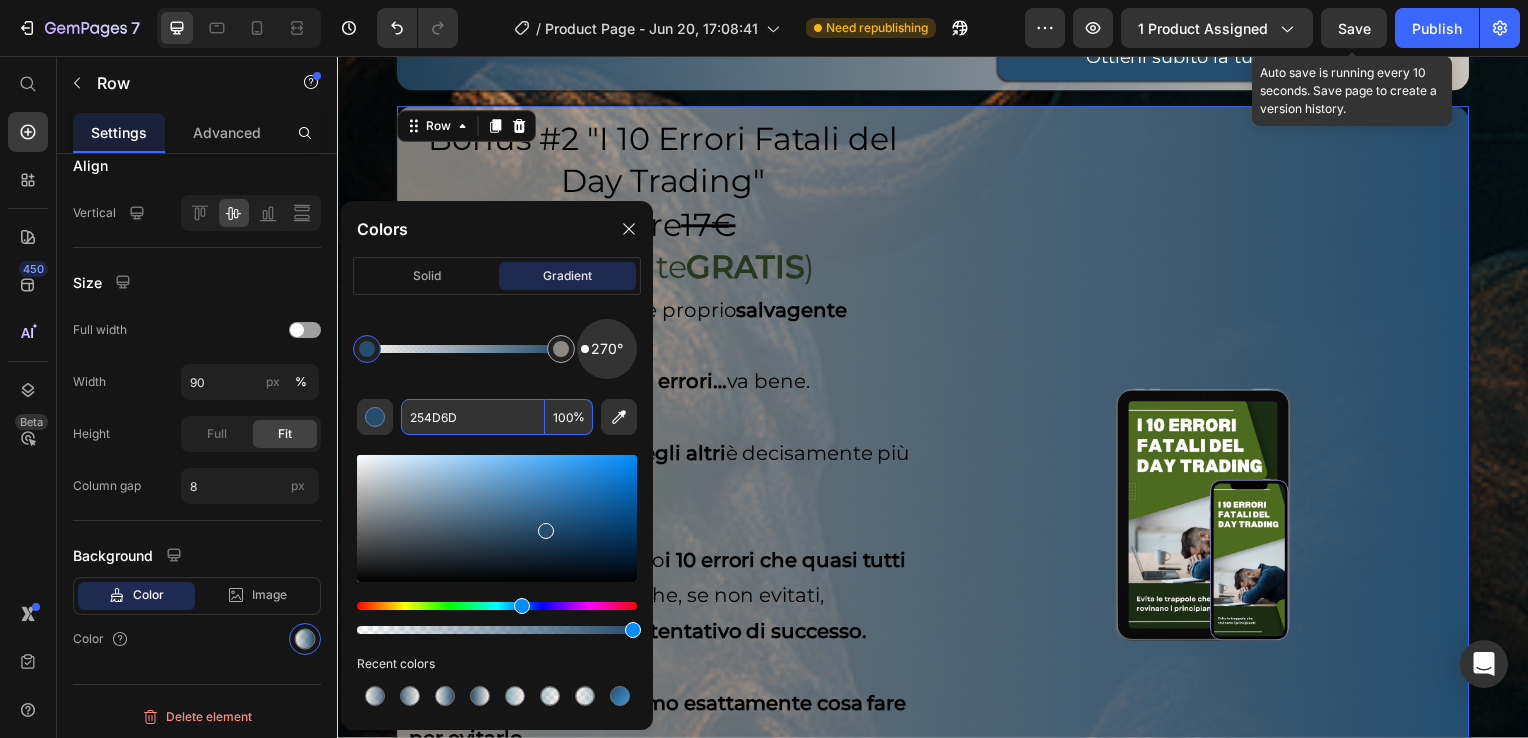 type on "254D6D" 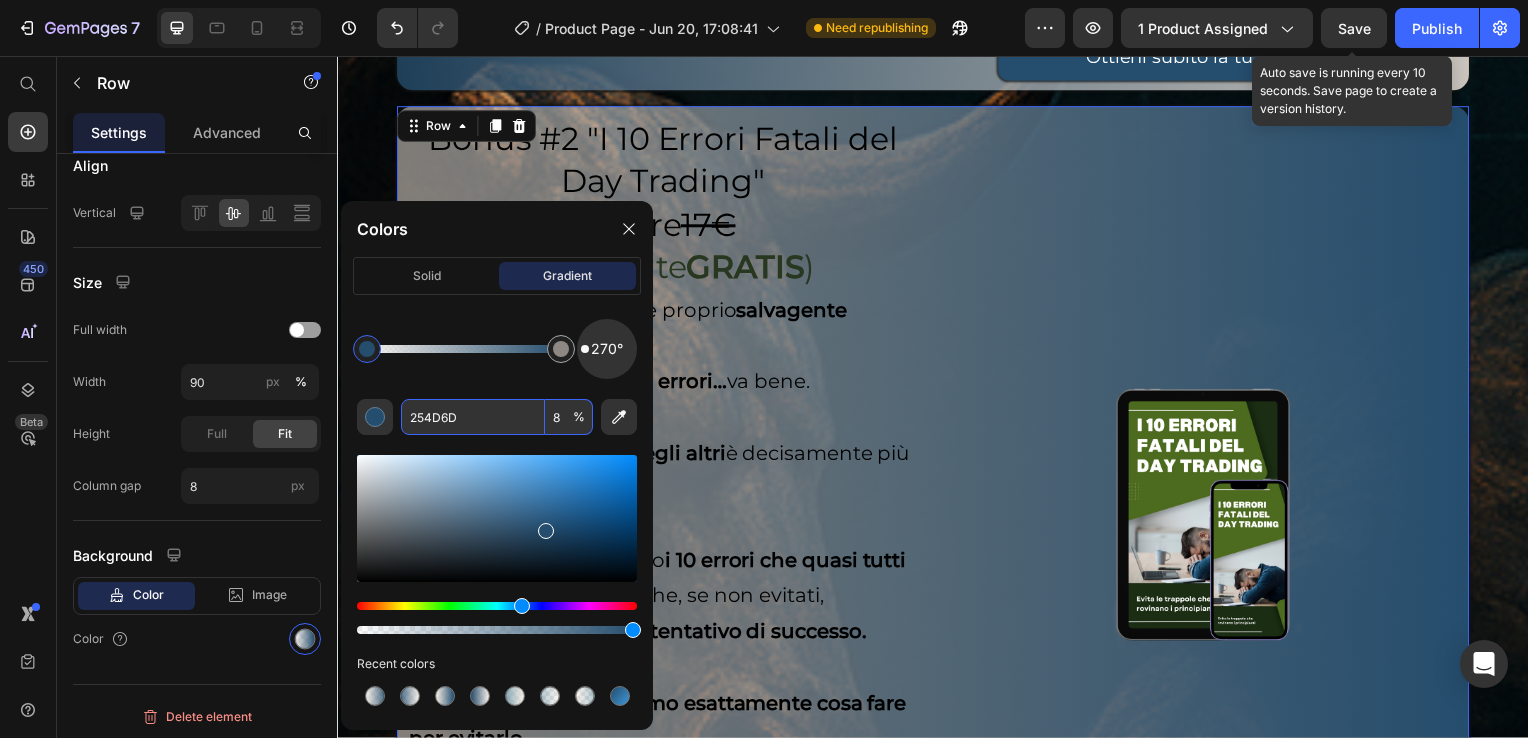 type on "80" 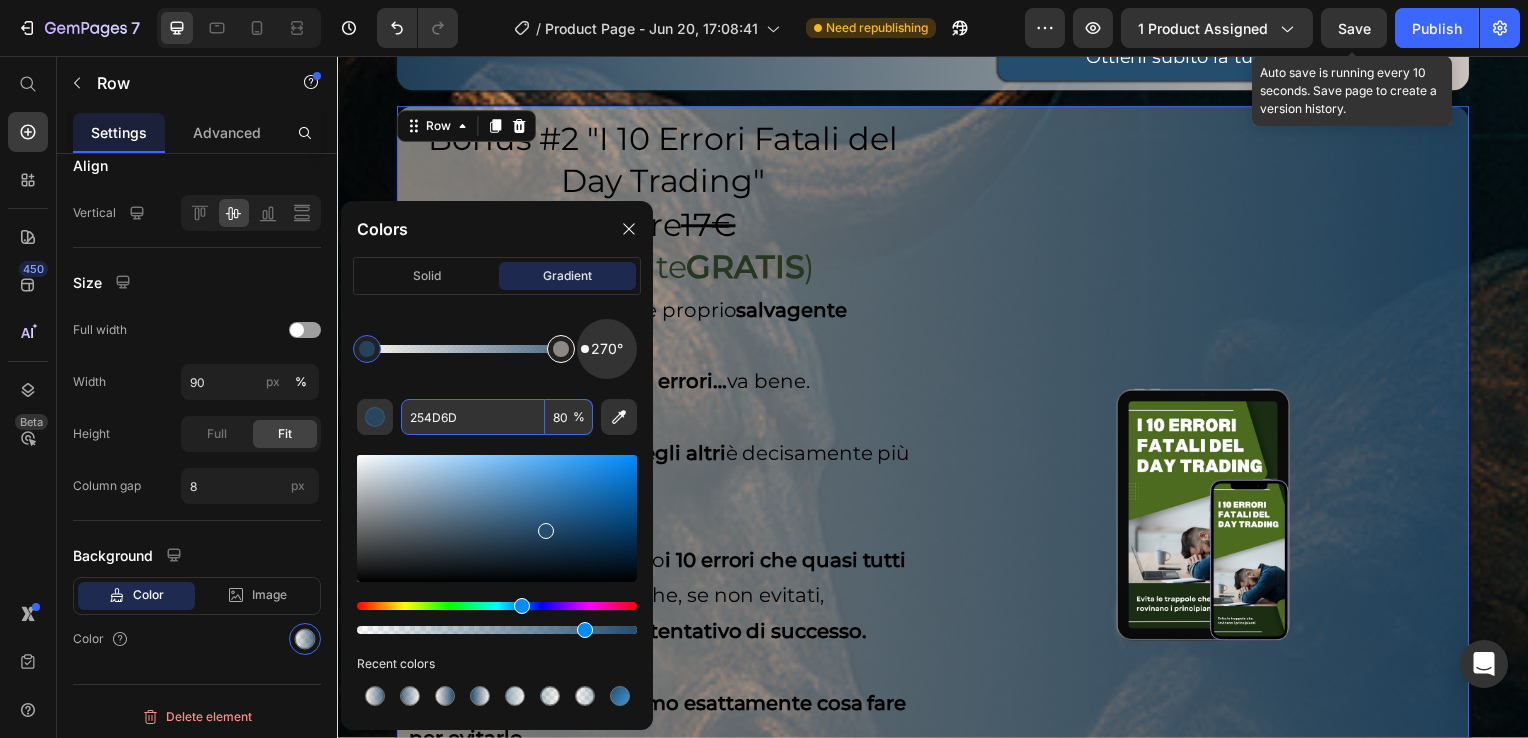 type on "FAF0E6" 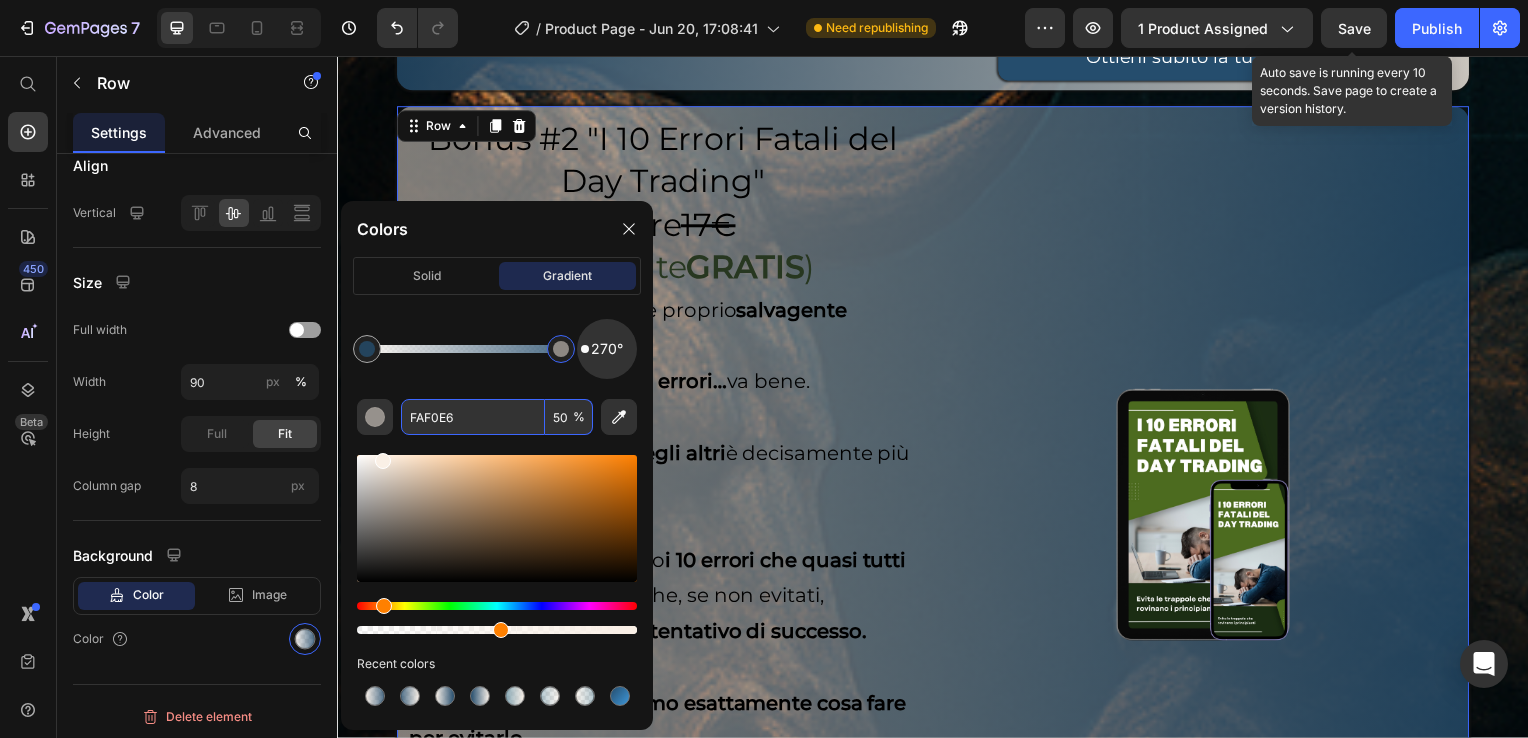 drag, startPoint x: 557, startPoint y: 357, endPoint x: 581, endPoint y: 362, distance: 24.5153 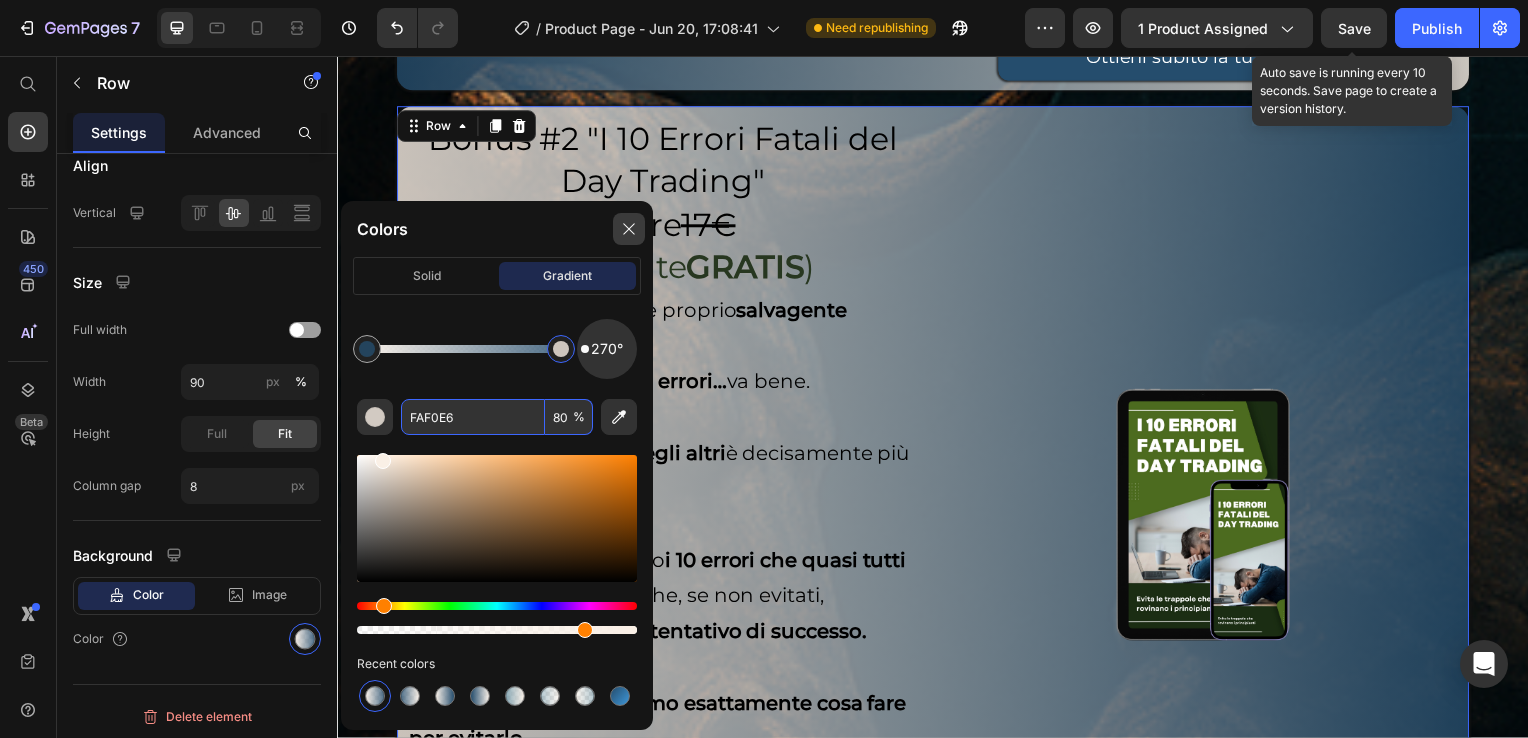 type on "80" 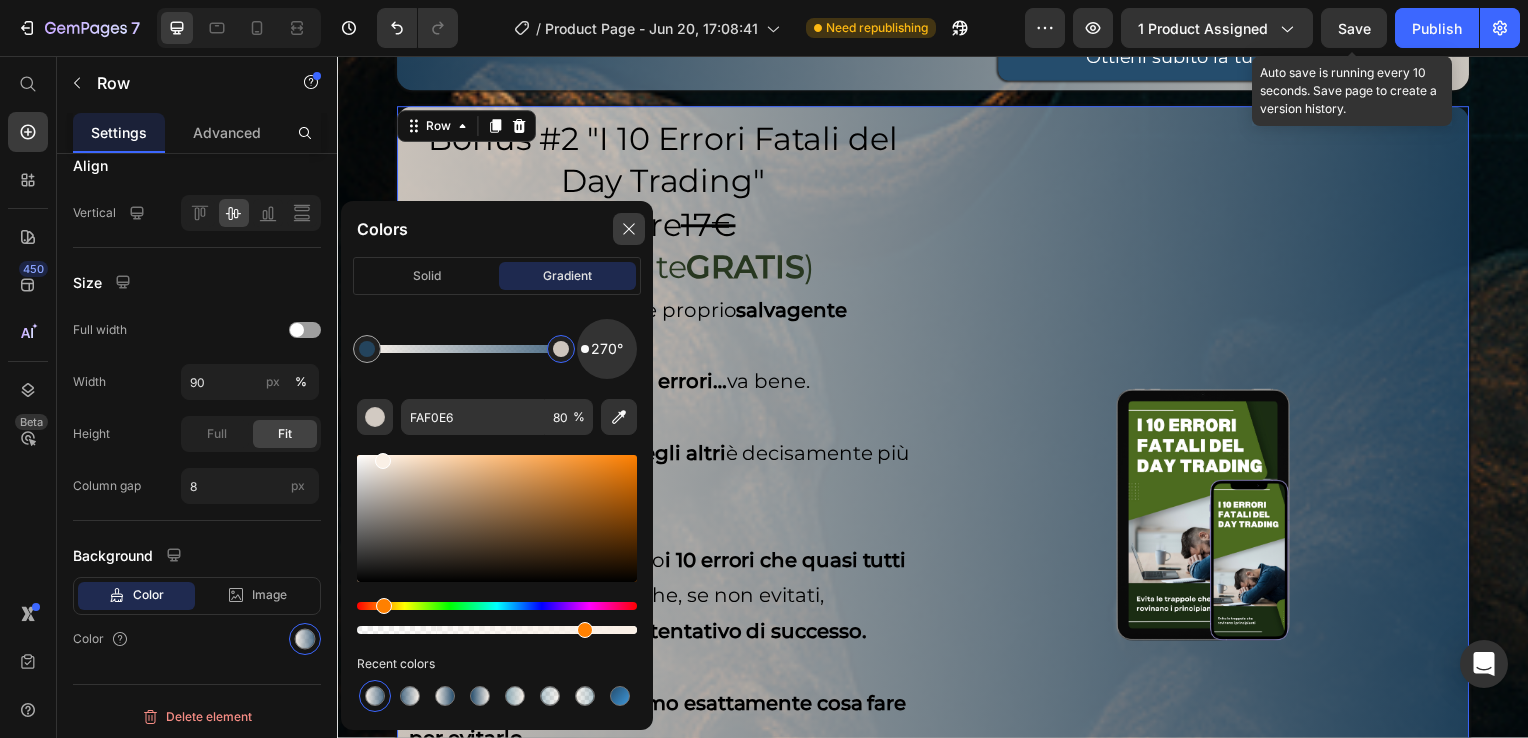 drag, startPoint x: 628, startPoint y: 234, endPoint x: 642, endPoint y: 227, distance: 15.652476 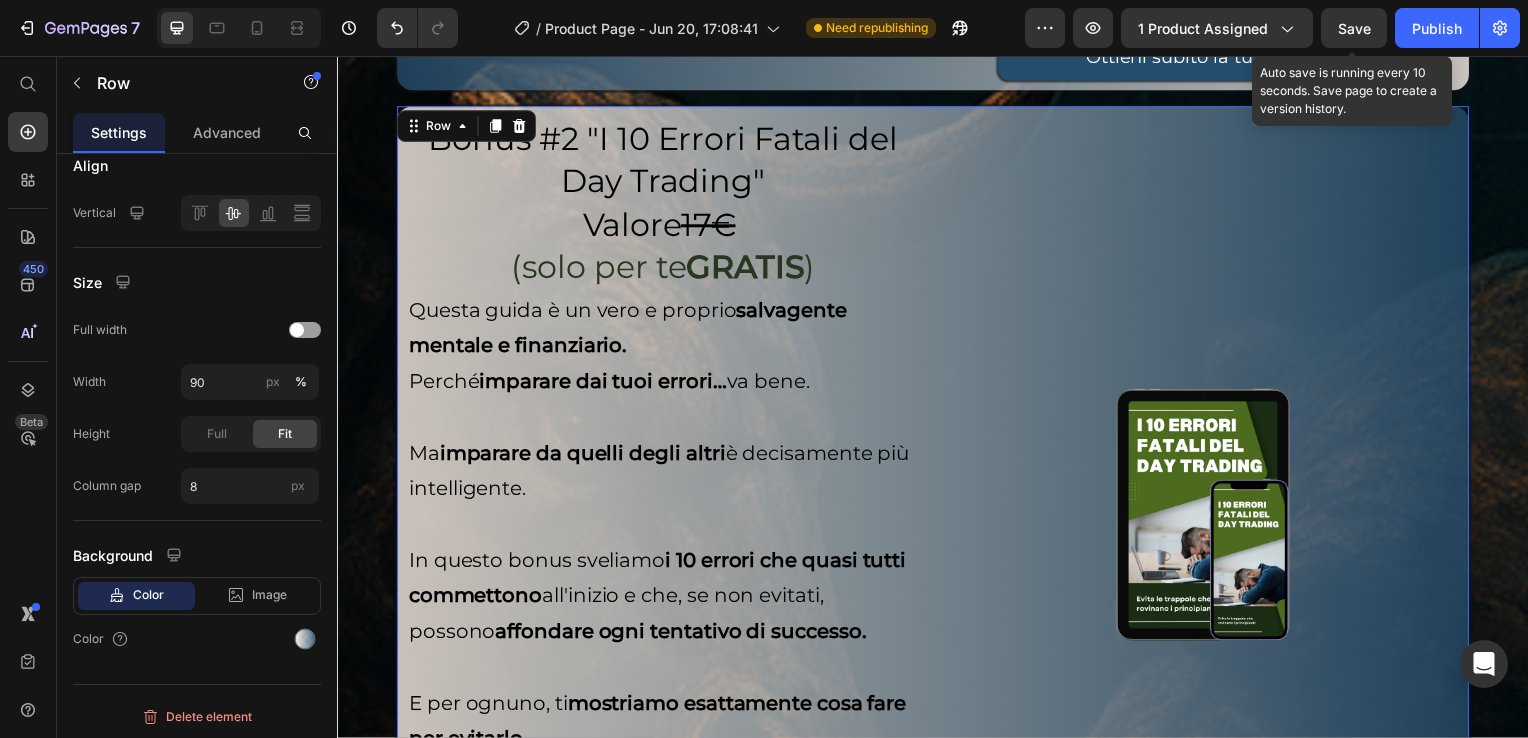 click on "Save" at bounding box center [1354, 28] 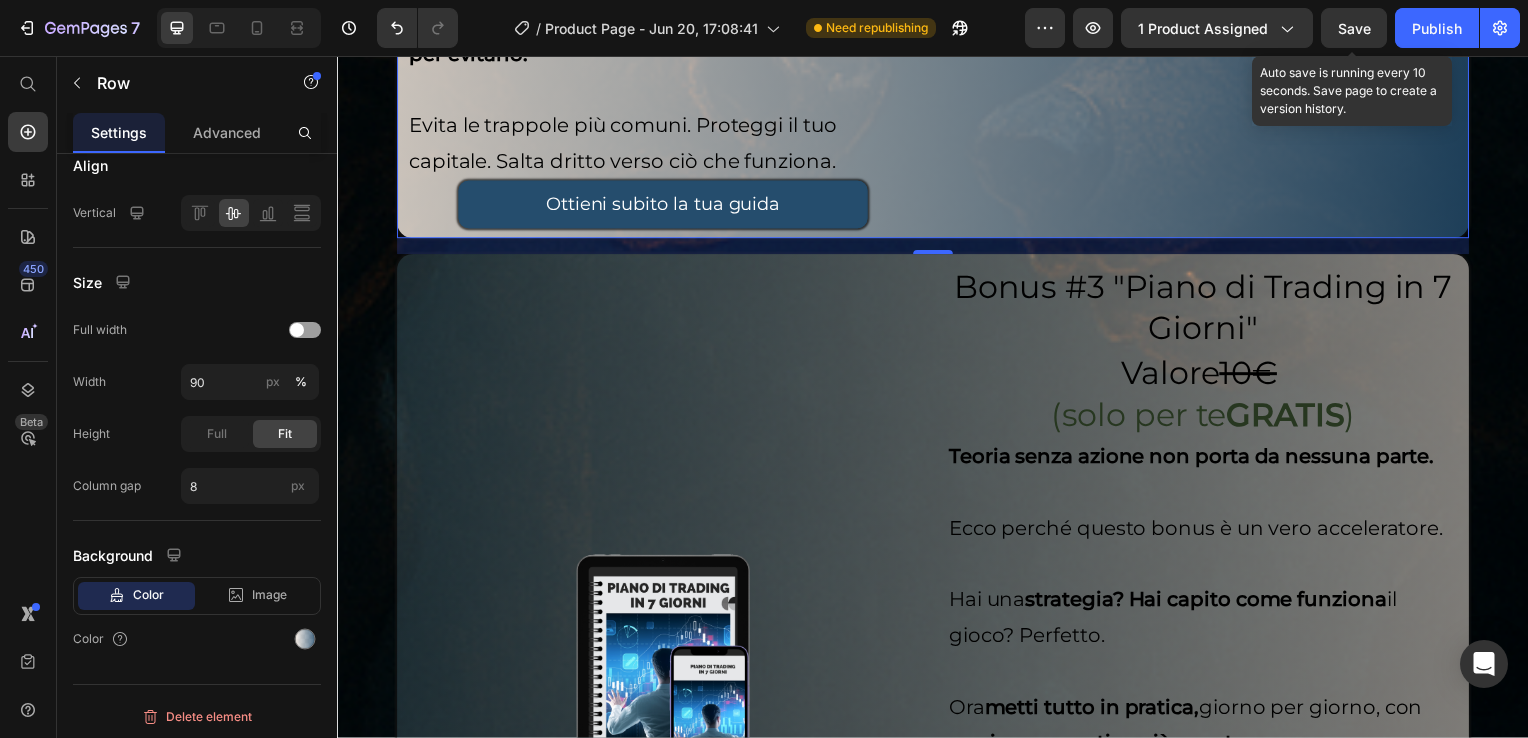 scroll, scrollTop: 8118, scrollLeft: 0, axis: vertical 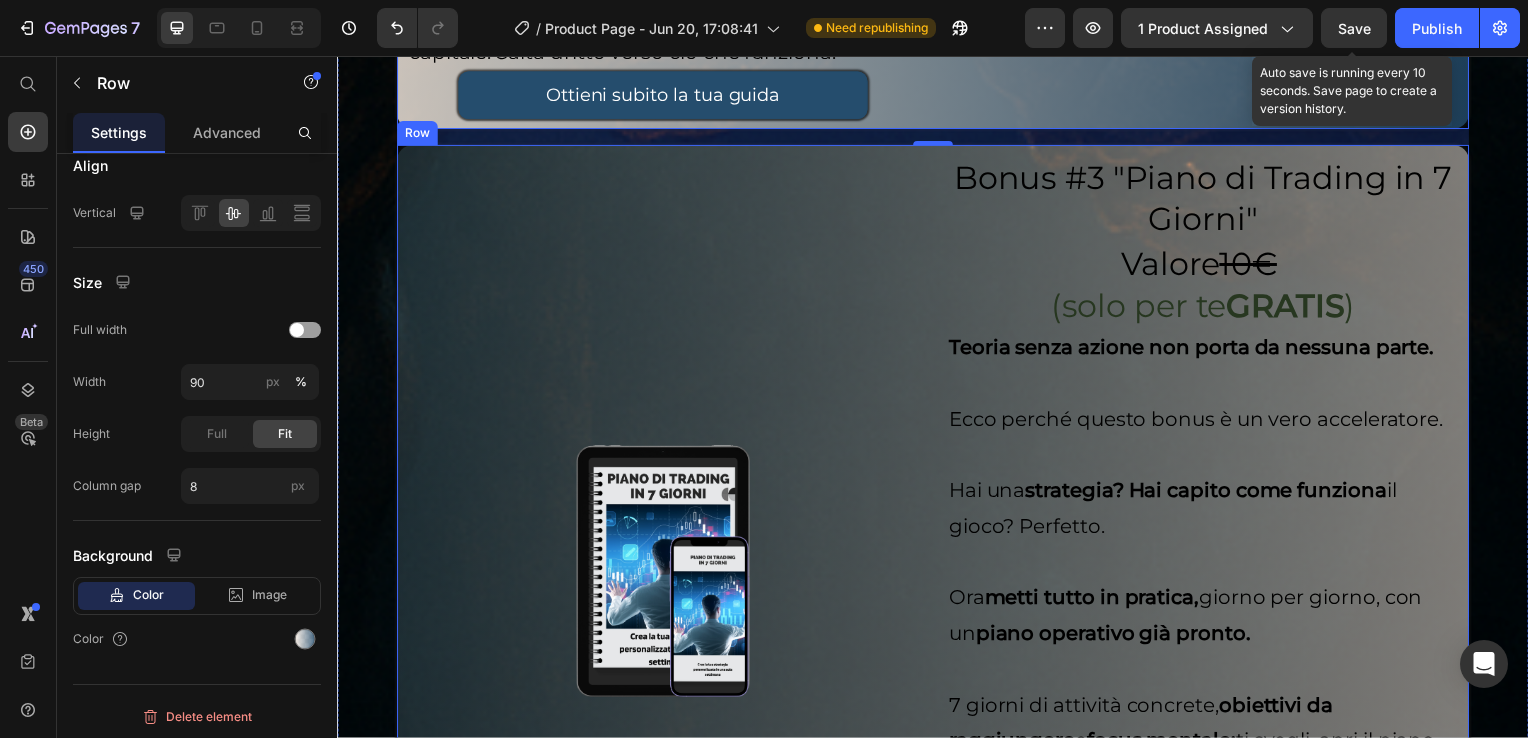 click on "Image" at bounding box center [665, 575] 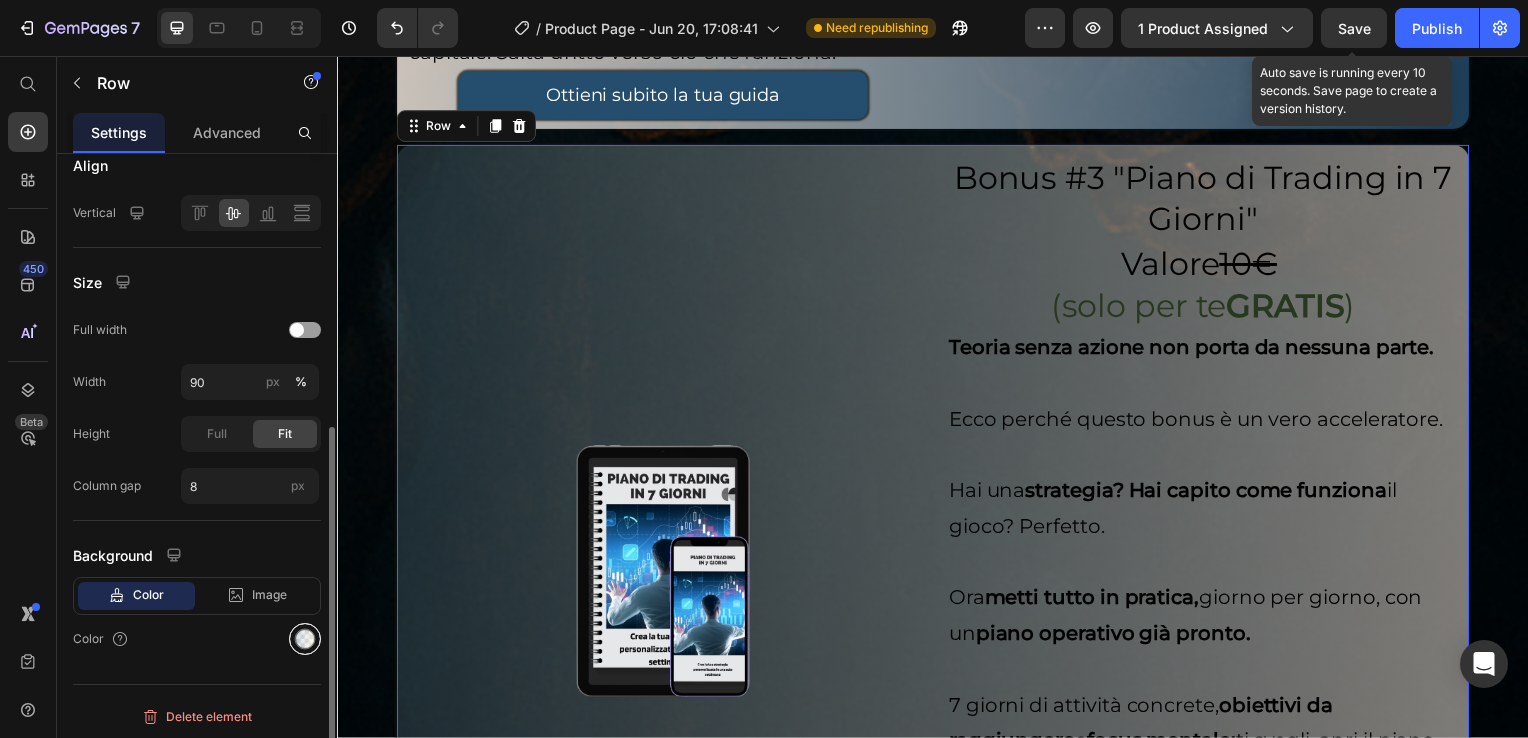 click at bounding box center (305, 639) 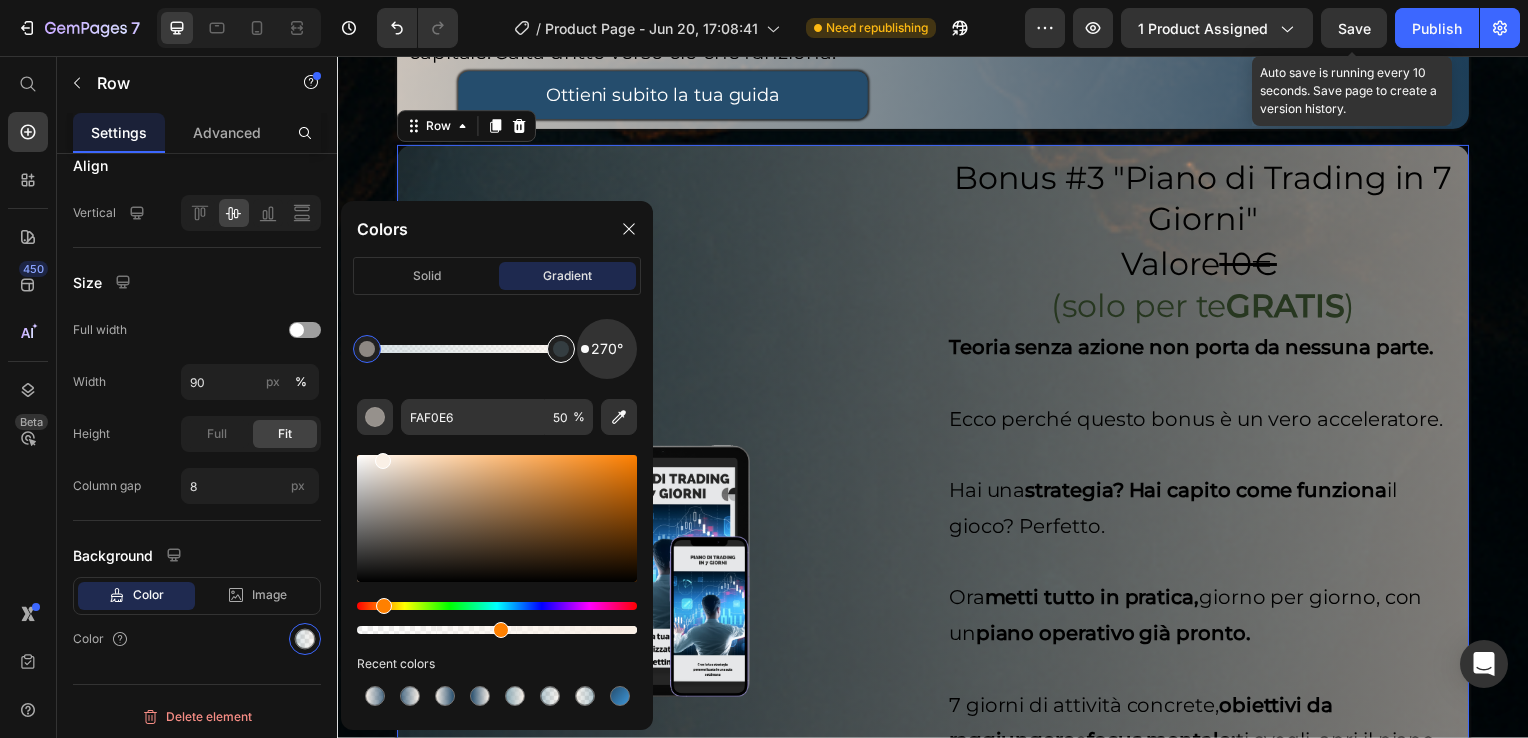 type on "6E95A5" 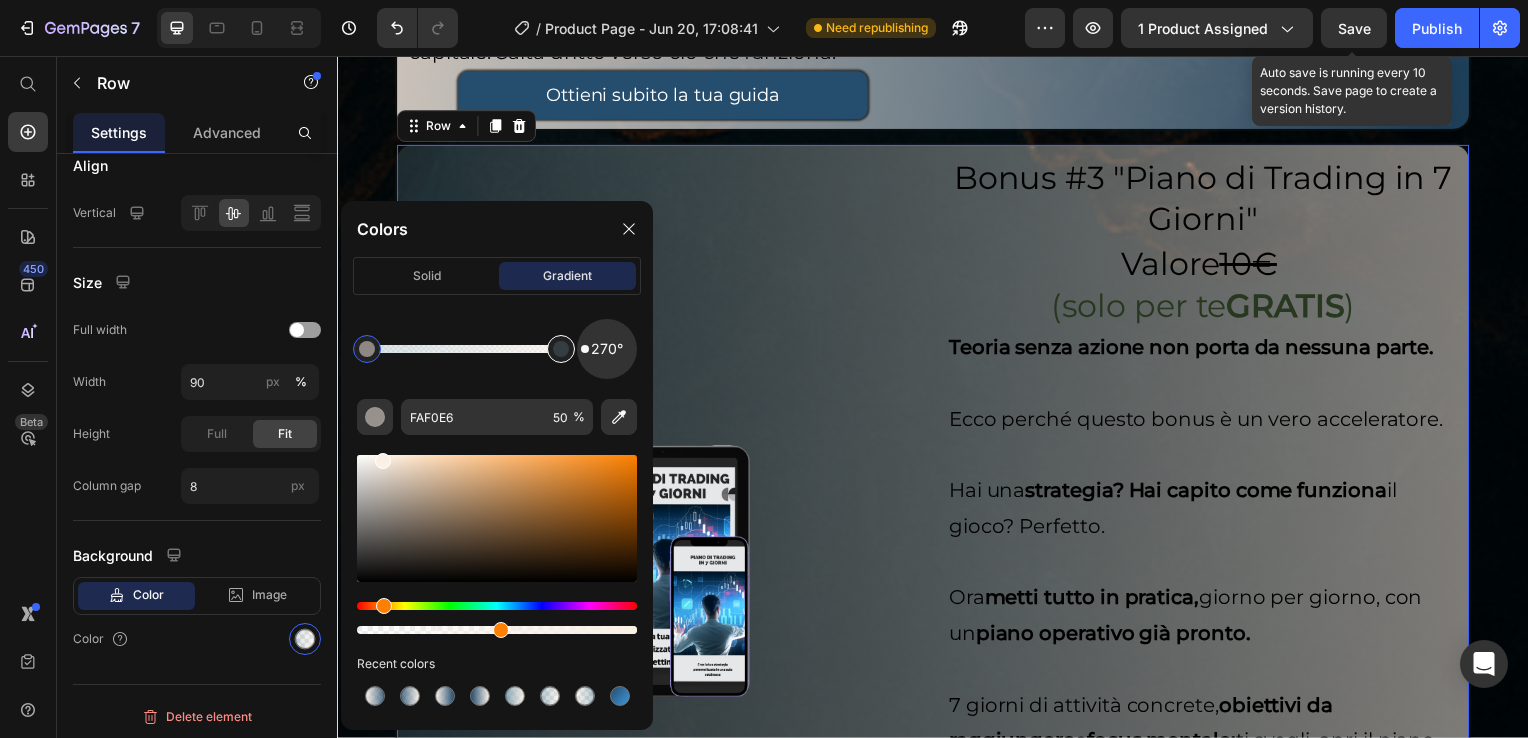 type on "25" 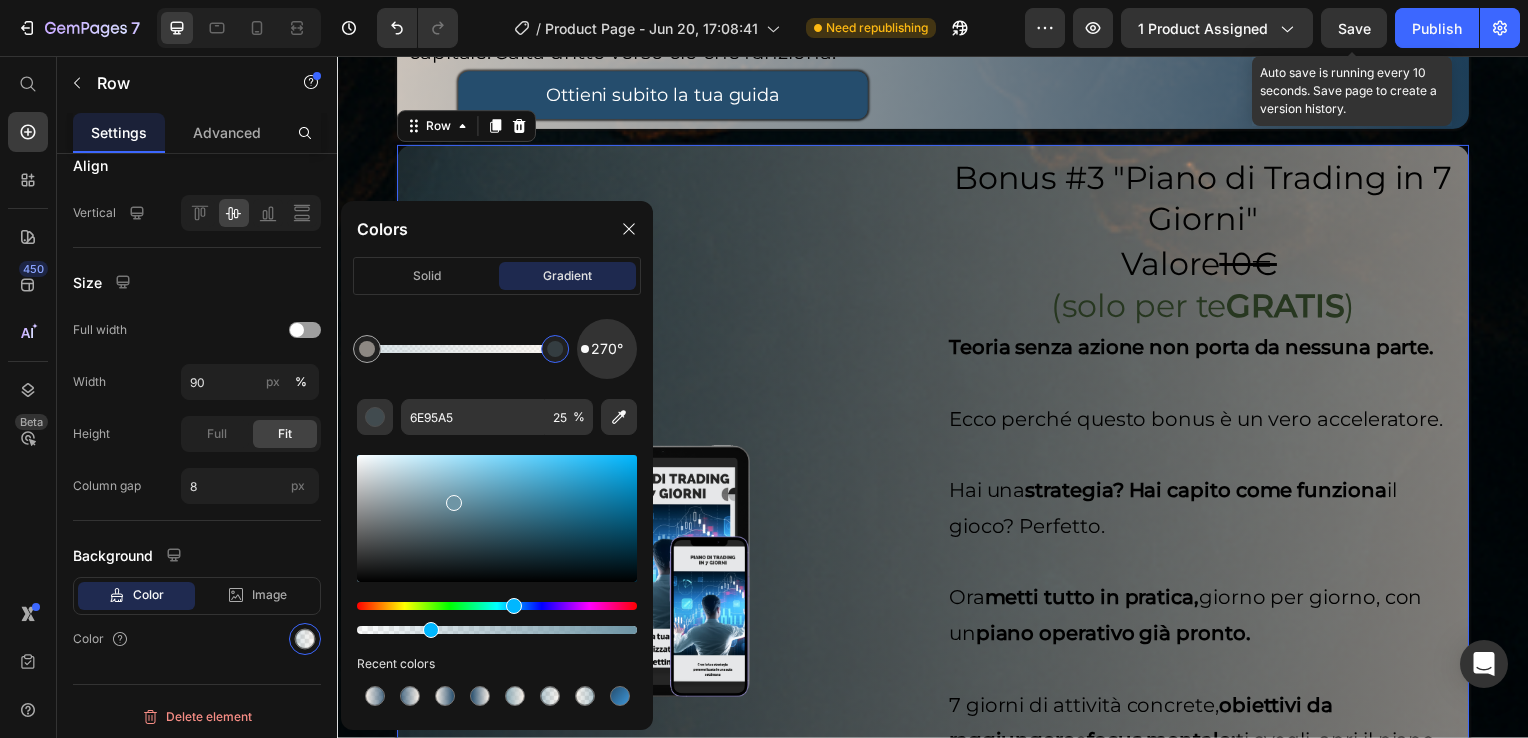 drag, startPoint x: 567, startPoint y: 350, endPoint x: 604, endPoint y: 372, distance: 43.046486 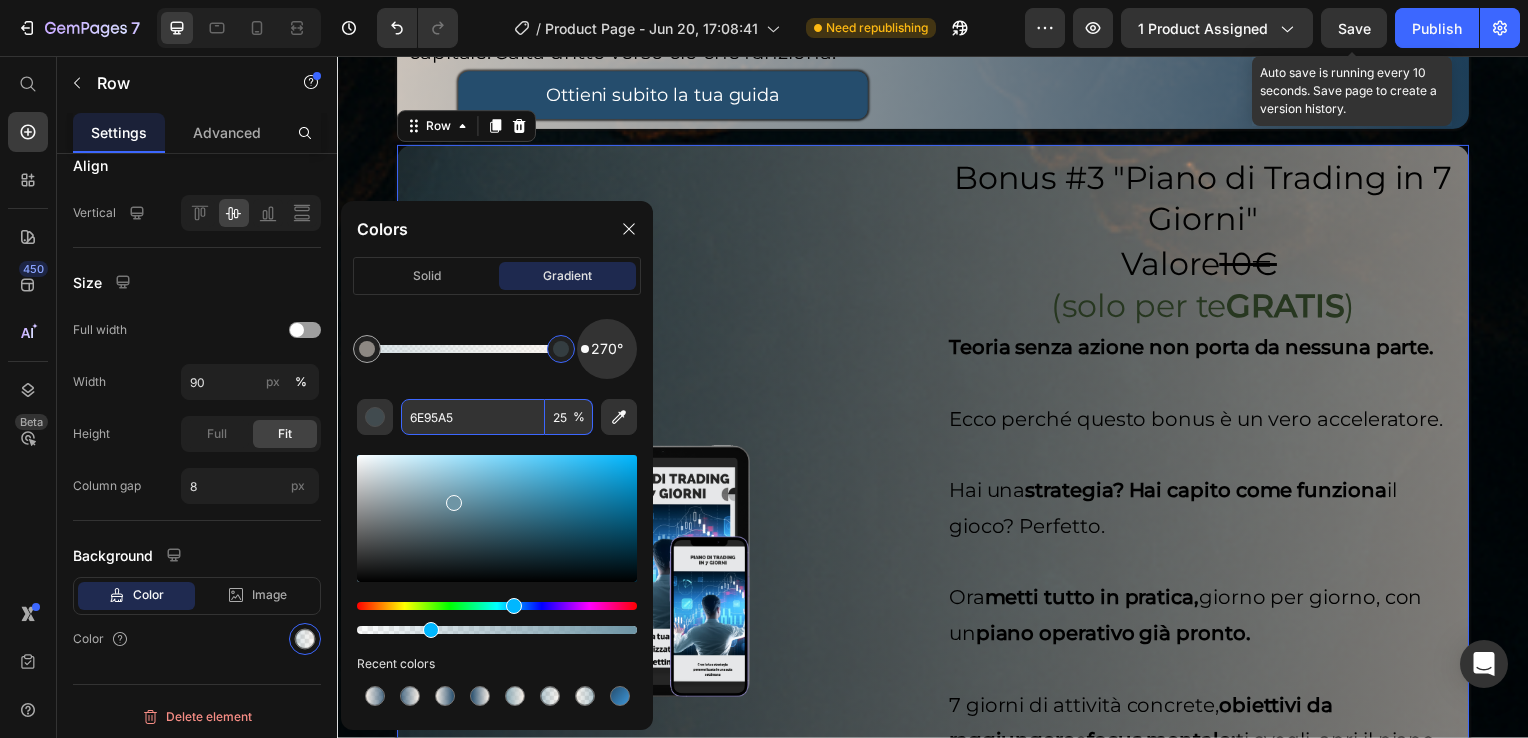 paste on "#254d6d" 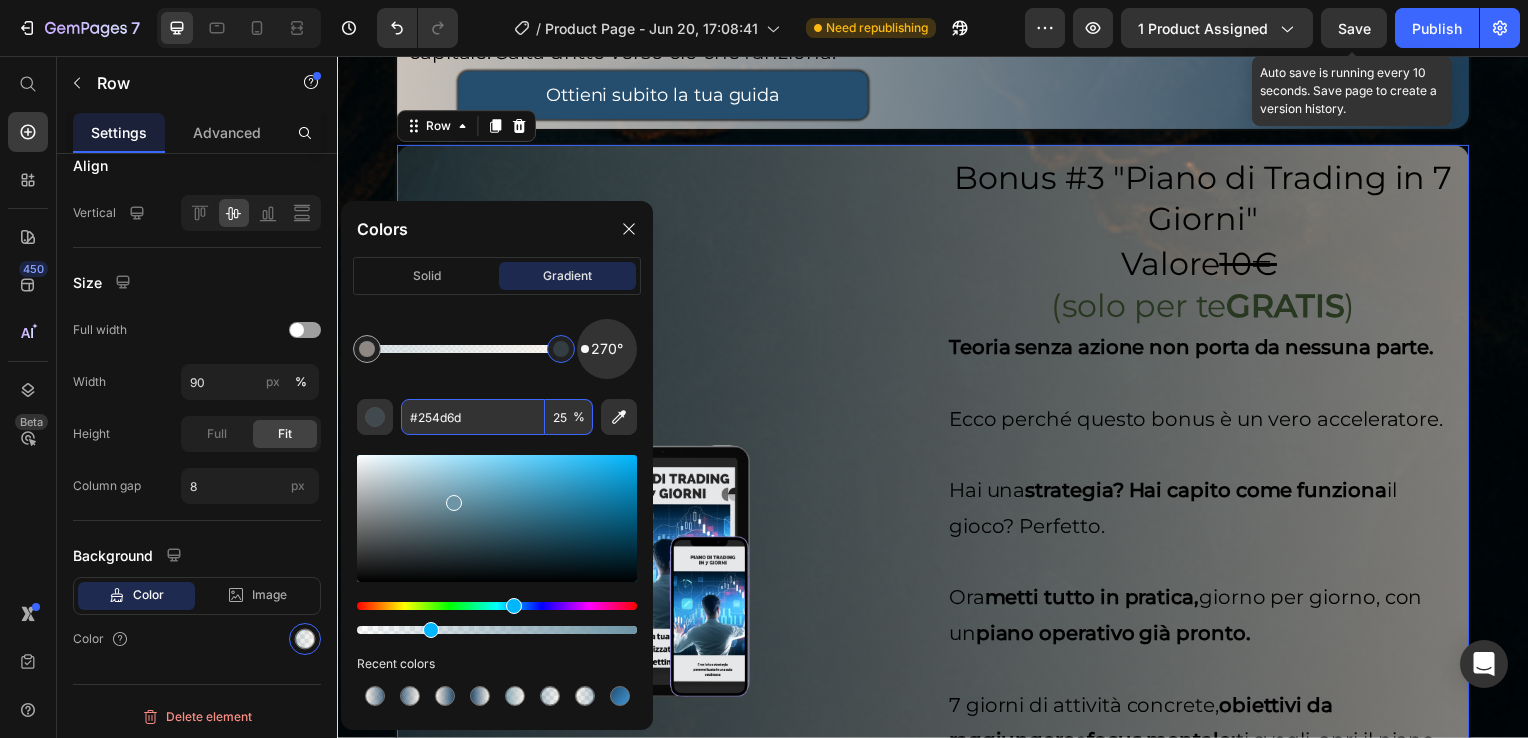 type on "254D6D" 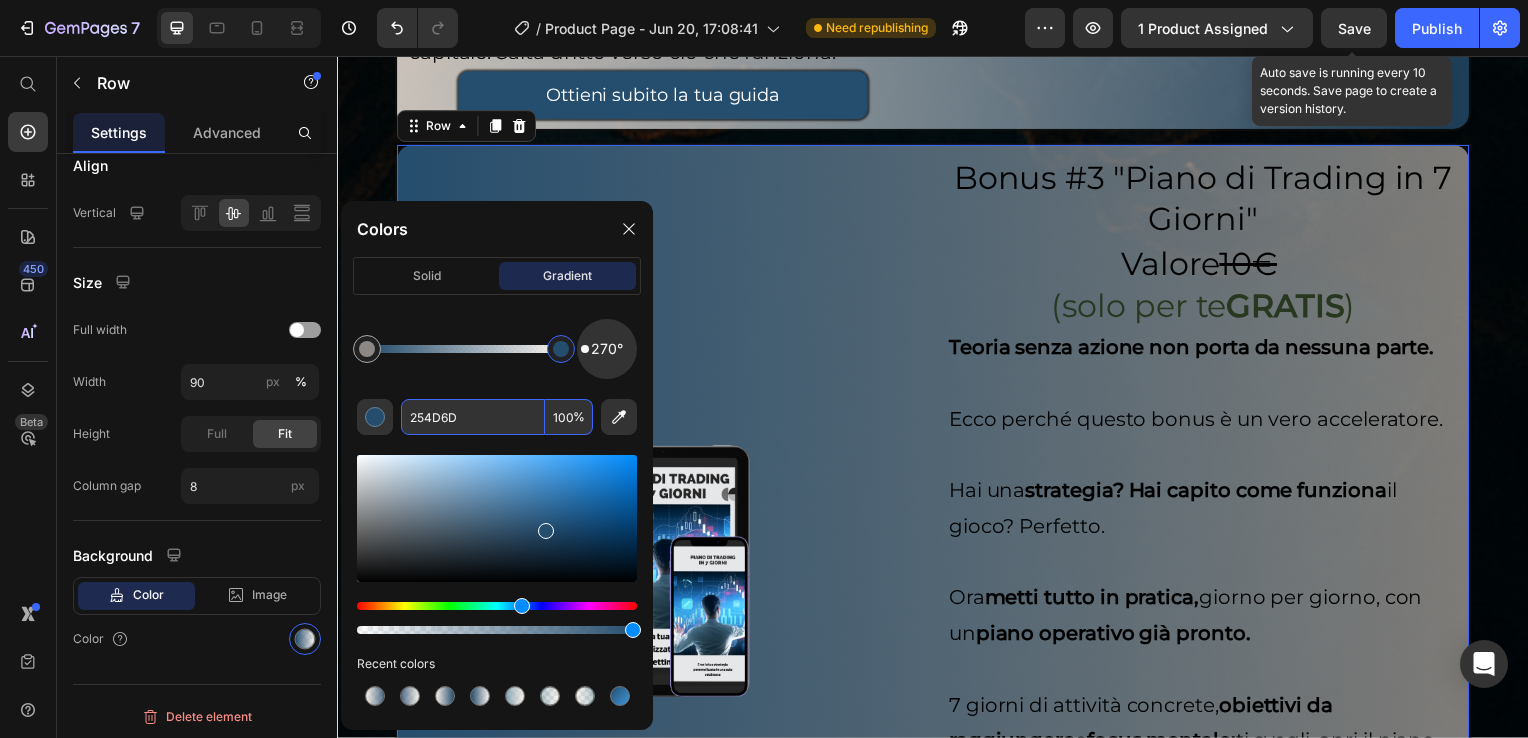 type on "254D6D" 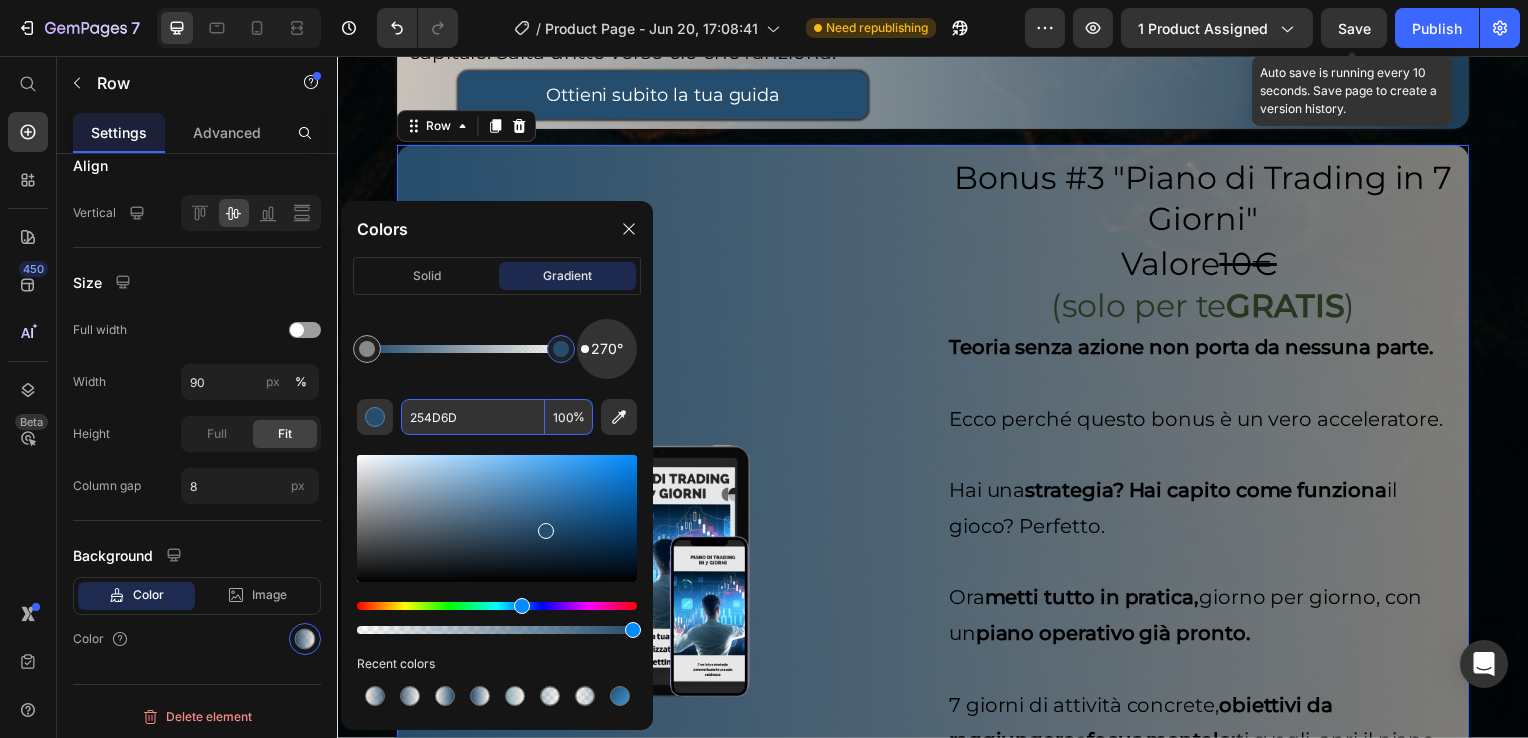 click on "100" at bounding box center [569, 417] 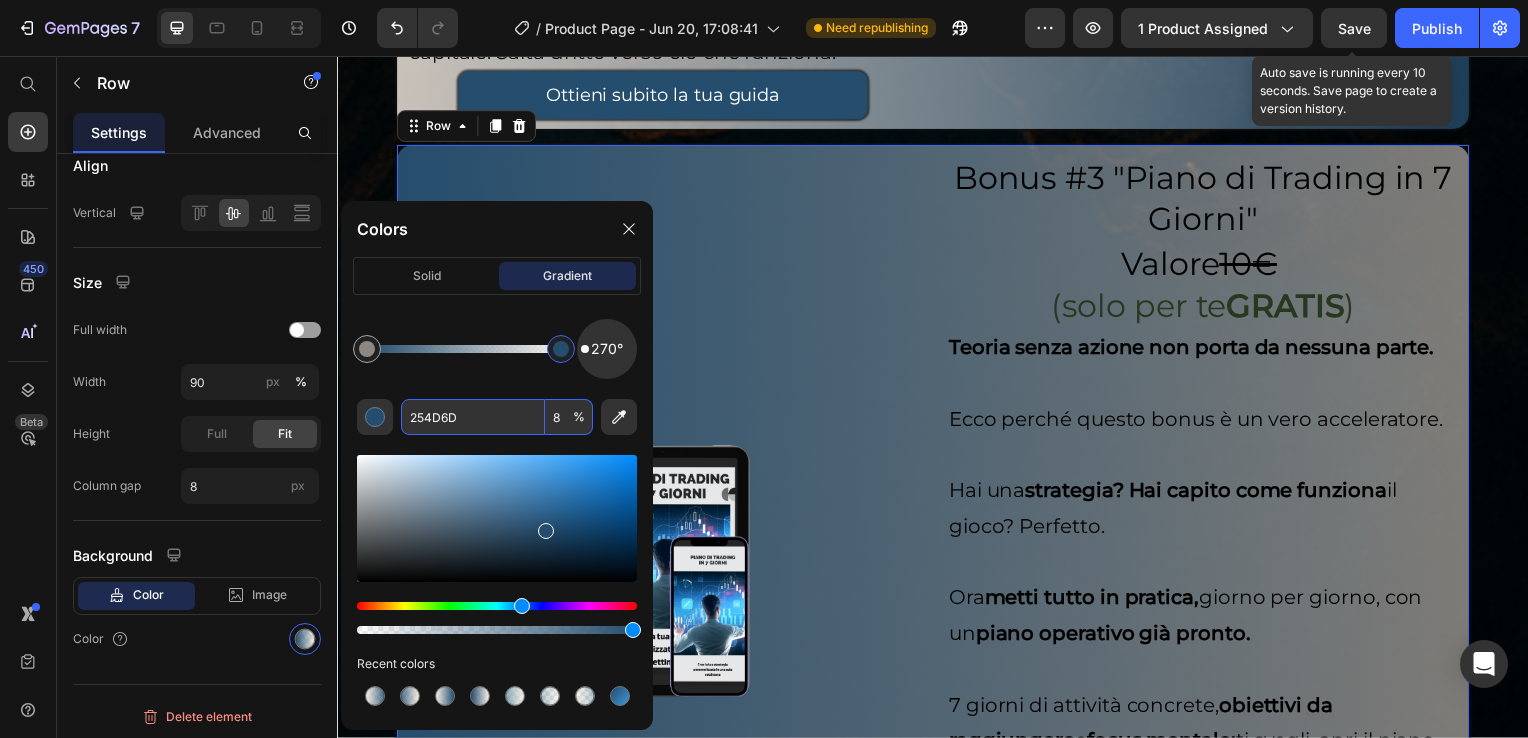 type on "80" 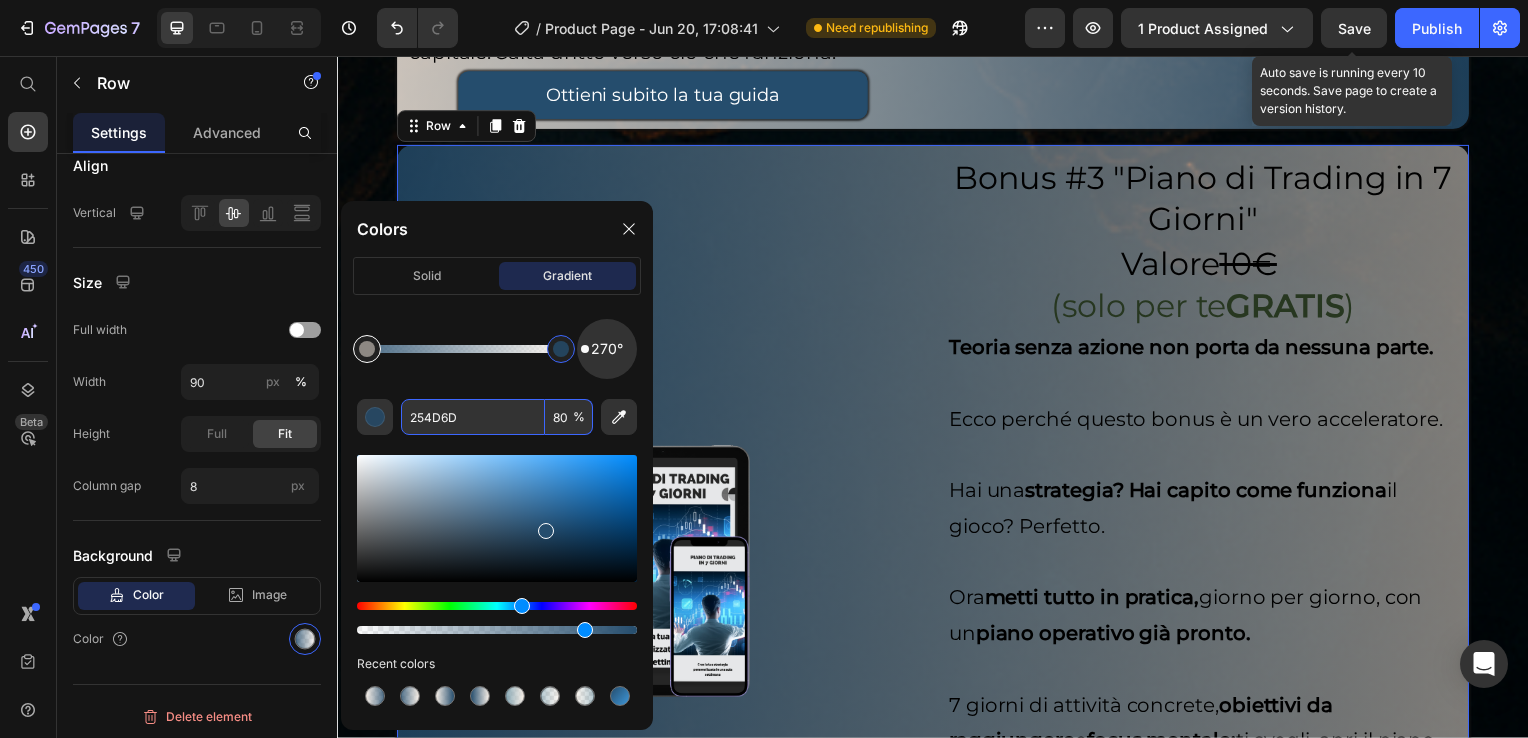 type on "FAF0E6" 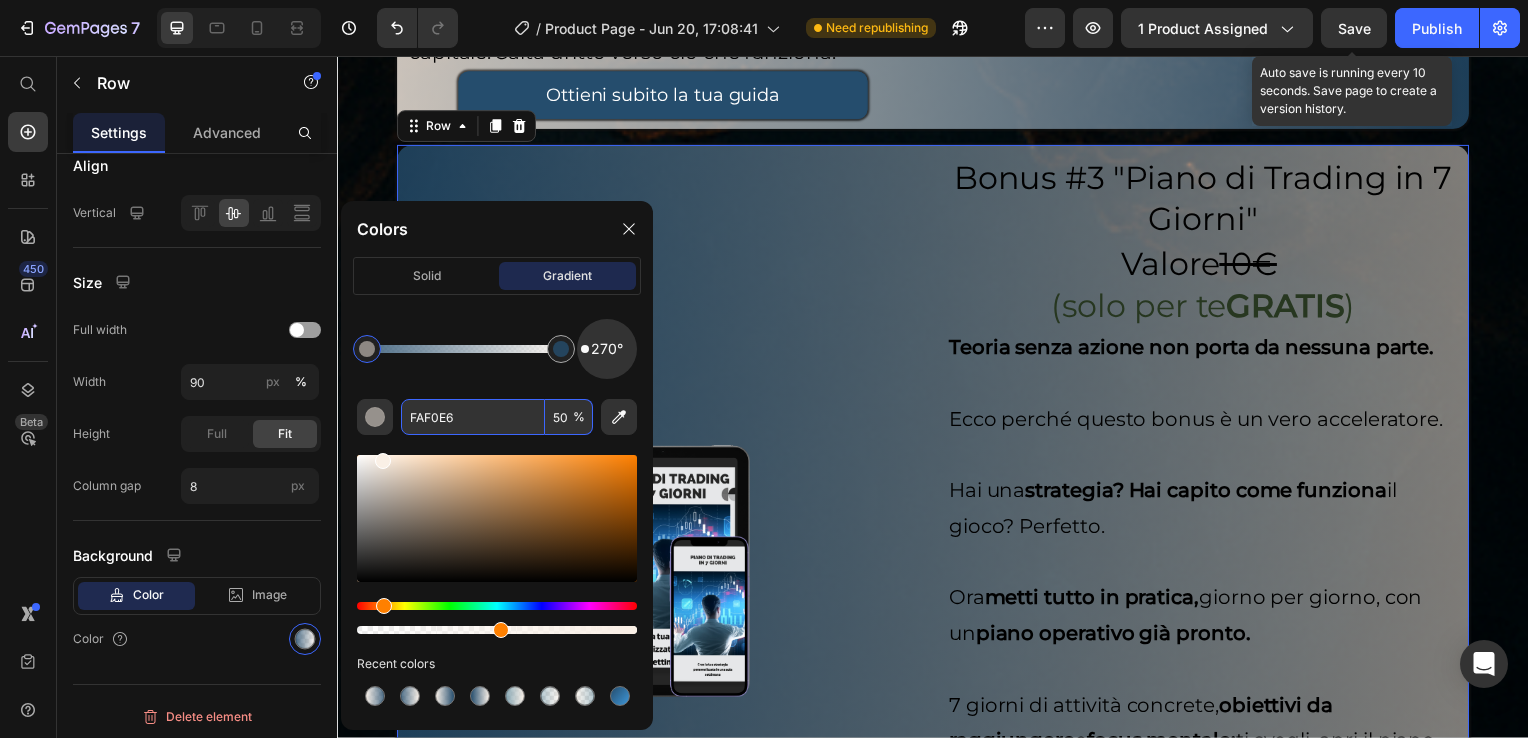 drag, startPoint x: 361, startPoint y: 358, endPoint x: 334, endPoint y: 370, distance: 29.546574 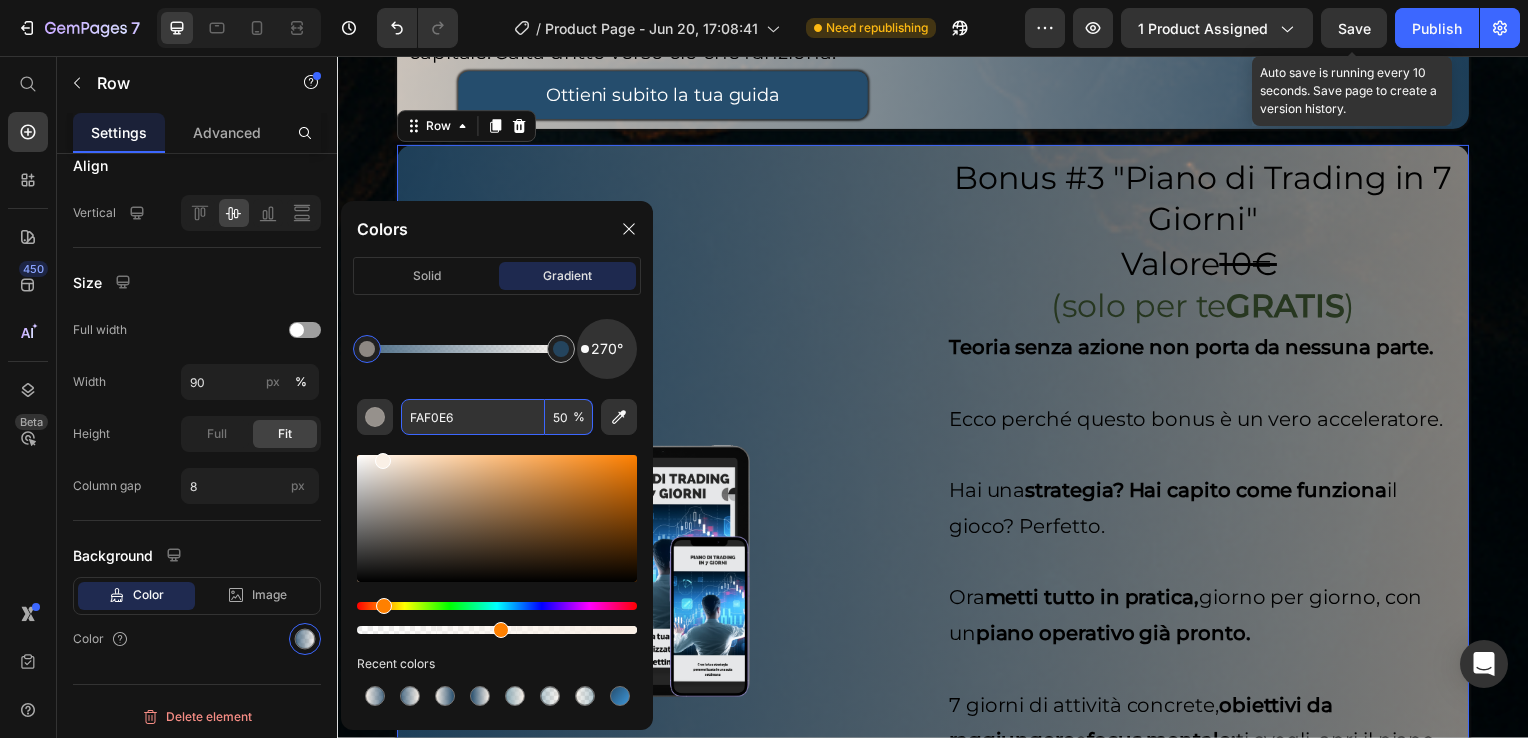 click on "7   /  Product Page - Jun 20, 17:08:41 Need republishing Preview 1 product assigned  Save  Auto save is running every 10 seconds. Save page to create a version history.  Publish  450 Beta Start with Sections Elements Hero Section Product Detail Brands Trusted Badges Guarantee Product Breakdown How to use Testimonials Compare Bundle FAQs Social Proof Brand Story Product List Collection Blog List Contact Sticky Add to Cart Custom Footer Browse Library 450 Layout
Row
Row
Row
Row Text
Heading
Text Block Button
Button
Button
Sticky Back to top Media" at bounding box center (764, 0) 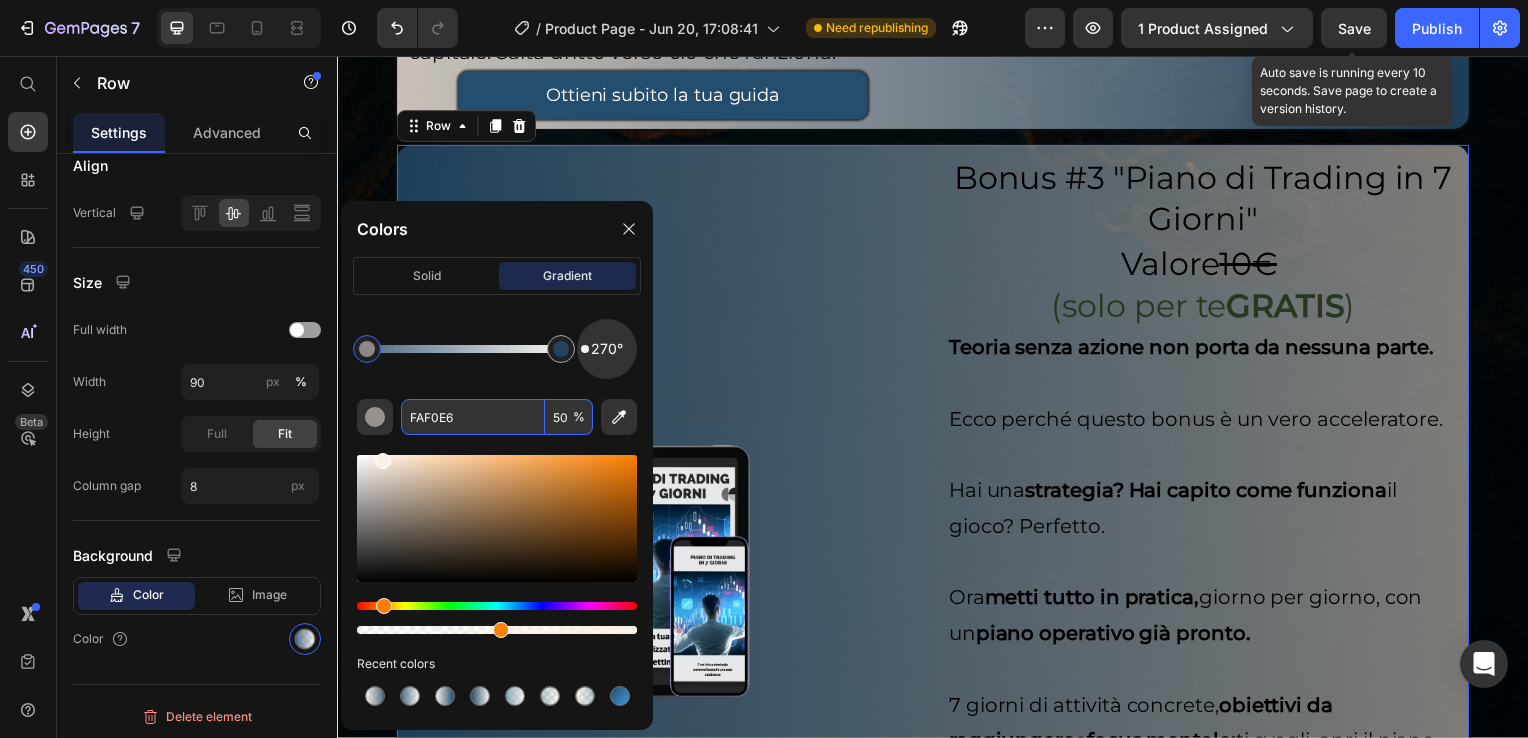 click on "50" at bounding box center [569, 417] 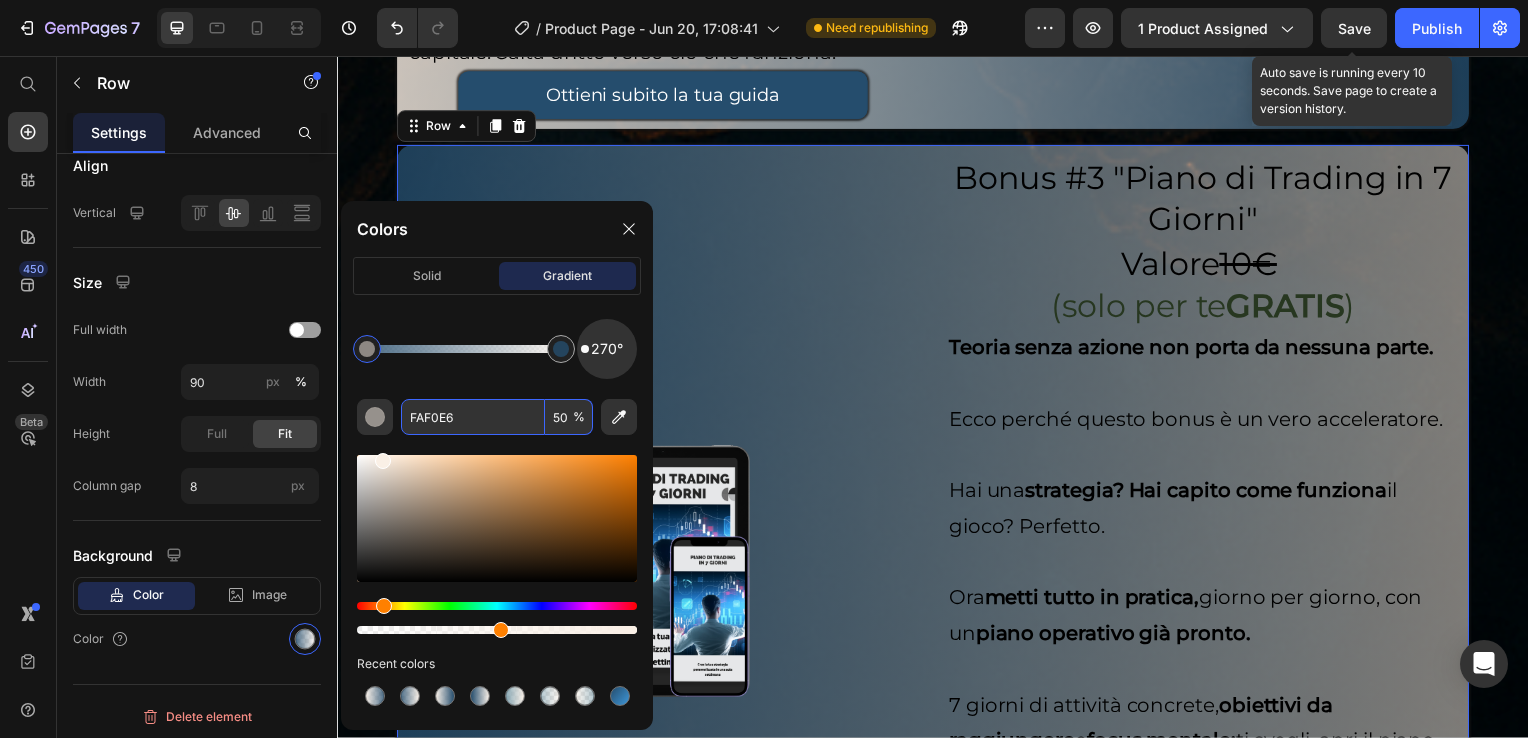 drag, startPoint x: 551, startPoint y: 416, endPoint x: 576, endPoint y: 420, distance: 25.317978 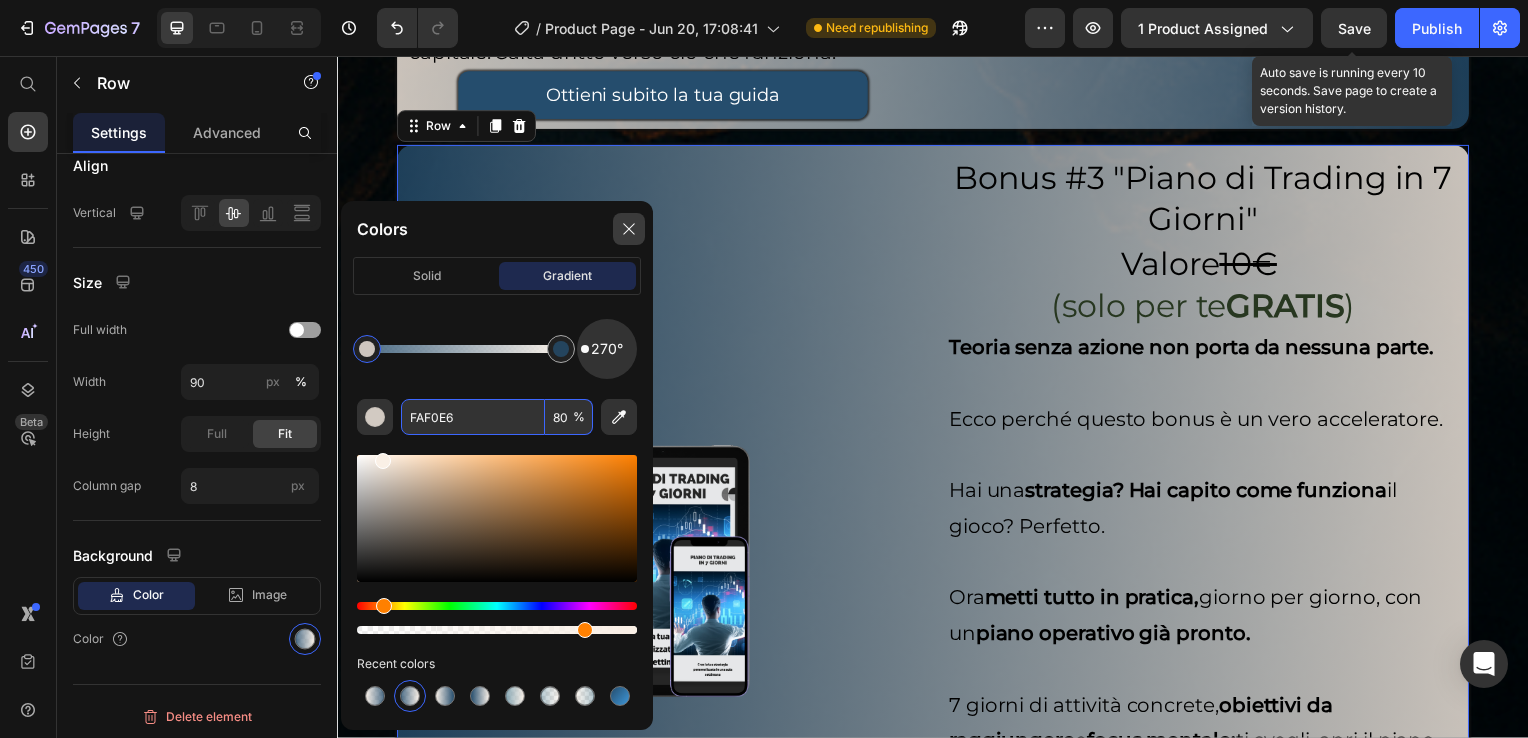 type on "80" 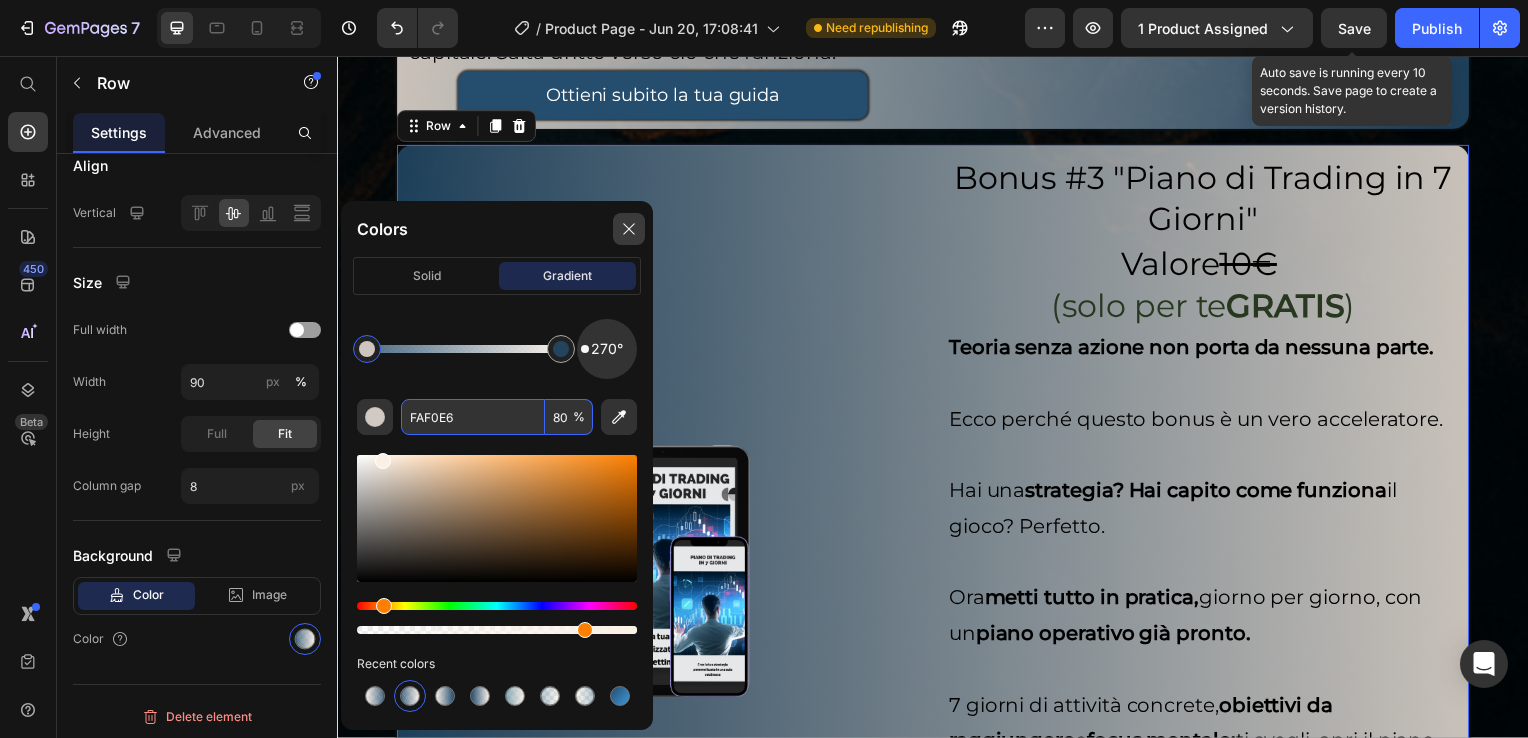 click at bounding box center [629, 229] 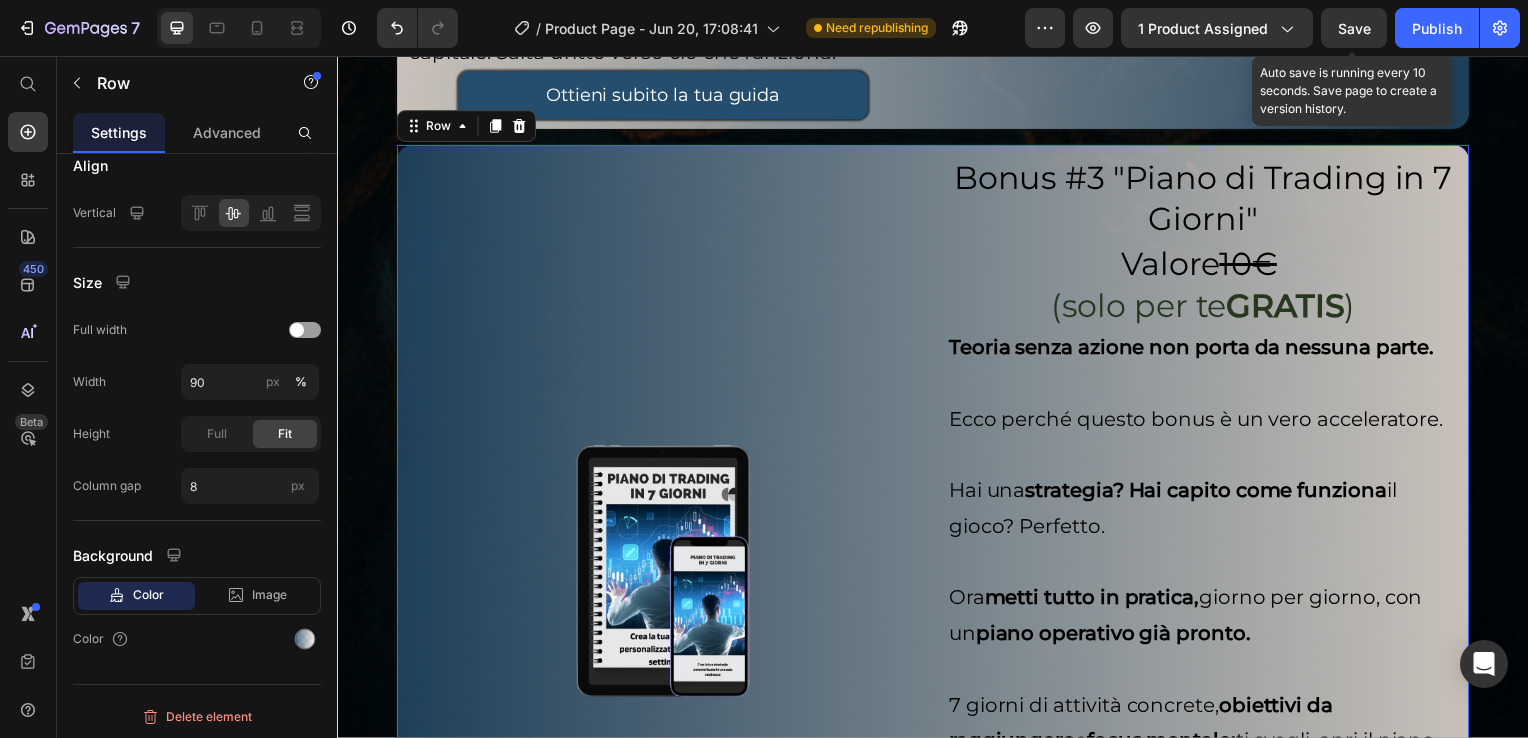 click on "Save" 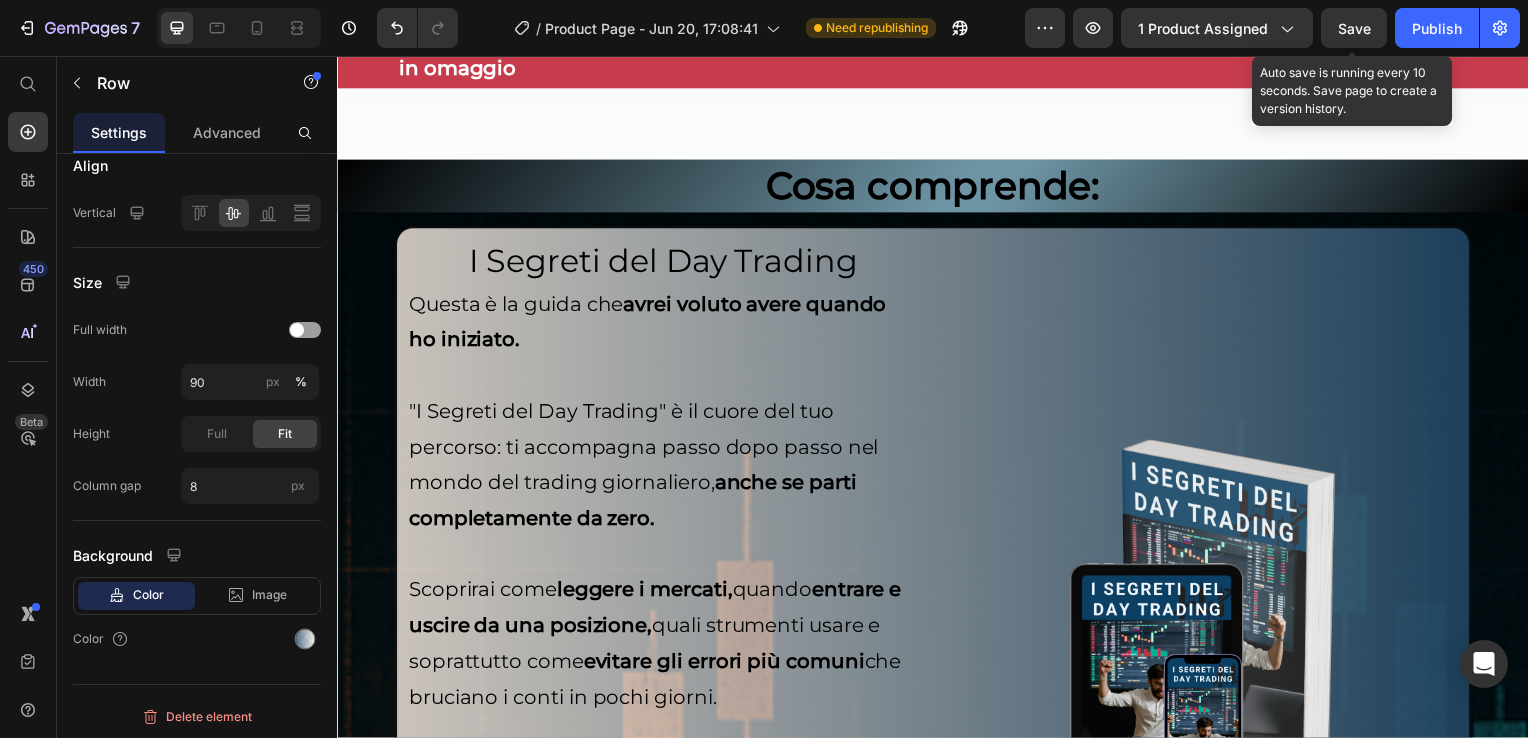 scroll, scrollTop: 5518, scrollLeft: 0, axis: vertical 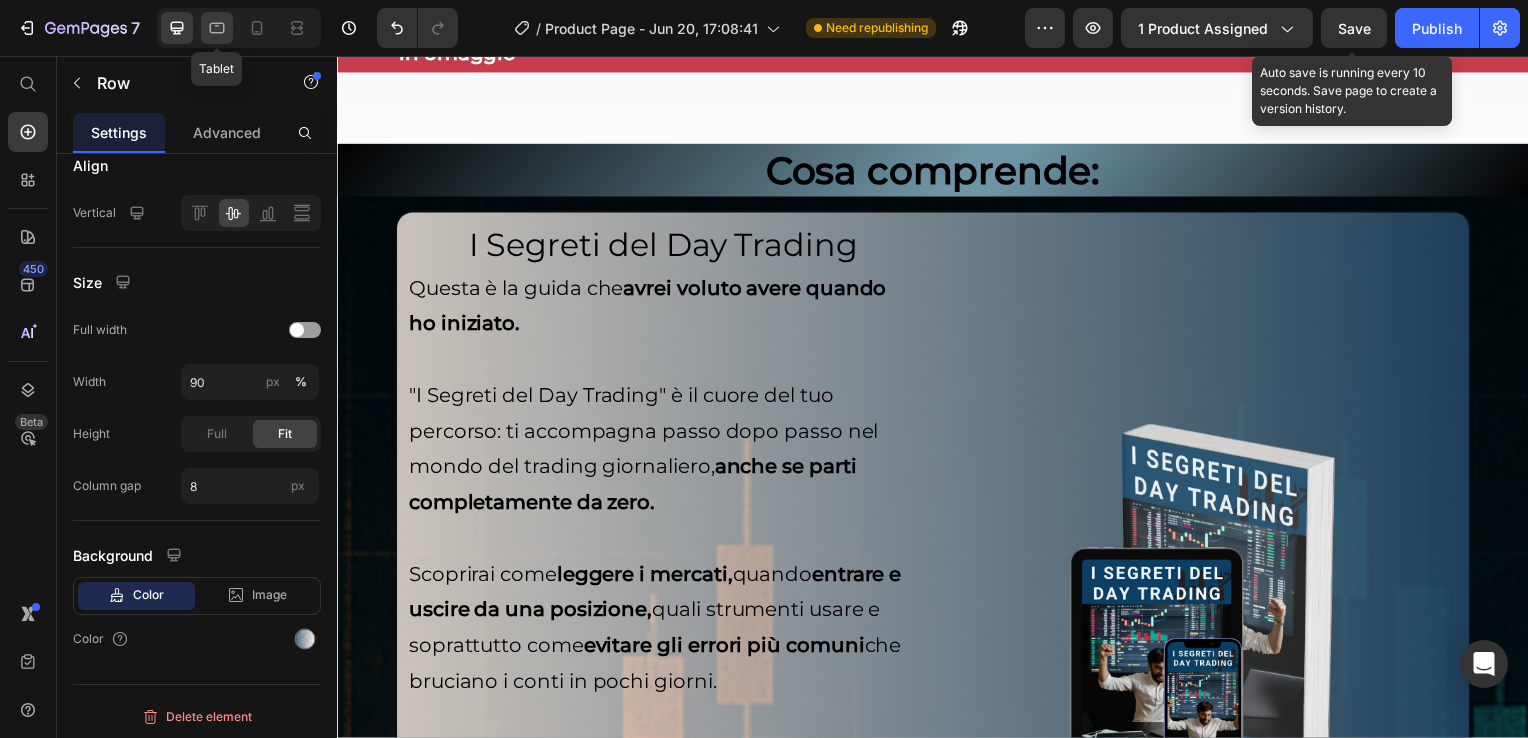 click 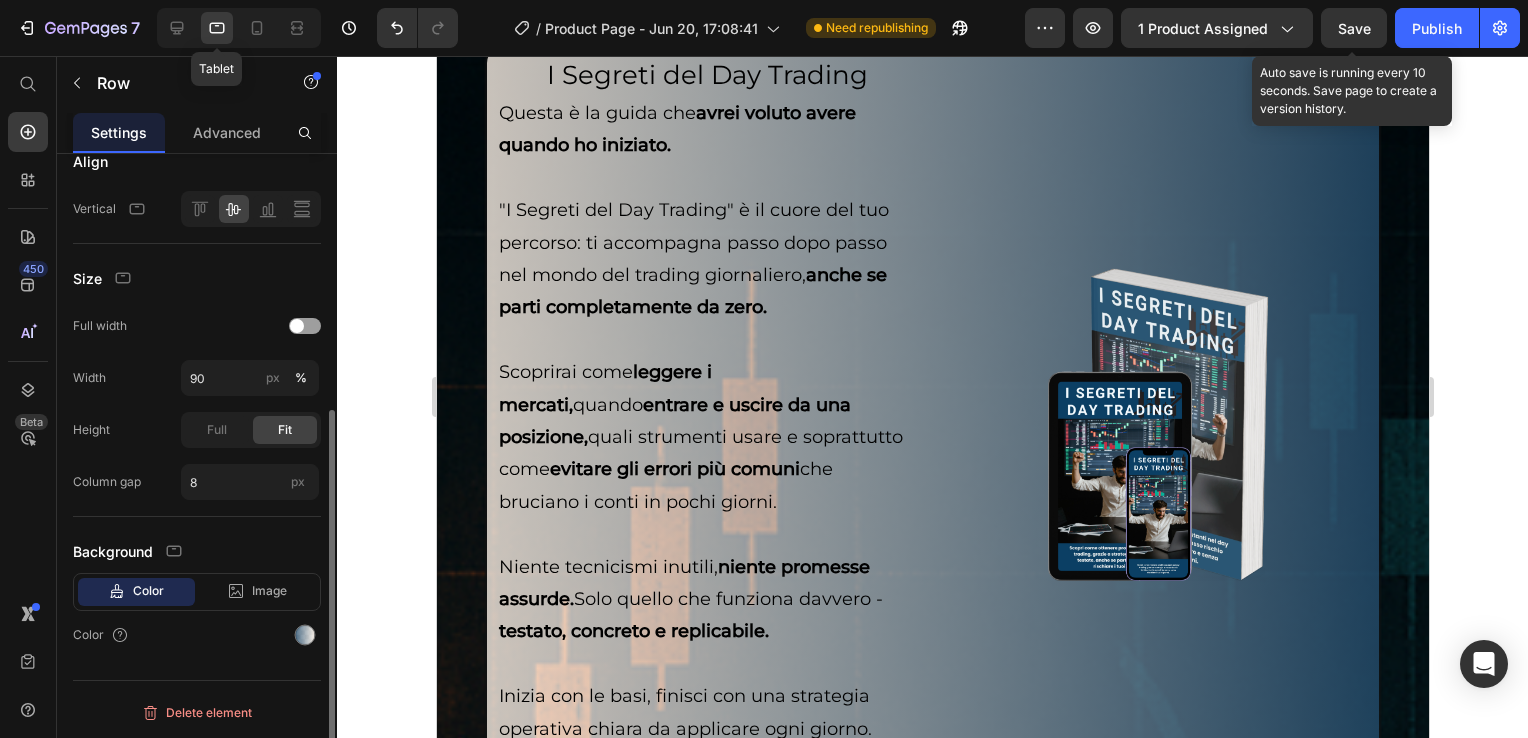 scroll, scrollTop: 433, scrollLeft: 0, axis: vertical 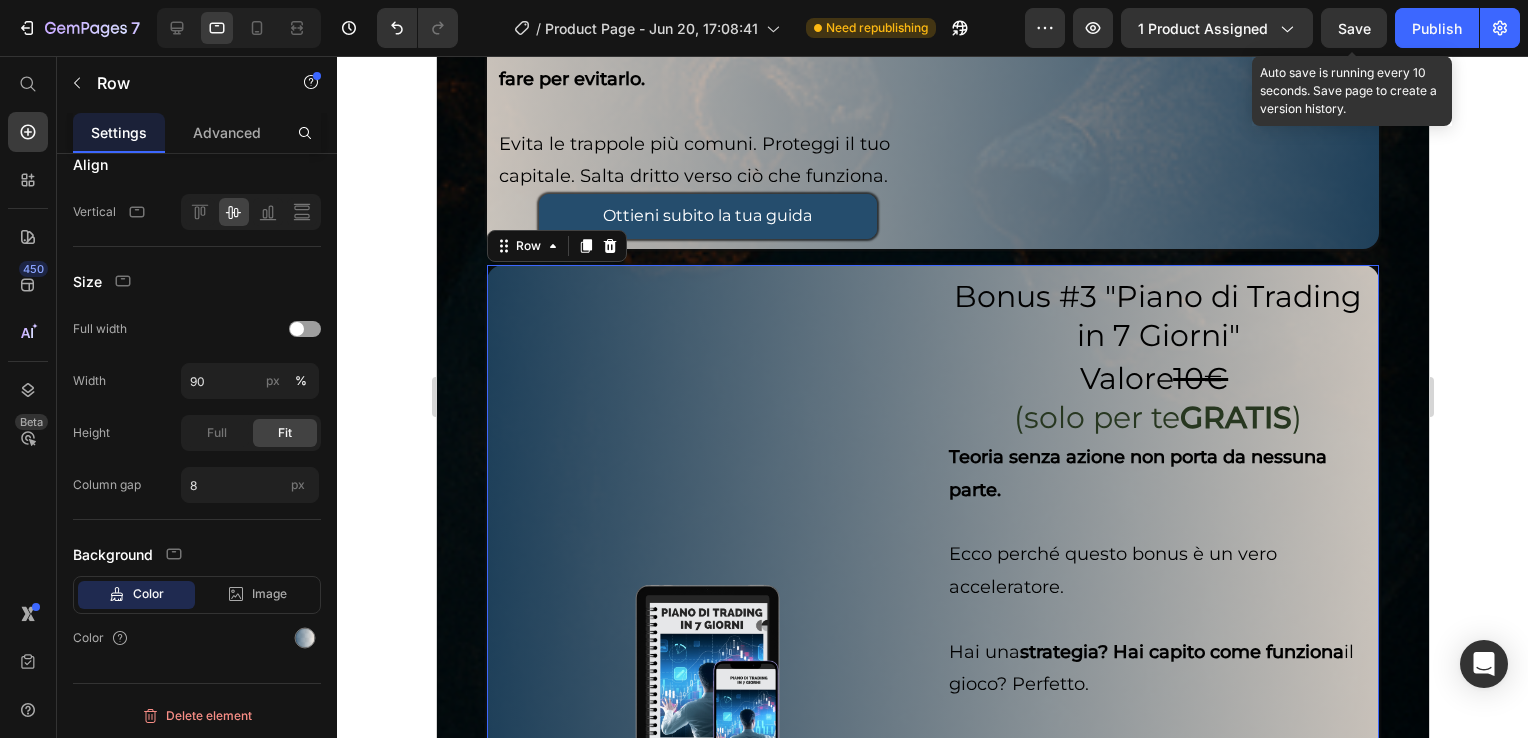 click on "Image" at bounding box center [707, 689] 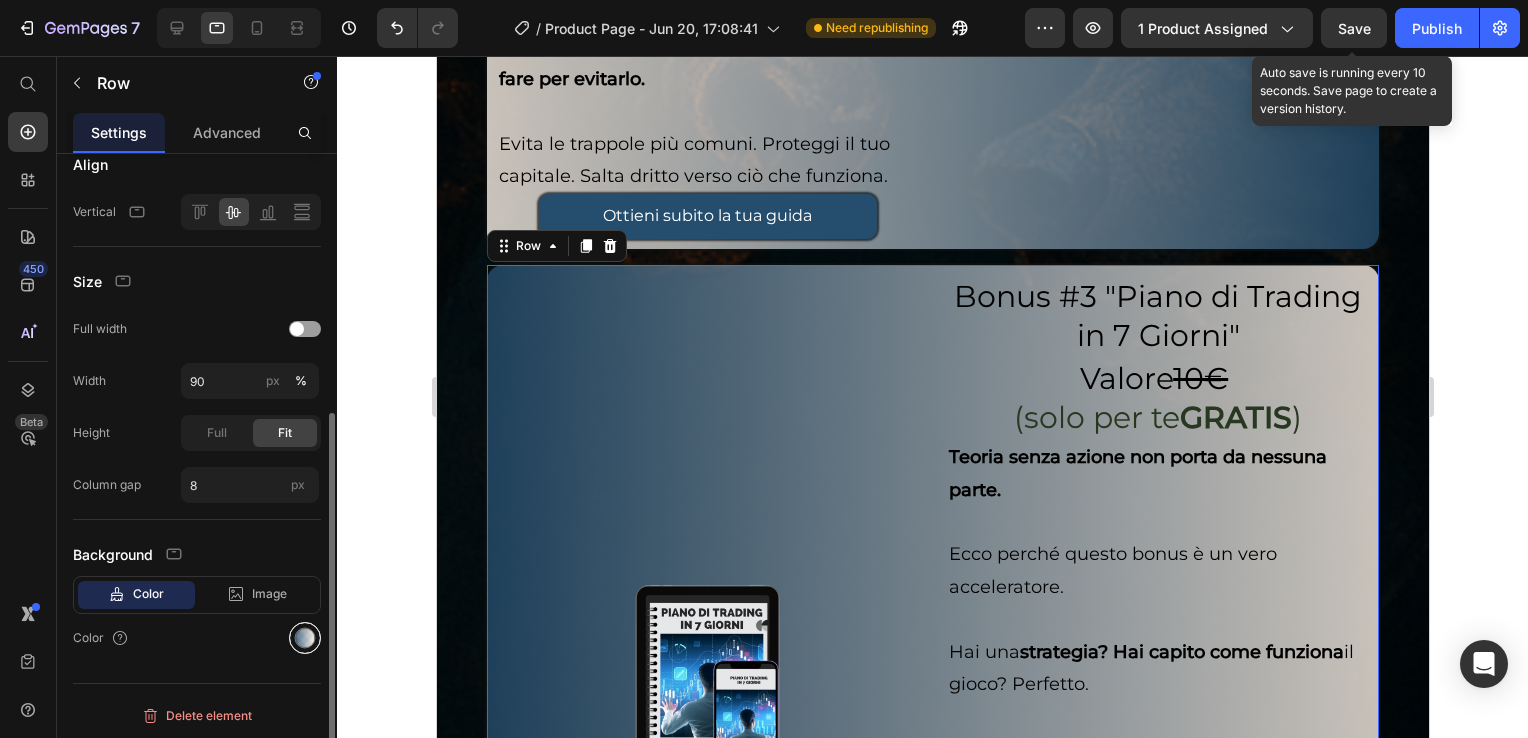 click at bounding box center [305, 638] 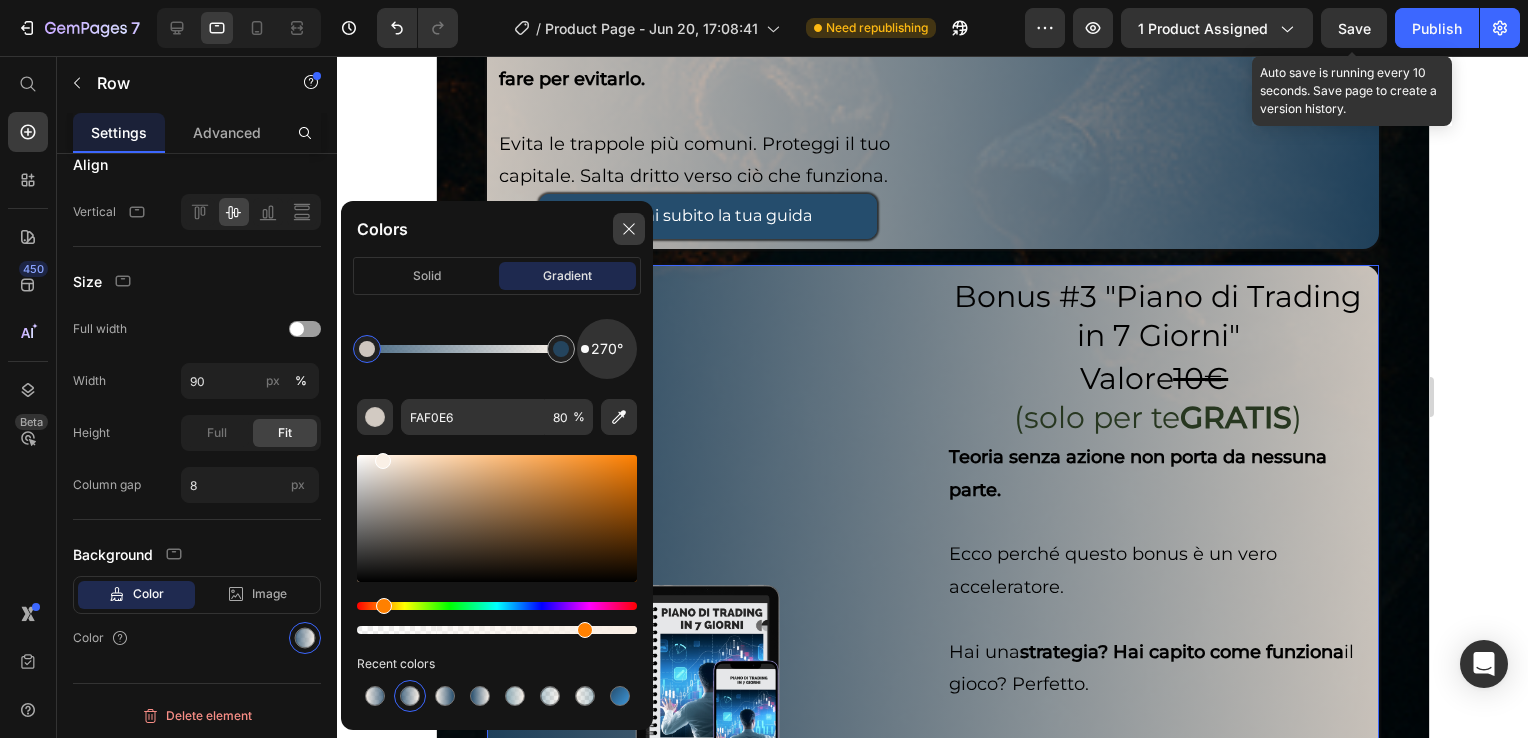 click at bounding box center (629, 229) 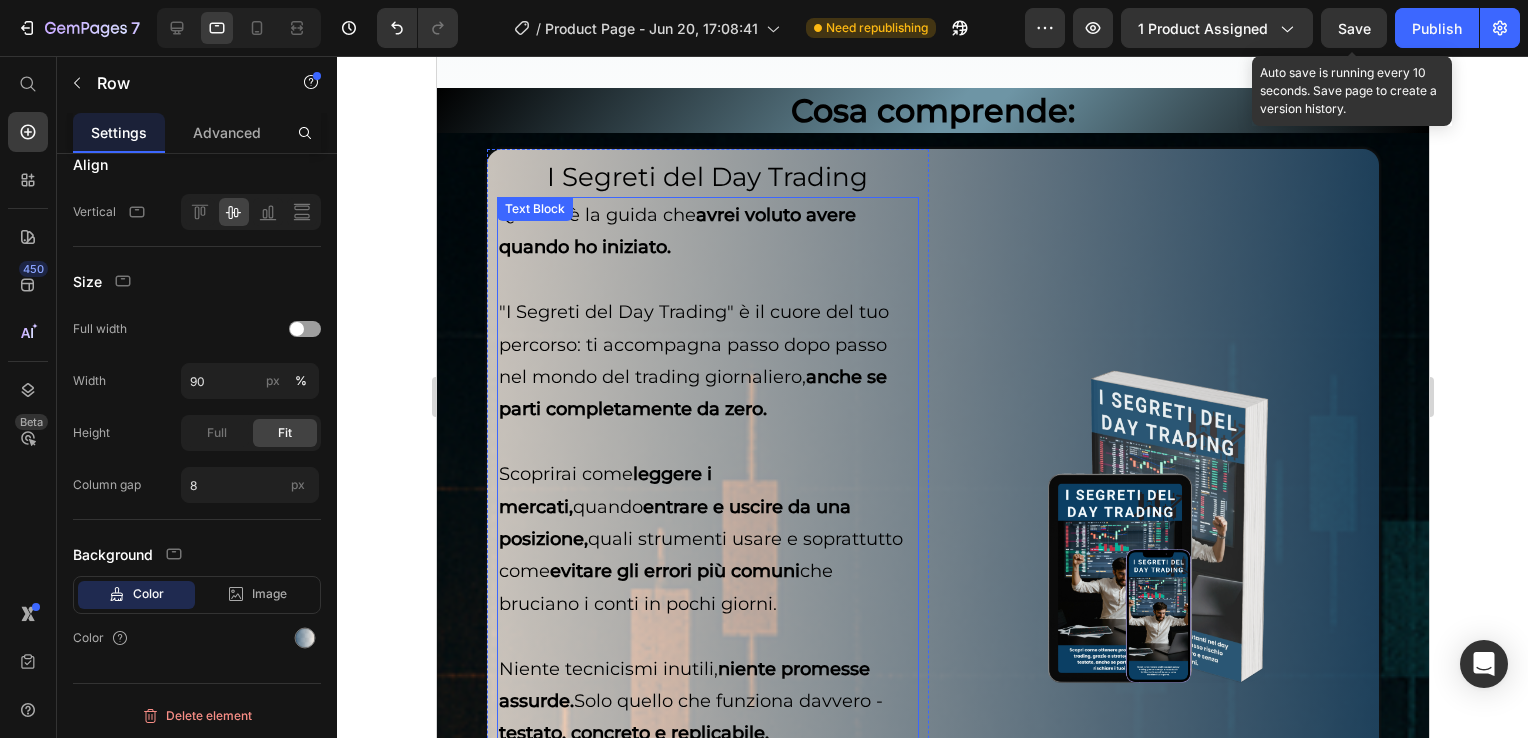 scroll, scrollTop: 5271, scrollLeft: 0, axis: vertical 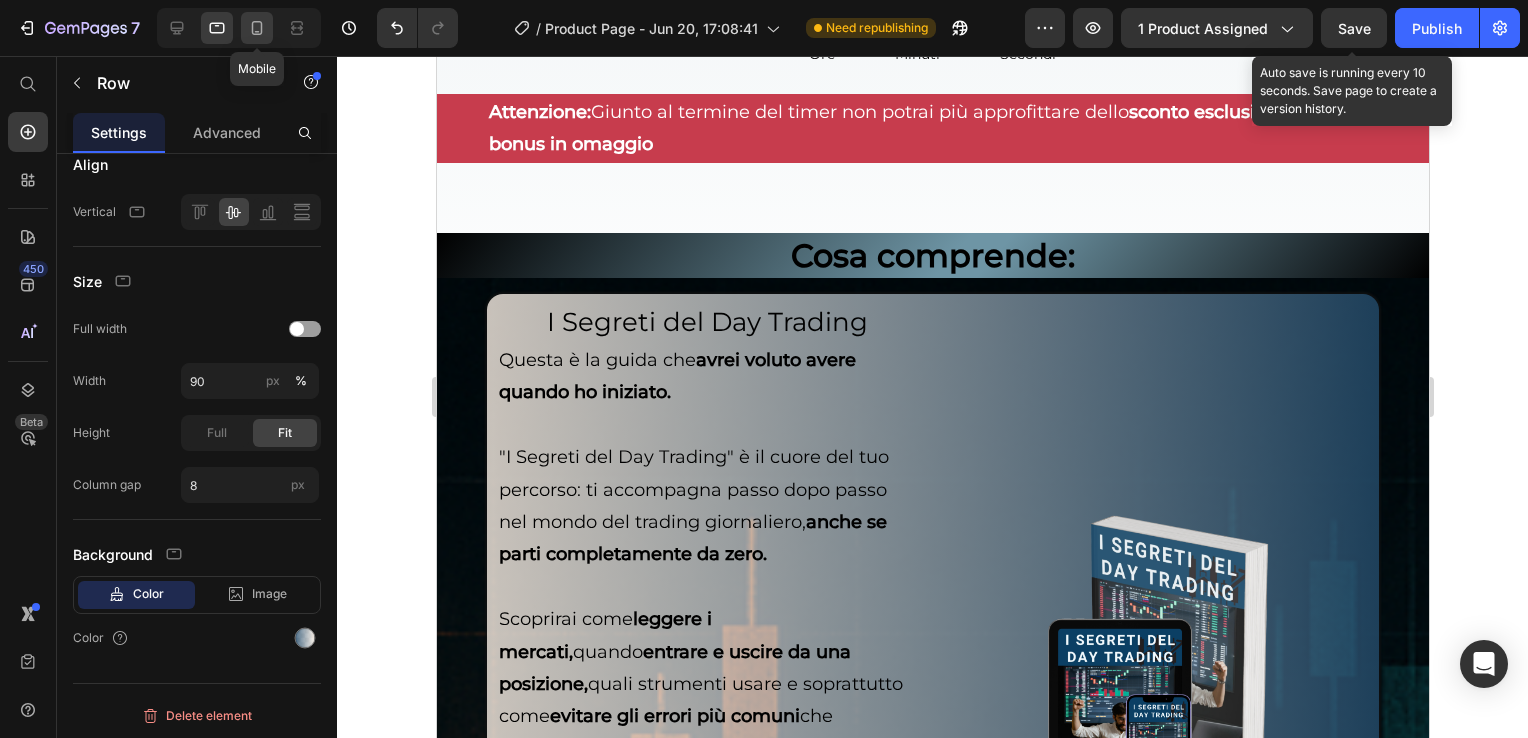 click 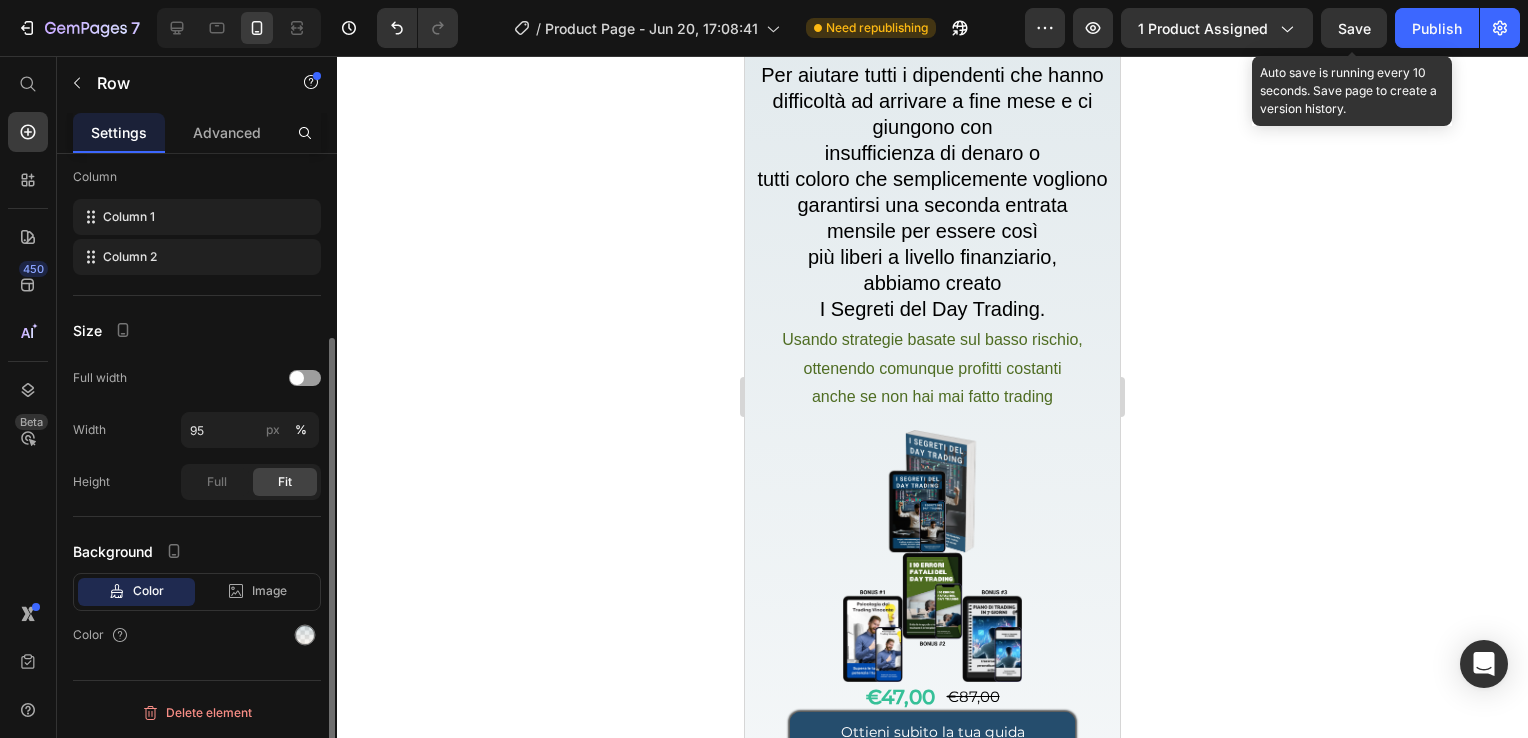 scroll, scrollTop: 264, scrollLeft: 0, axis: vertical 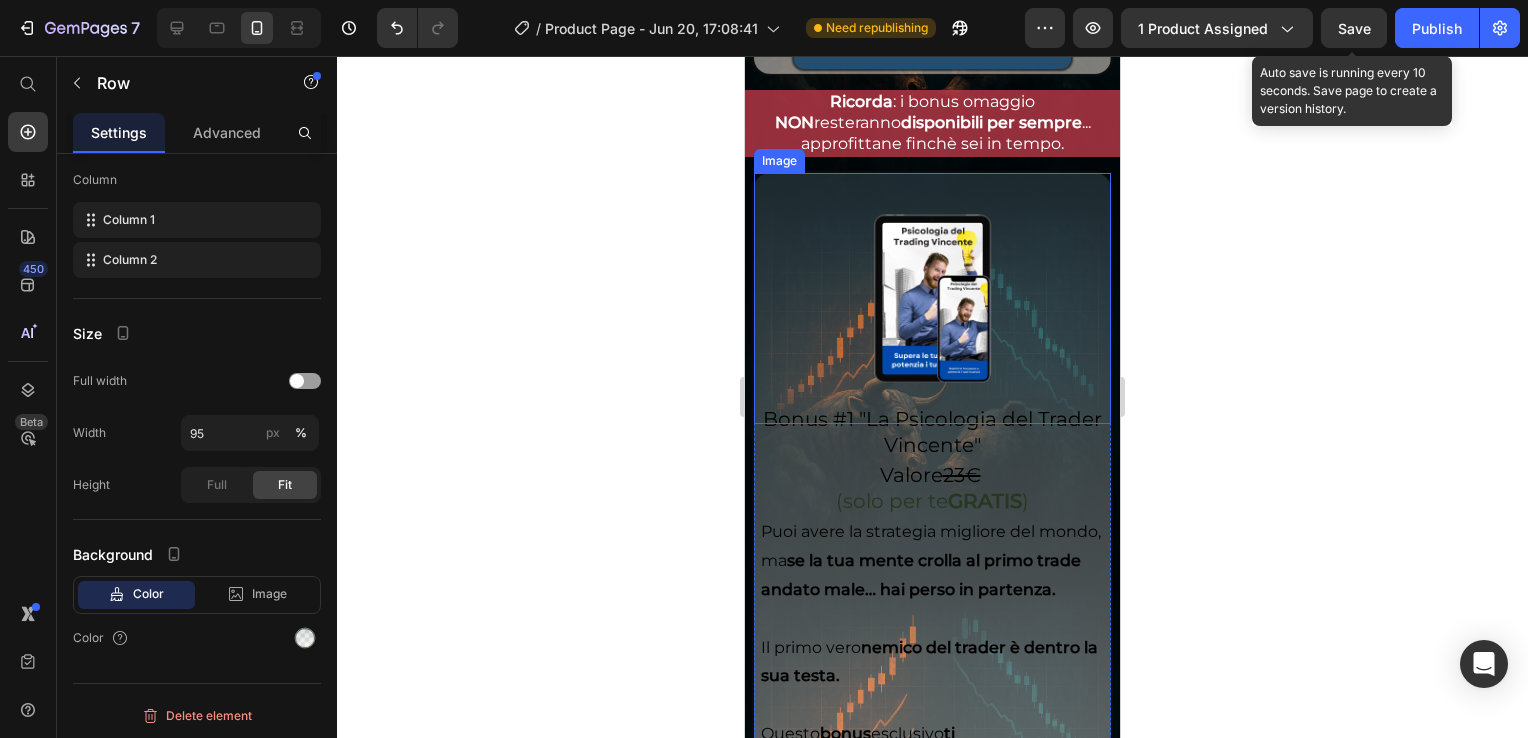 click at bounding box center (932, 299) 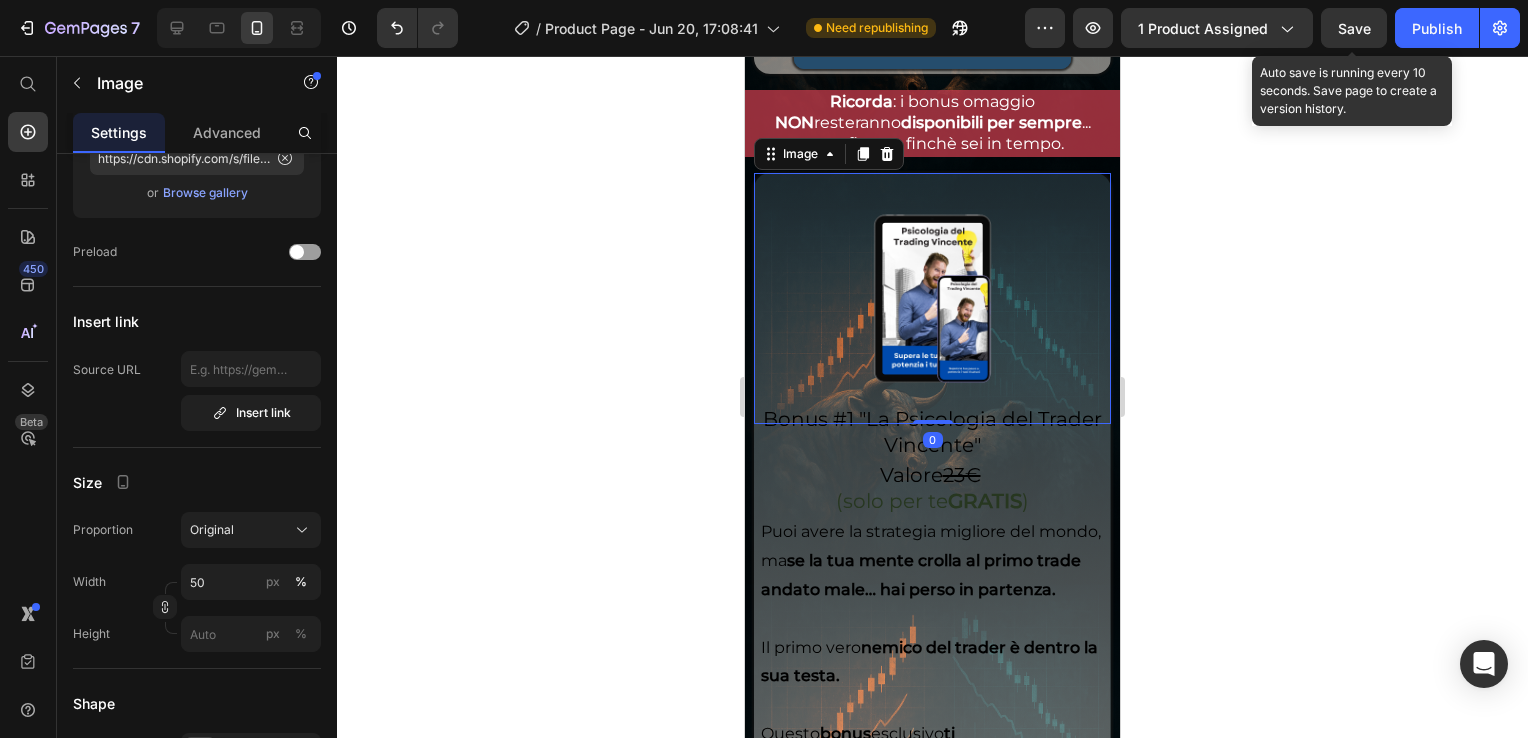 scroll, scrollTop: 0, scrollLeft: 0, axis: both 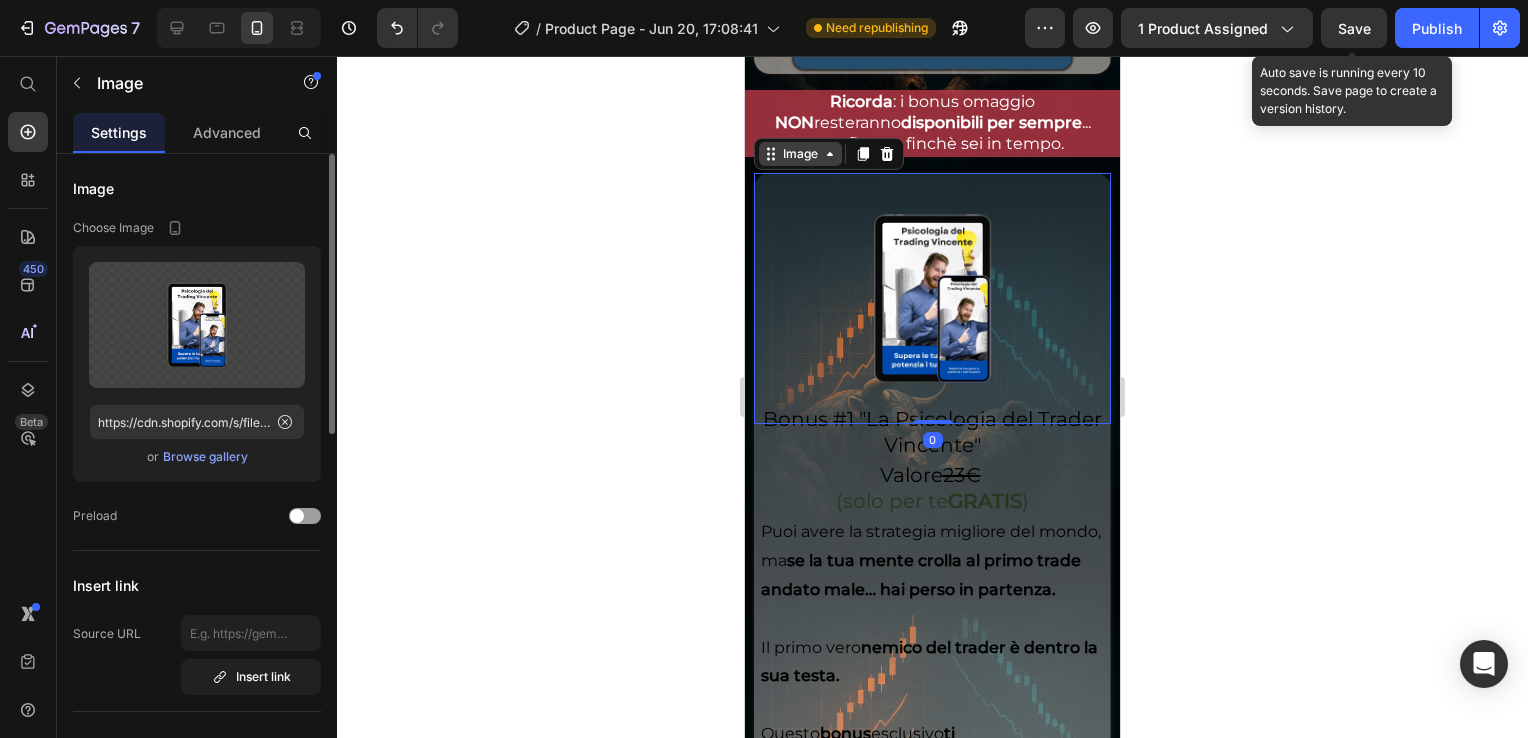 click 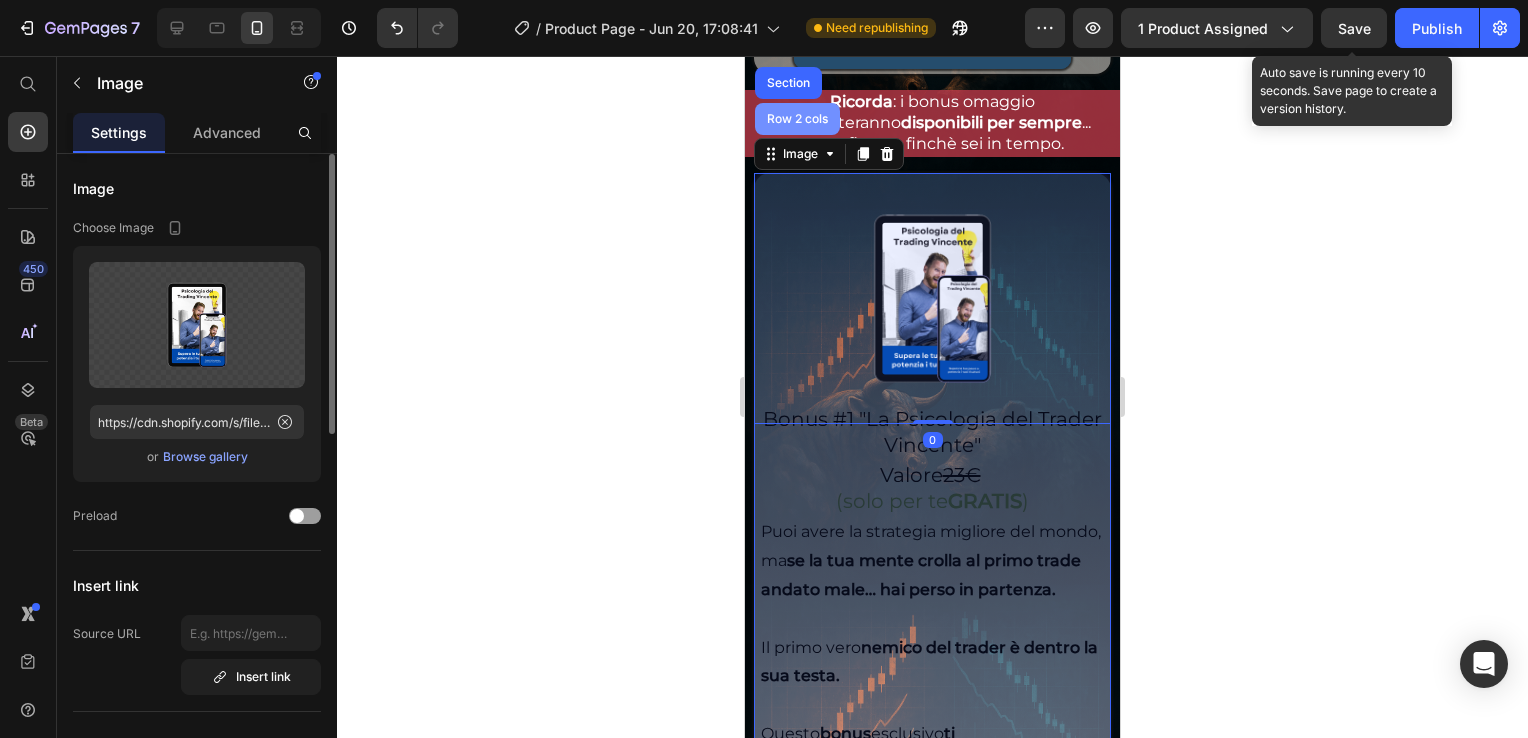click on "Row 2 cols" at bounding box center [797, 119] 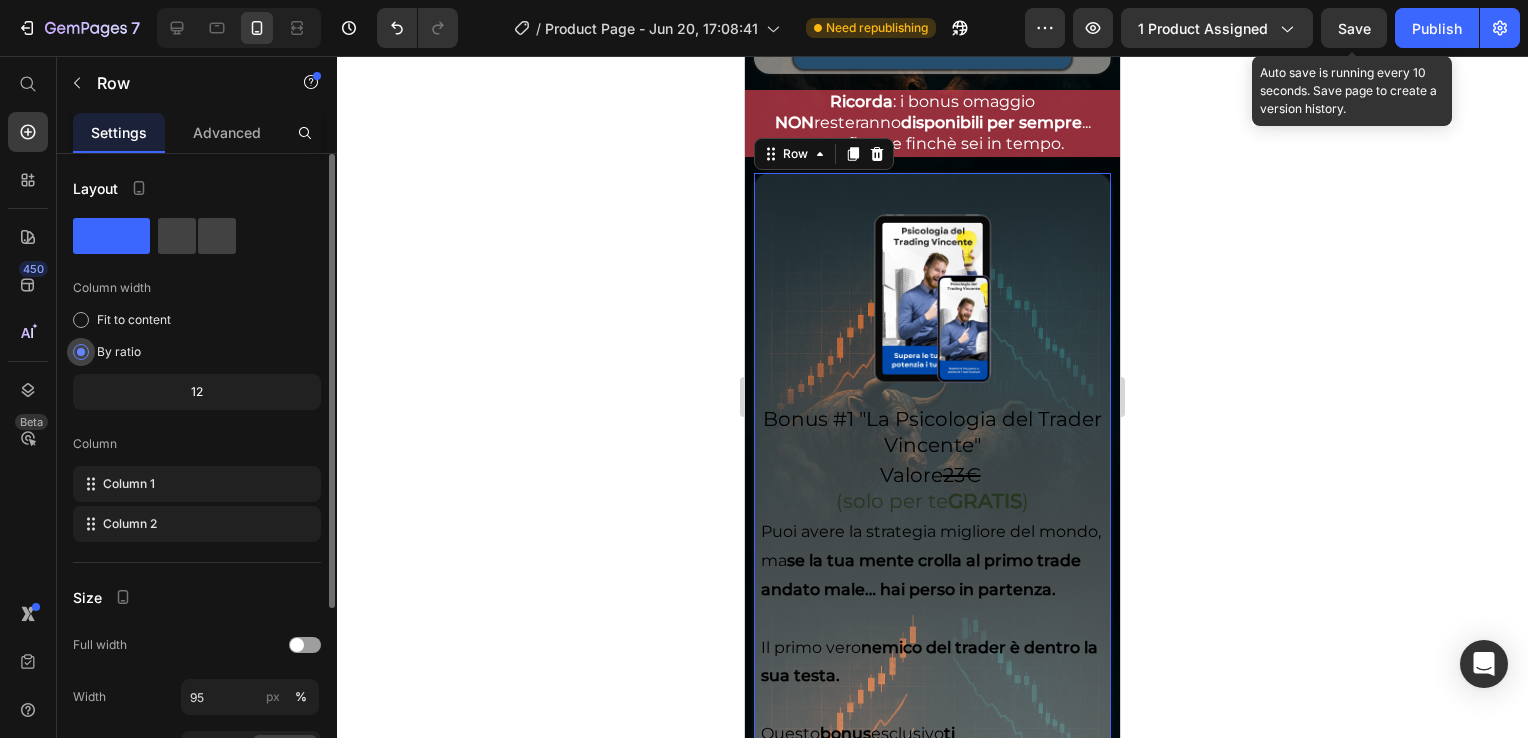 scroll, scrollTop: 264, scrollLeft: 0, axis: vertical 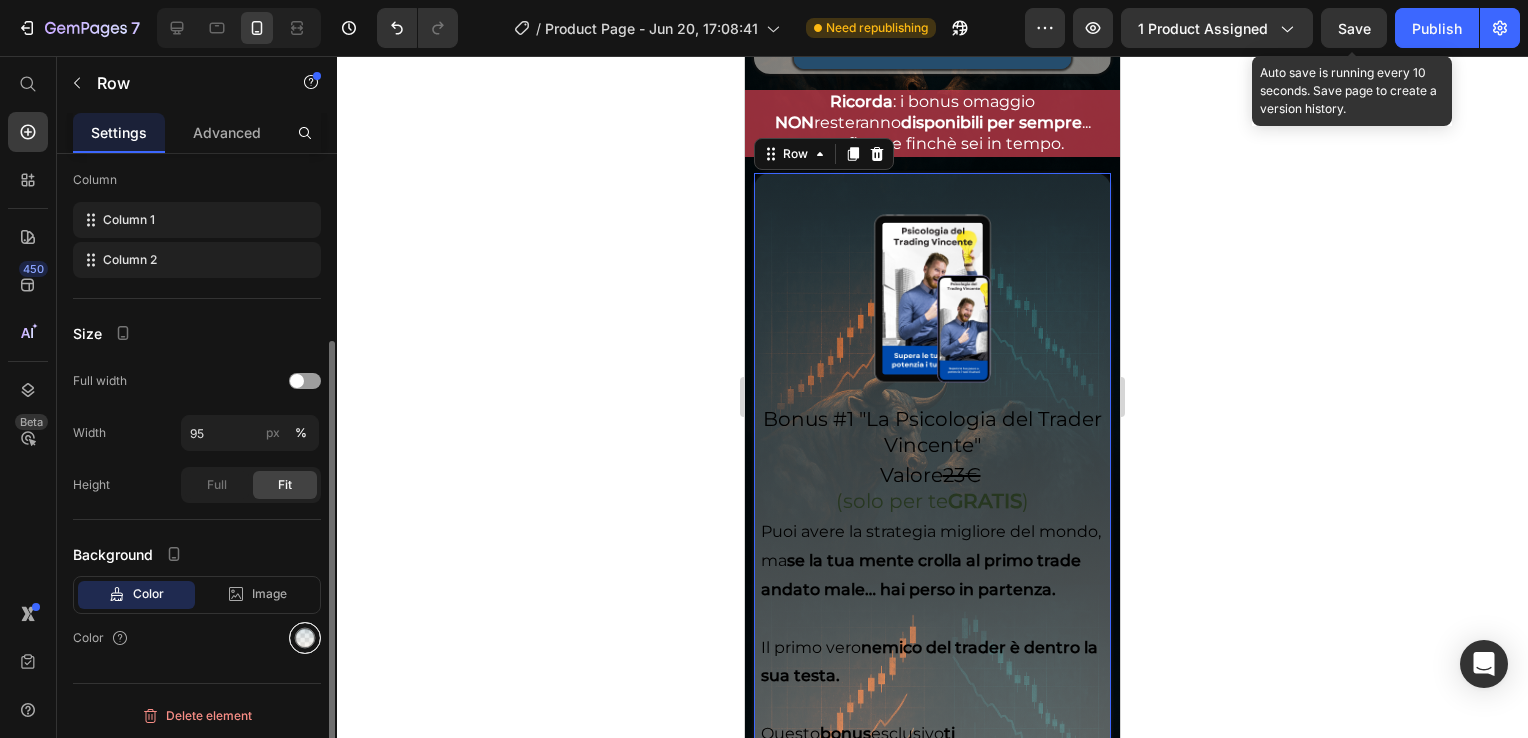 click at bounding box center [305, 638] 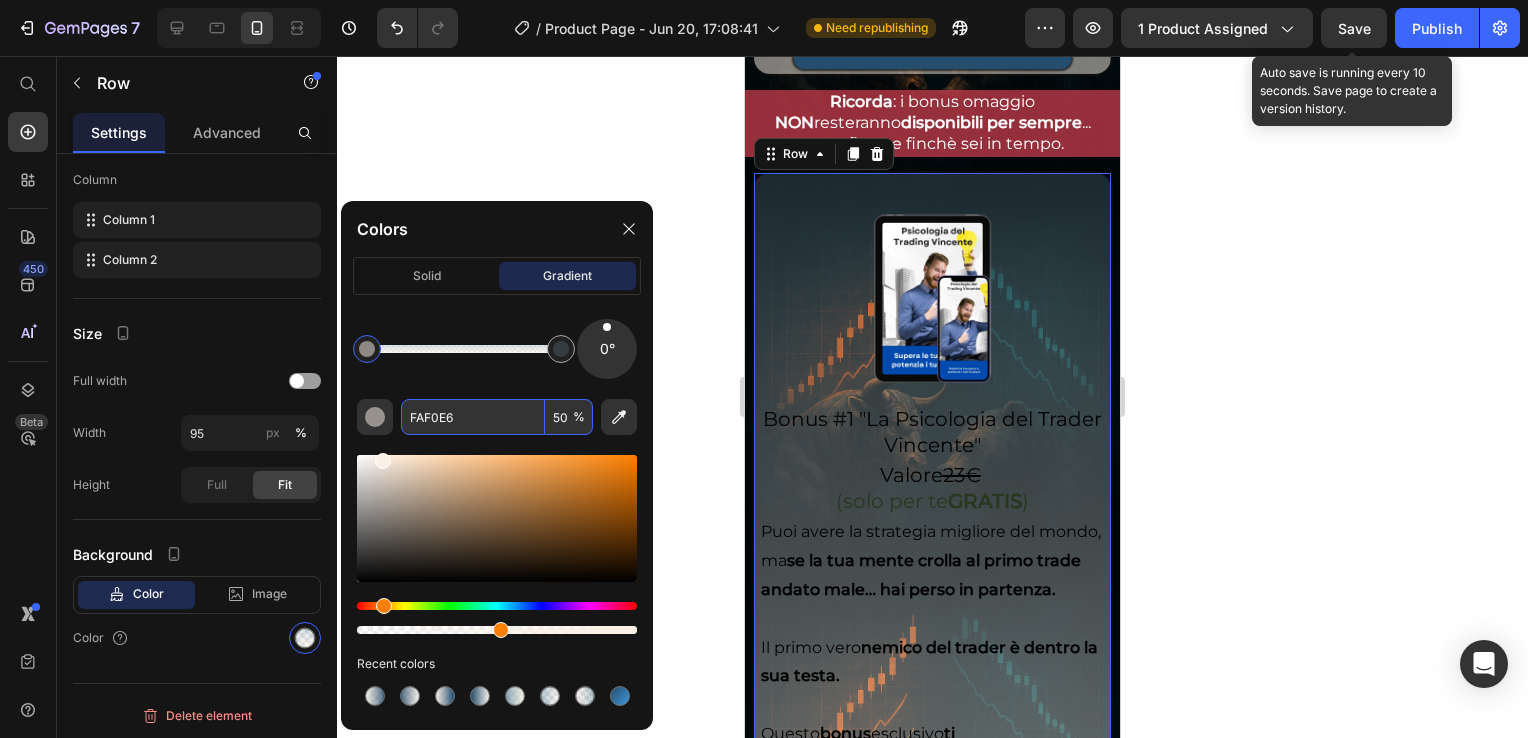 click on "50" at bounding box center (569, 417) 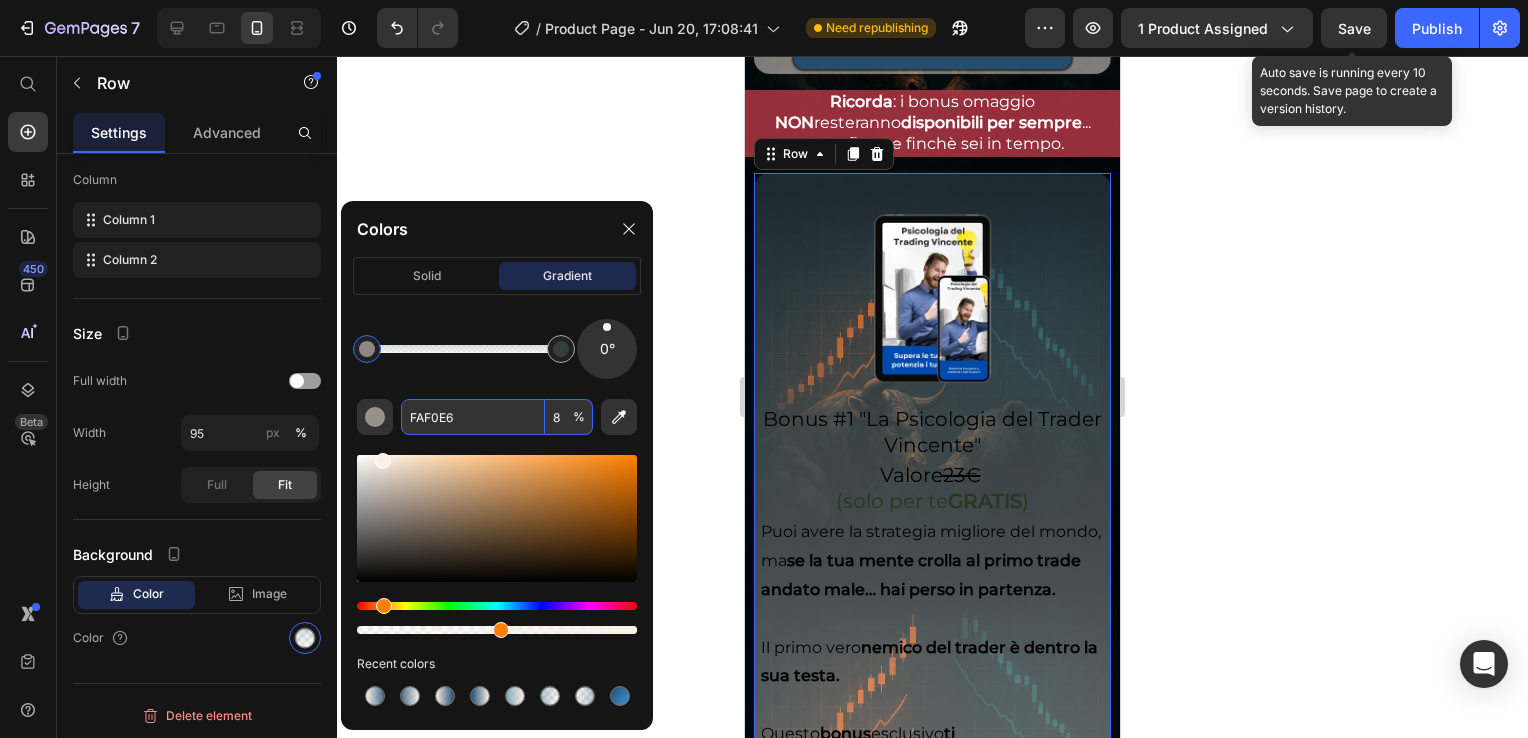 type on "80" 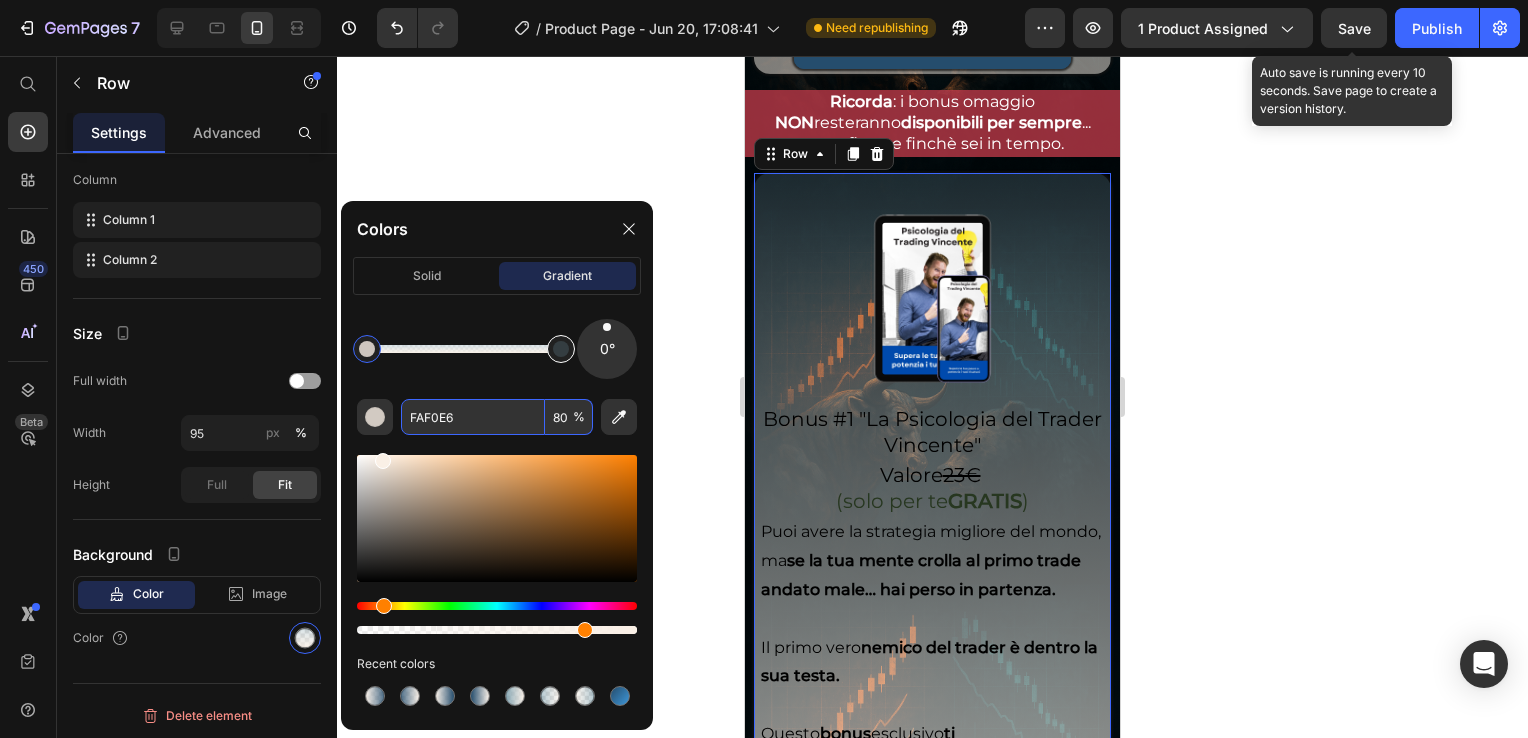 type on "6E95A5" 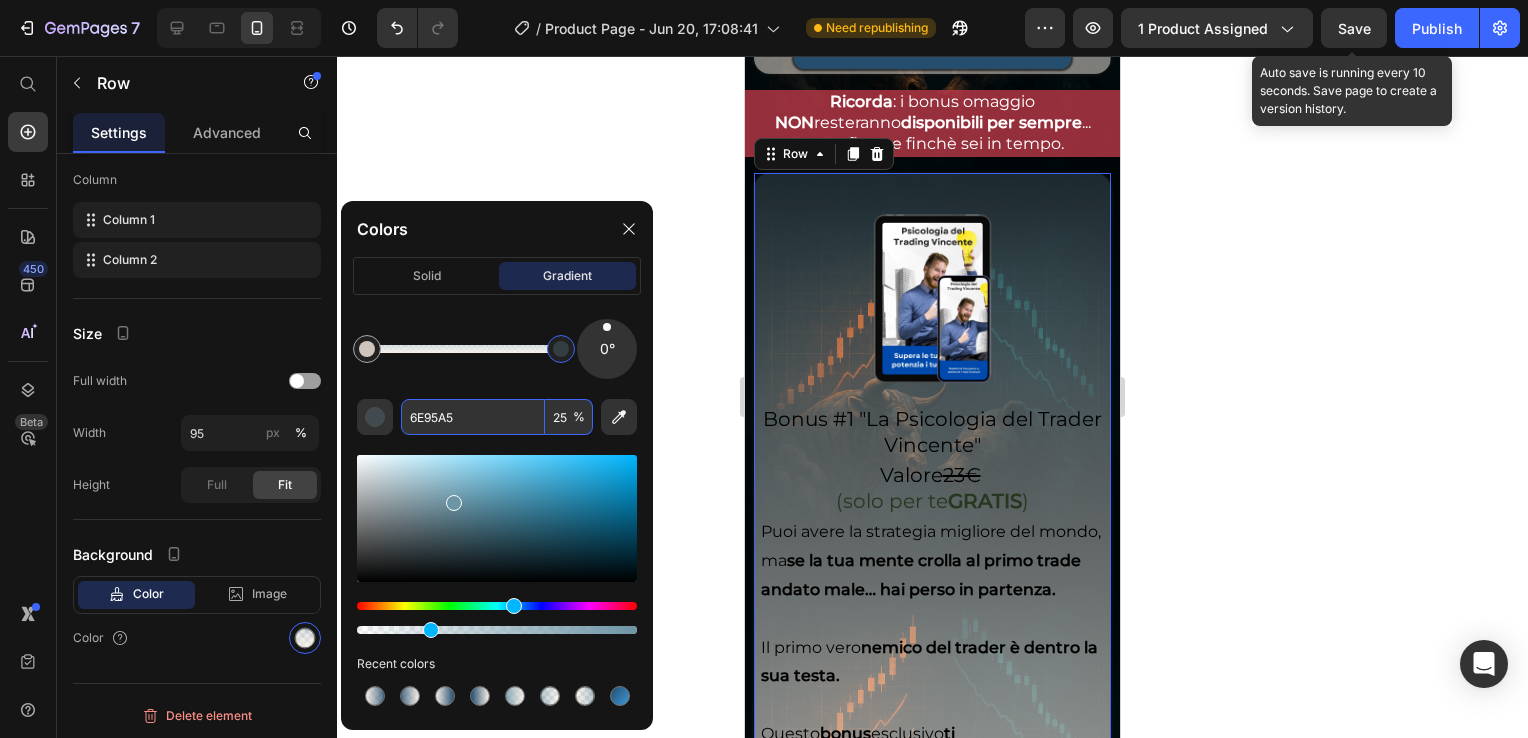drag, startPoint x: 551, startPoint y: 350, endPoint x: 587, endPoint y: 362, distance: 37.94733 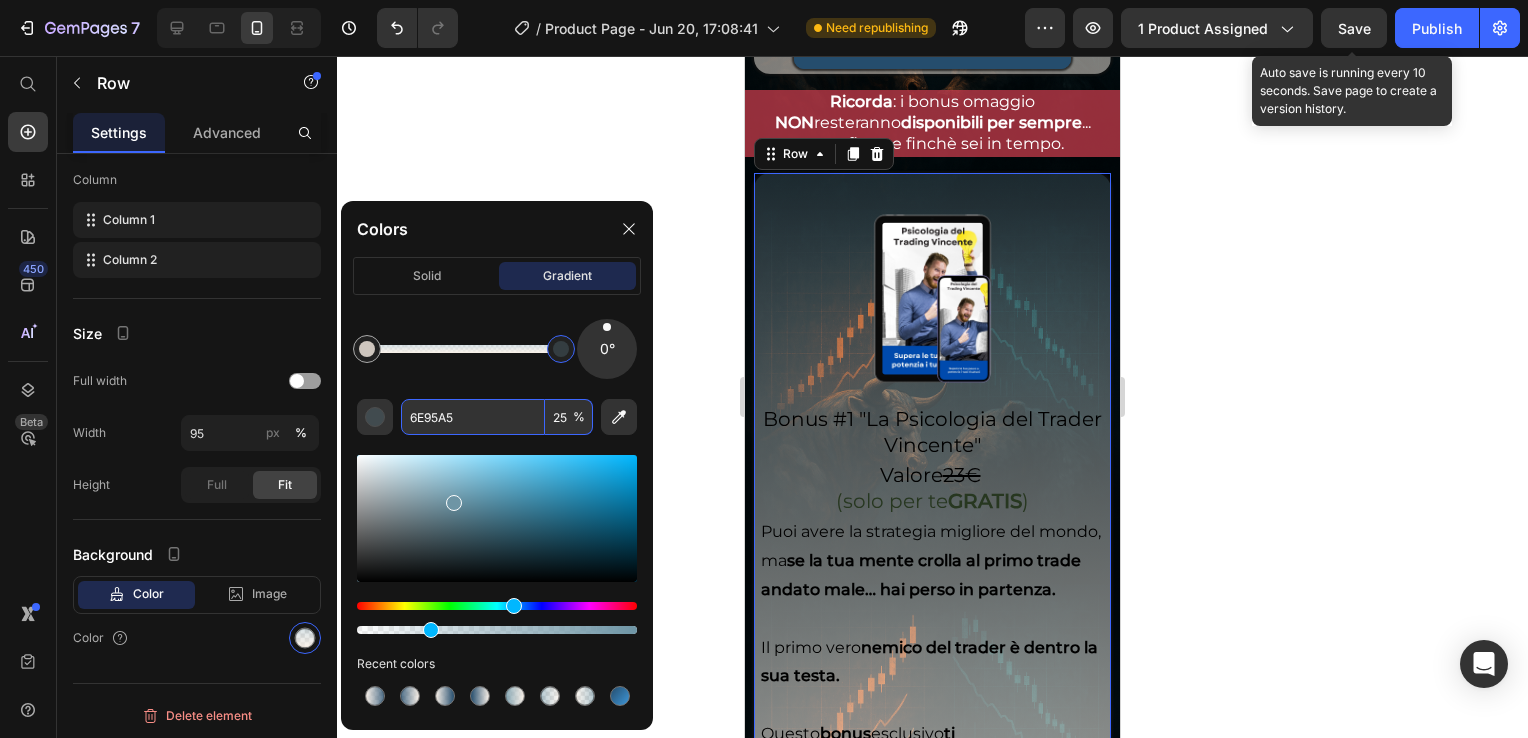 paste on "#254d6d" 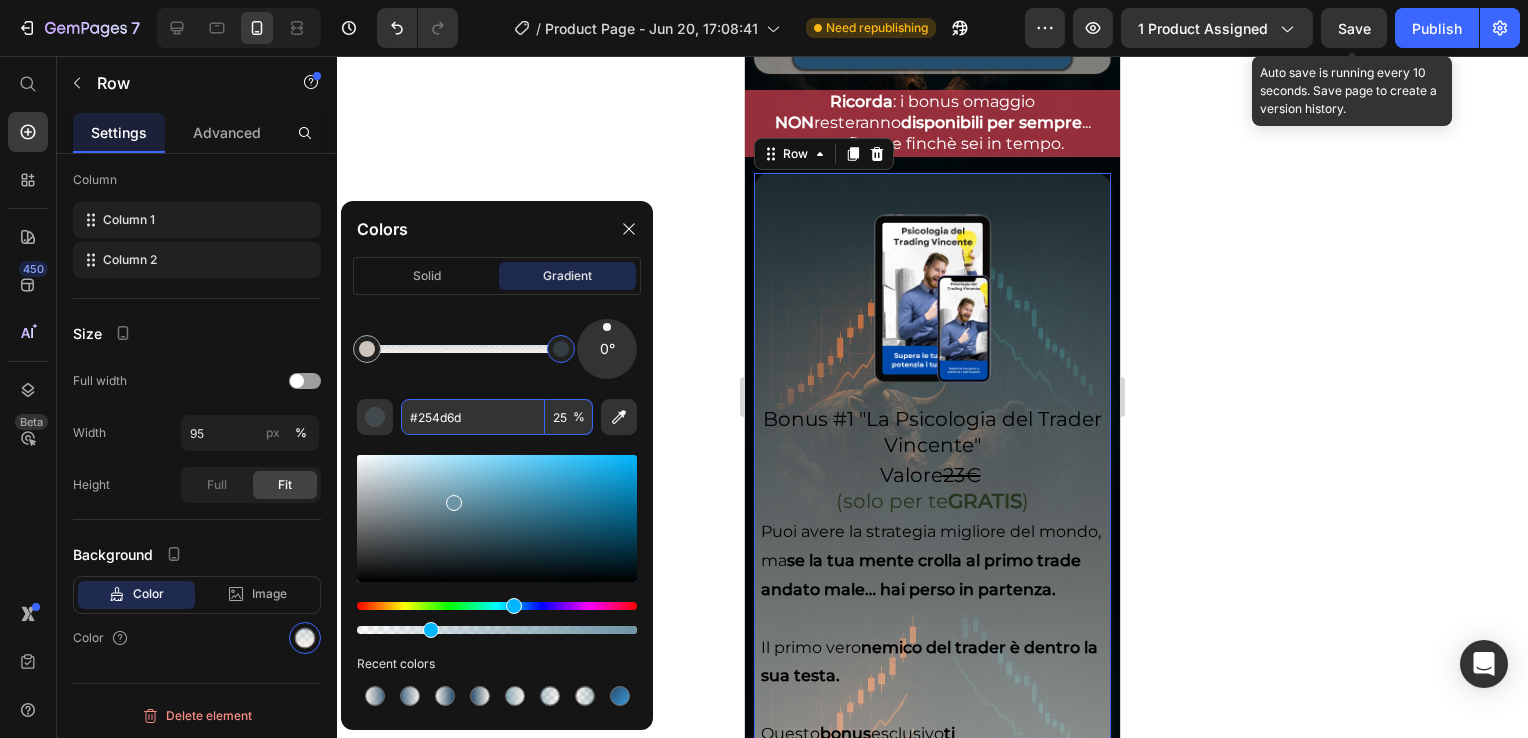 type on "254D6D" 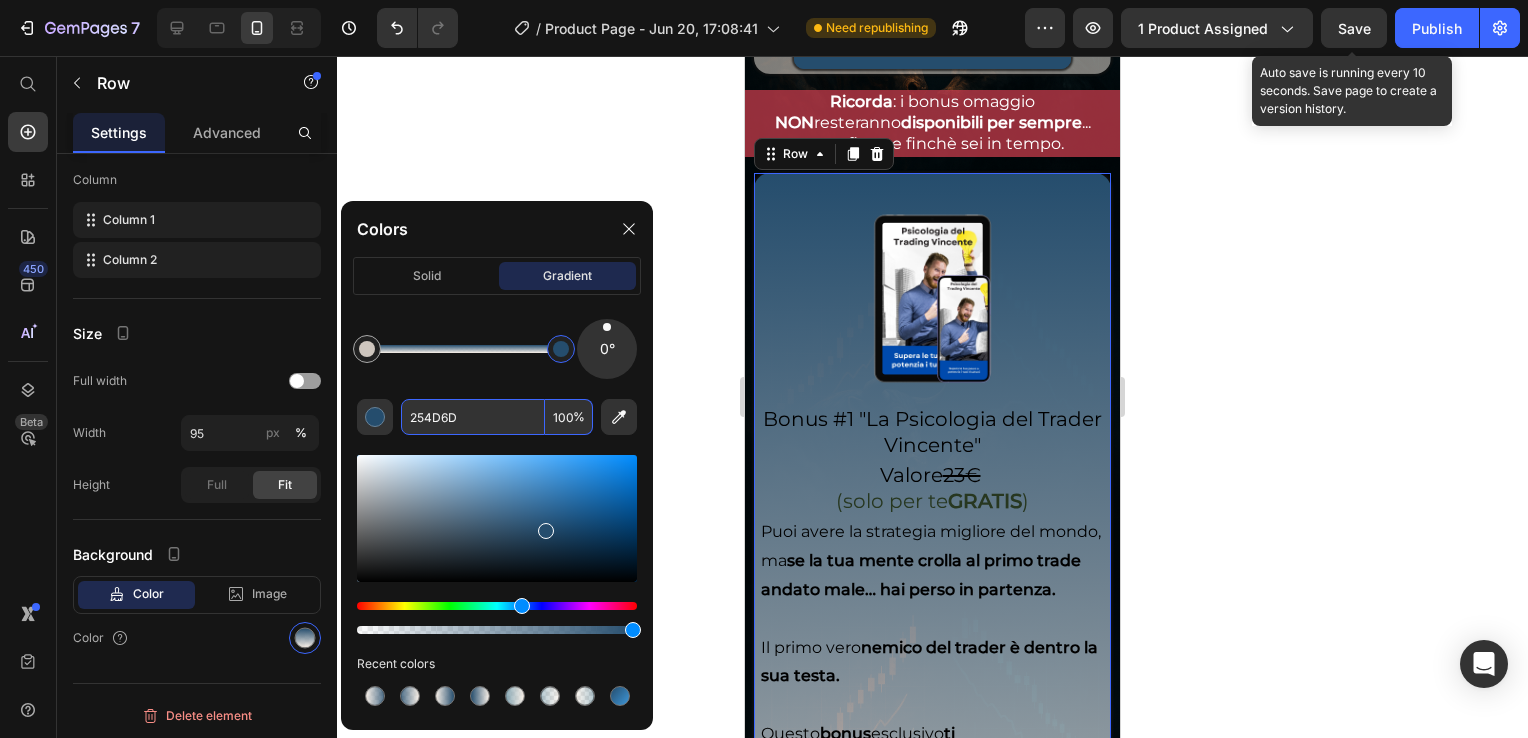 type on "254D6D" 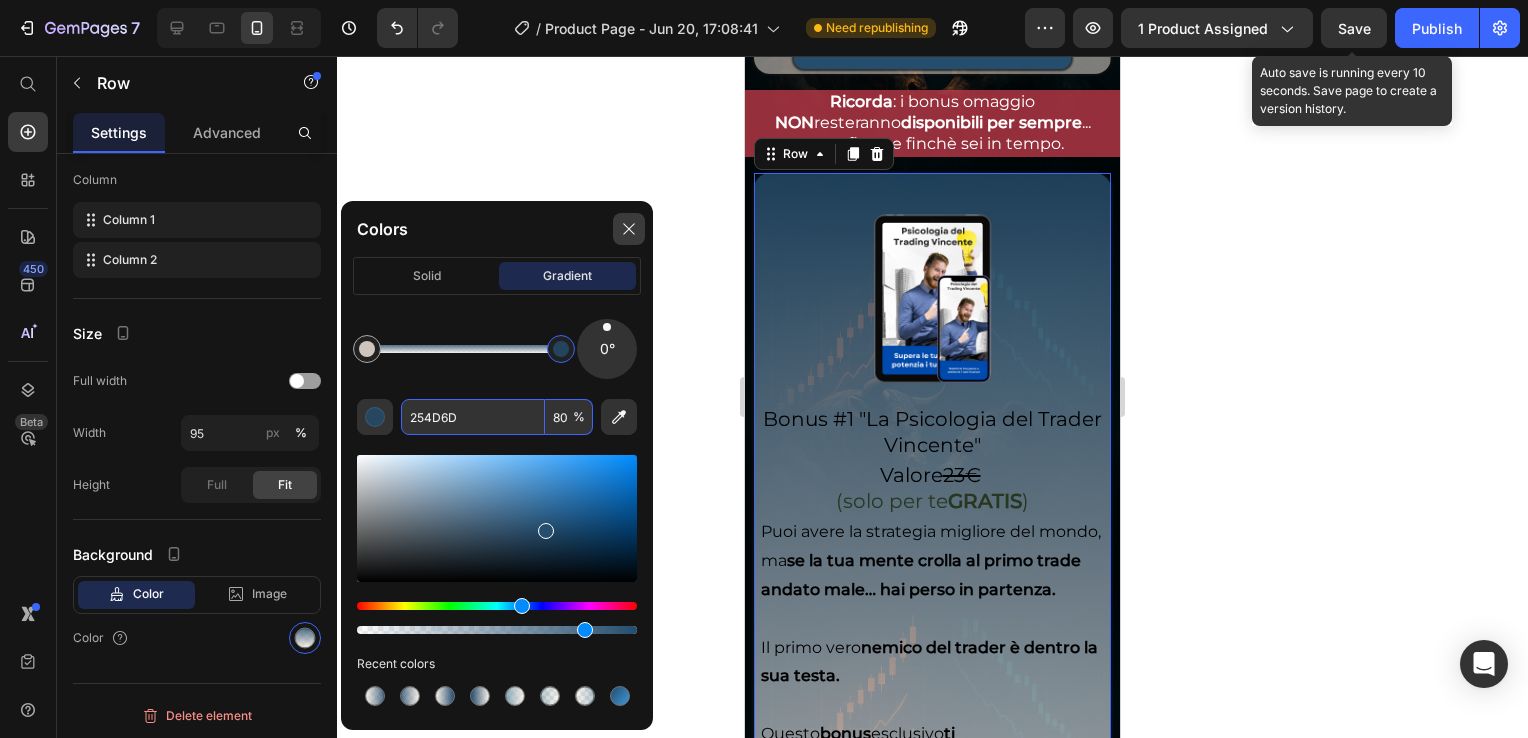 type on "80" 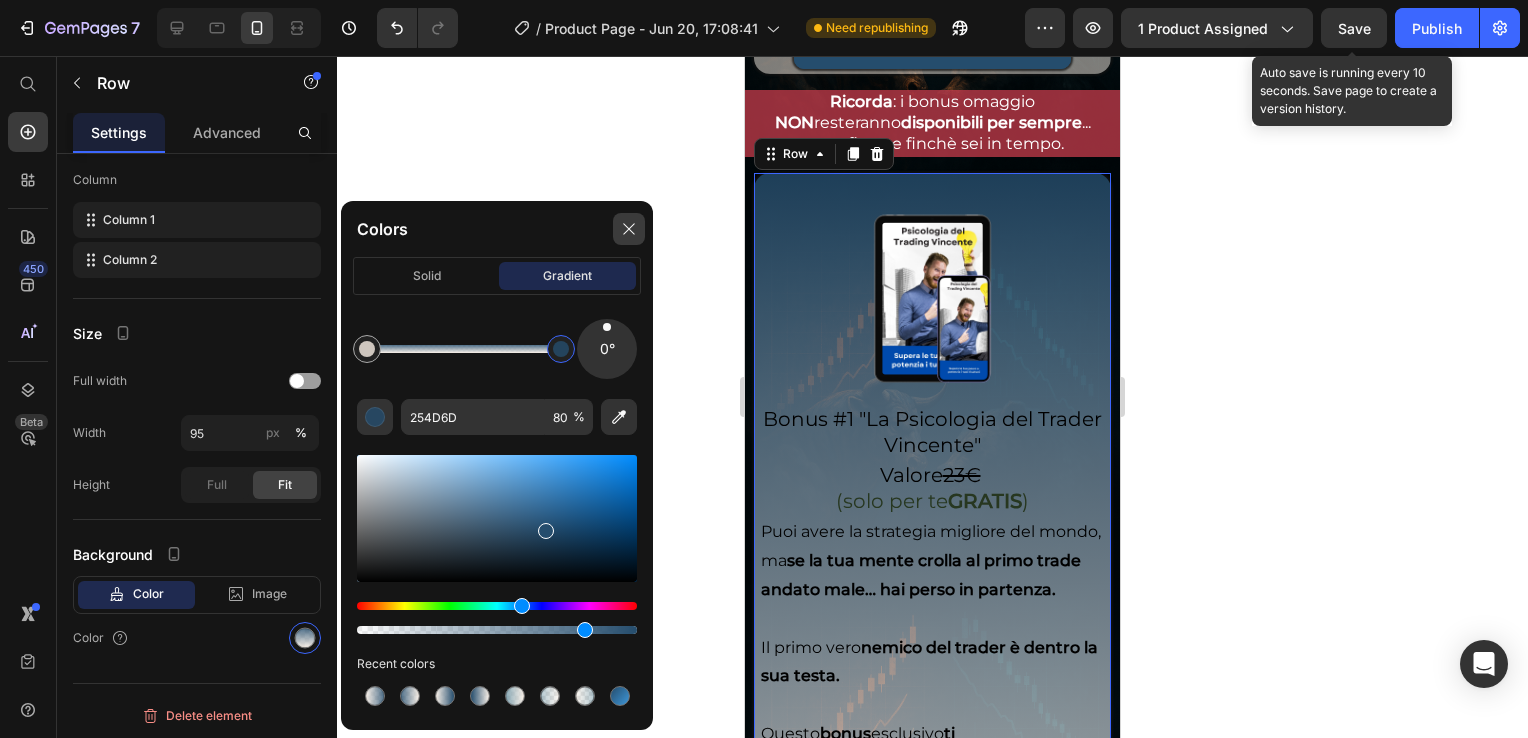click on "Colors" 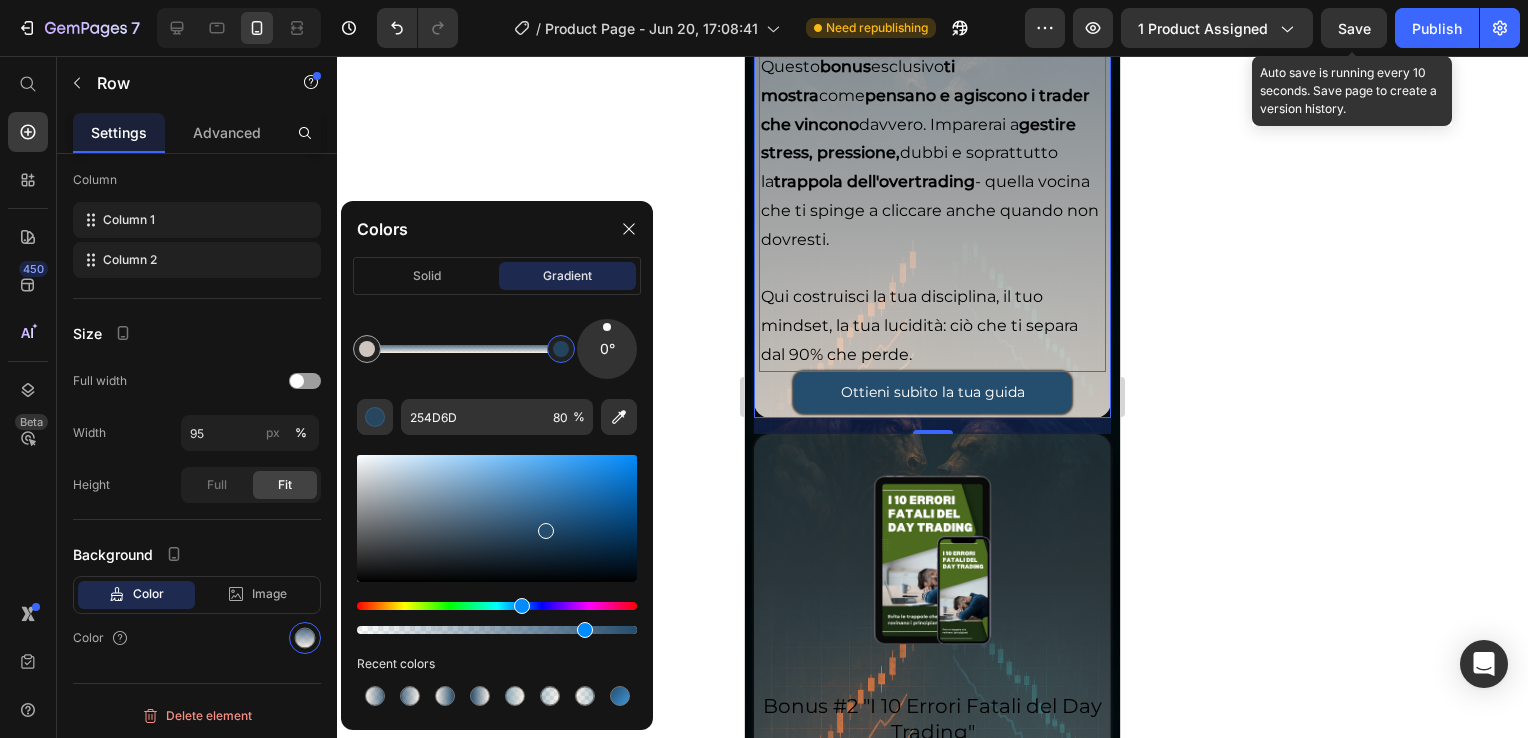 scroll, scrollTop: 7238, scrollLeft: 0, axis: vertical 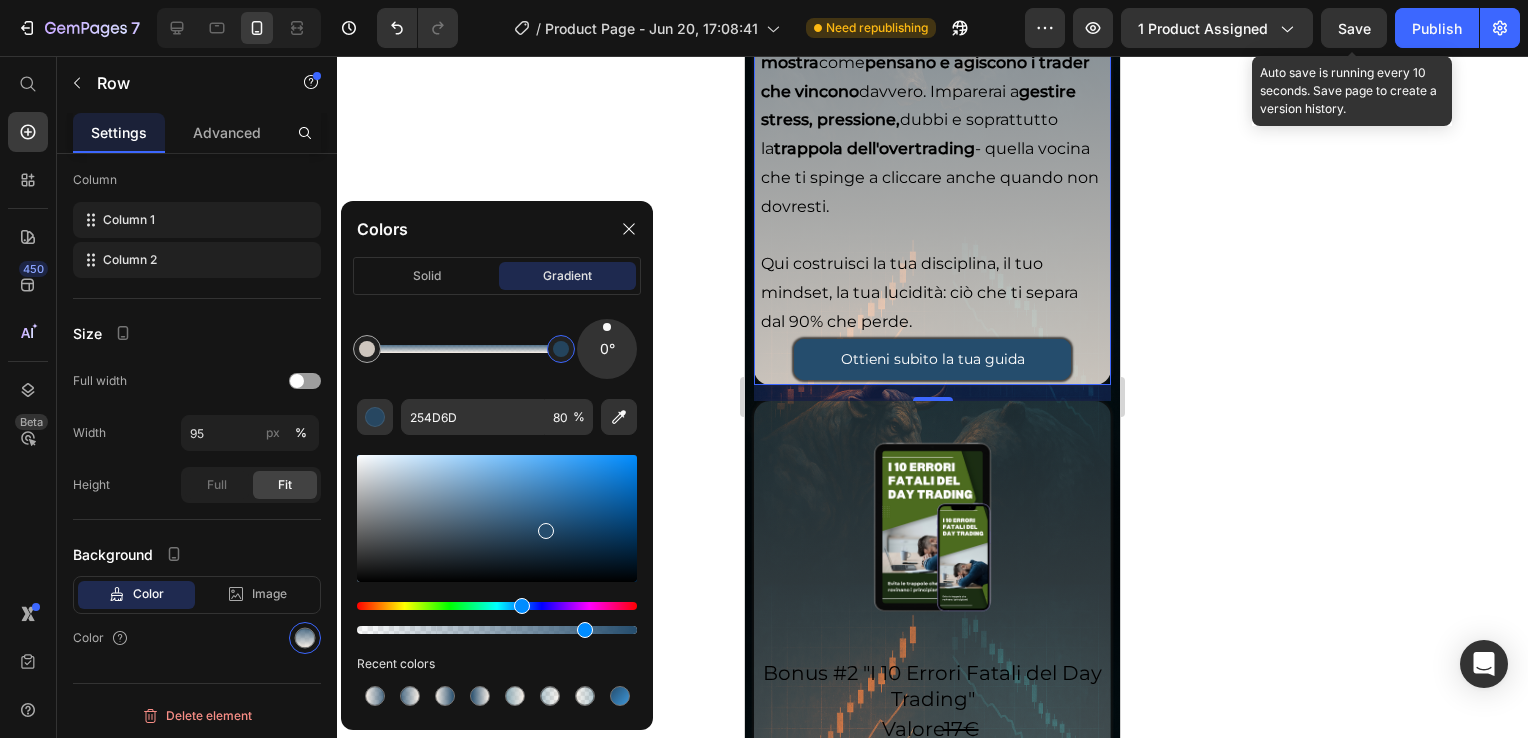 click on "Save" at bounding box center [1354, 28] 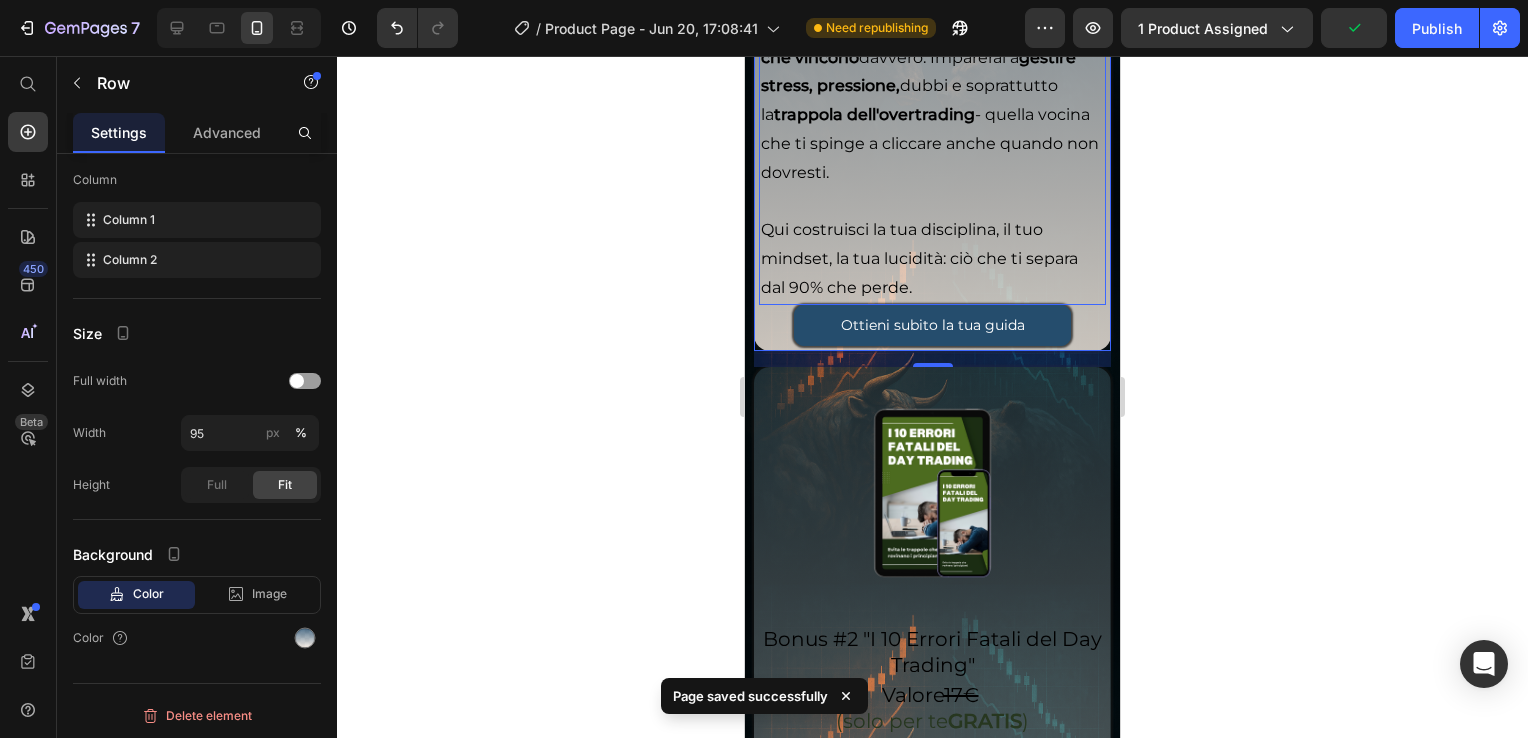 scroll, scrollTop: 7538, scrollLeft: 0, axis: vertical 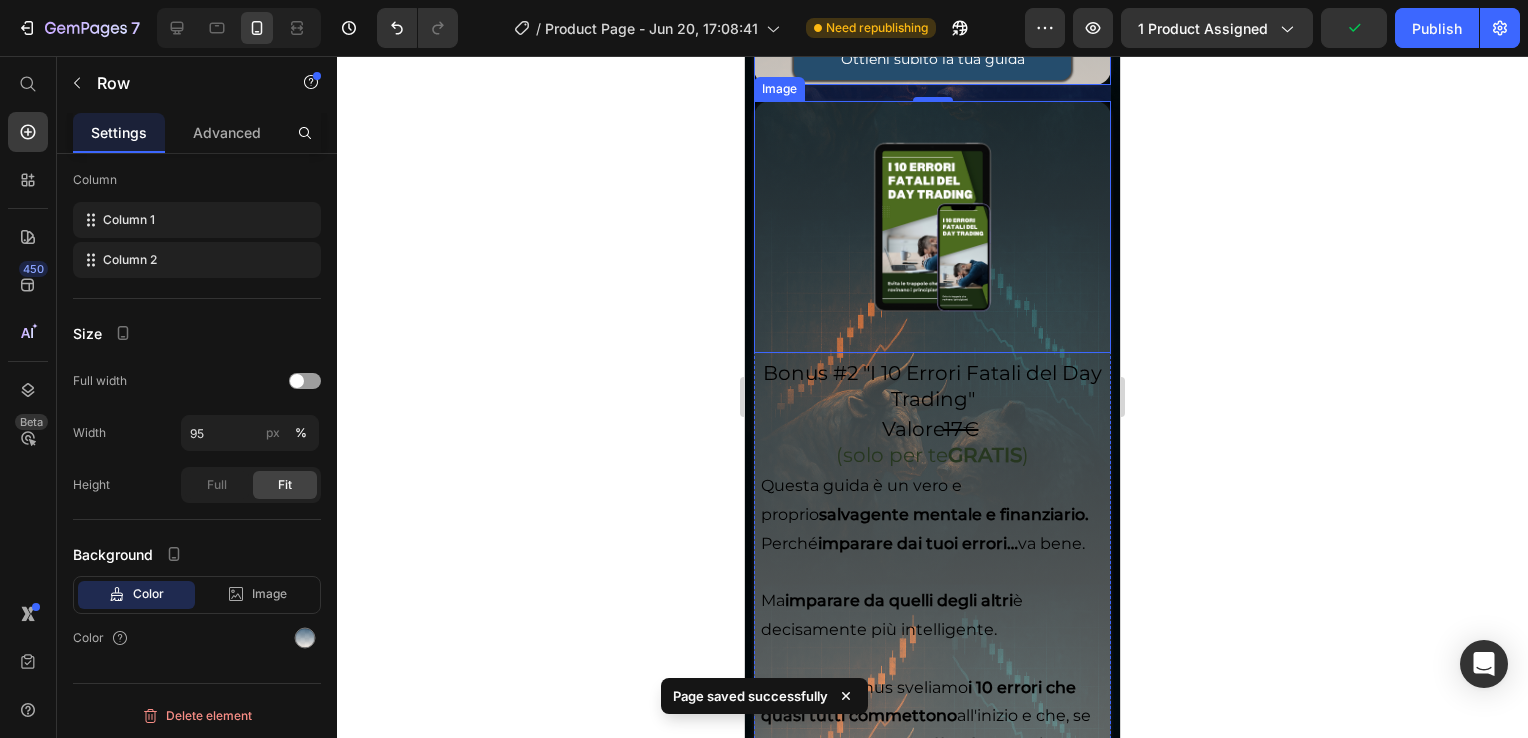 click at bounding box center [932, 227] 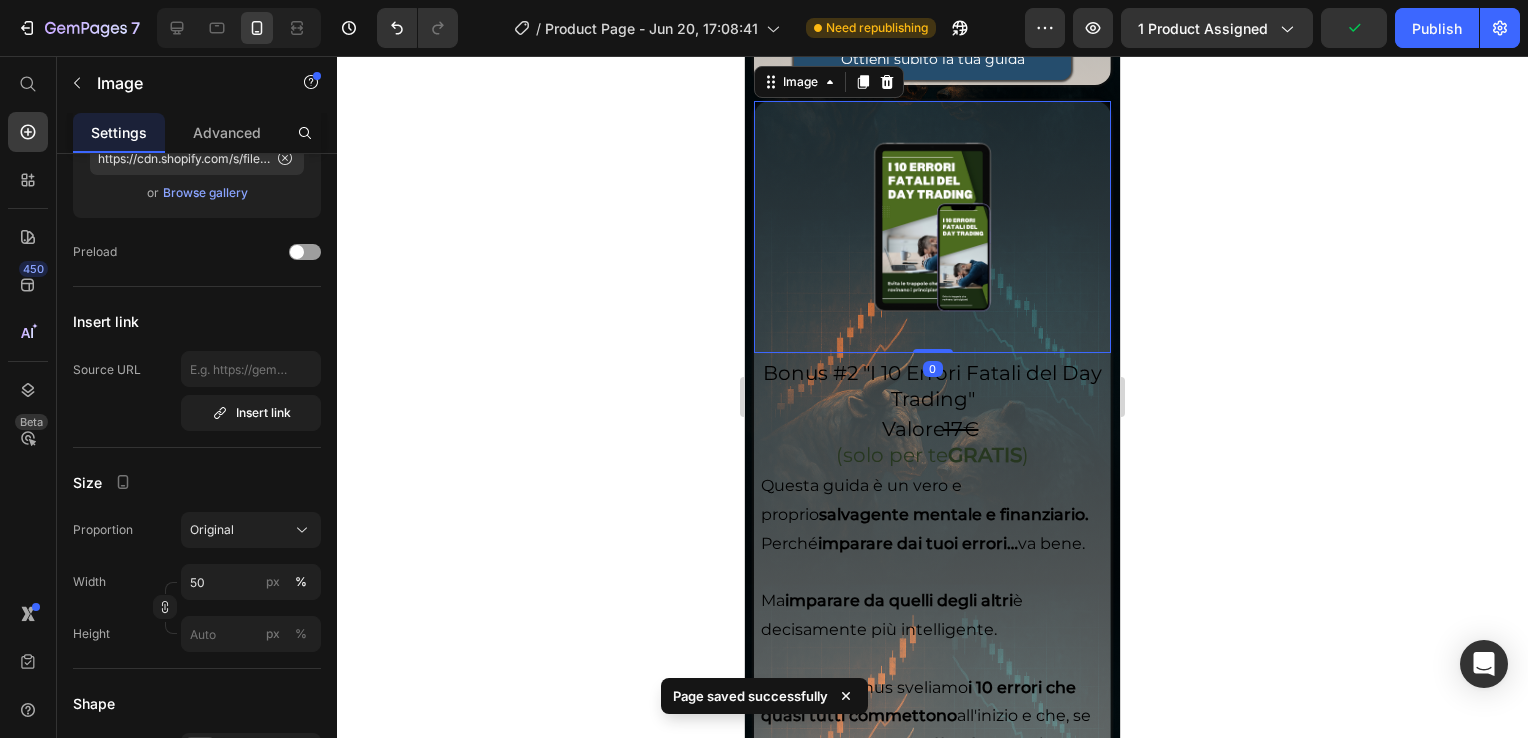 scroll, scrollTop: 0, scrollLeft: 0, axis: both 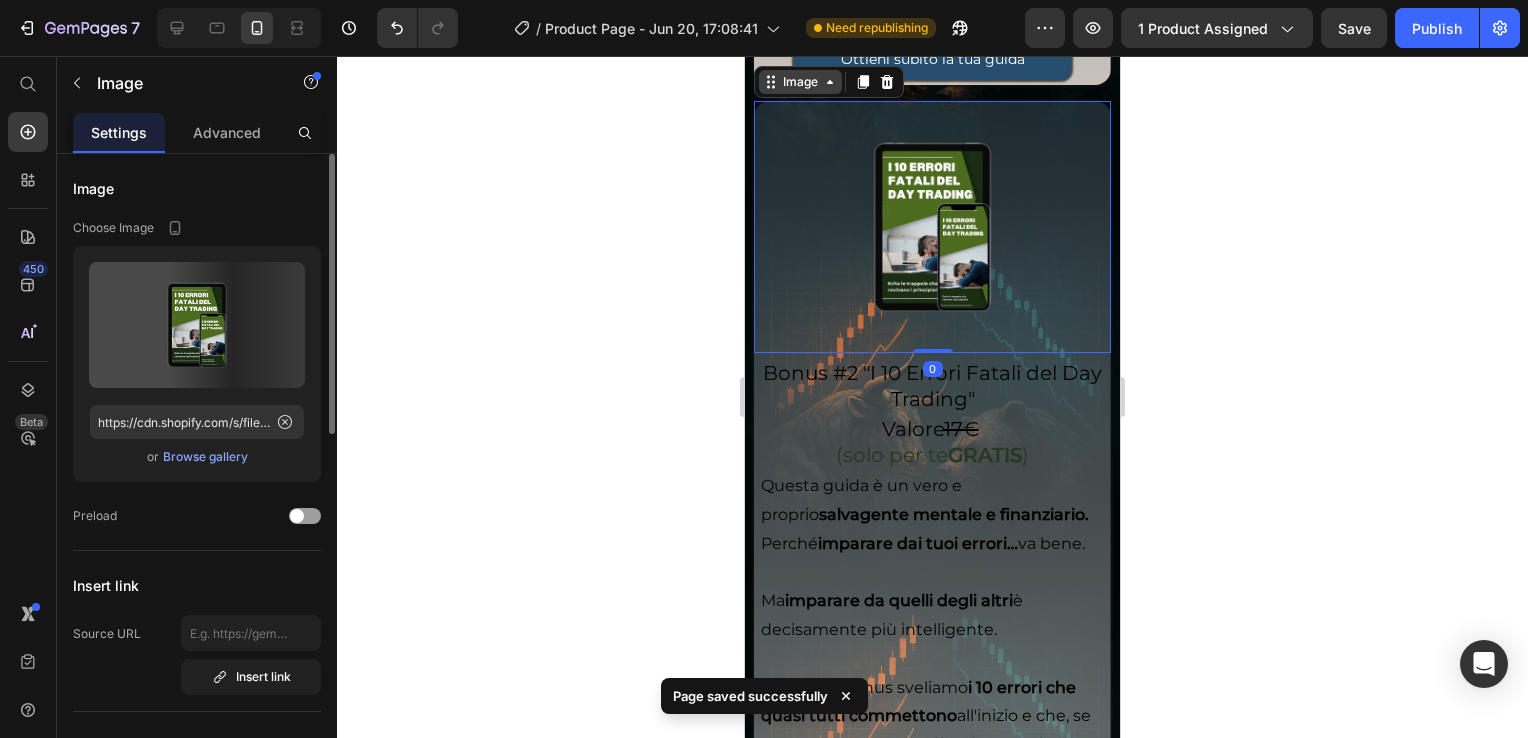 click on "Image" at bounding box center (800, 82) 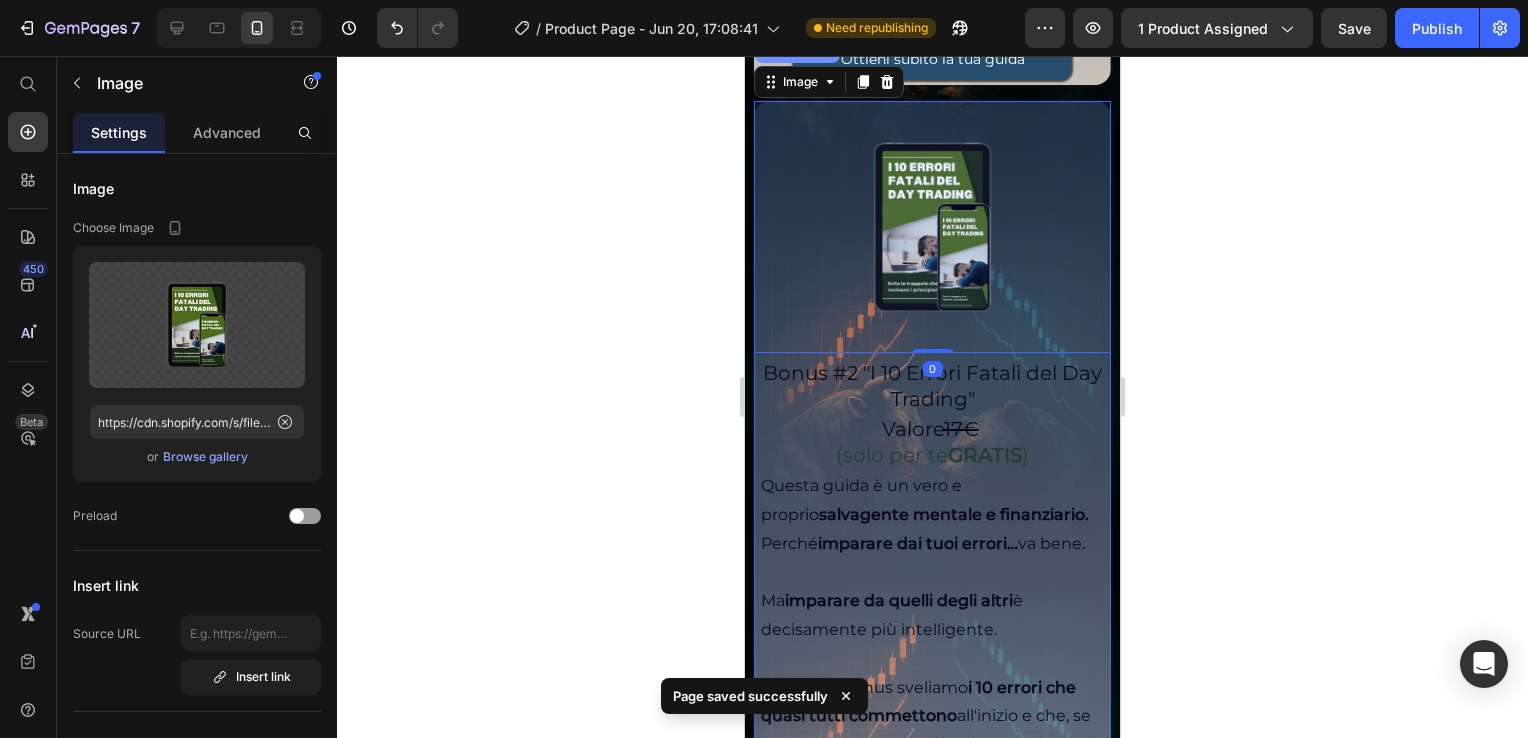 click on "Row 2 cols" at bounding box center [797, 47] 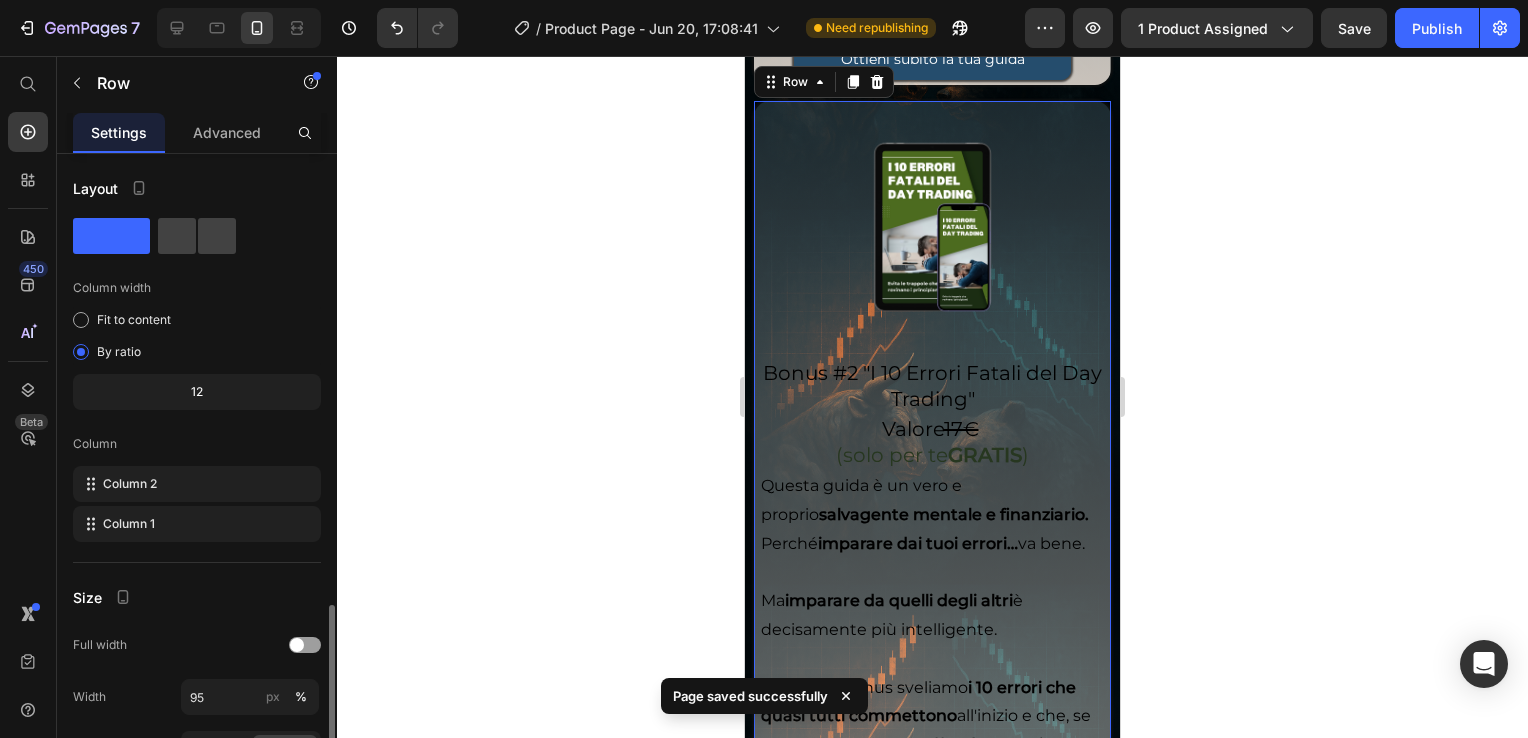 scroll, scrollTop: 264, scrollLeft: 0, axis: vertical 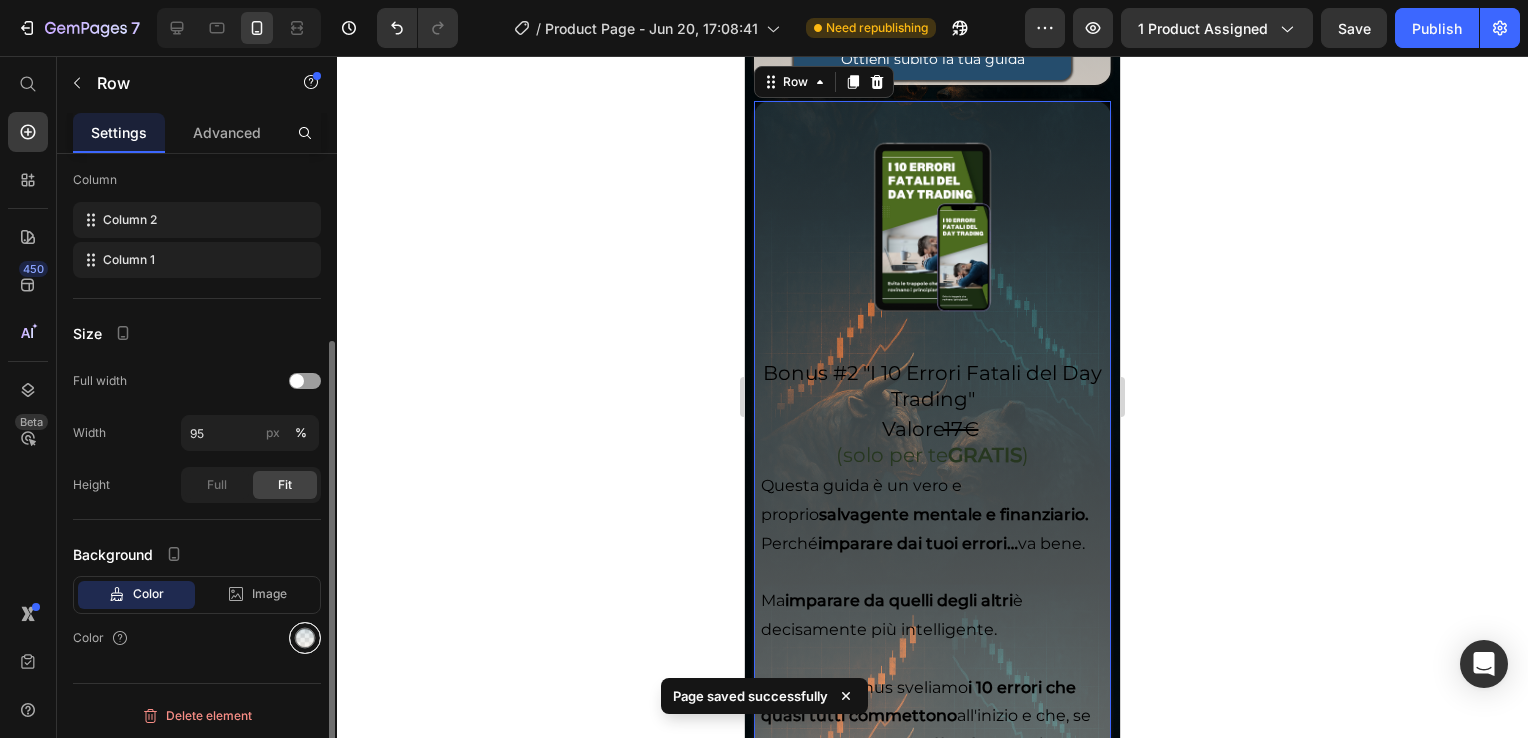 click at bounding box center [305, 638] 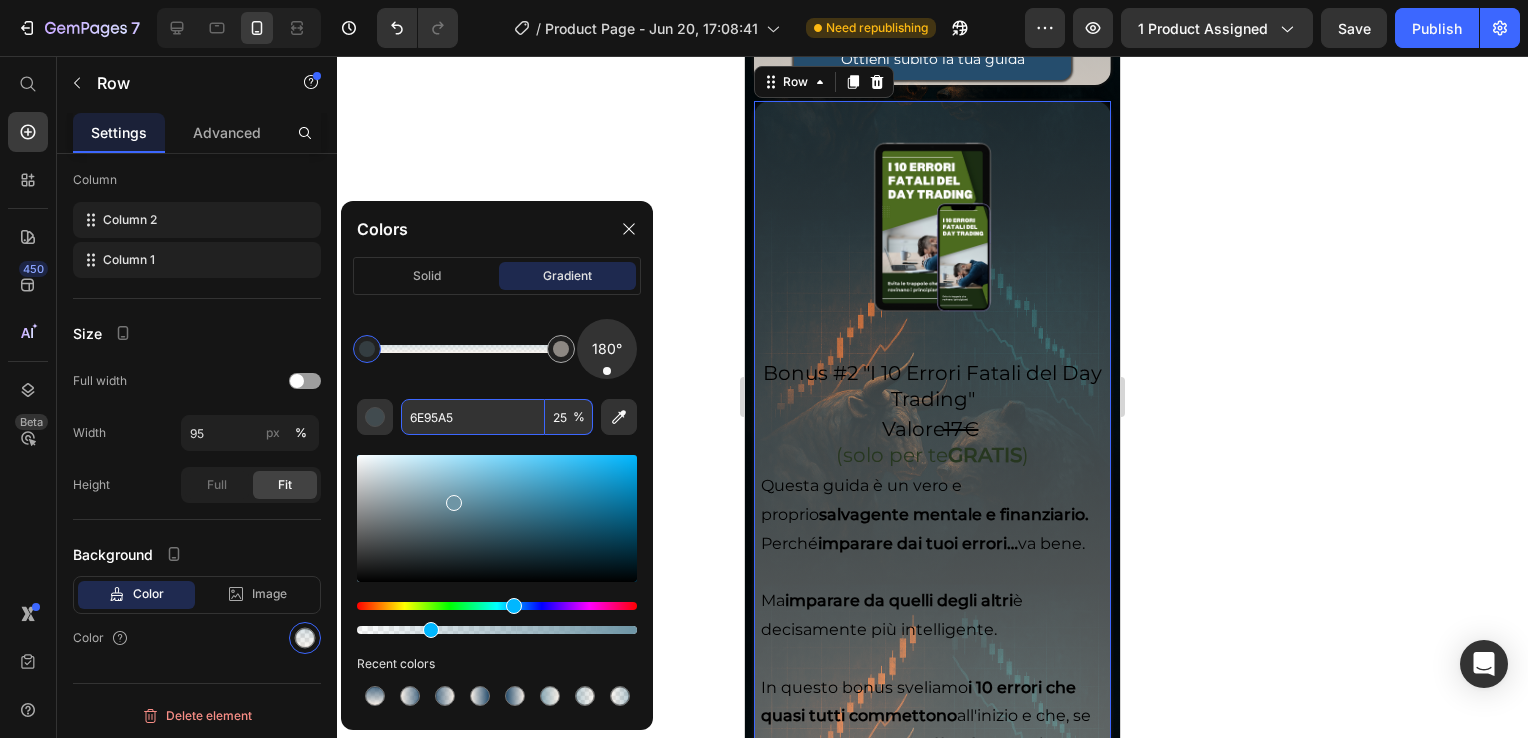 click on "25" at bounding box center [569, 417] 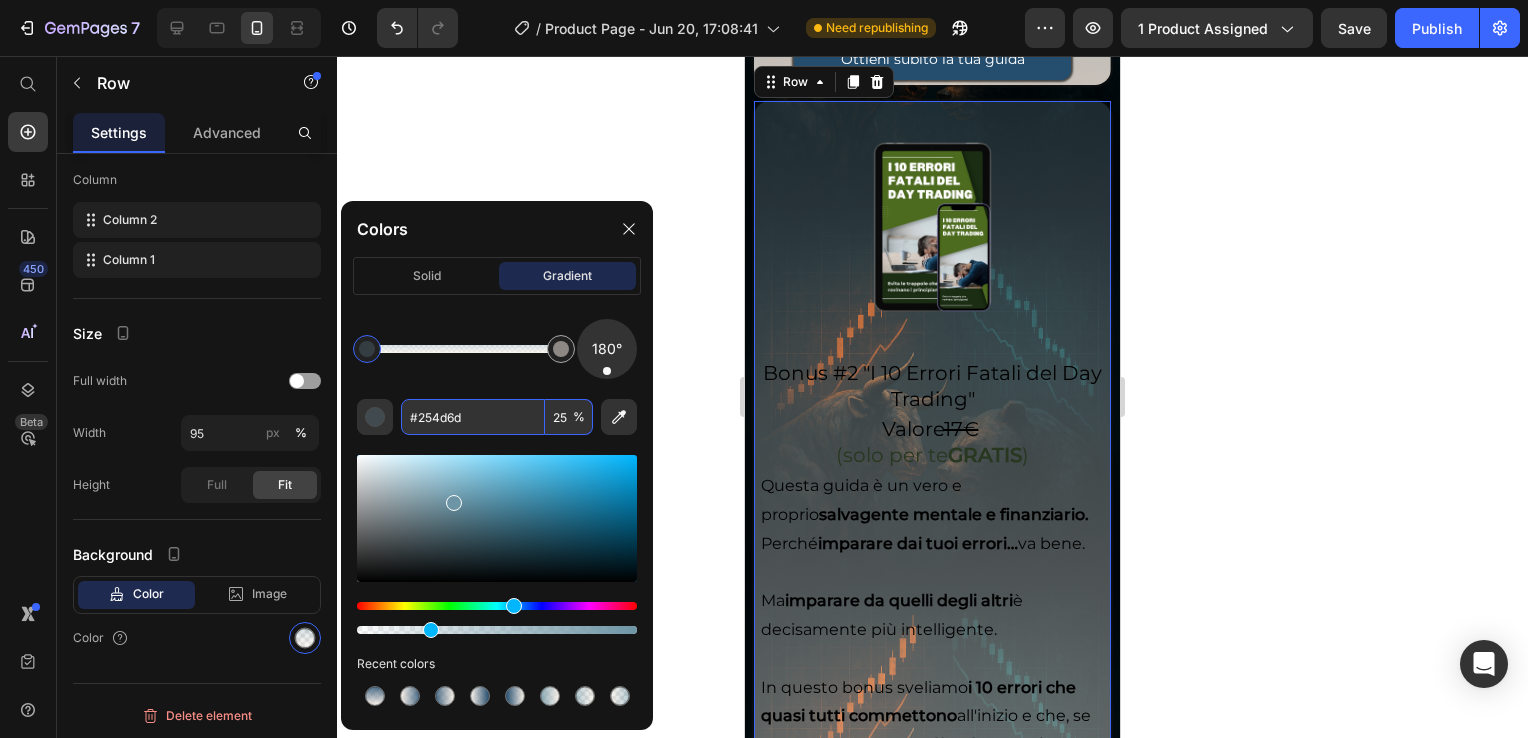 type on "254D6D" 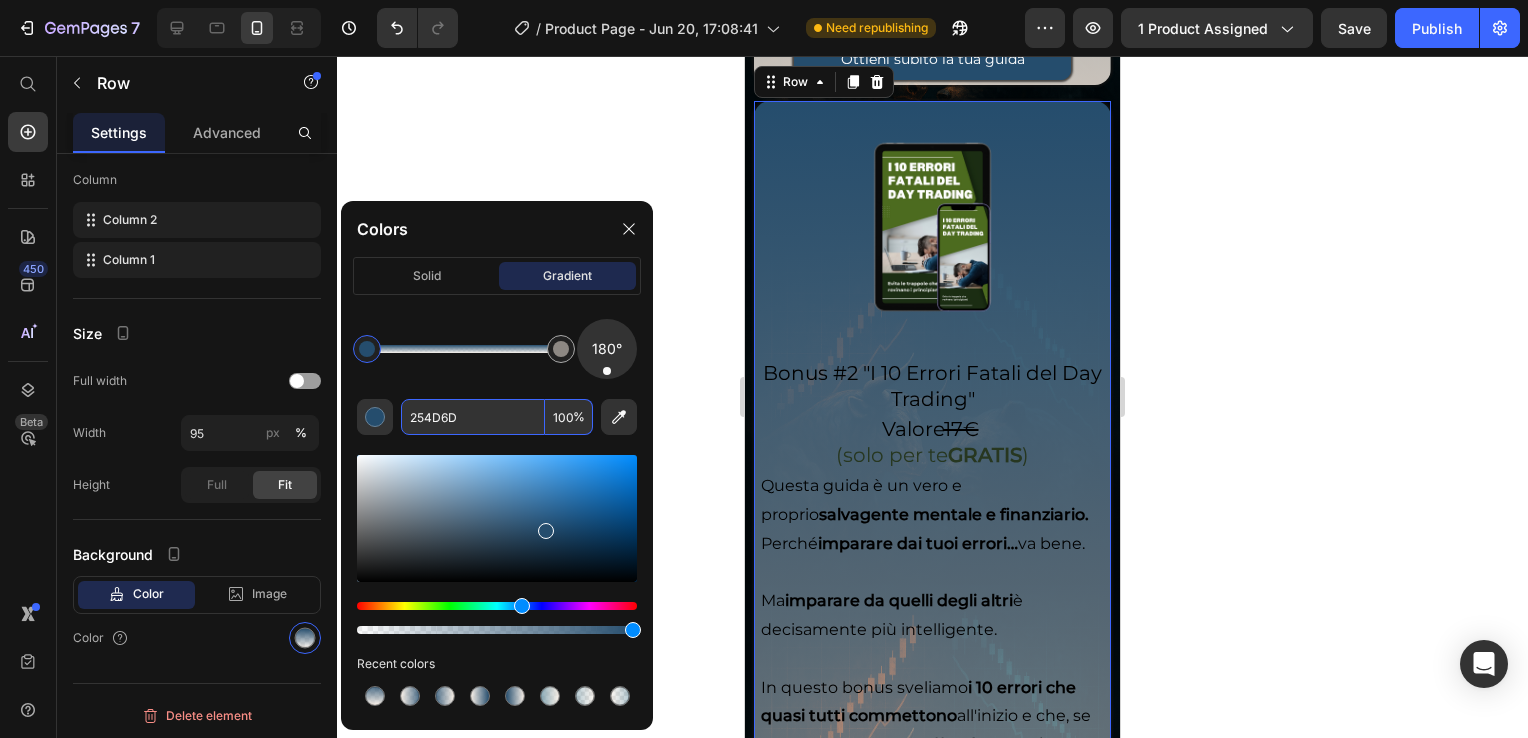 type on "254D6D" 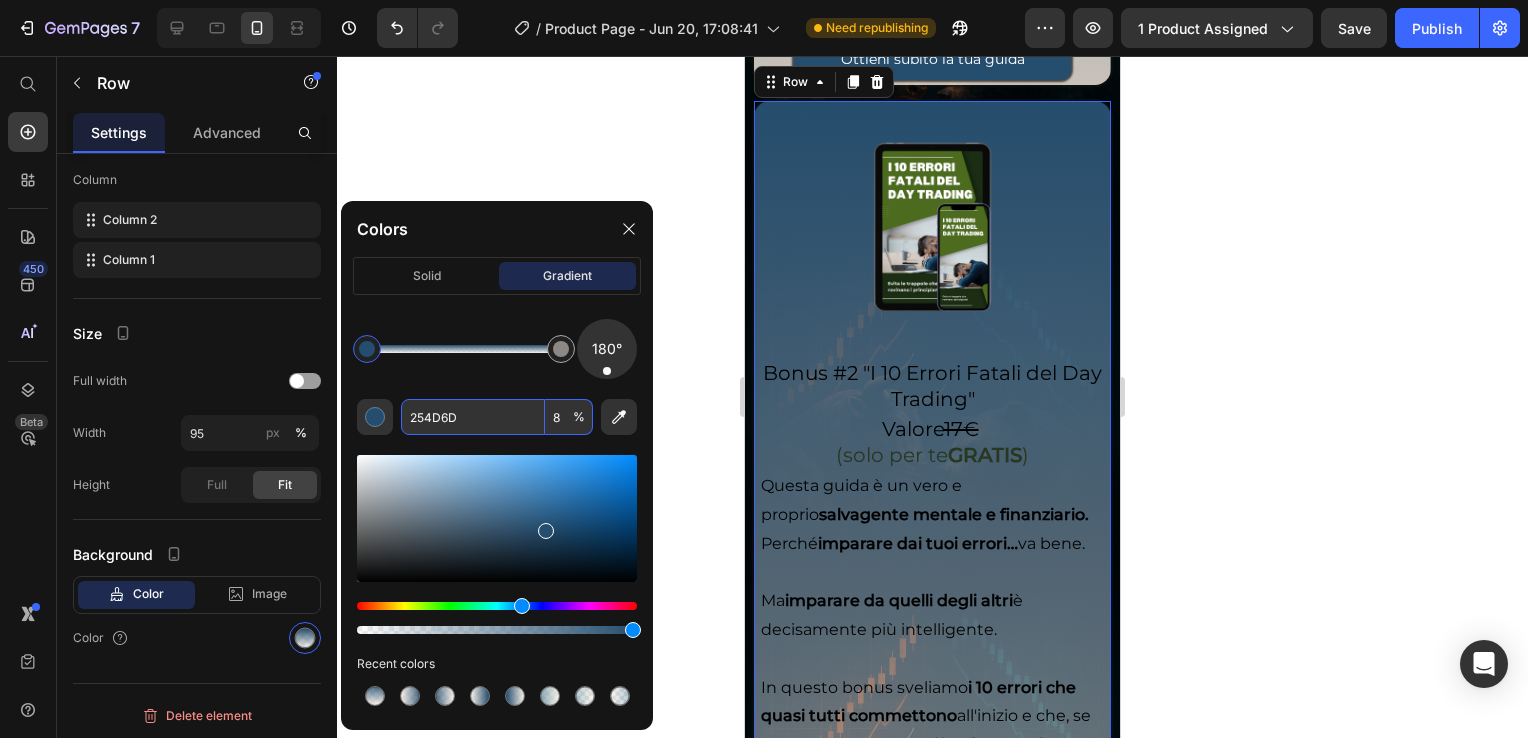type on "80" 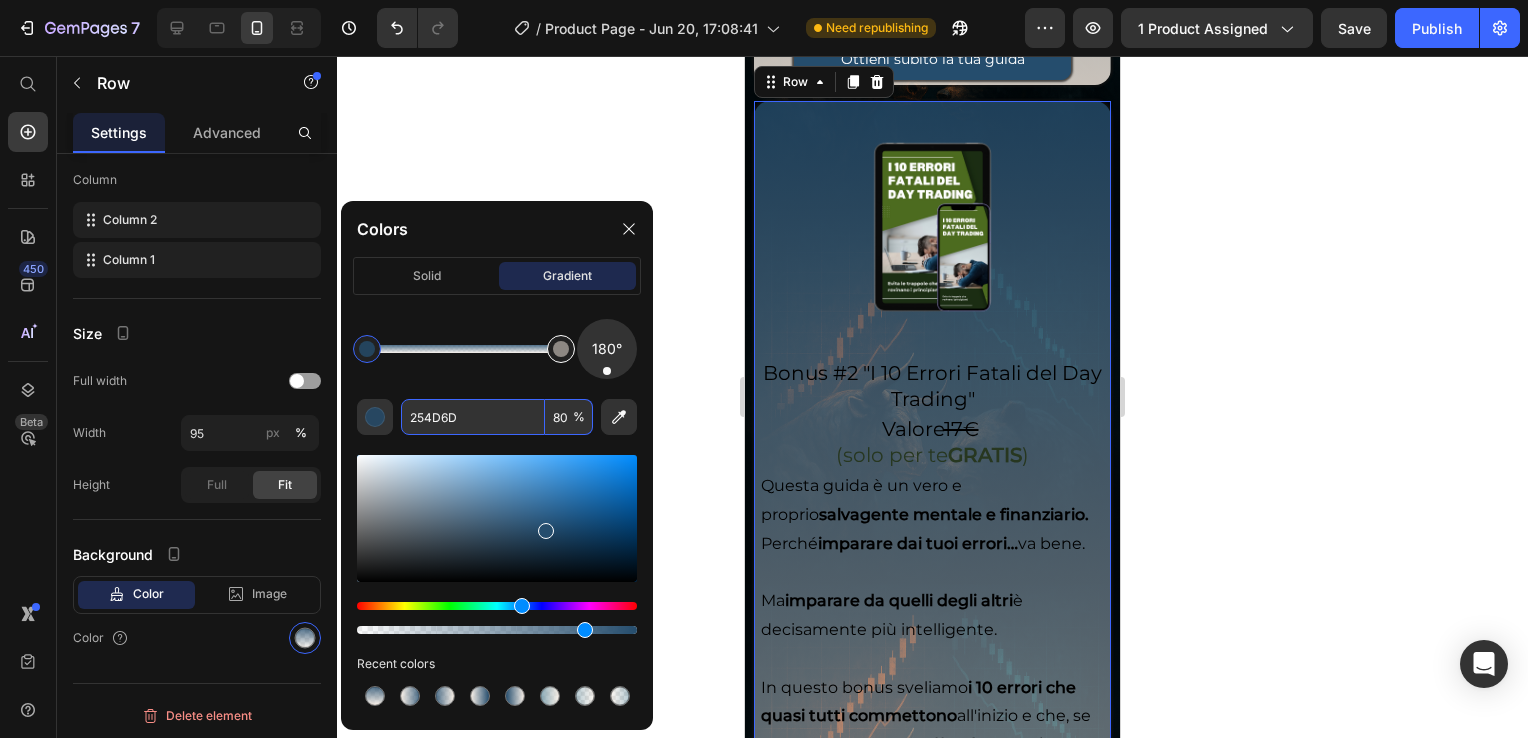 type on "FAF0E6" 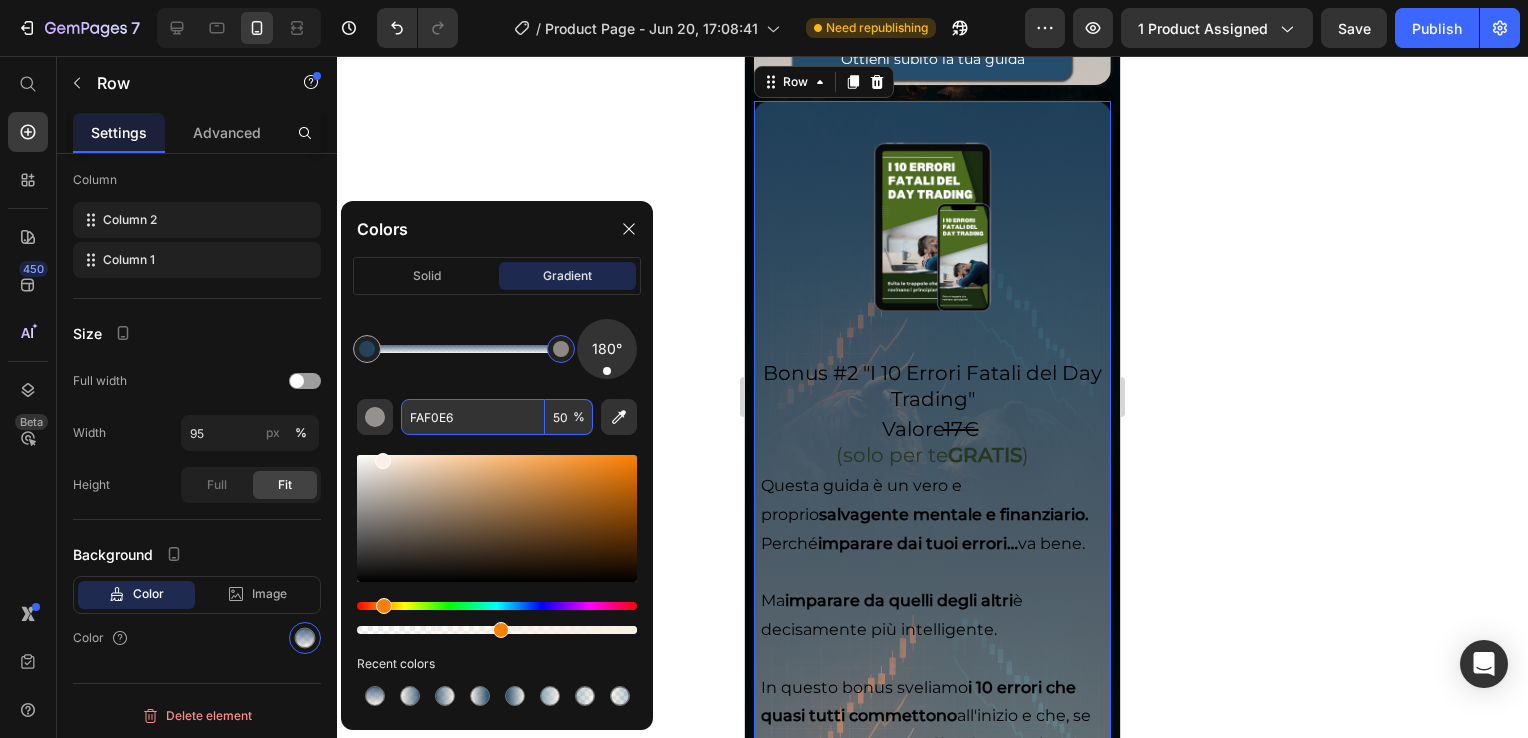 drag, startPoint x: 550, startPoint y: 351, endPoint x: 580, endPoint y: 360, distance: 31.320919 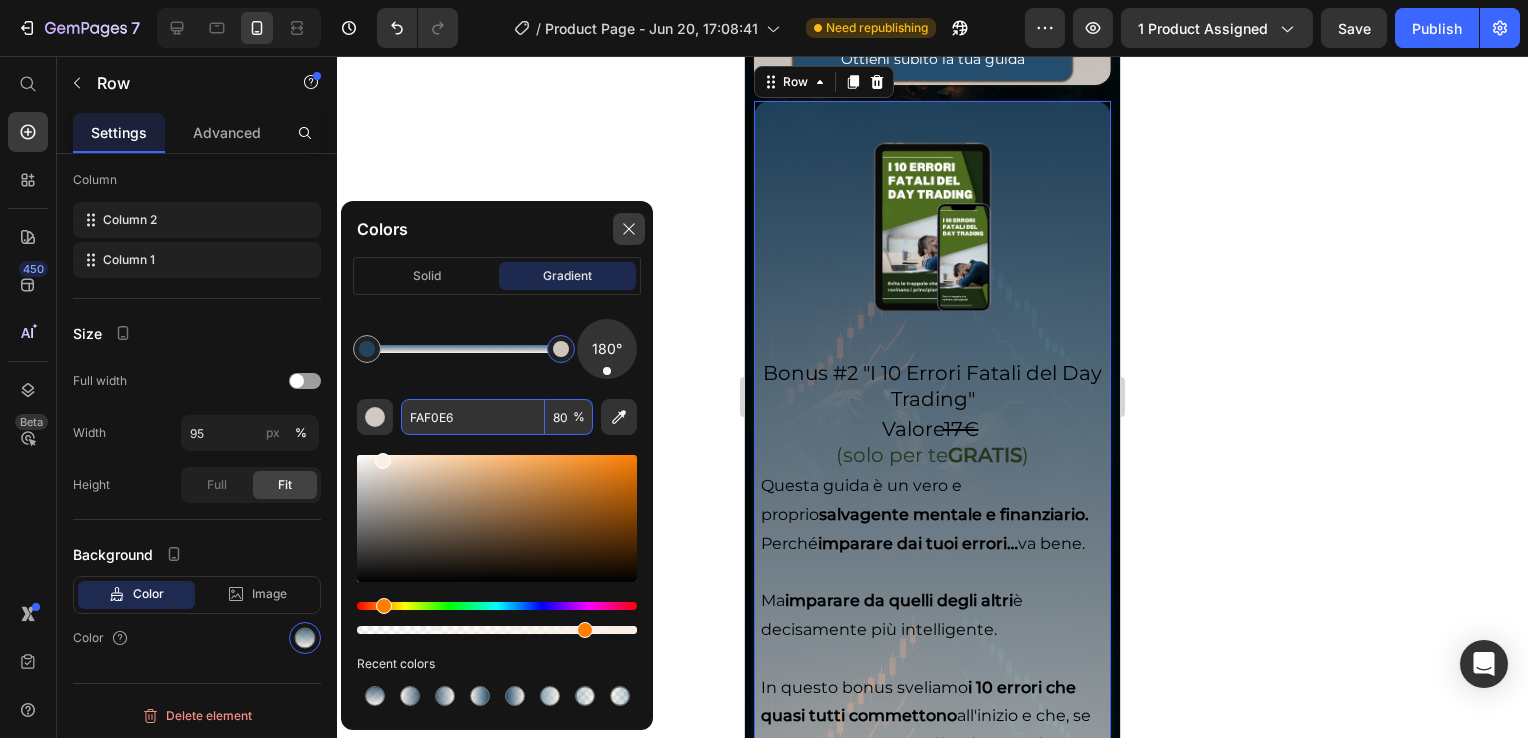 type on "80" 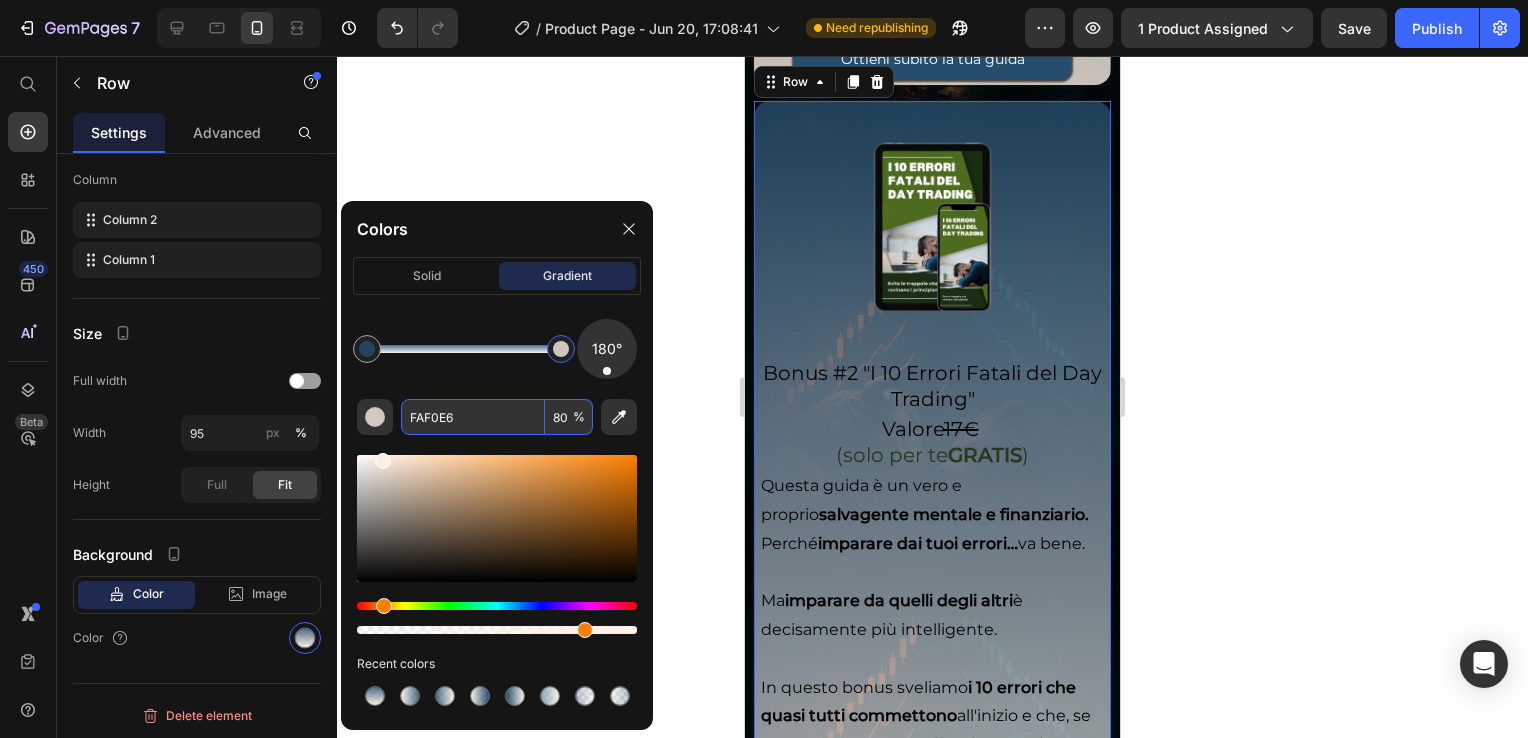 drag, startPoint x: 624, startPoint y: 218, endPoint x: 636, endPoint y: 218, distance: 12 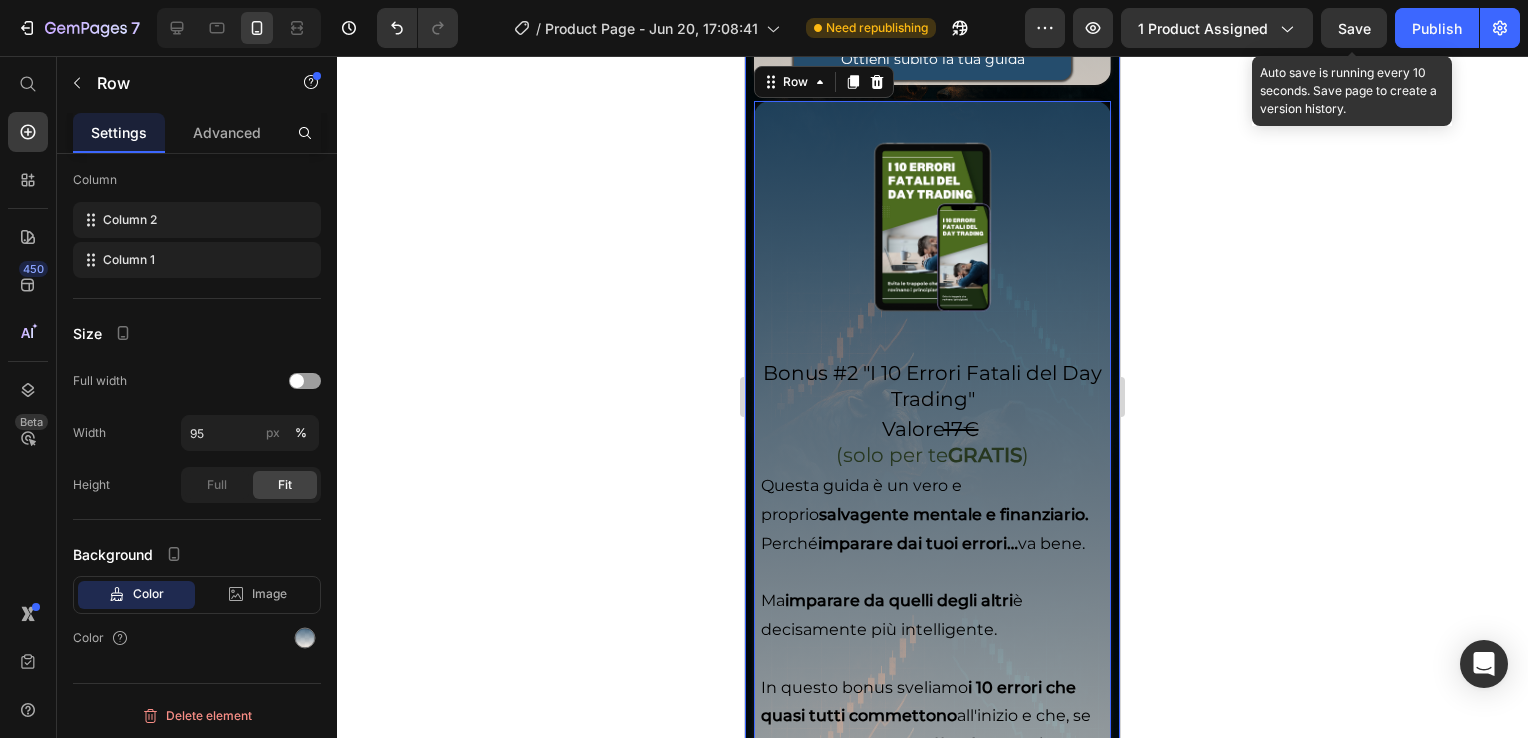drag, startPoint x: 1366, startPoint y: 21, endPoint x: 1149, endPoint y: 131, distance: 243.2879 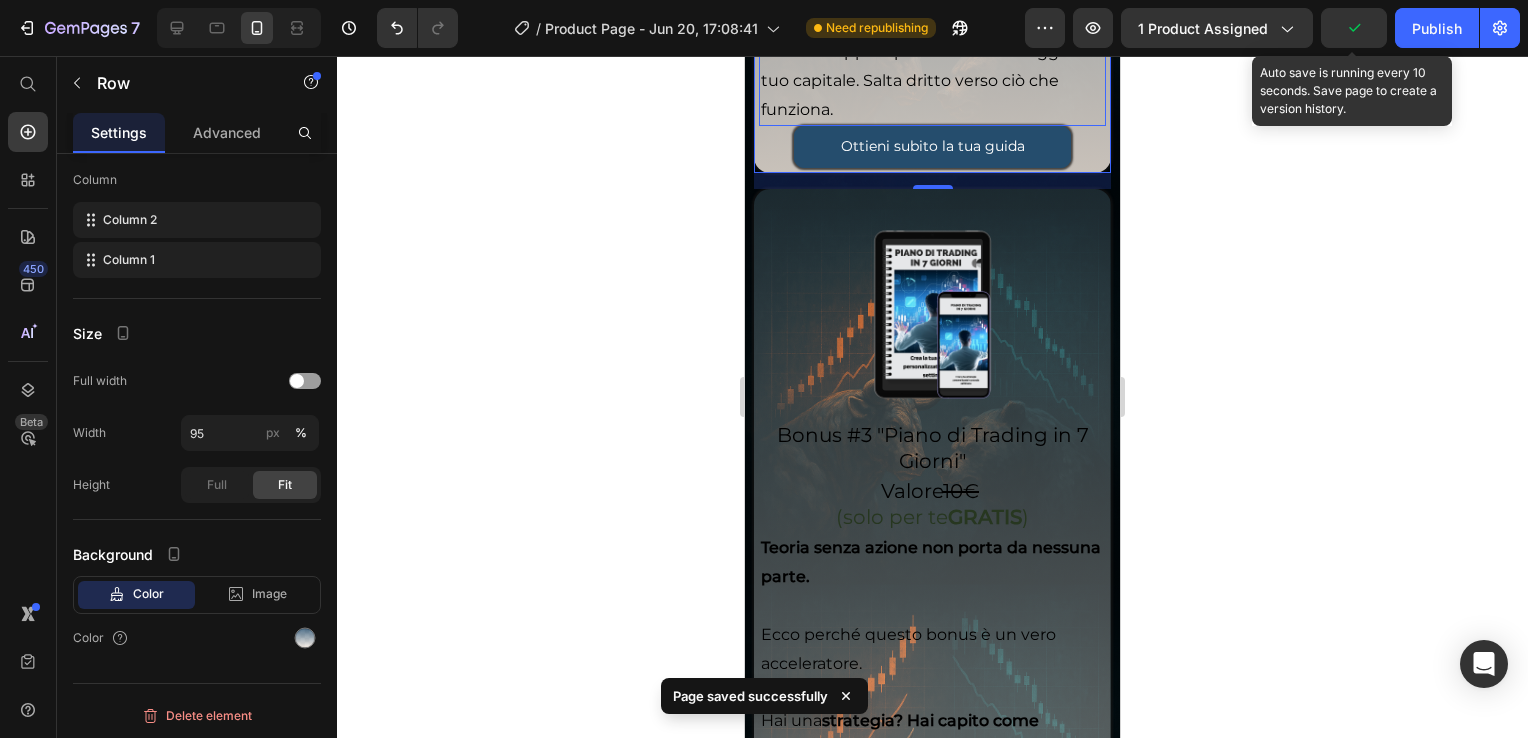 click at bounding box center (932, 315) 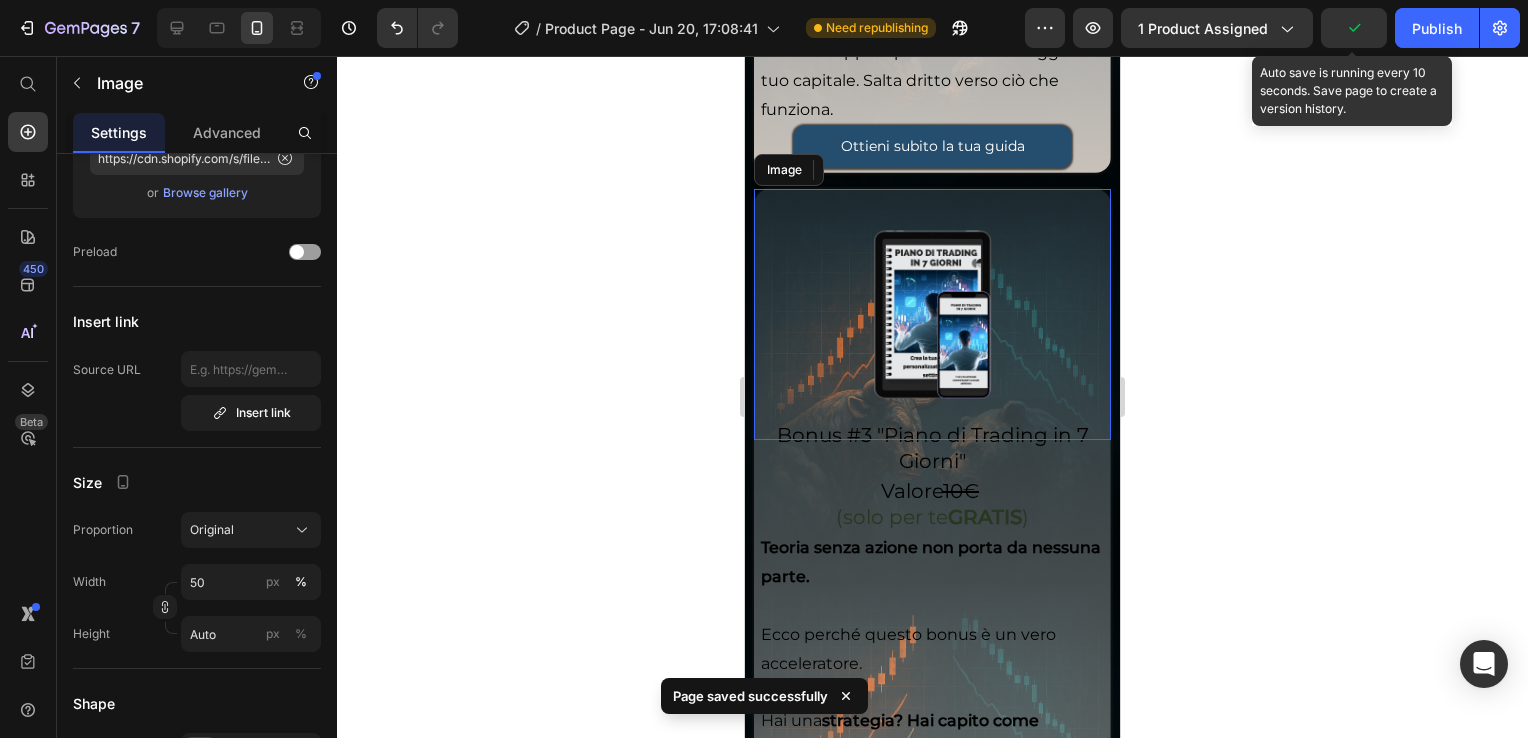scroll, scrollTop: 8538, scrollLeft: 0, axis: vertical 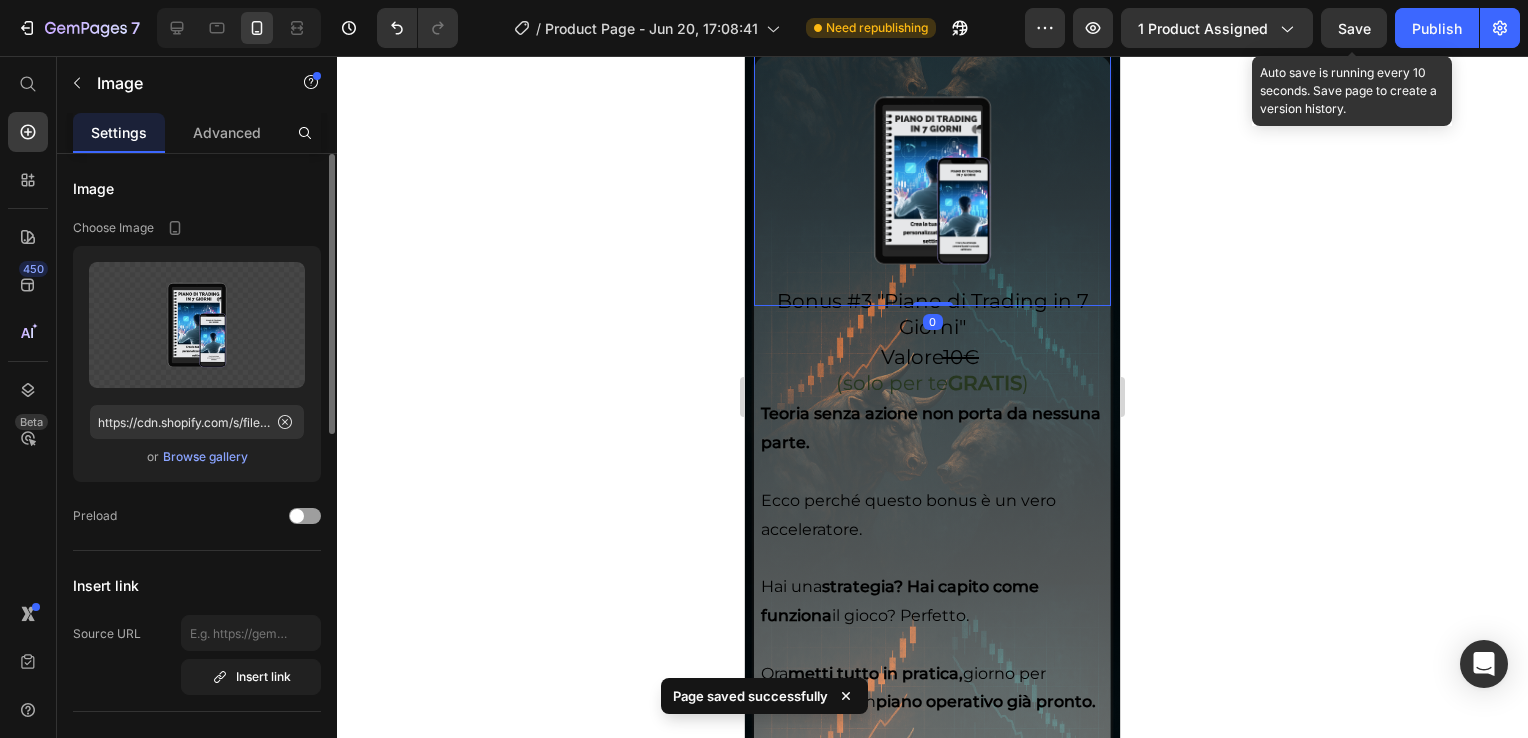 click on "Image" at bounding box center (800, 36) 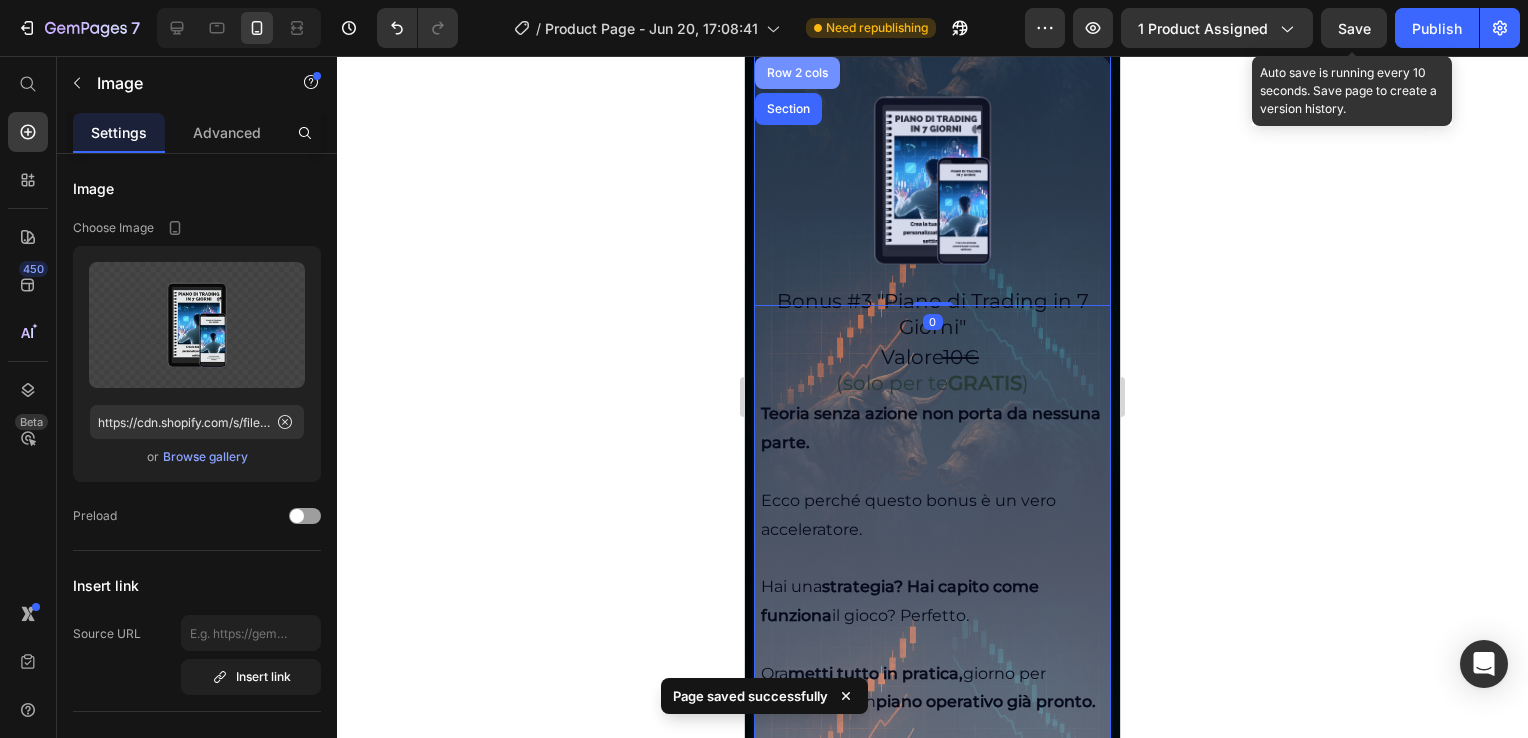 click on "Row 2 cols" at bounding box center (797, 73) 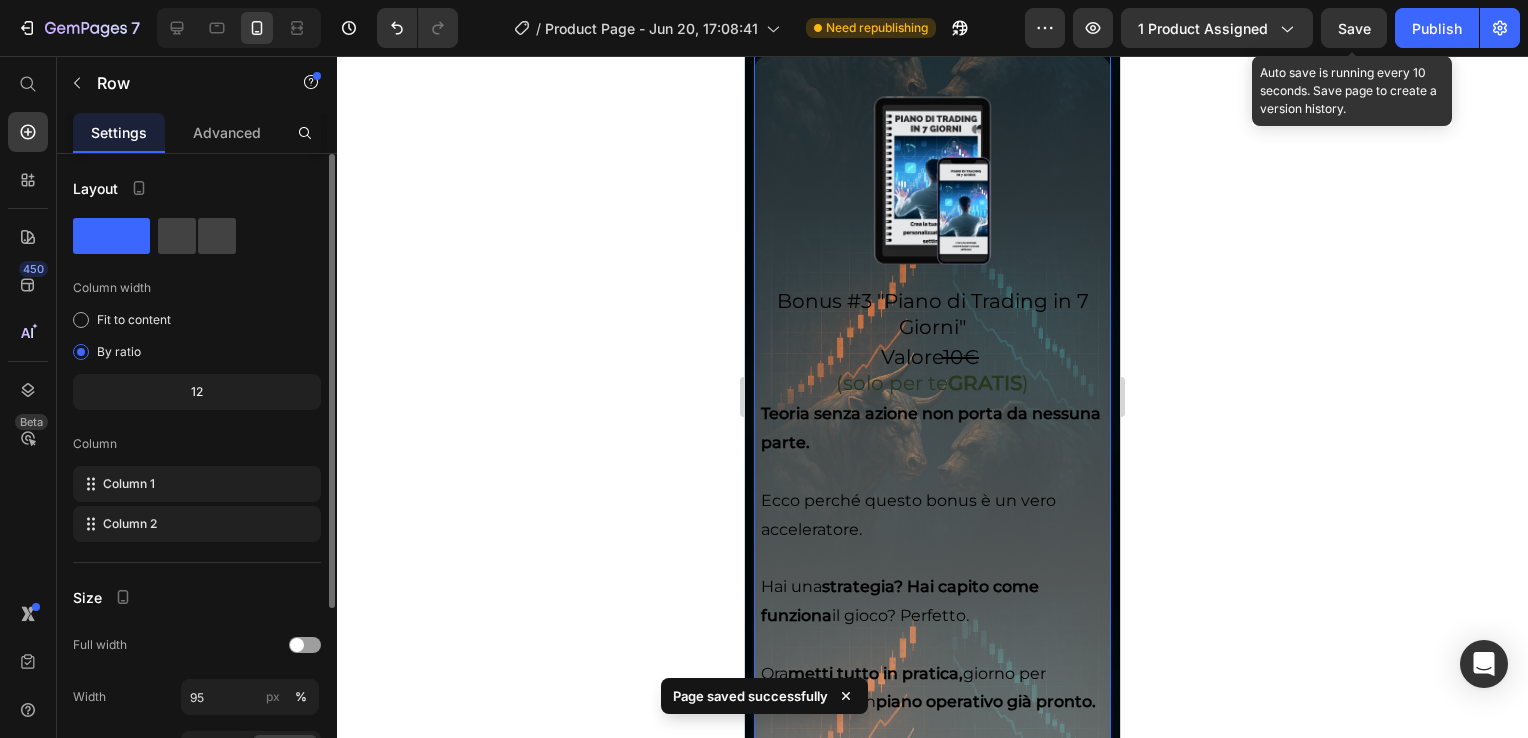 scroll, scrollTop: 264, scrollLeft: 0, axis: vertical 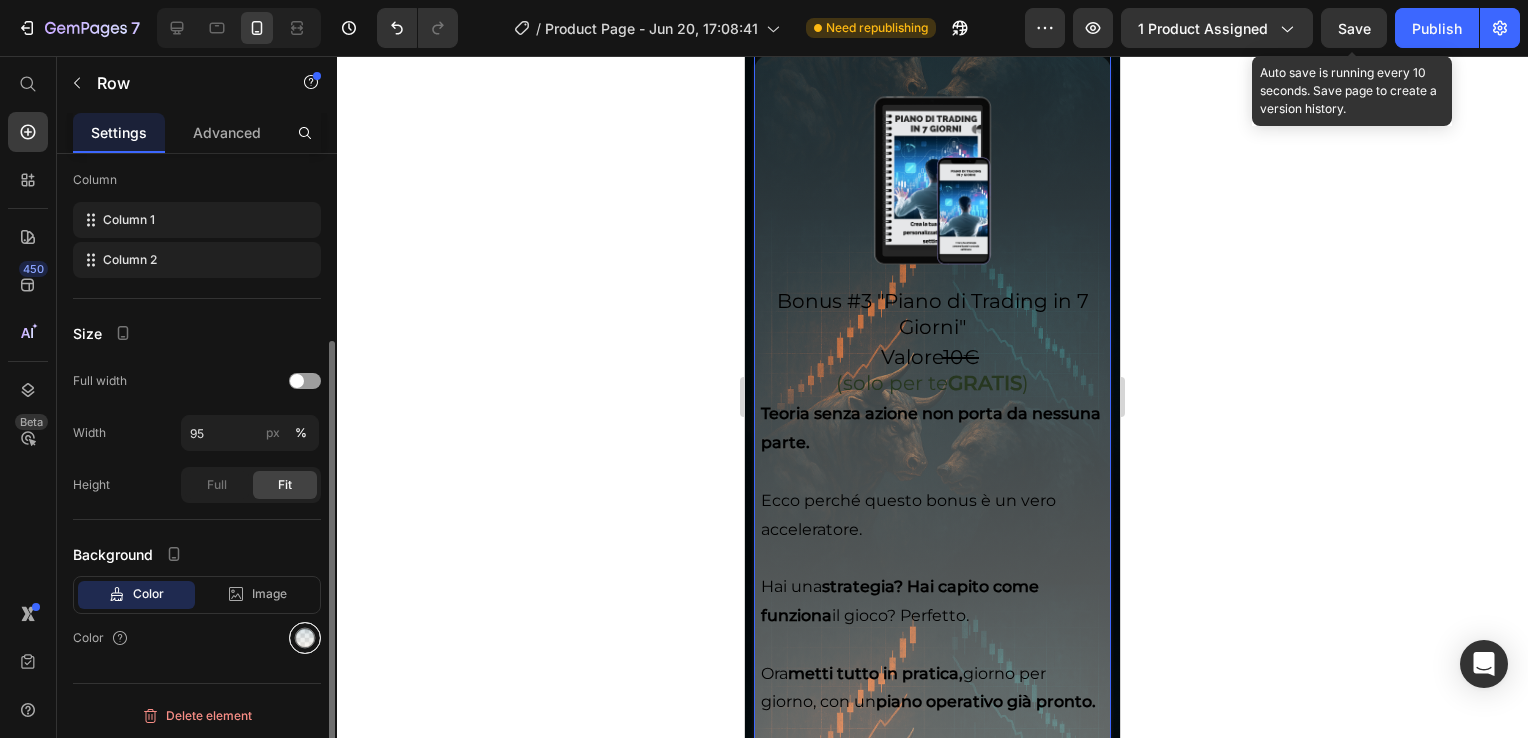click at bounding box center (305, 638) 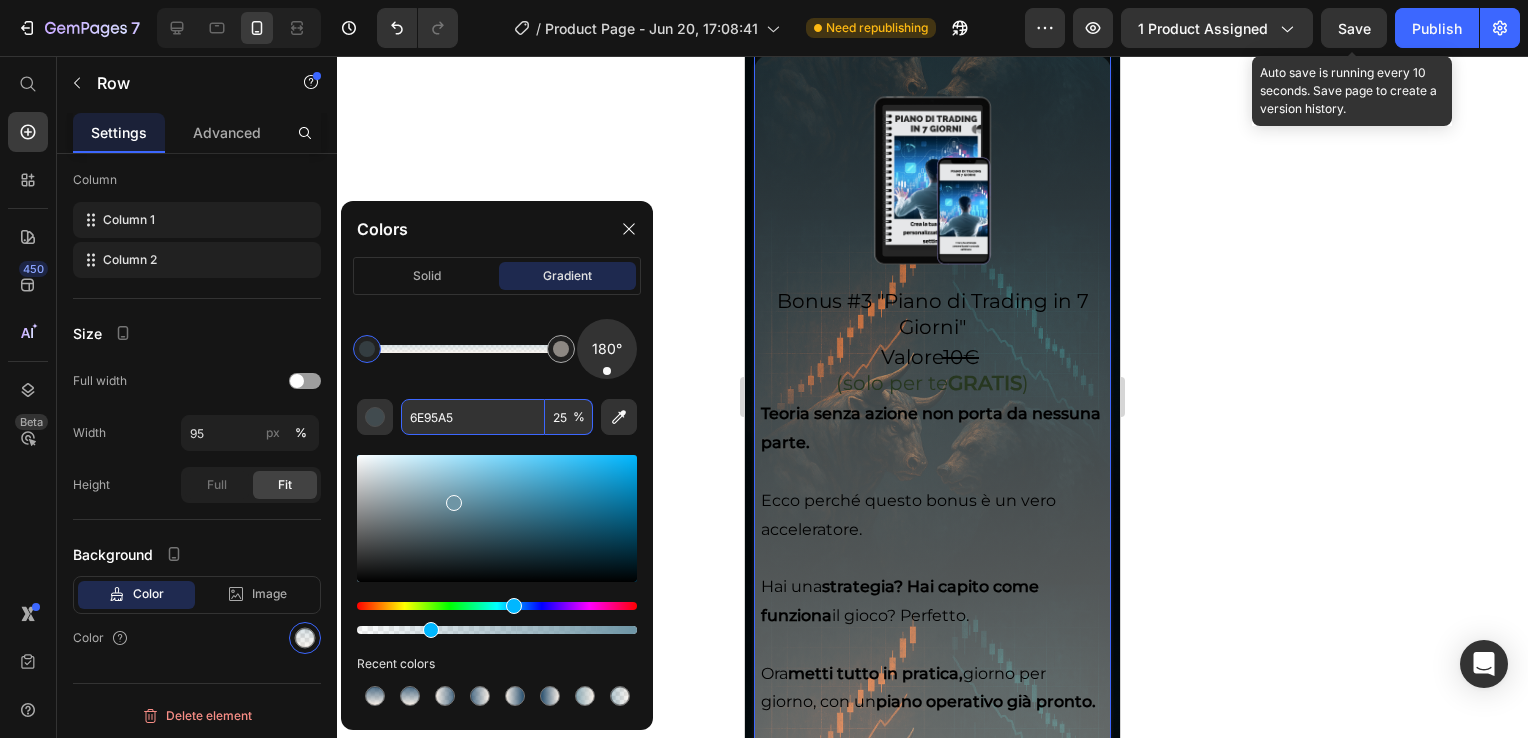 paste on "#254d6d" 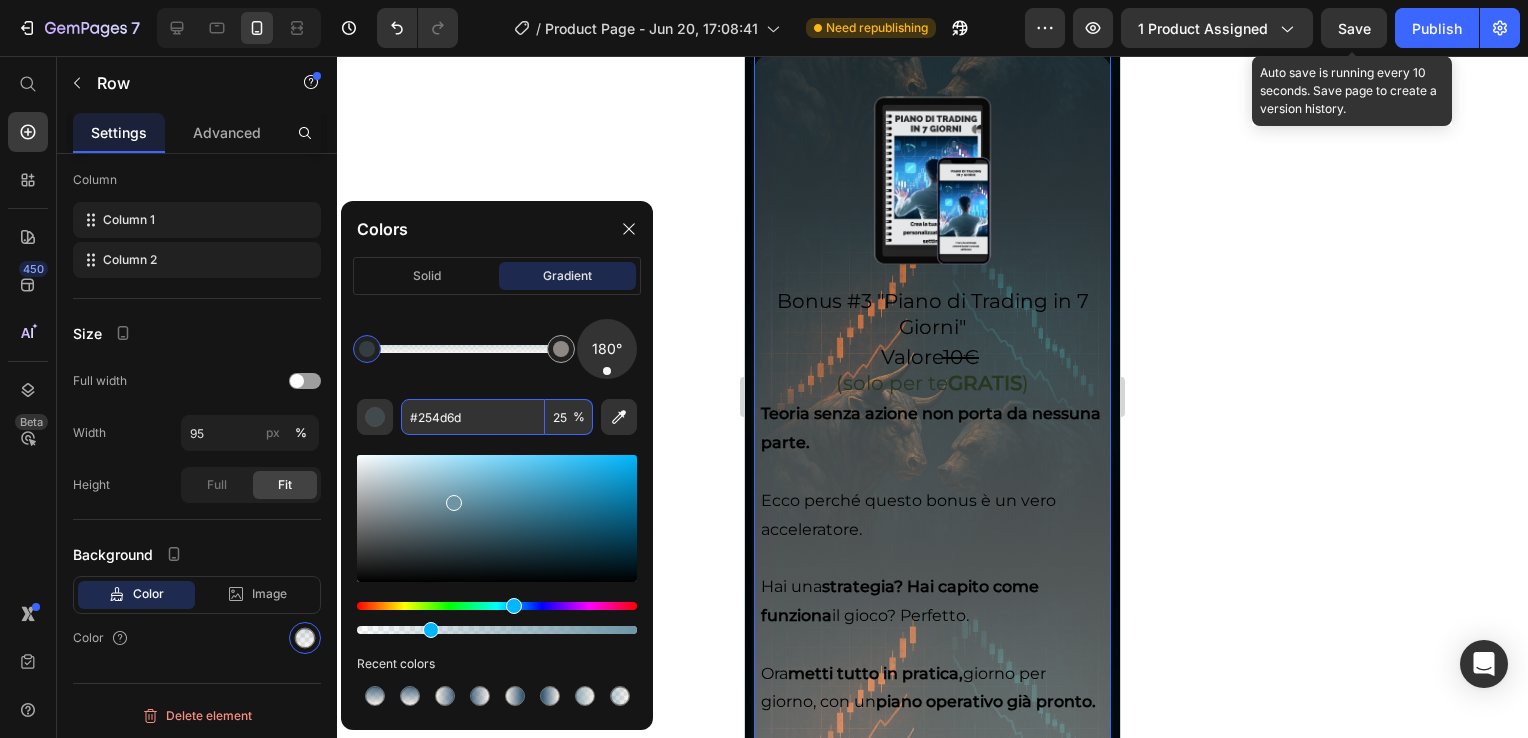 type on "254D6D" 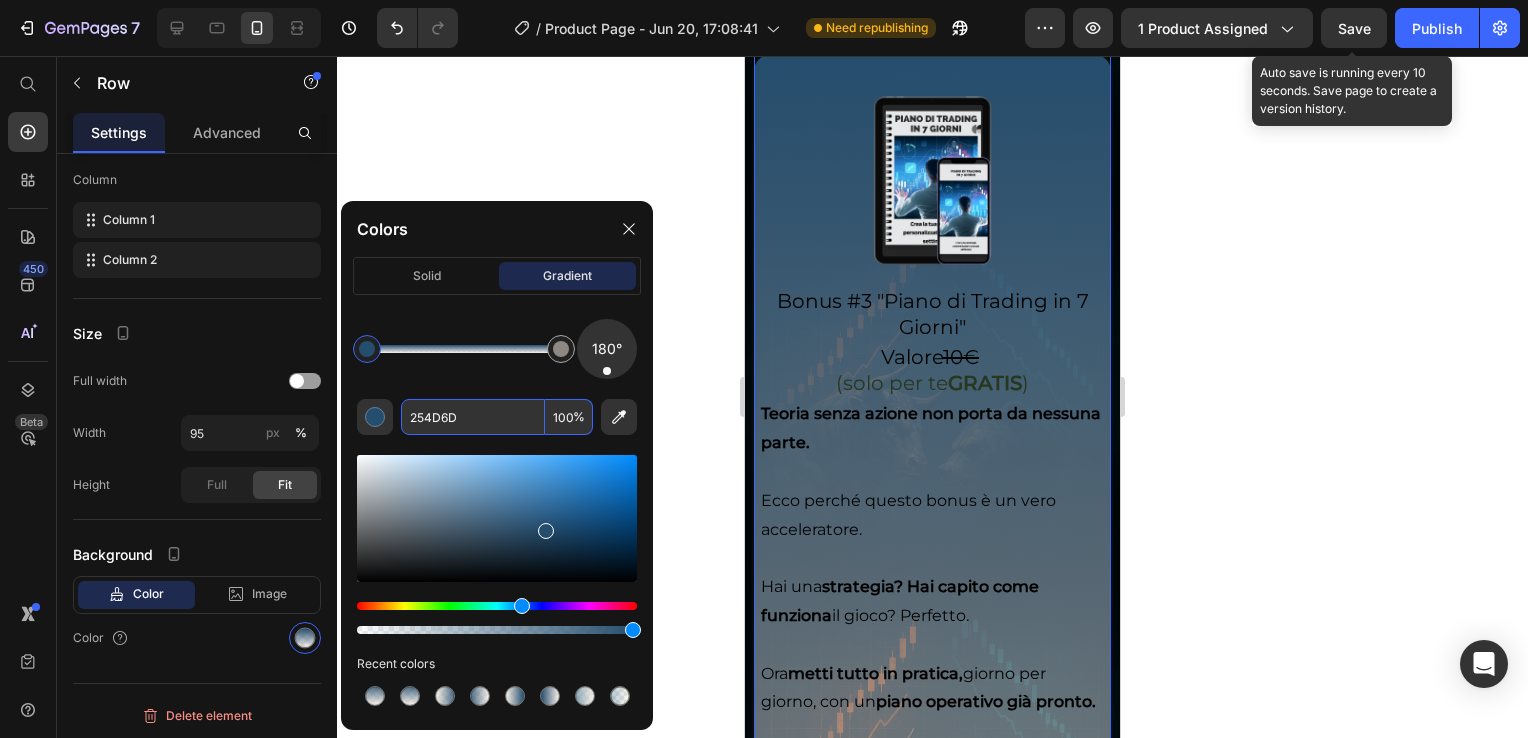 type on "254D6D" 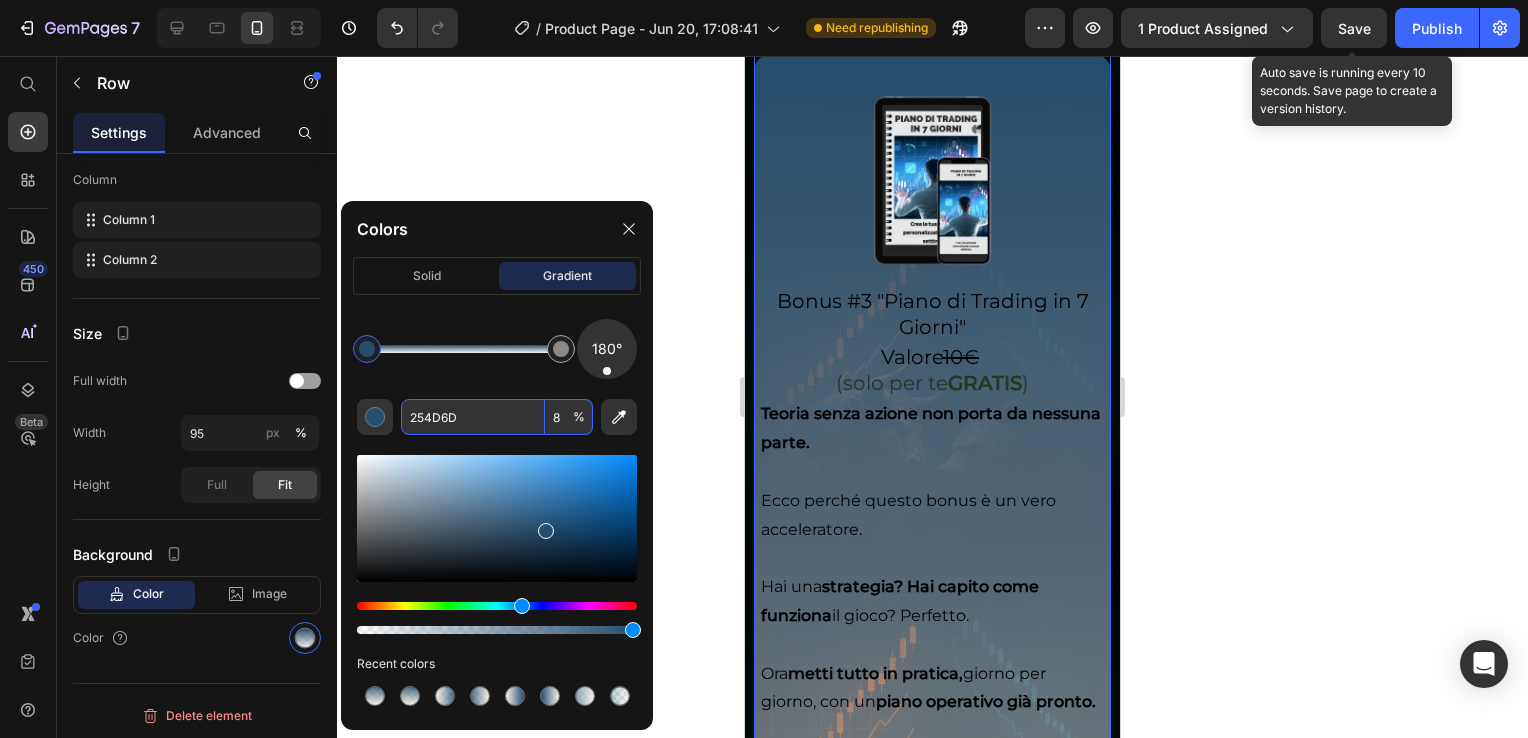 type on "80" 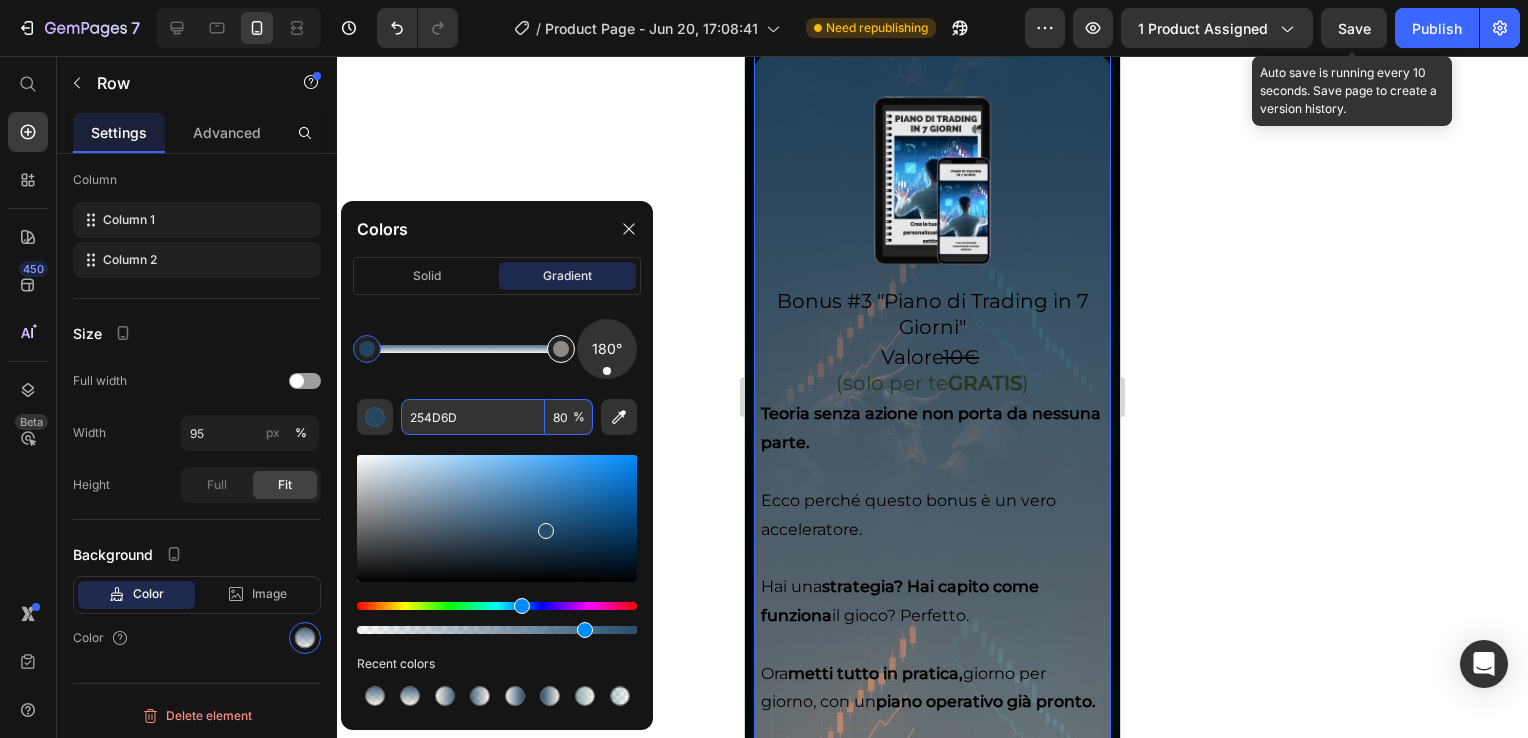 type on "FAF0E6" 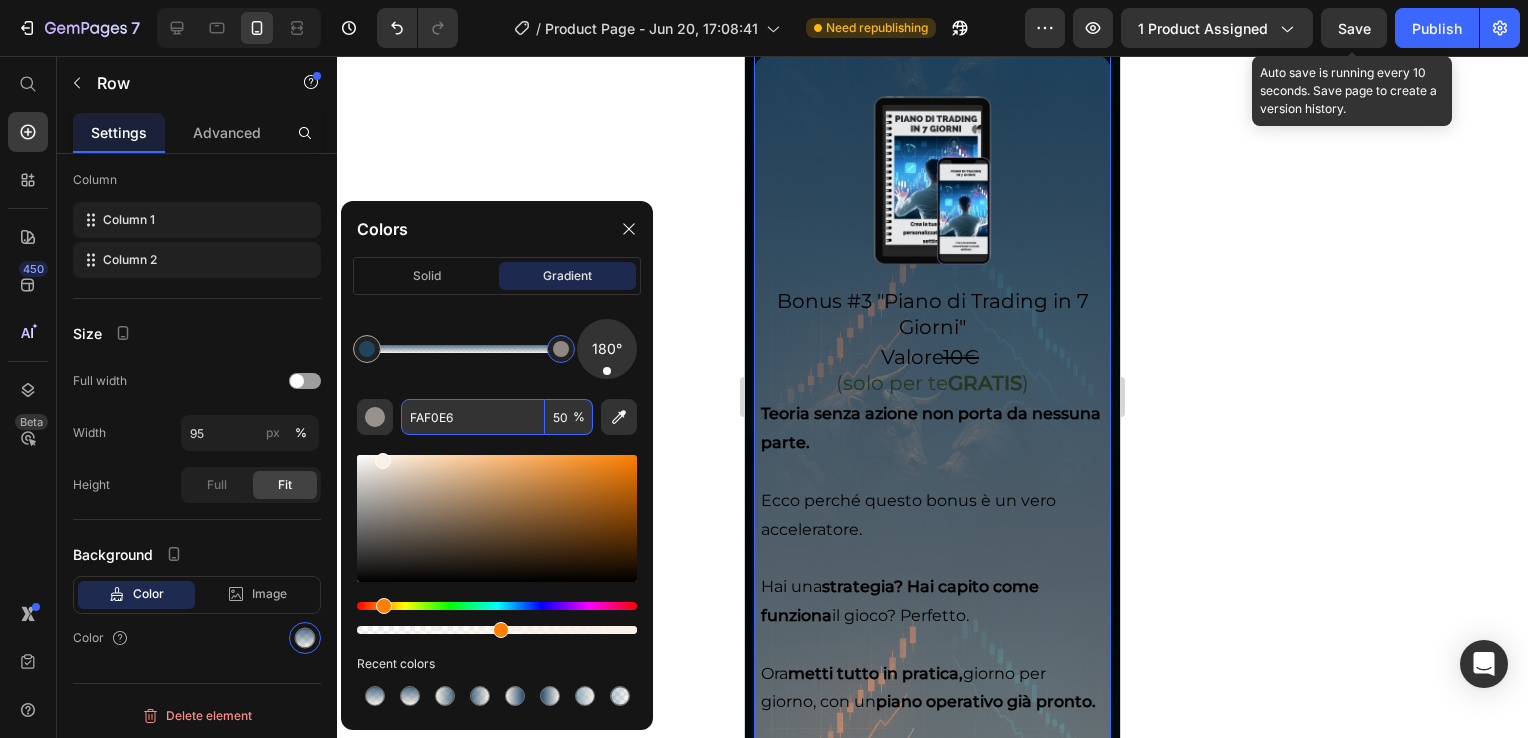 drag, startPoint x: 563, startPoint y: 358, endPoint x: 618, endPoint y: 369, distance: 56.089214 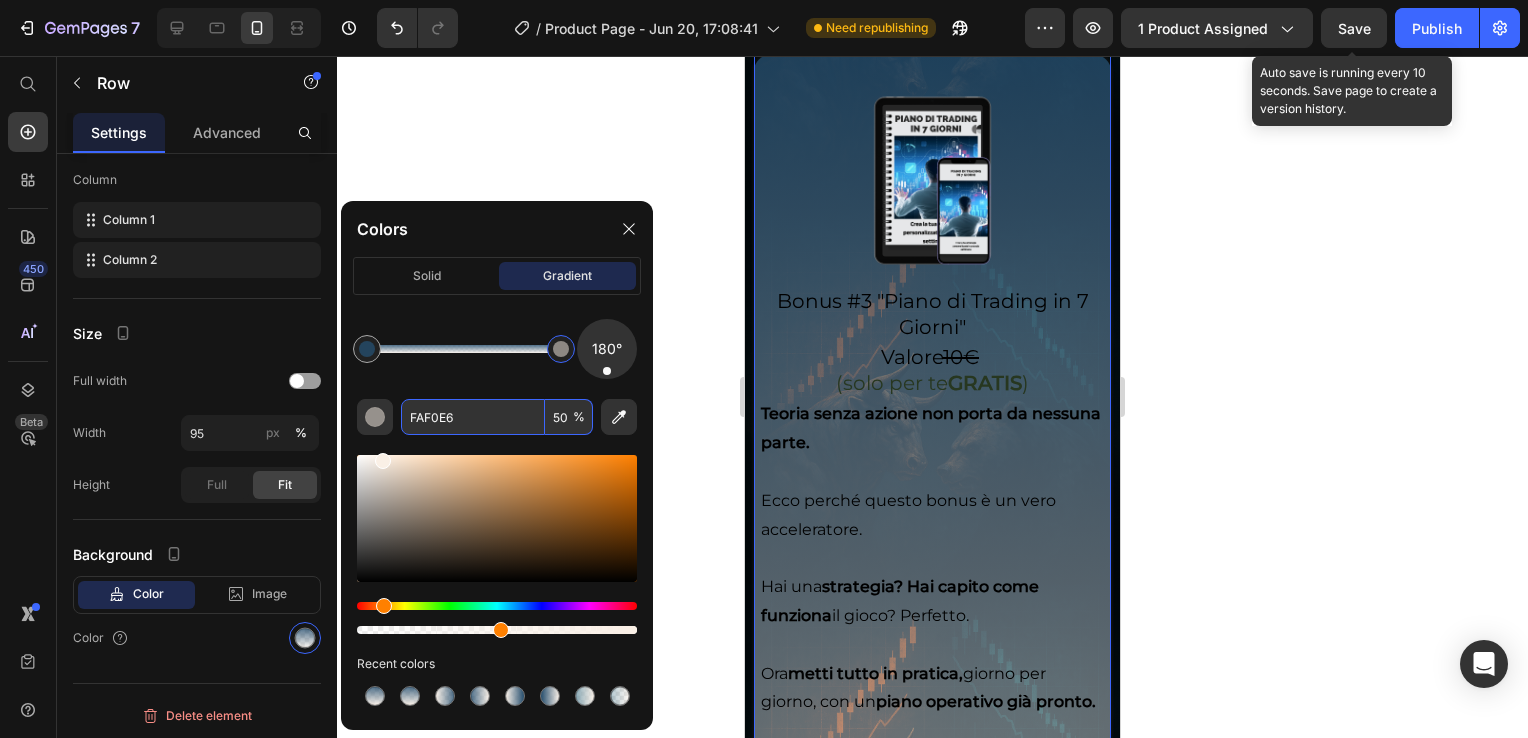 drag, startPoint x: 566, startPoint y: 415, endPoint x: 545, endPoint y: 424, distance: 22.847319 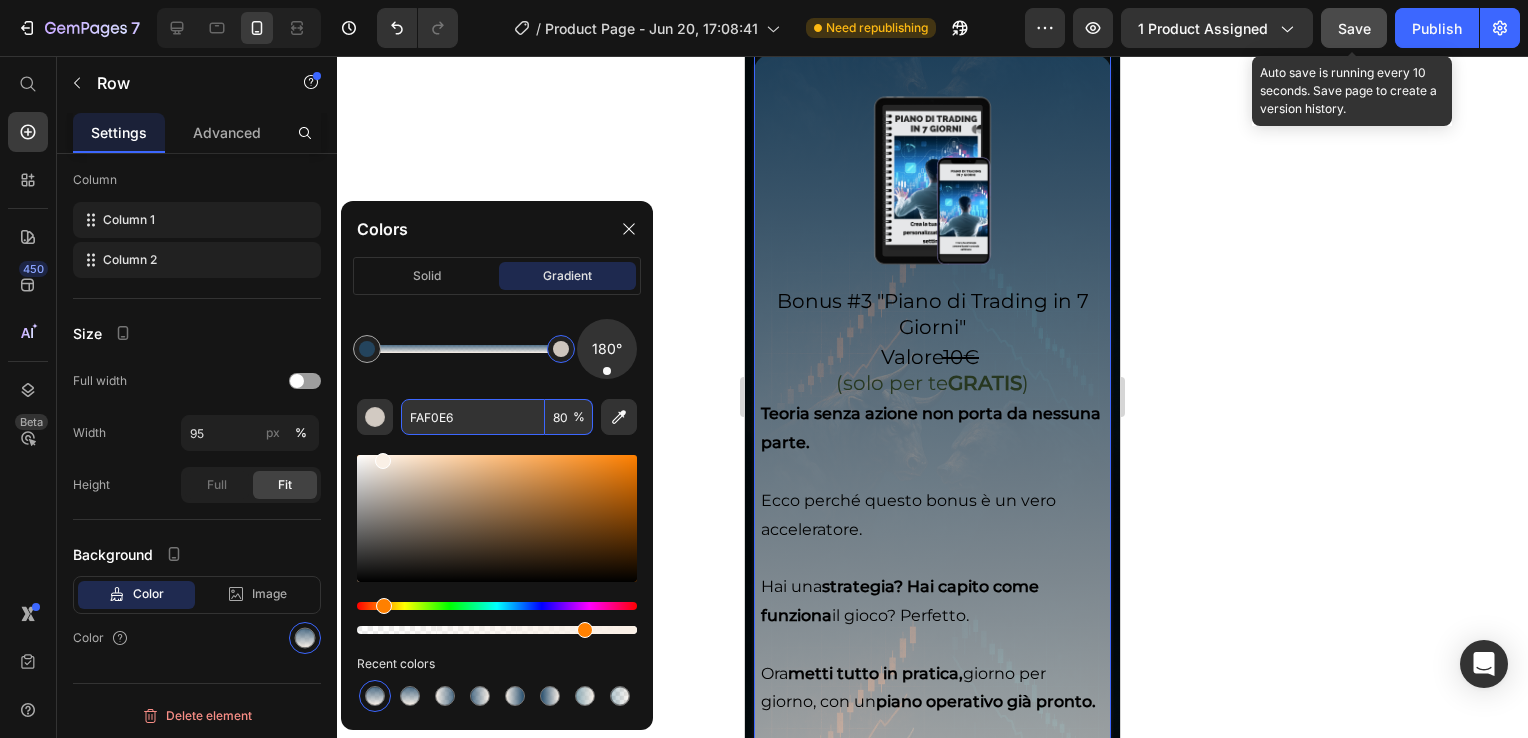 type on "80" 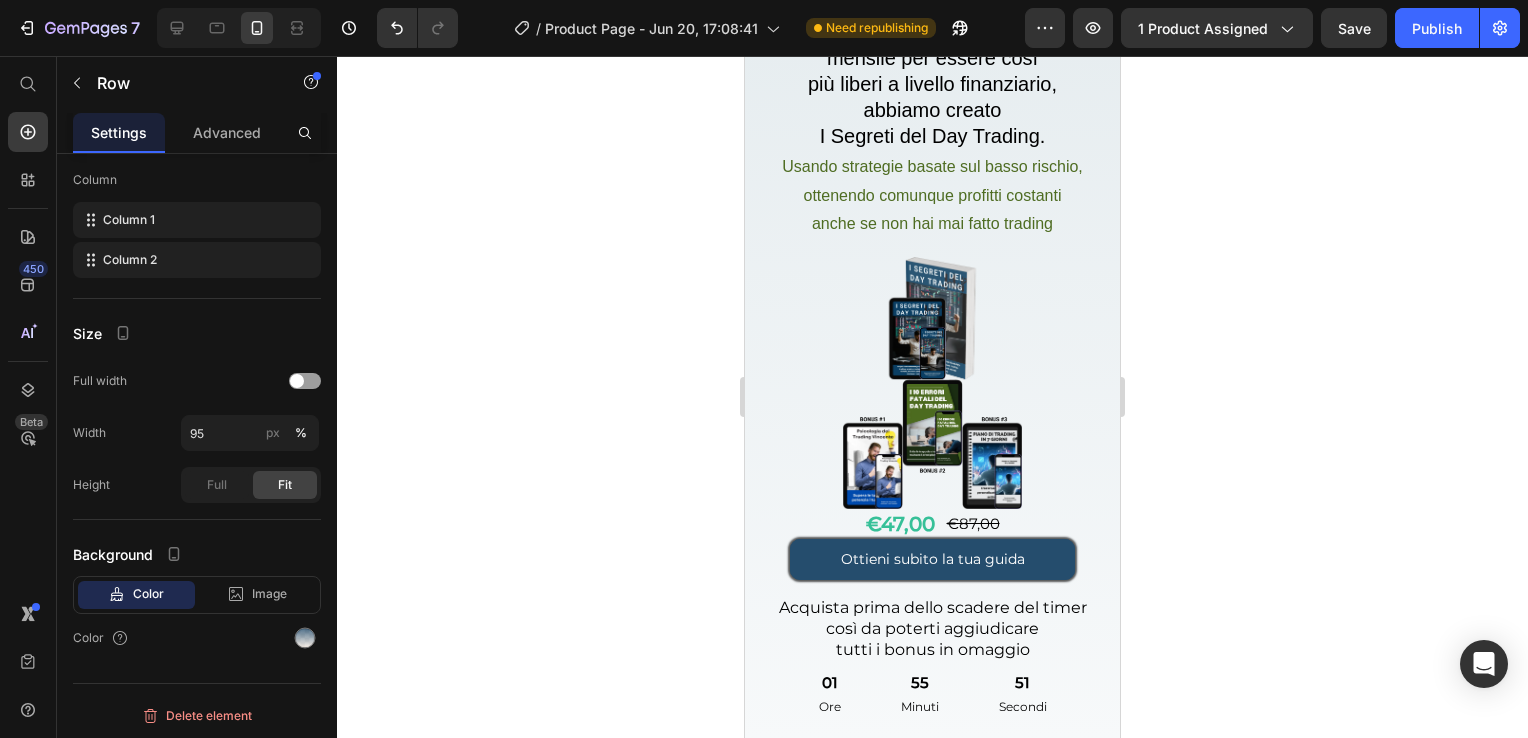 scroll, scrollTop: 5438, scrollLeft: 0, axis: vertical 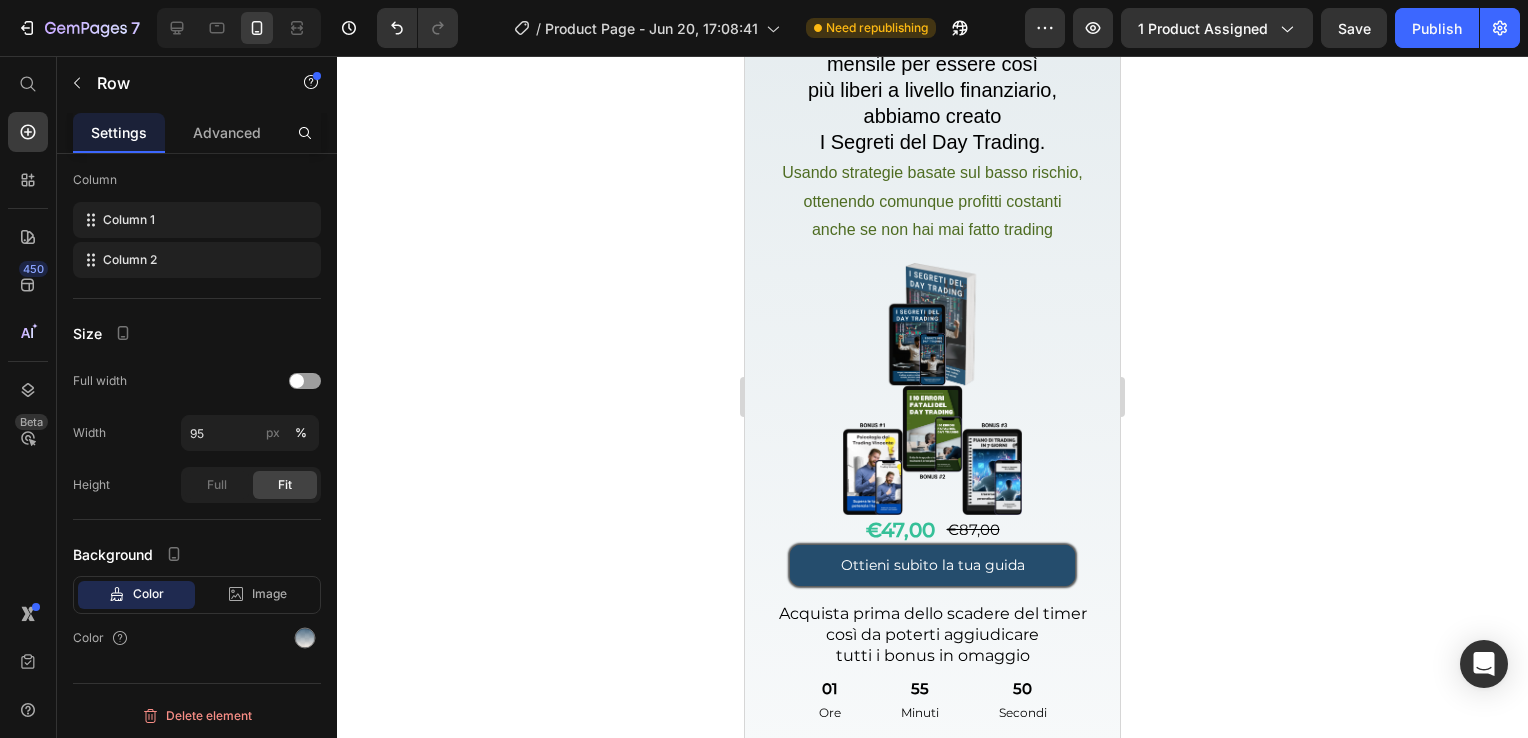 click at bounding box center (932, 1051) 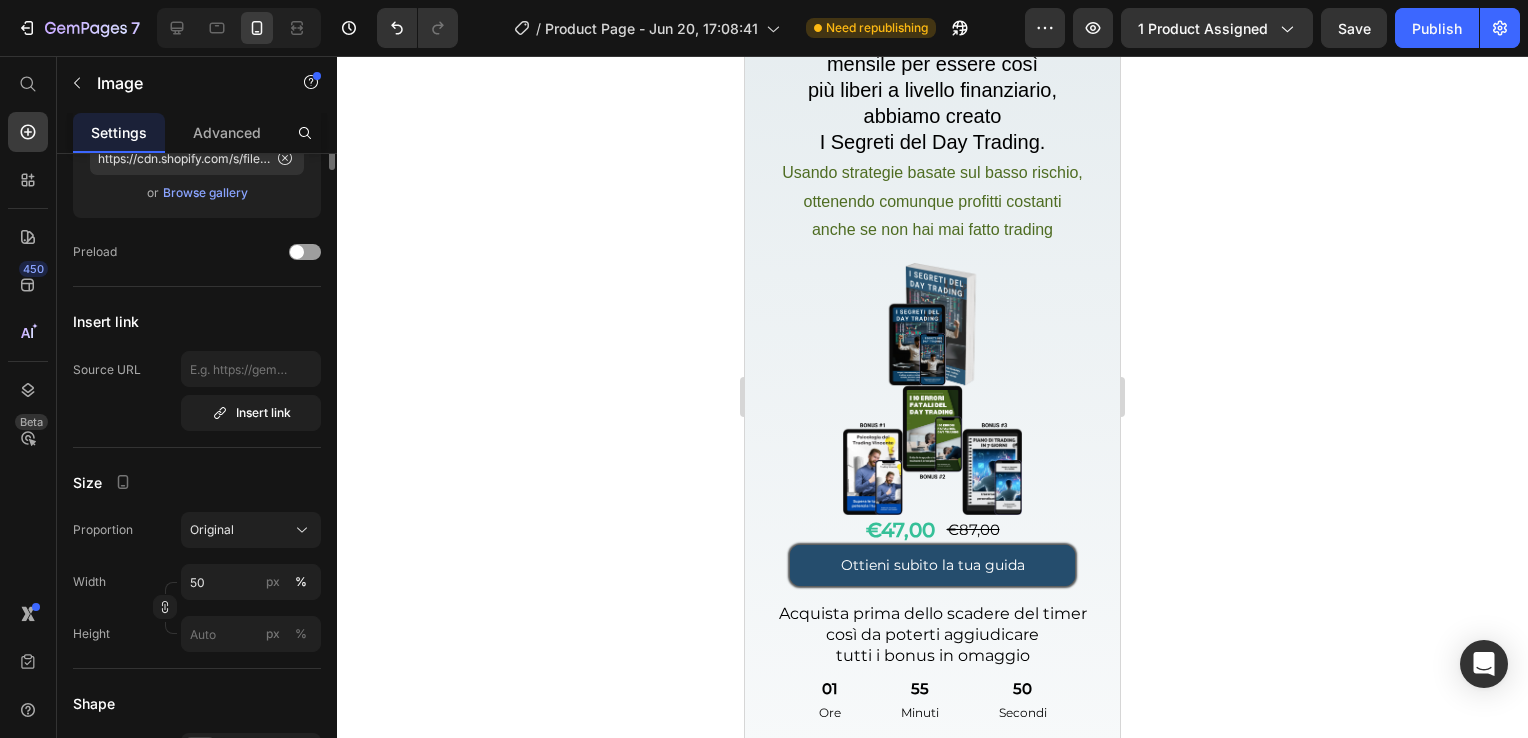 scroll, scrollTop: 0, scrollLeft: 0, axis: both 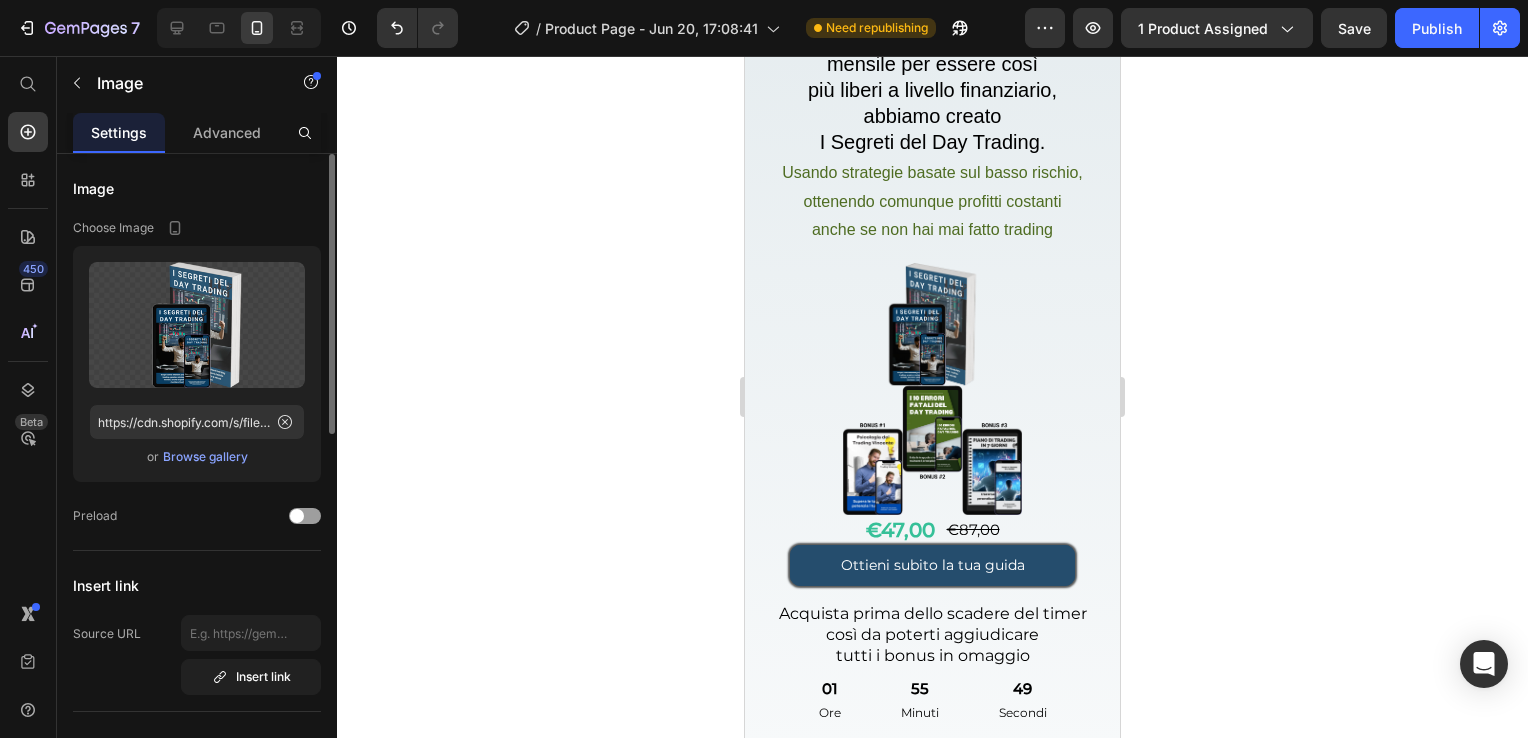 click on "Image" at bounding box center (800, 904) 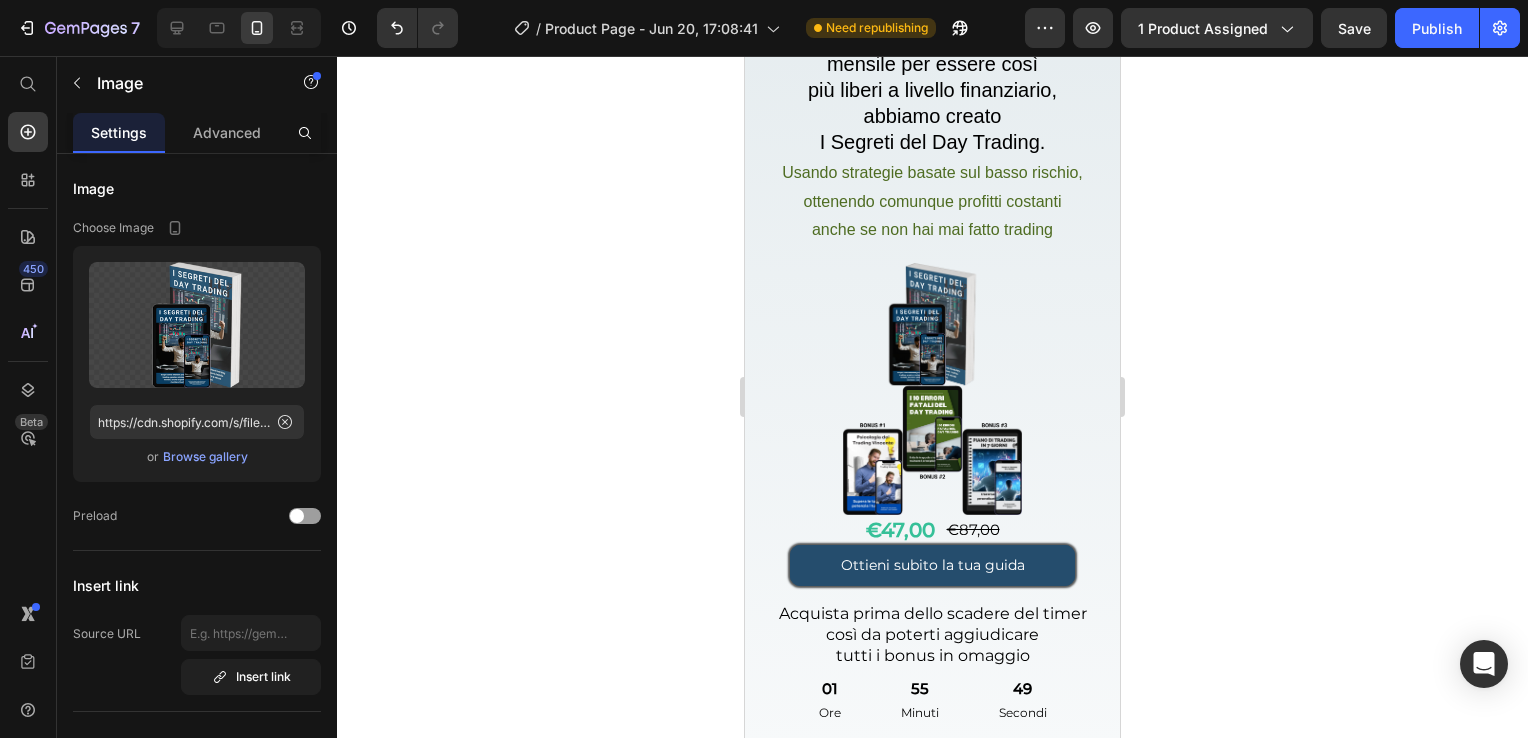 click on "Row 2 cols" at bounding box center (797, 869) 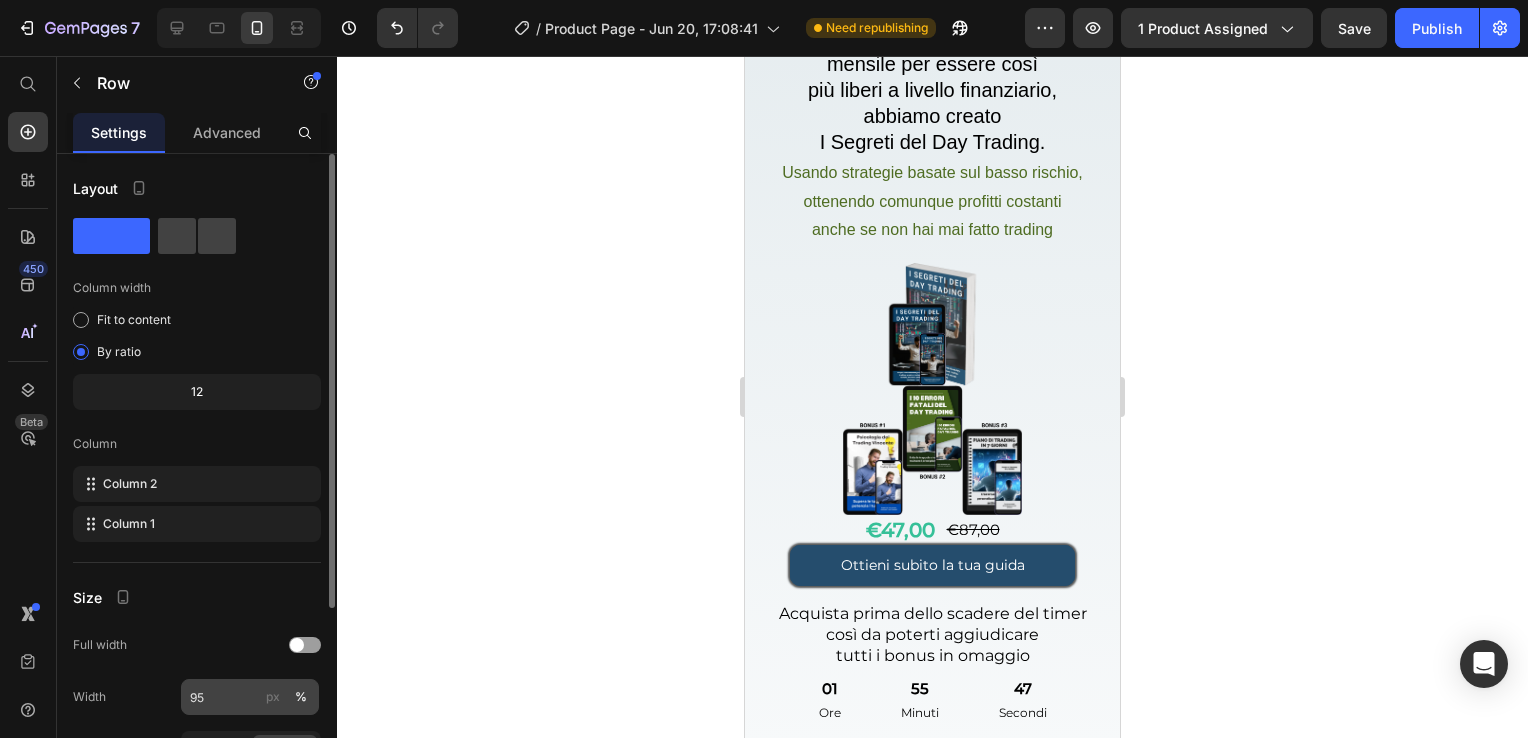 scroll, scrollTop: 264, scrollLeft: 0, axis: vertical 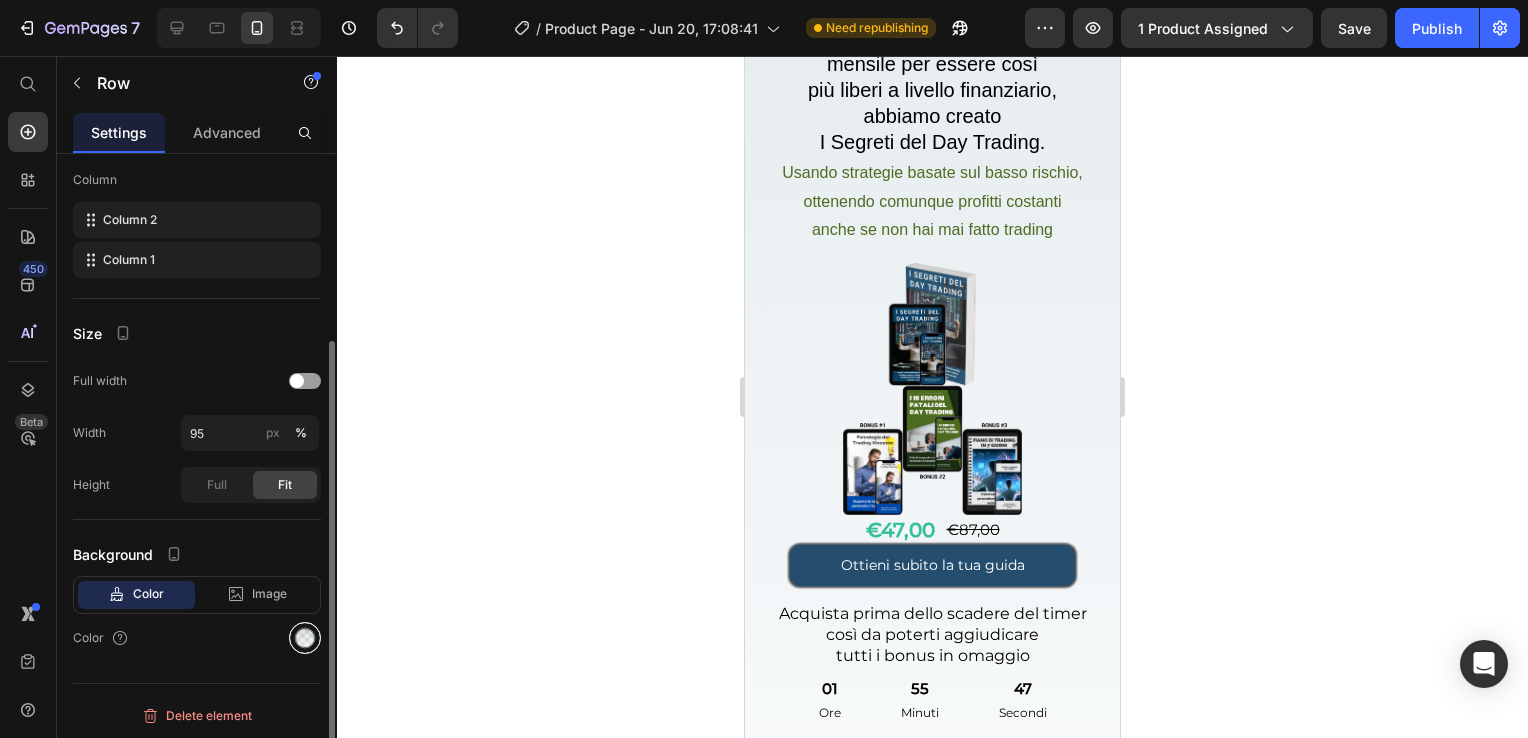 click at bounding box center [305, 638] 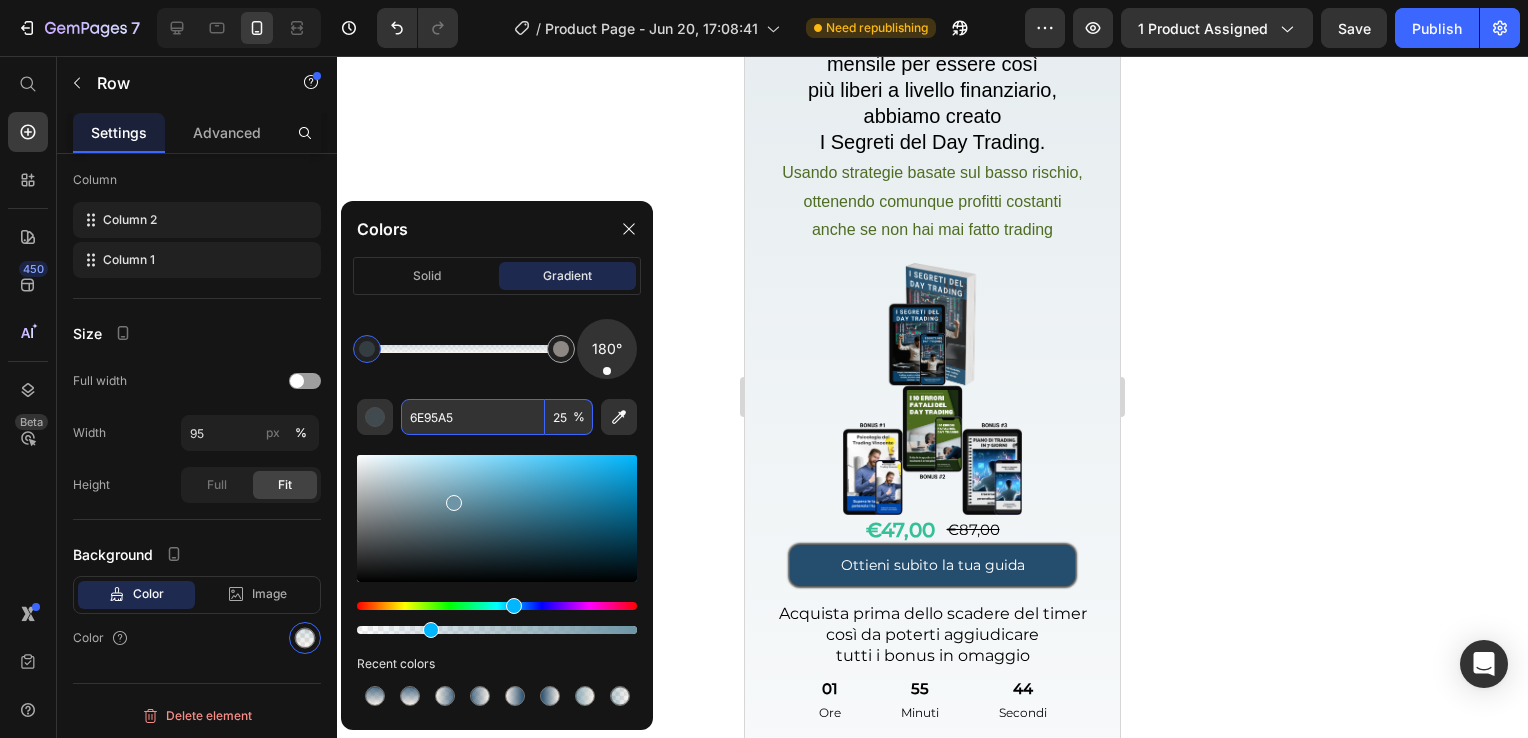 paste on "#254d6d" 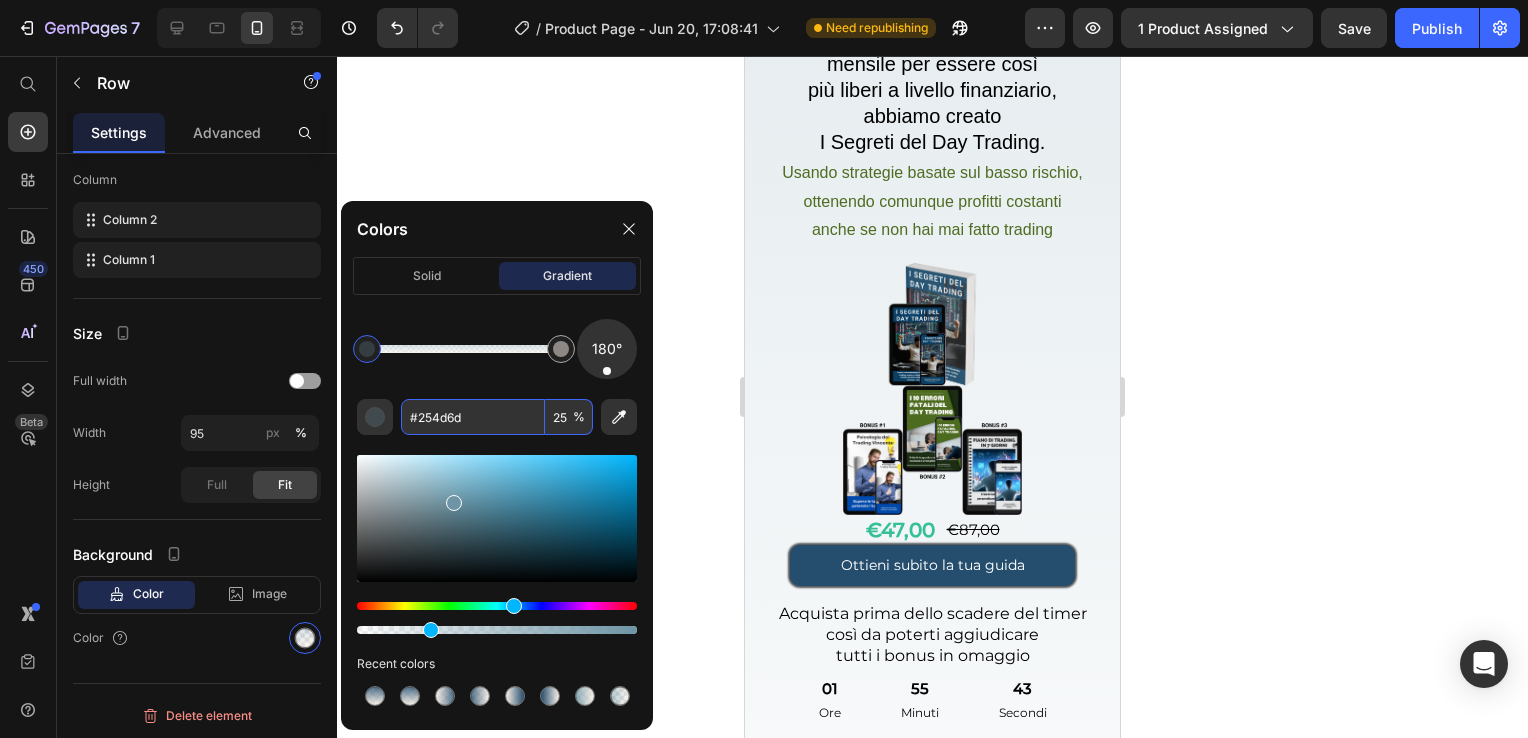 type on "254D6D" 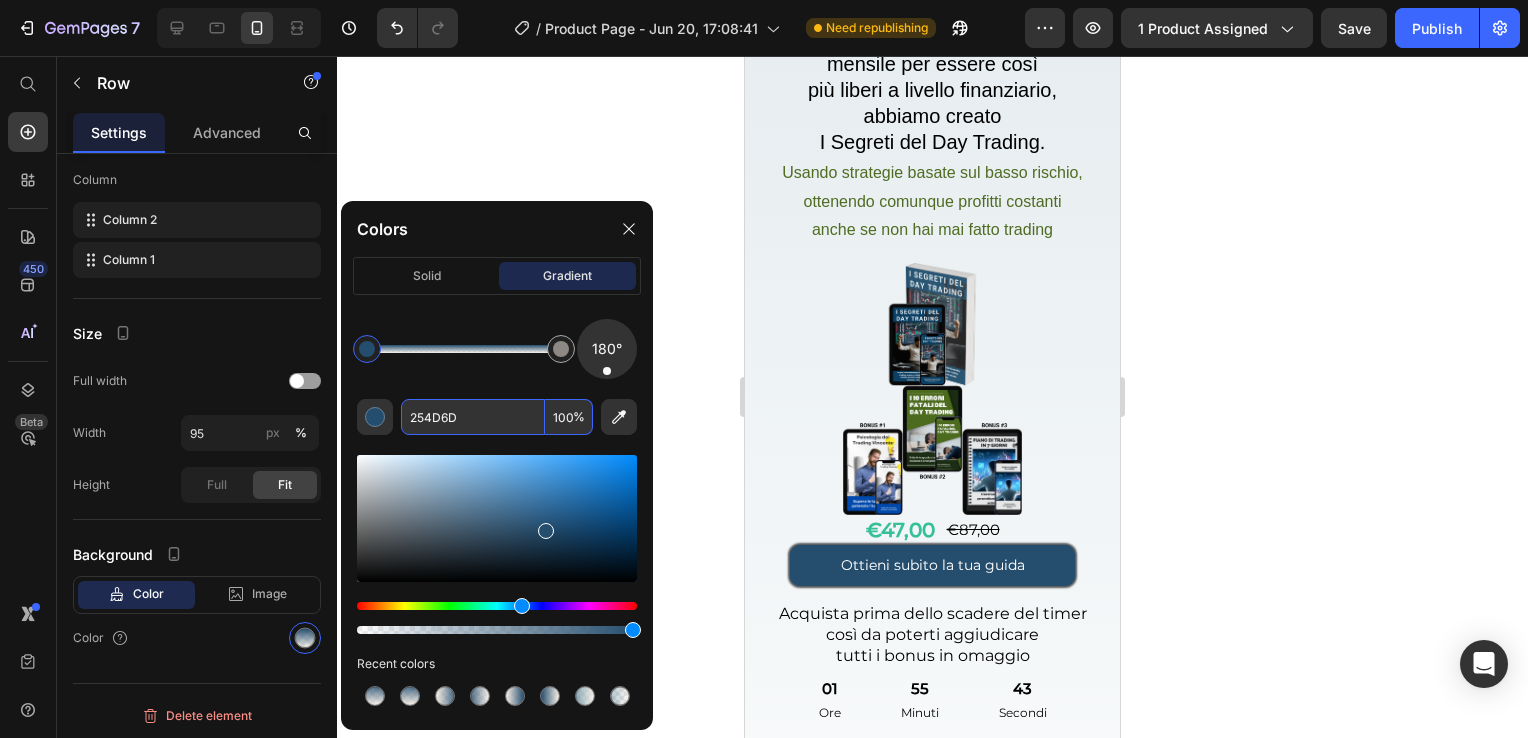 type on "254D6D" 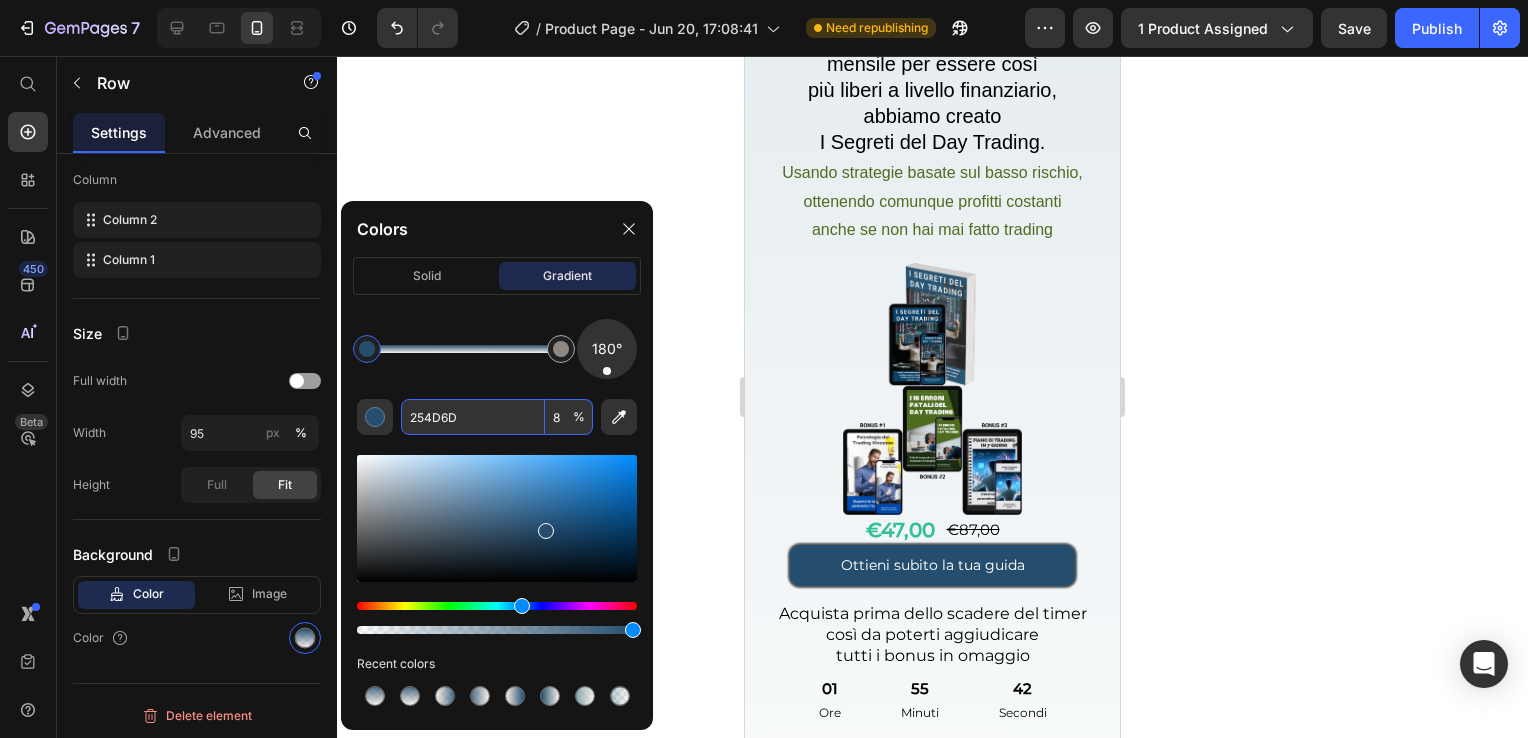 type on "80" 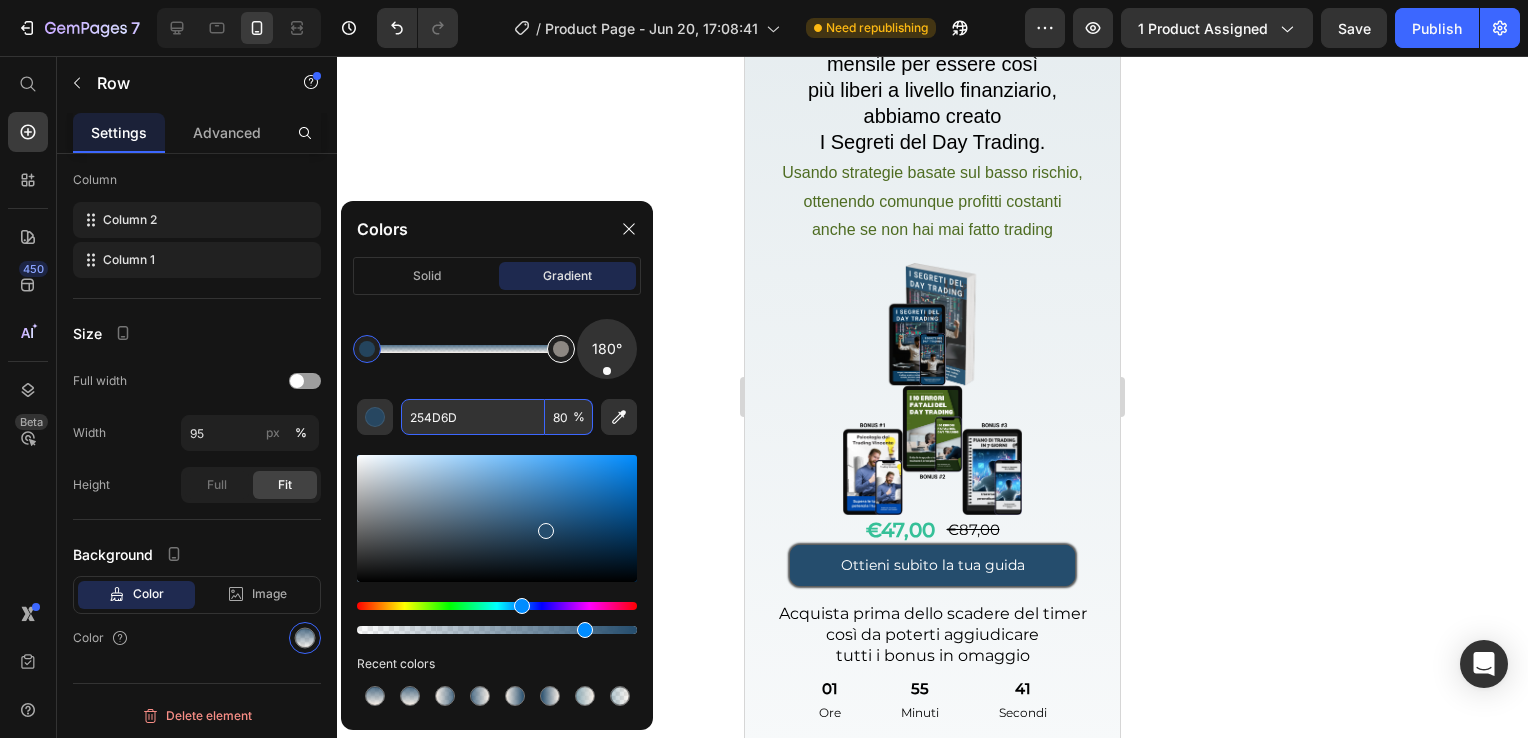 type on "FAF0E6" 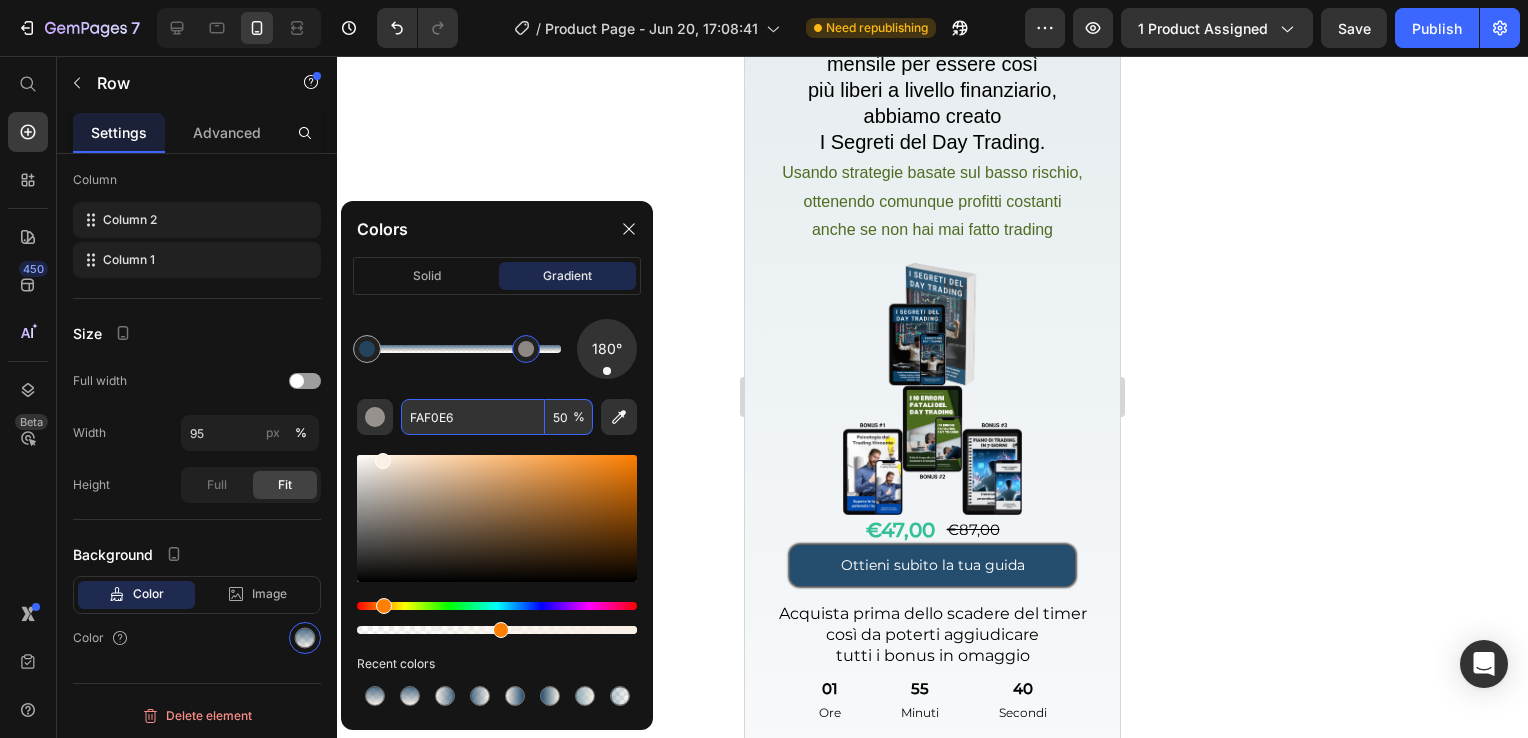 drag, startPoint x: 556, startPoint y: 348, endPoint x: 573, endPoint y: 352, distance: 17.464249 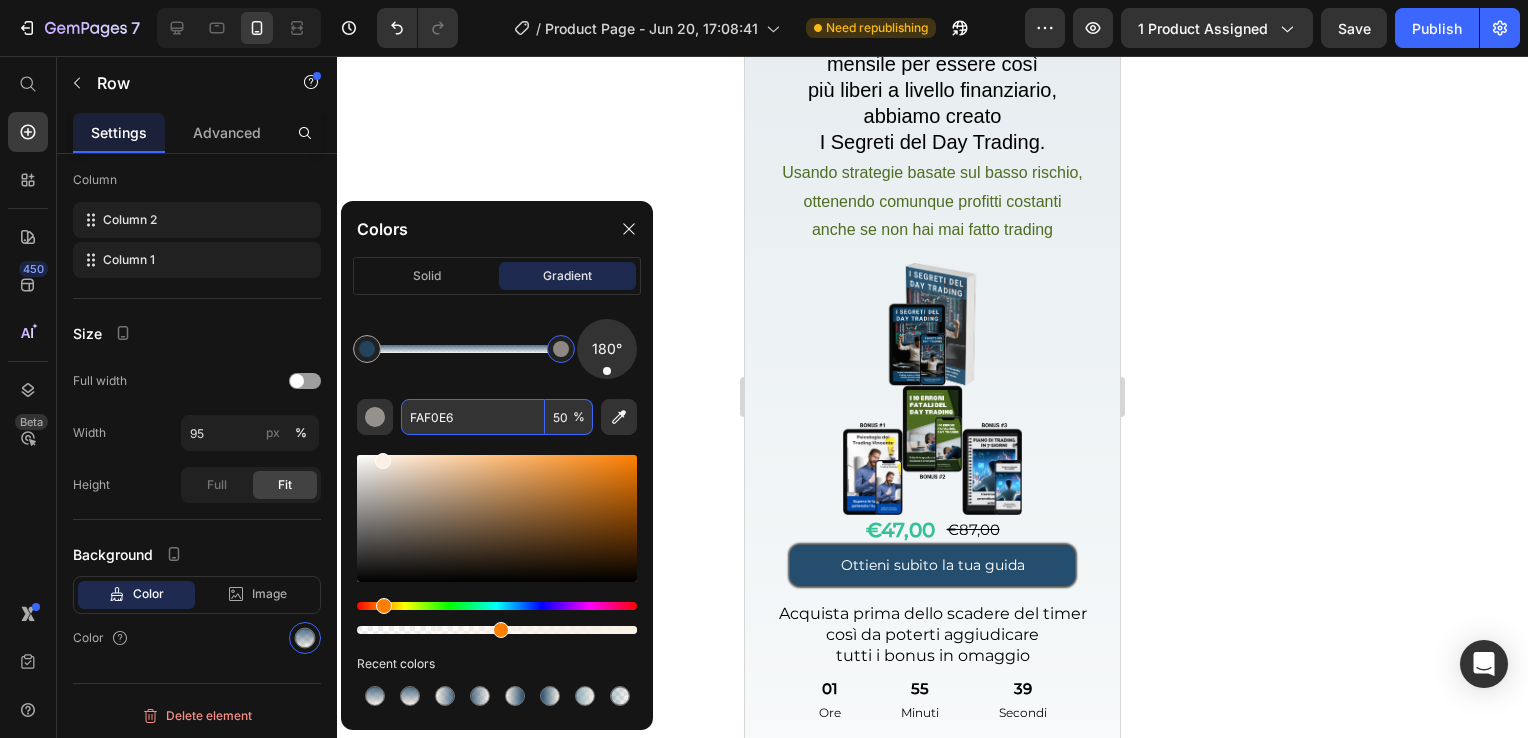 drag, startPoint x: 567, startPoint y: 423, endPoint x: 548, endPoint y: 429, distance: 19.924858 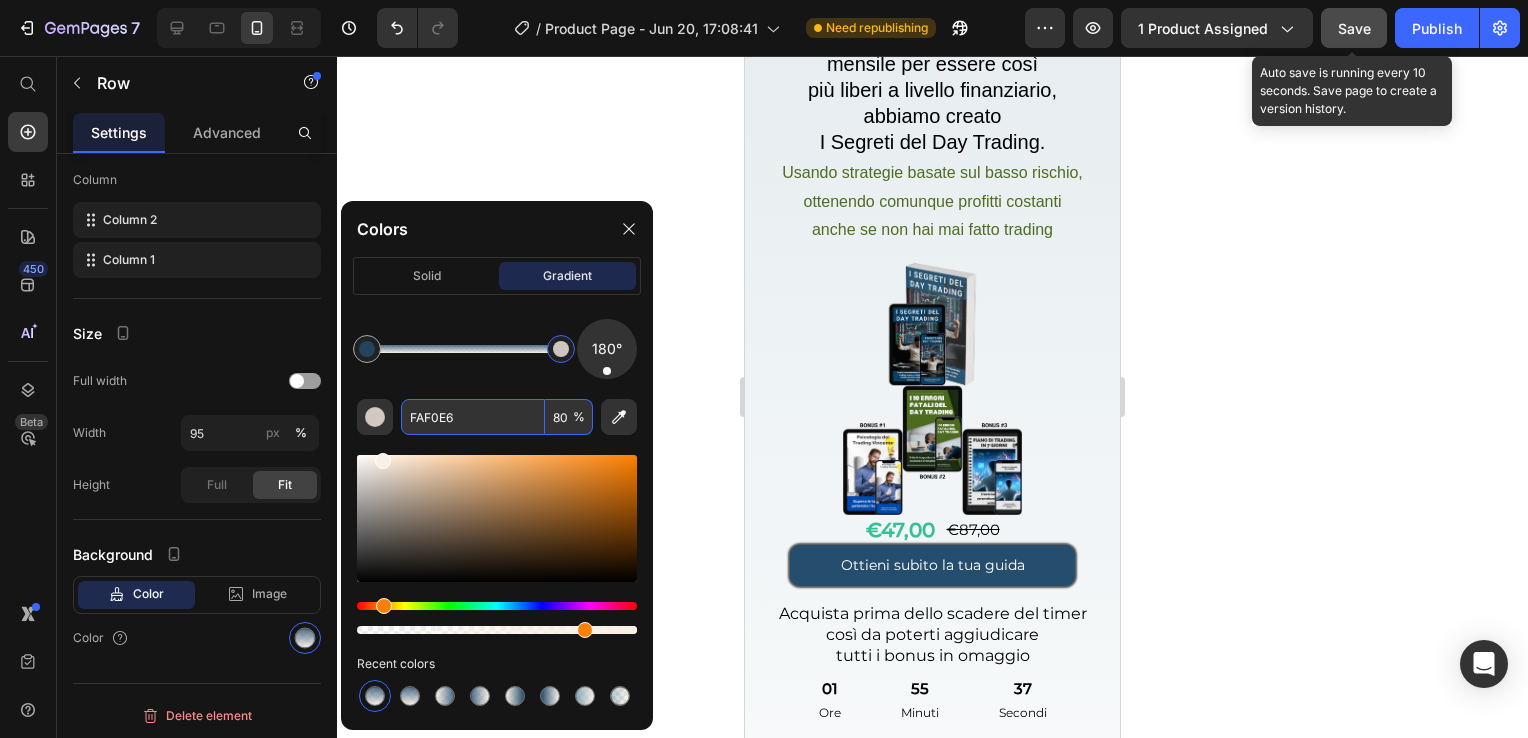 type on "80" 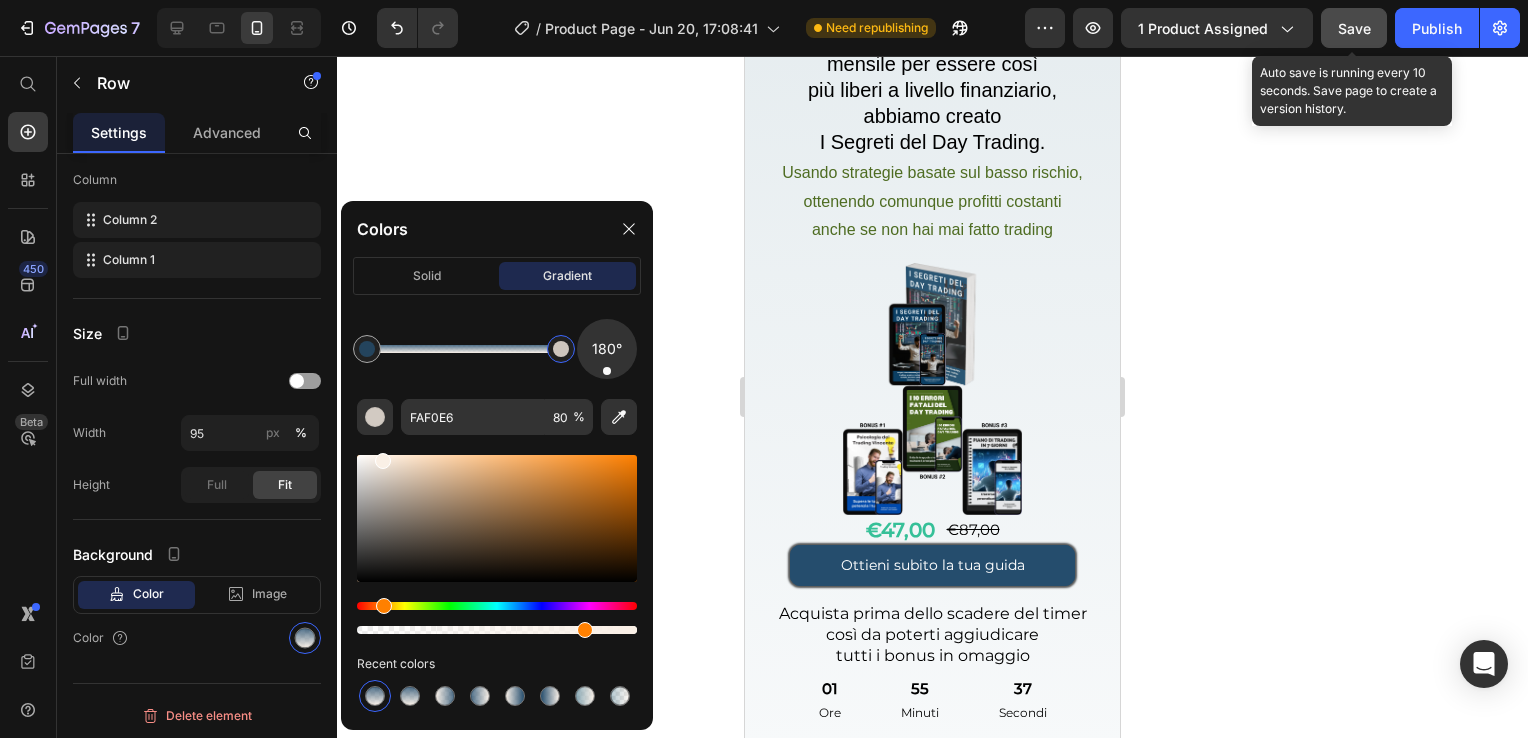 click on "Save" 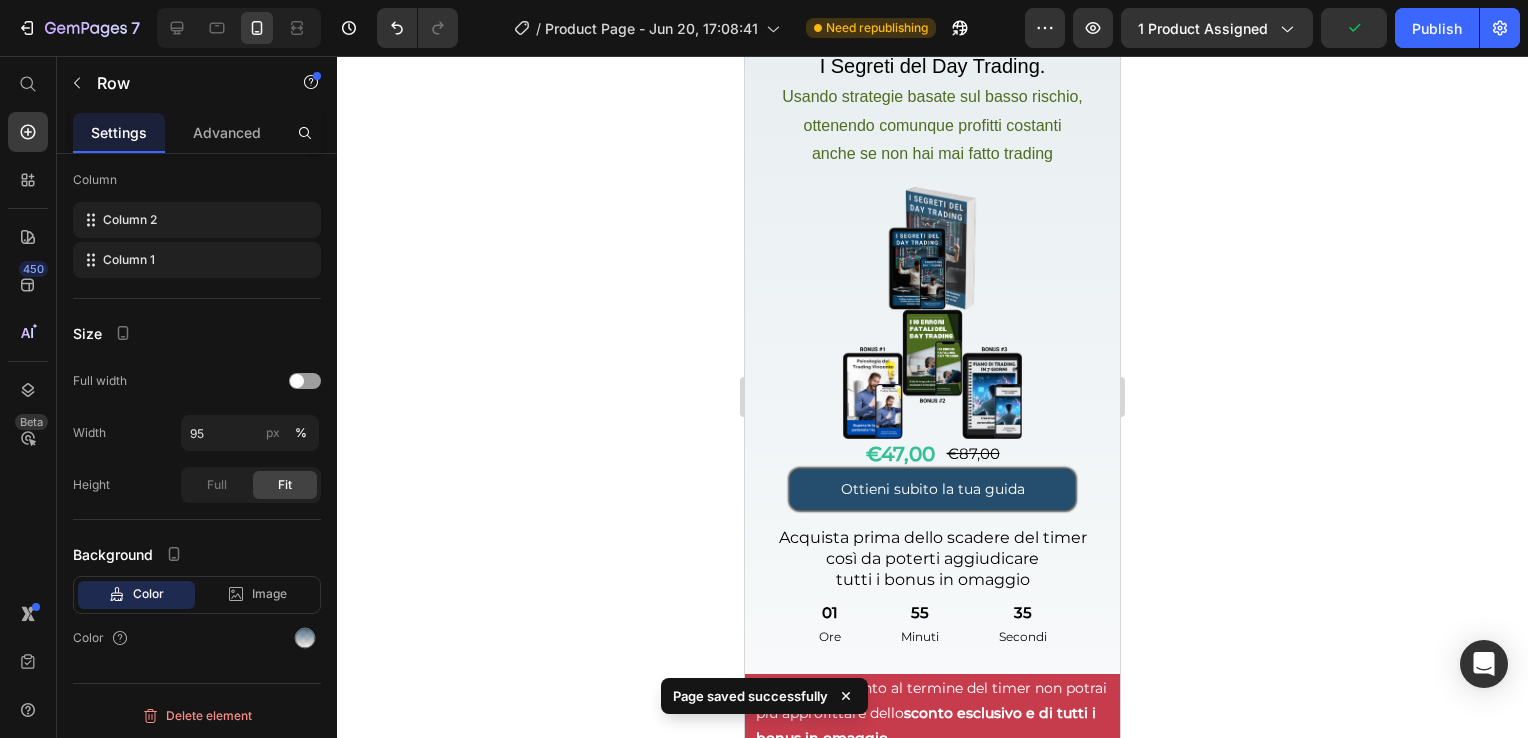 scroll, scrollTop: 5638, scrollLeft: 0, axis: vertical 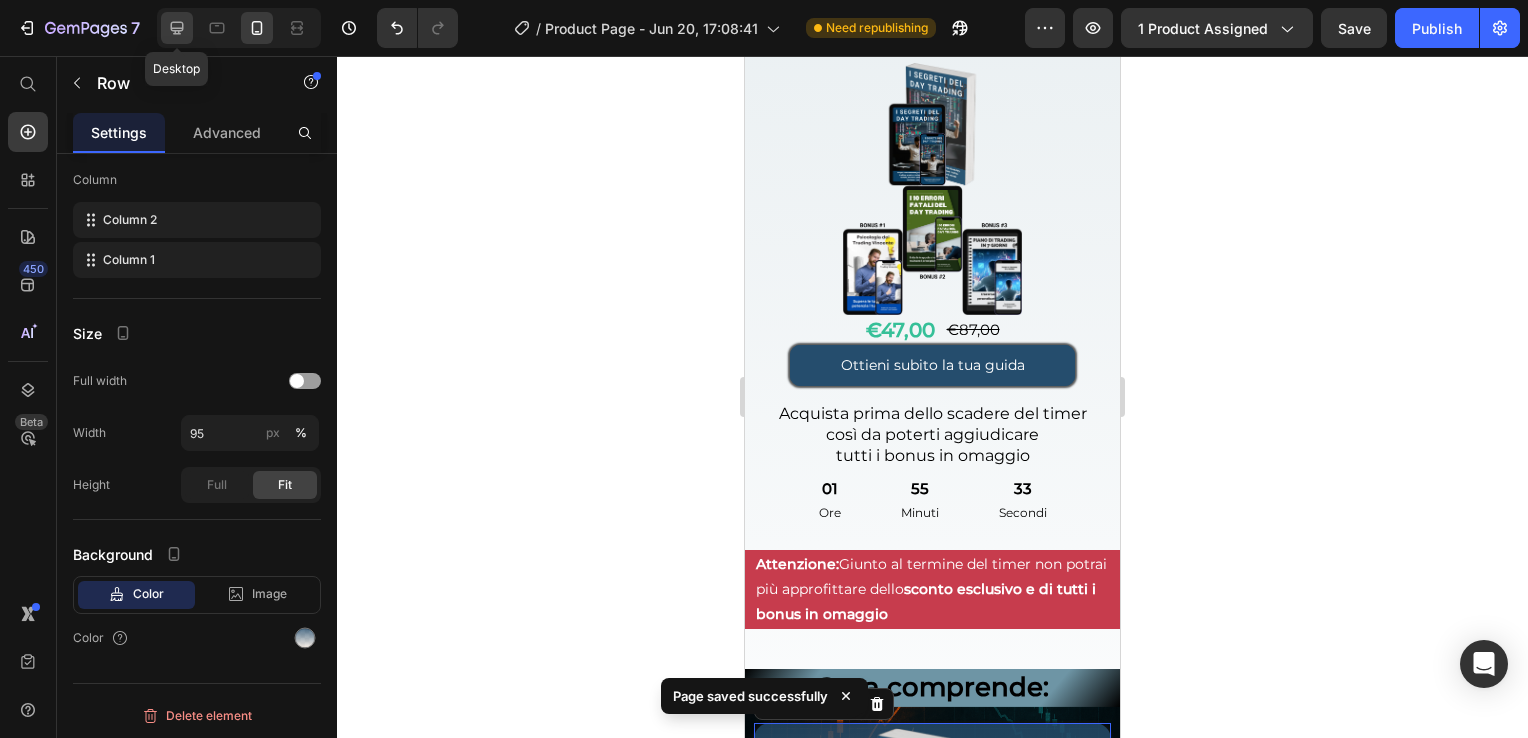 click 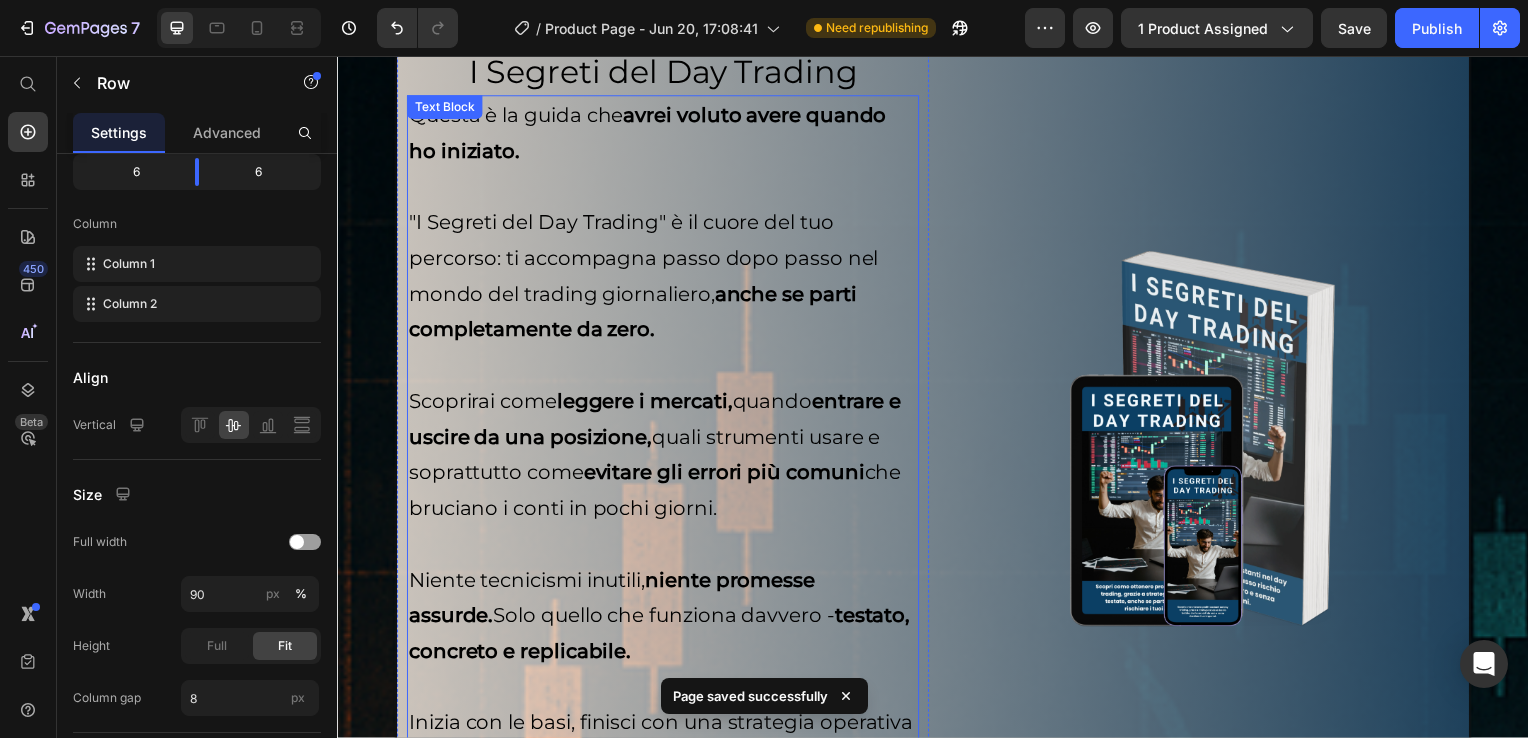 scroll, scrollTop: 5622, scrollLeft: 0, axis: vertical 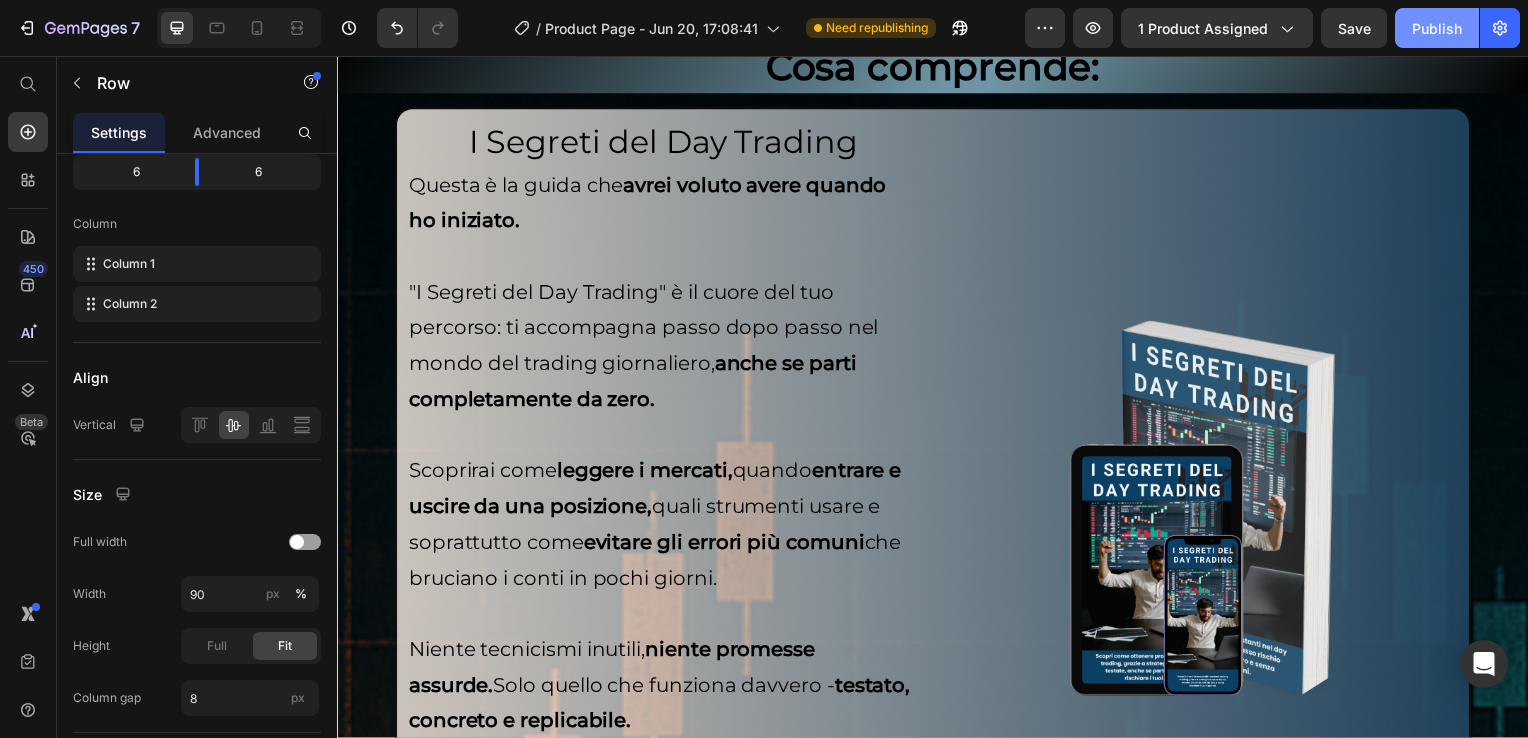 click on "Publish" at bounding box center (1437, 28) 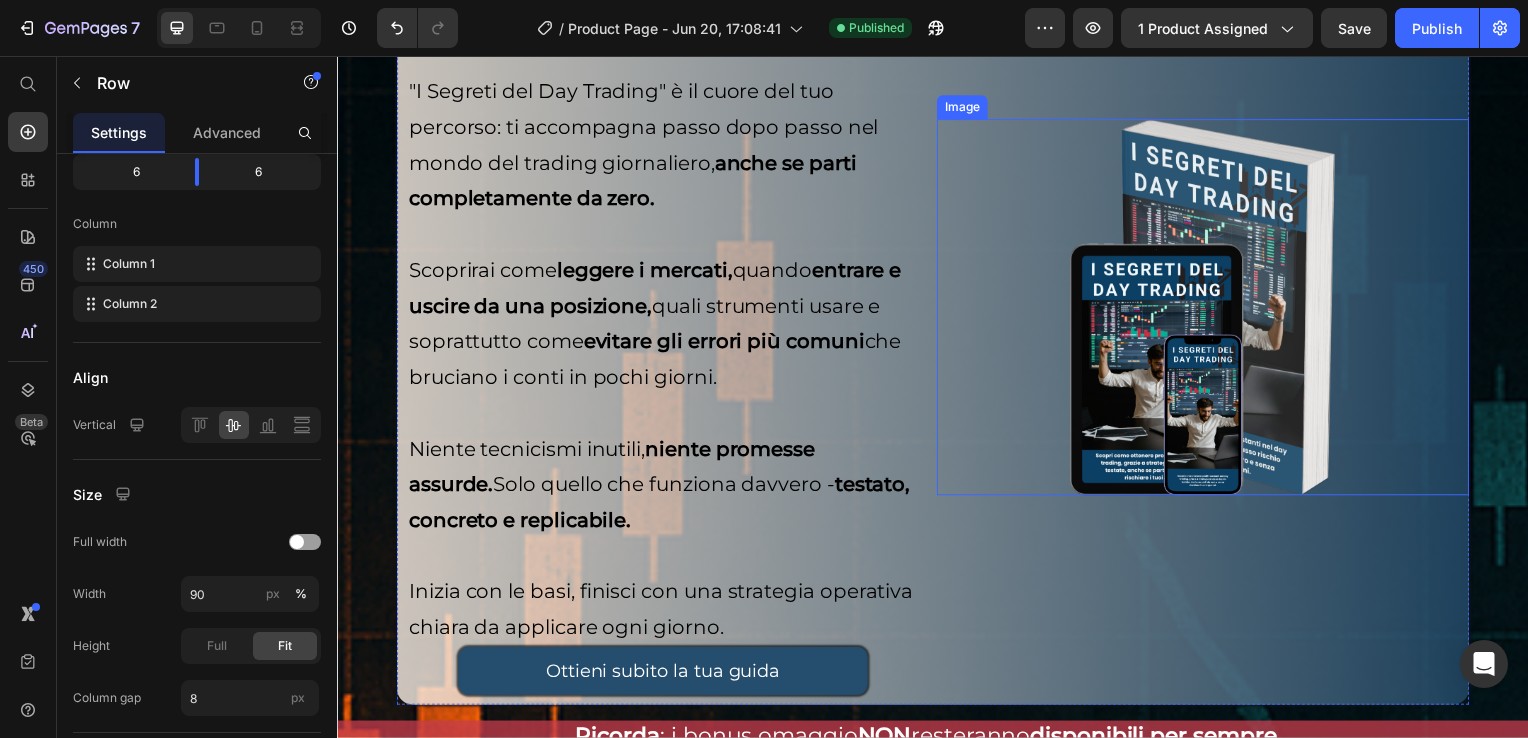 scroll, scrollTop: 5922, scrollLeft: 0, axis: vertical 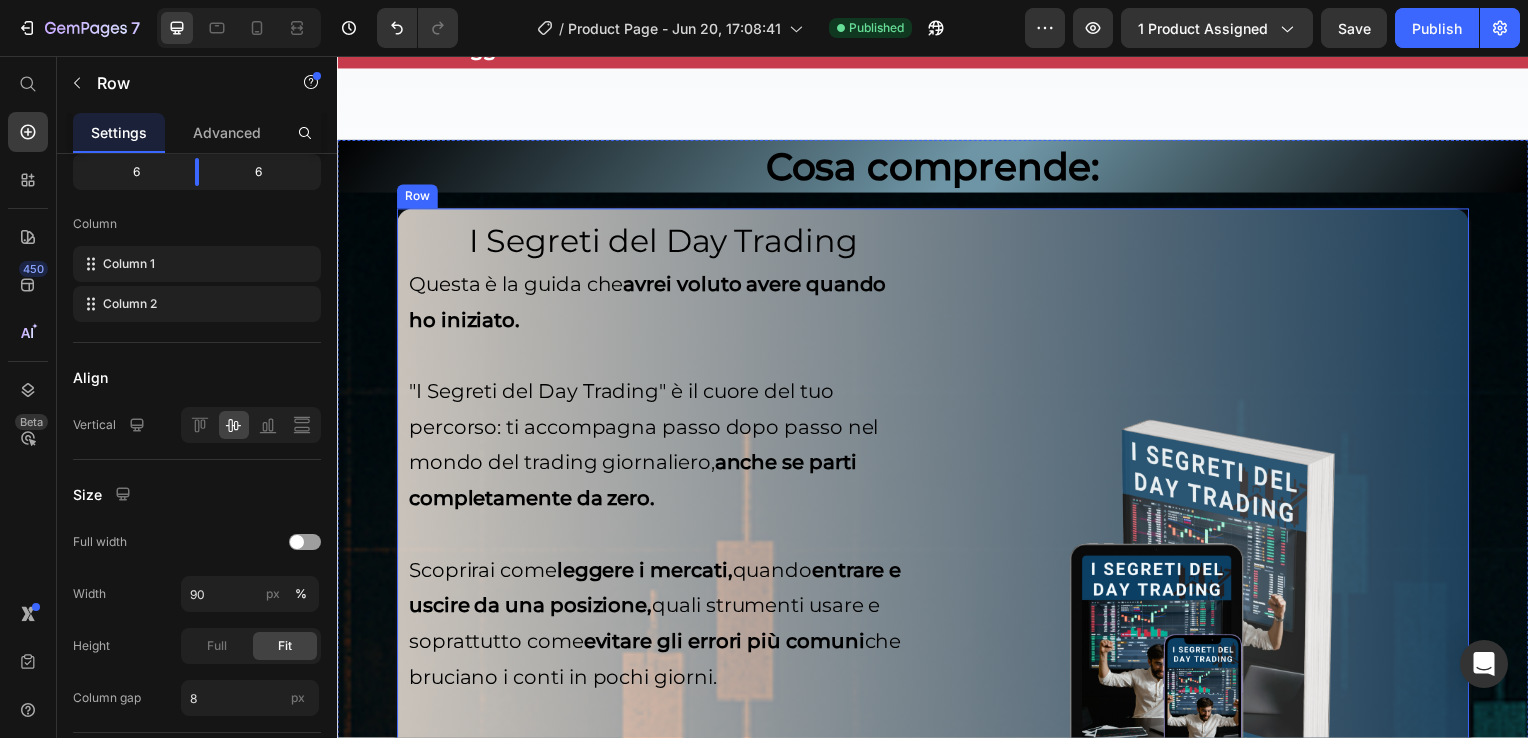 click on "Image Image" at bounding box center [1209, 611] 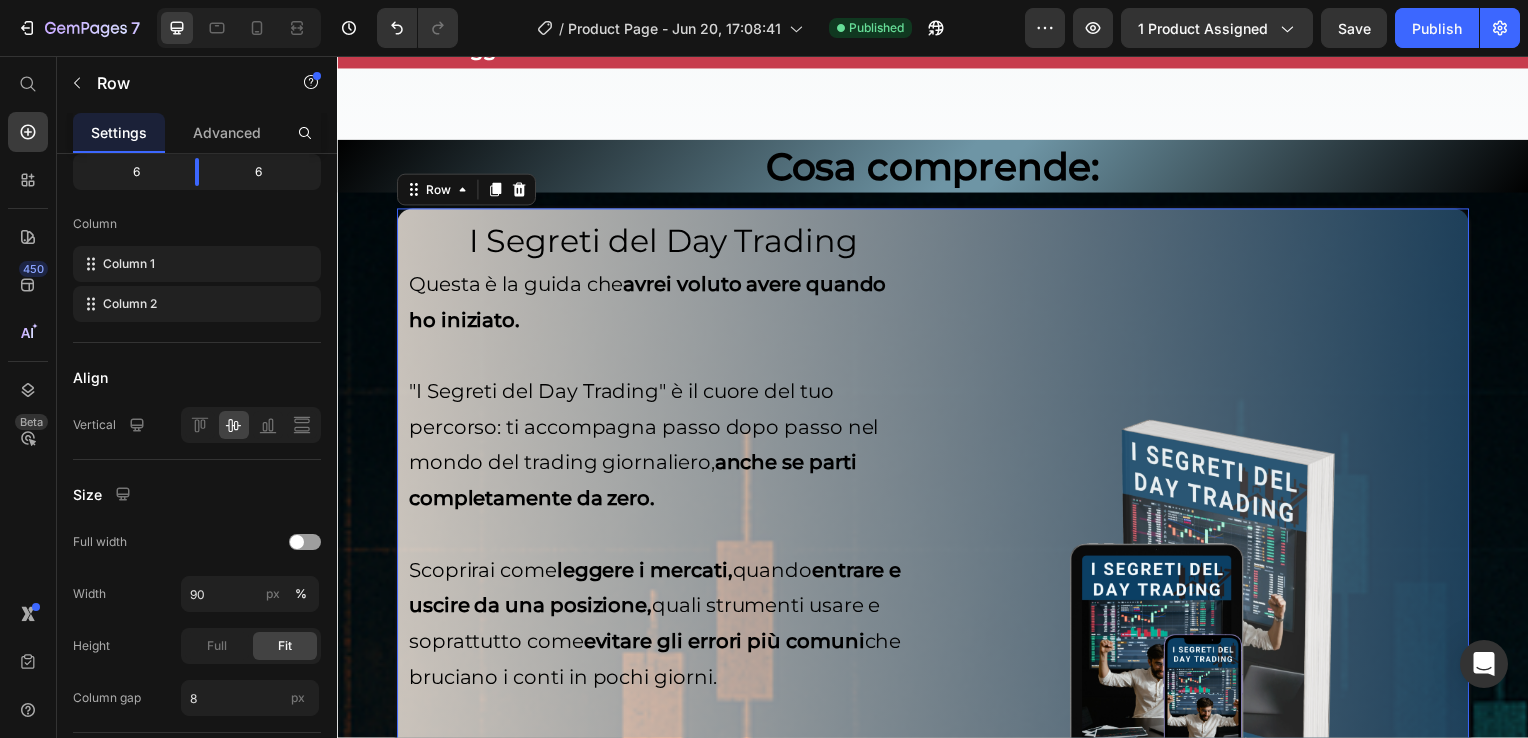 scroll, scrollTop: 264, scrollLeft: 0, axis: vertical 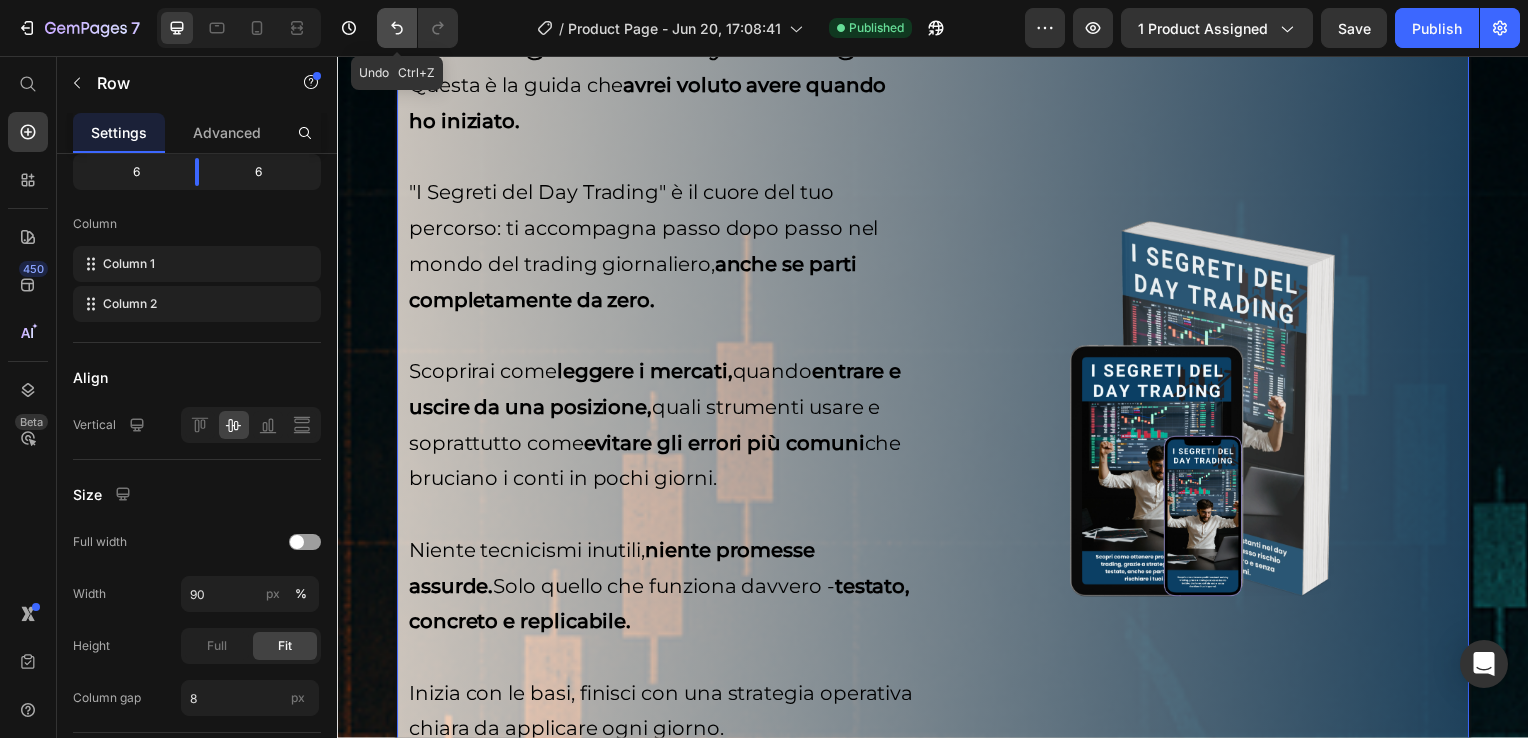 click 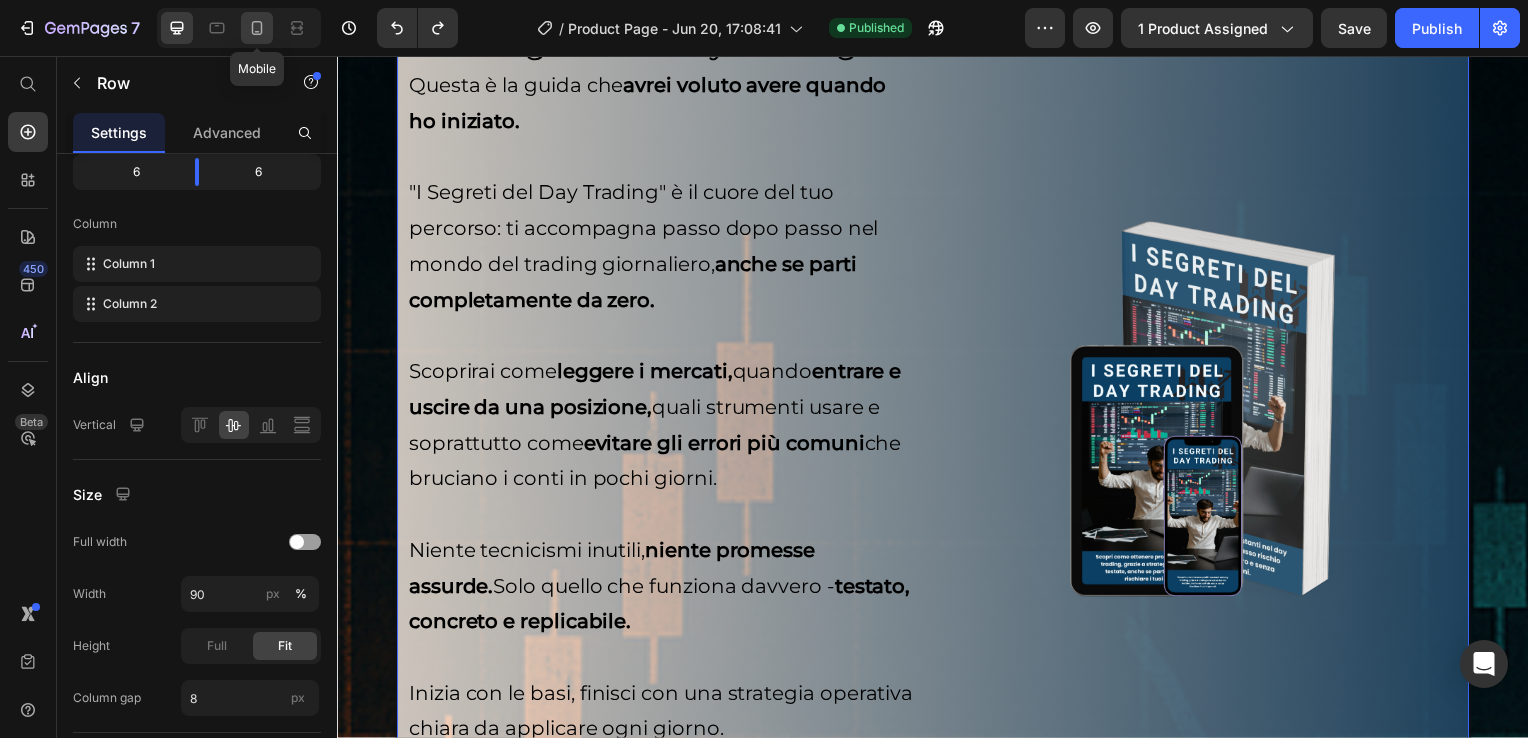 click 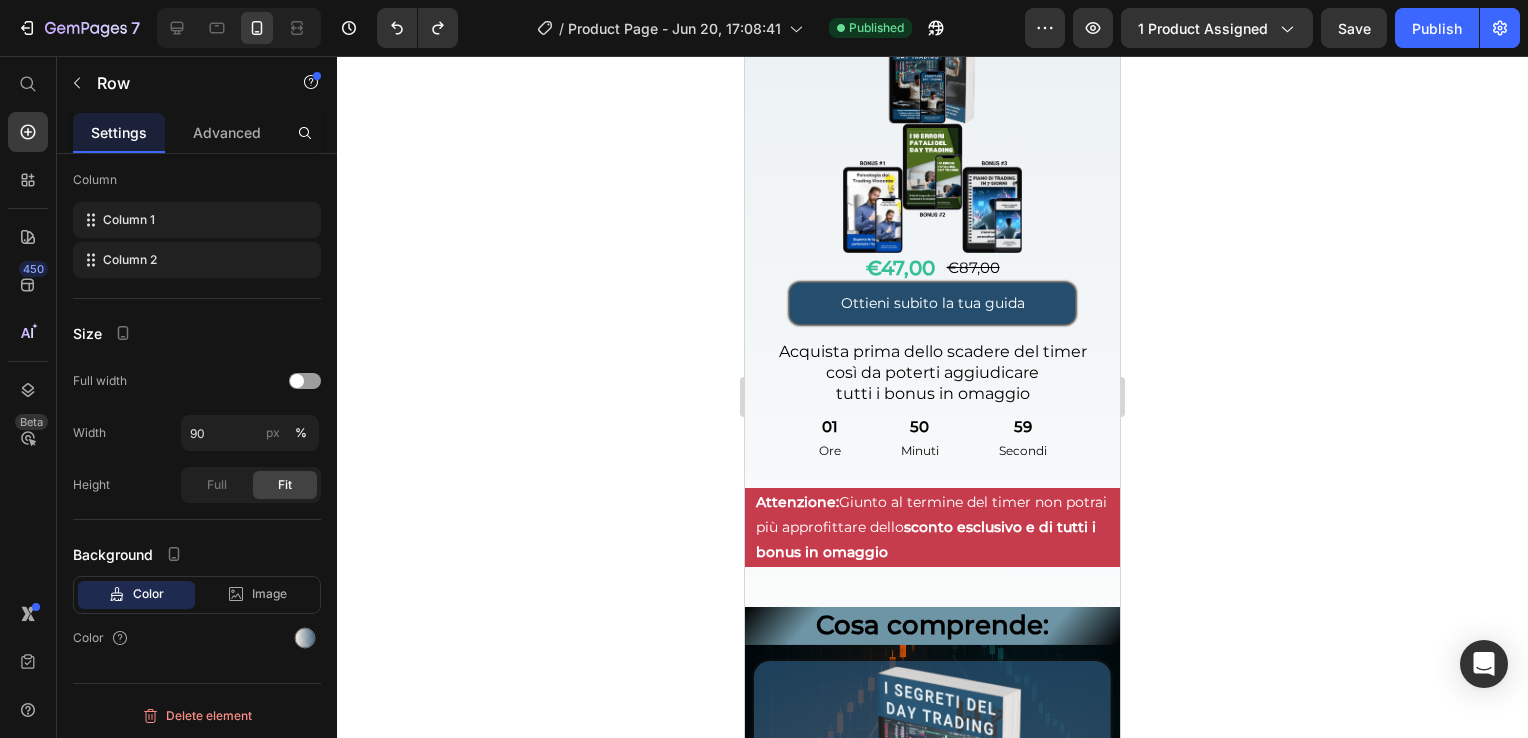 scroll, scrollTop: 5600, scrollLeft: 0, axis: vertical 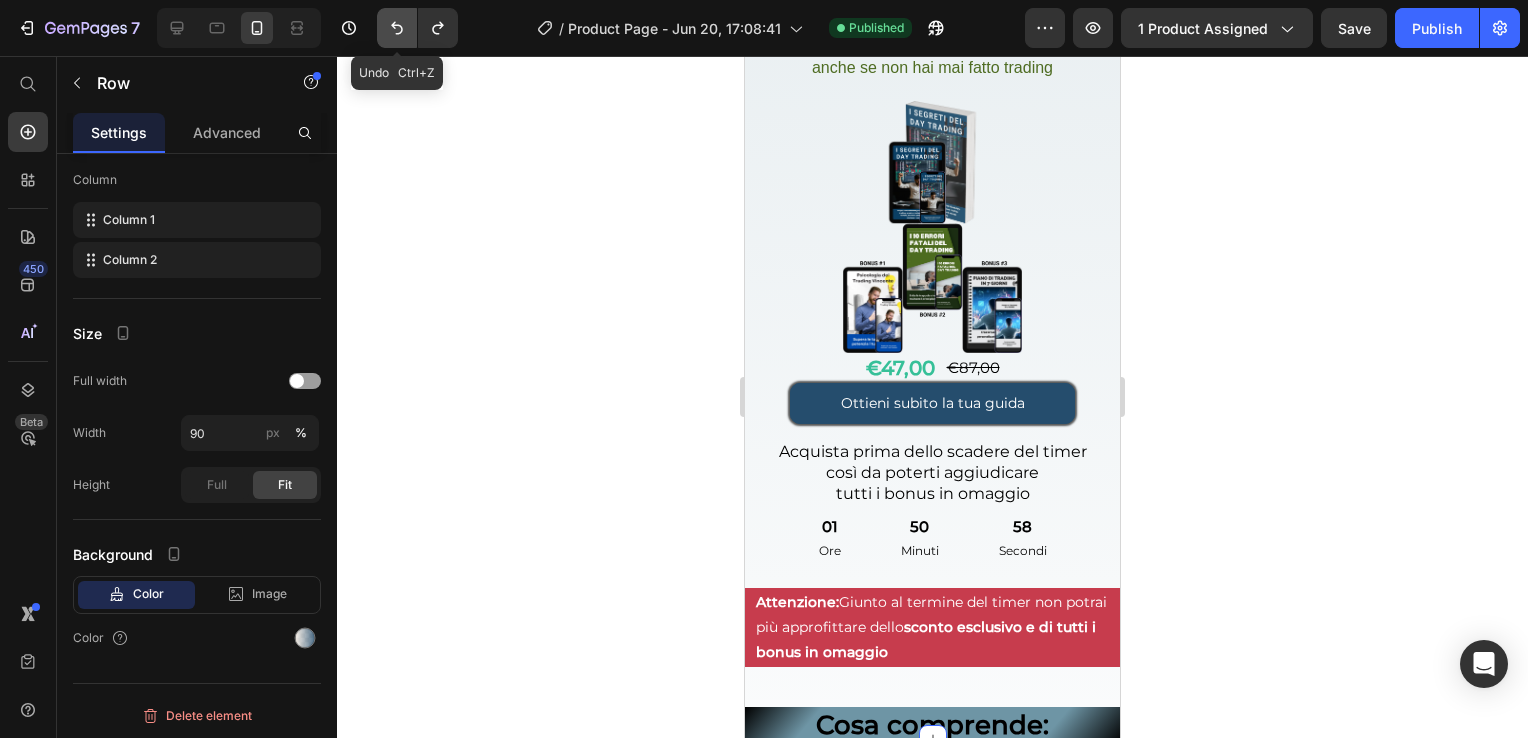 click 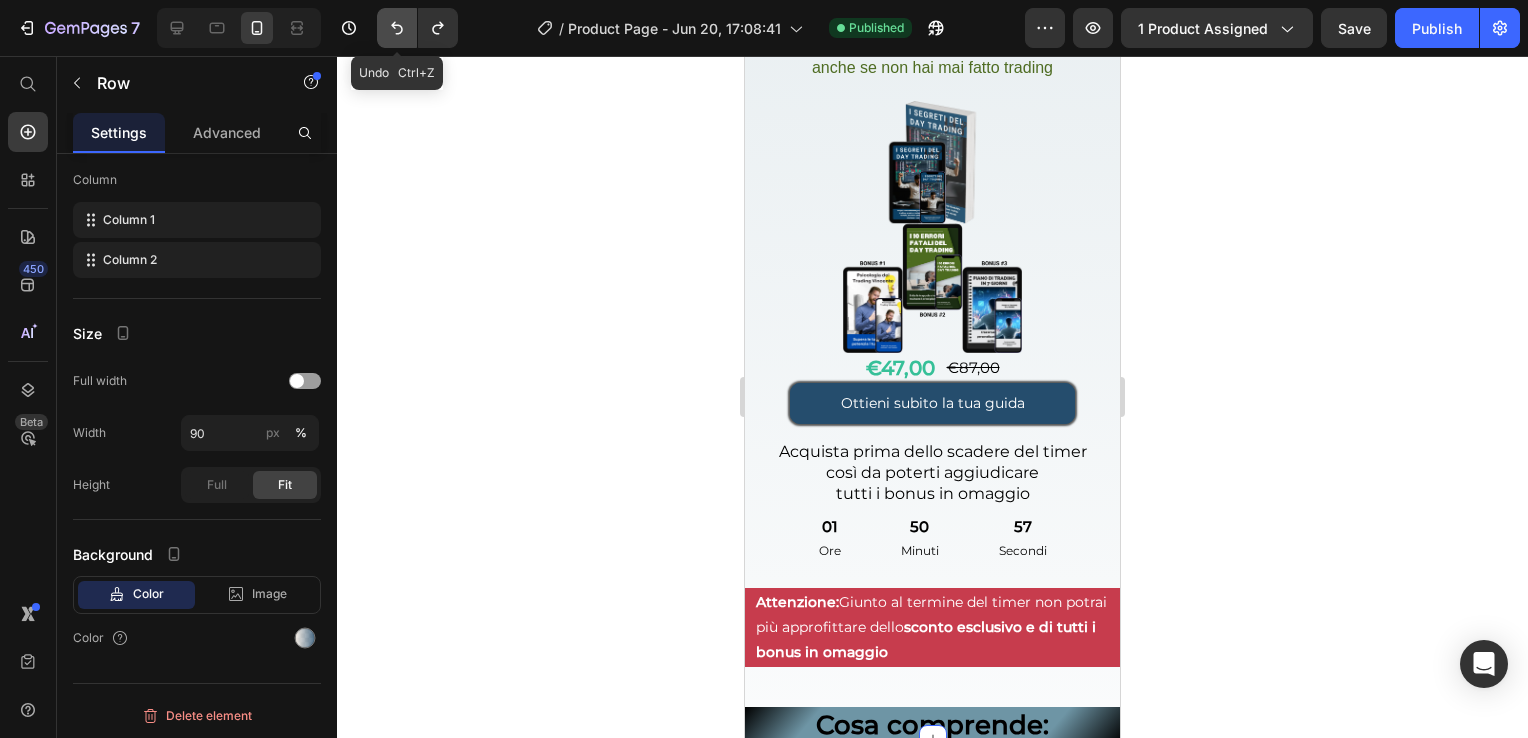 click 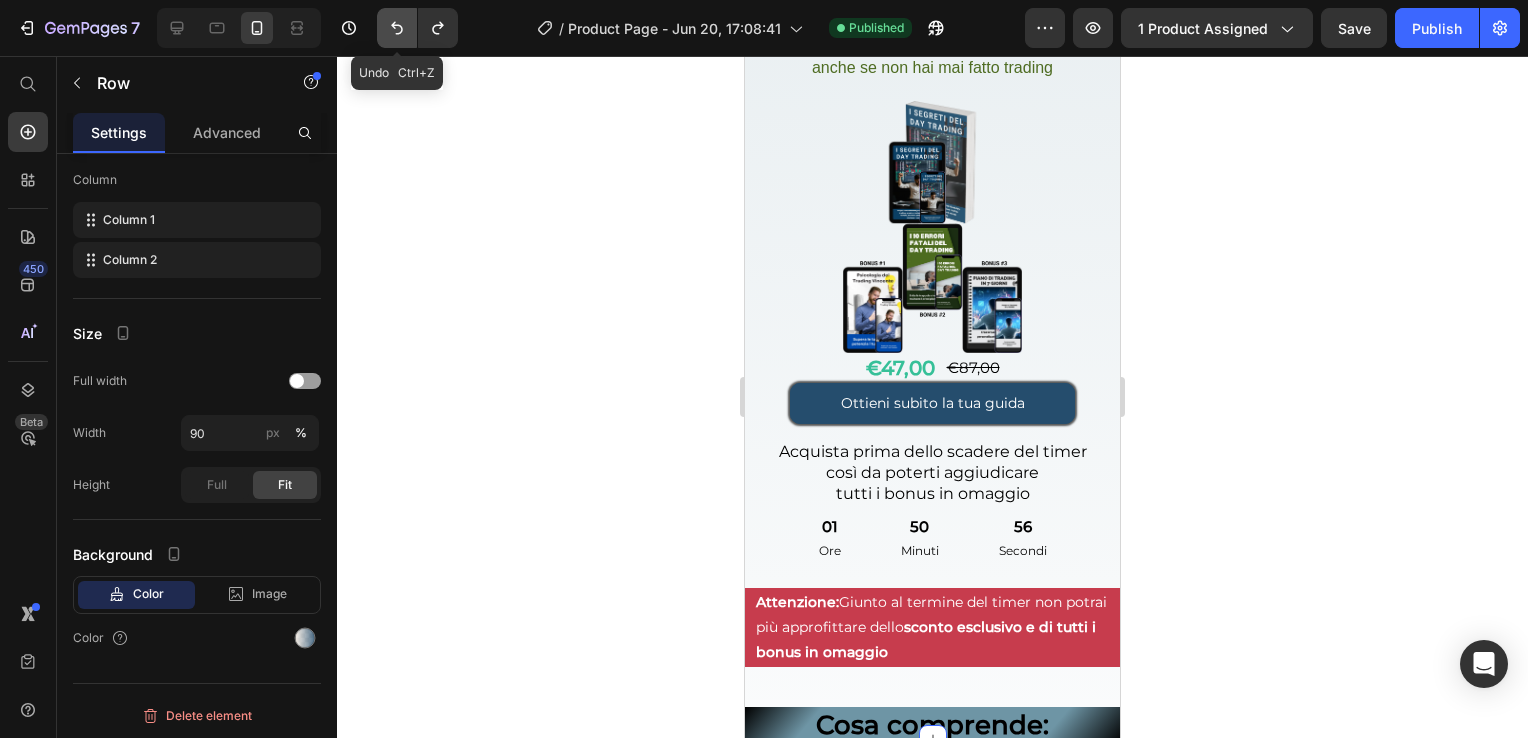 click 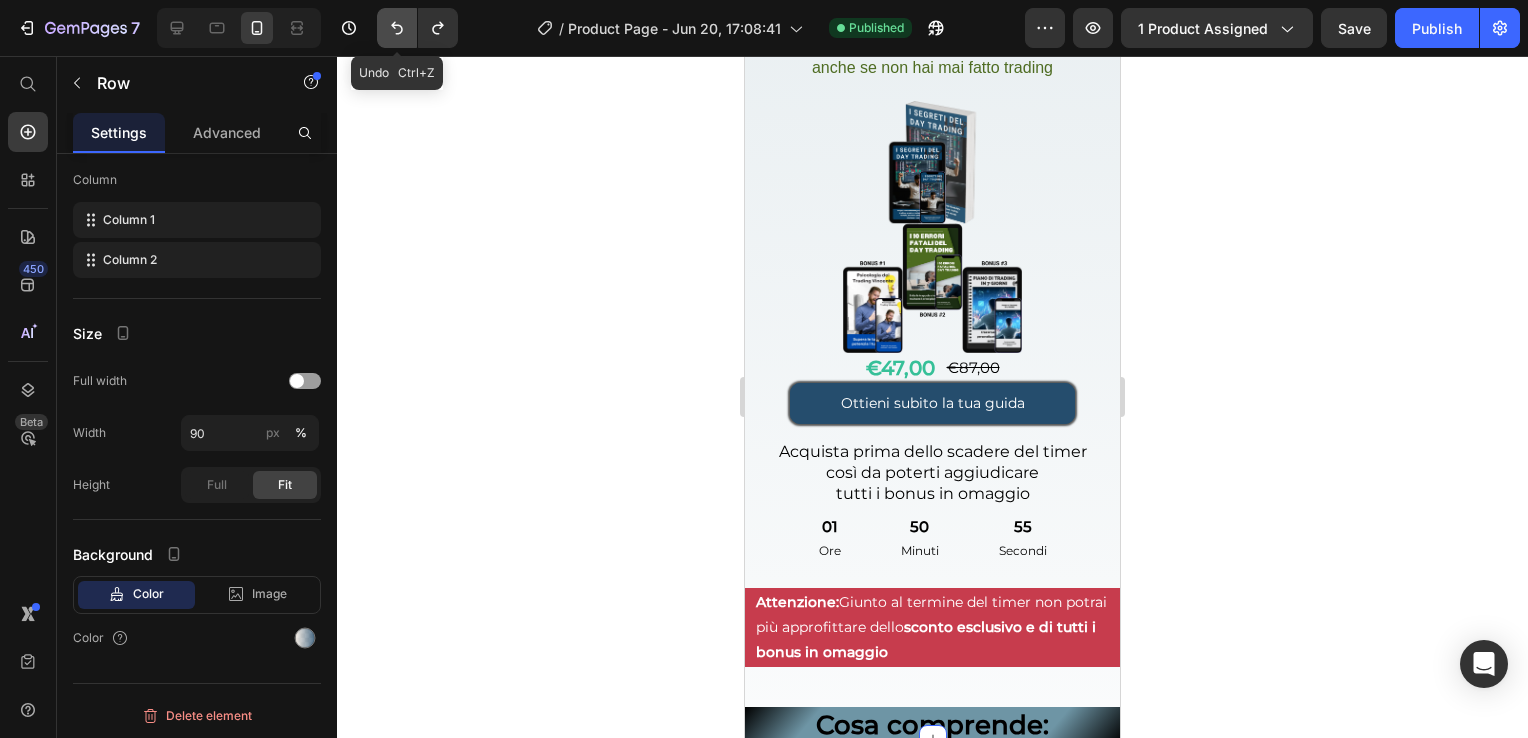 click 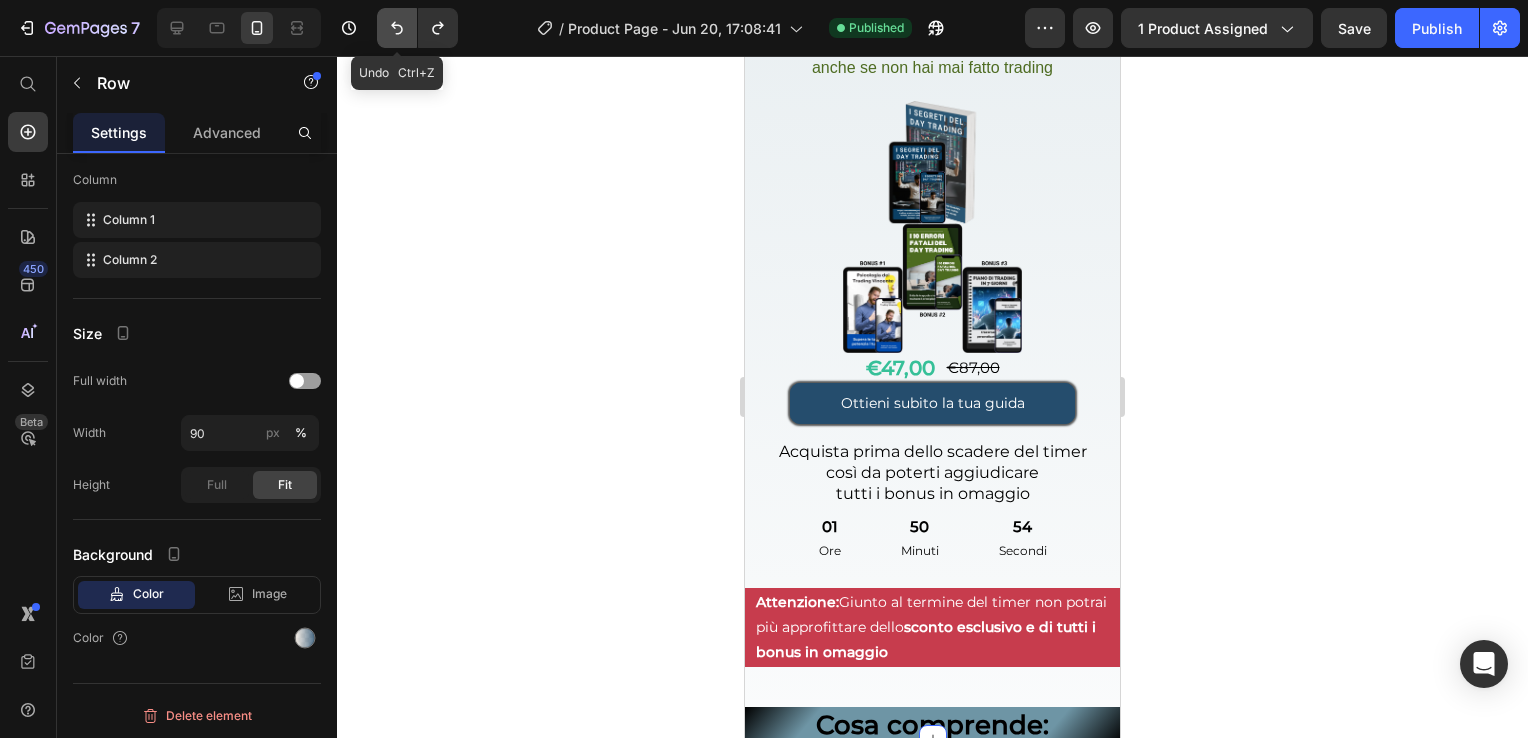 click 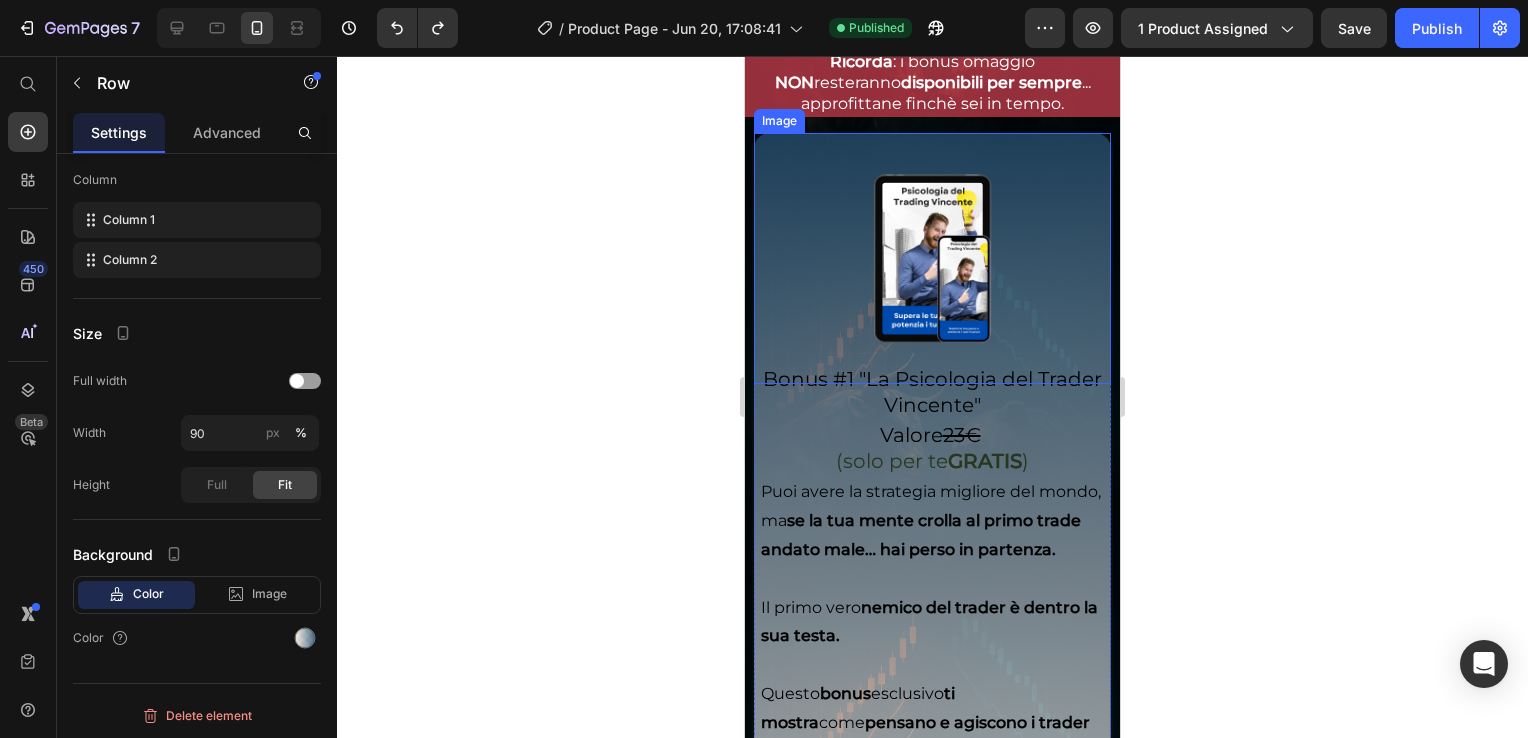 scroll, scrollTop: 6700, scrollLeft: 0, axis: vertical 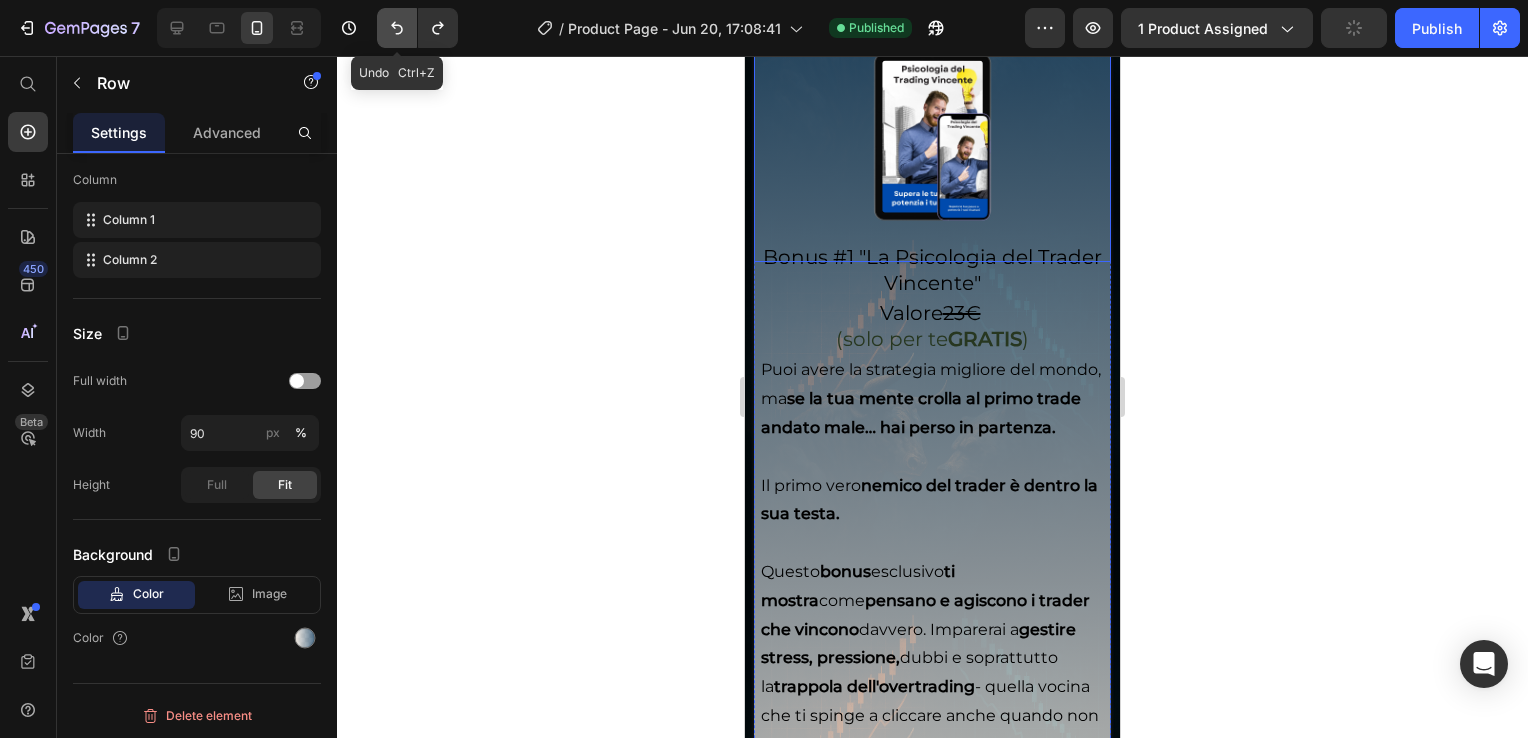 click 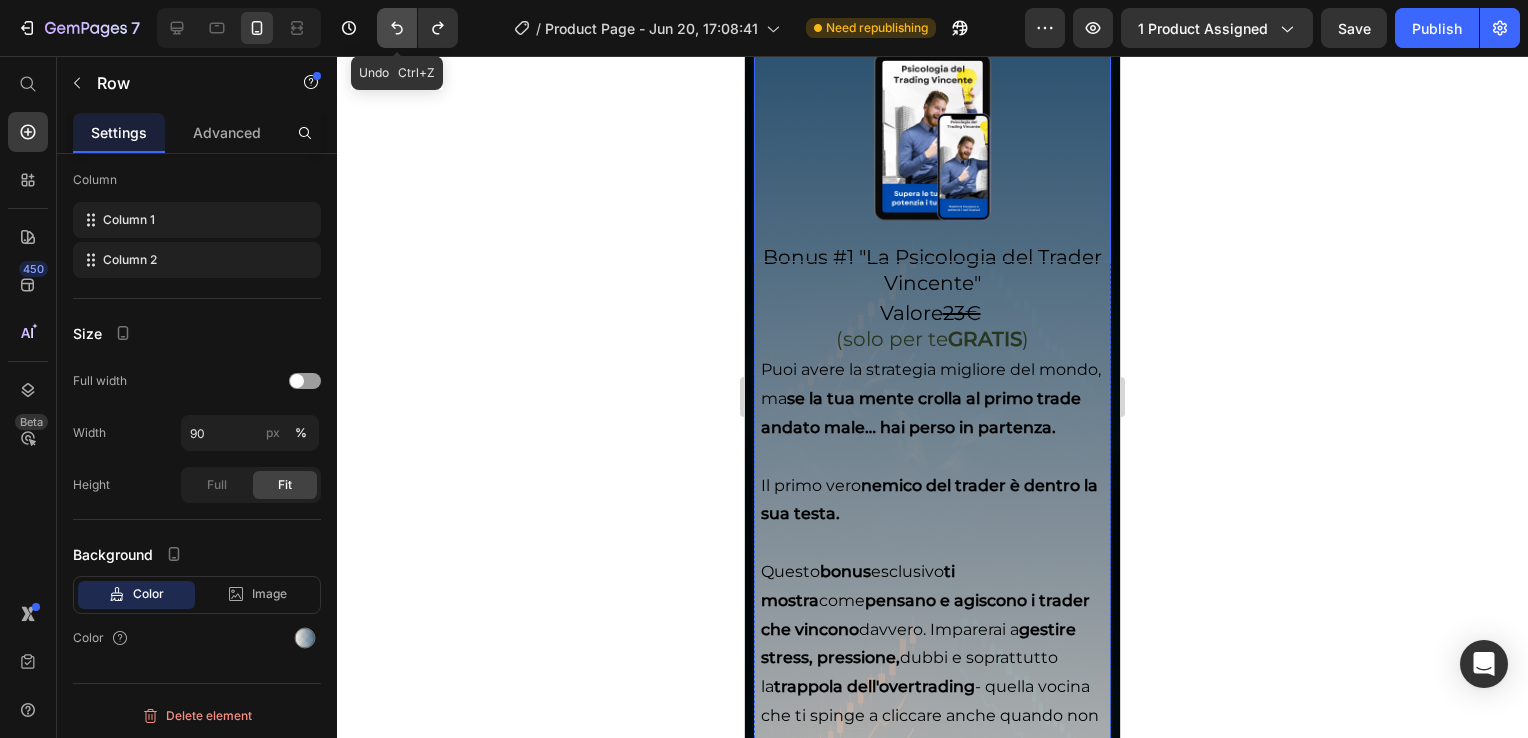 click 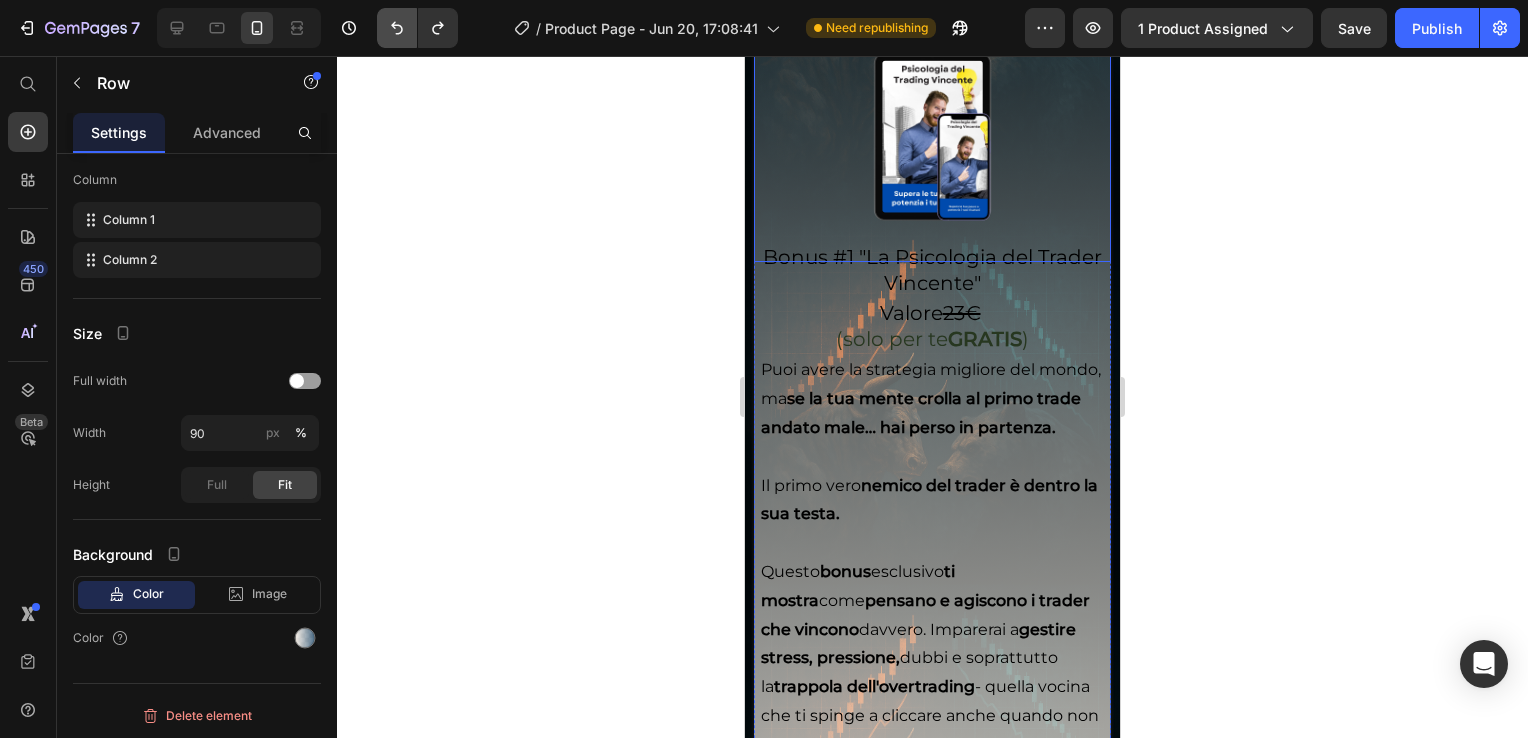 click 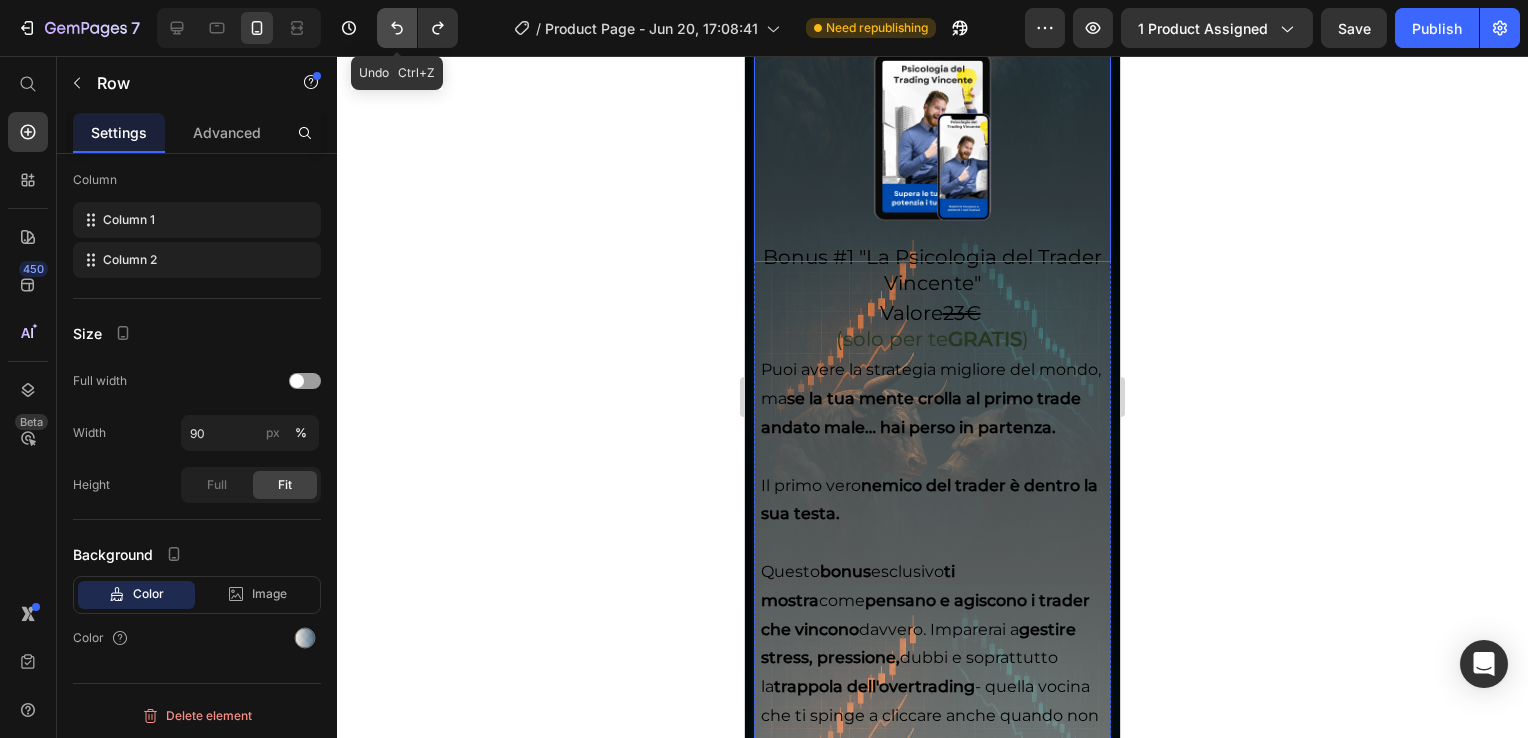 click 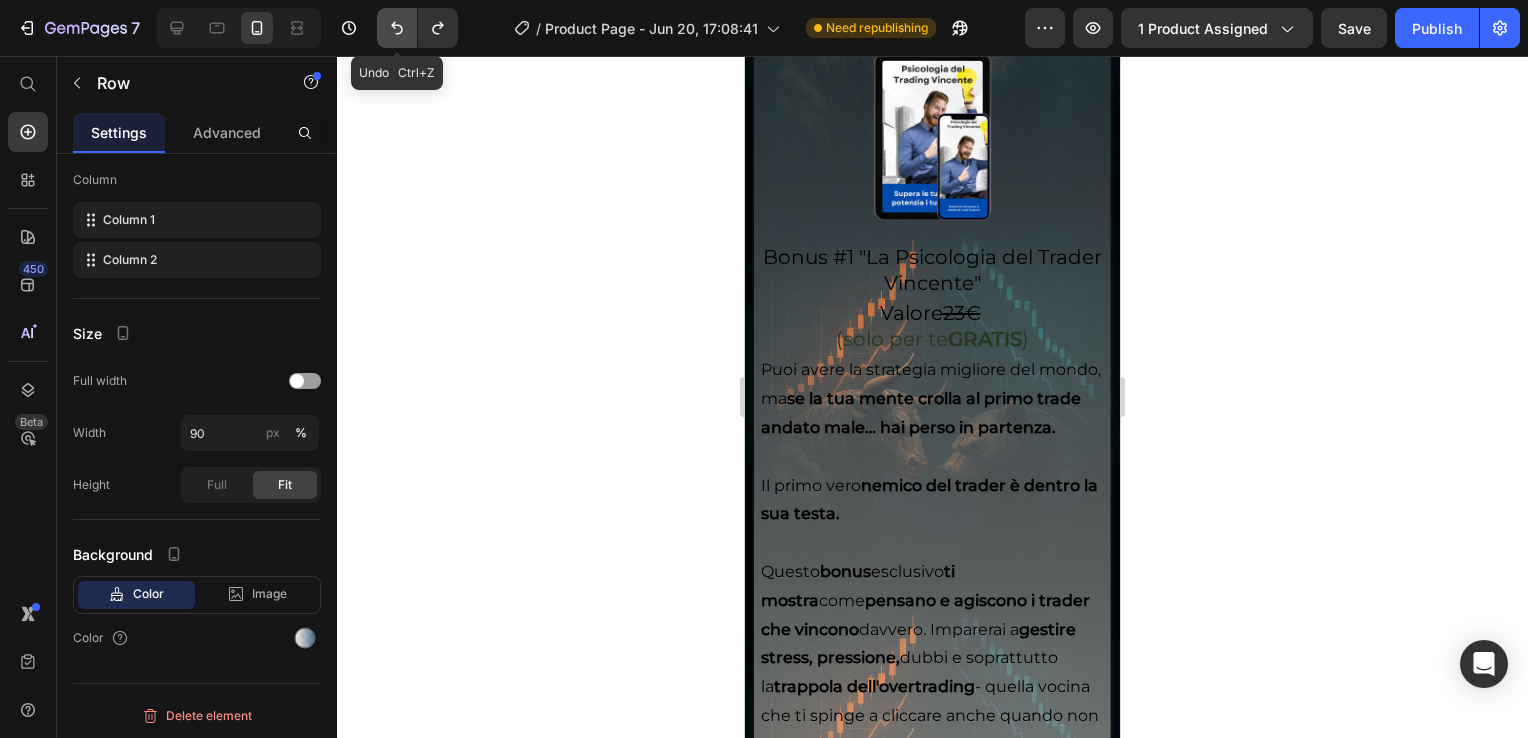 click 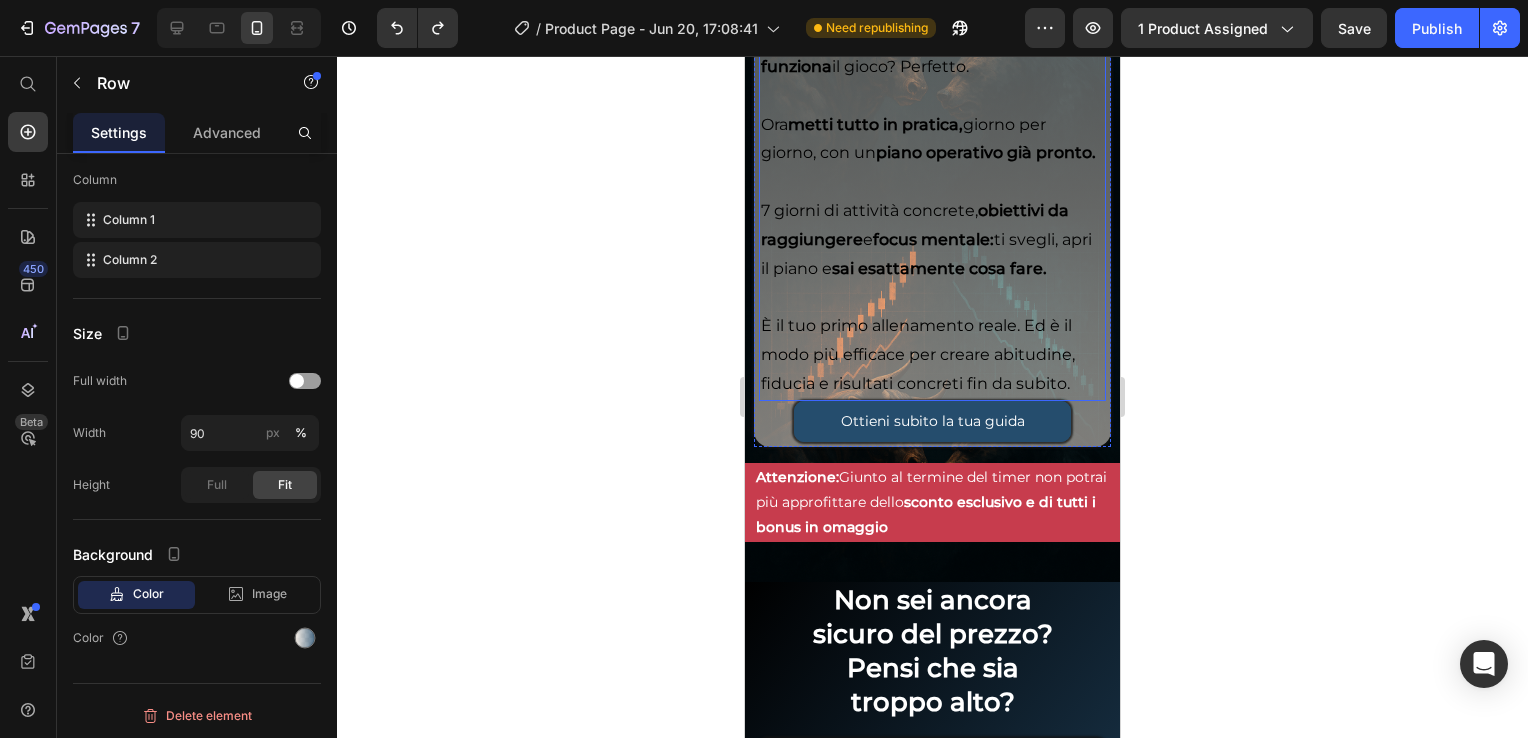 scroll, scrollTop: 9100, scrollLeft: 0, axis: vertical 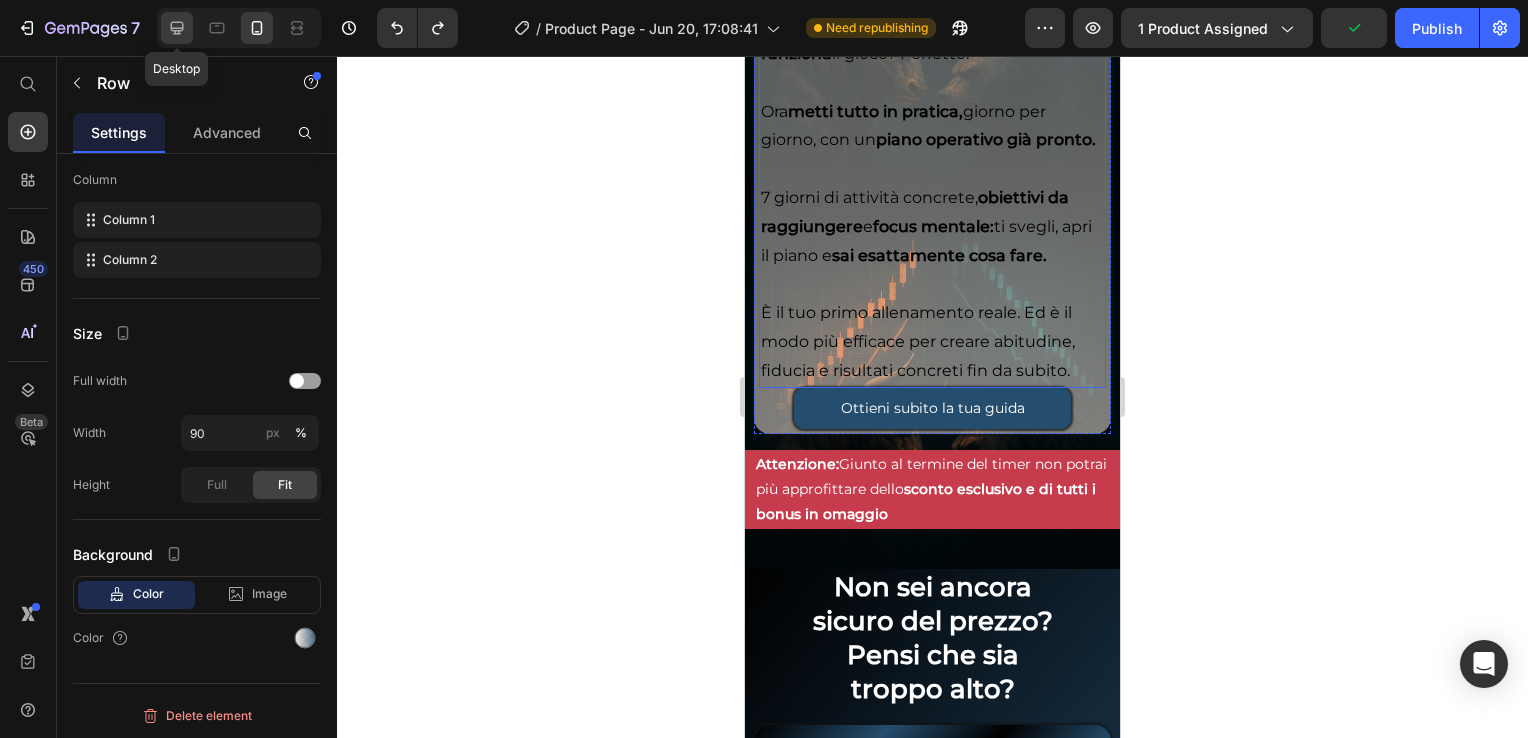 click 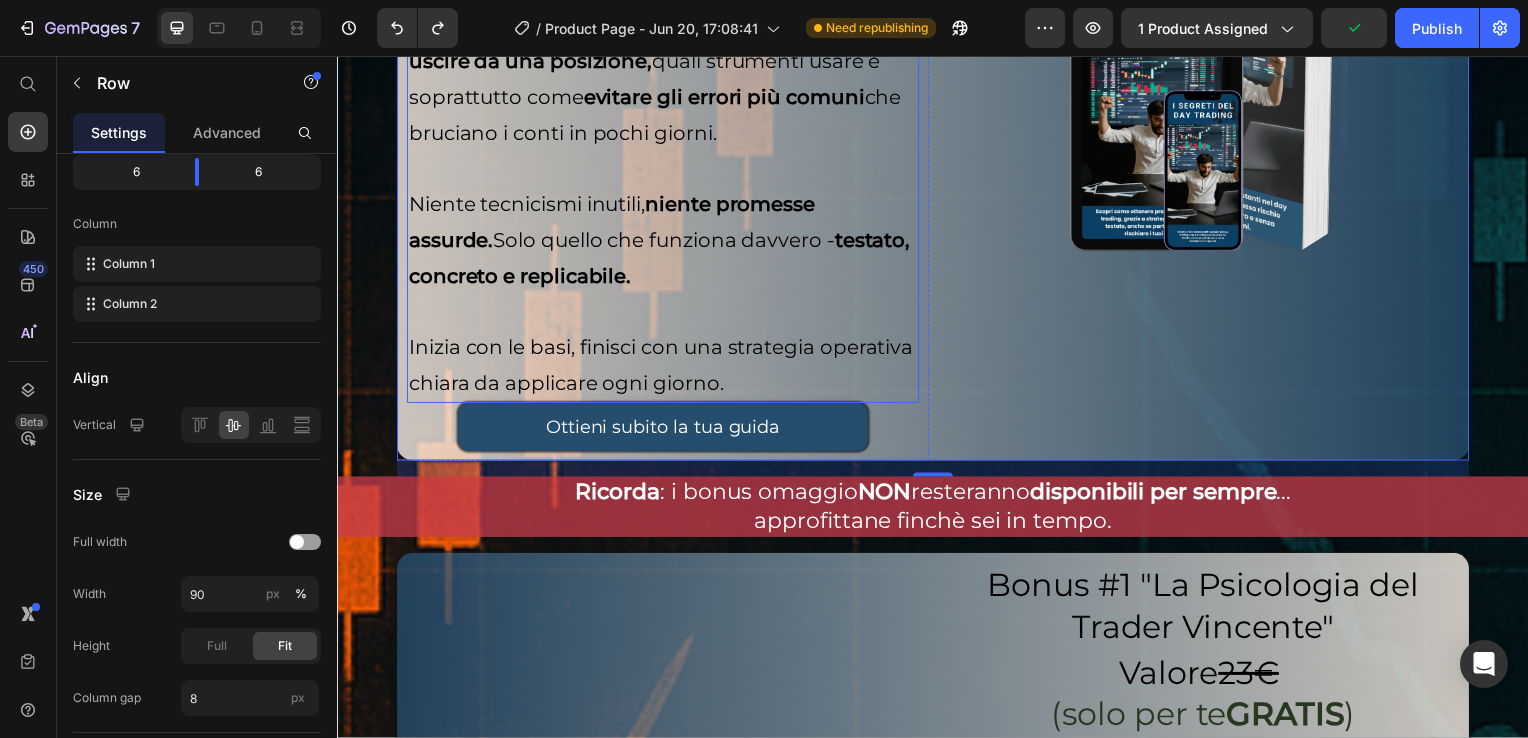 scroll, scrollTop: 5618, scrollLeft: 0, axis: vertical 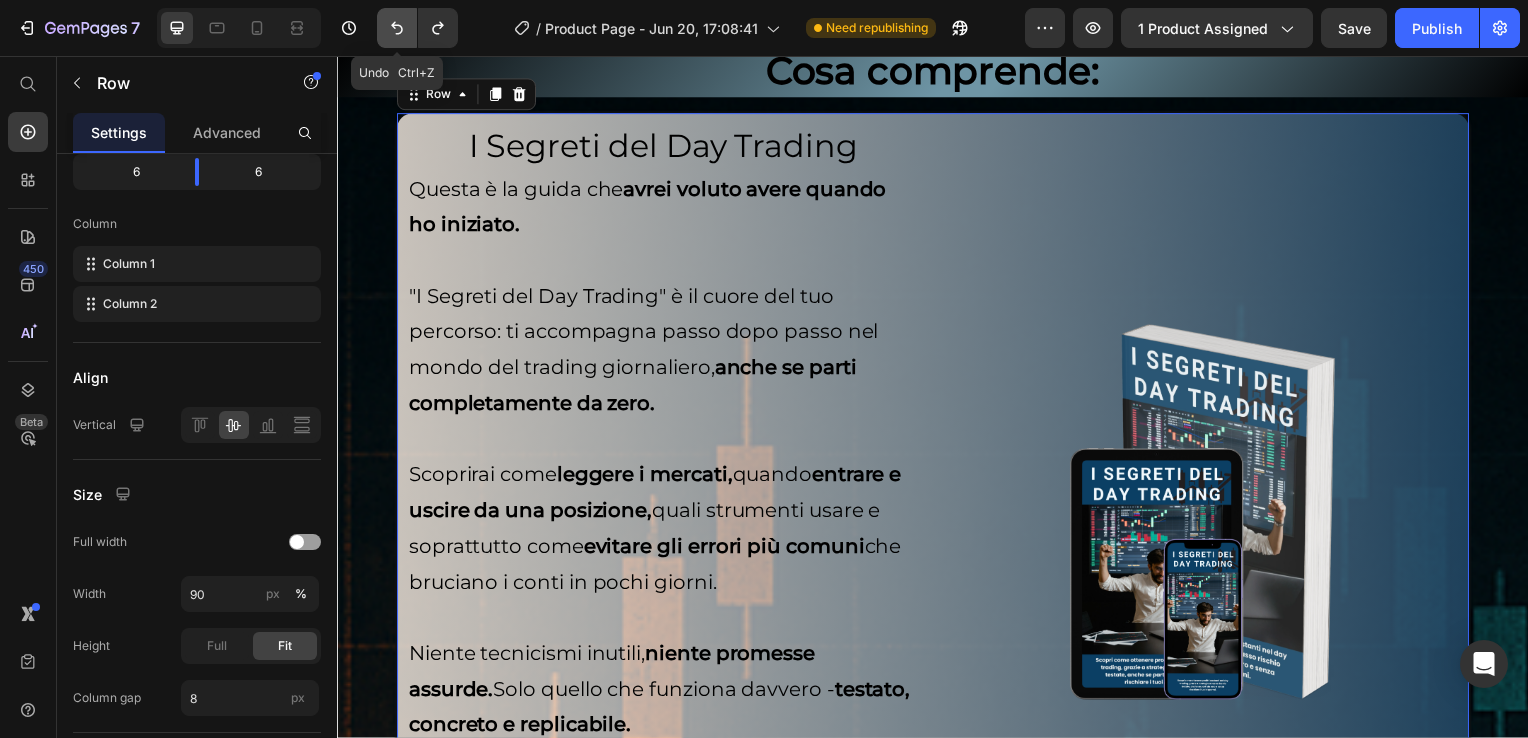 click 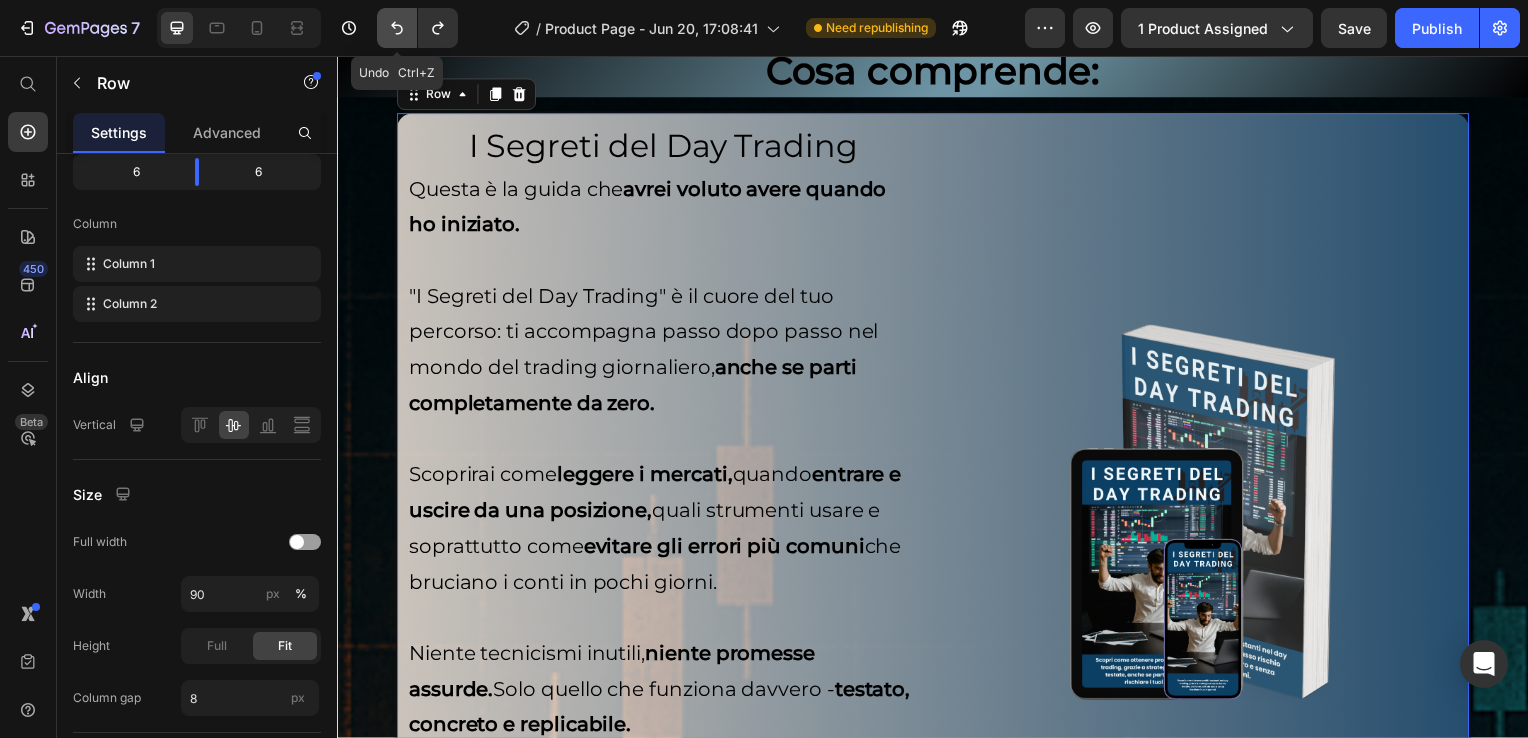 click 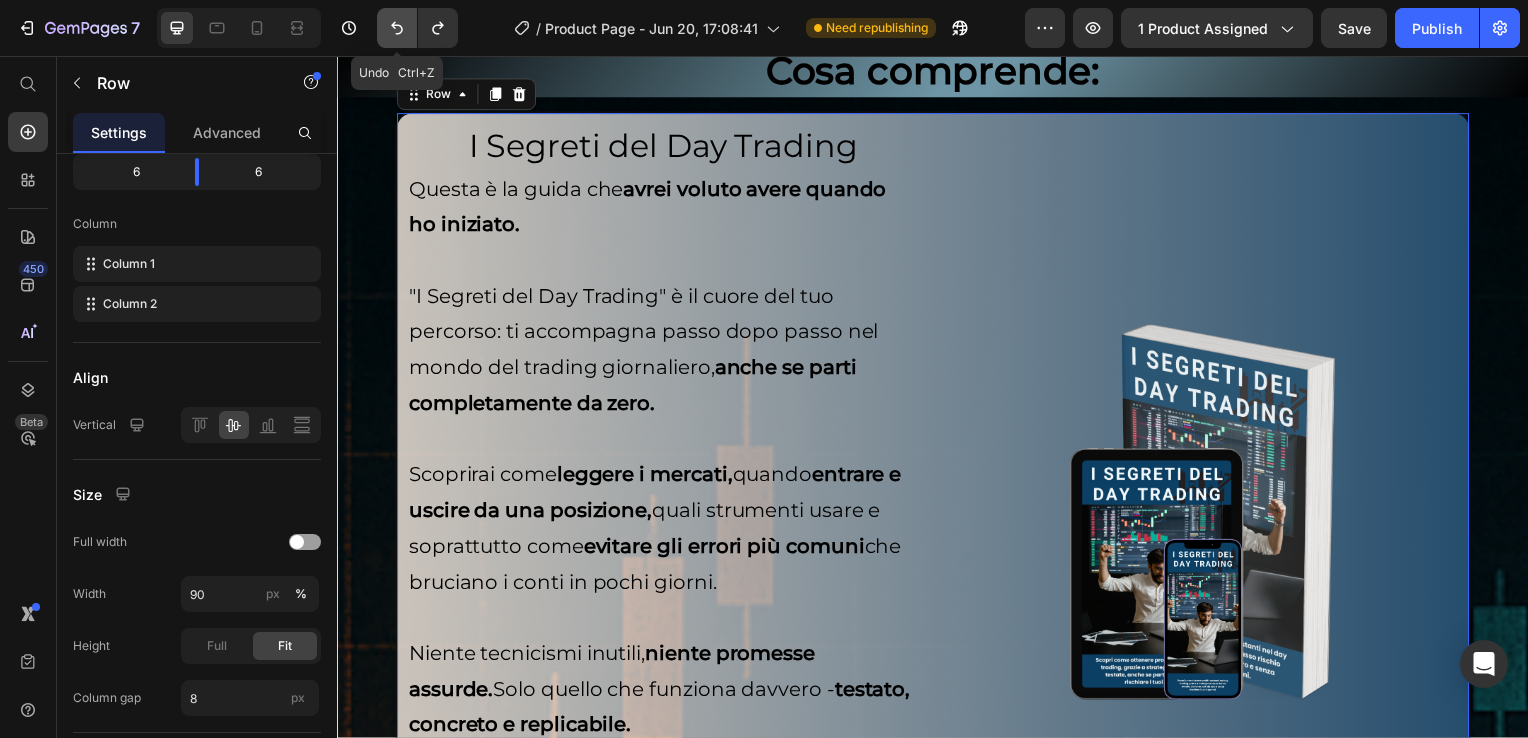 click 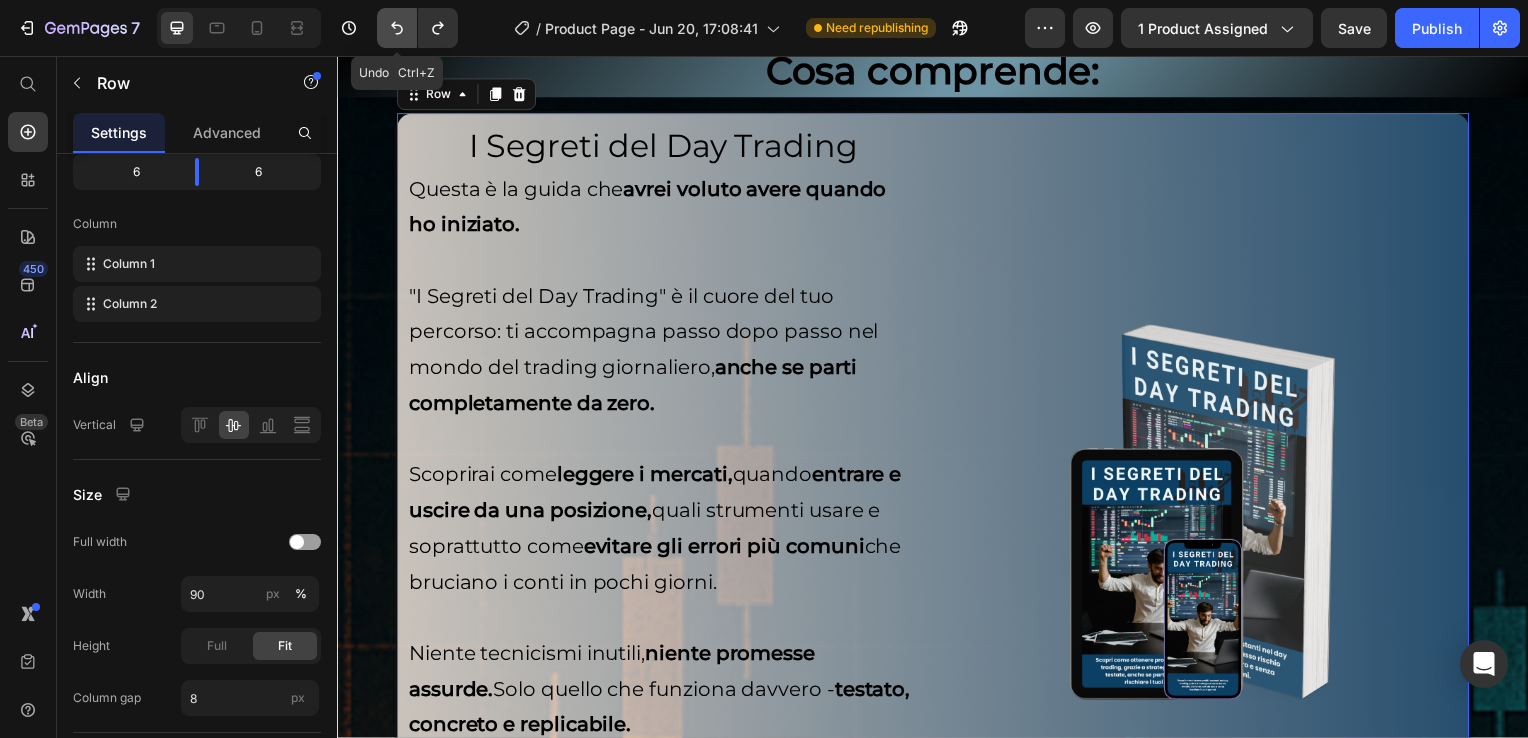 click 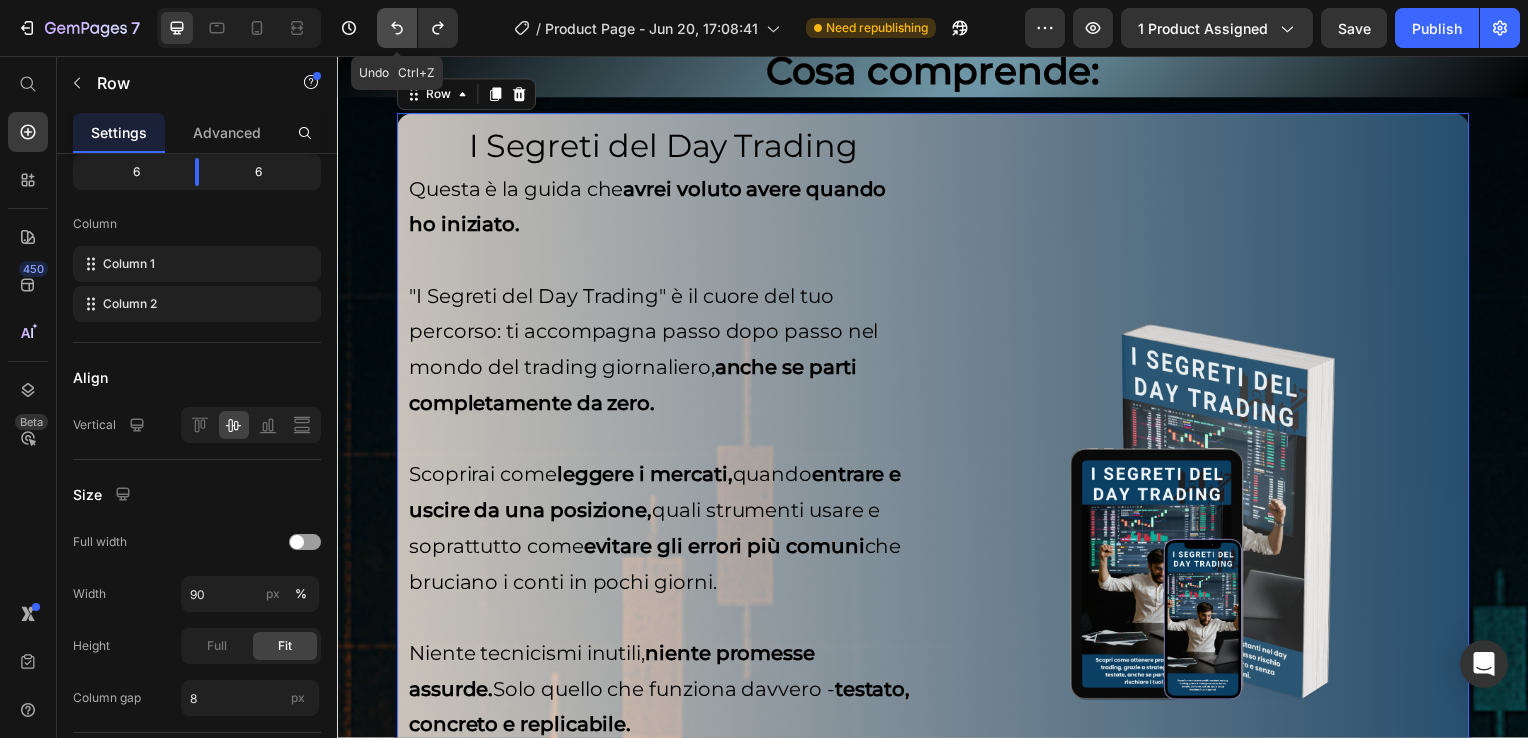 click 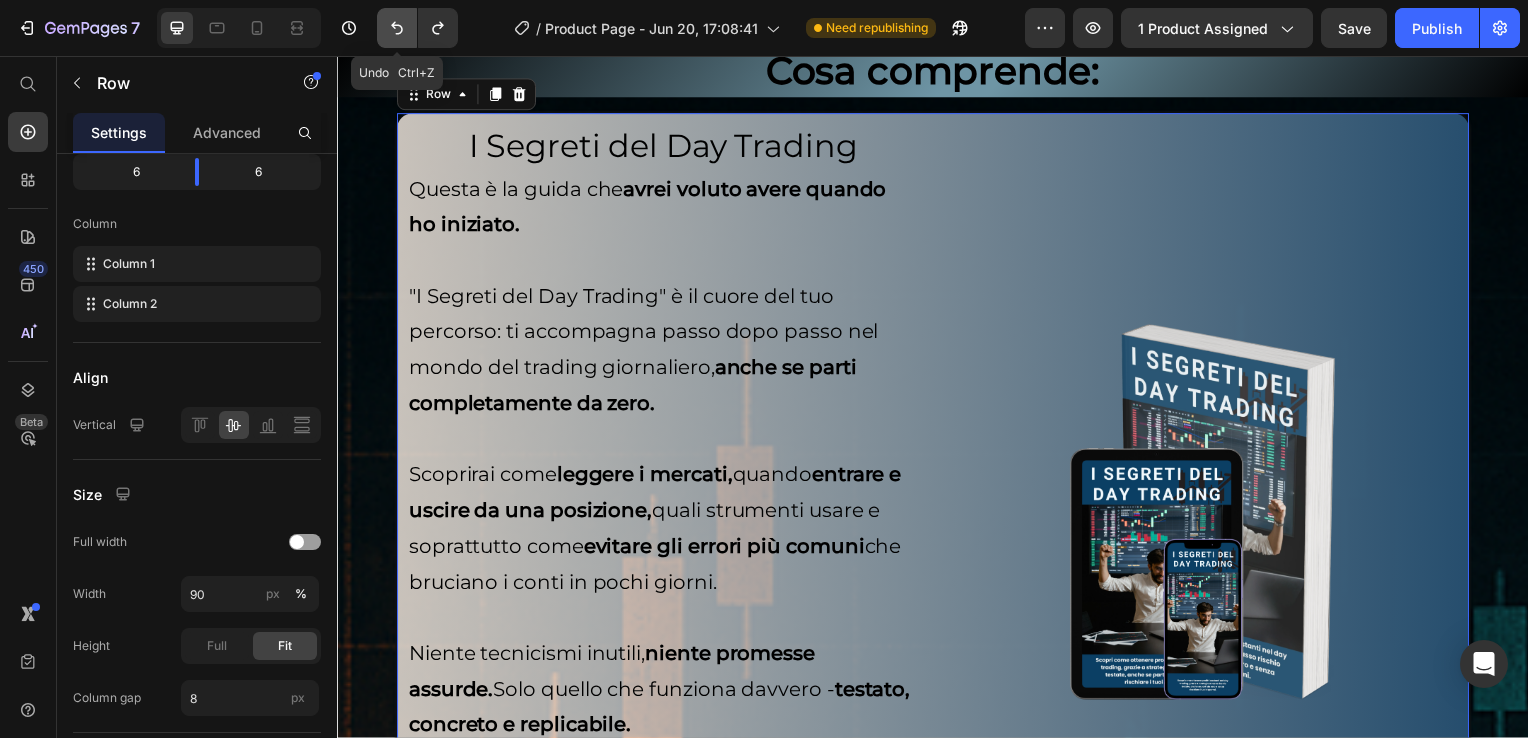 click 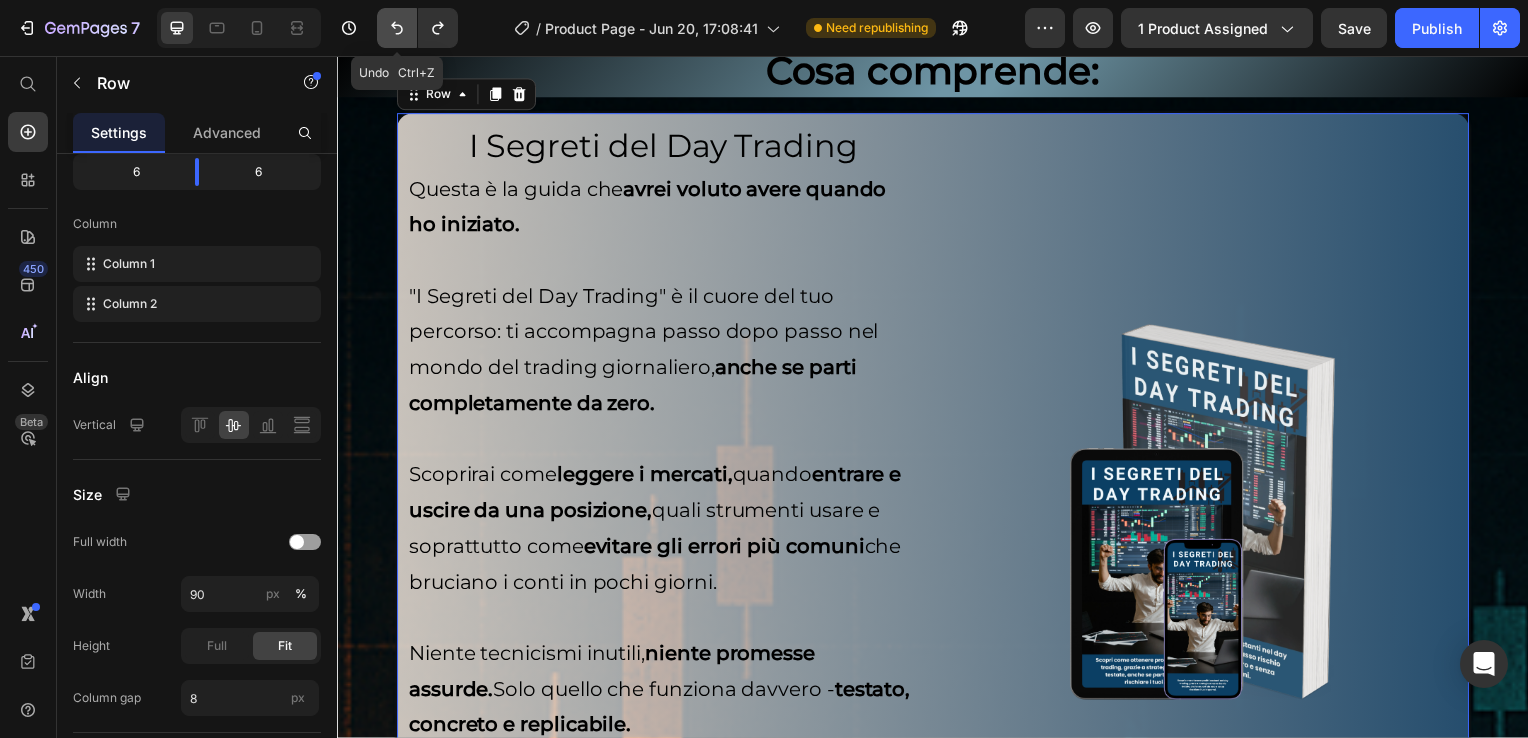 click 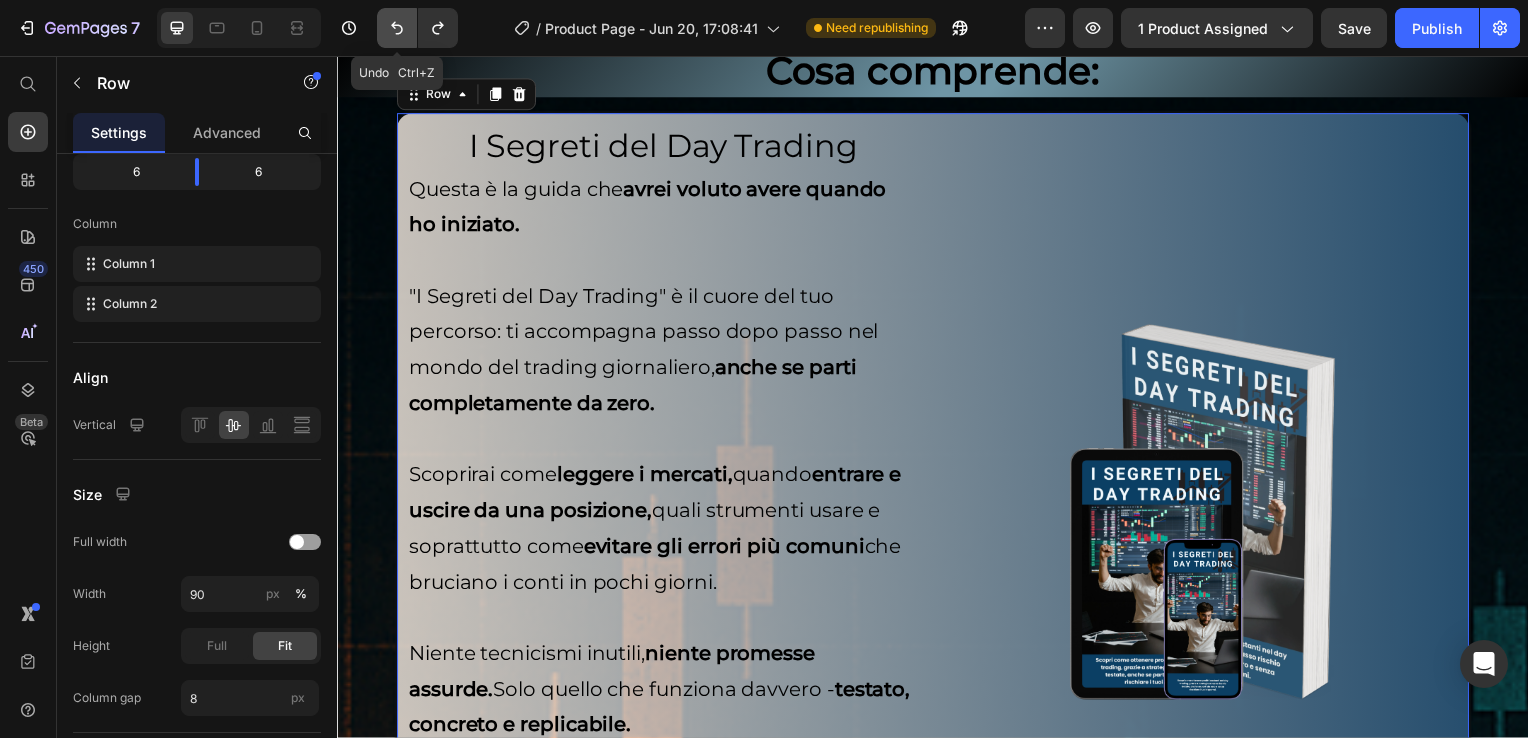 click 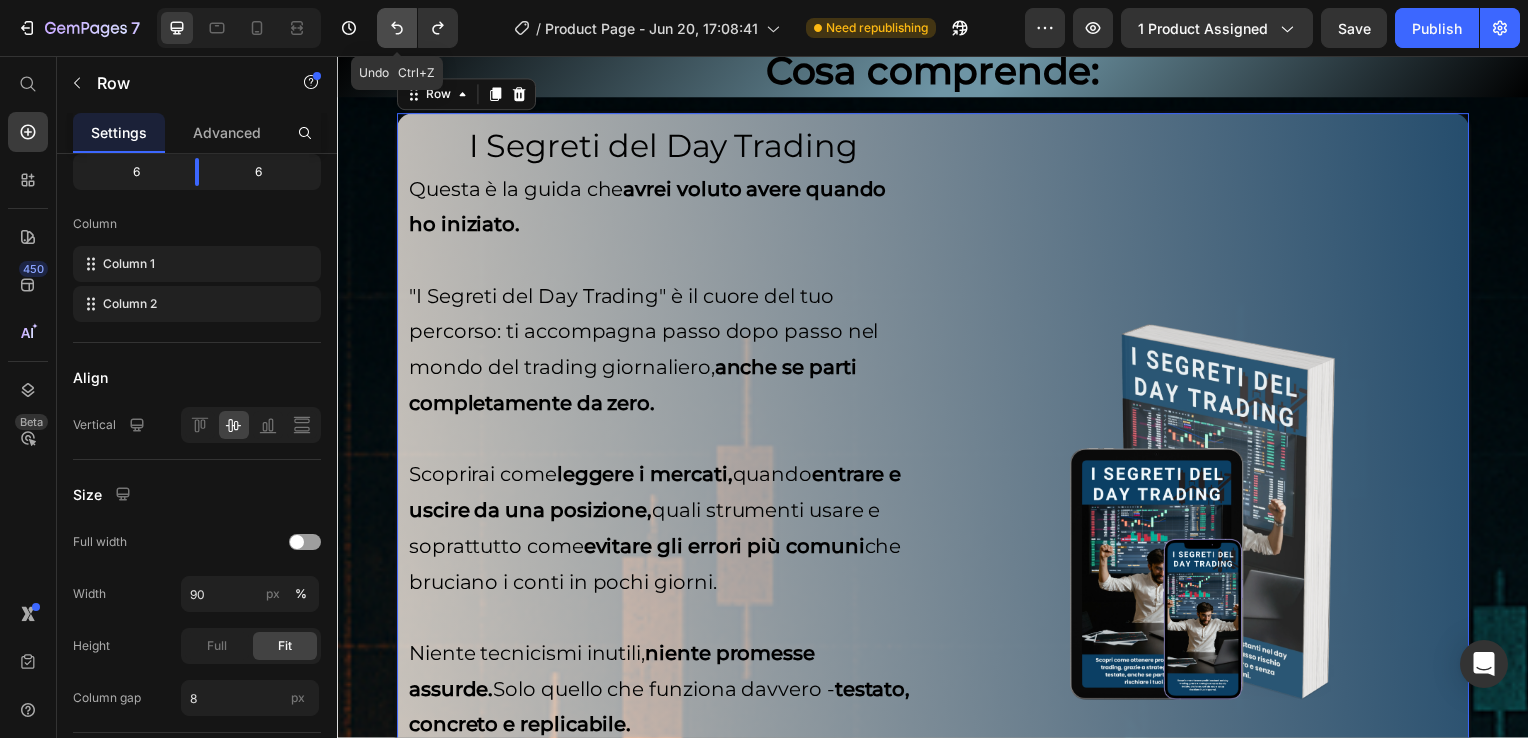 click 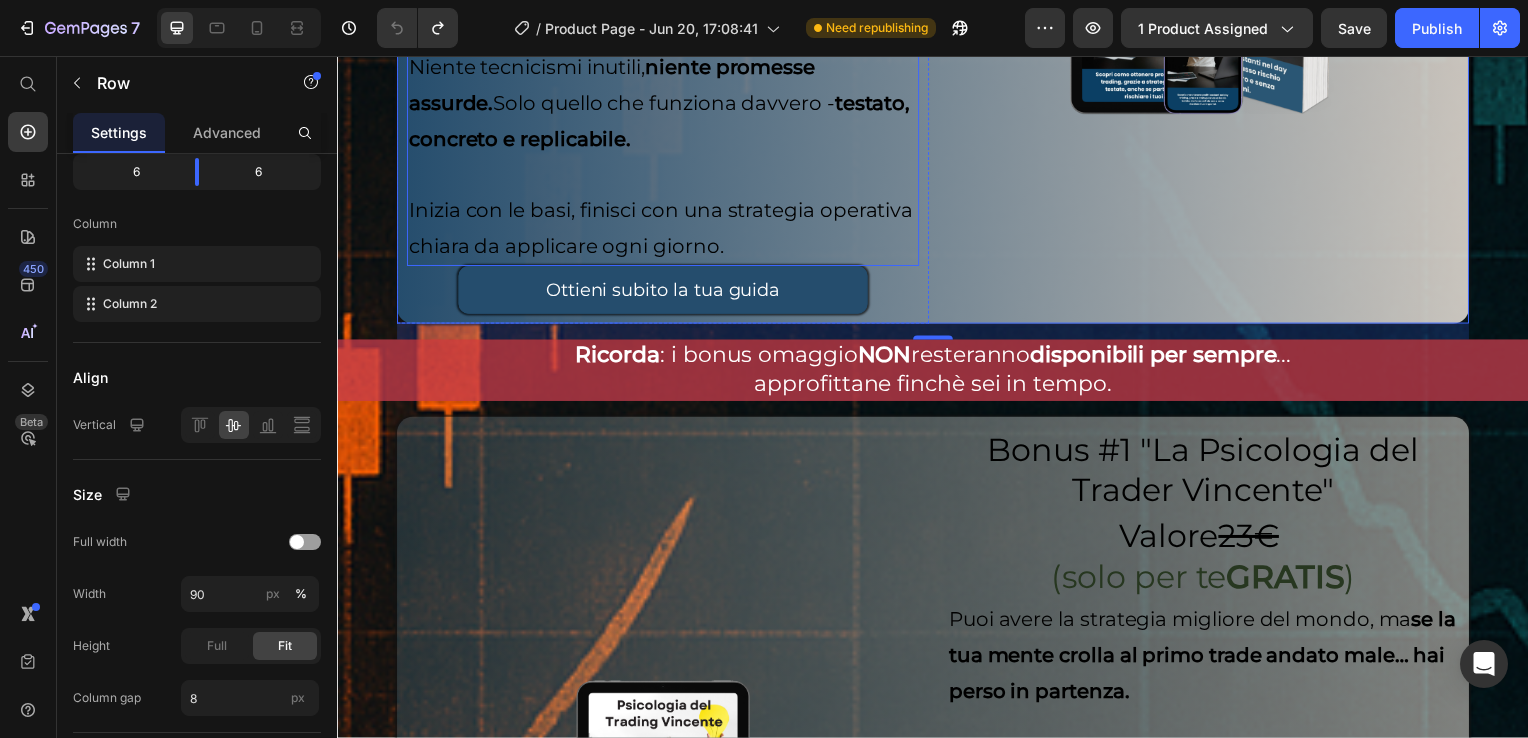 scroll, scrollTop: 6318, scrollLeft: 0, axis: vertical 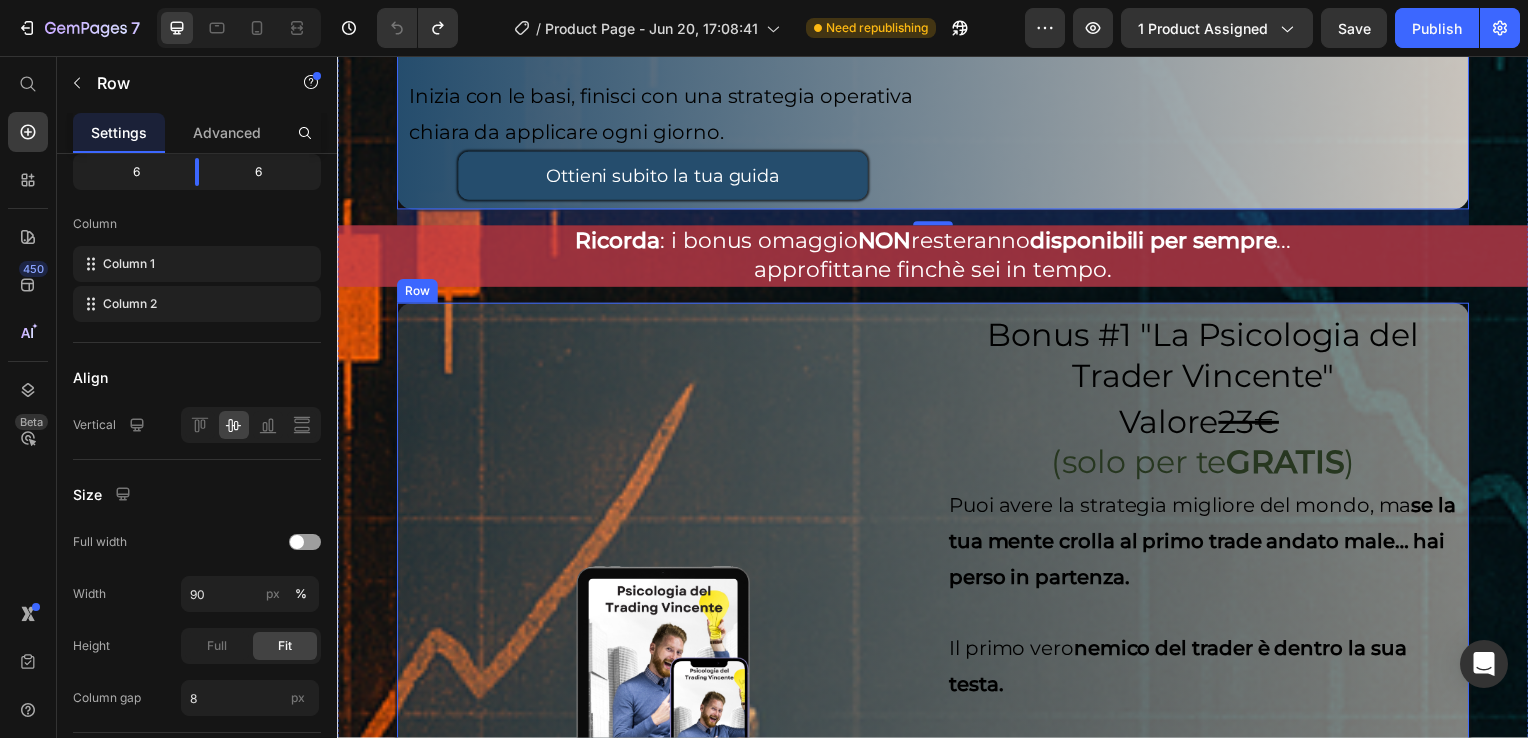 click on "Image" at bounding box center (665, 698) 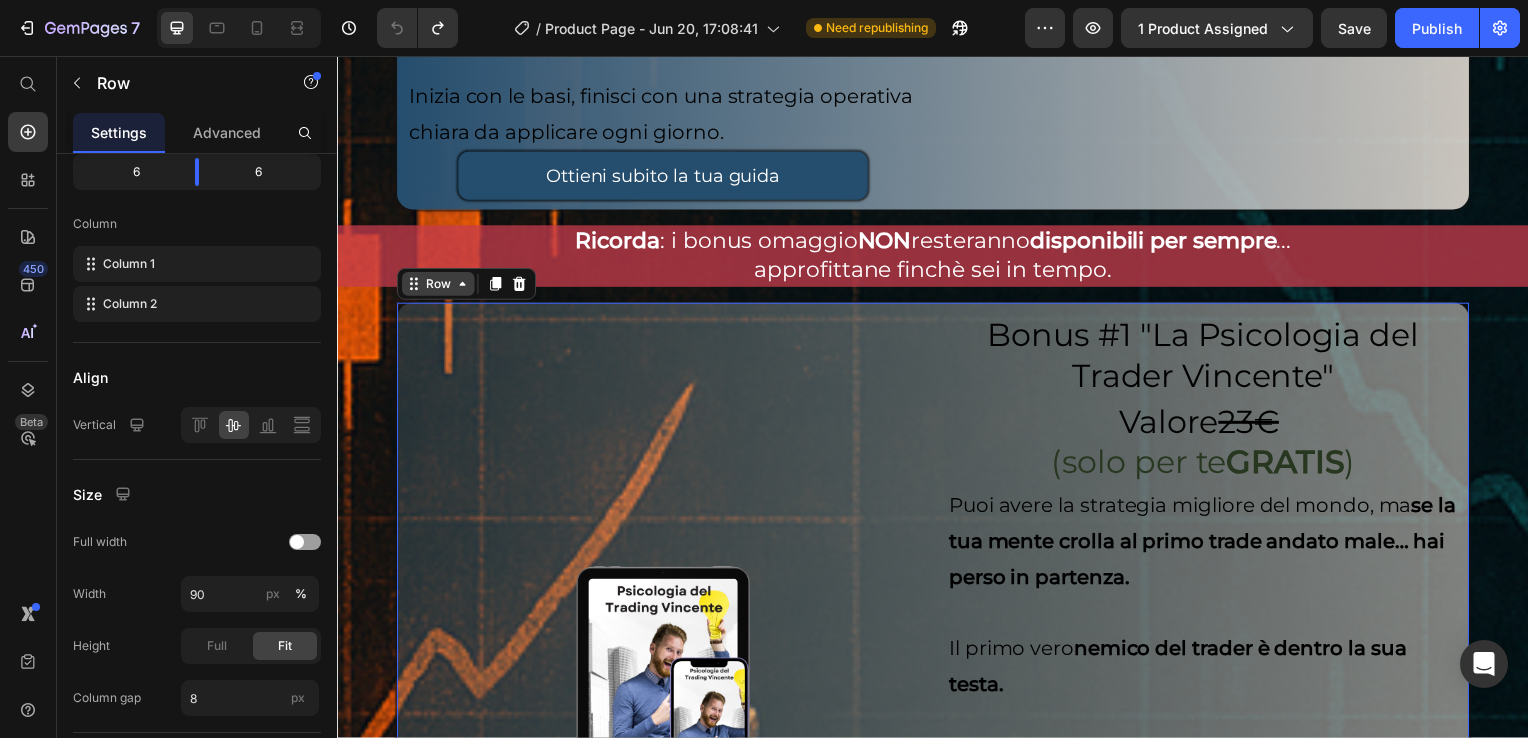click on "Row" at bounding box center [438, 286] 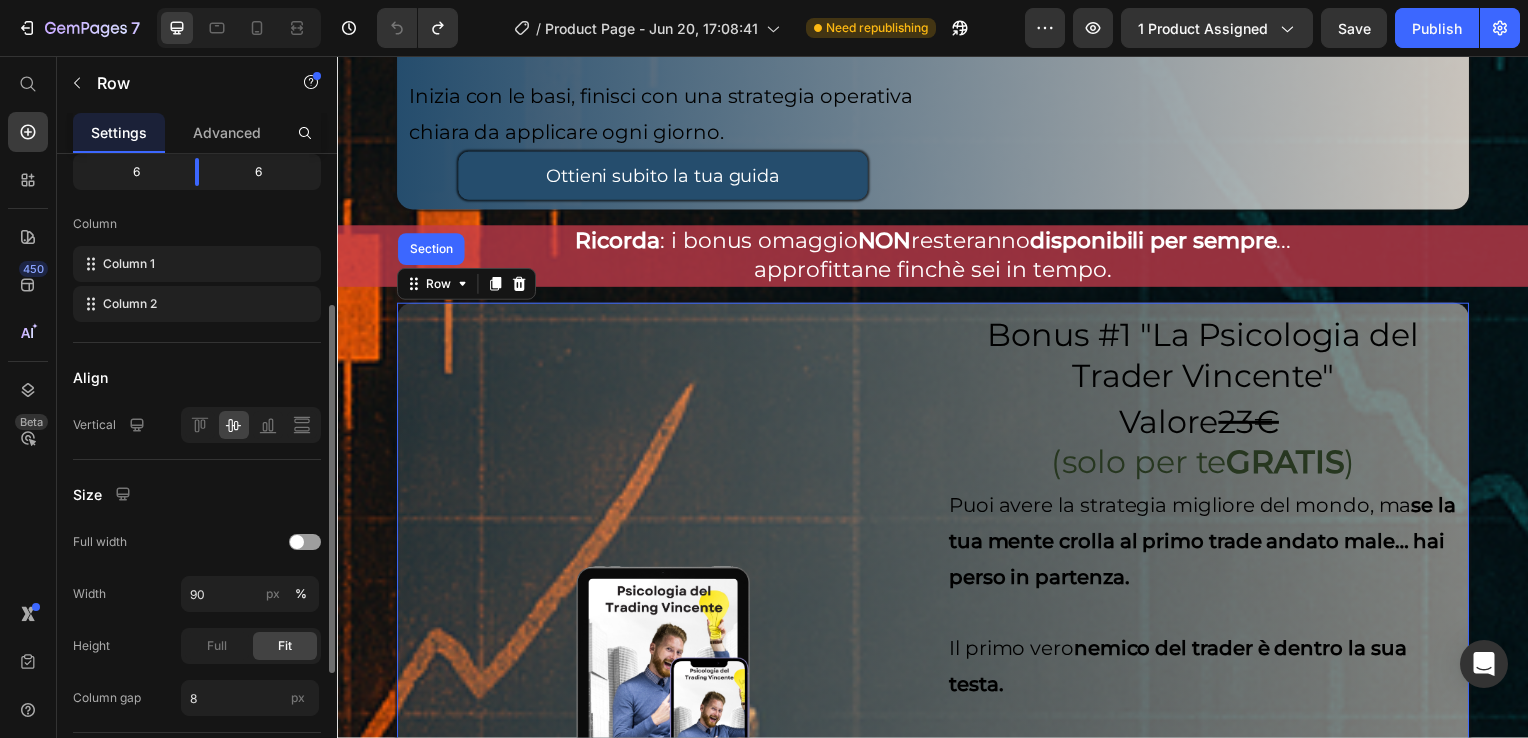 scroll, scrollTop: 477, scrollLeft: 0, axis: vertical 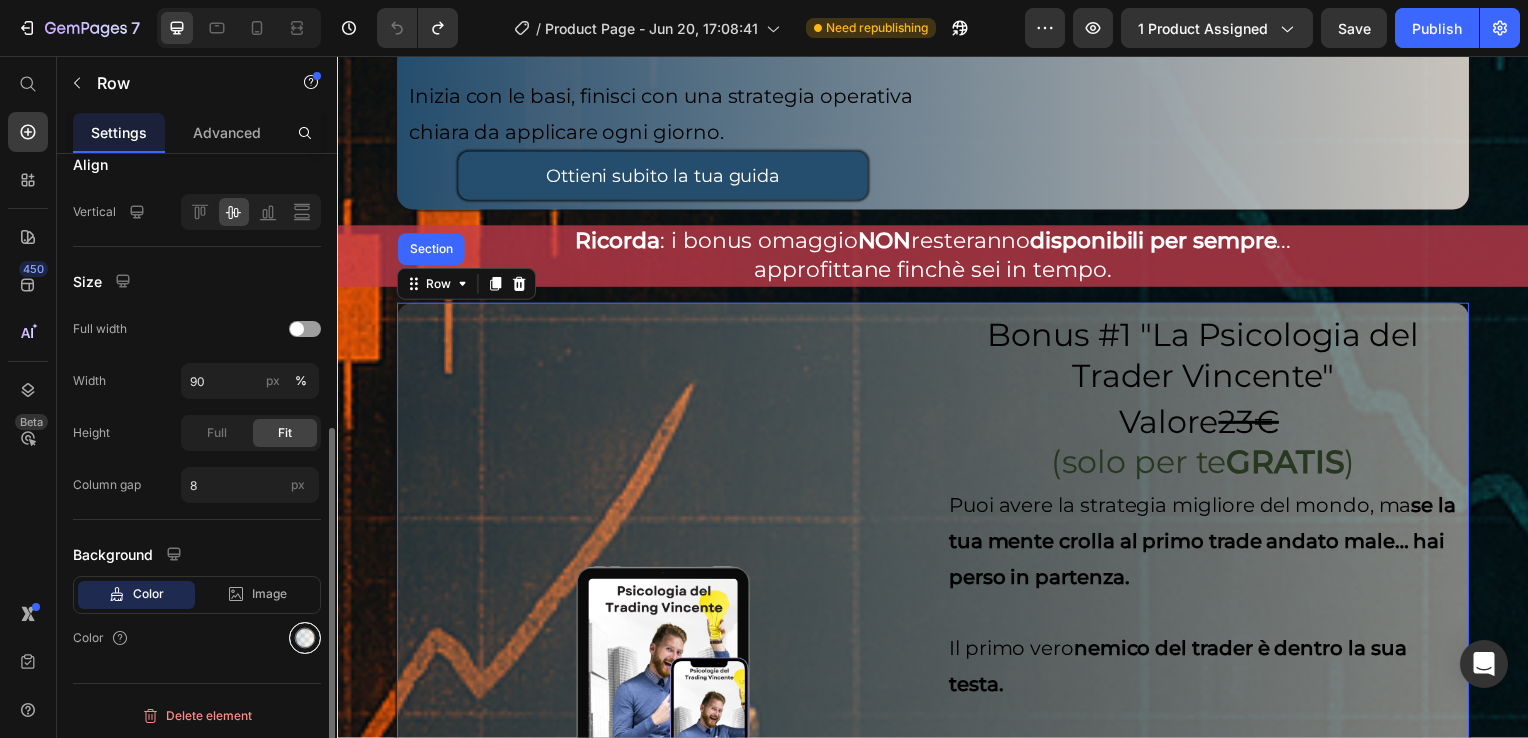 click at bounding box center (305, 638) 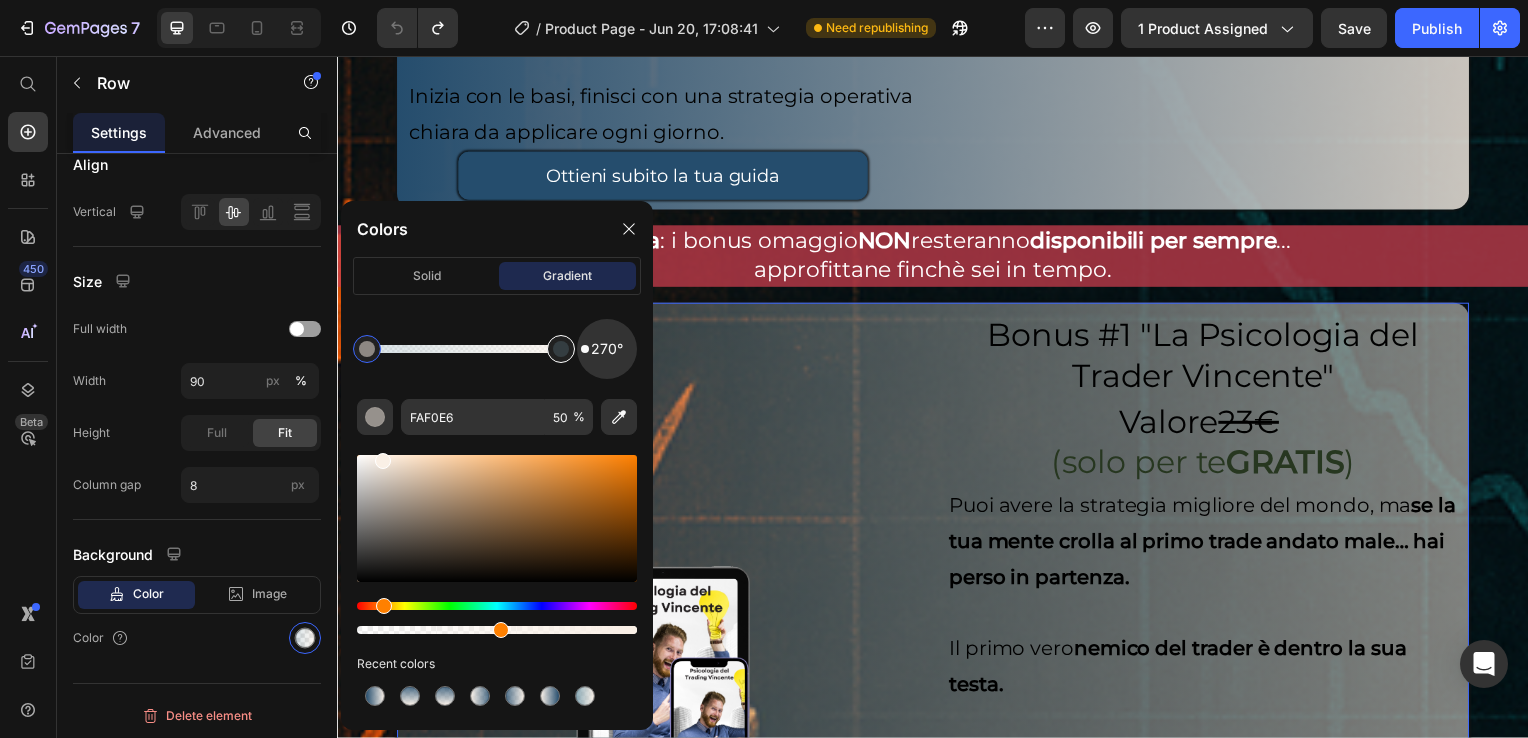 type on "6E95A5" 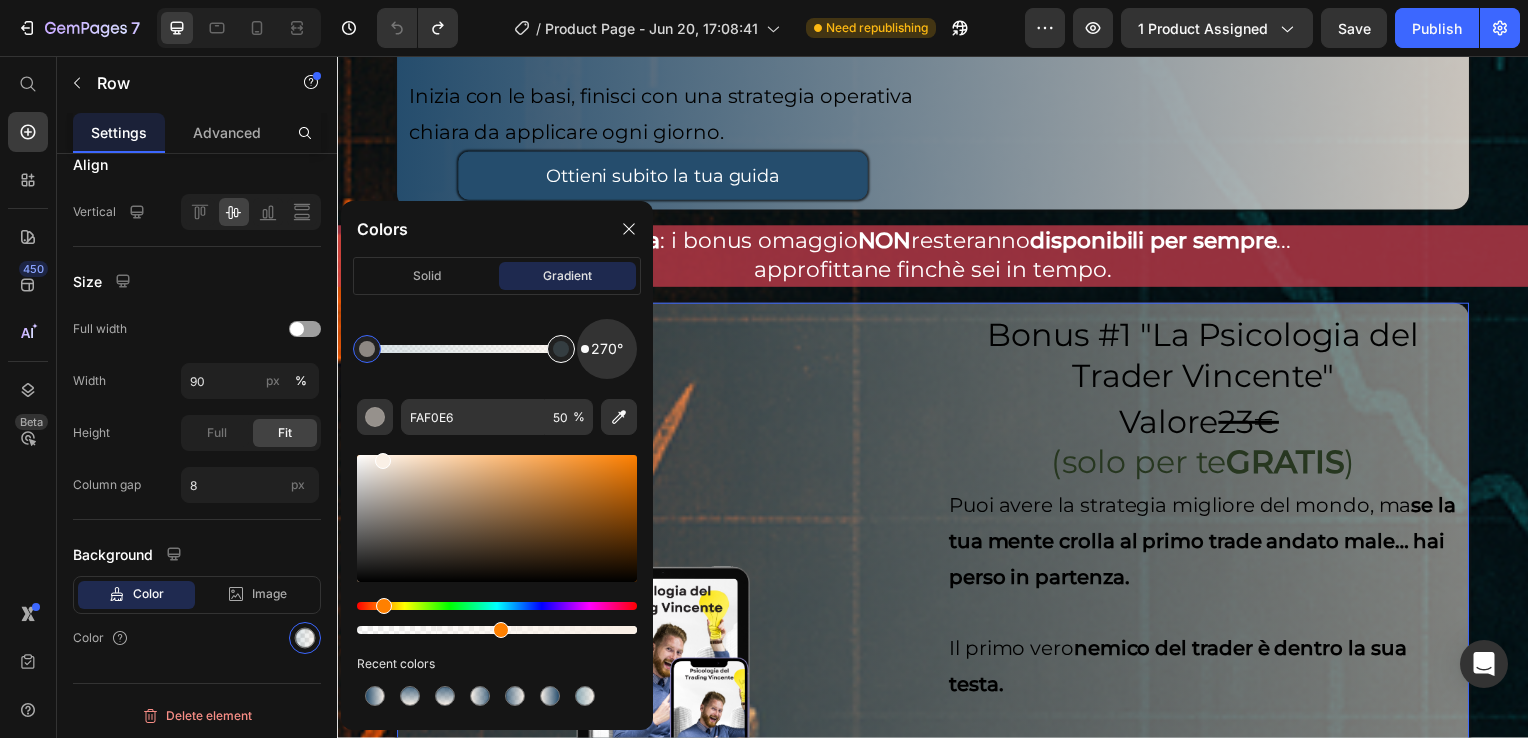 type on "25" 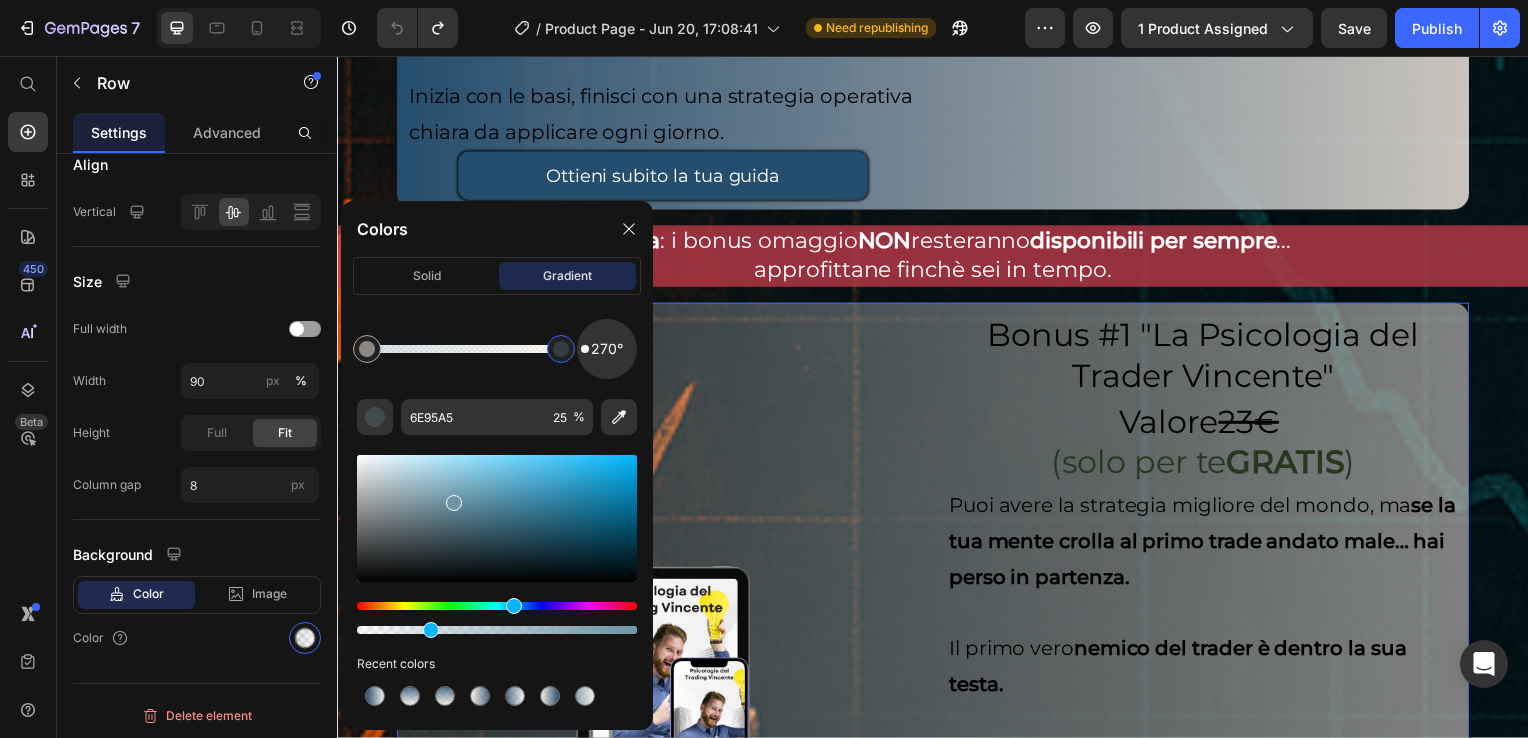 drag, startPoint x: 548, startPoint y: 348, endPoint x: 600, endPoint y: 363, distance: 54.120235 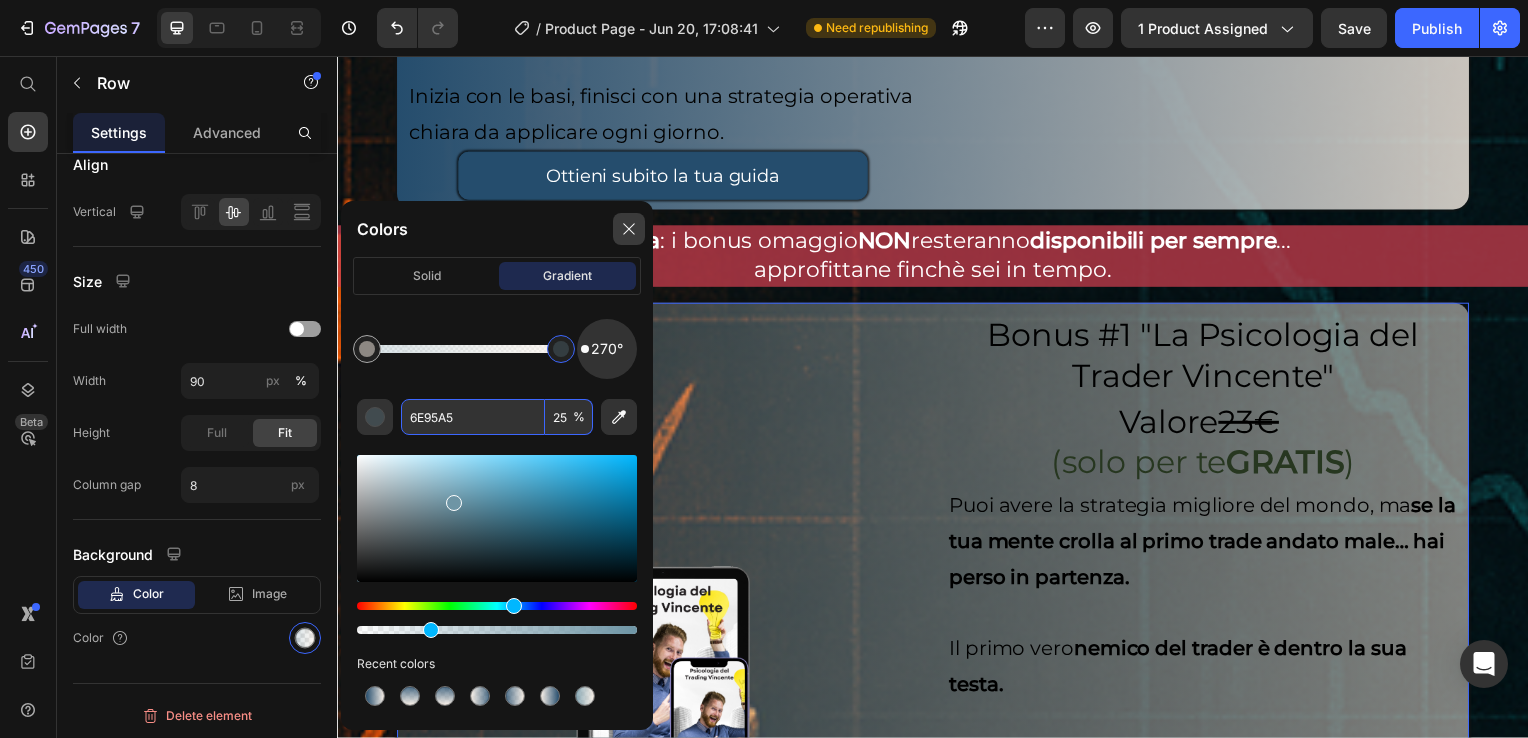 click 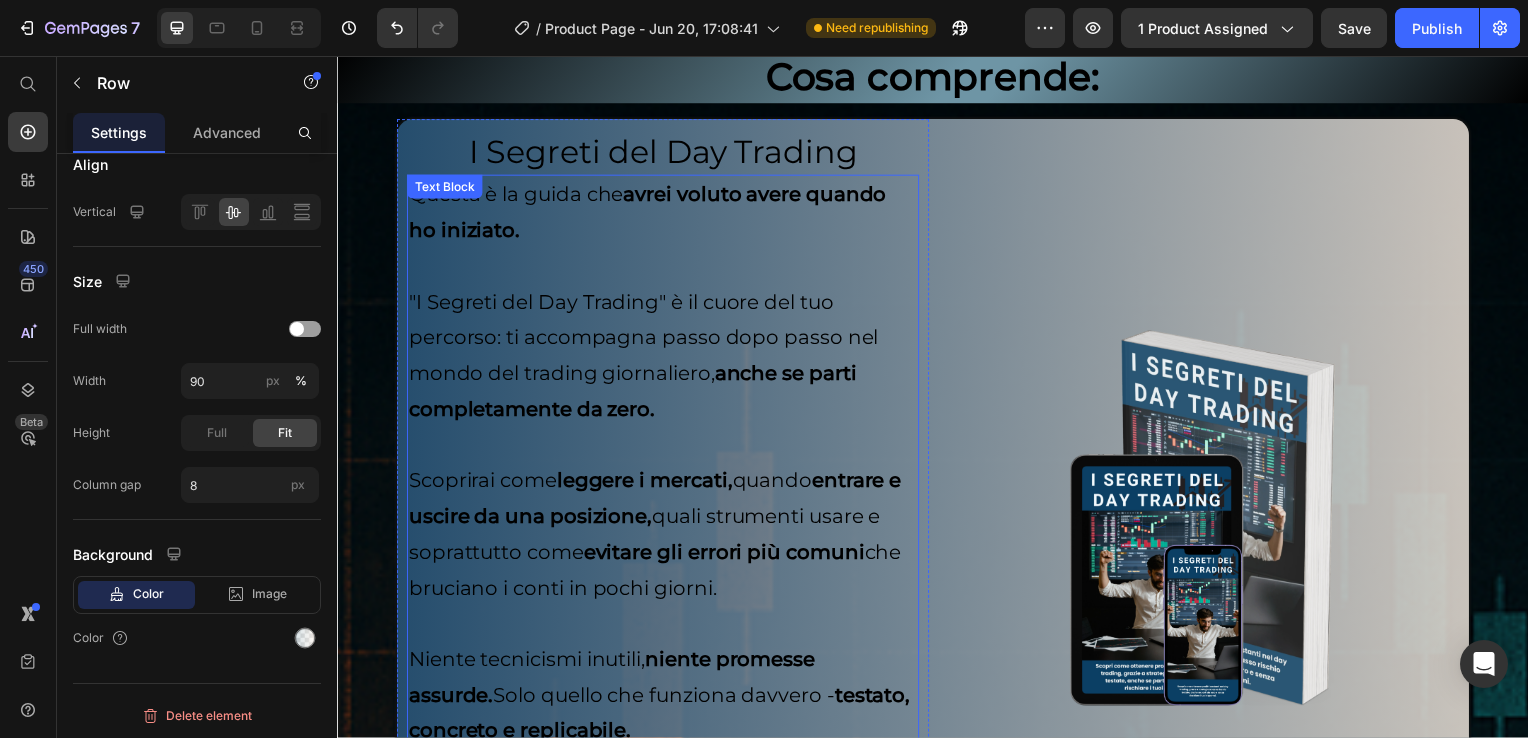 scroll, scrollTop: 5518, scrollLeft: 0, axis: vertical 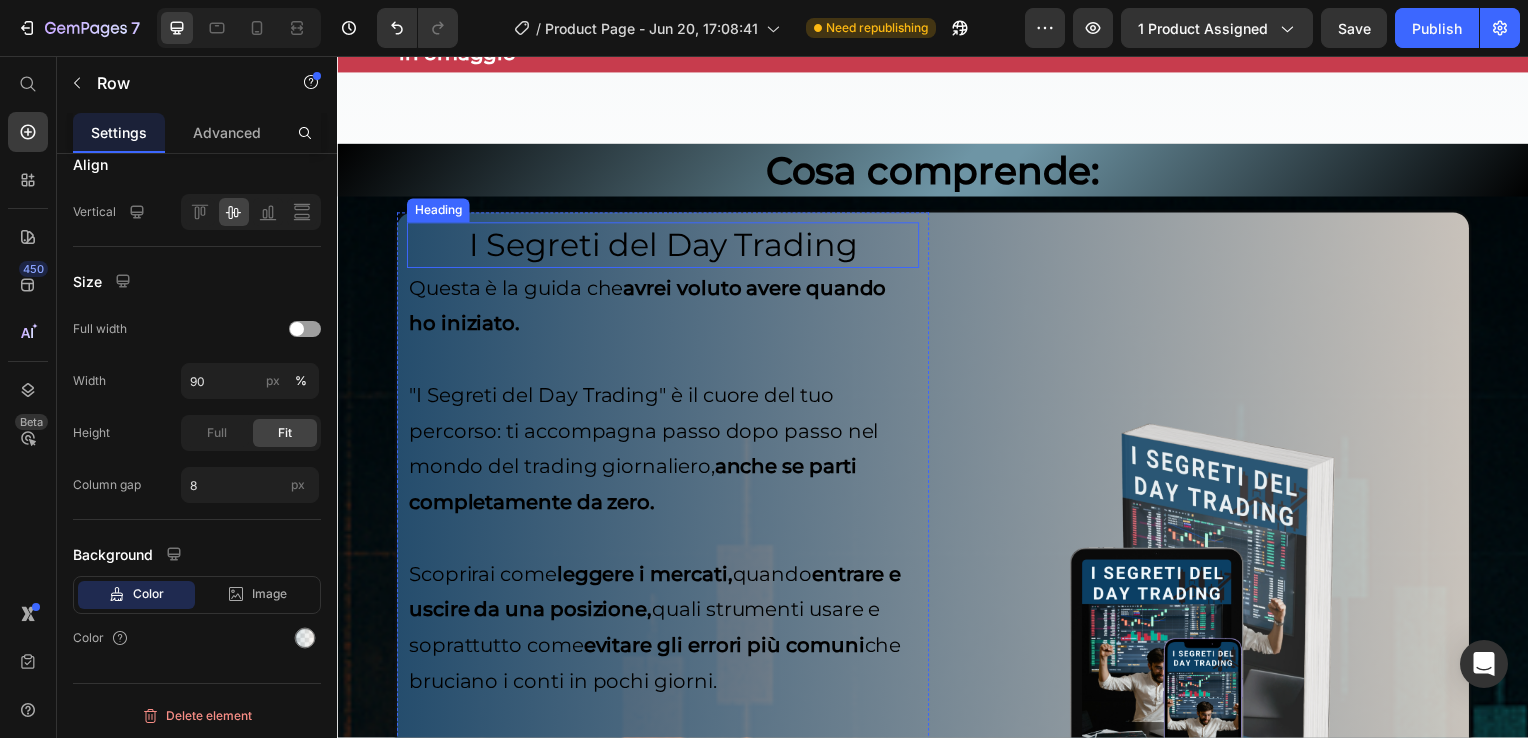 click on "I Segreti del Day Trading" at bounding box center [665, 247] 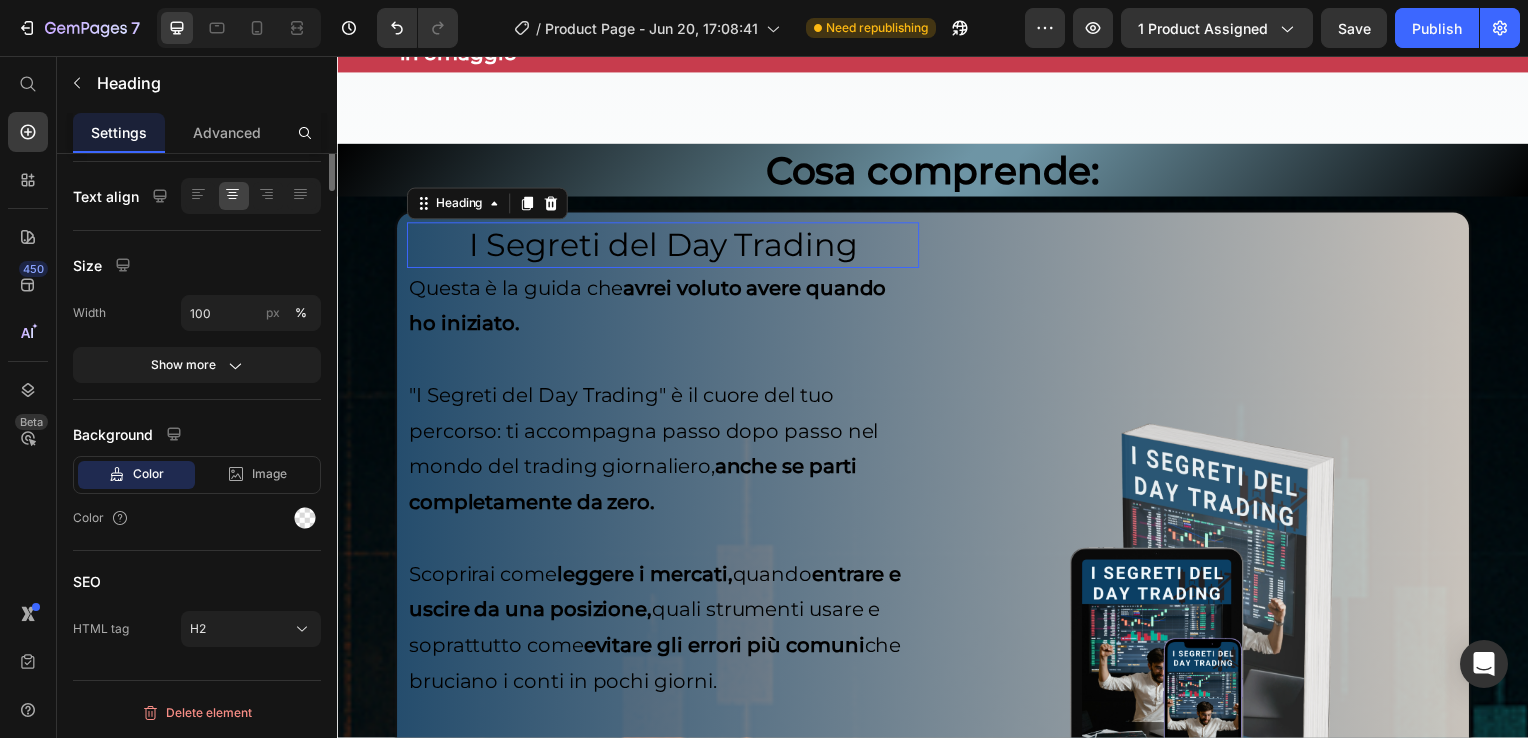 scroll, scrollTop: 0, scrollLeft: 0, axis: both 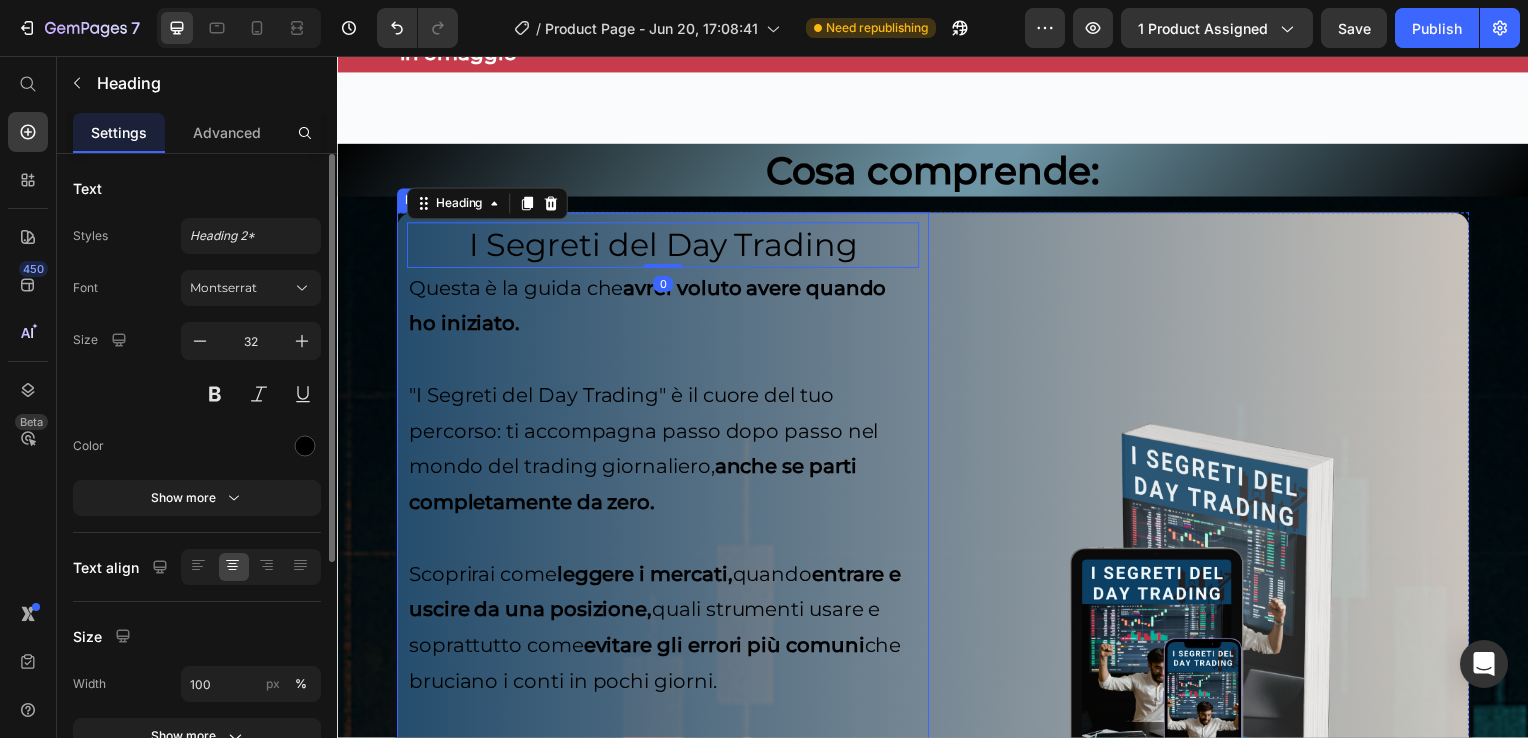 click on "I Segreti del Day Trading Heading   0 Questa è la guida che  avrei voluto avere quando ho iniziato. "I Segreti del Day Trading" è il cuore del tuo percorso: ti accompagna passo dopo passo nel mondo del trading giornaliero,  anche se parti completamente da zero. Scoprirai come  leggere i mercati,  quando  entrare e uscire da una posizione,  quali strumenti usare e soprattutto come  evitare gli errori più comuni  che bruciano i conti in pochi giorni. Niente tecnicismi inutili,  niente promesse assurde.  Solo quello che funziona davvero -  testato, concreto e replicabile.   Inizia con le basi, finisci con una strategia operativa chiara da applicare ogni giorno. Text Block Ottieni subito la tua guida Button Row Row" at bounding box center (665, 615) 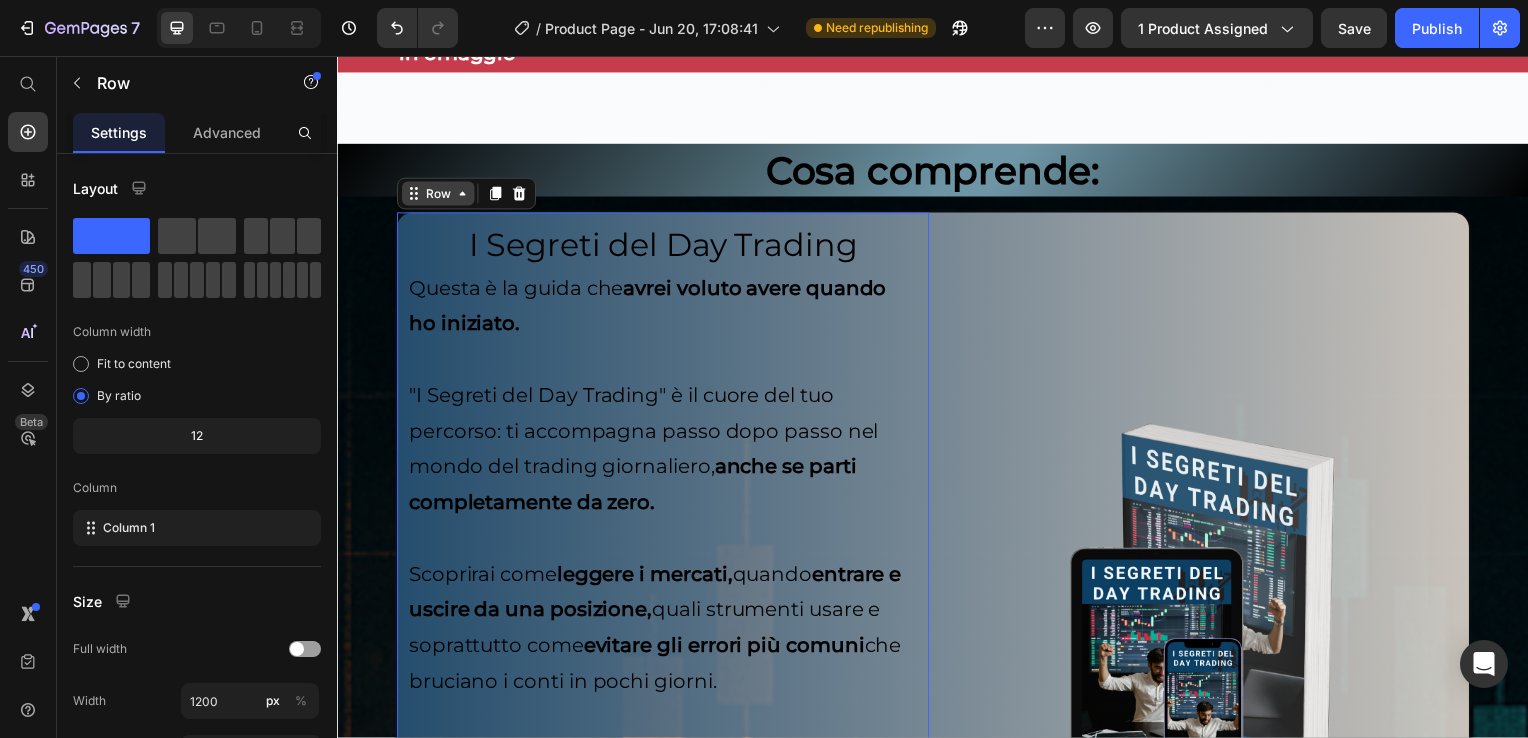 click 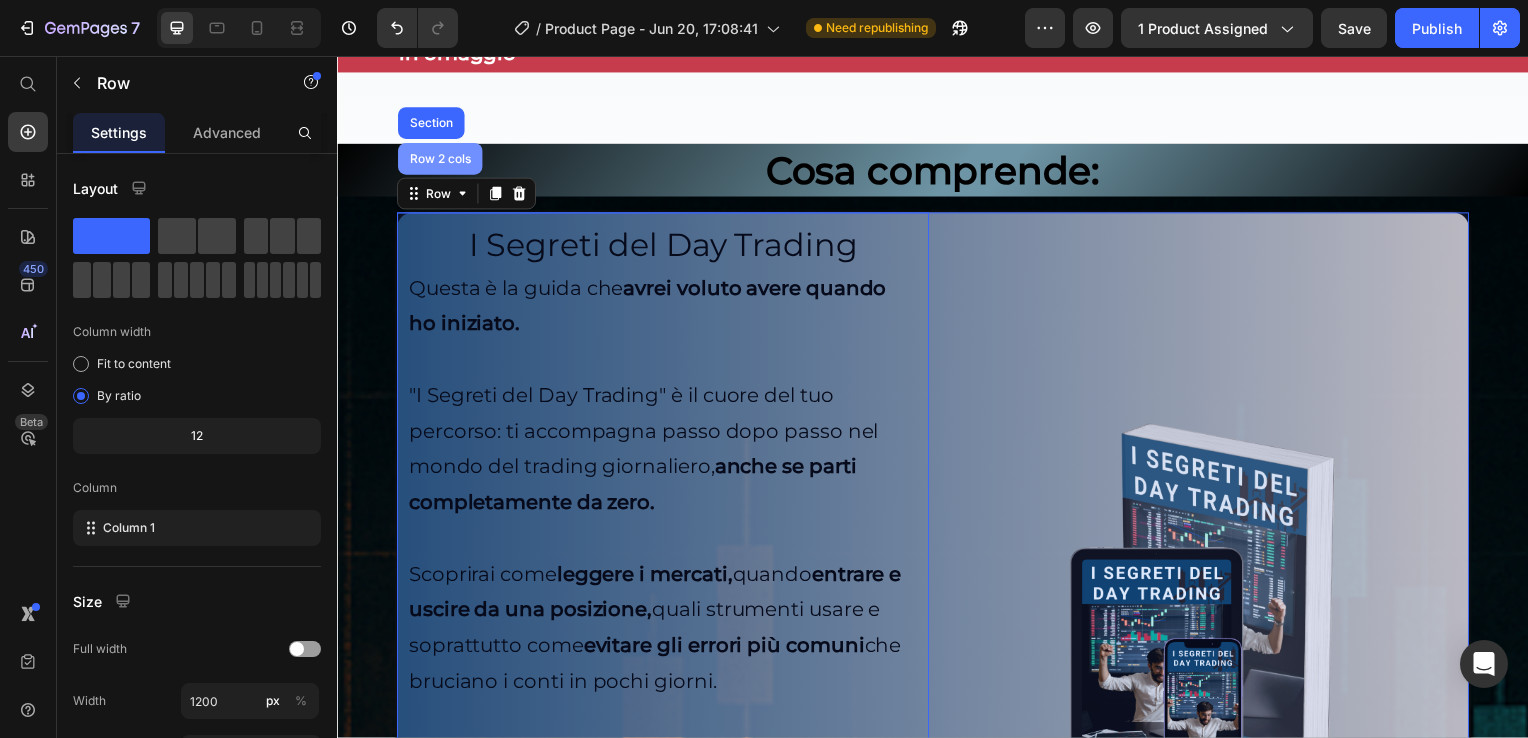 click on "Row 2 cols" at bounding box center (440, 160) 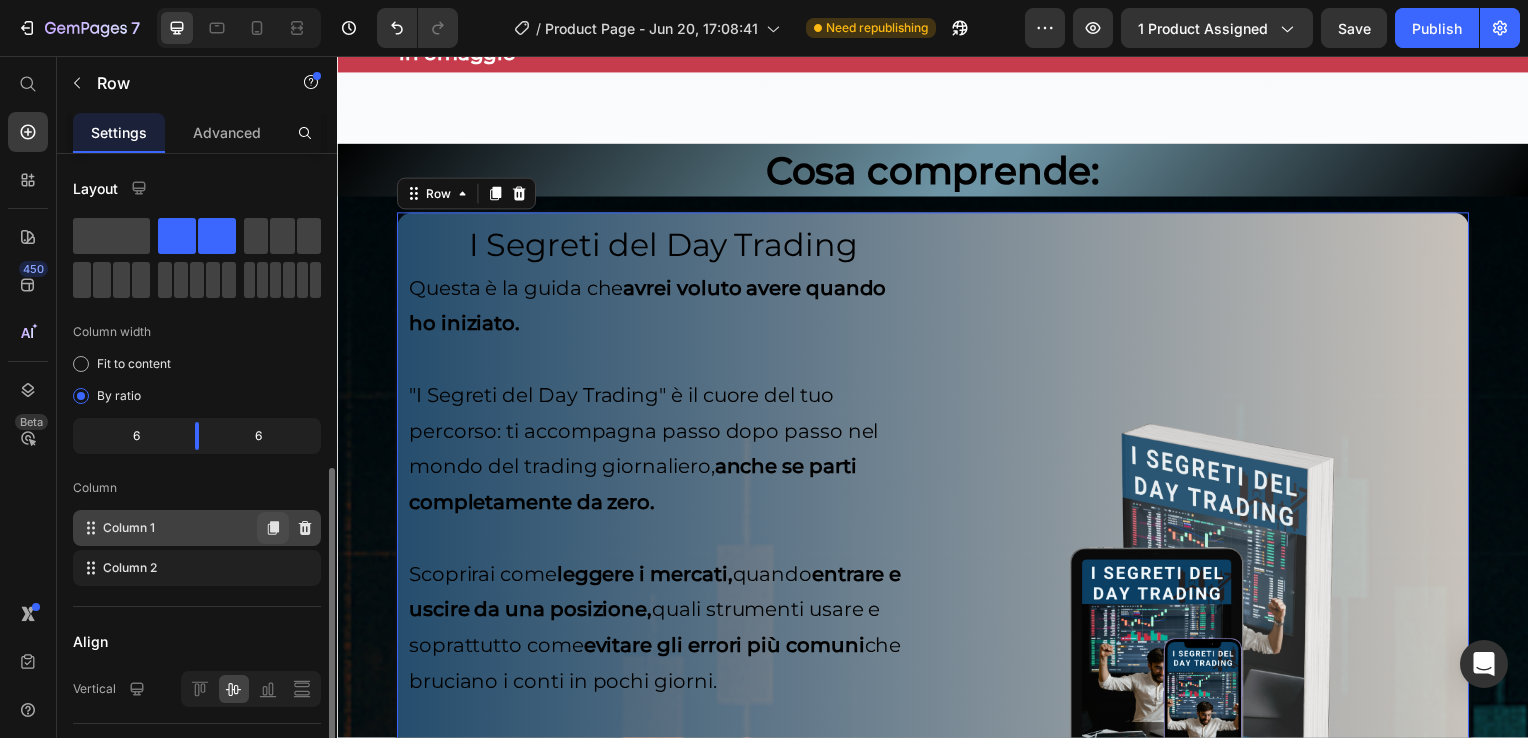 scroll, scrollTop: 477, scrollLeft: 0, axis: vertical 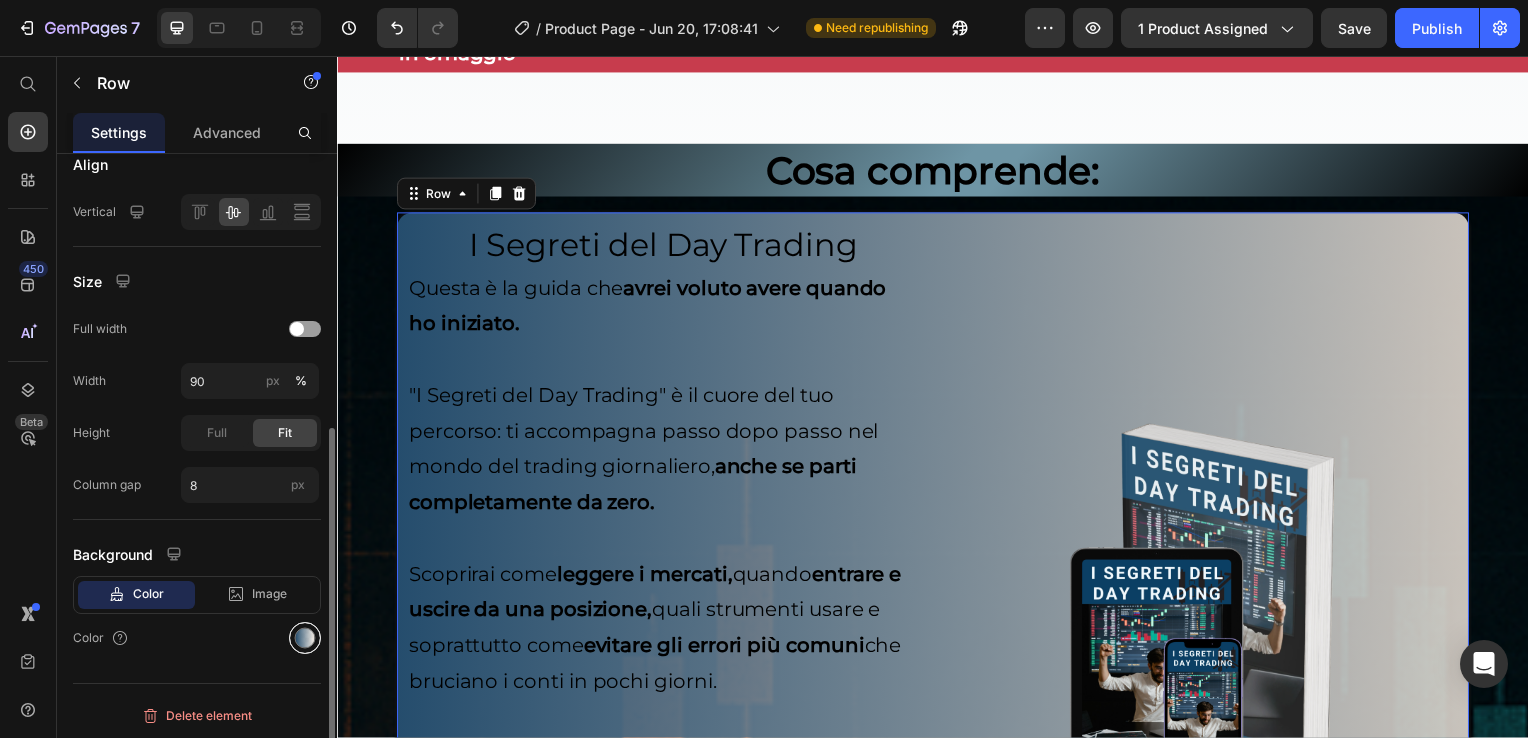 click at bounding box center [305, 638] 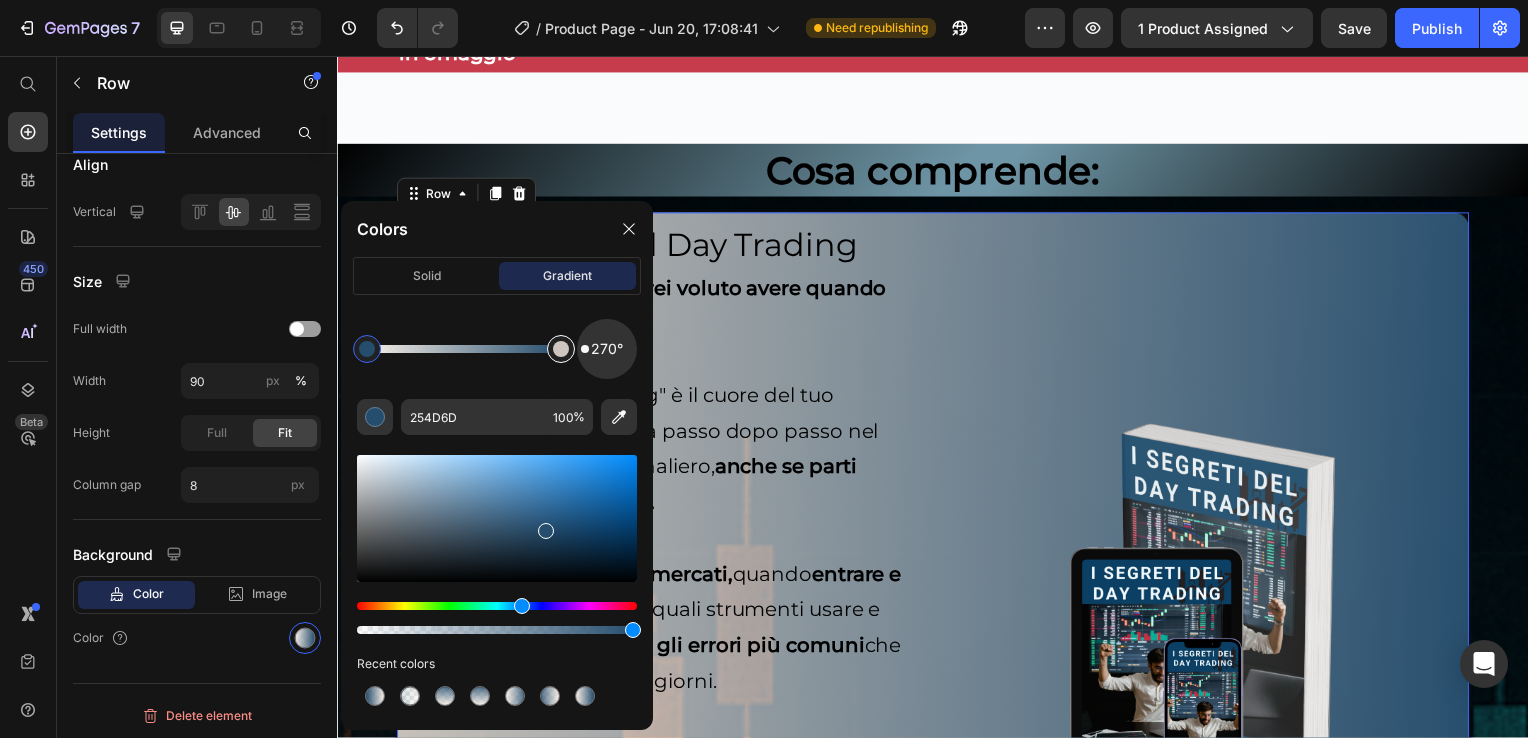 drag, startPoint x: 629, startPoint y: 350, endPoint x: 560, endPoint y: 349, distance: 69.00725 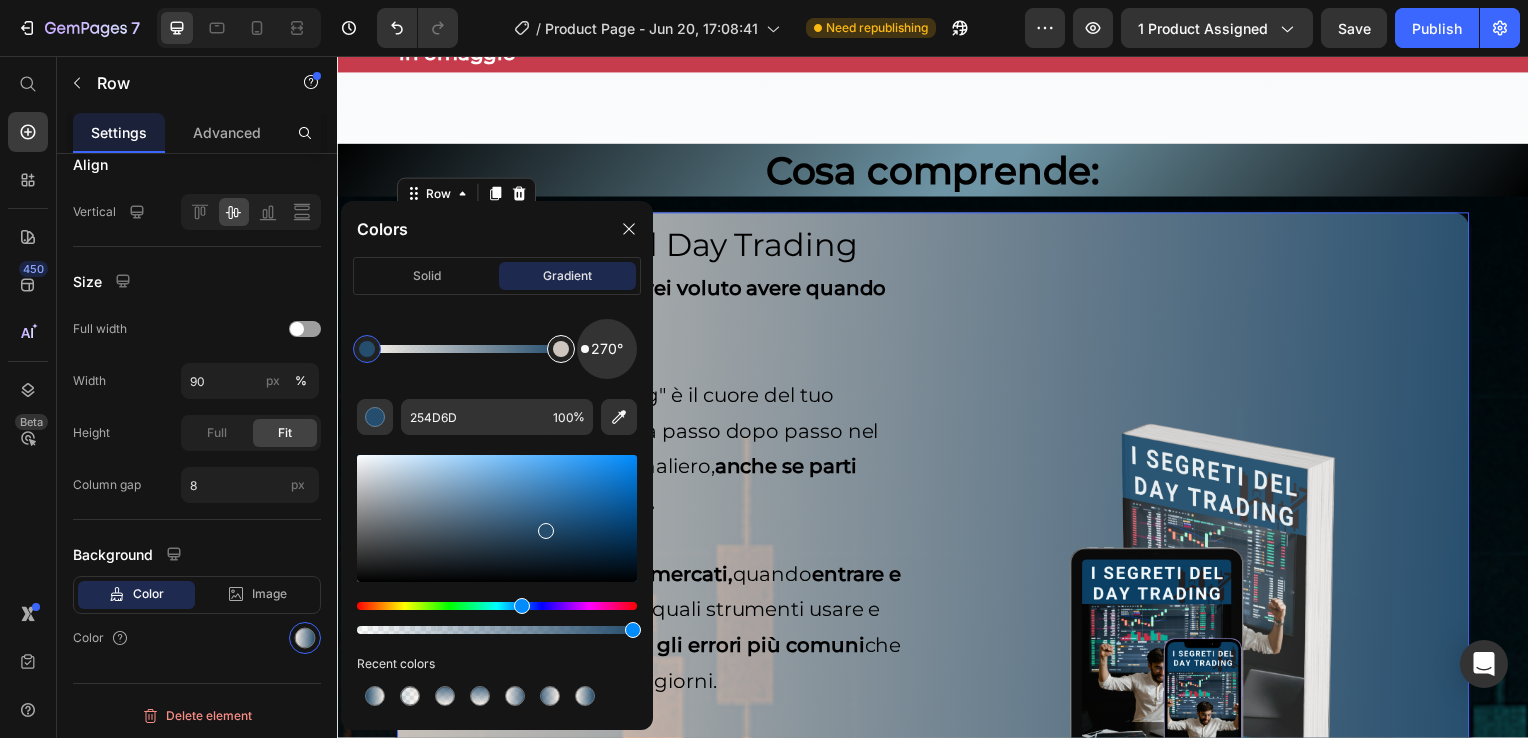 click on "270°" 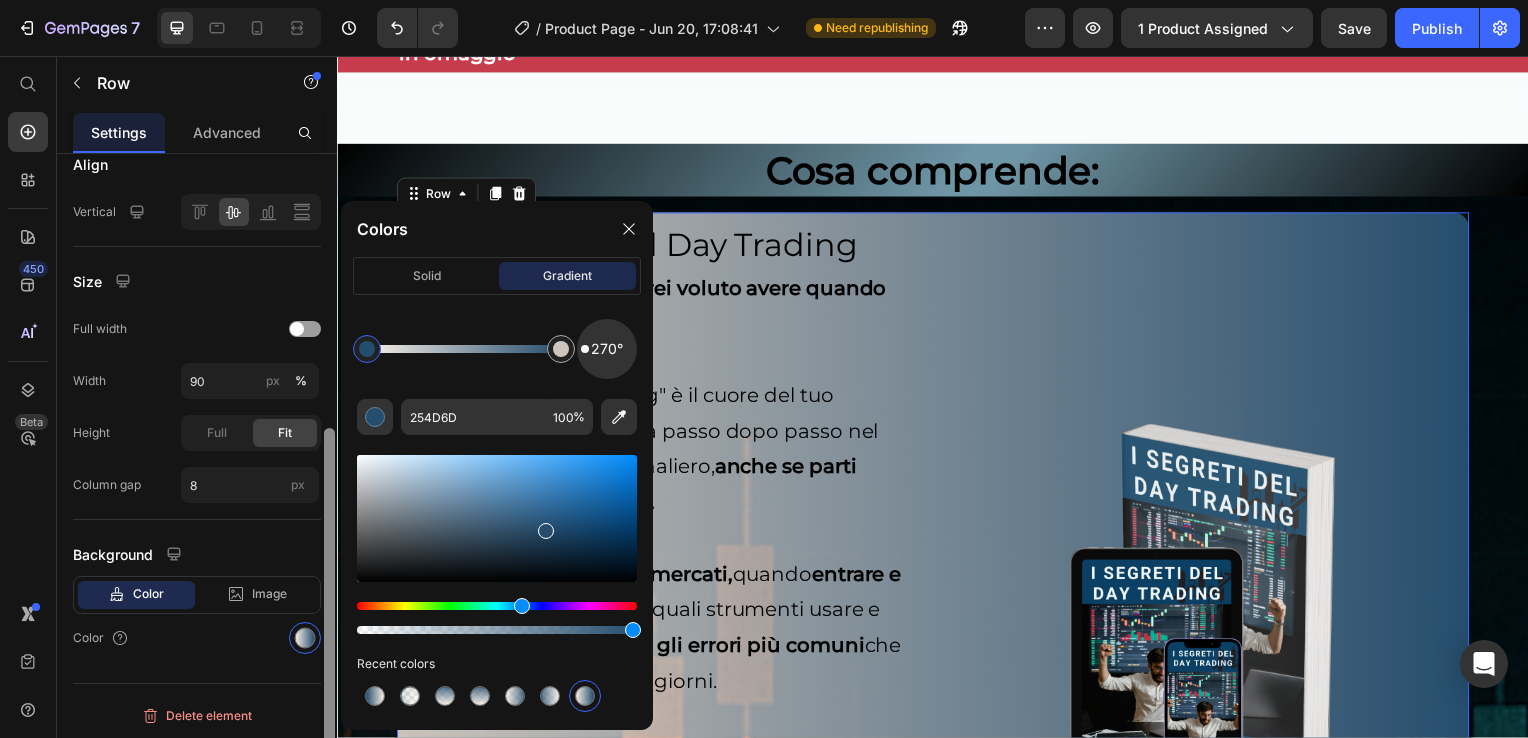 drag, startPoint x: 367, startPoint y: 357, endPoint x: 322, endPoint y: 369, distance: 46.572525 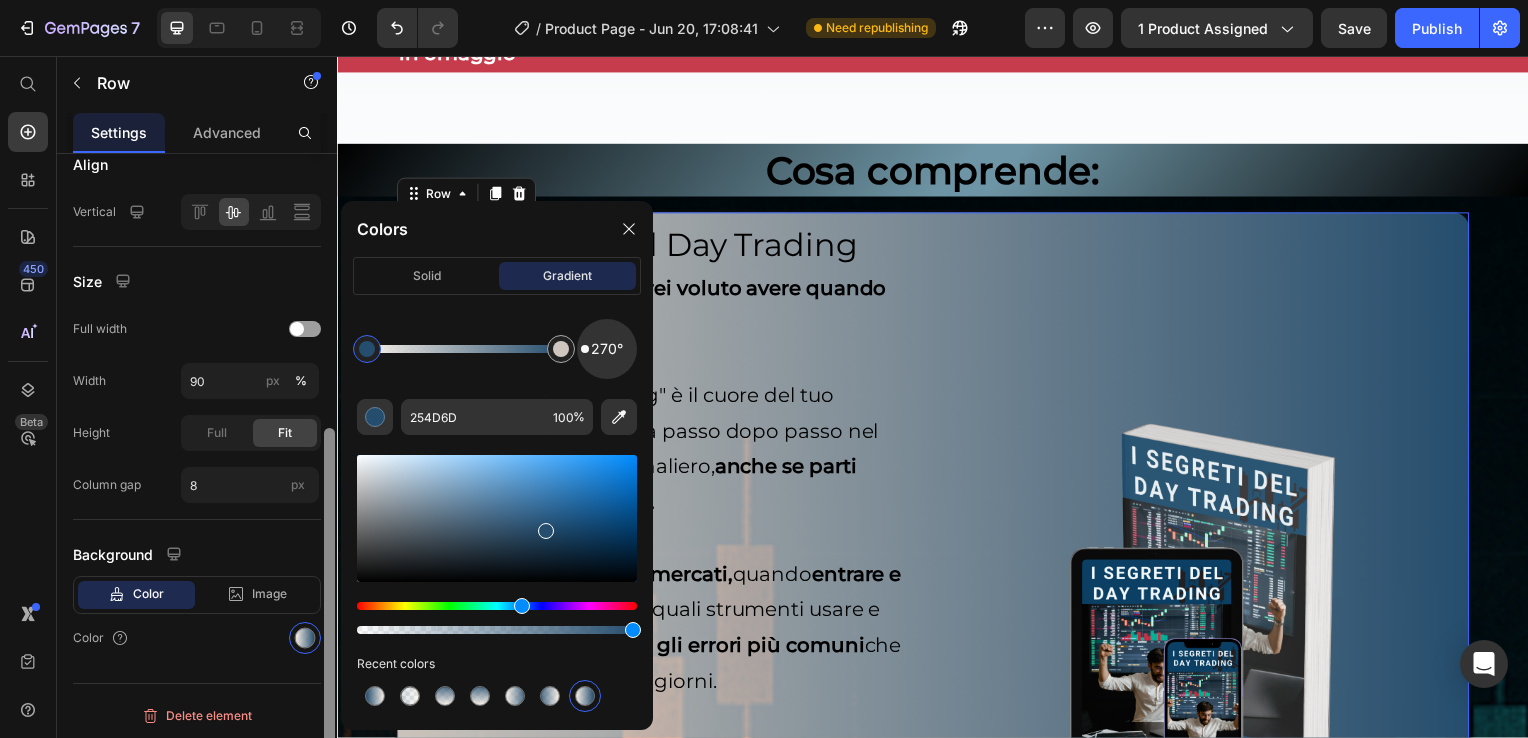 click on "7   /  Product Page - Jun 20, 17:08:41 Need republishing Preview 1 product assigned  Save   Publish  450 Beta Start with Sections Elements Hero Section Product Detail Brands Trusted Badges Guarantee Product Breakdown How to use Testimonials Compare Bundle FAQs Social Proof Brand Story Product List Collection Blog List Contact Sticky Add to Cart Custom Footer Browse Library 450 Layout
Row
Row
Row
Row Text
Heading
Text Block Button
Button
Button
Sticky Back to top Media
Image Image" at bounding box center (764, 0) 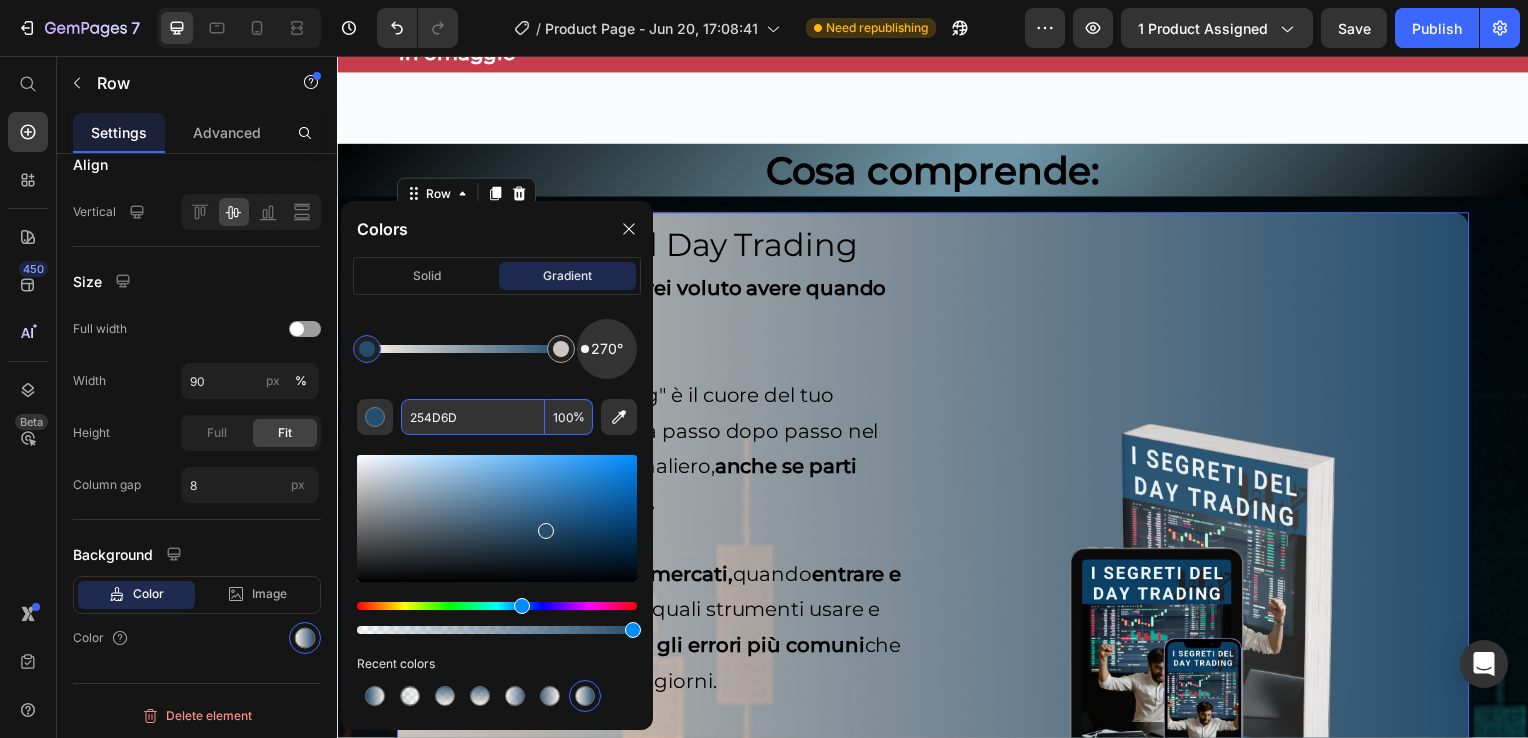 paste on "6E95A5" 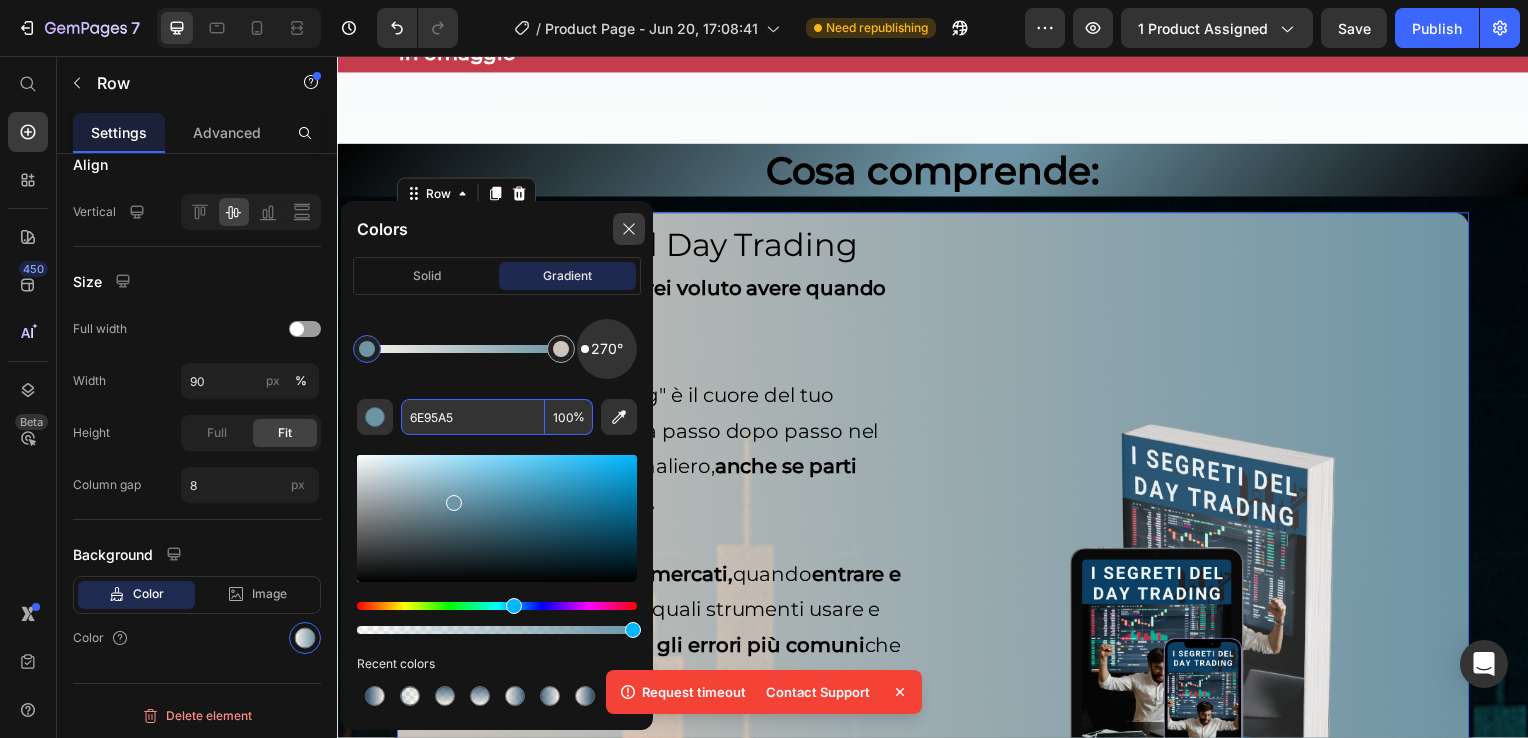type on "6E95A5" 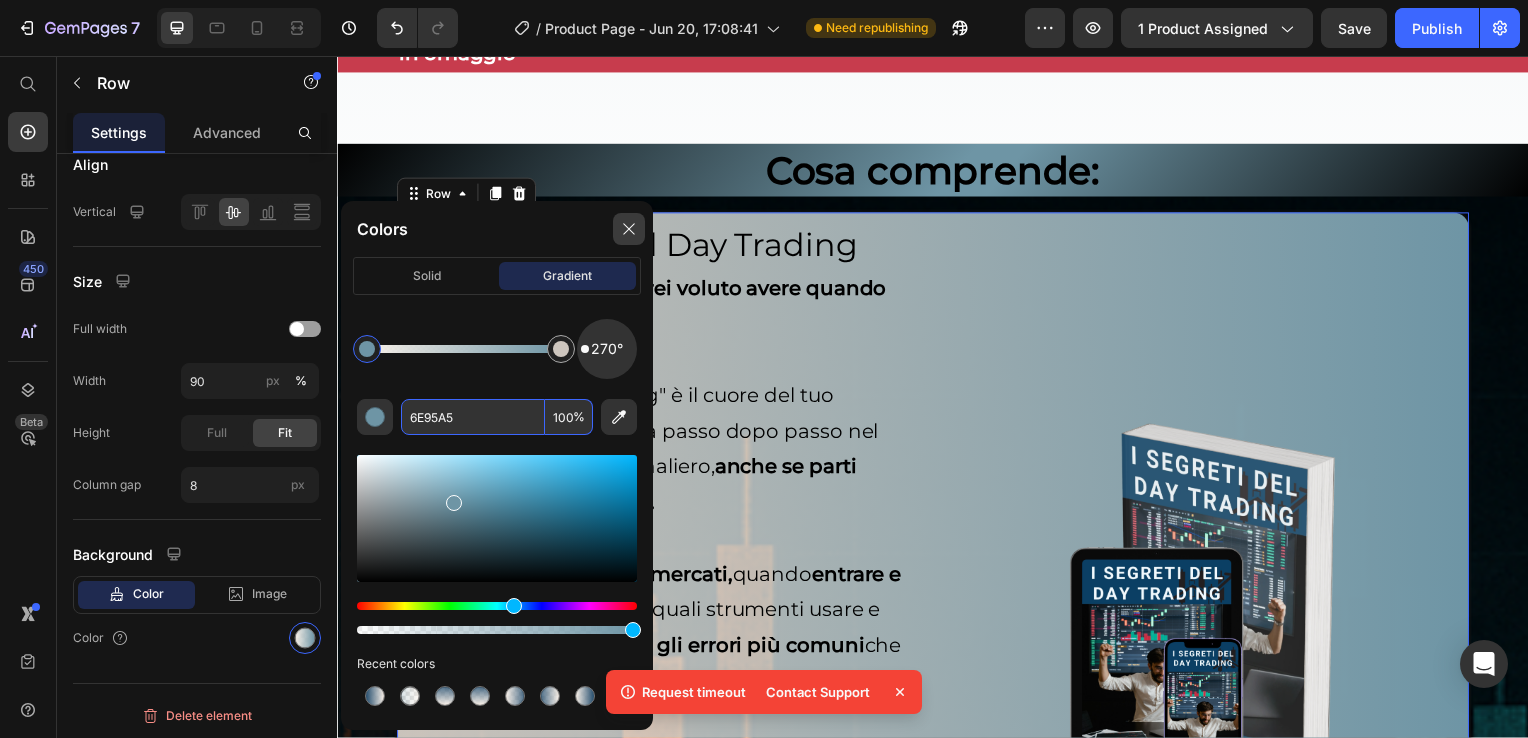 click 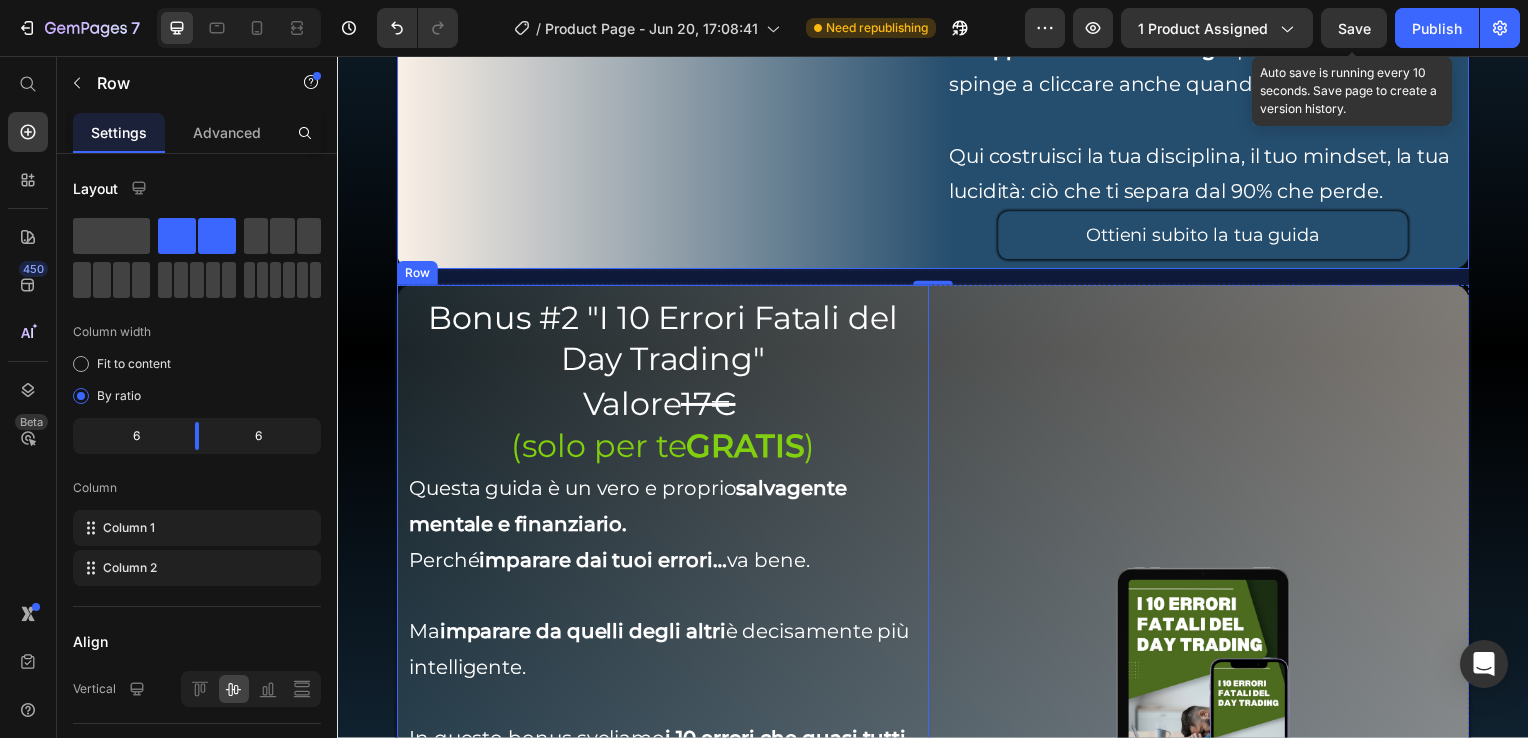 click on "Bonus #2 "I 10 Errori Fatali del Day Trading" Heading Valore 17€ (solo per te GRATIS ) Heading Questa guida è un vero e proprio salvagente mentale e finanziario. Perché imparare dai tuoi errori… va bene. Ma imparare da quelli degli altri è decisamente più intelligente. In questo bonus sveliamo i 10 errori che quasi tutti commettono all'inizio e che, se non evitati, possono affondare ogni tentativo di successo. E per ognuno, ti mostriamo esattamente cosa fare per evitarlo. Evita le trappole più comuni. Proteggi il tuo capitale. Salta dritto verso ciò che funziona. Text Block Ottieni subito la tua guida Button Row Row" at bounding box center (665, 698) 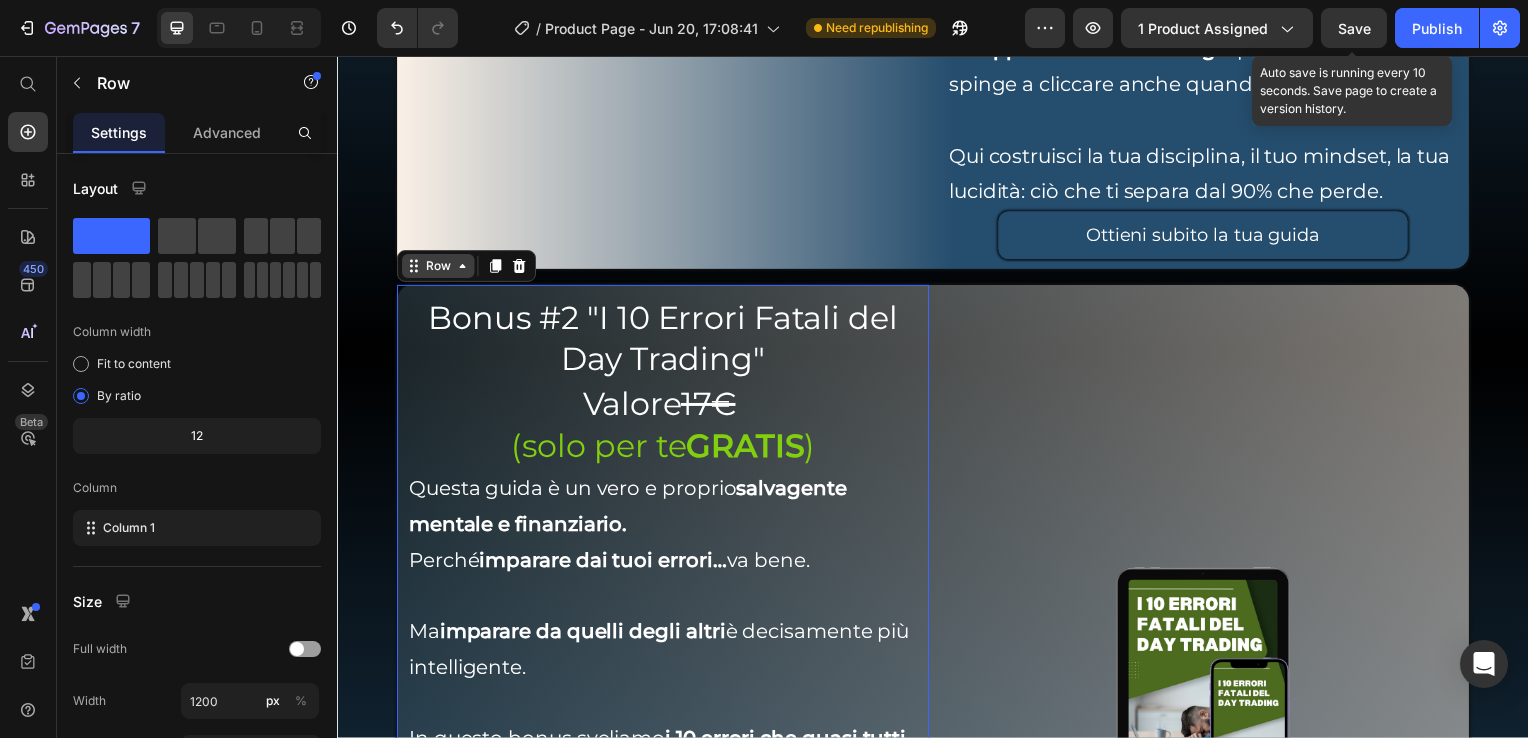 click on "Row" at bounding box center [438, 268] 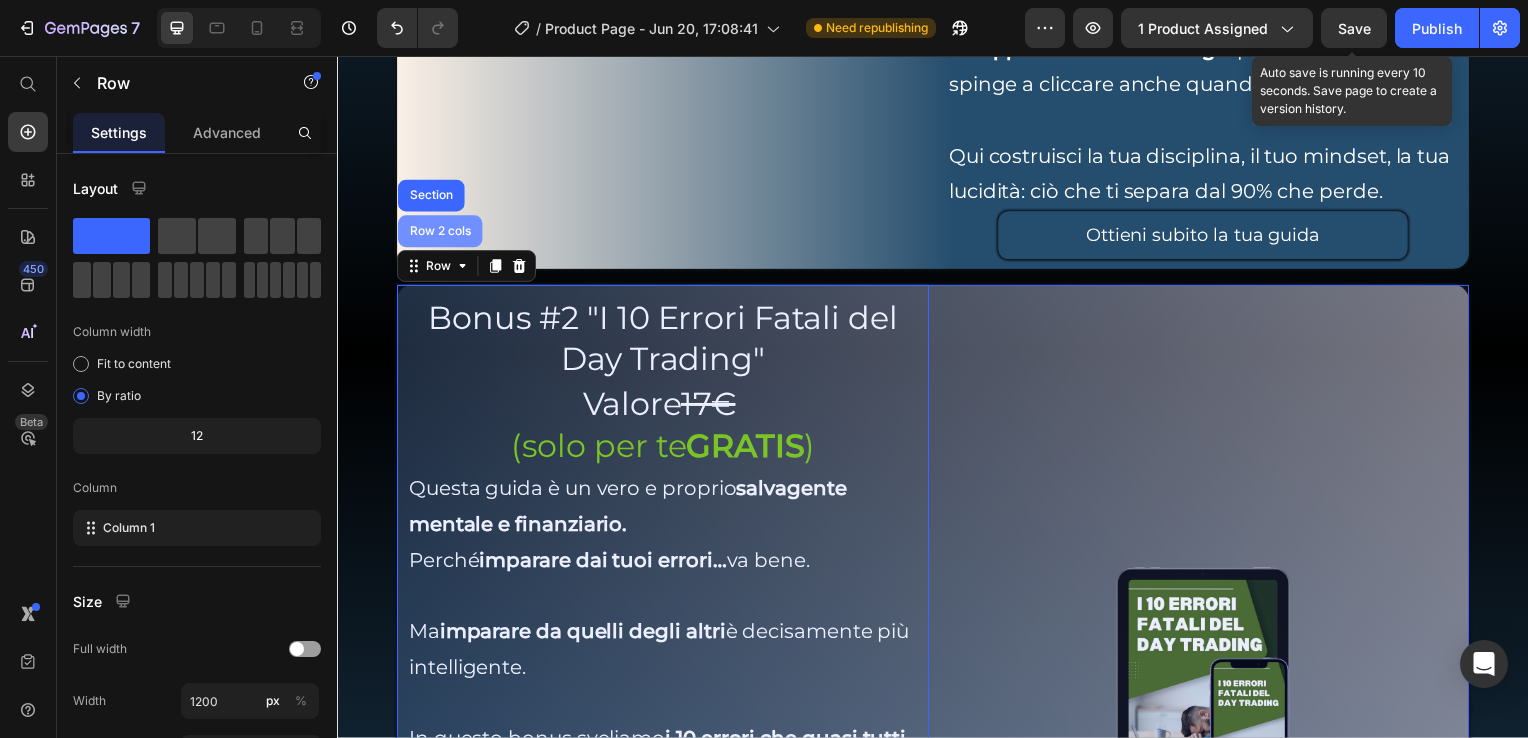 click on "Row 2 cols" at bounding box center (440, 233) 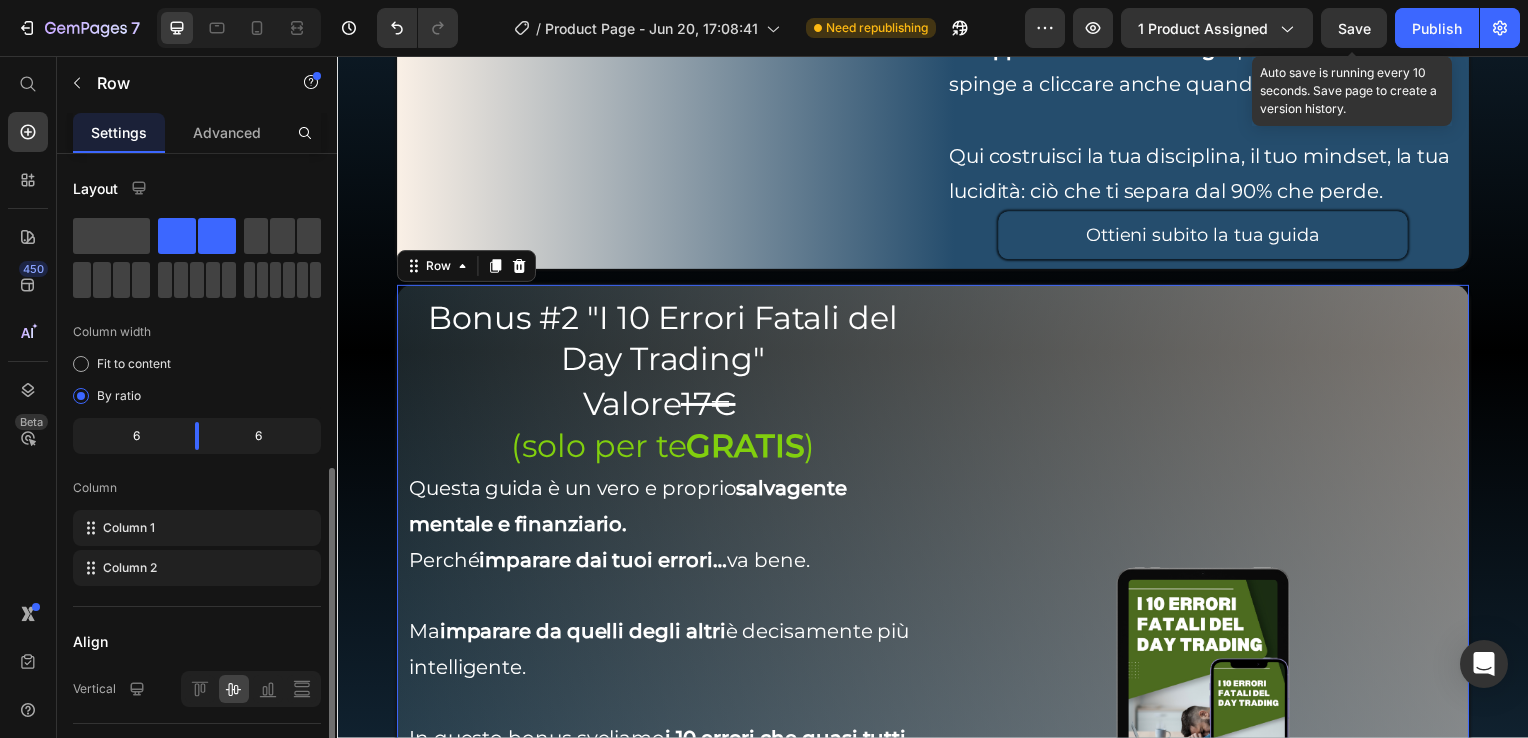 scroll, scrollTop: 477, scrollLeft: 0, axis: vertical 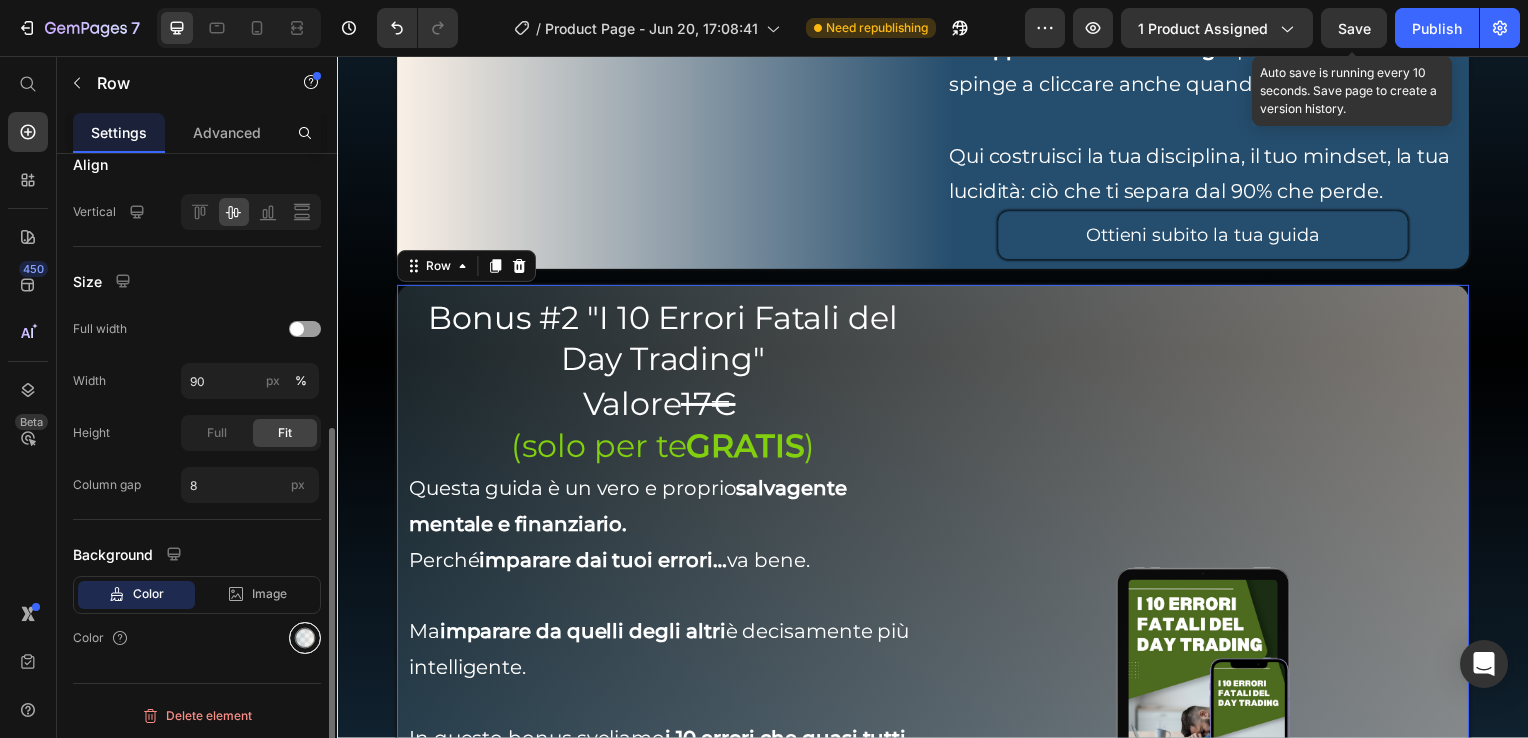 click at bounding box center [305, 638] 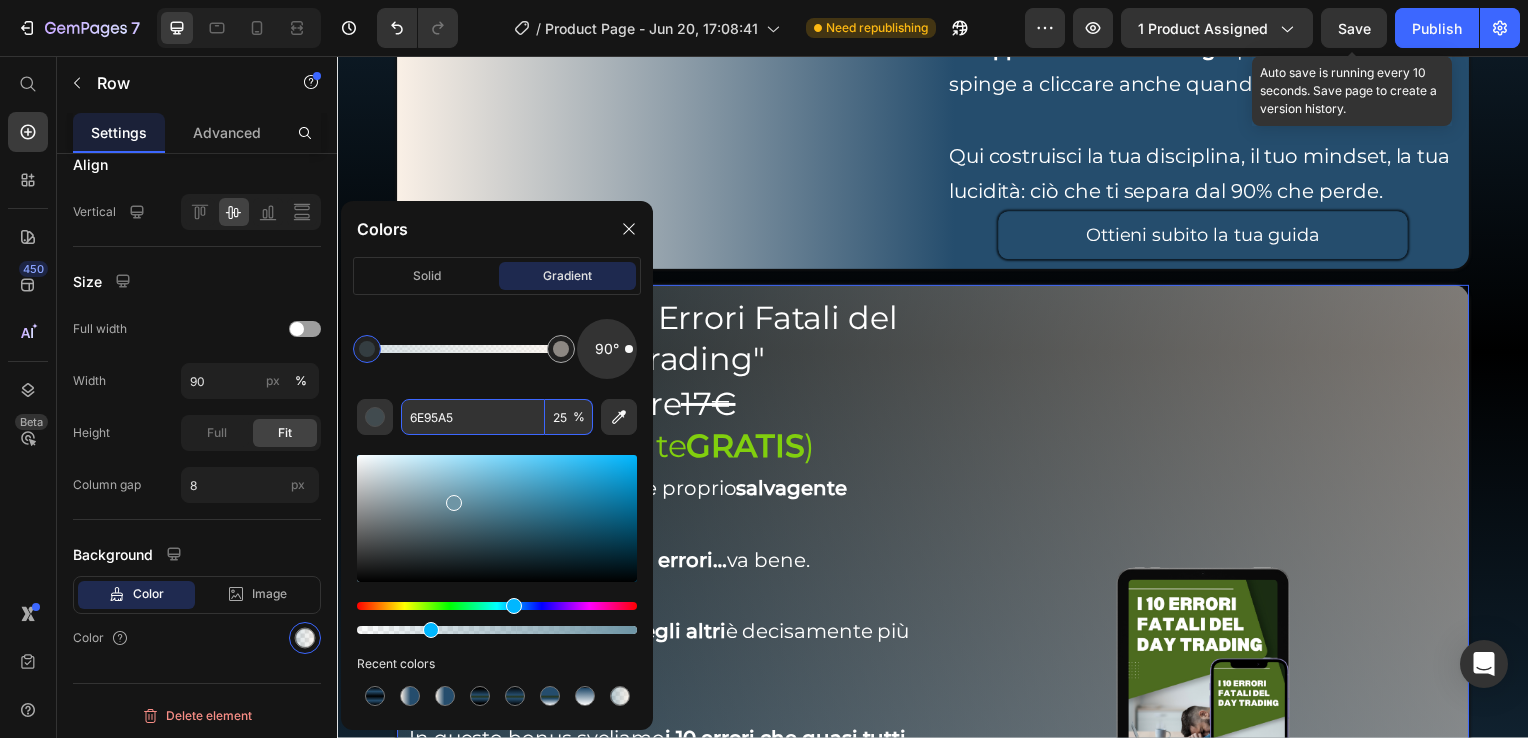 click on "6E95A5" at bounding box center (473, 417) 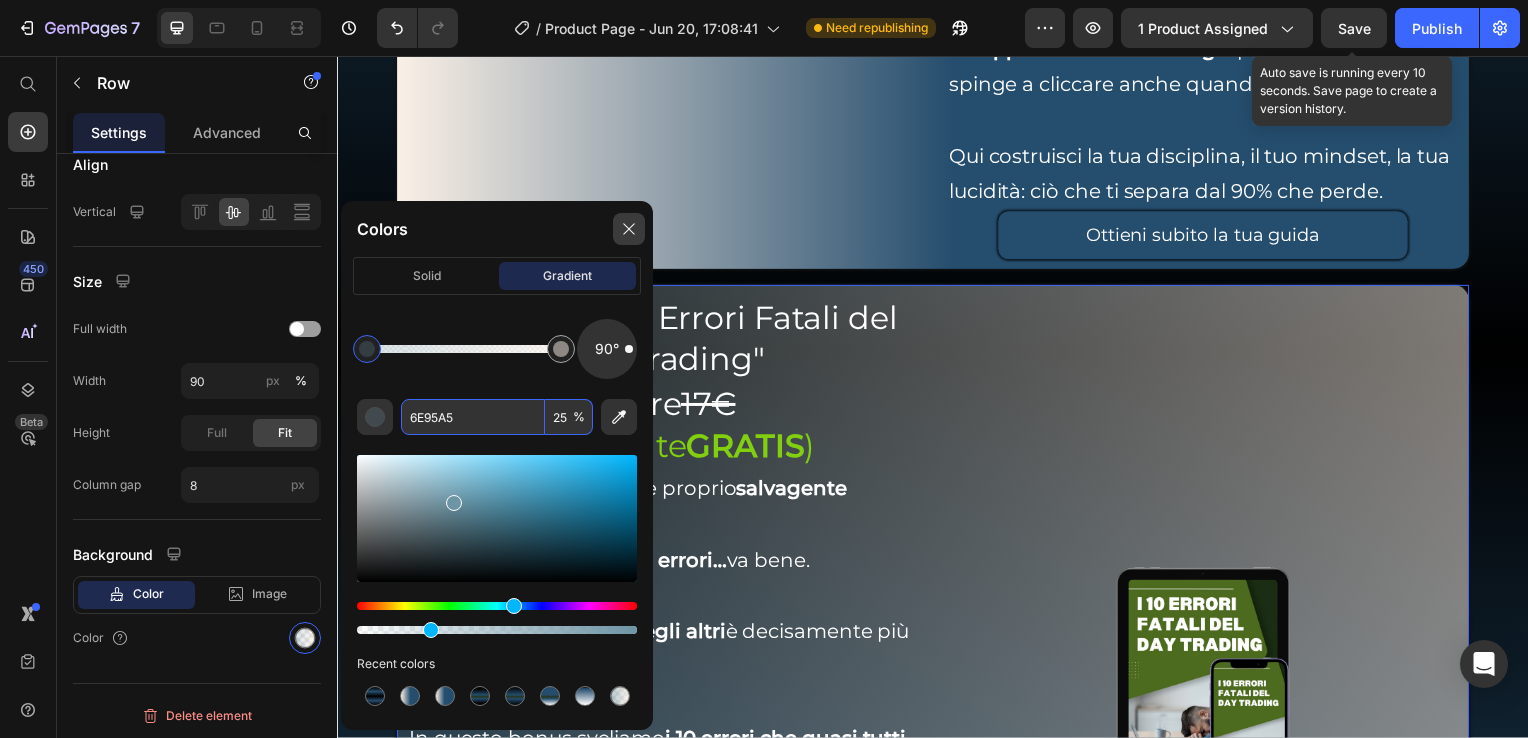 click at bounding box center [629, 229] 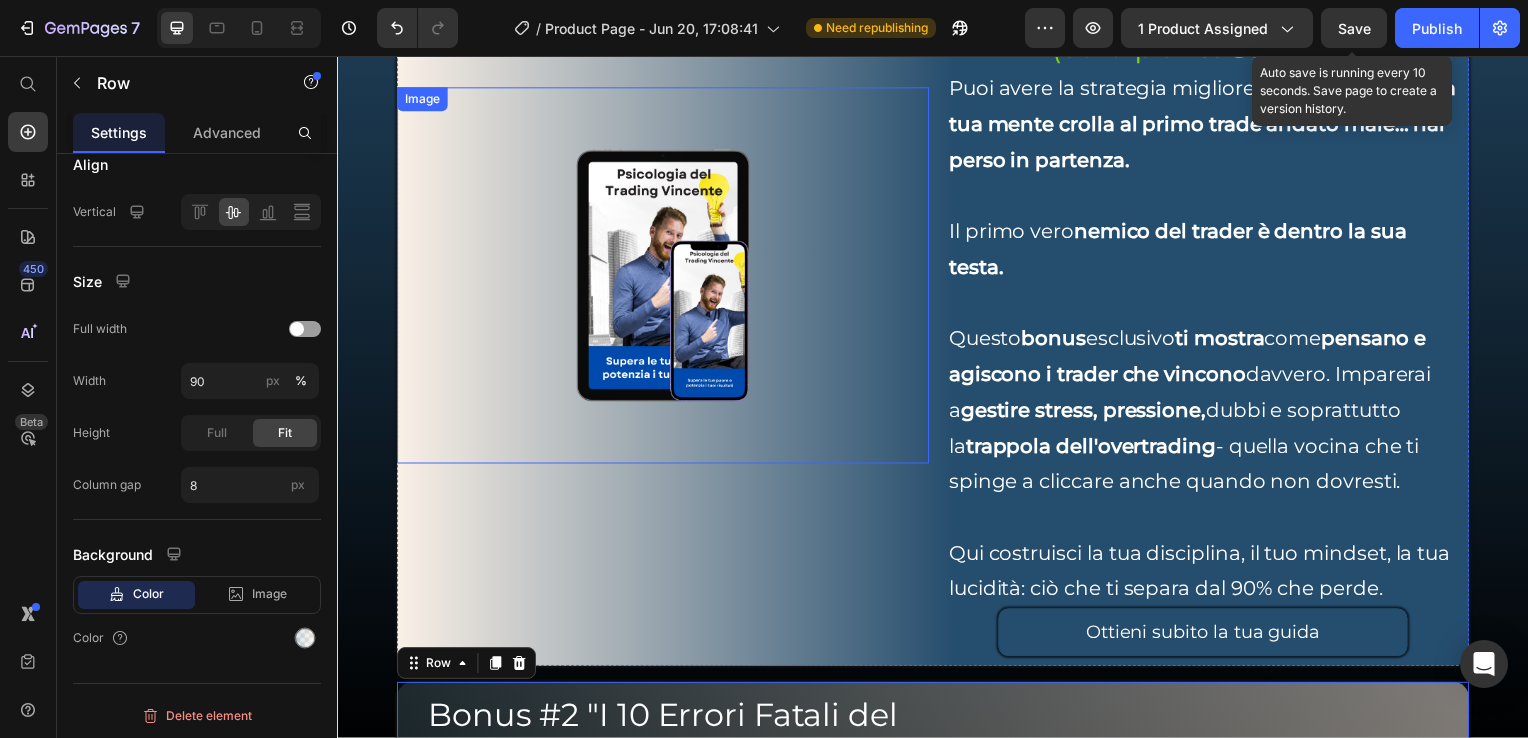 scroll, scrollTop: 6313, scrollLeft: 0, axis: vertical 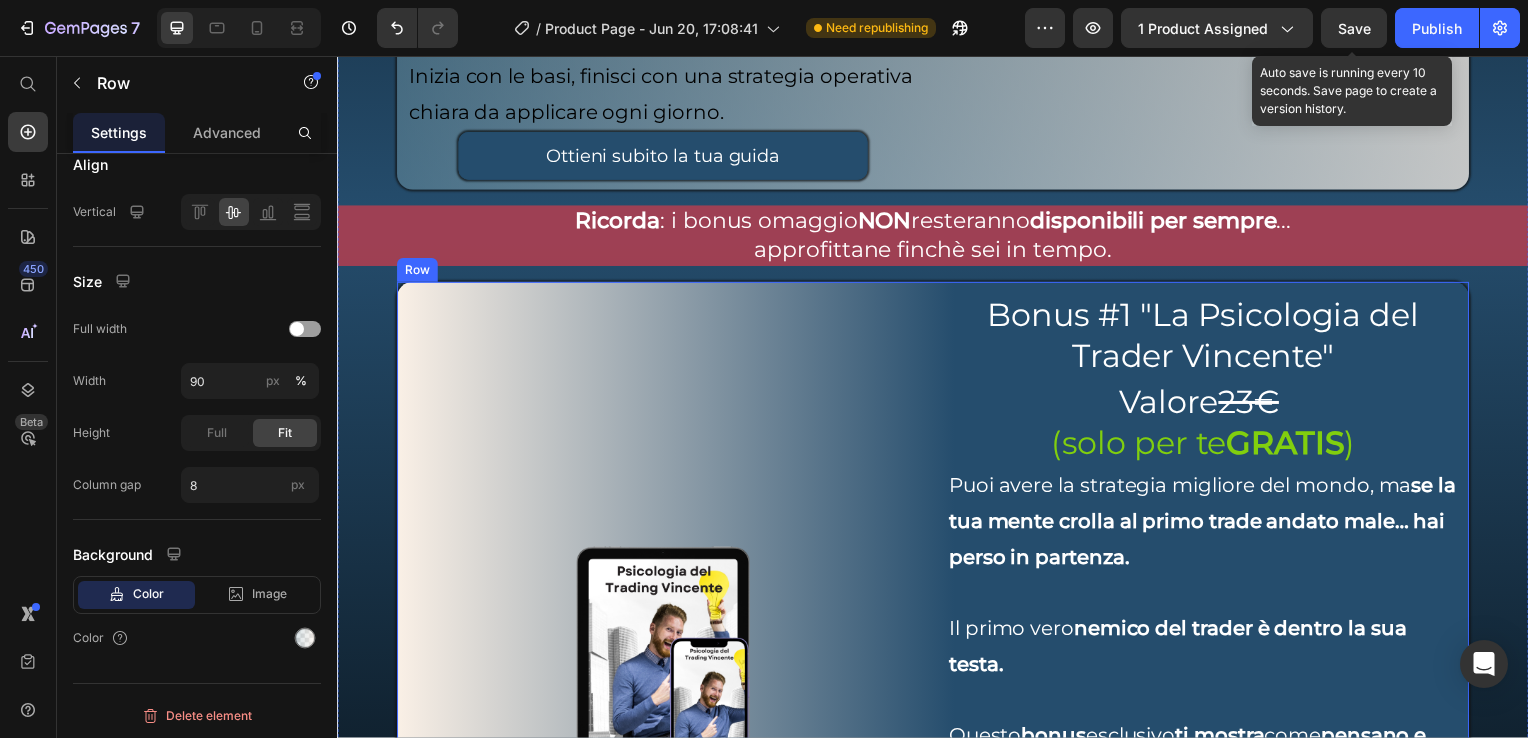 click on "Image" at bounding box center (665, 677) 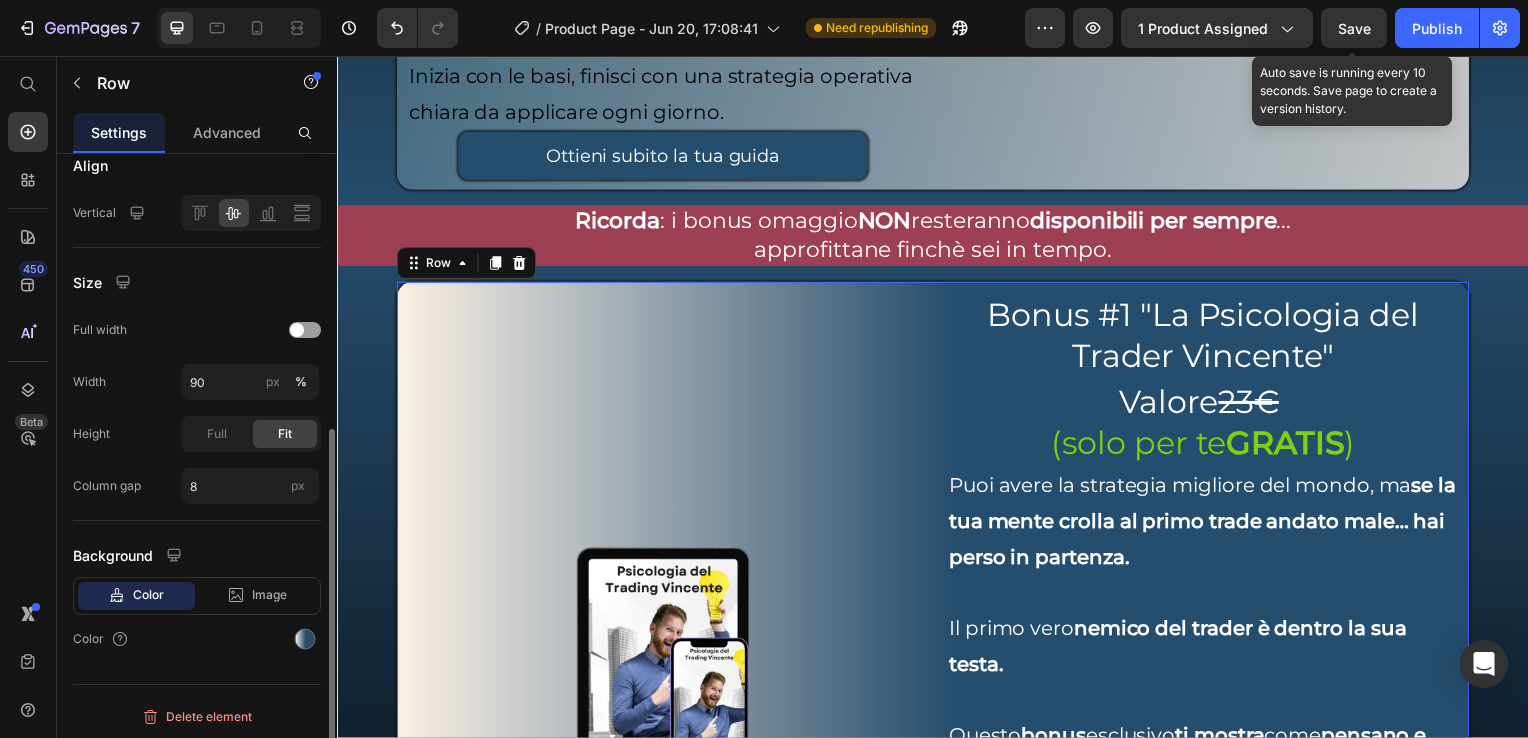 scroll, scrollTop: 477, scrollLeft: 0, axis: vertical 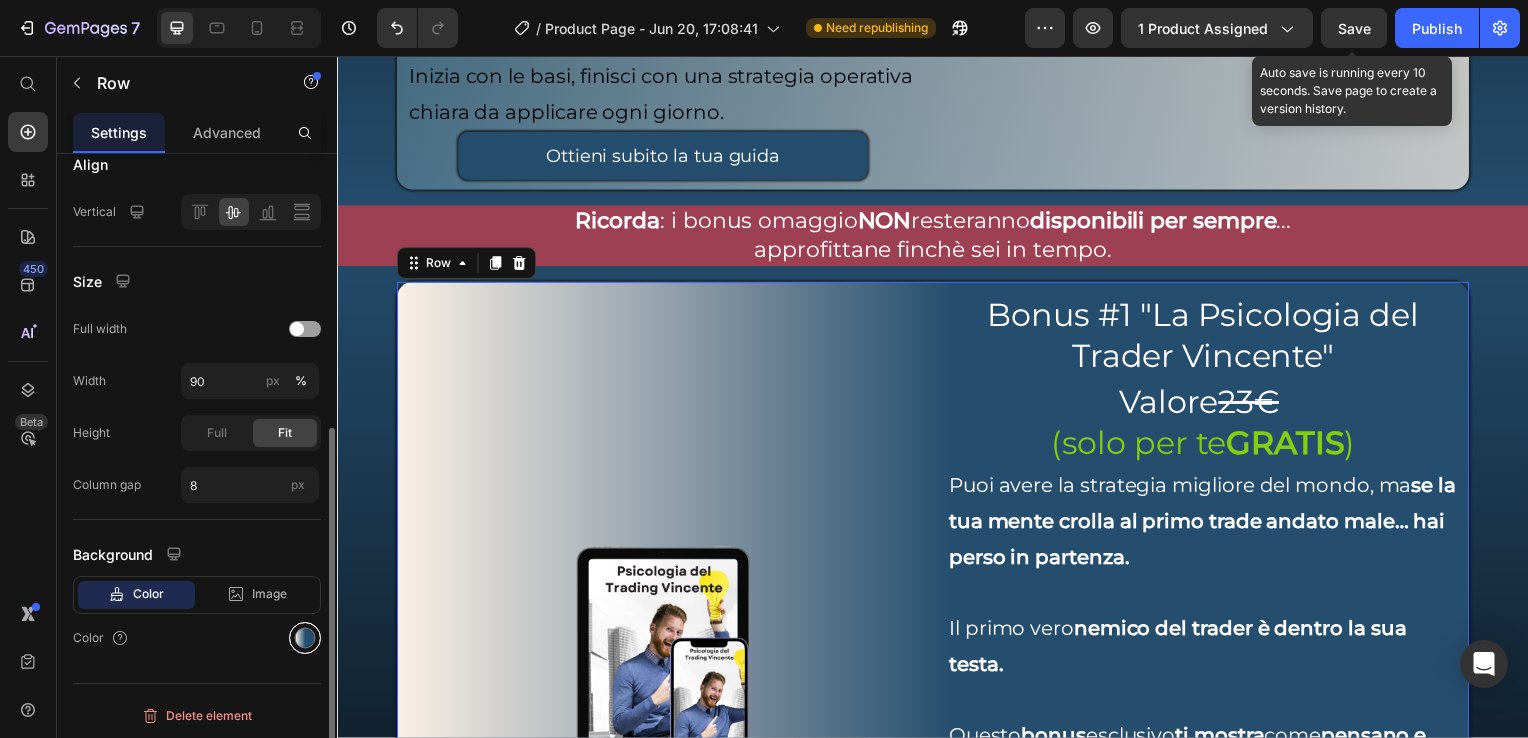 click at bounding box center [305, 638] 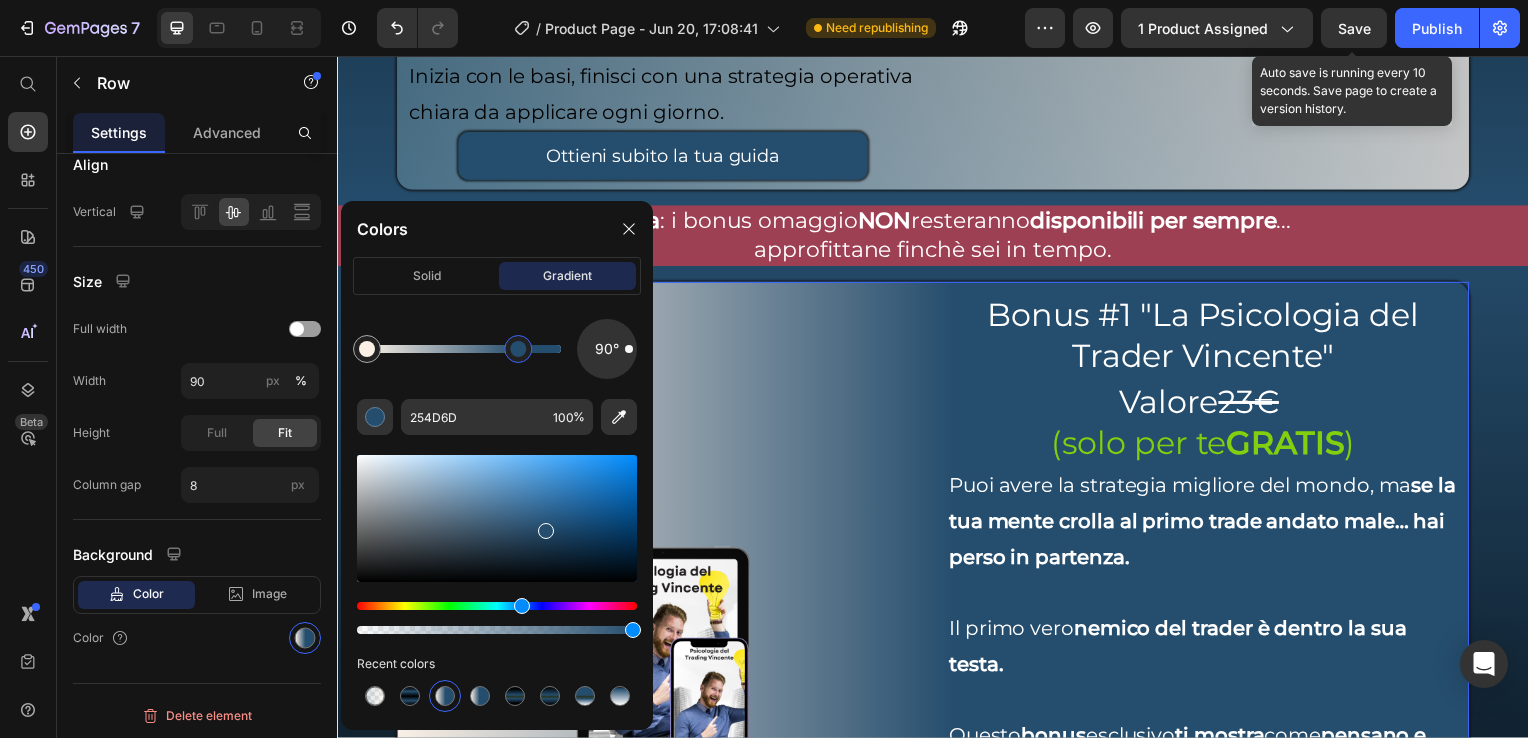 drag, startPoint x: 471, startPoint y: 346, endPoint x: 614, endPoint y: 356, distance: 143.34923 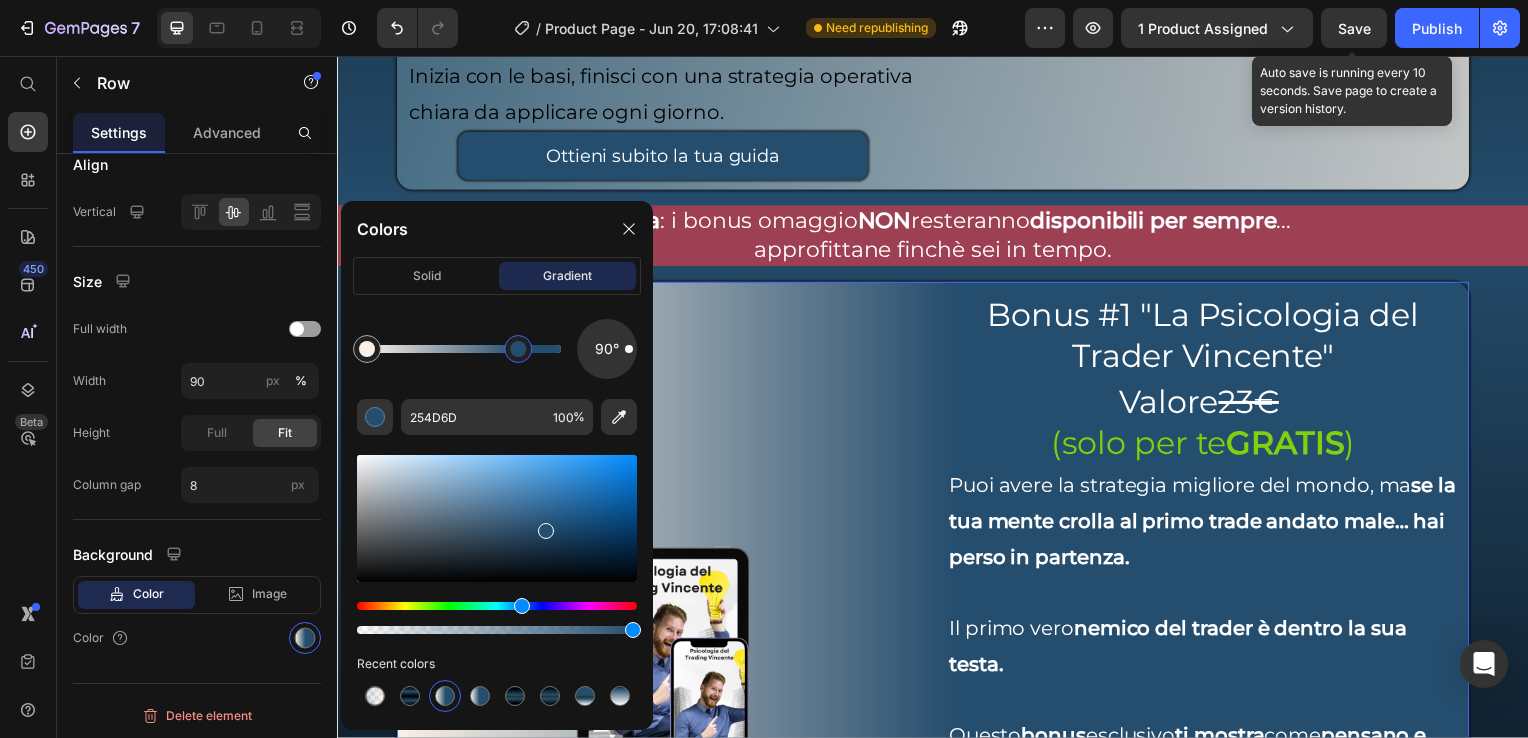 click on "90°" 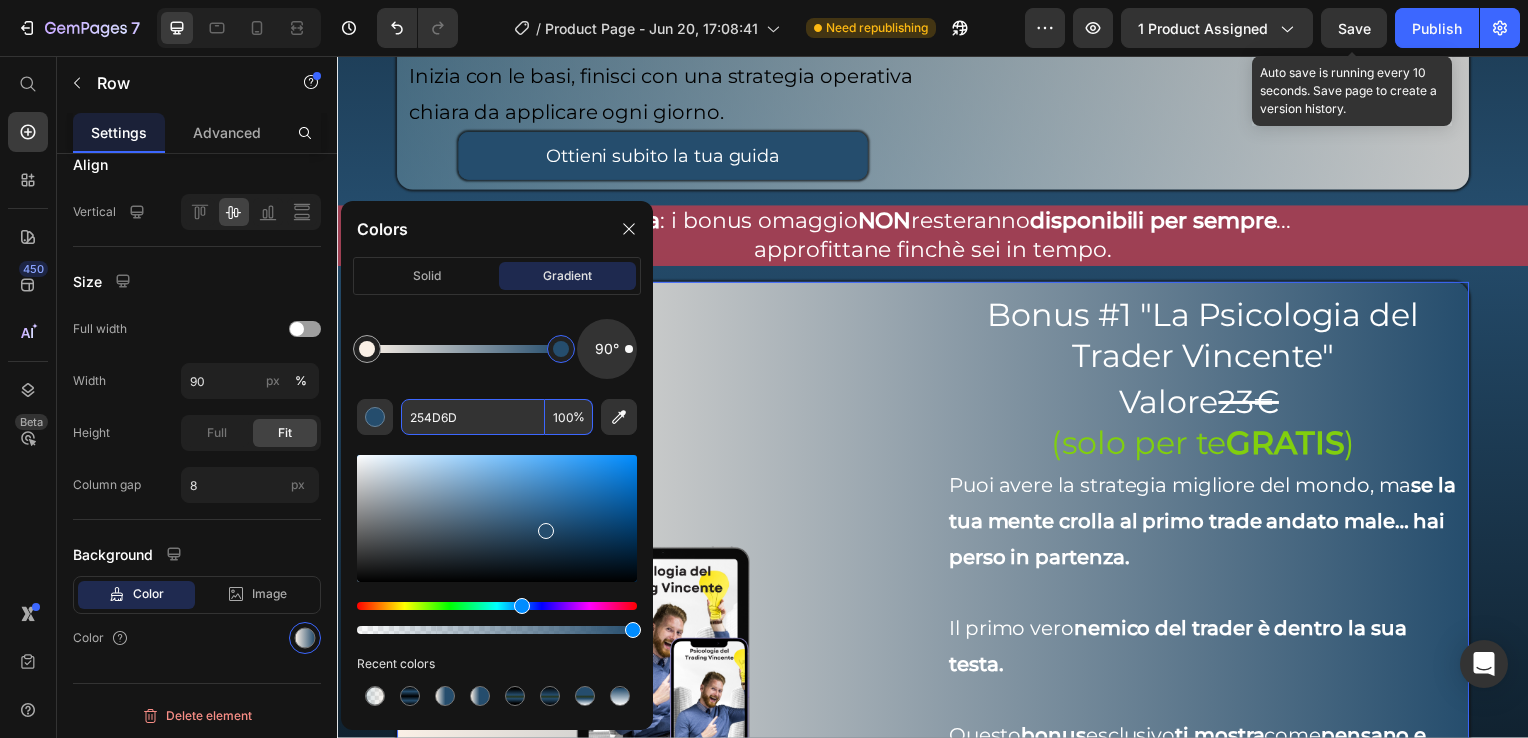 paste on "6E95A5" 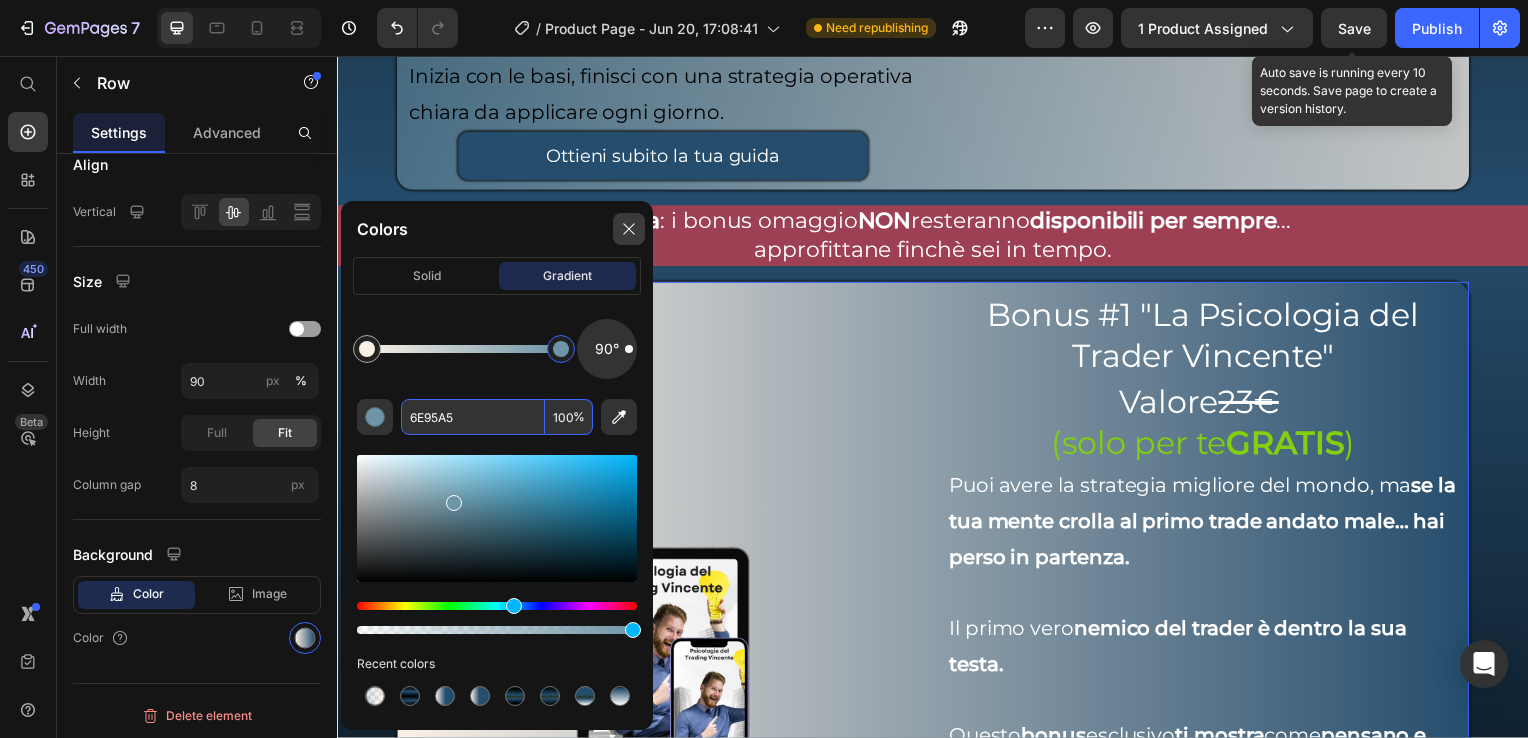 type on "6E95A5" 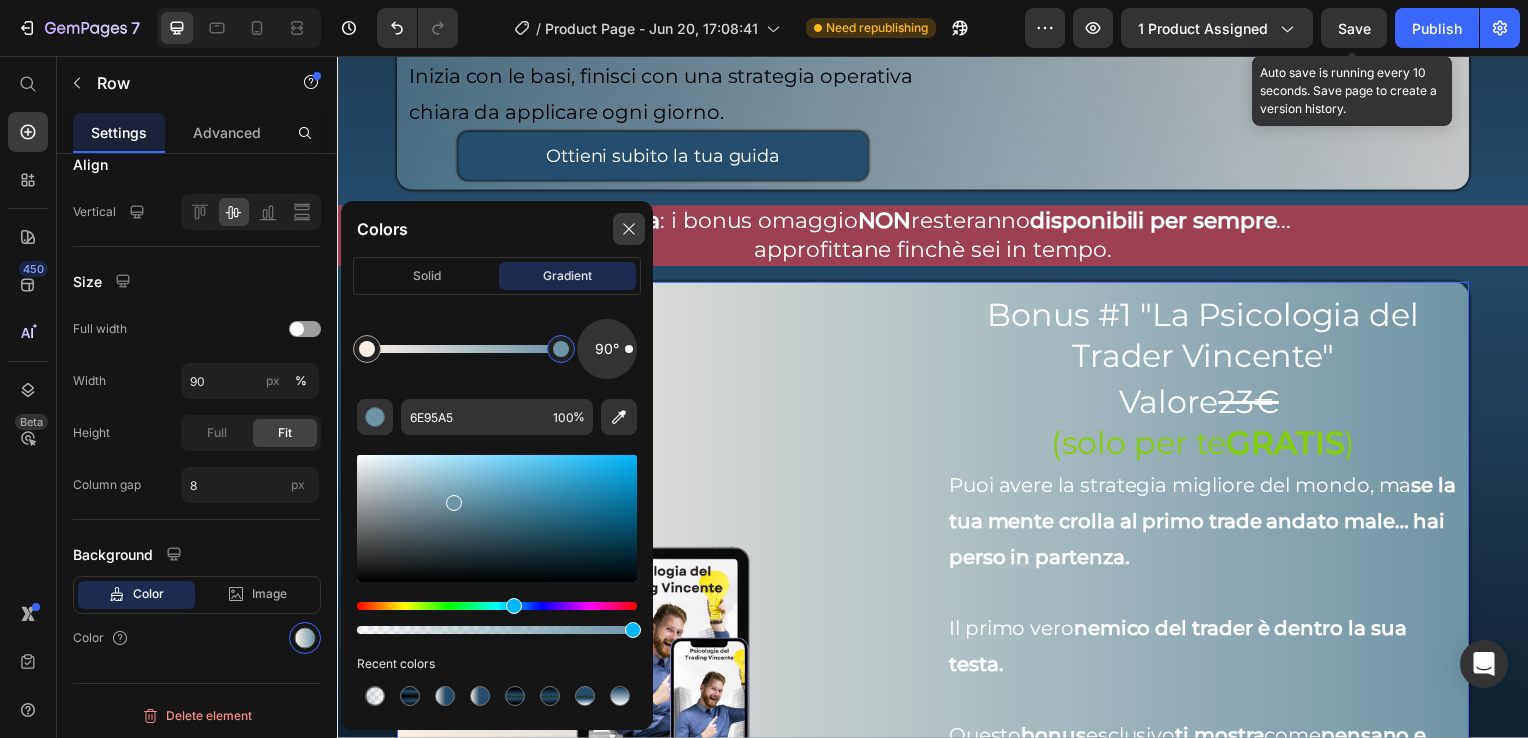 click 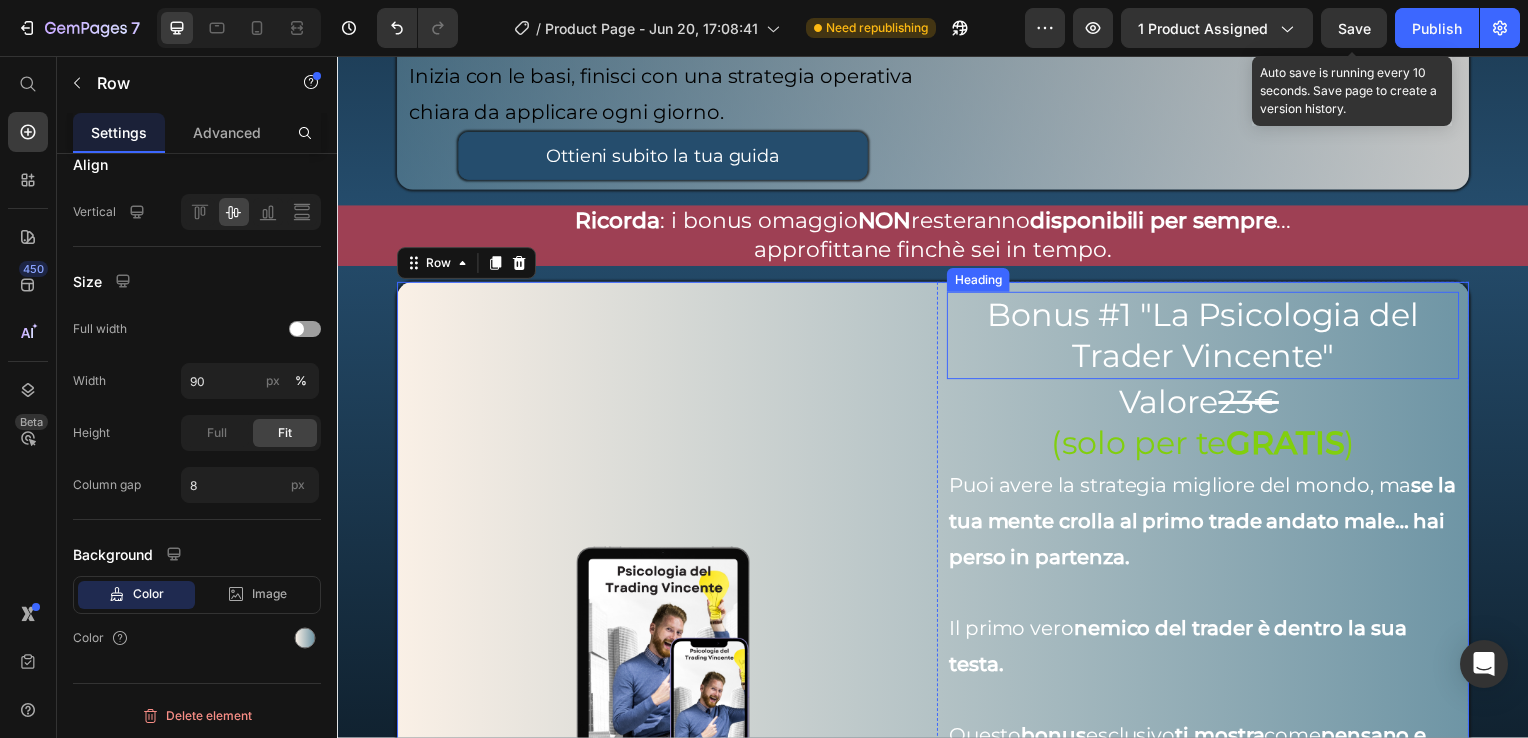 click on "Bonus #1 "La Psicologia del Trader Vincente"" at bounding box center [1209, 337] 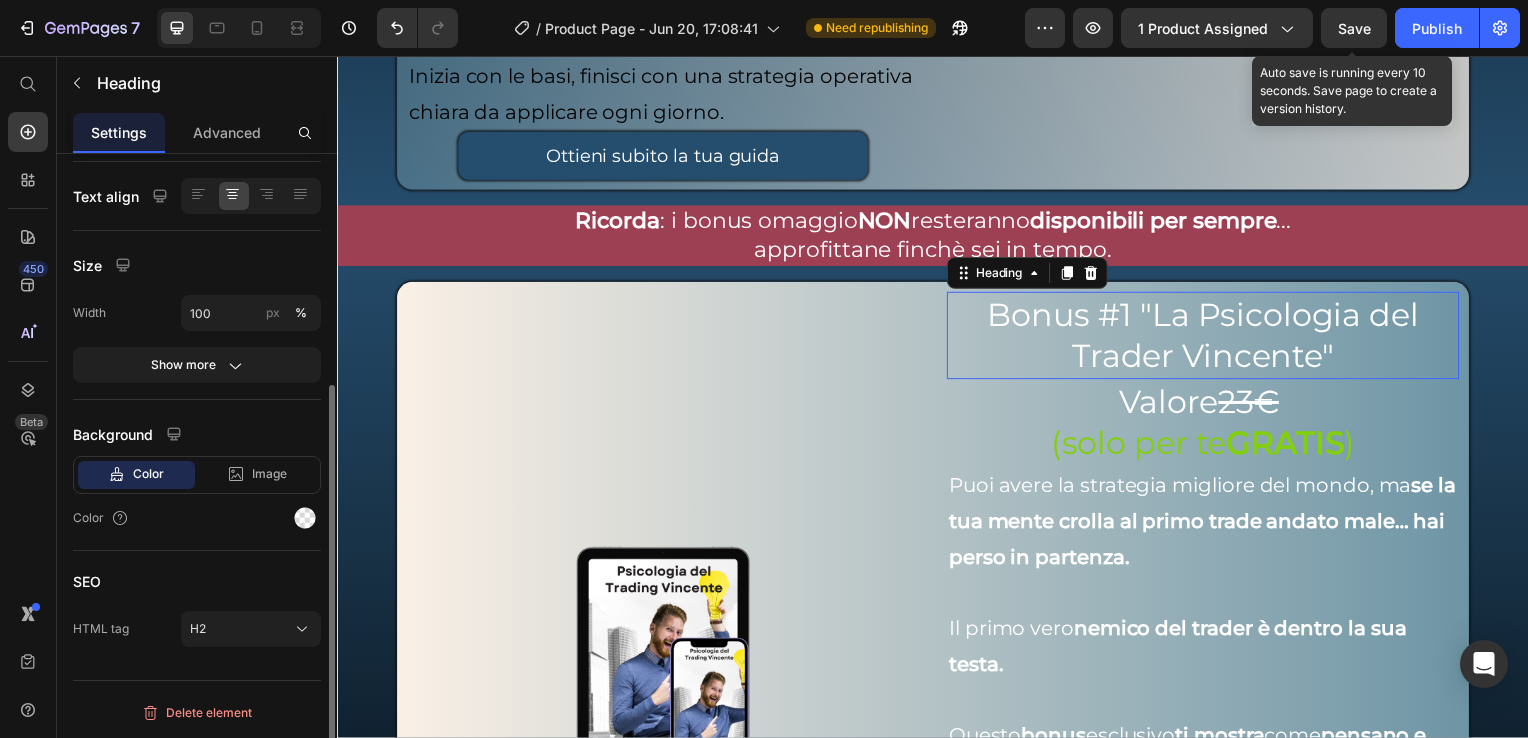 scroll, scrollTop: 0, scrollLeft: 0, axis: both 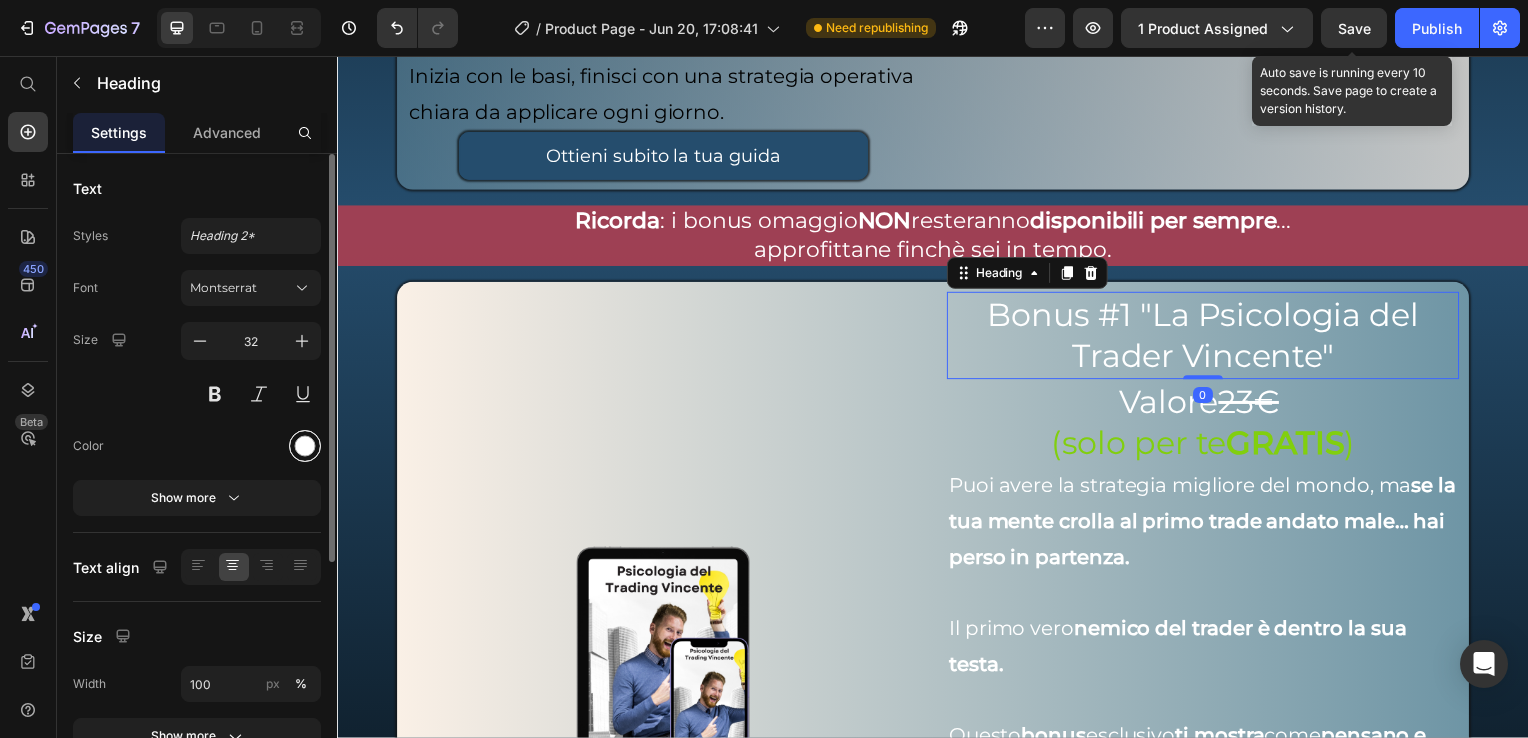click at bounding box center (305, 446) 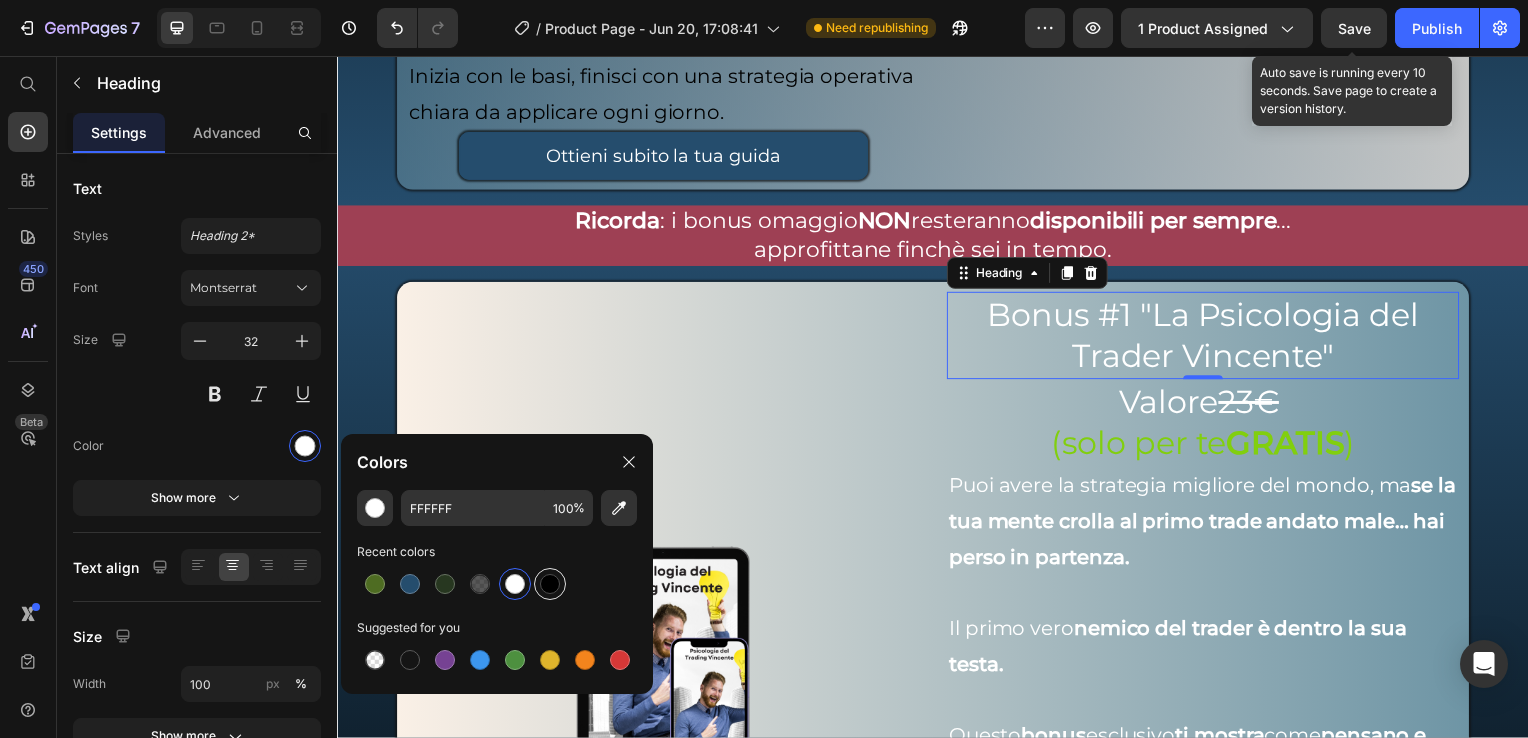 click at bounding box center [550, 584] 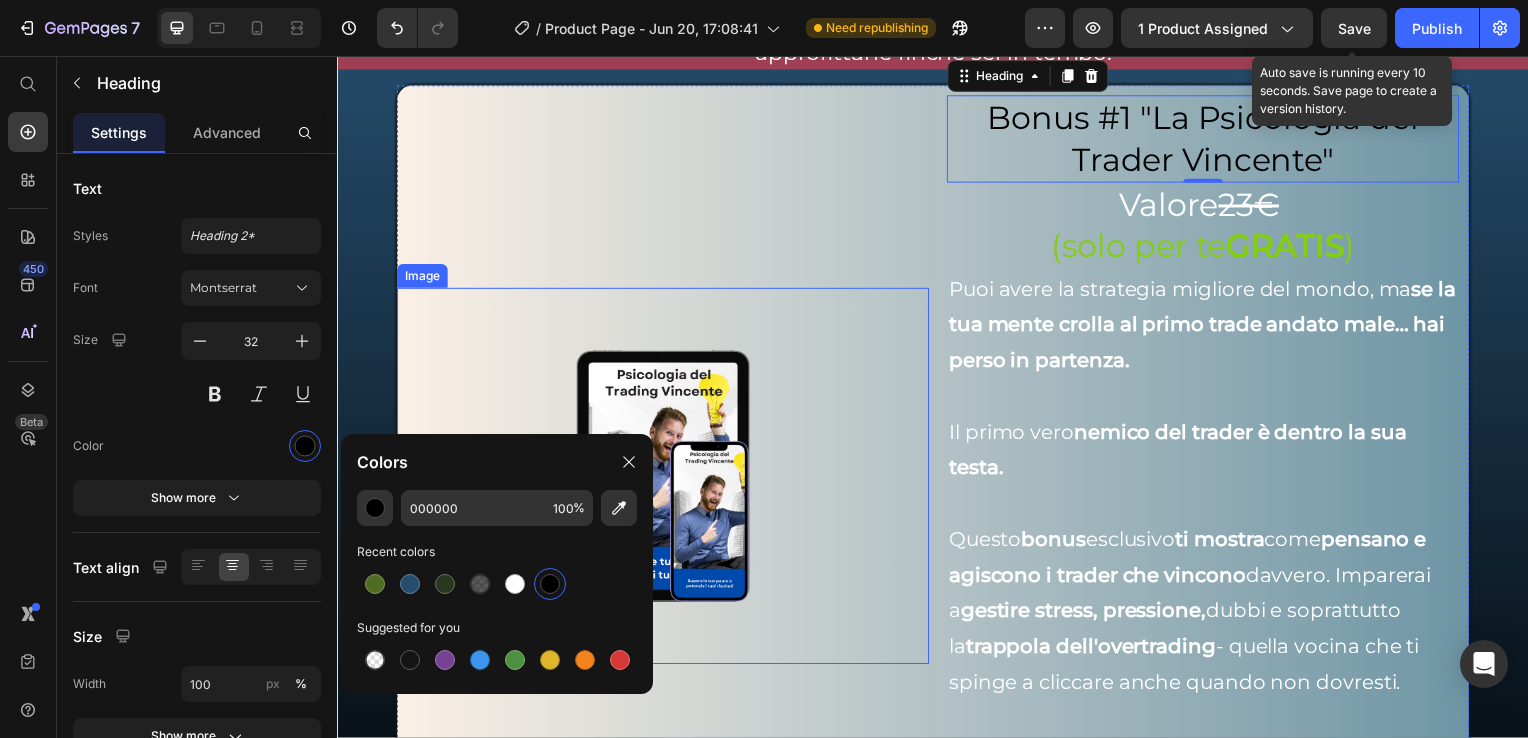 scroll, scrollTop: 6513, scrollLeft: 0, axis: vertical 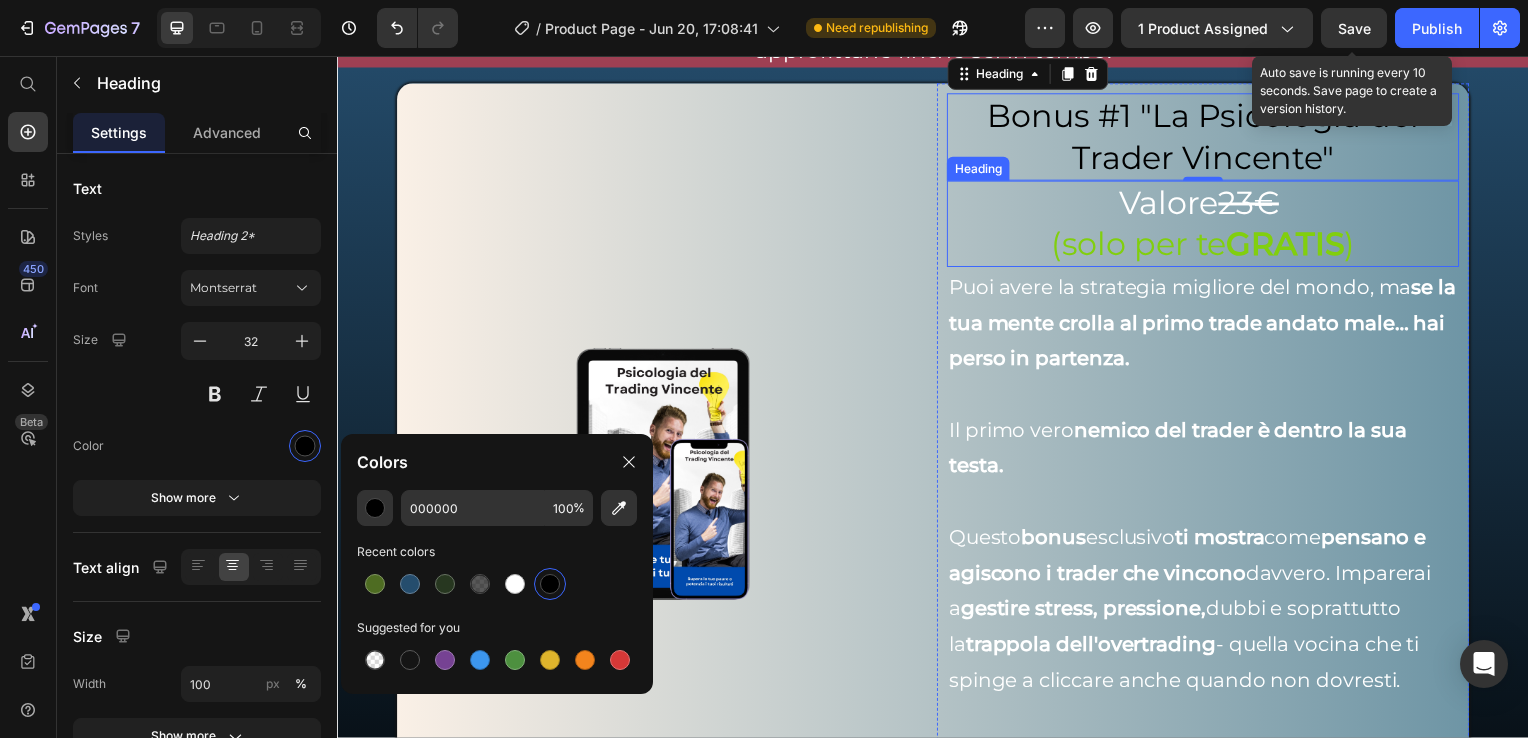click on "Valore 23€ (solo per te GRATIS )" at bounding box center [1209, 225] 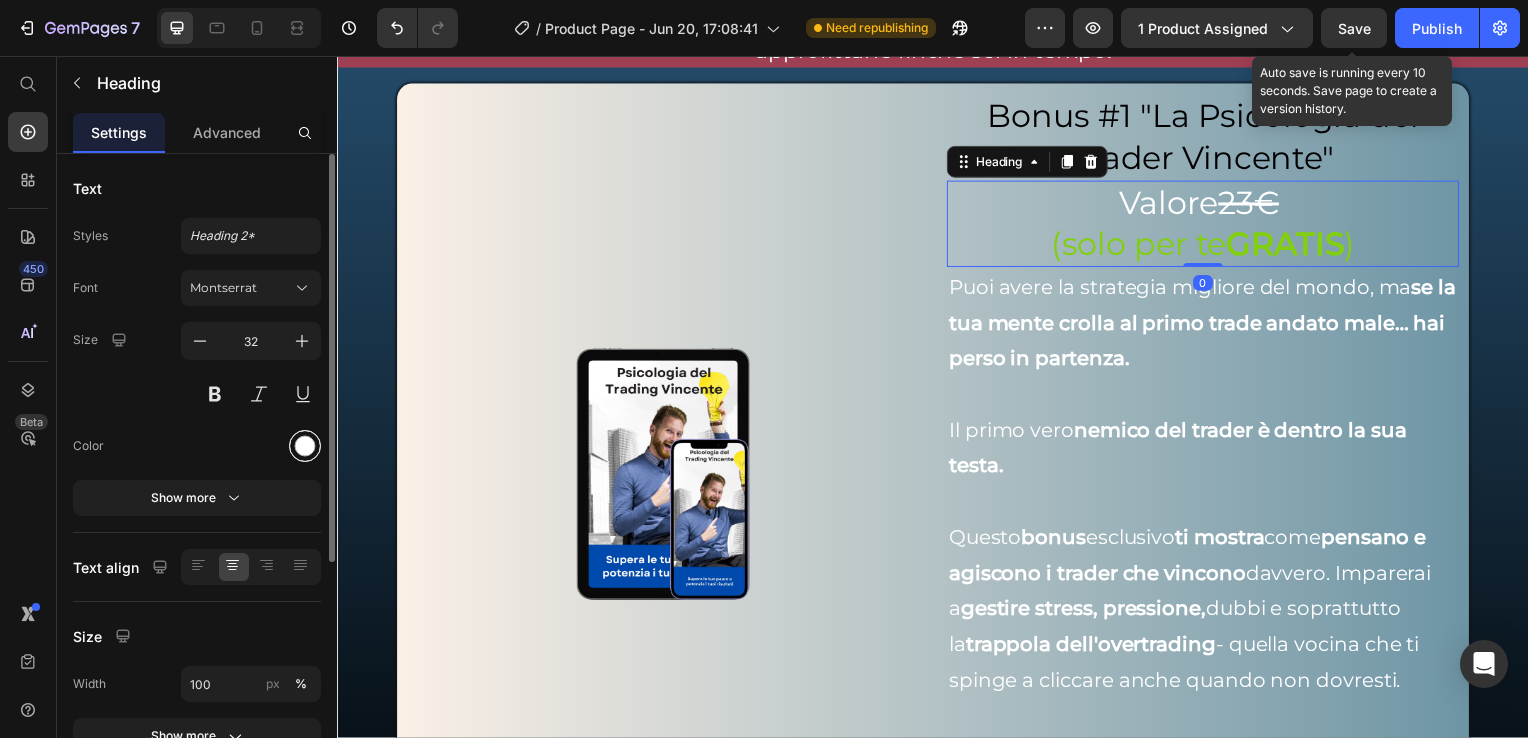 click at bounding box center [305, 446] 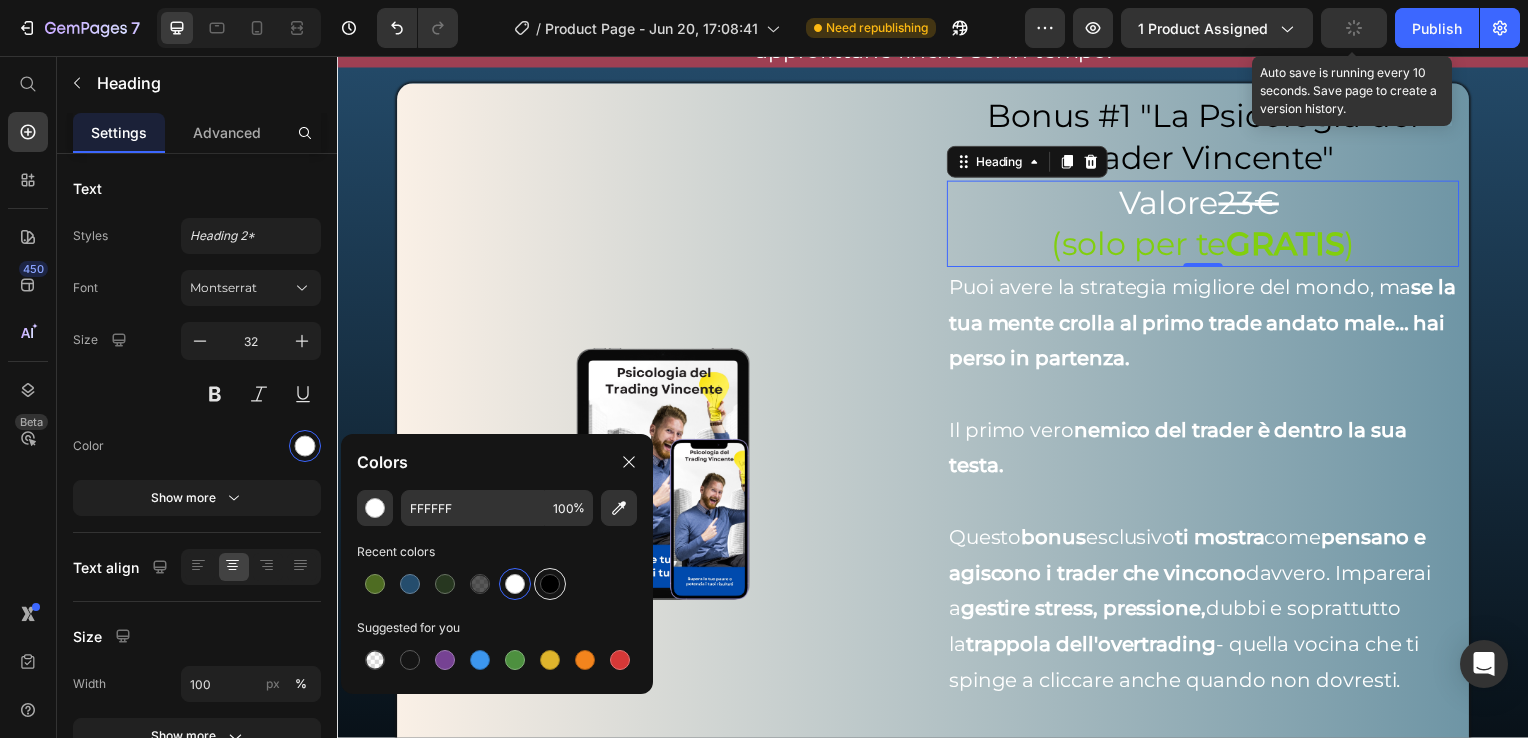 click at bounding box center (550, 584) 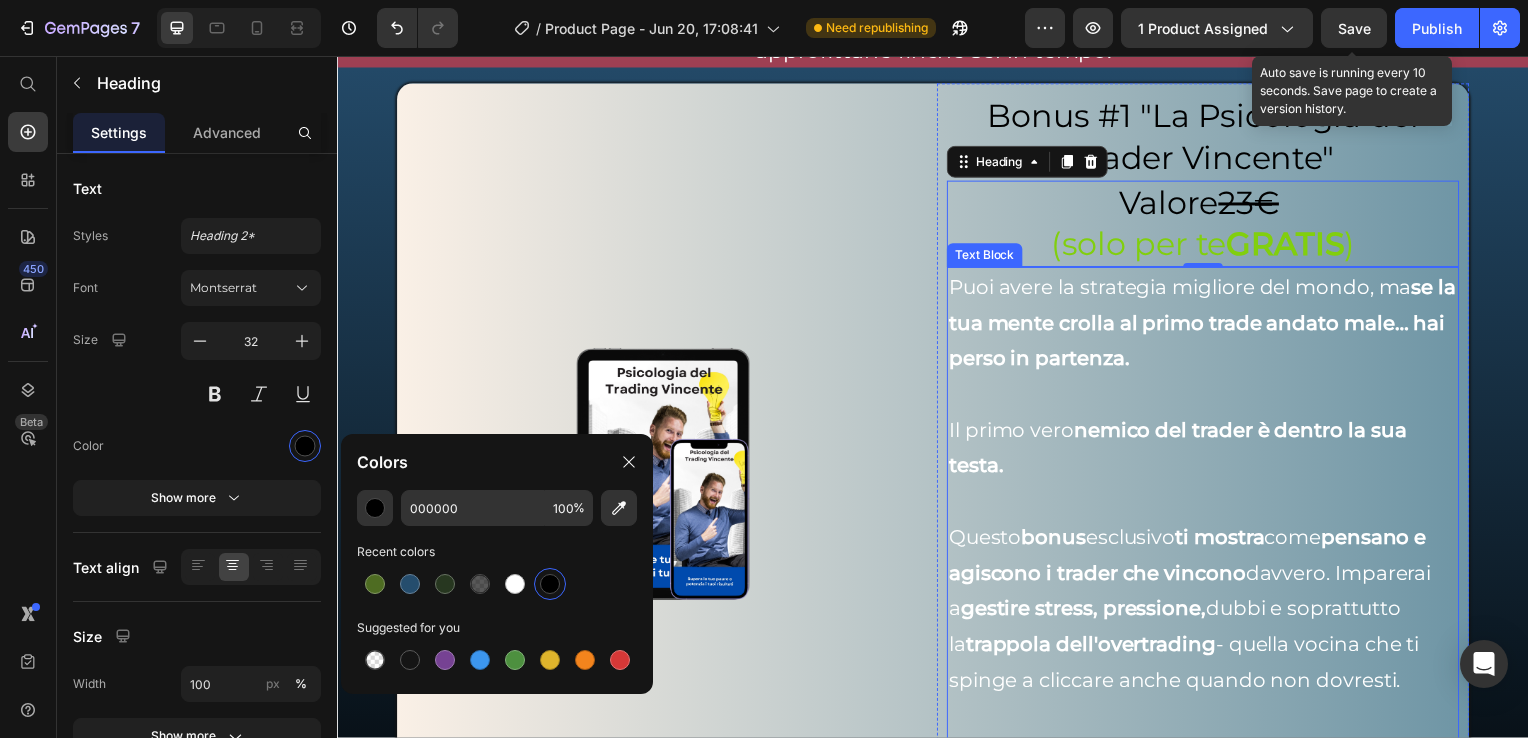 click on "Puoi avere la strategia migliore del mondo, ma  se la tua mente crolla   al primo trade andato male… hai perso in partenza." at bounding box center [1209, 325] 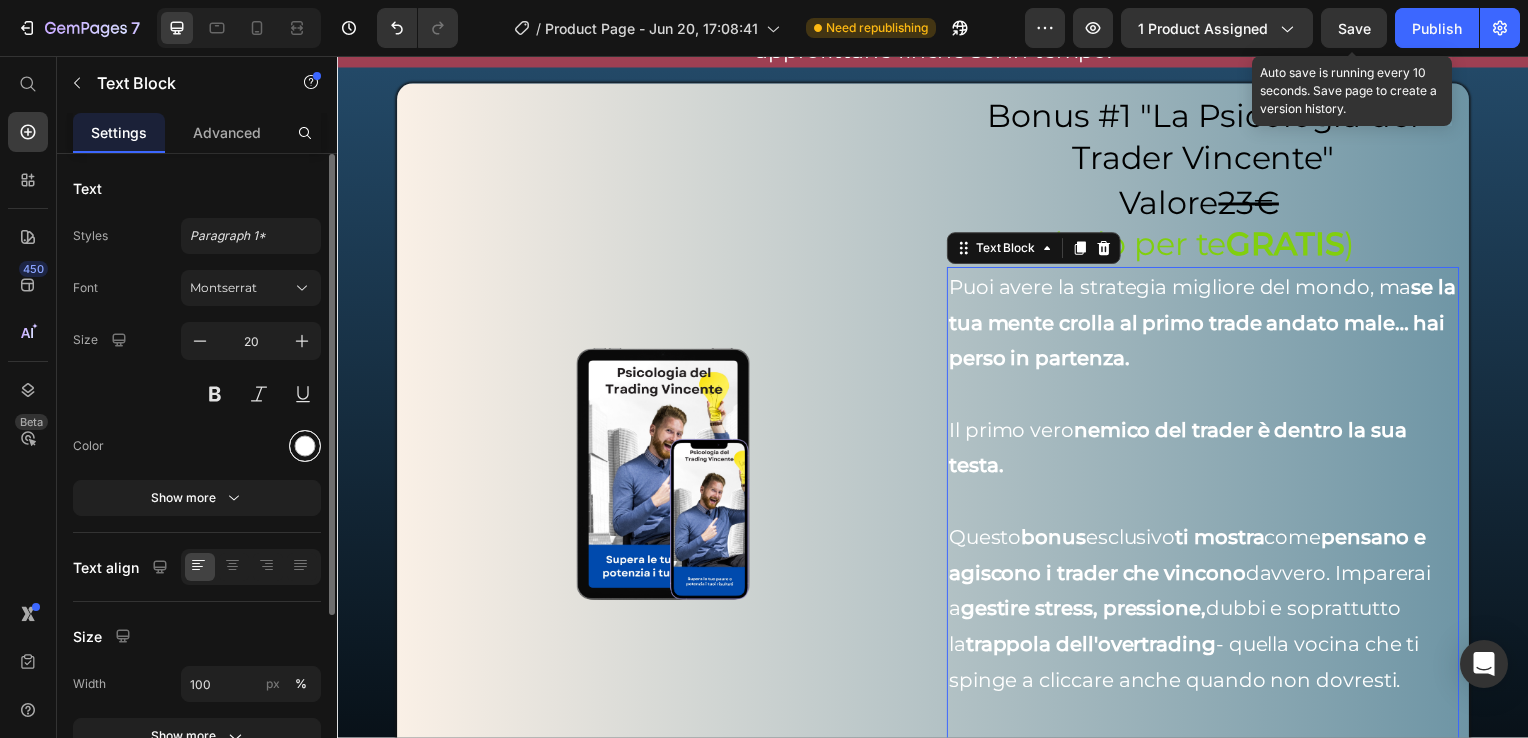 click at bounding box center [305, 446] 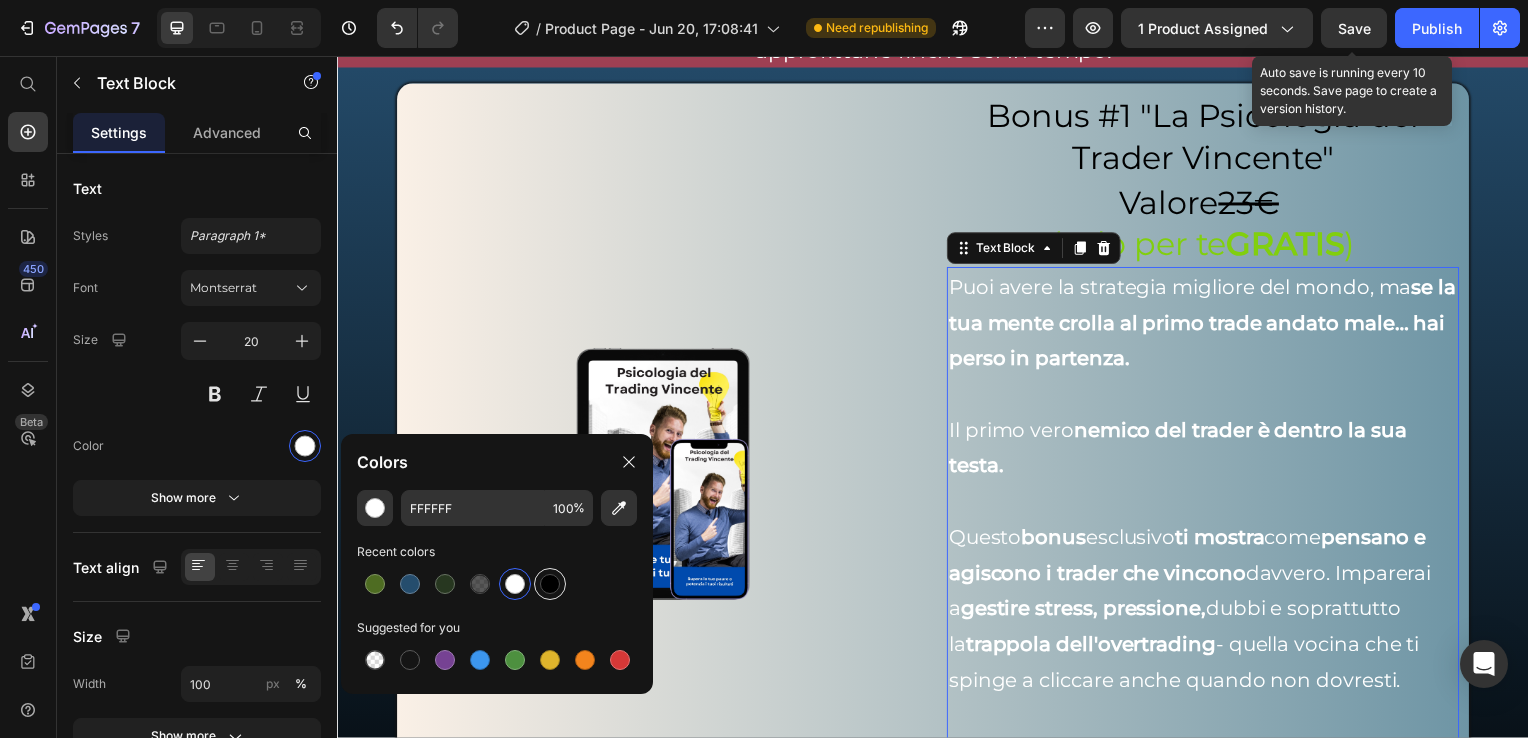 click at bounding box center [550, 584] 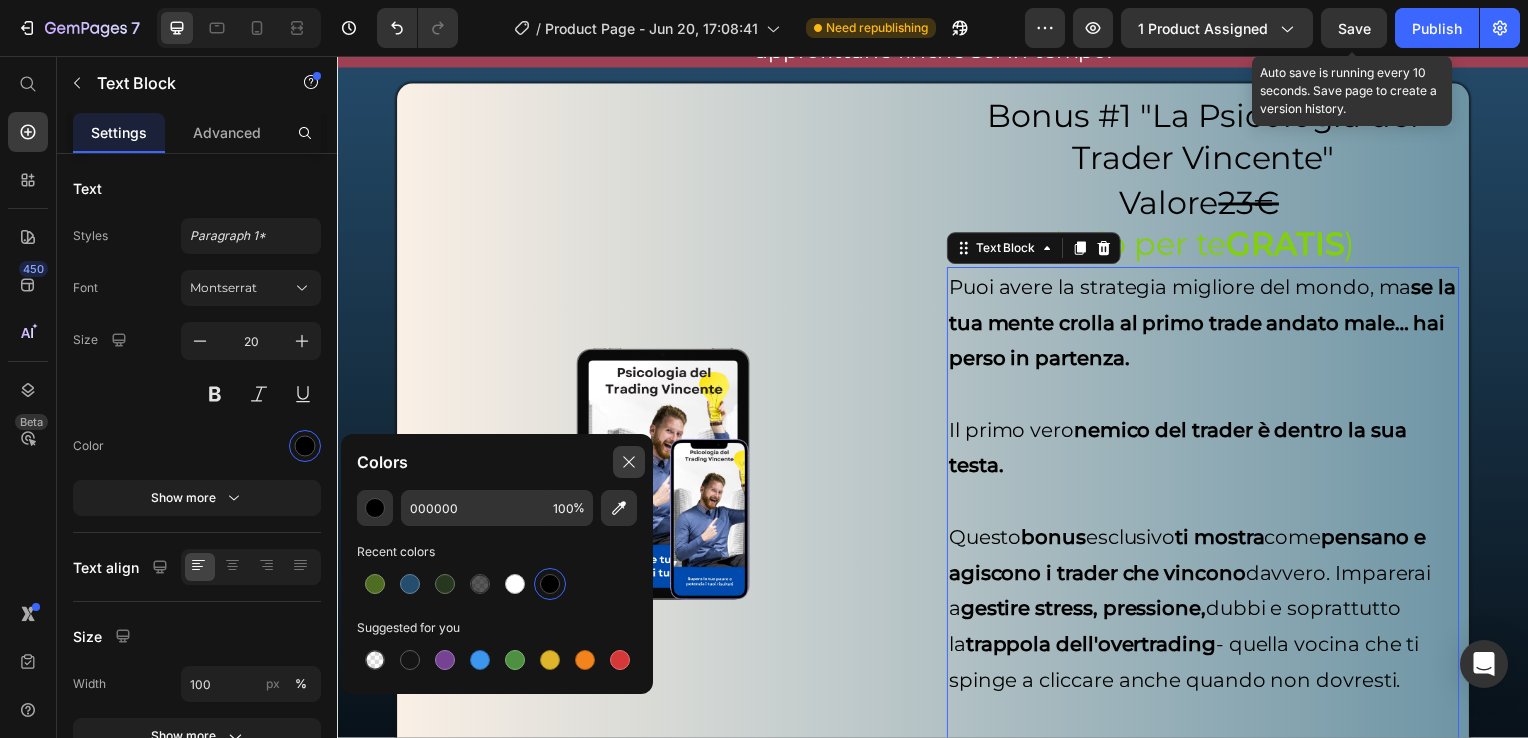 click 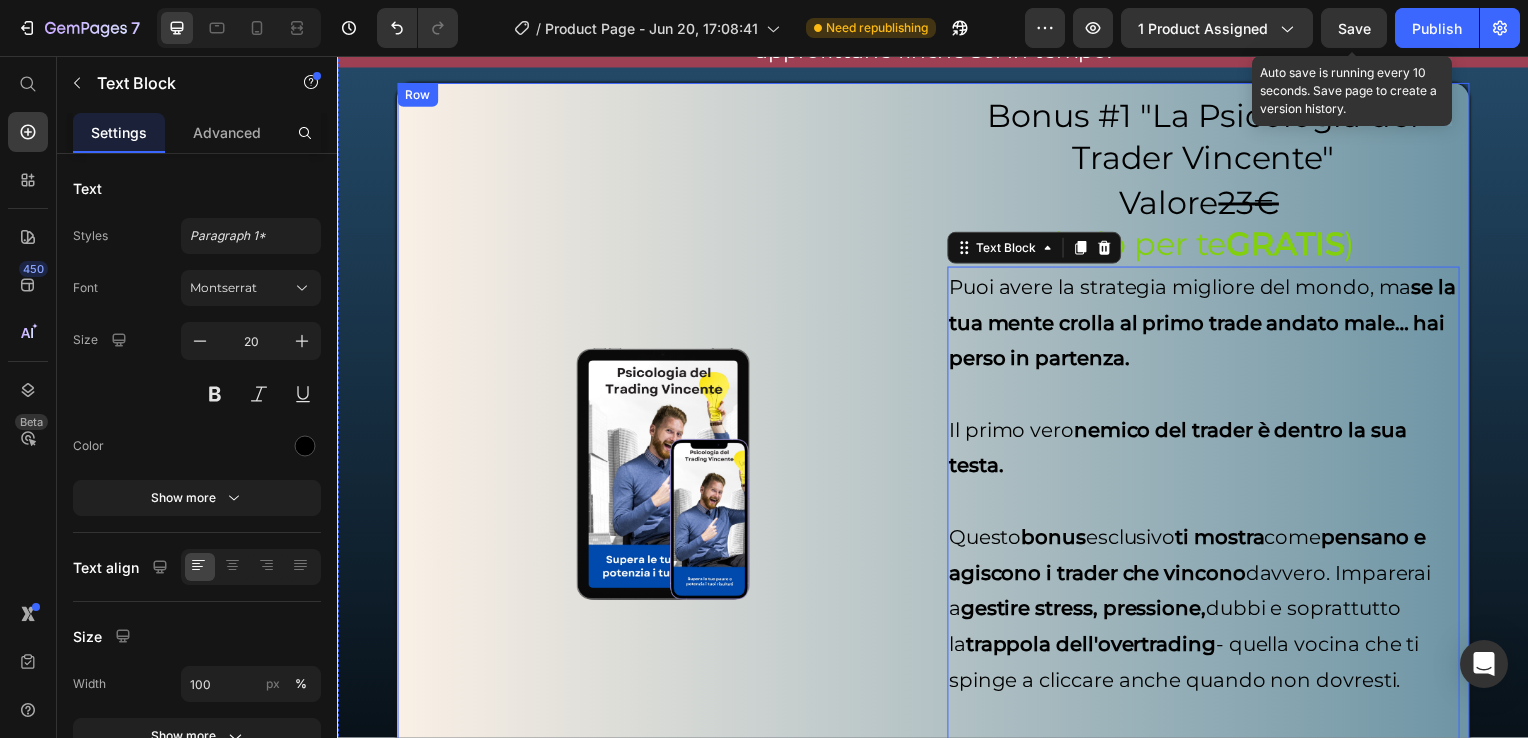 click on "Image" at bounding box center [665, 477] 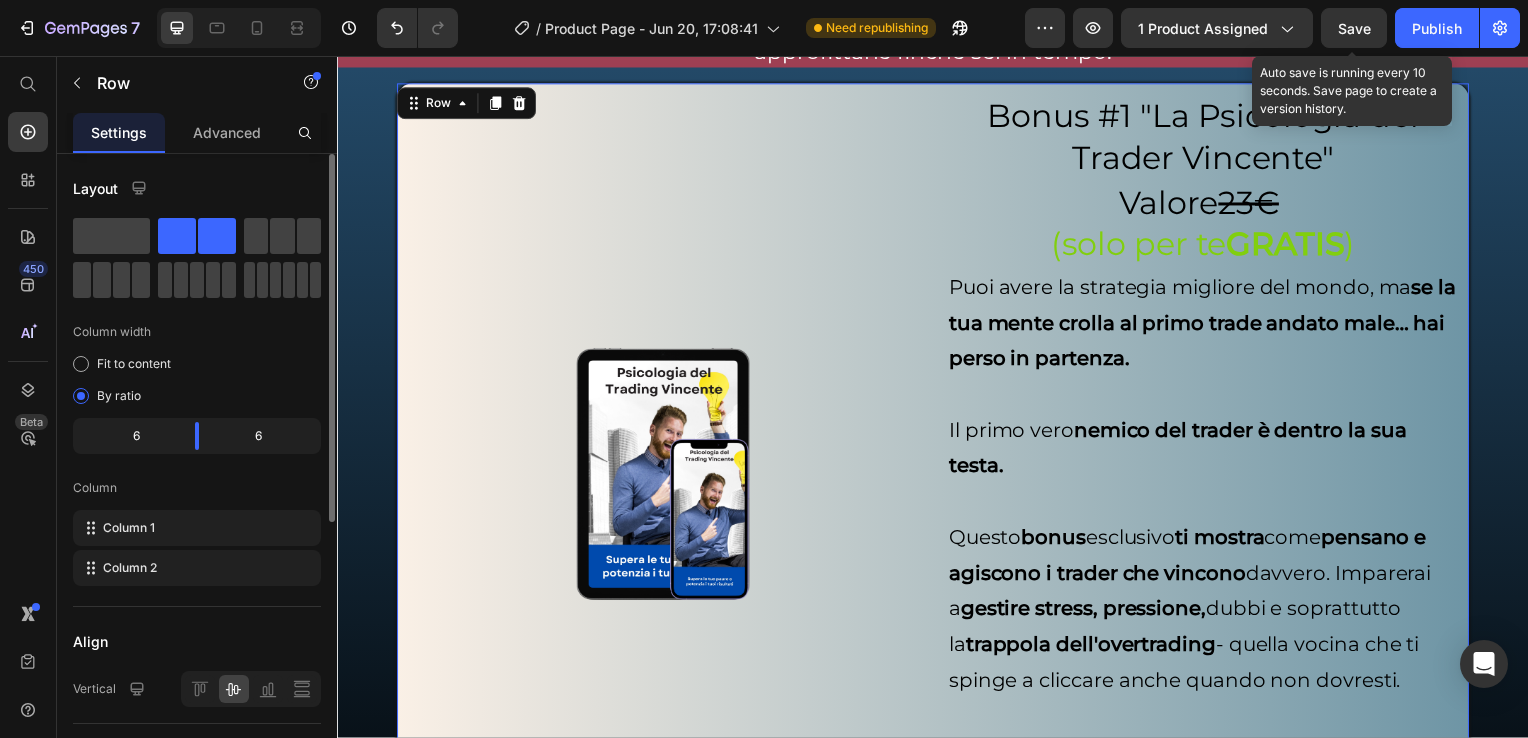 scroll, scrollTop: 6568, scrollLeft: 0, axis: vertical 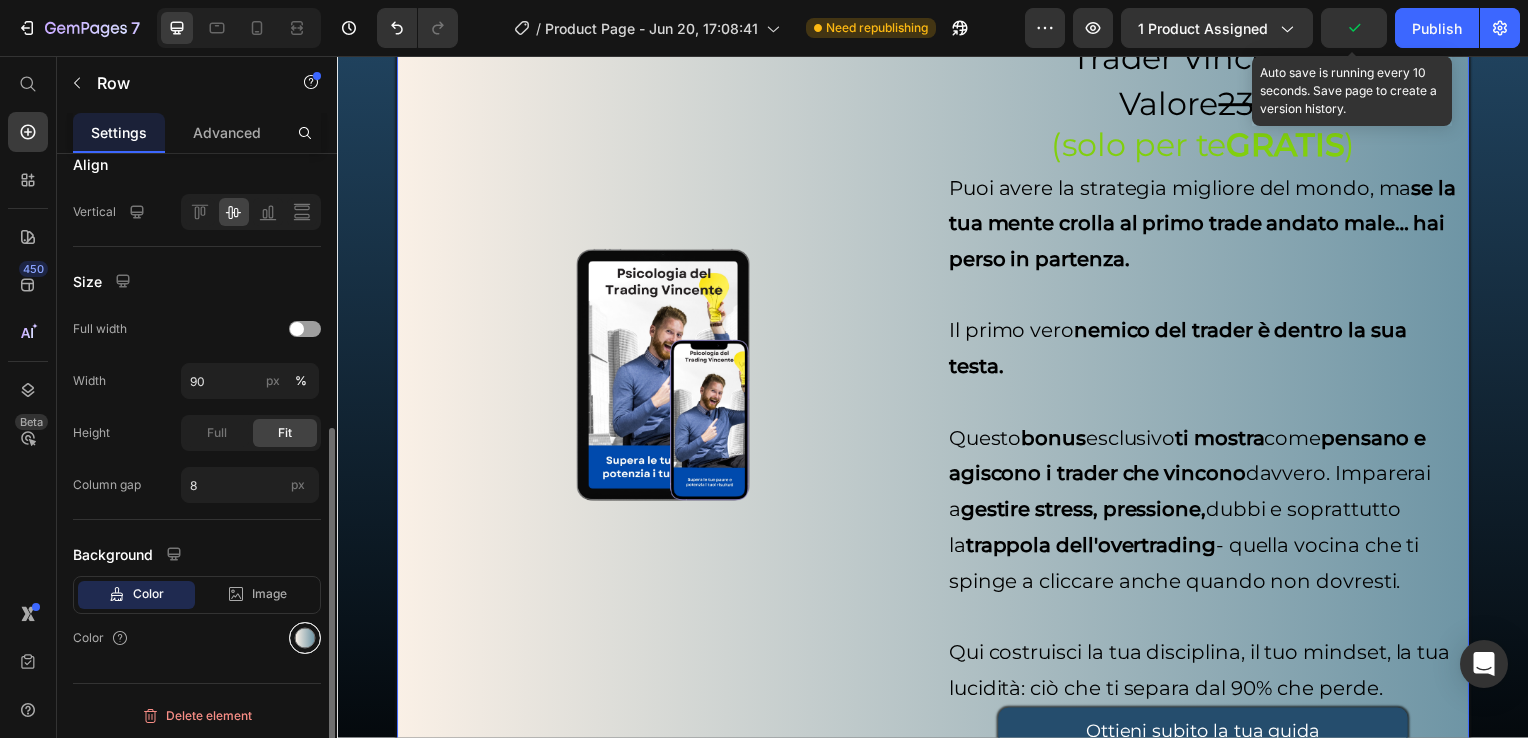 click at bounding box center [305, 638] 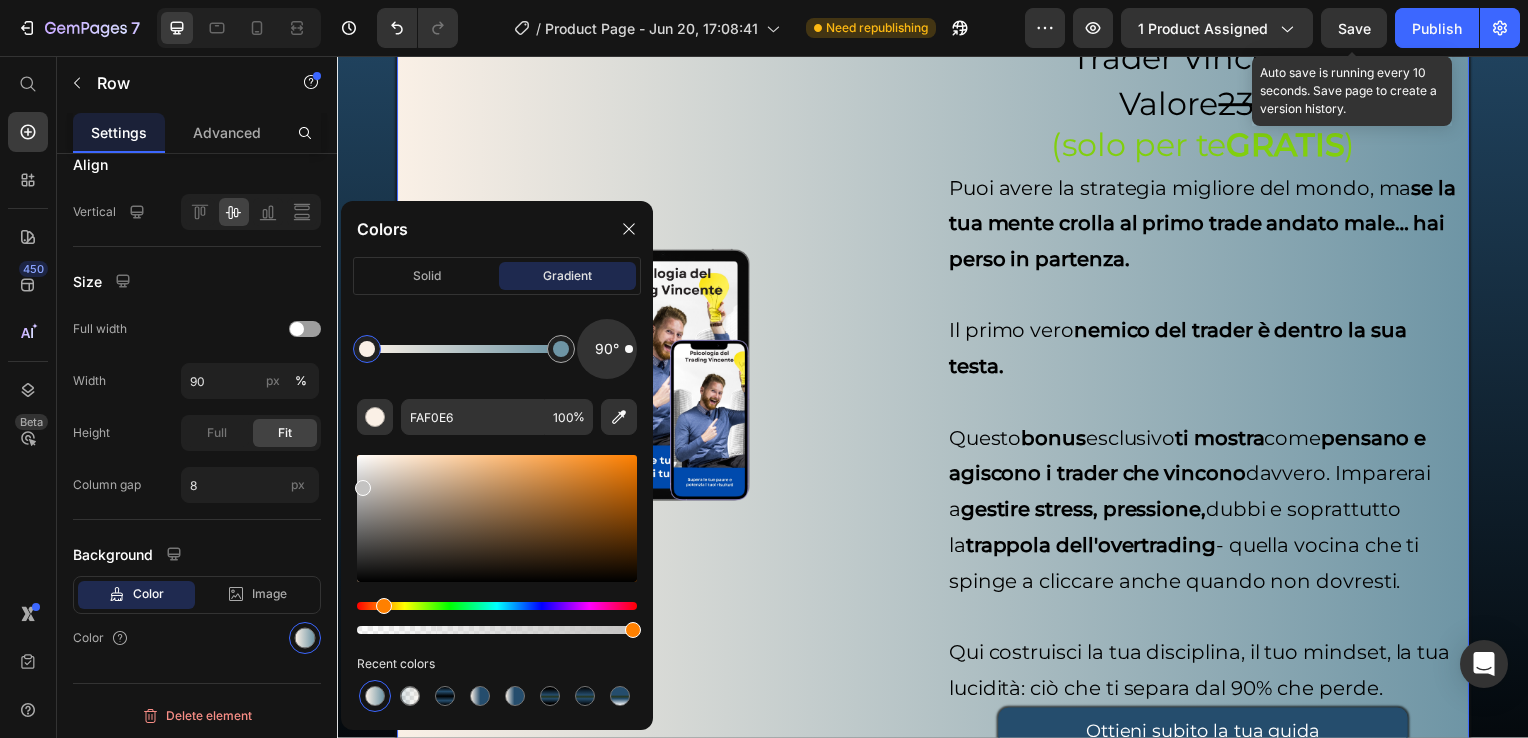 drag, startPoint x: 380, startPoint y: 467, endPoint x: 356, endPoint y: 486, distance: 30.610456 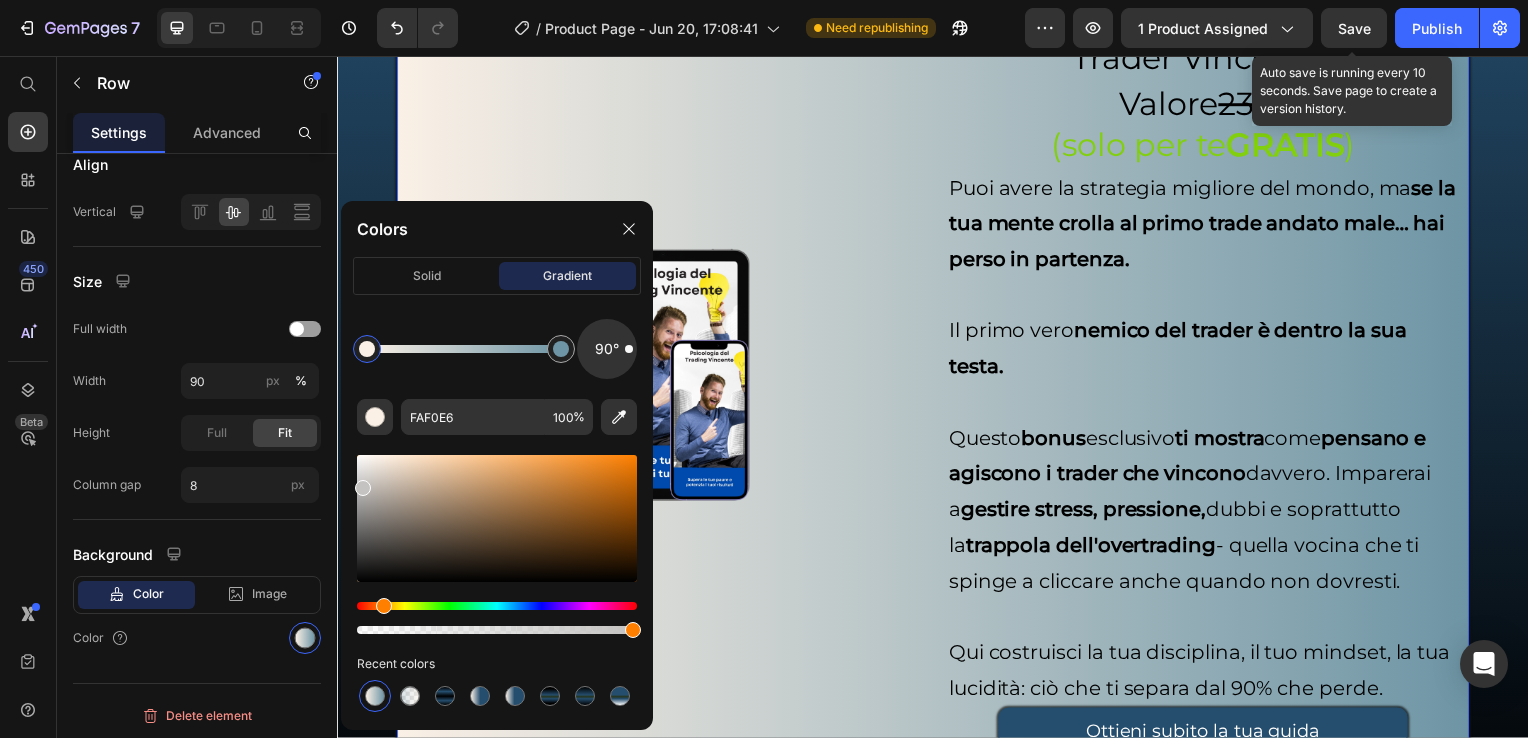 click at bounding box center [363, 488] 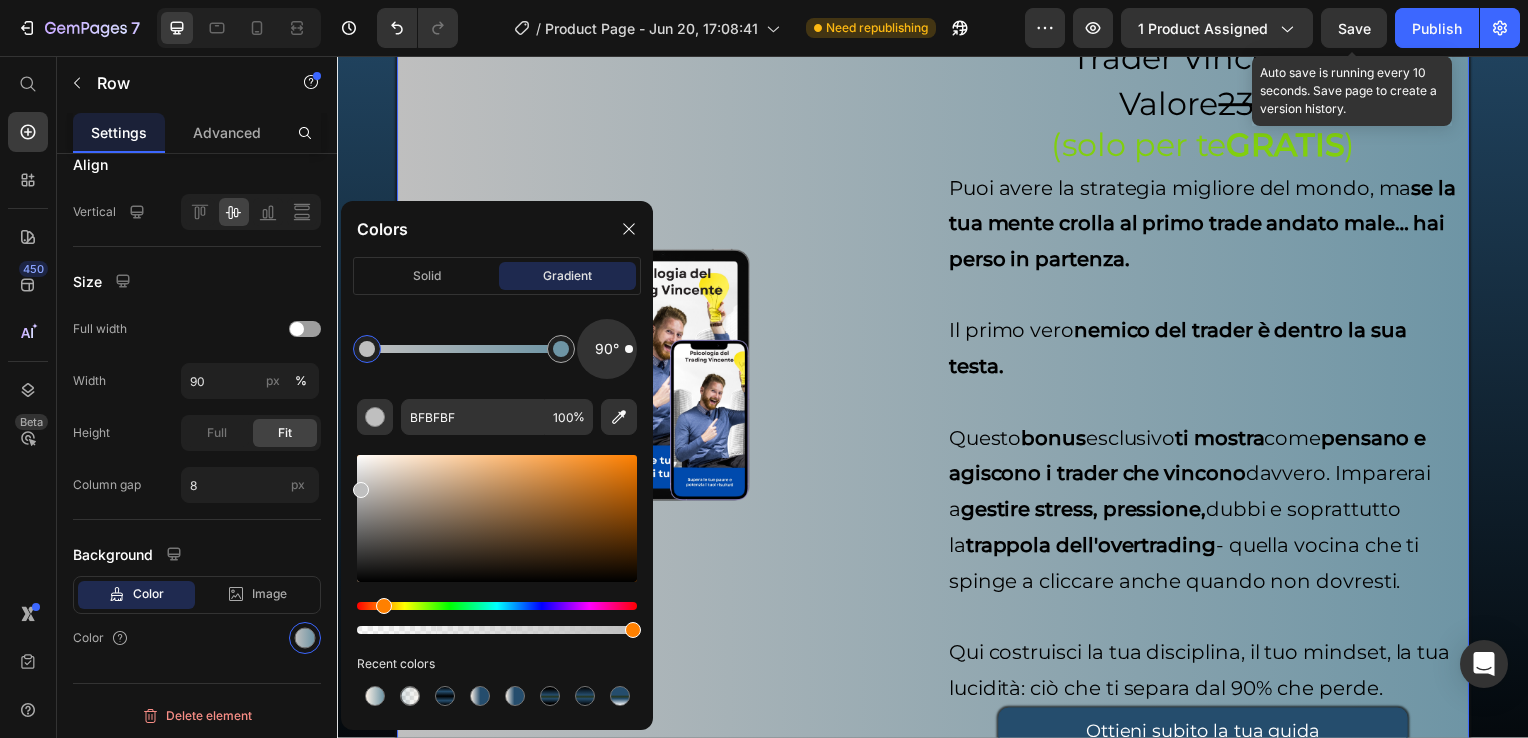 drag, startPoint x: 357, startPoint y: 495, endPoint x: 348, endPoint y: 489, distance: 10.816654 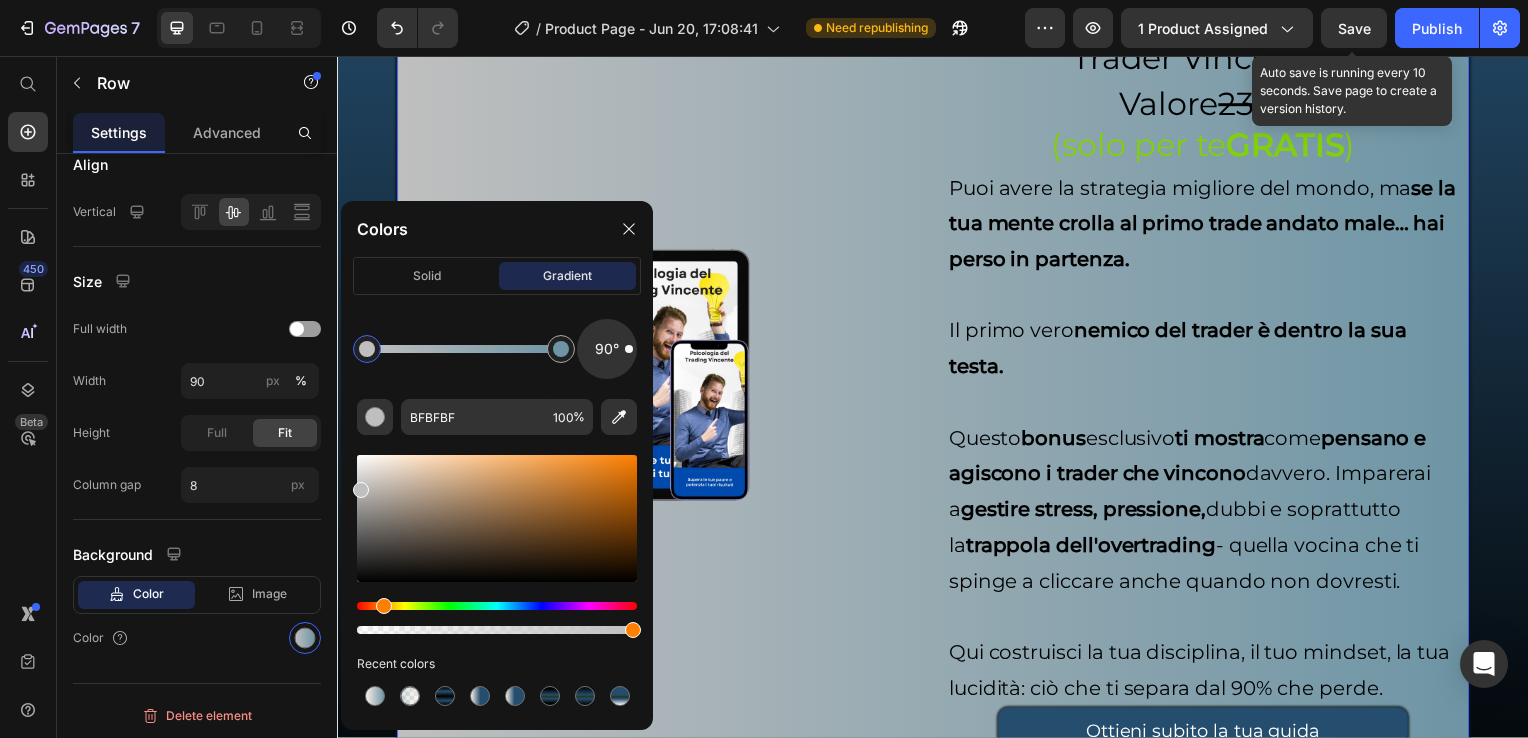 click on "90° BFBFBF 100 % Recent colors" 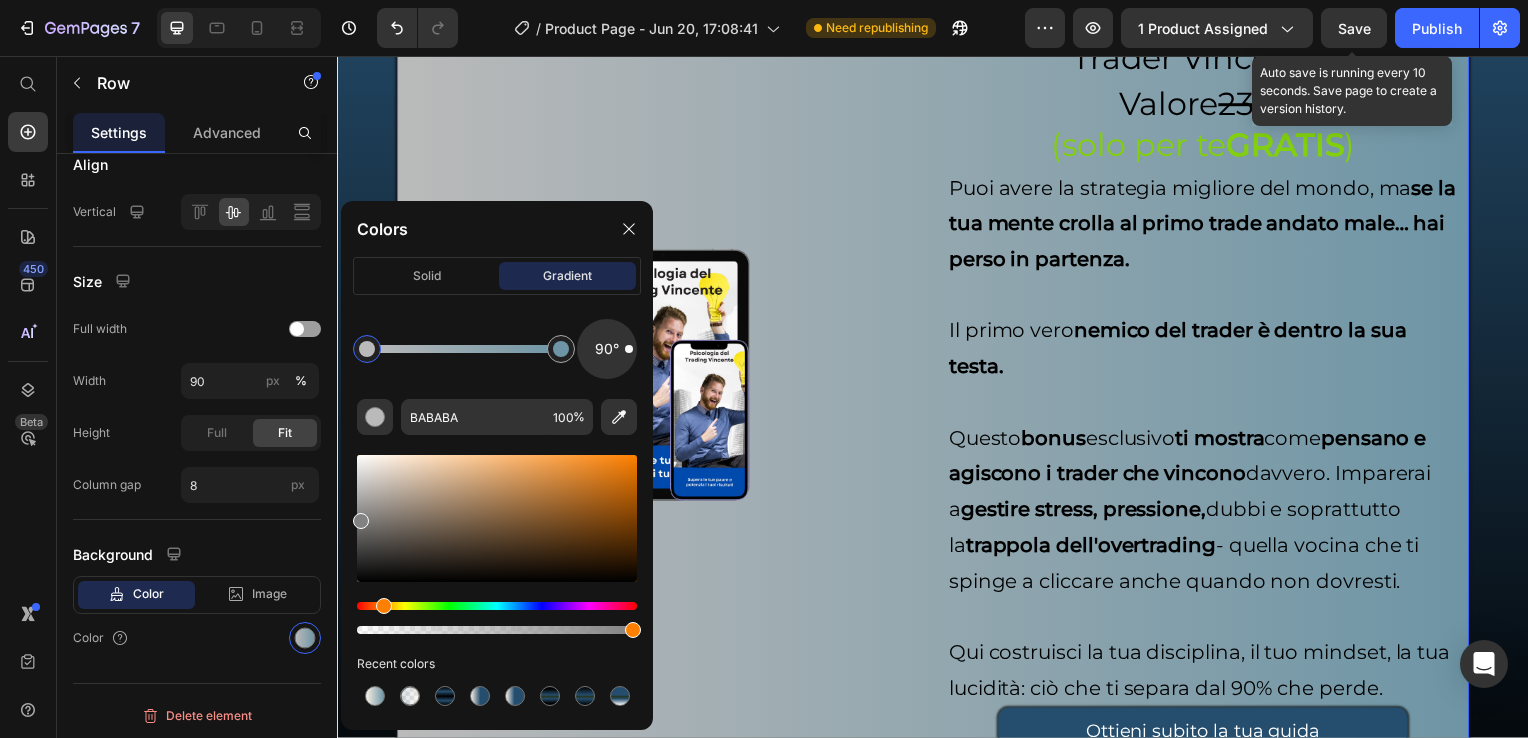 drag, startPoint x: 364, startPoint y: 498, endPoint x: 358, endPoint y: 516, distance: 18.973665 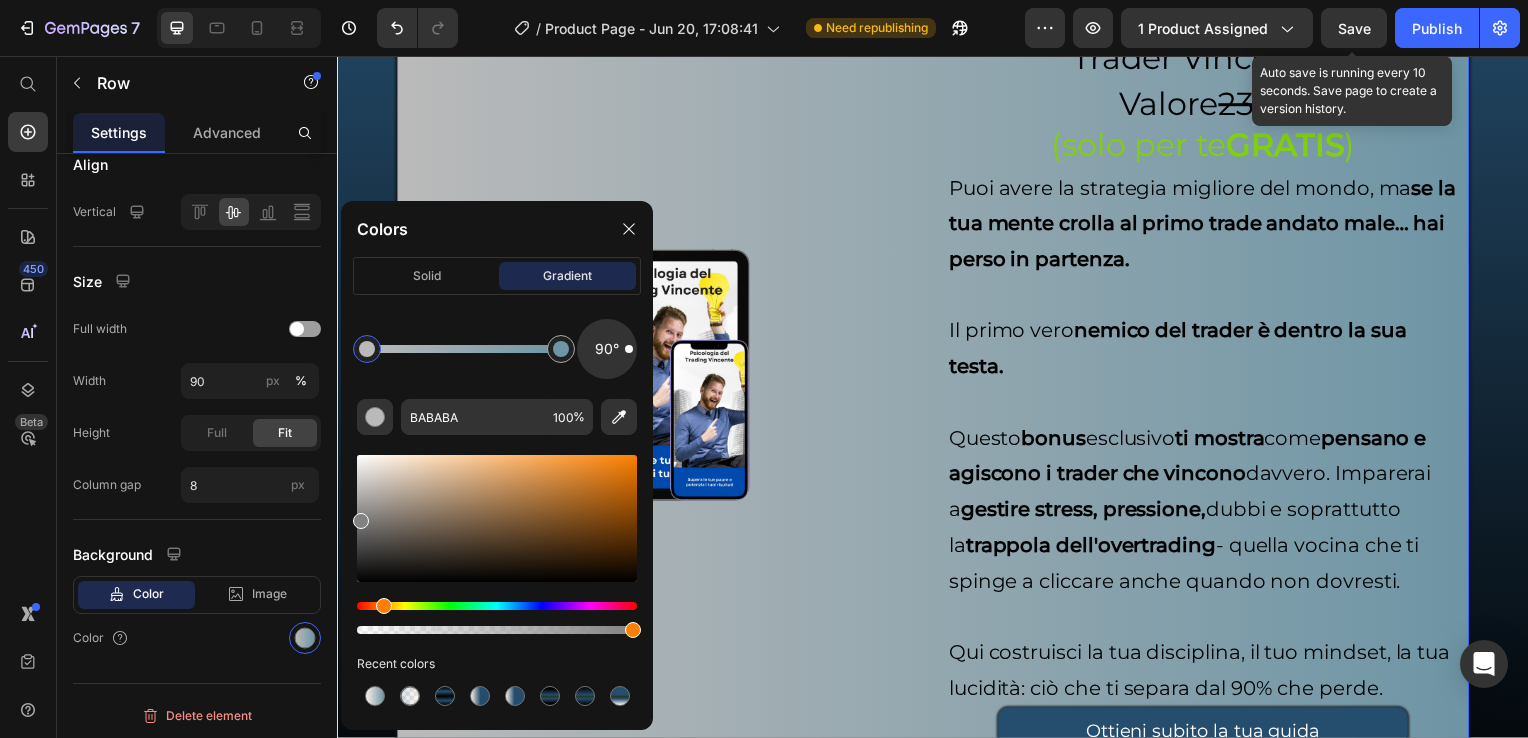 click at bounding box center [361, 521] 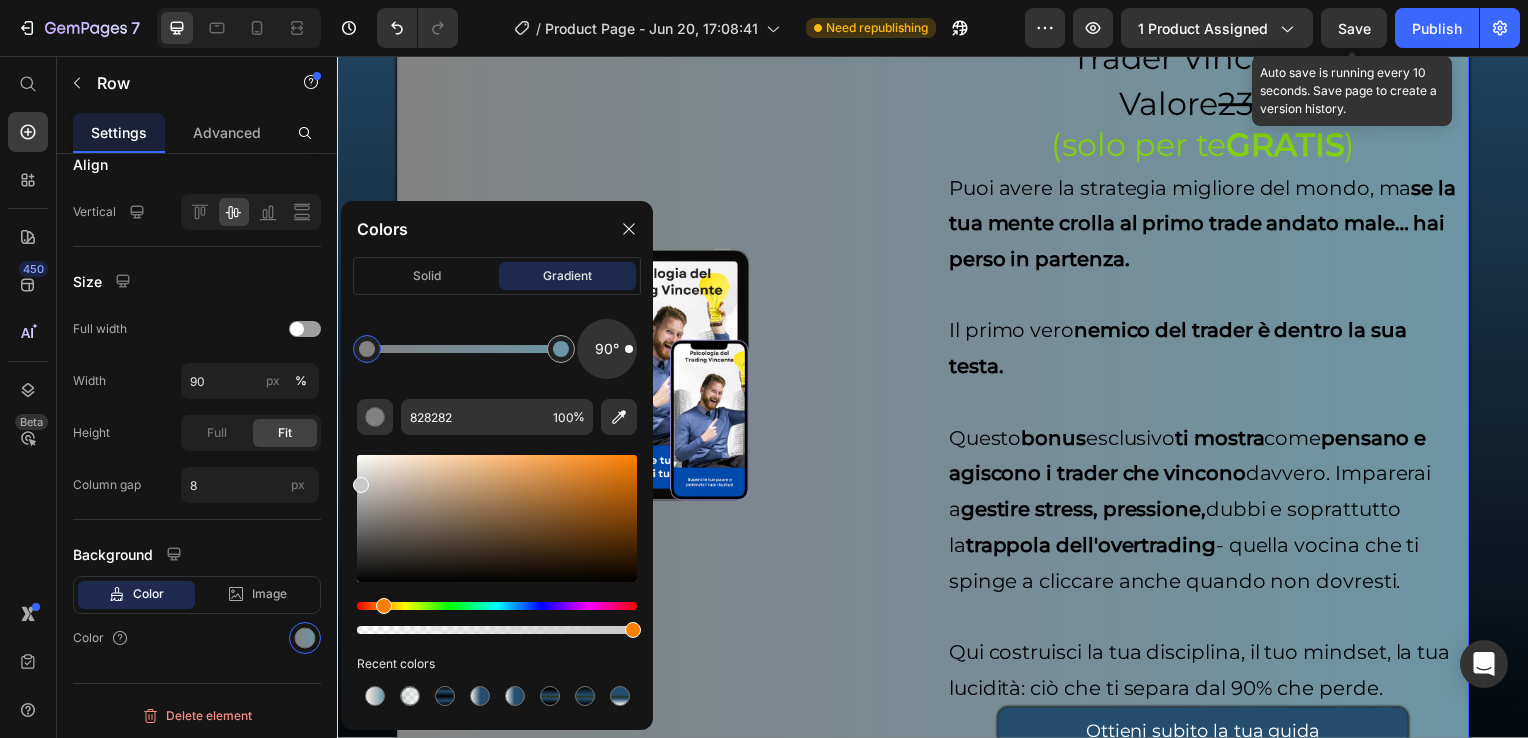 drag, startPoint x: 356, startPoint y: 516, endPoint x: 353, endPoint y: 481, distance: 35.128338 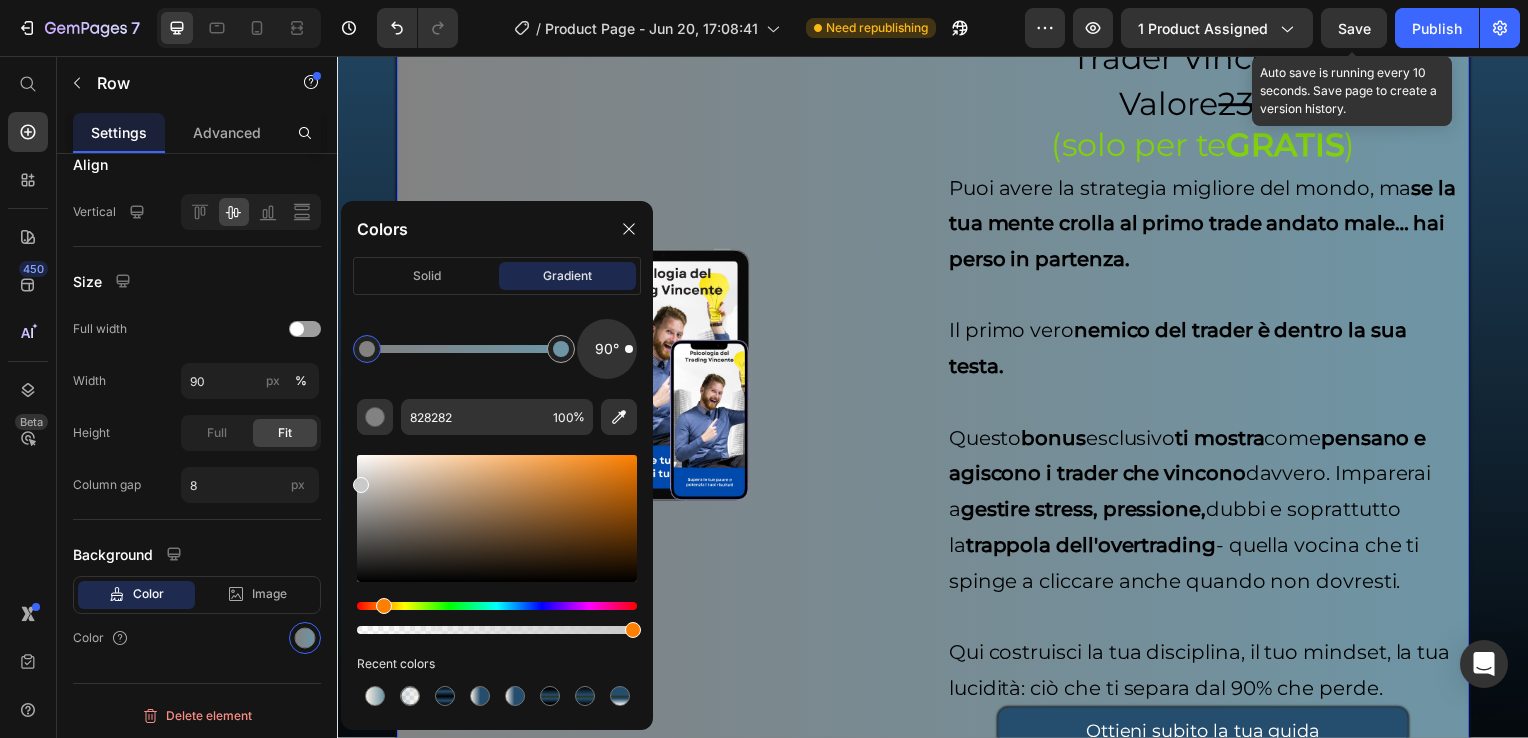 click at bounding box center (361, 485) 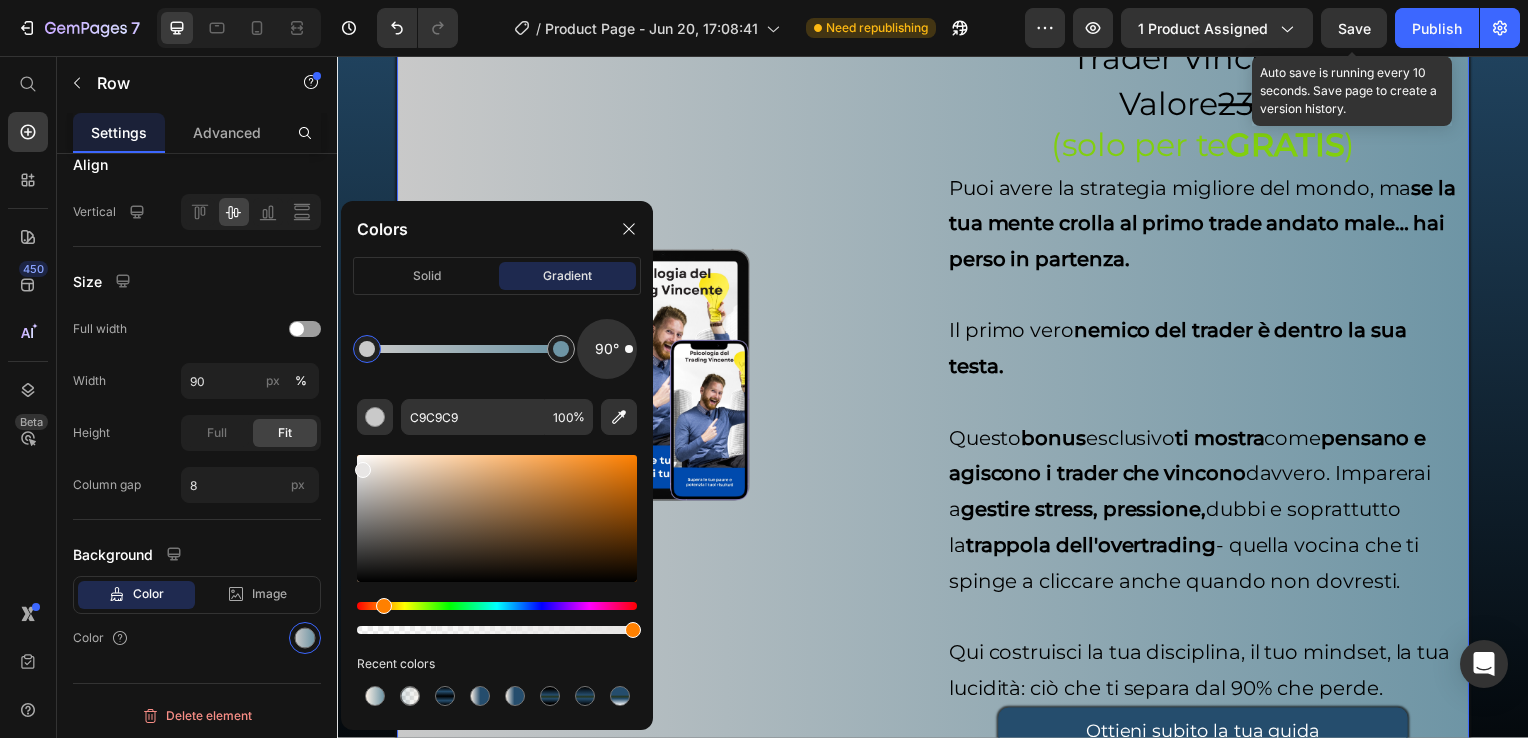 drag, startPoint x: 358, startPoint y: 492, endPoint x: 352, endPoint y: 453, distance: 39.45884 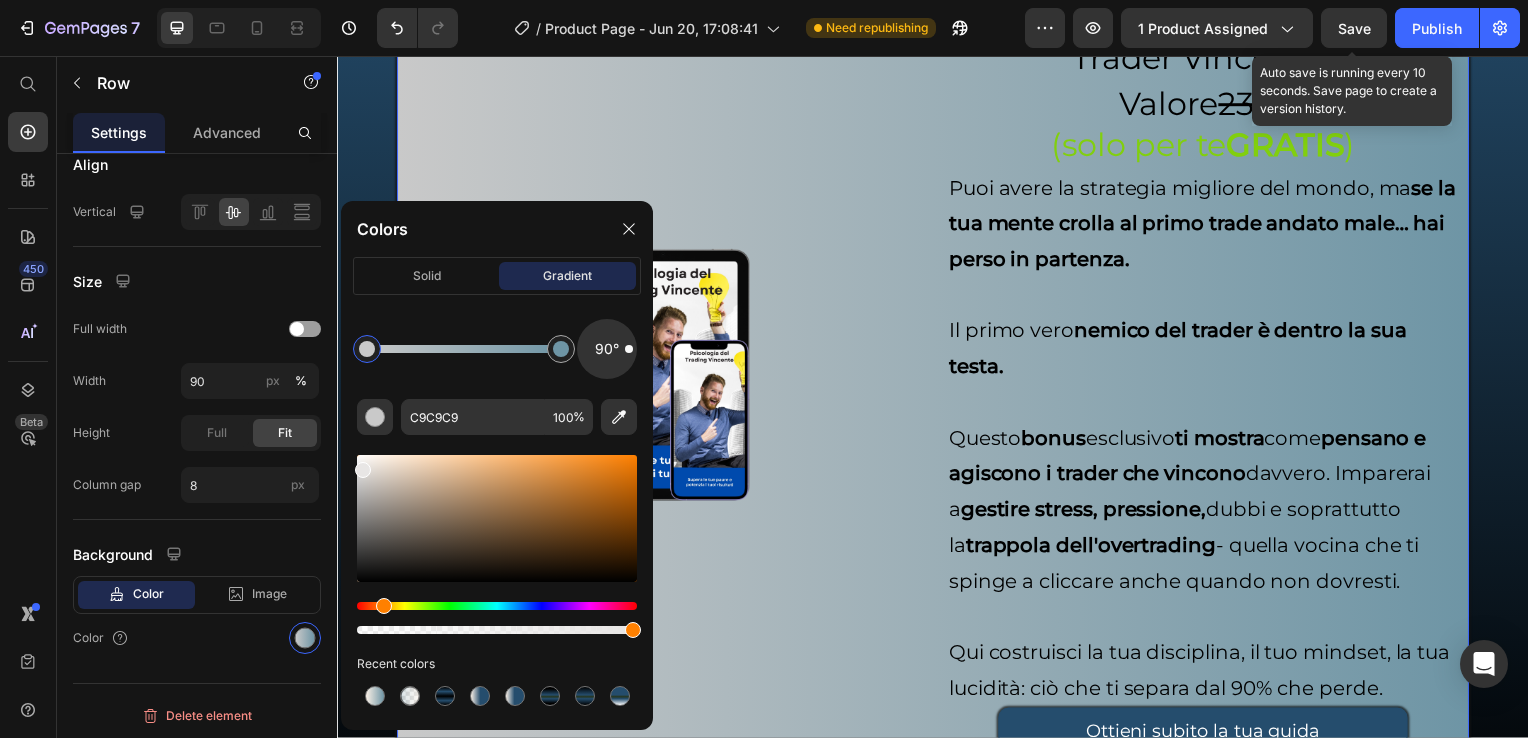 click on "90° C9C9C9 100 % Recent colors" 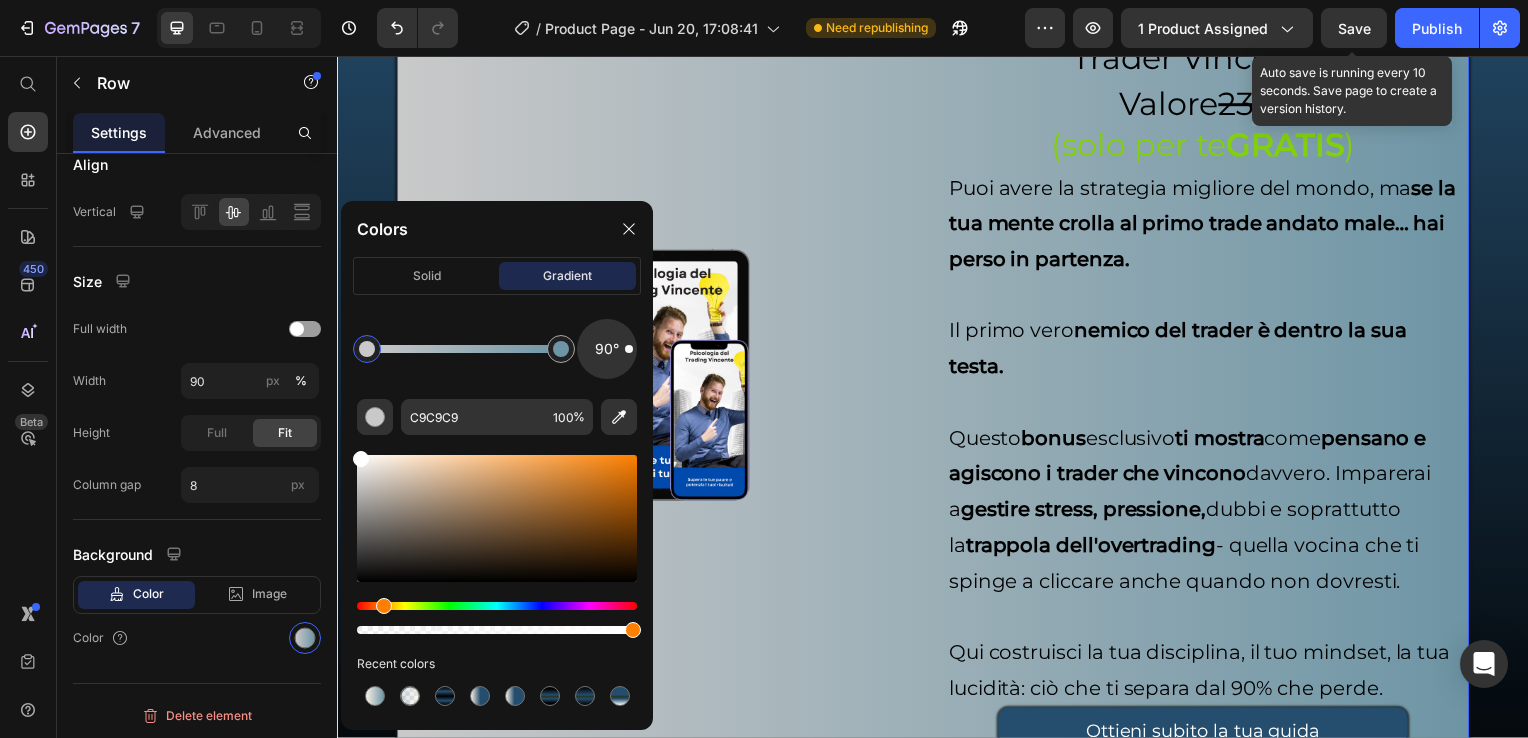 type on "FFFFFF" 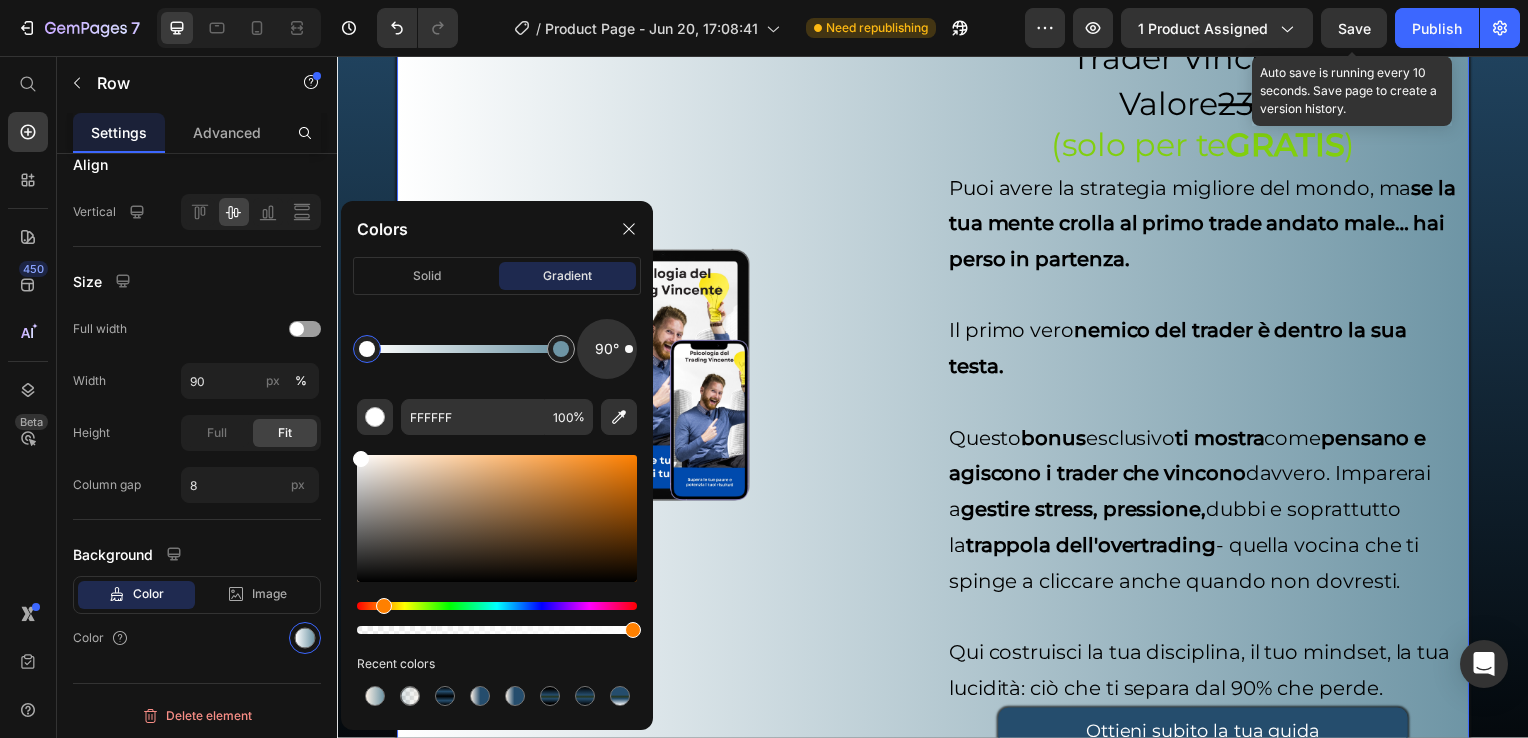 click at bounding box center [497, 630] 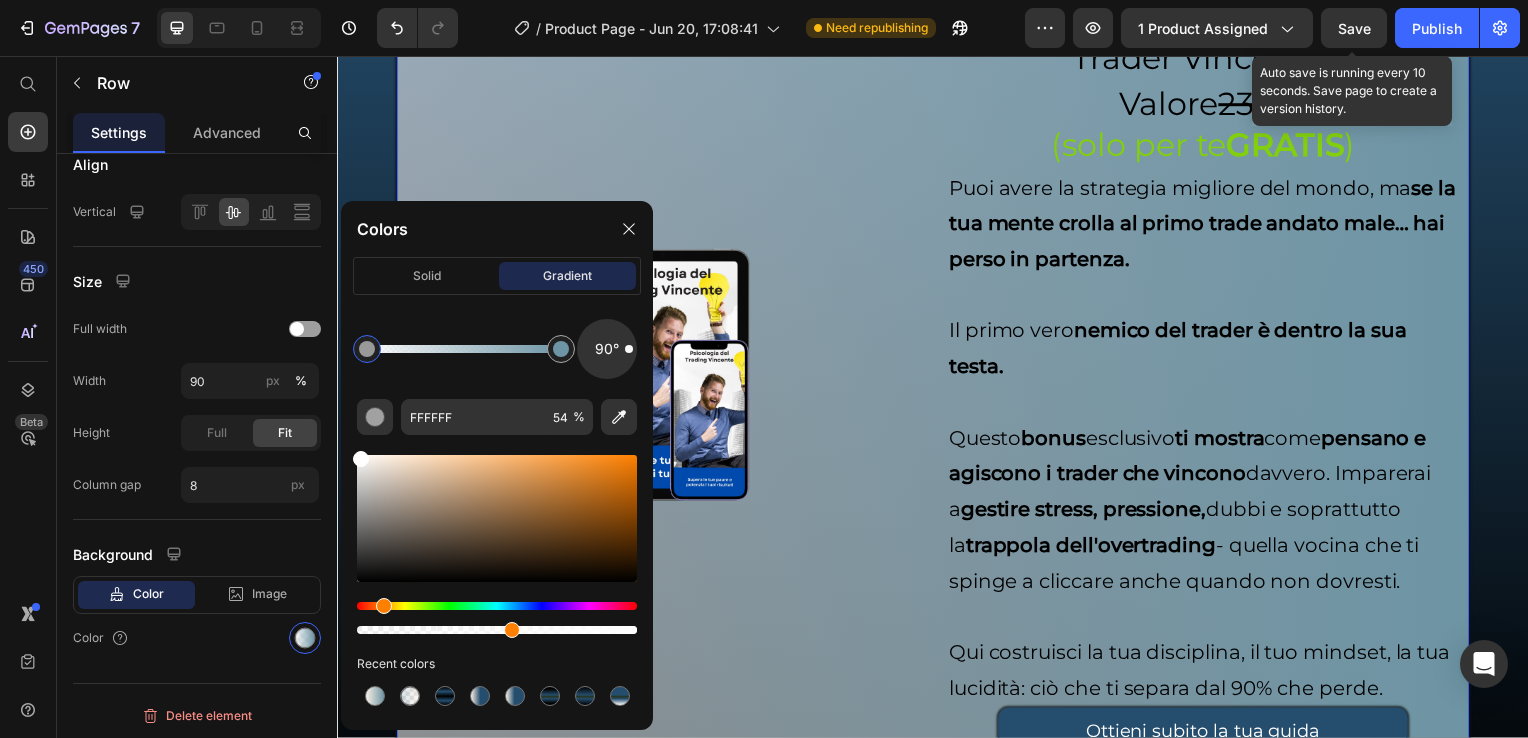 click at bounding box center [497, 630] 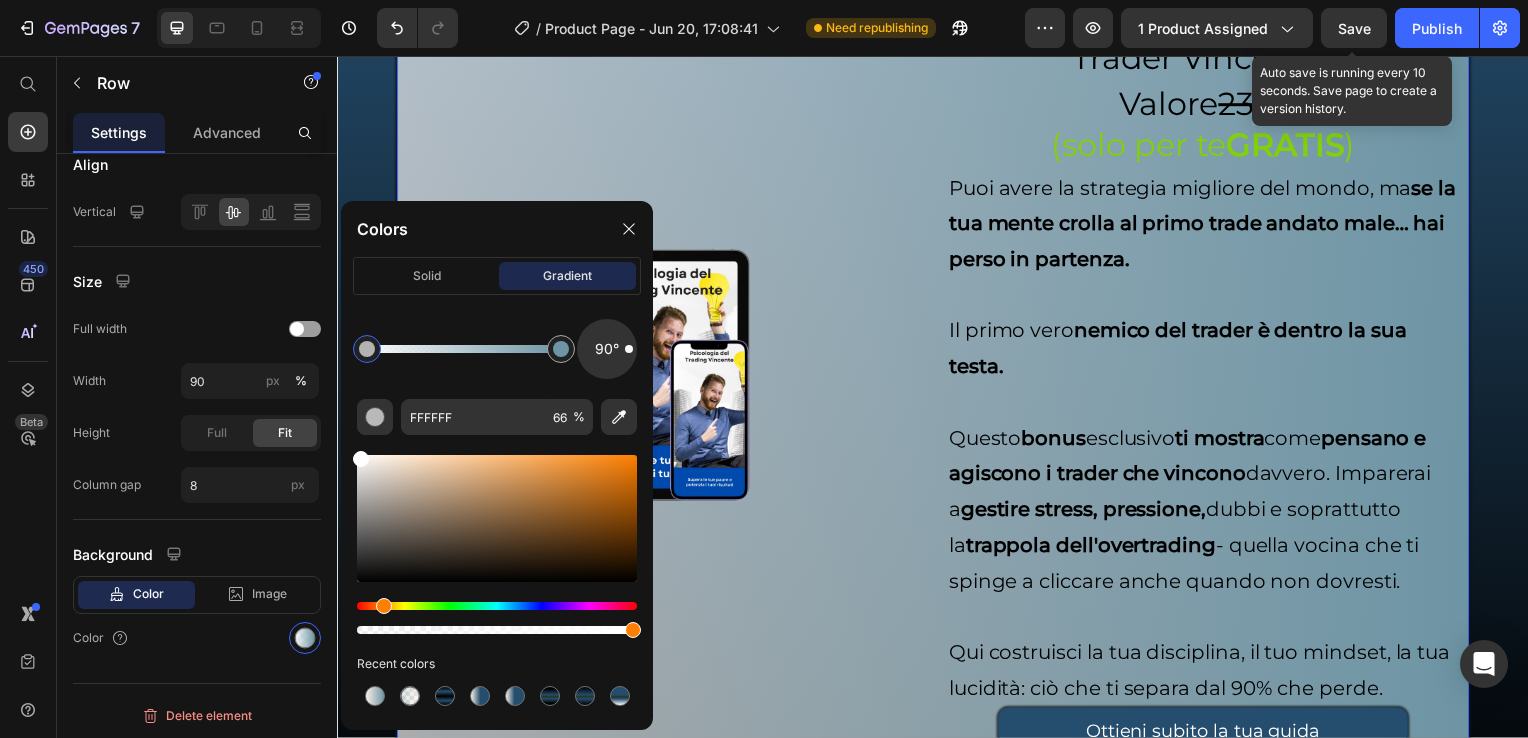 drag, startPoint x: 879, startPoint y: 686, endPoint x: 694, endPoint y: 625, distance: 194.79733 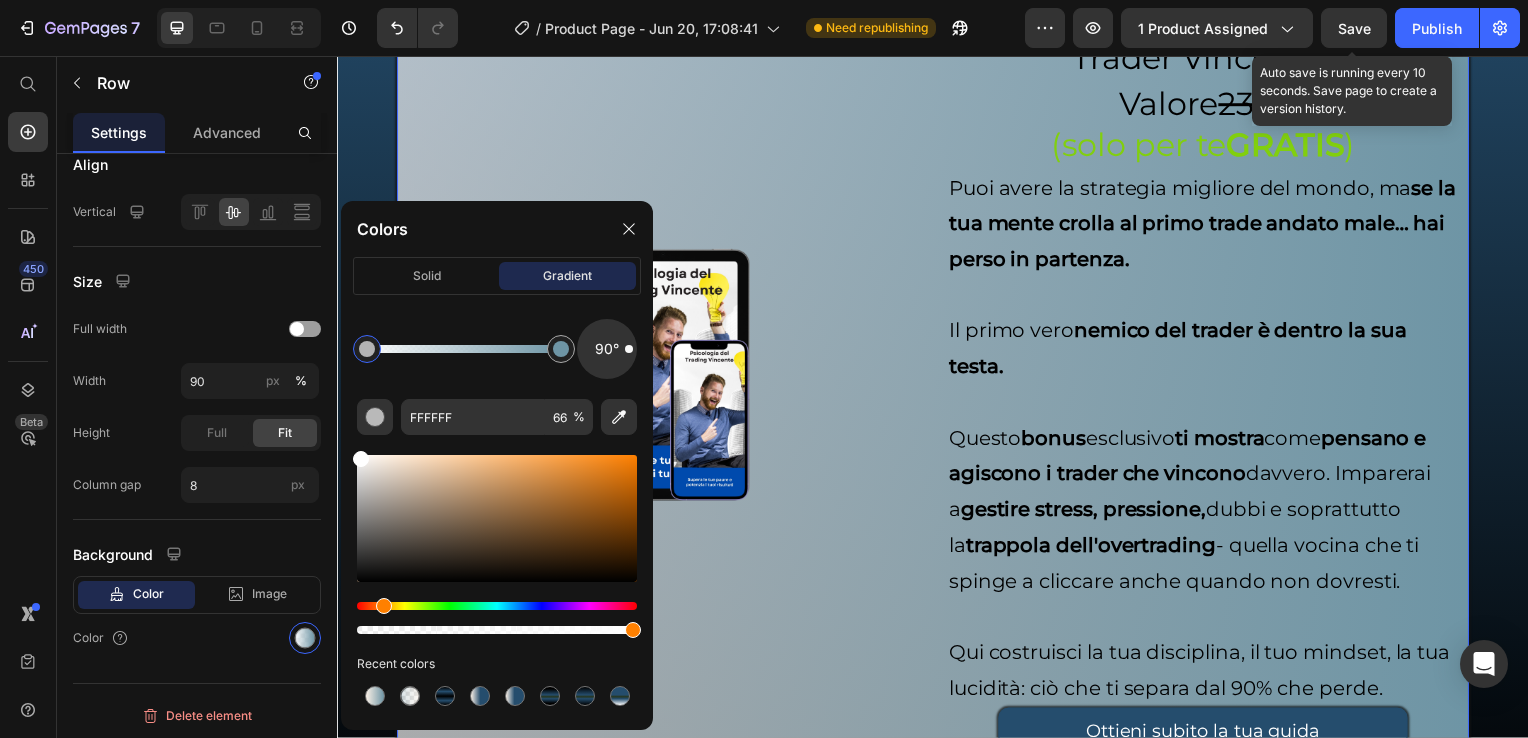 type on "100" 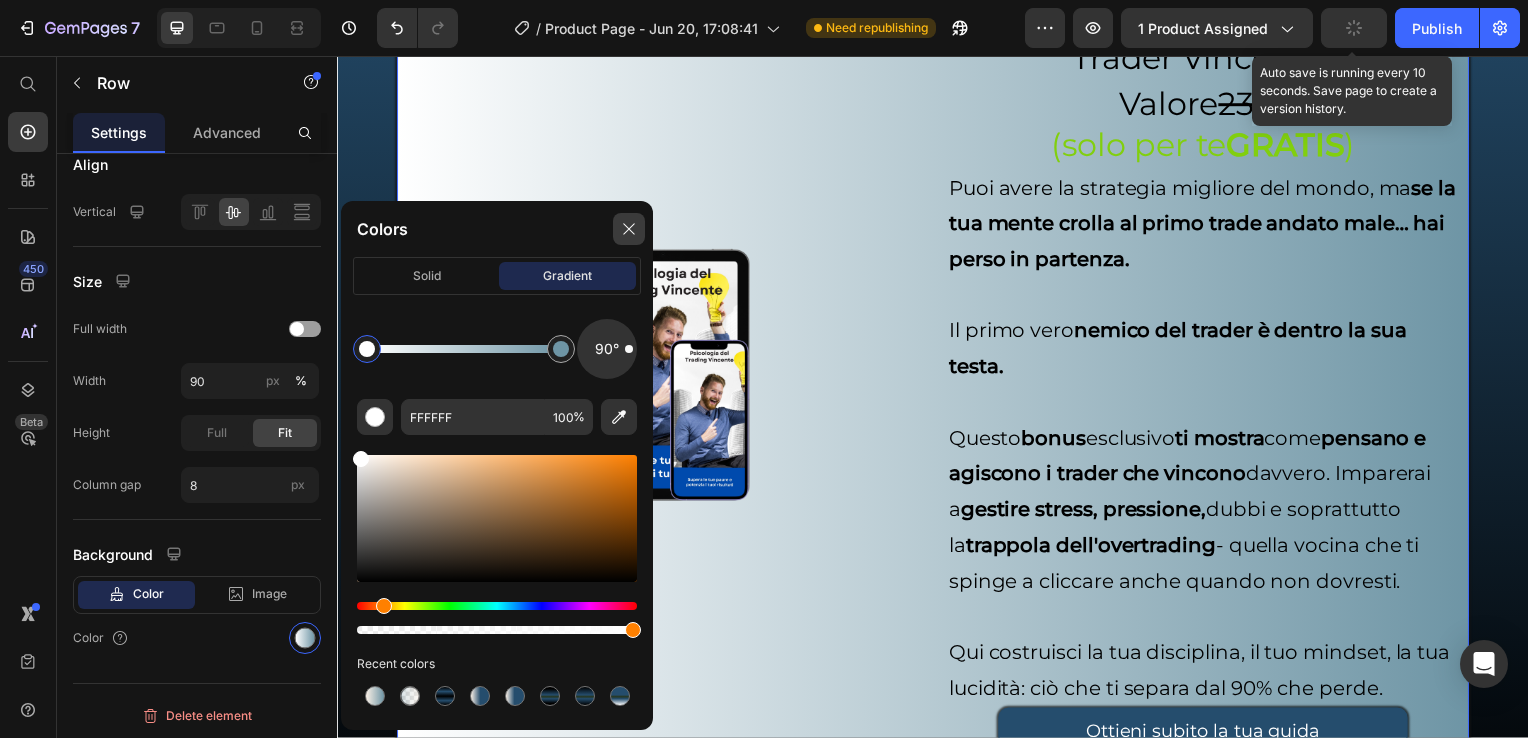 click 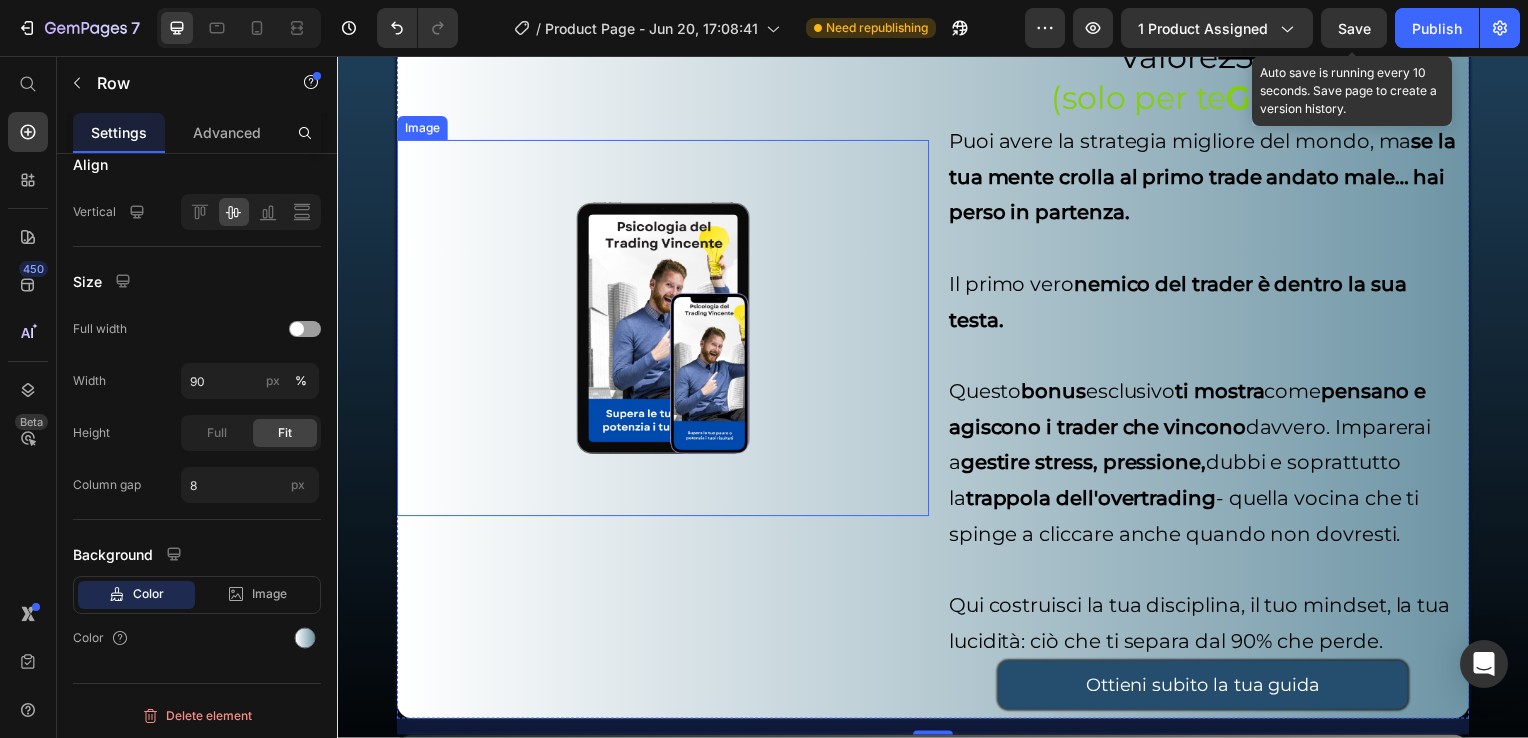 scroll, scrollTop: 6513, scrollLeft: 0, axis: vertical 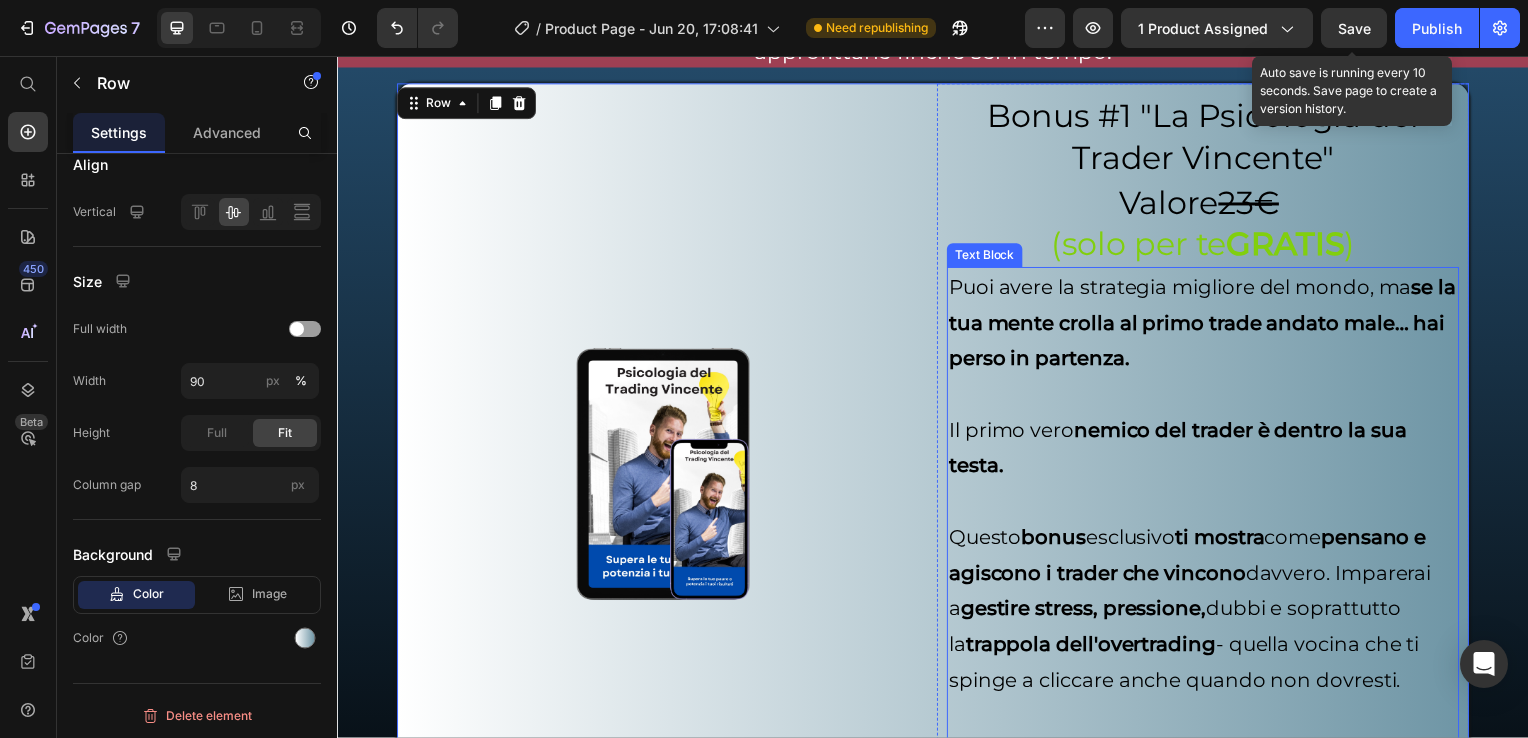 click on "Valore 23€ (solo per te GRATIS )" at bounding box center (1209, 225) 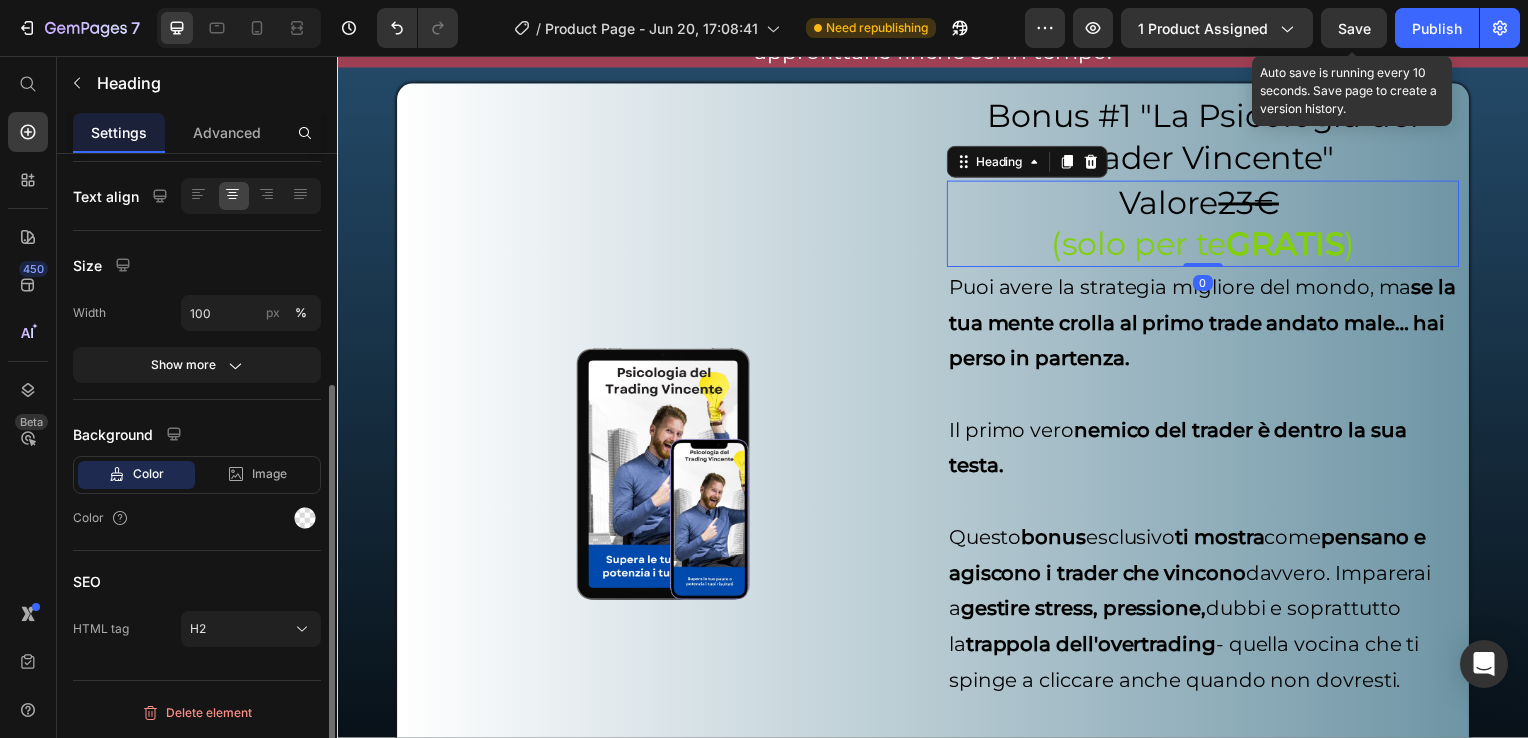 scroll, scrollTop: 0, scrollLeft: 0, axis: both 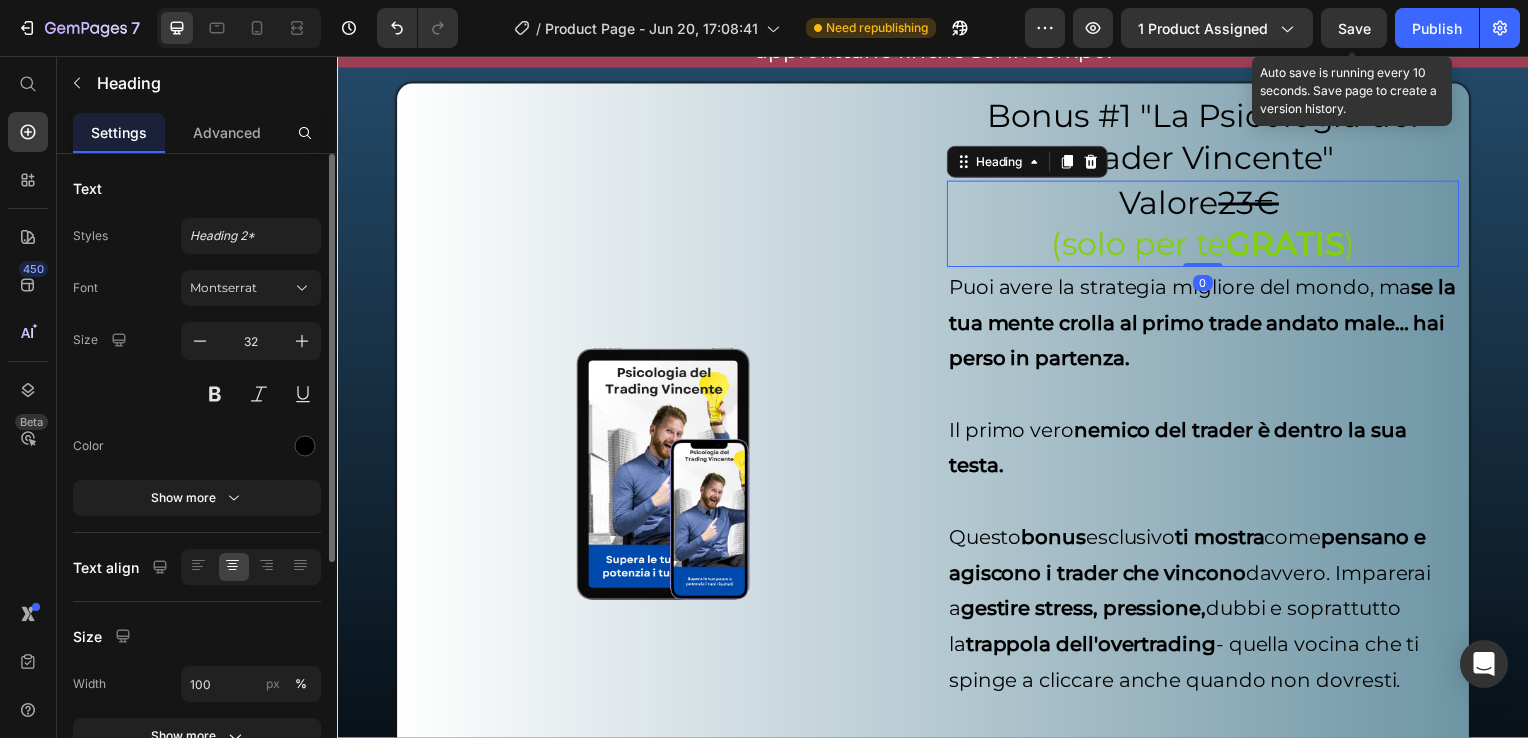 click on "Valore 23€ (solo per te GRATIS )" at bounding box center [1209, 225] 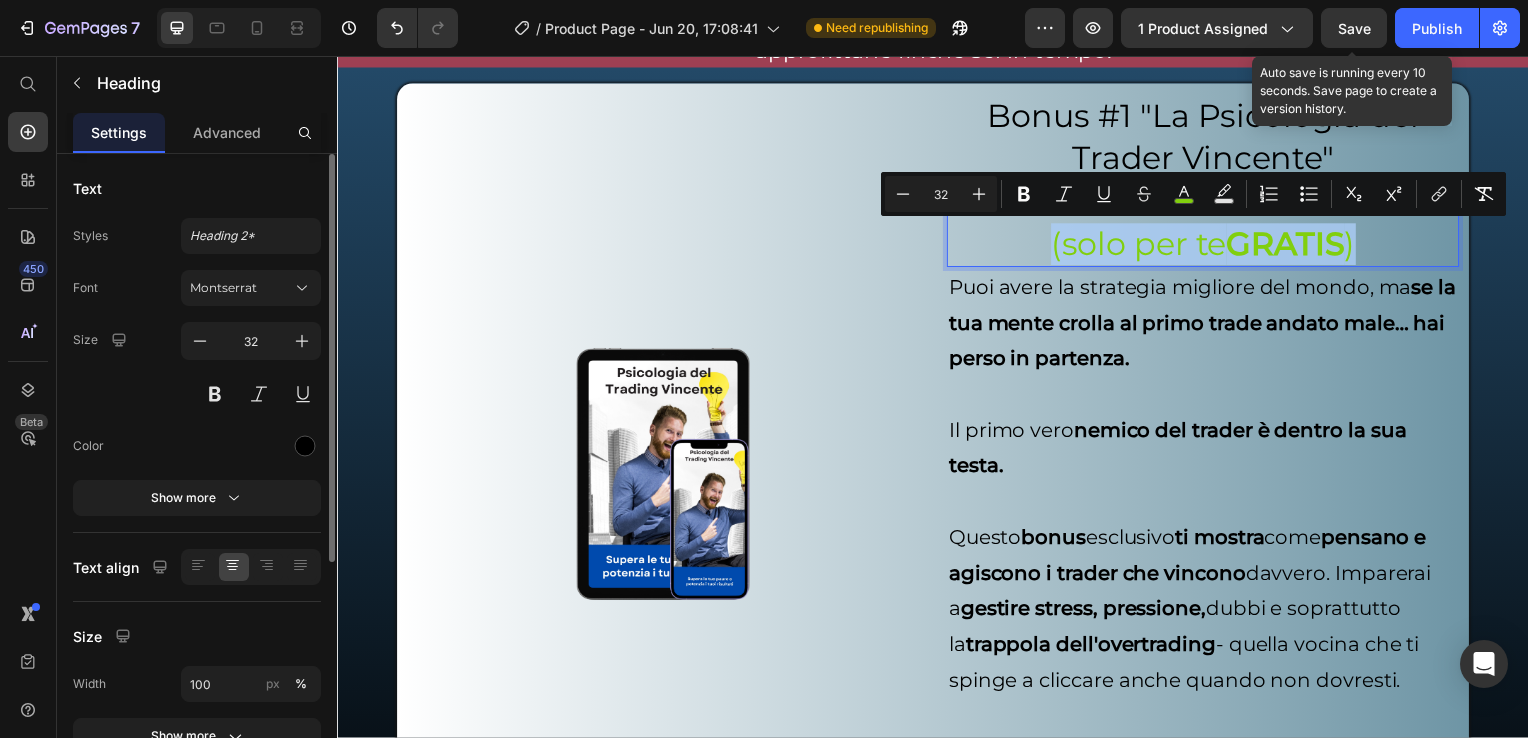 drag, startPoint x: 1038, startPoint y: 260, endPoint x: 1188, endPoint y: 248, distance: 150.47923 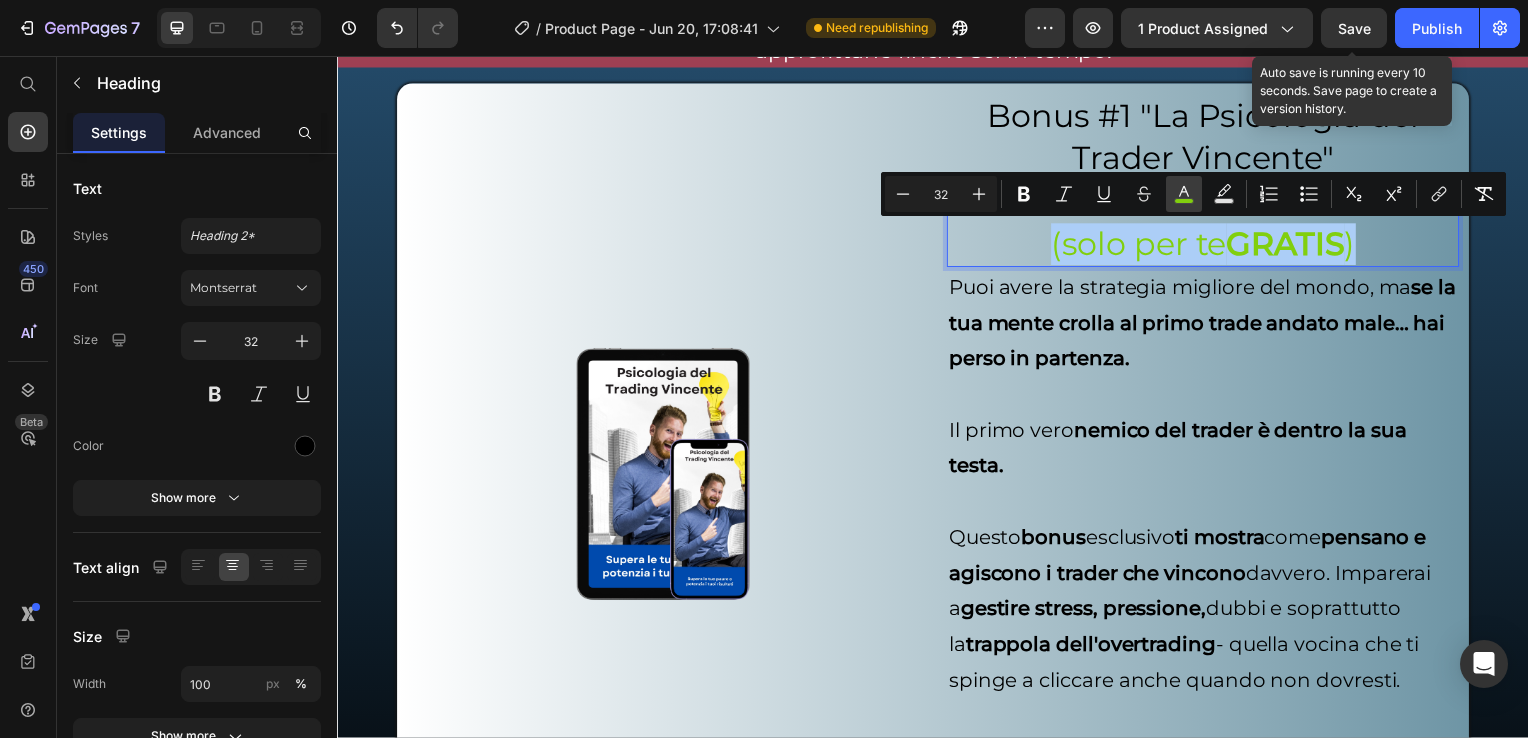 click on "color" at bounding box center (1184, 194) 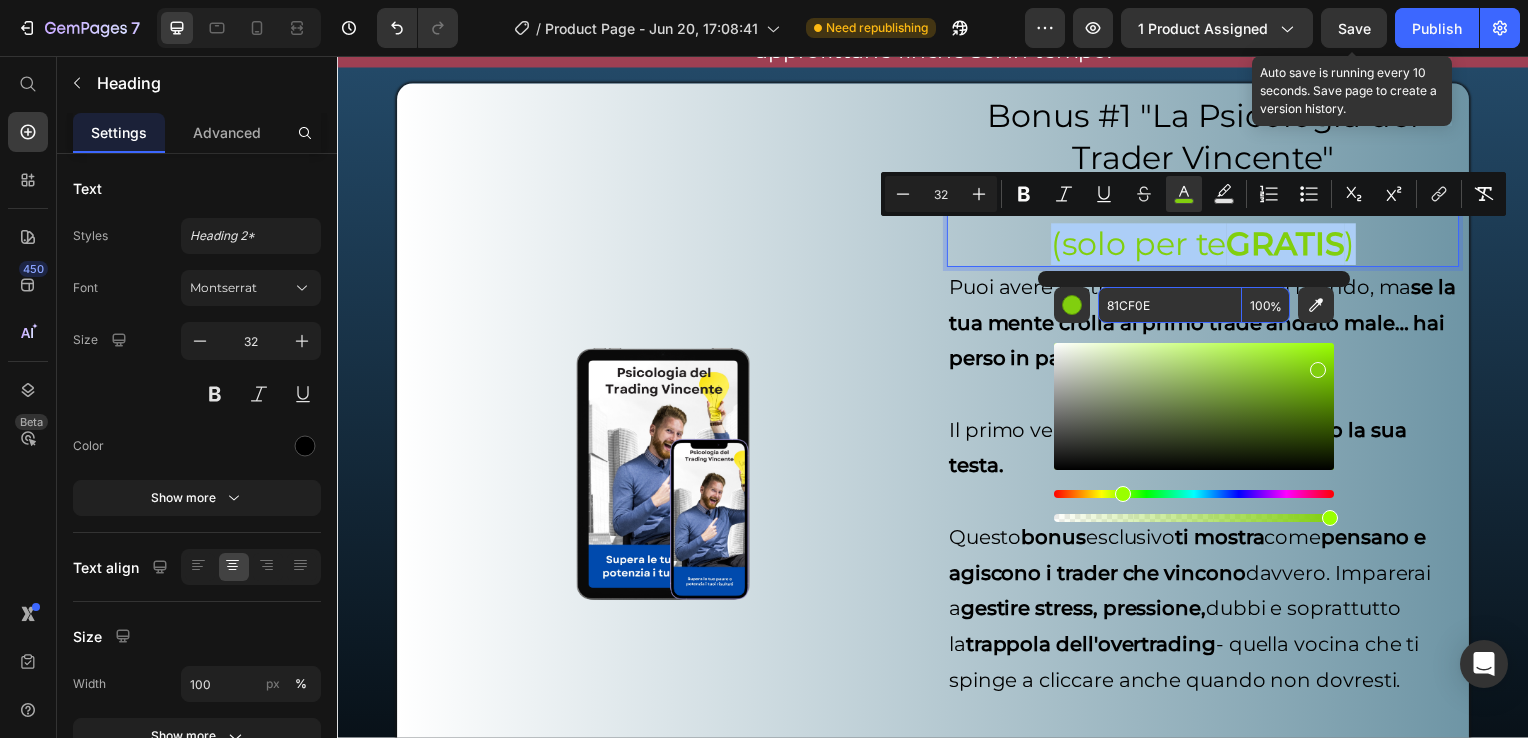 paste on "#273720" 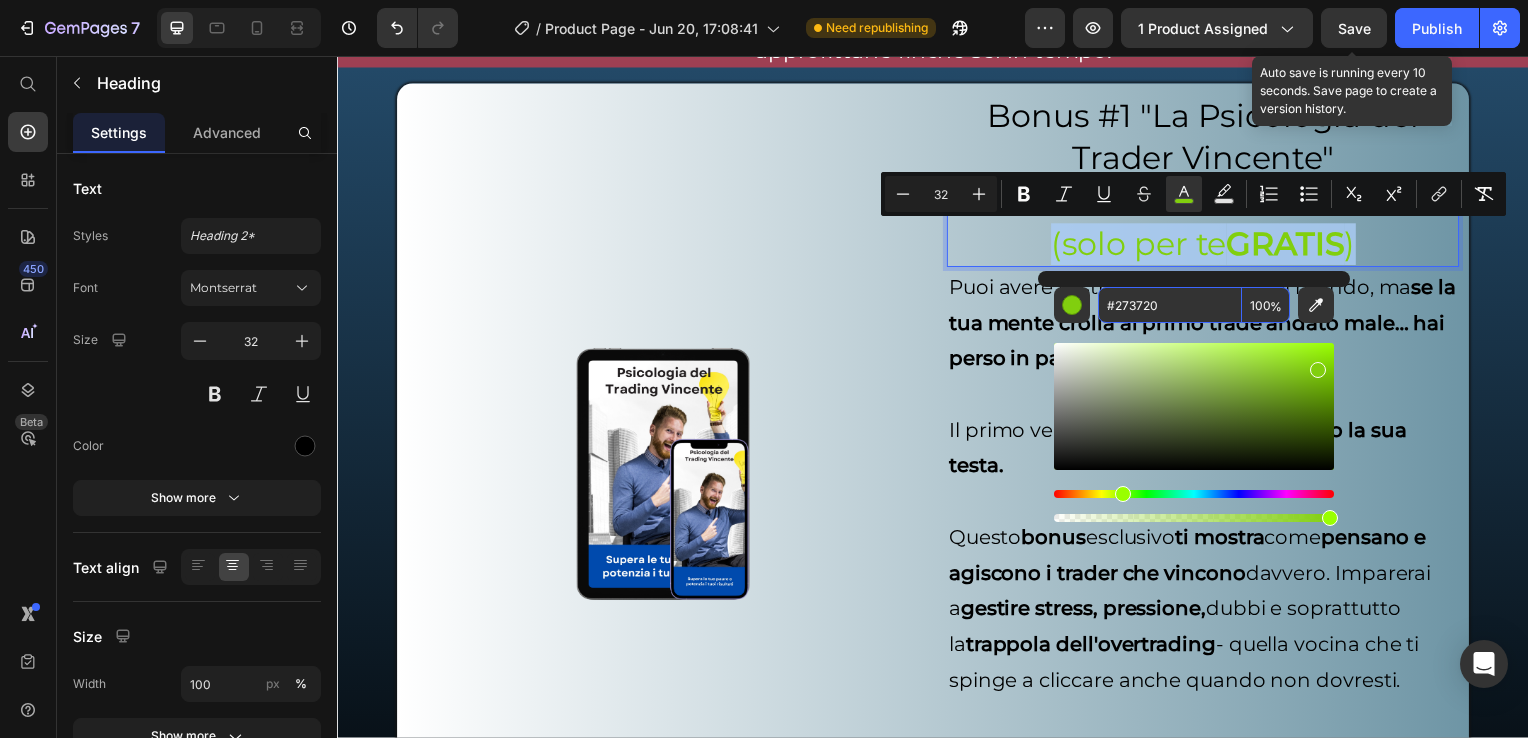 type on "273720" 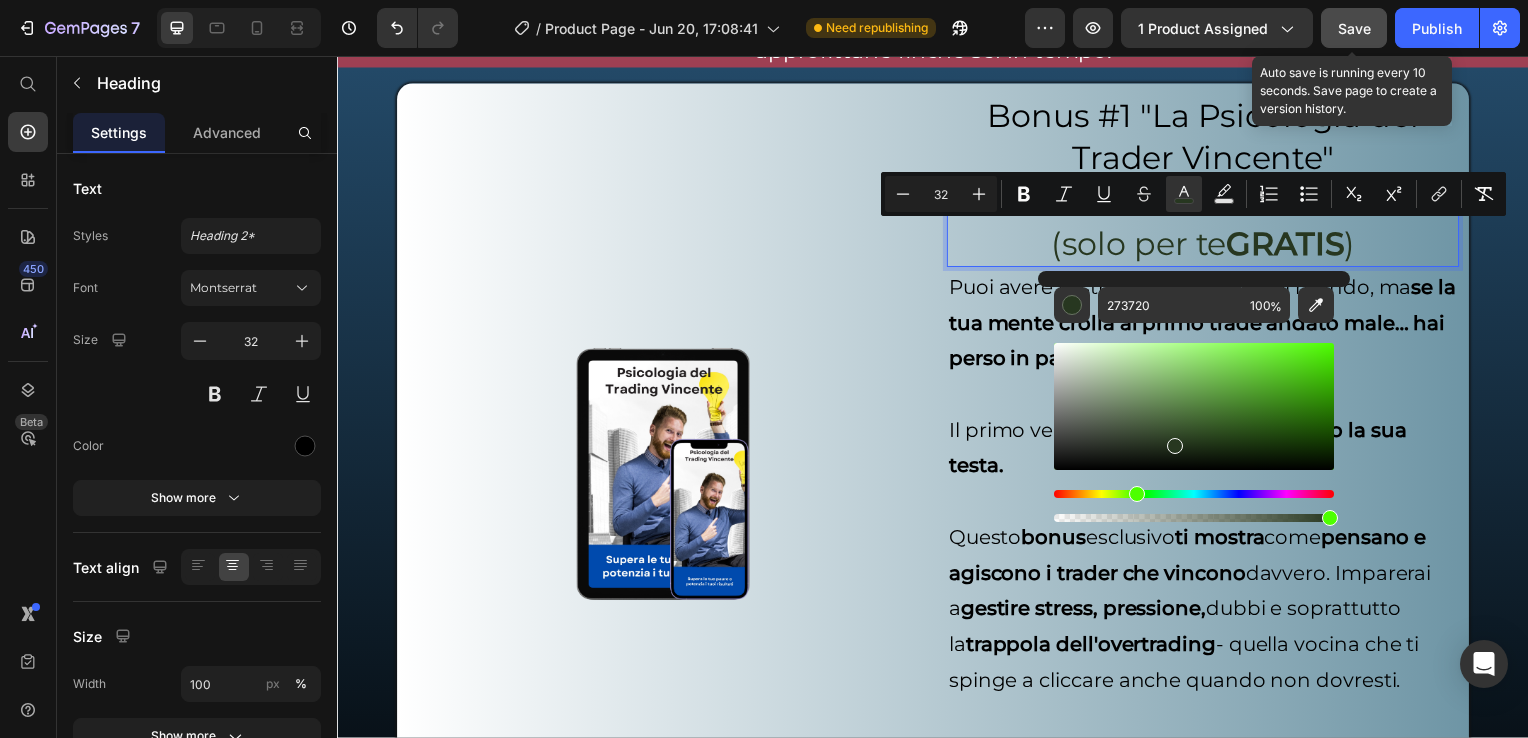 click on "Save" at bounding box center (1354, 28) 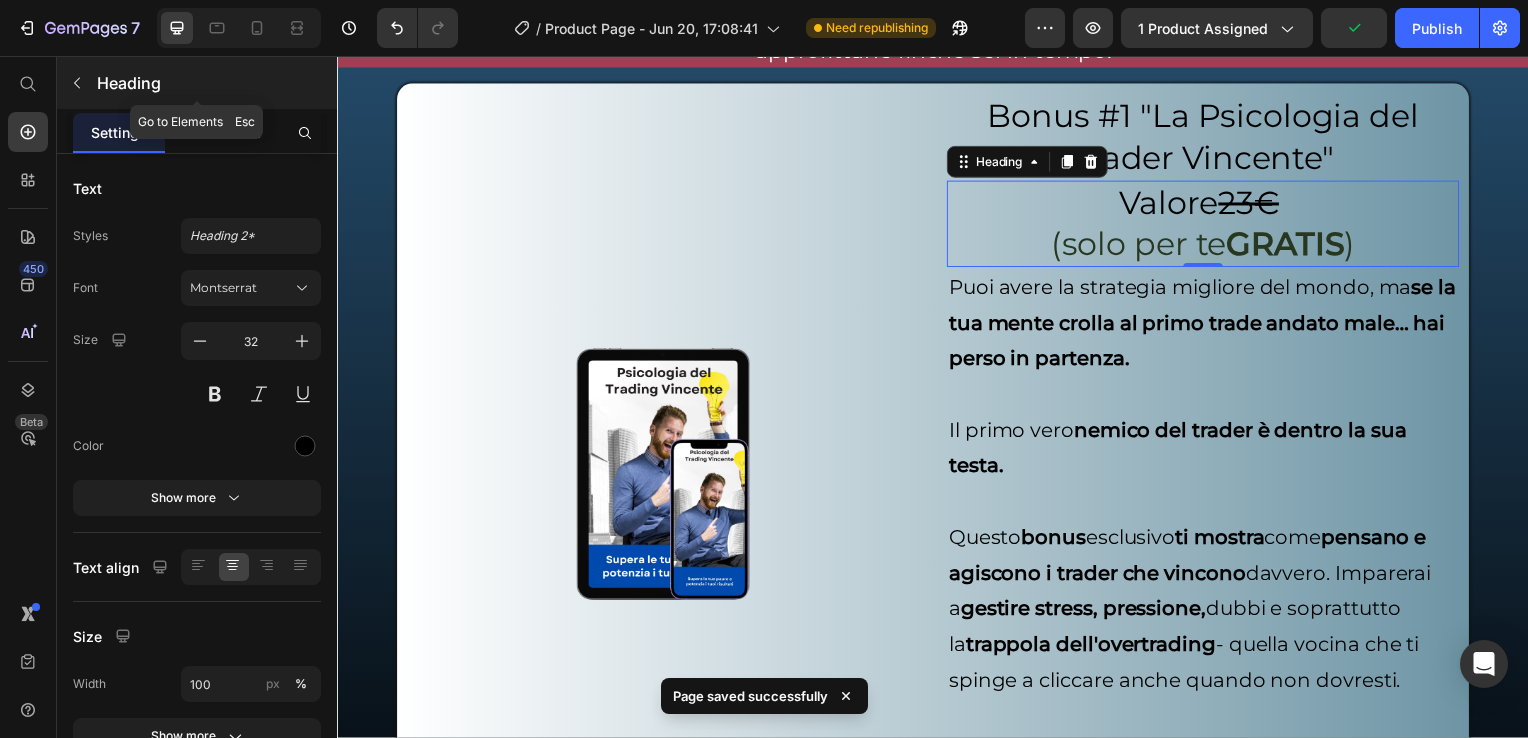 click 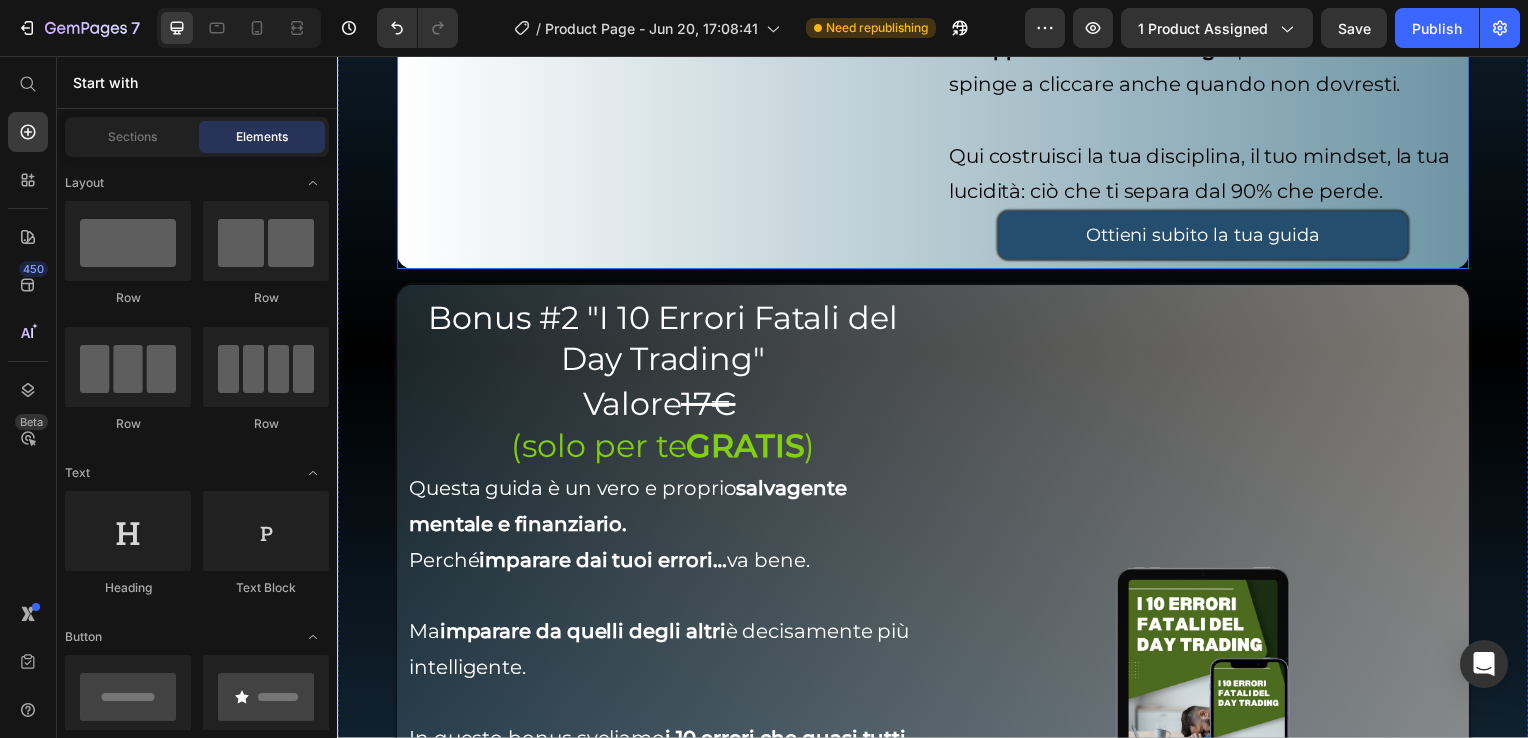 scroll, scrollTop: 7213, scrollLeft: 0, axis: vertical 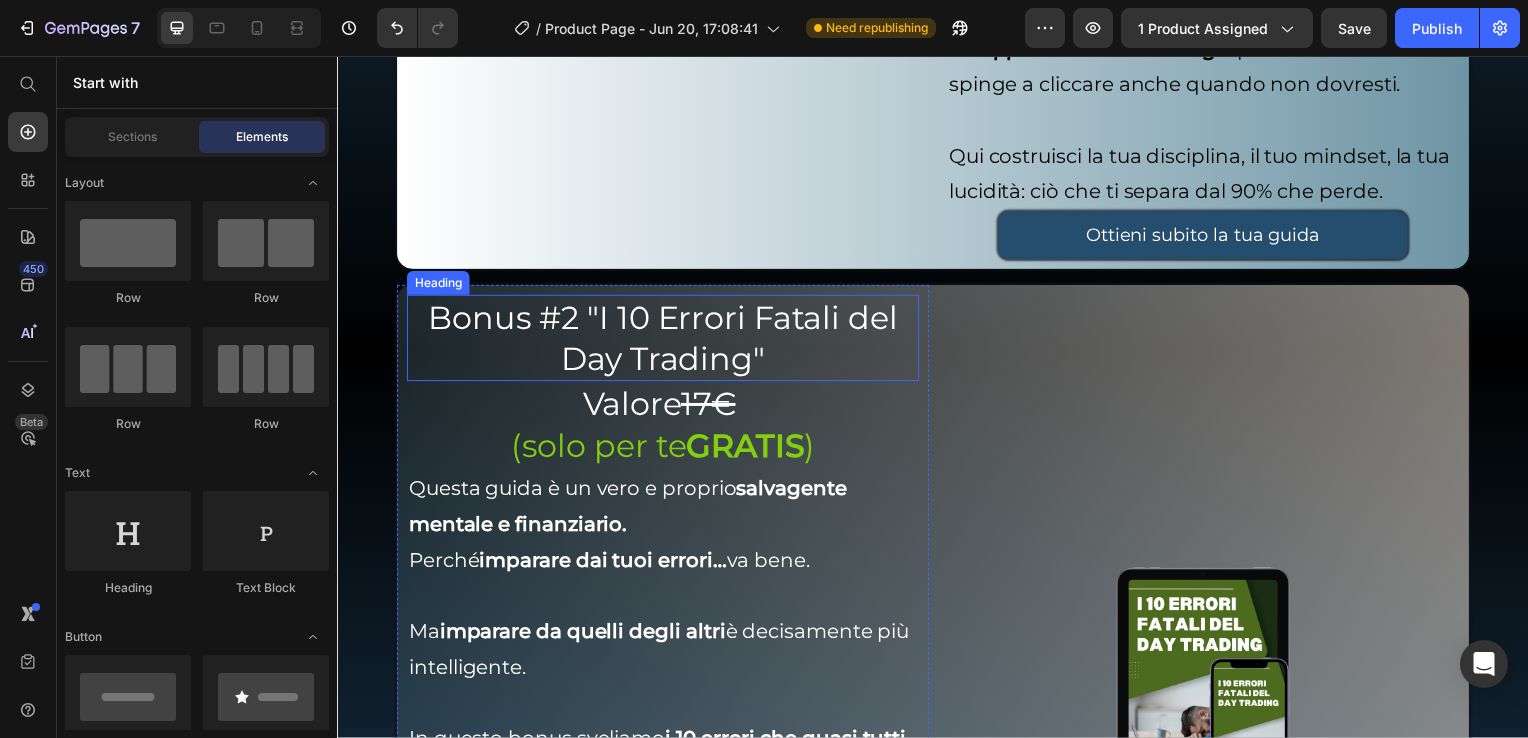 click on "Bonus #2 "I 10 Errori Fatali del Day Trading"" at bounding box center [665, 340] 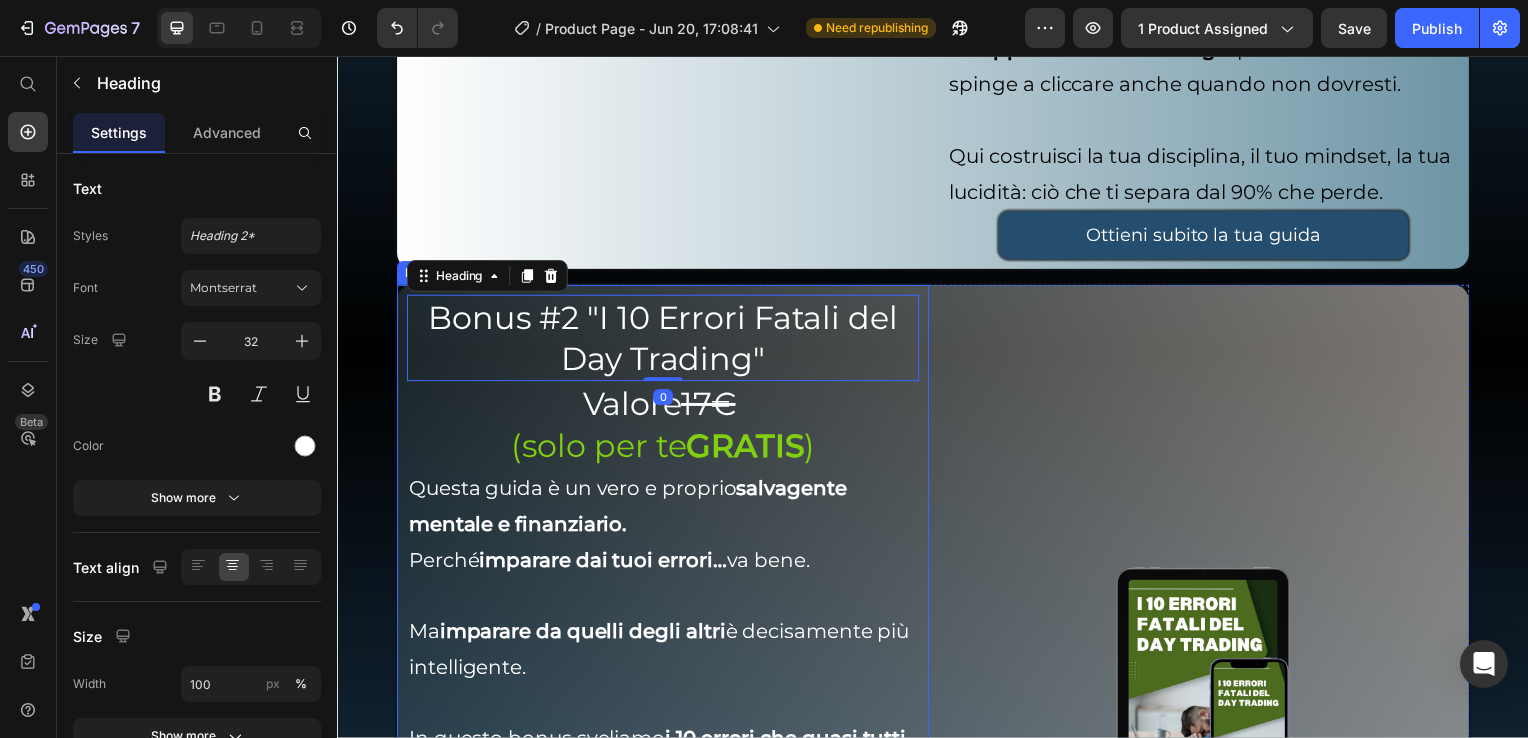 scroll, scrollTop: 7313, scrollLeft: 0, axis: vertical 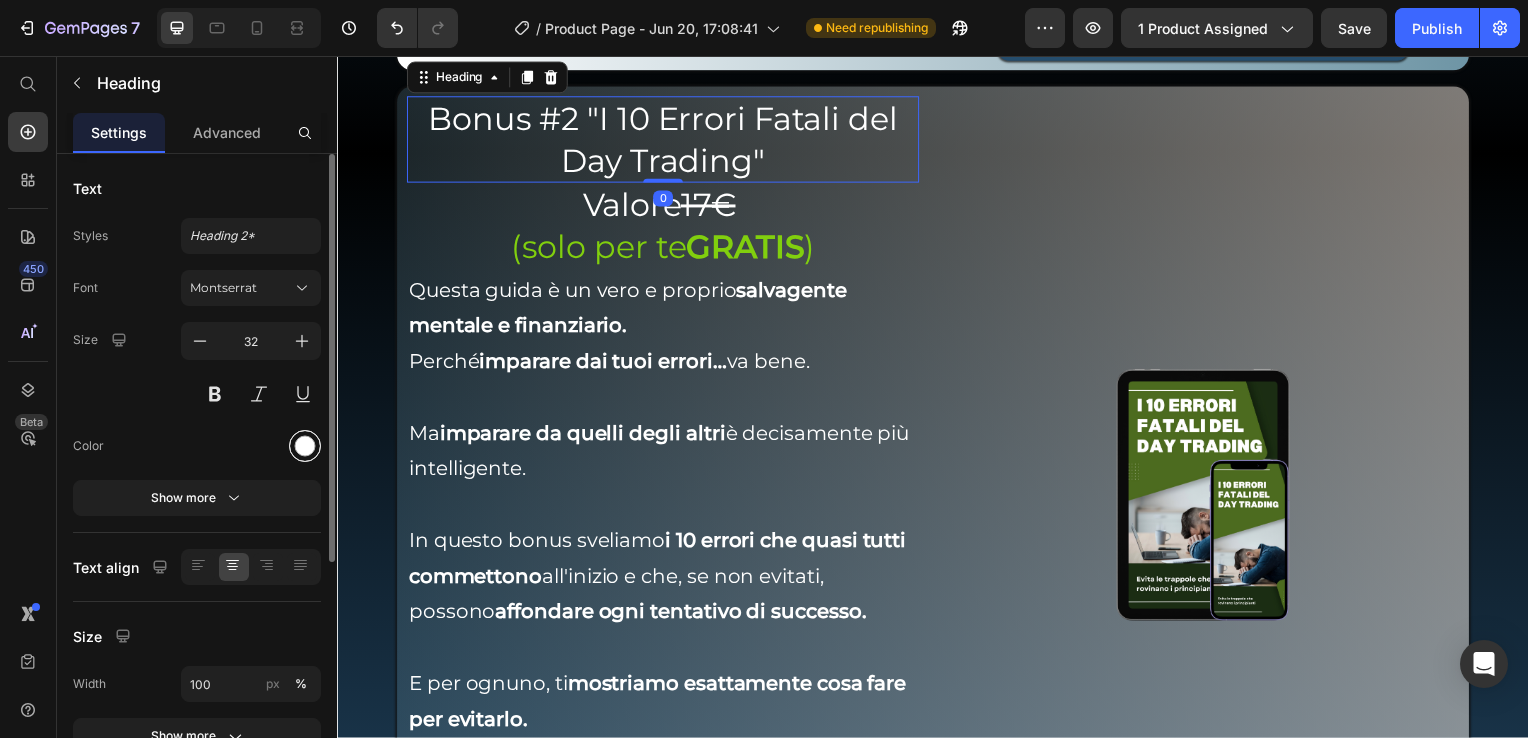 click at bounding box center (305, 446) 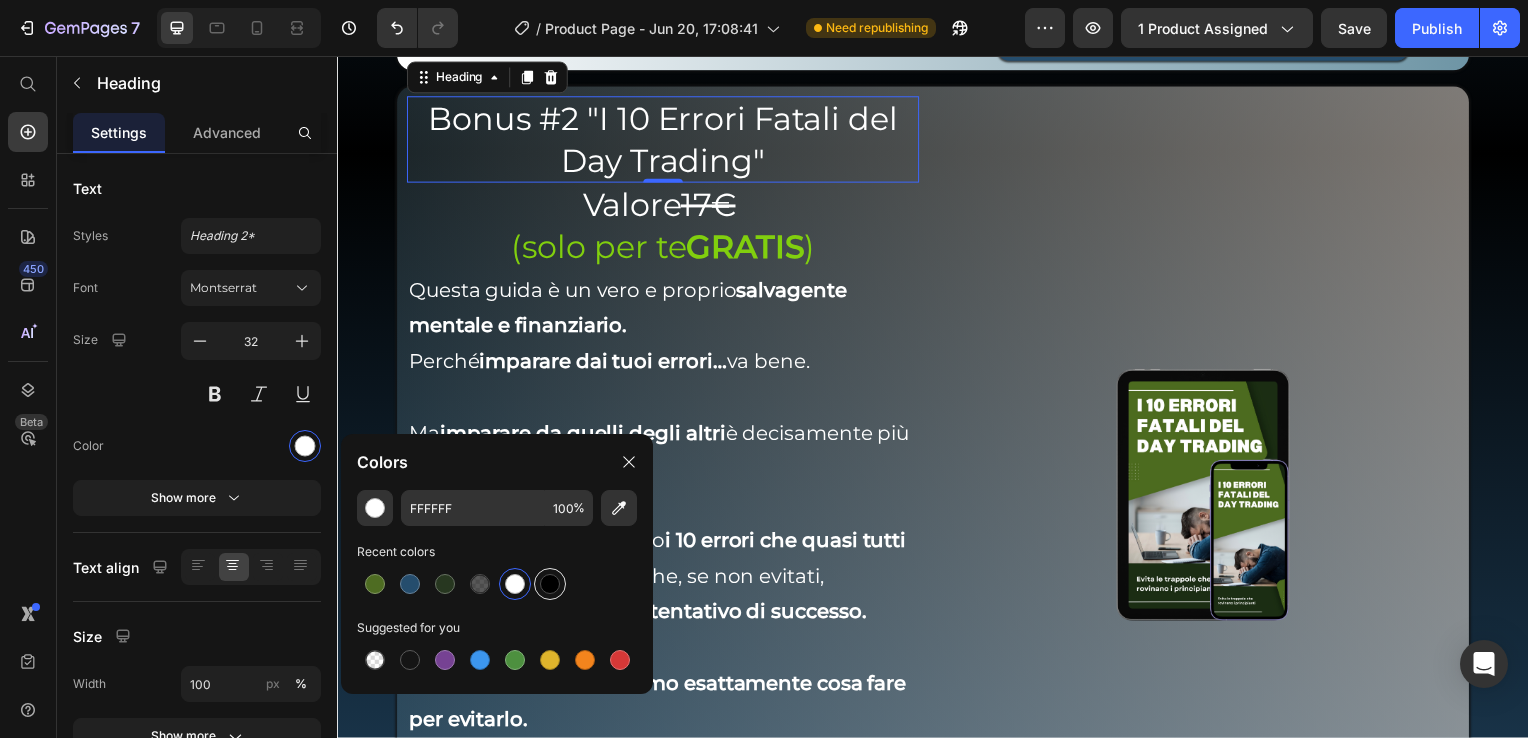 click at bounding box center [550, 584] 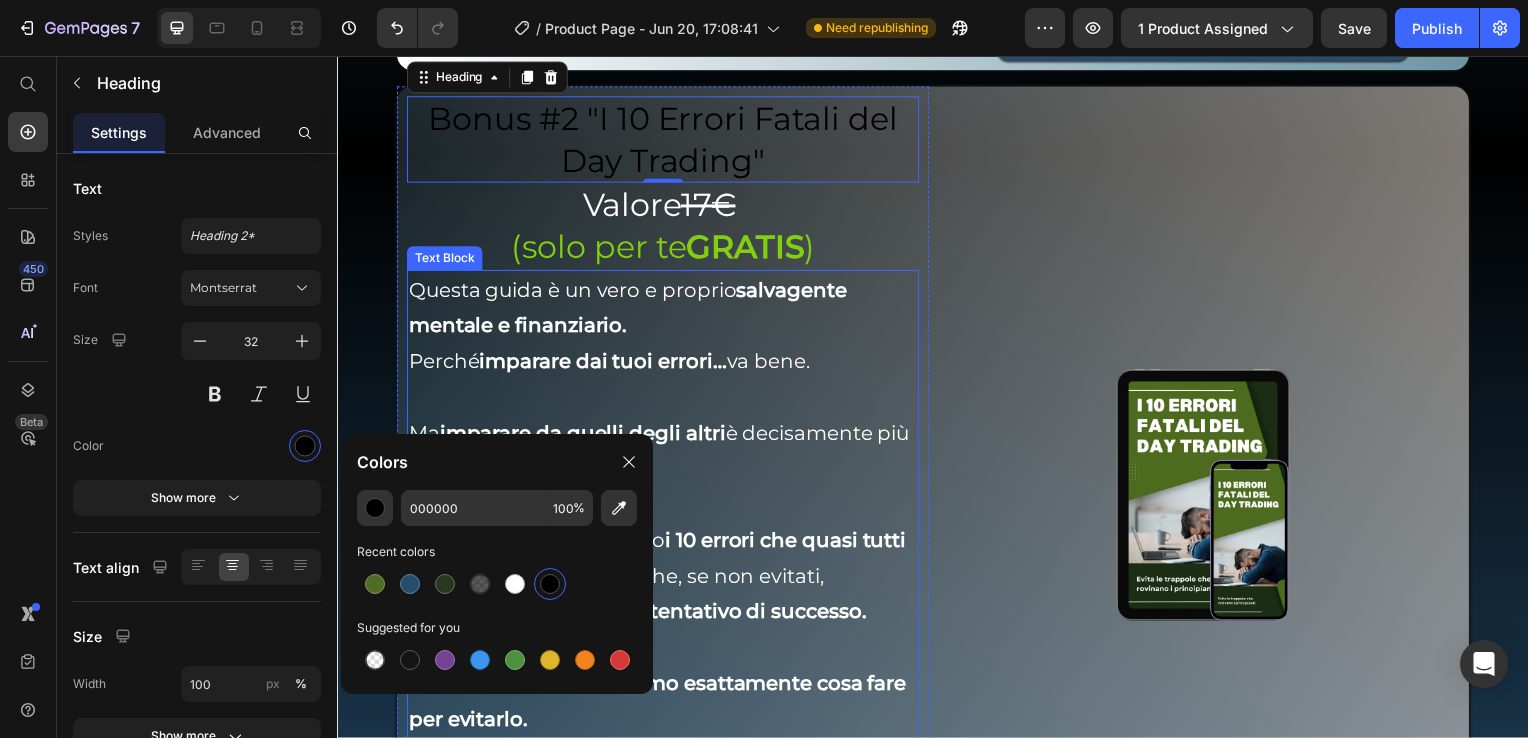 click on "Valore 17€ (solo per te GRATIS )" at bounding box center (665, 227) 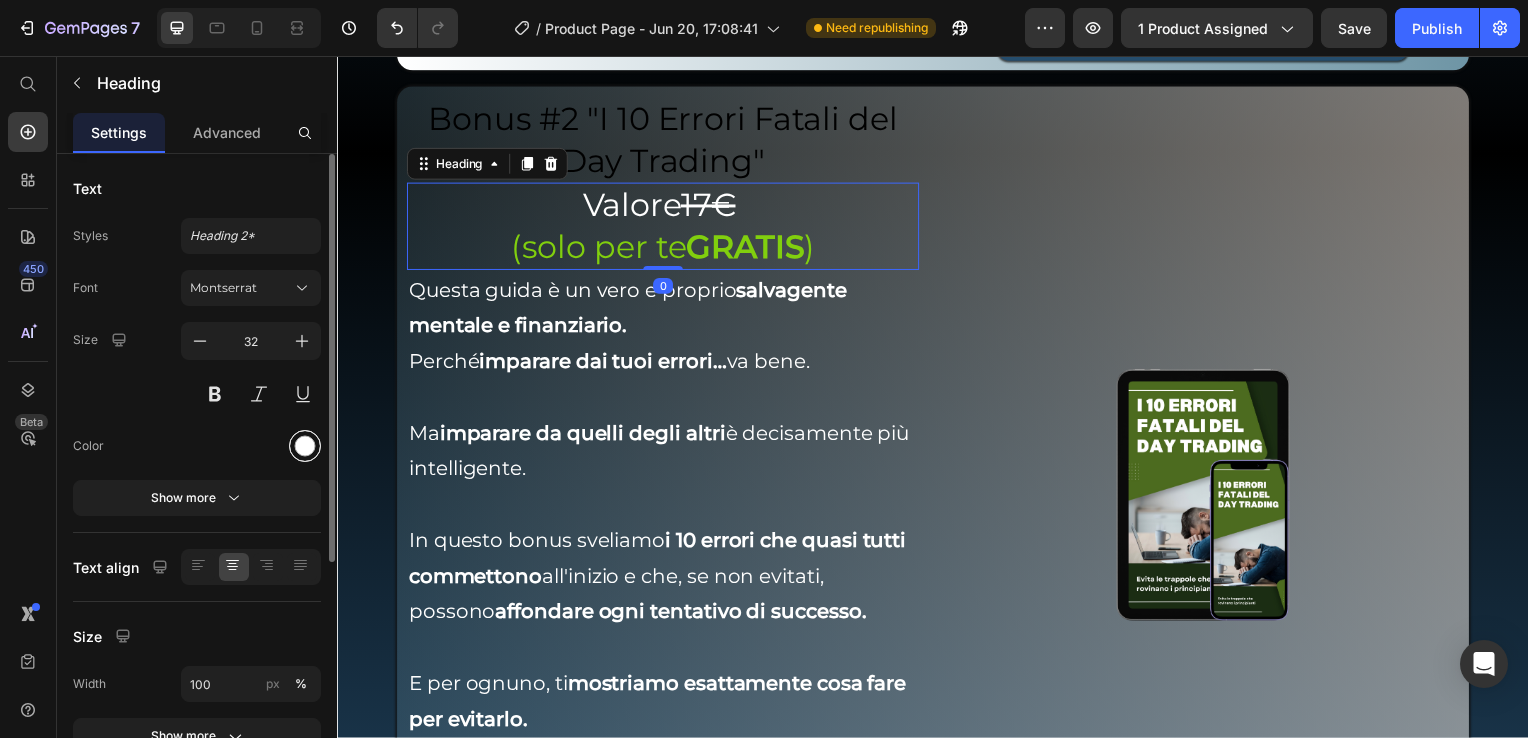 click at bounding box center (305, 446) 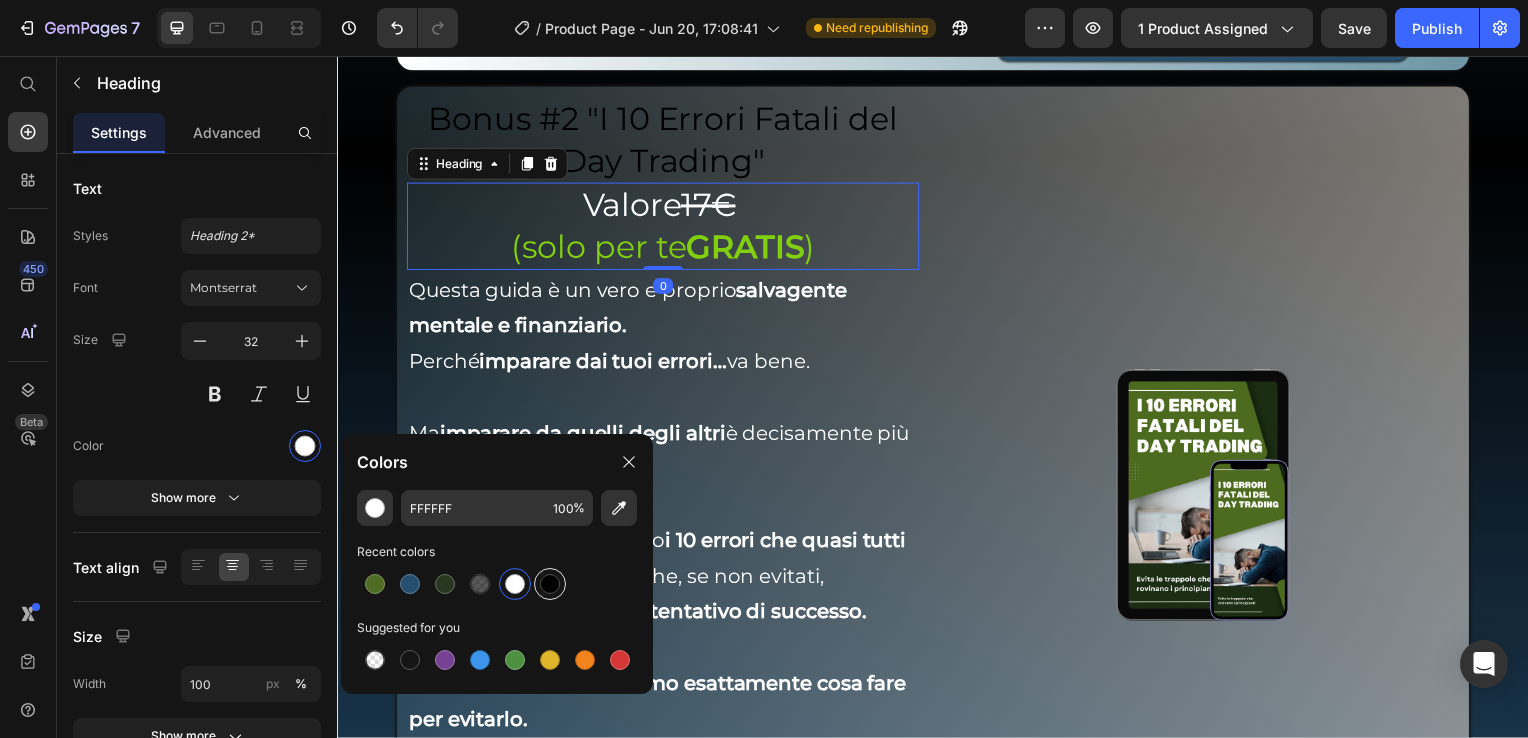 click at bounding box center (550, 584) 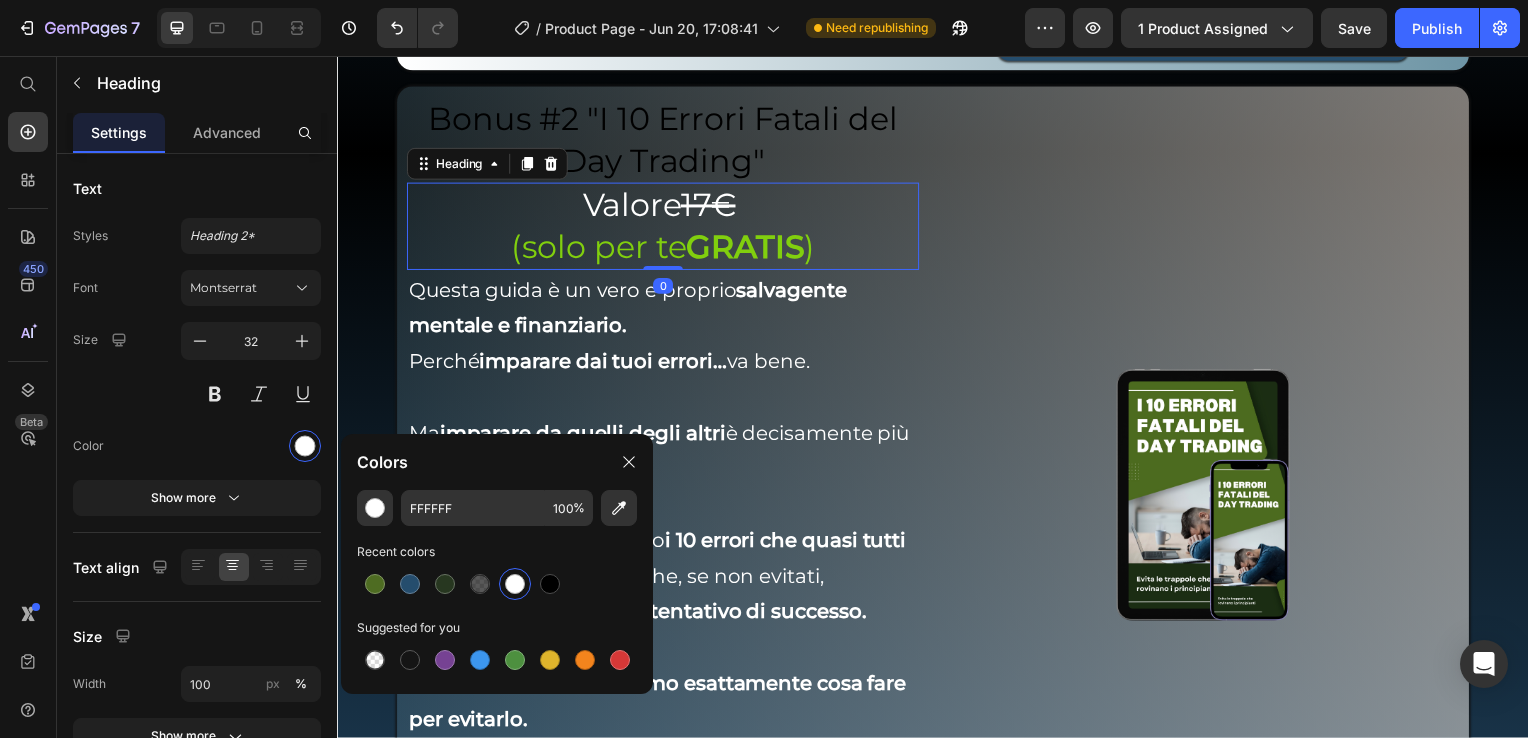 type on "000000" 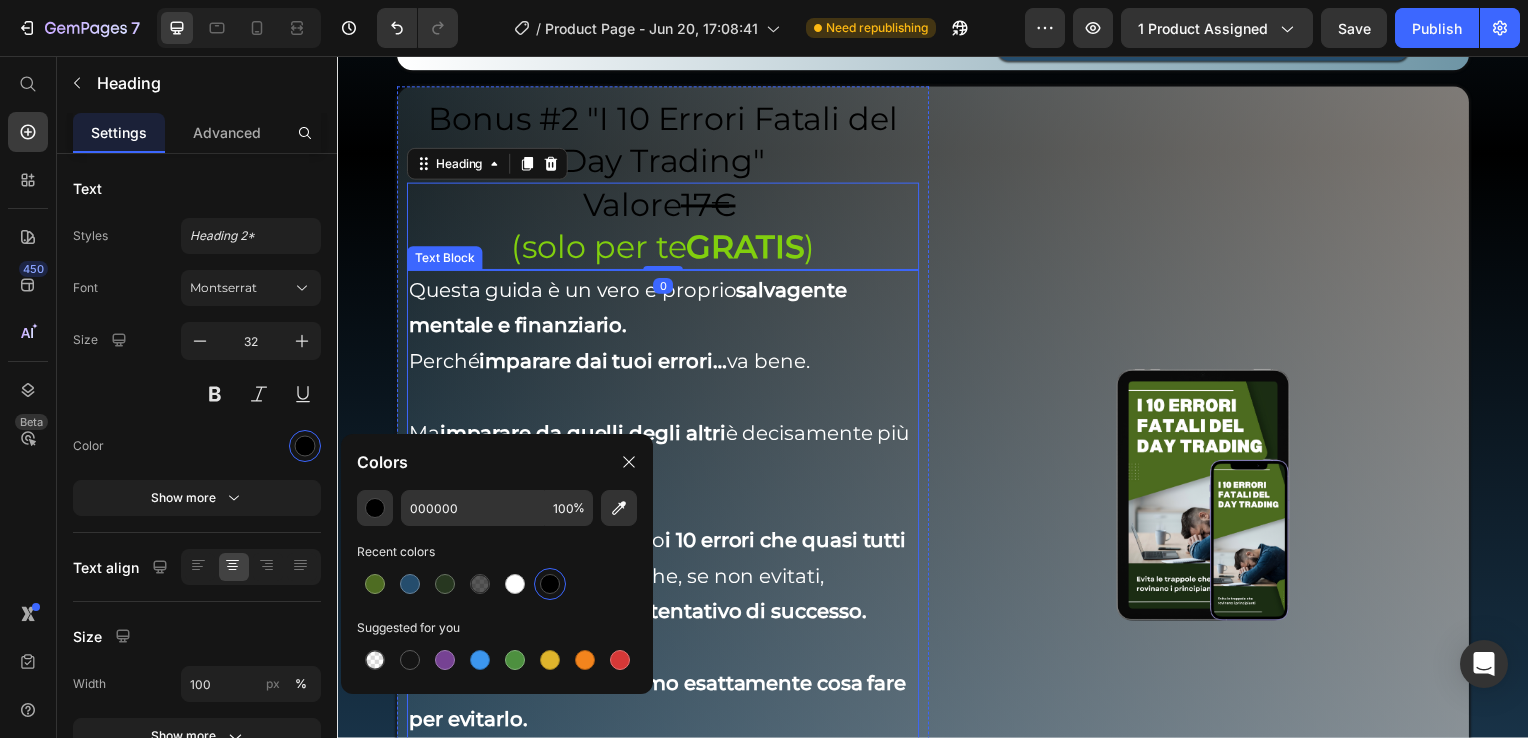 click on "imparare dai tuoi errori…" at bounding box center [604, 364] 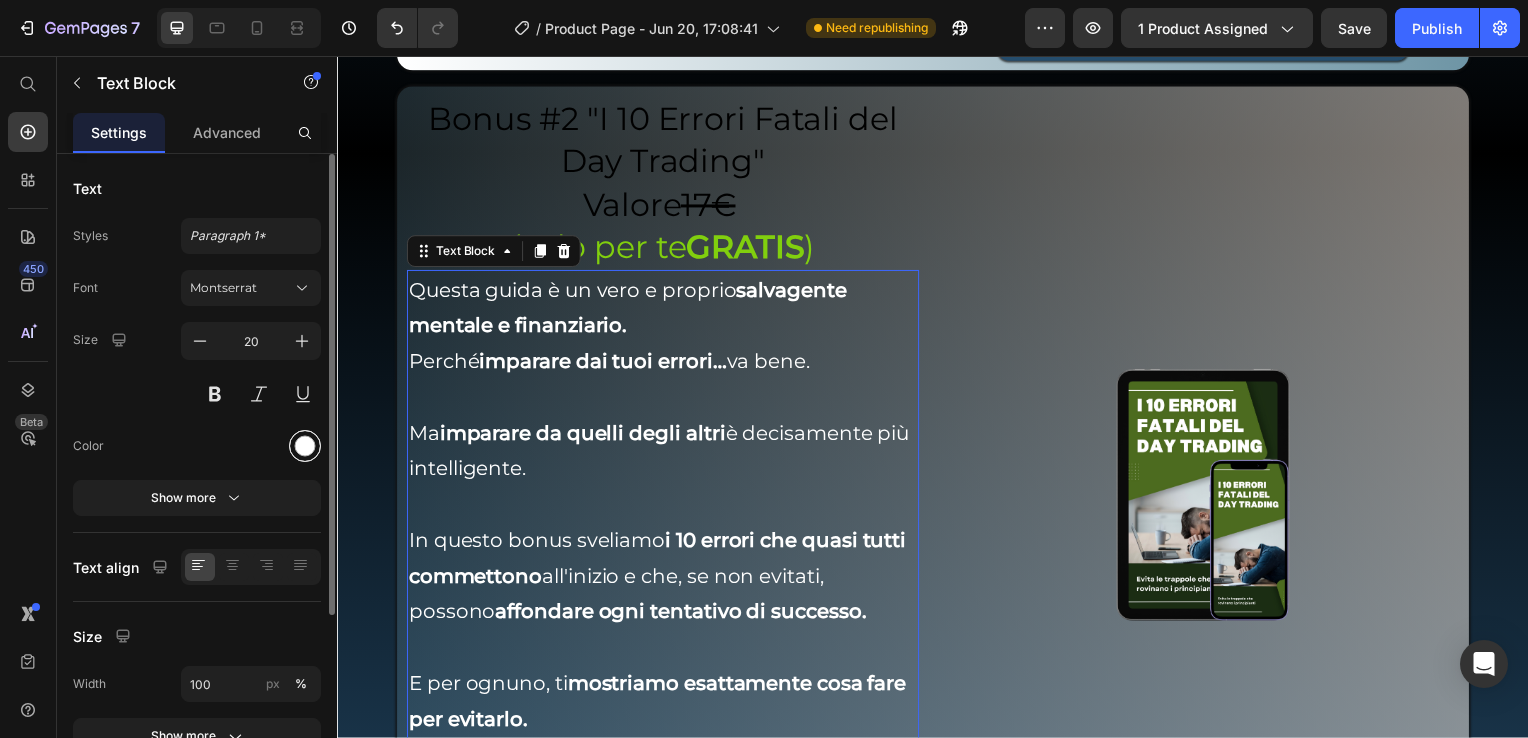 click at bounding box center (305, 446) 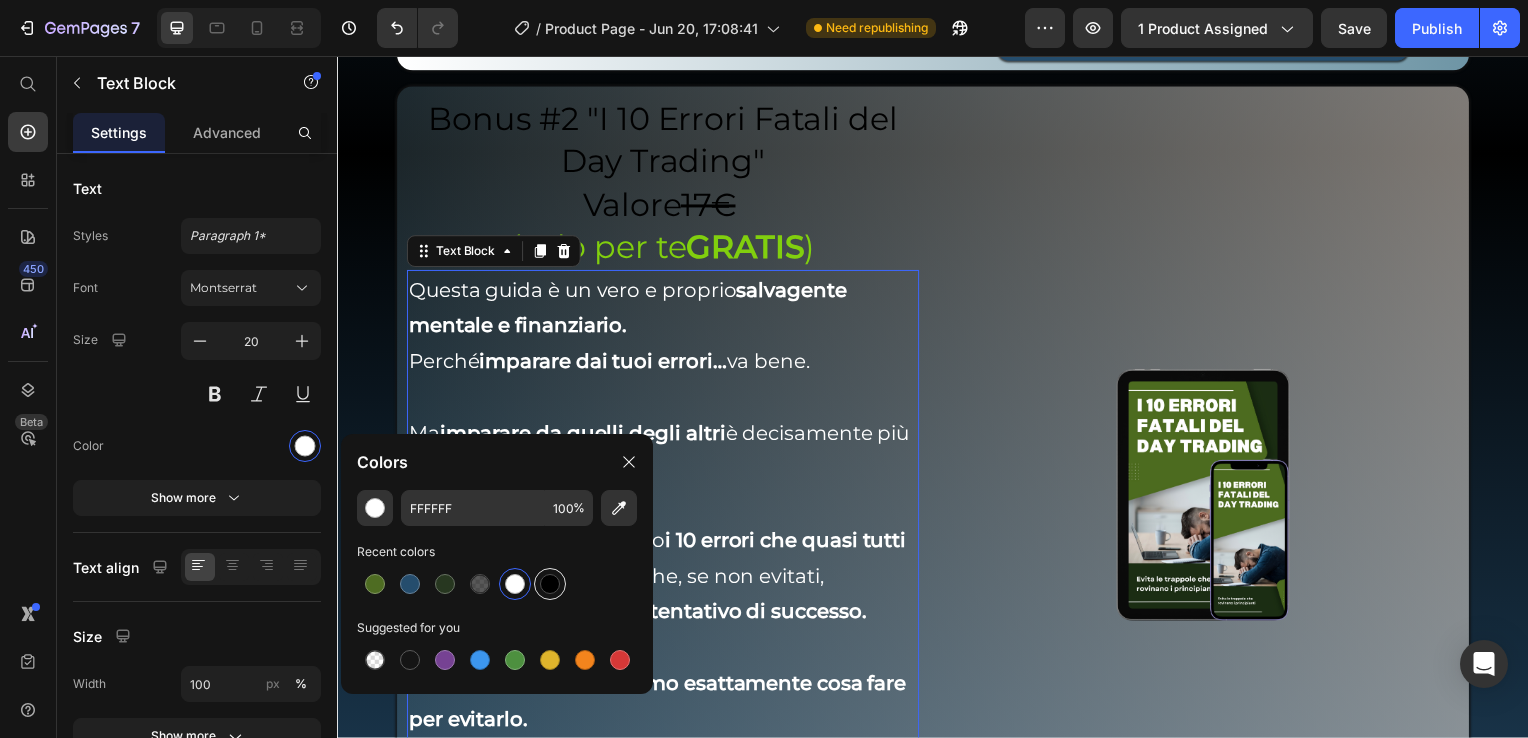 click at bounding box center [550, 584] 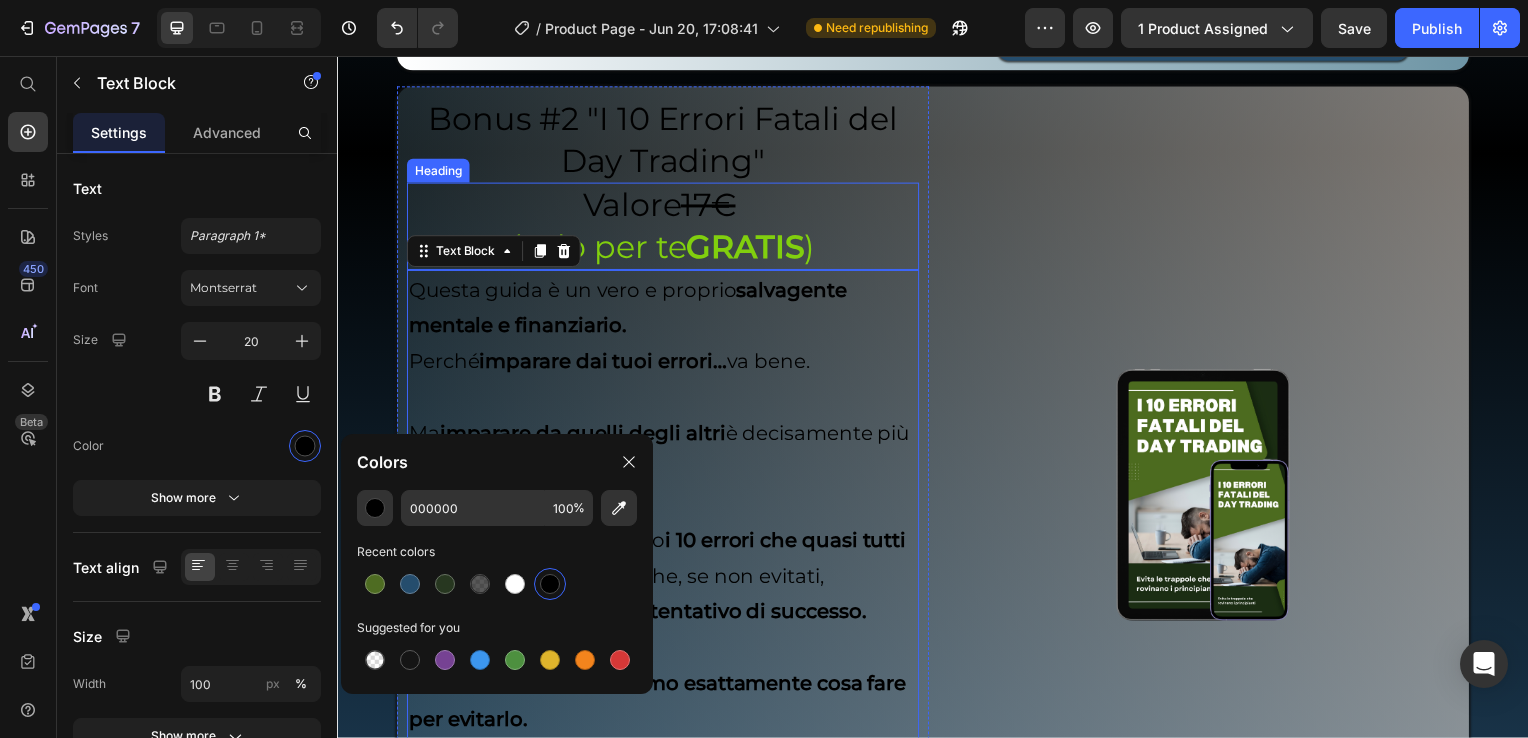 click on "(solo per te  GRATIS )" at bounding box center (665, 248) 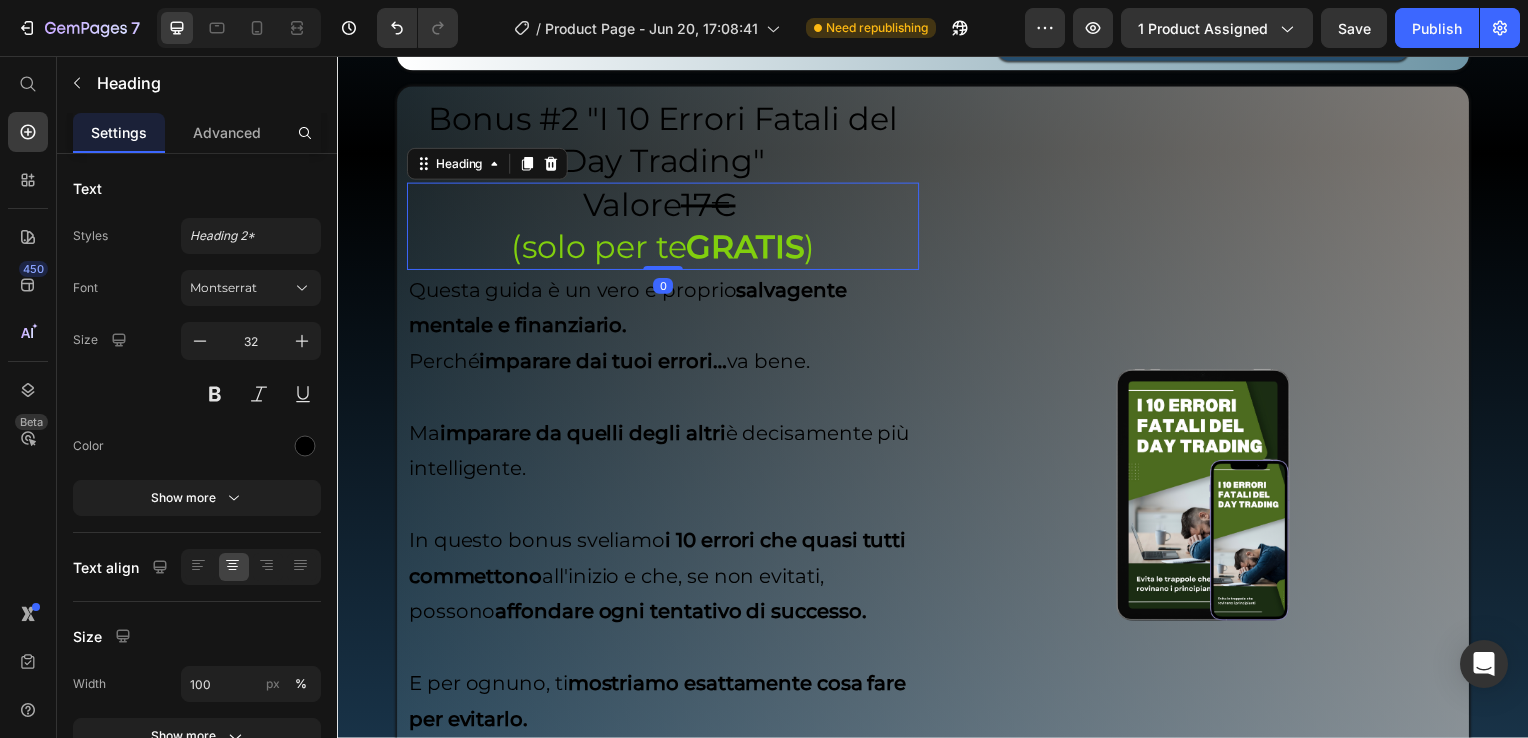 click on "Valore 17€ (solo per te GRATIS )" at bounding box center [665, 227] 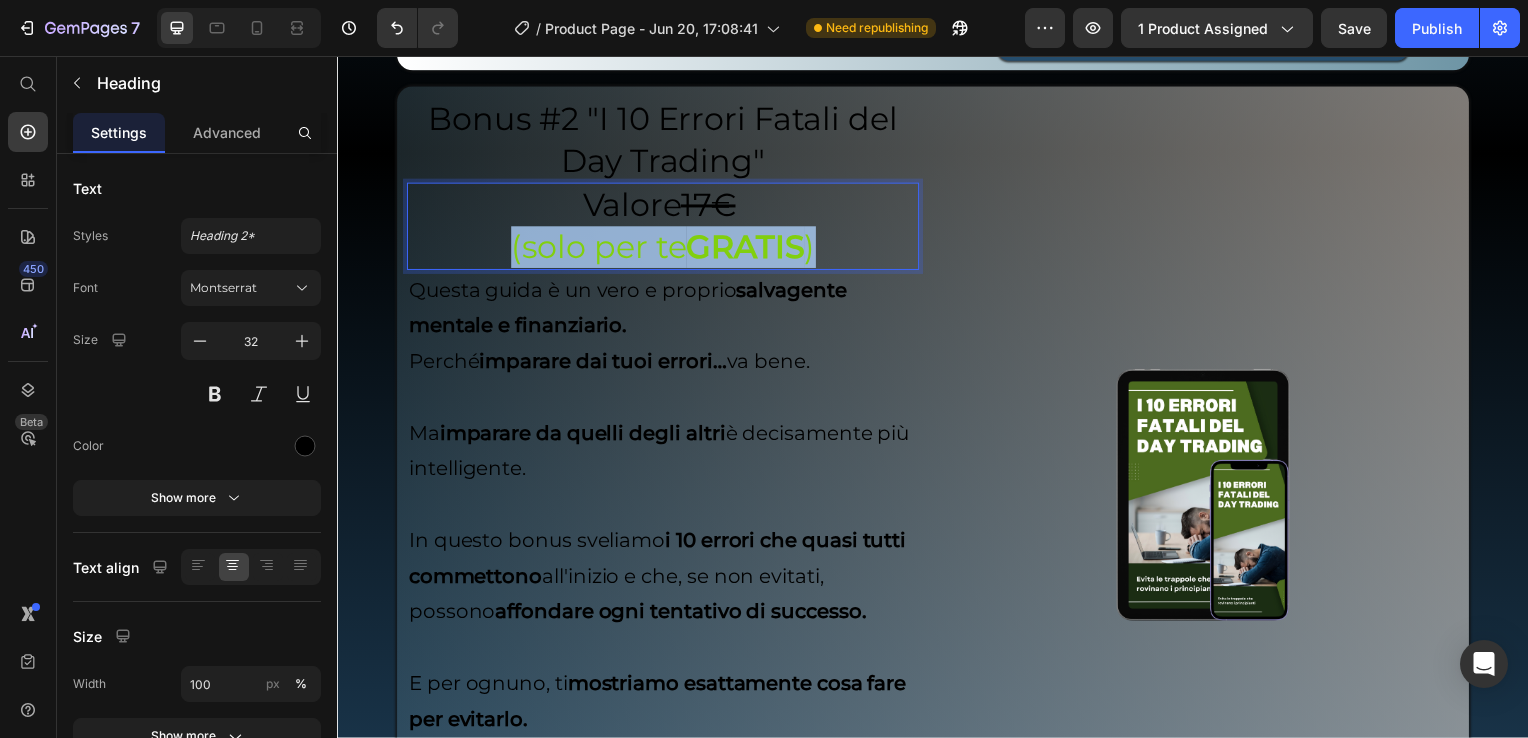 drag, startPoint x: 821, startPoint y: 249, endPoint x: 479, endPoint y: 264, distance: 342.3288 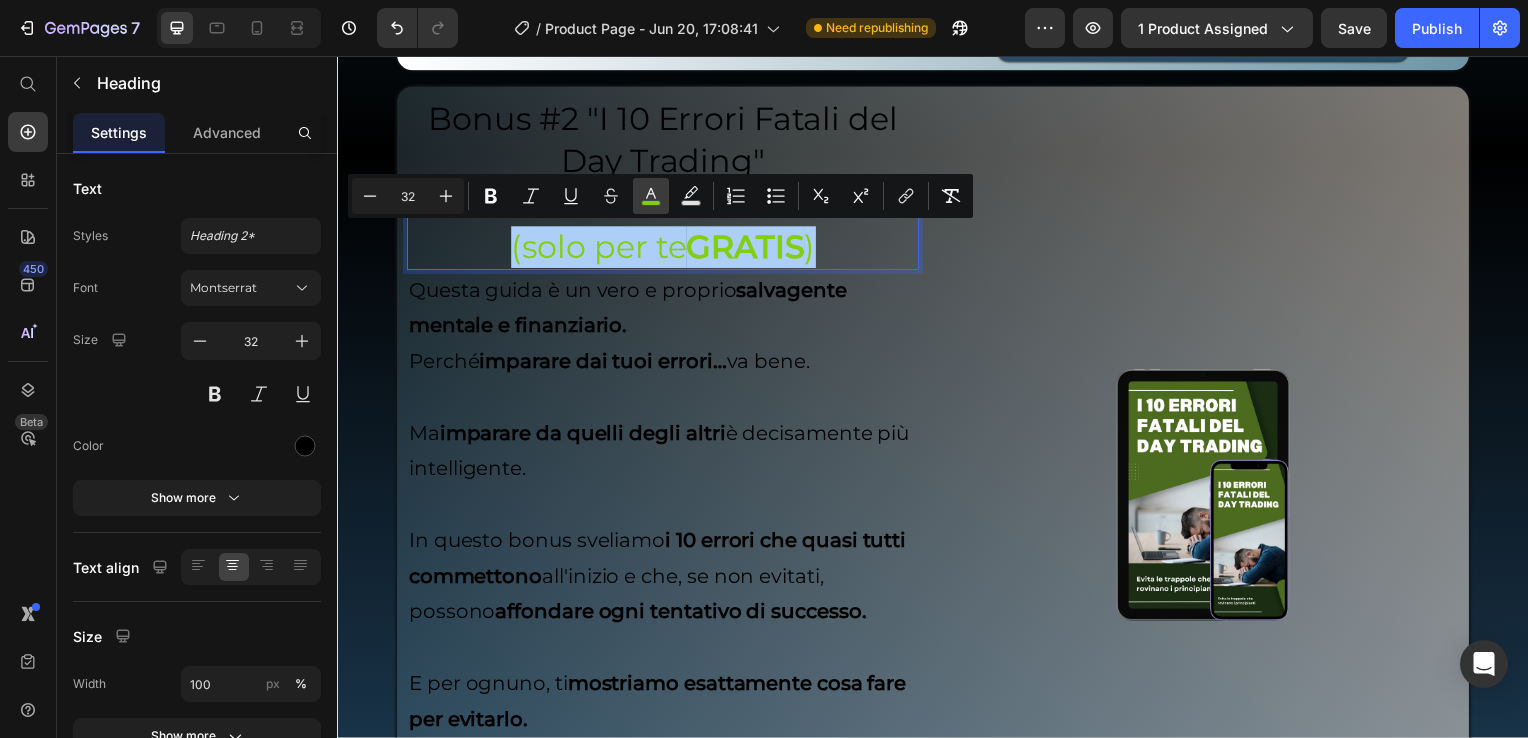 drag, startPoint x: 660, startPoint y: 196, endPoint x: 643, endPoint y: 198, distance: 17.117243 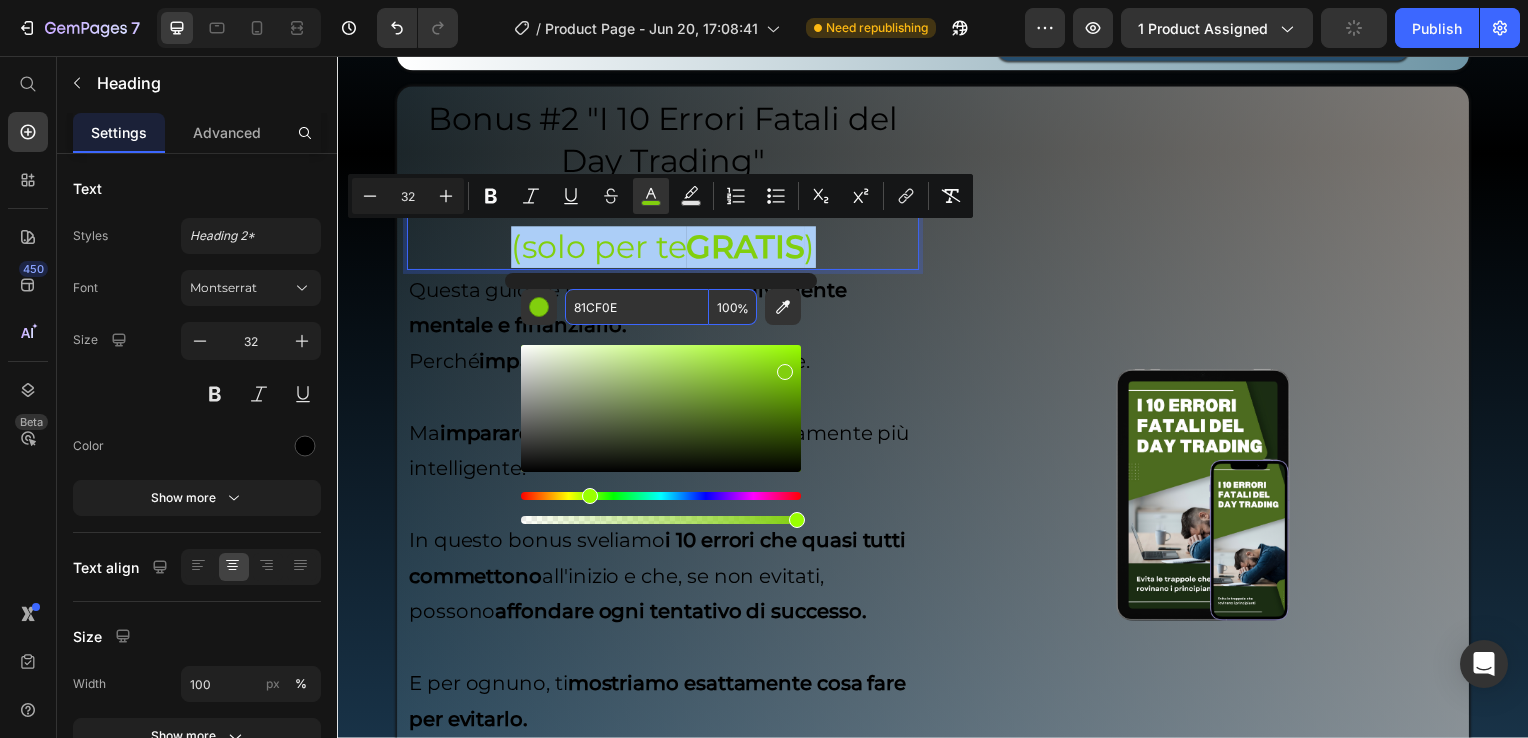 paste on "#273720" 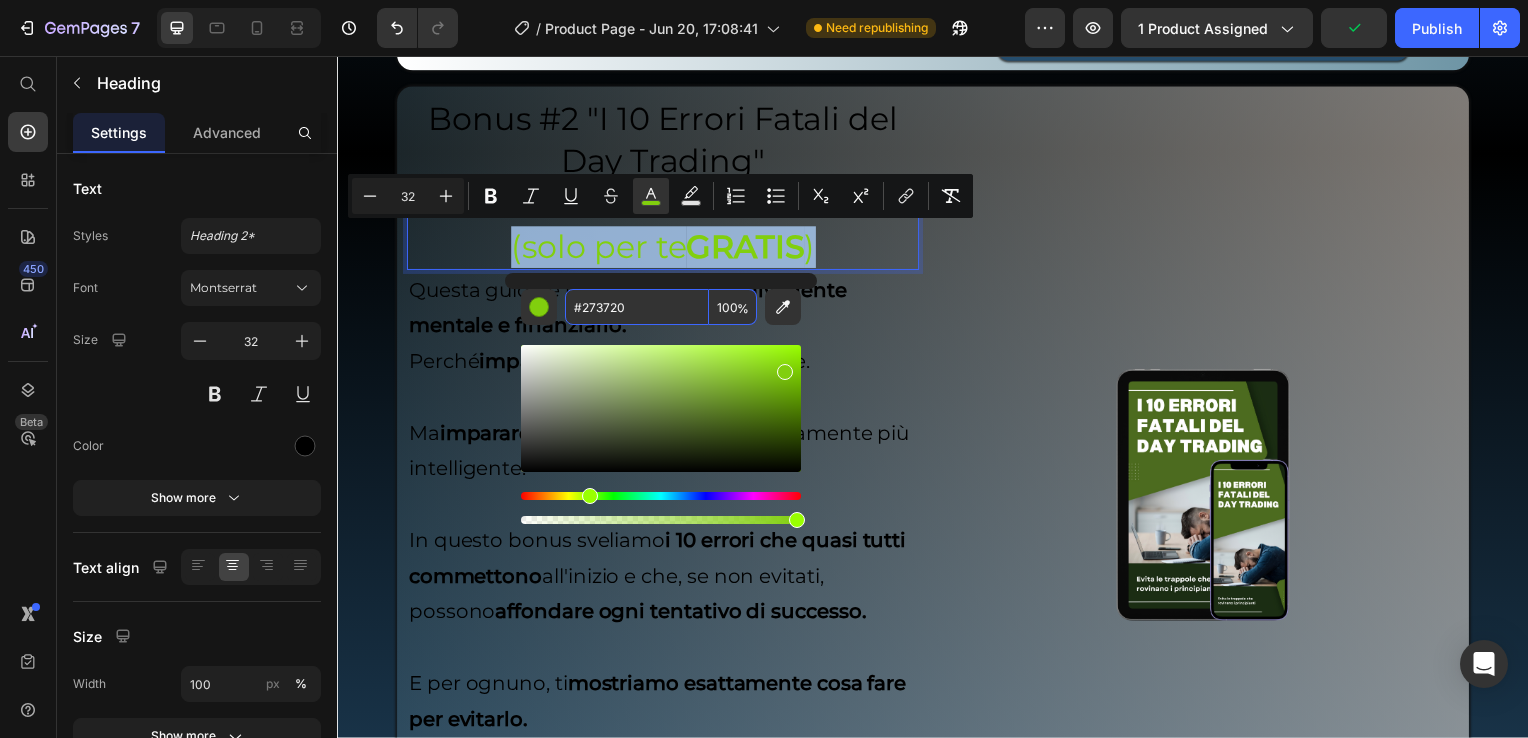 type on "273720" 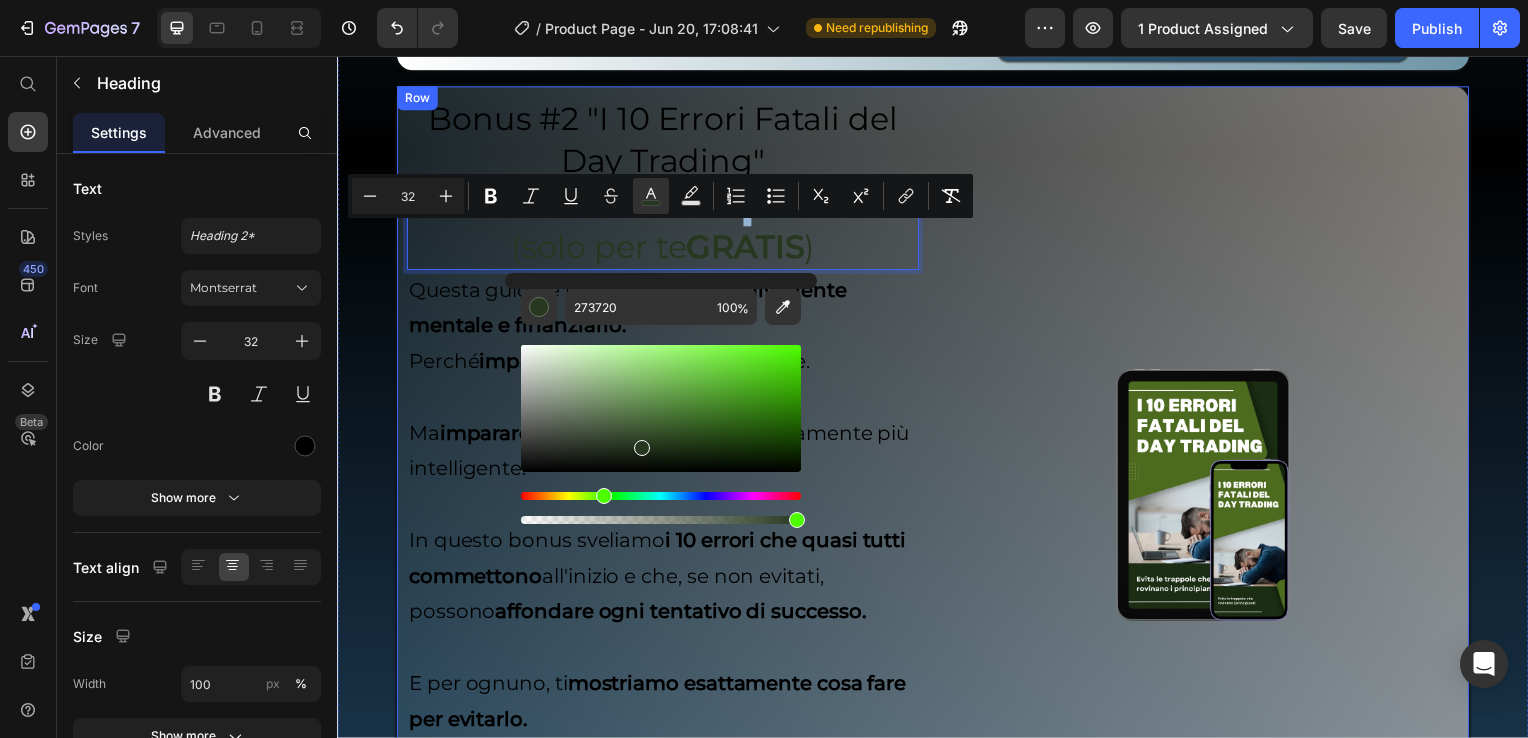 click on "Image Image" at bounding box center [1209, 498] 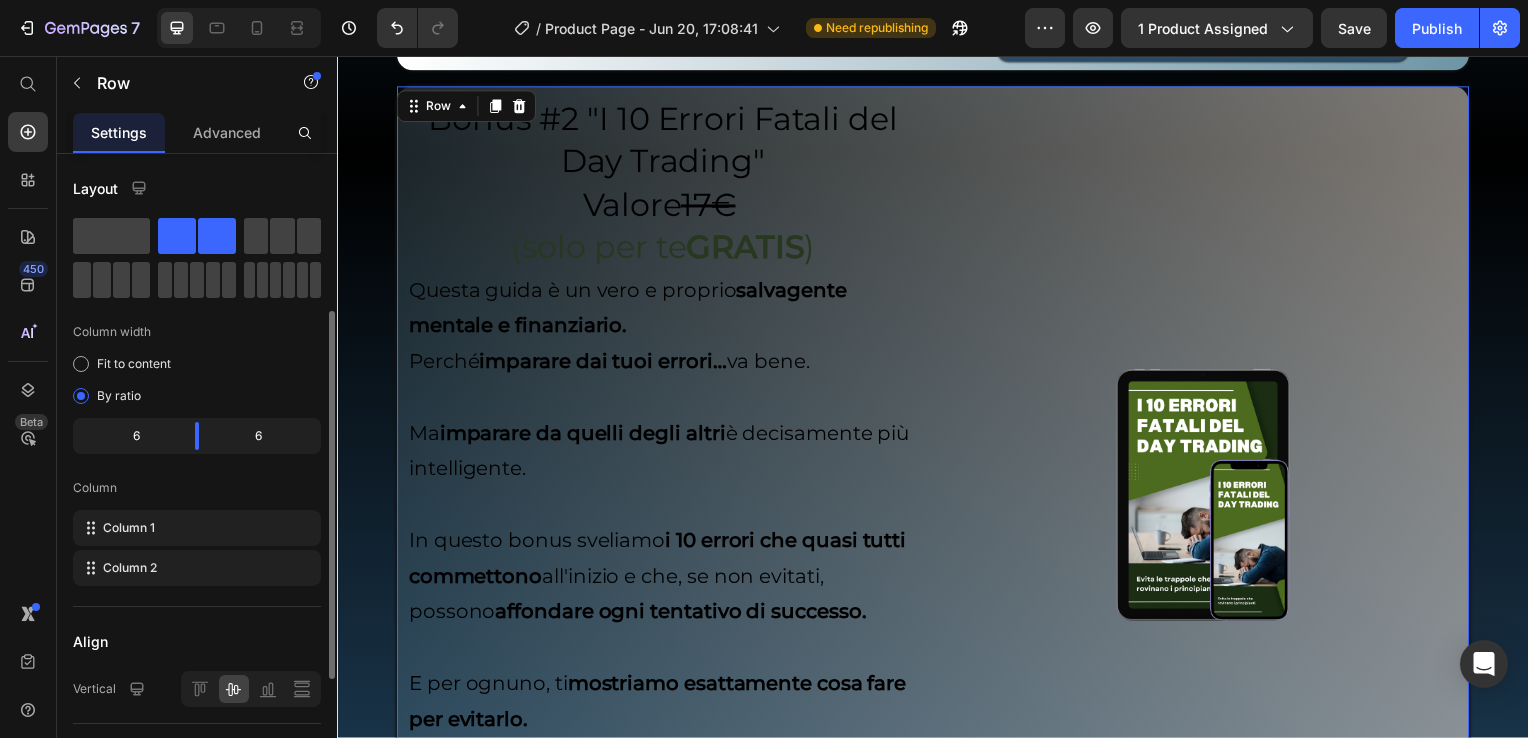scroll, scrollTop: 477, scrollLeft: 0, axis: vertical 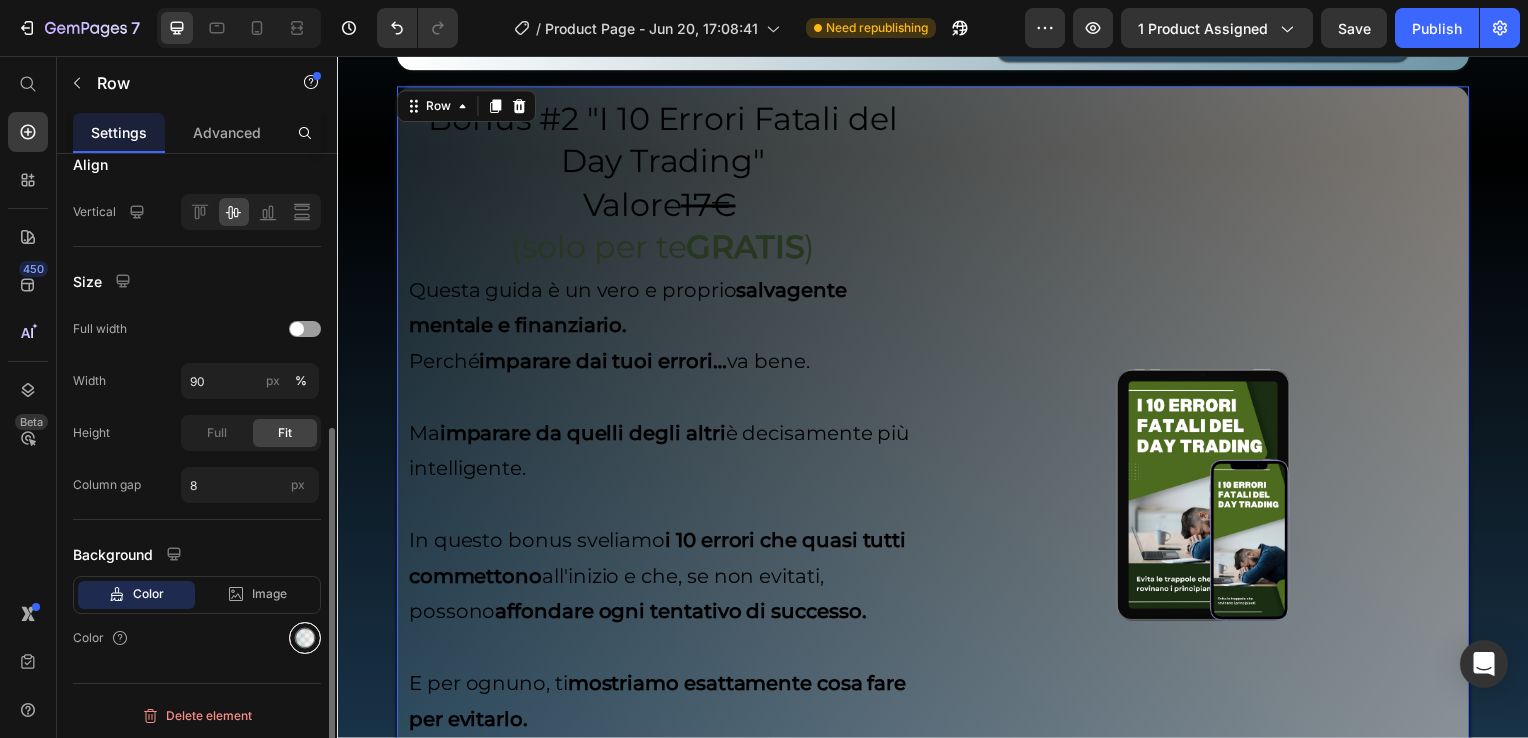 click at bounding box center [305, 638] 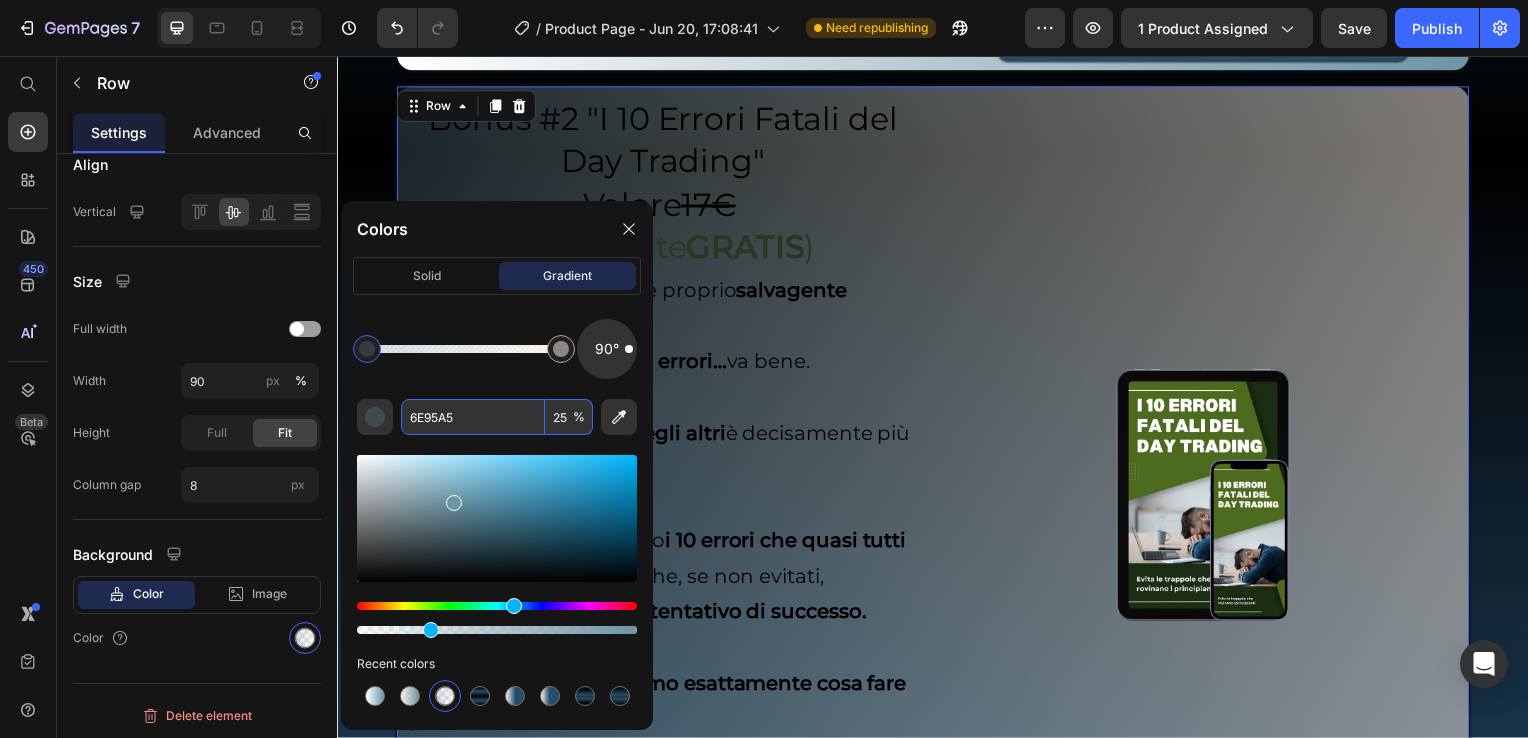 click on "25" at bounding box center (569, 417) 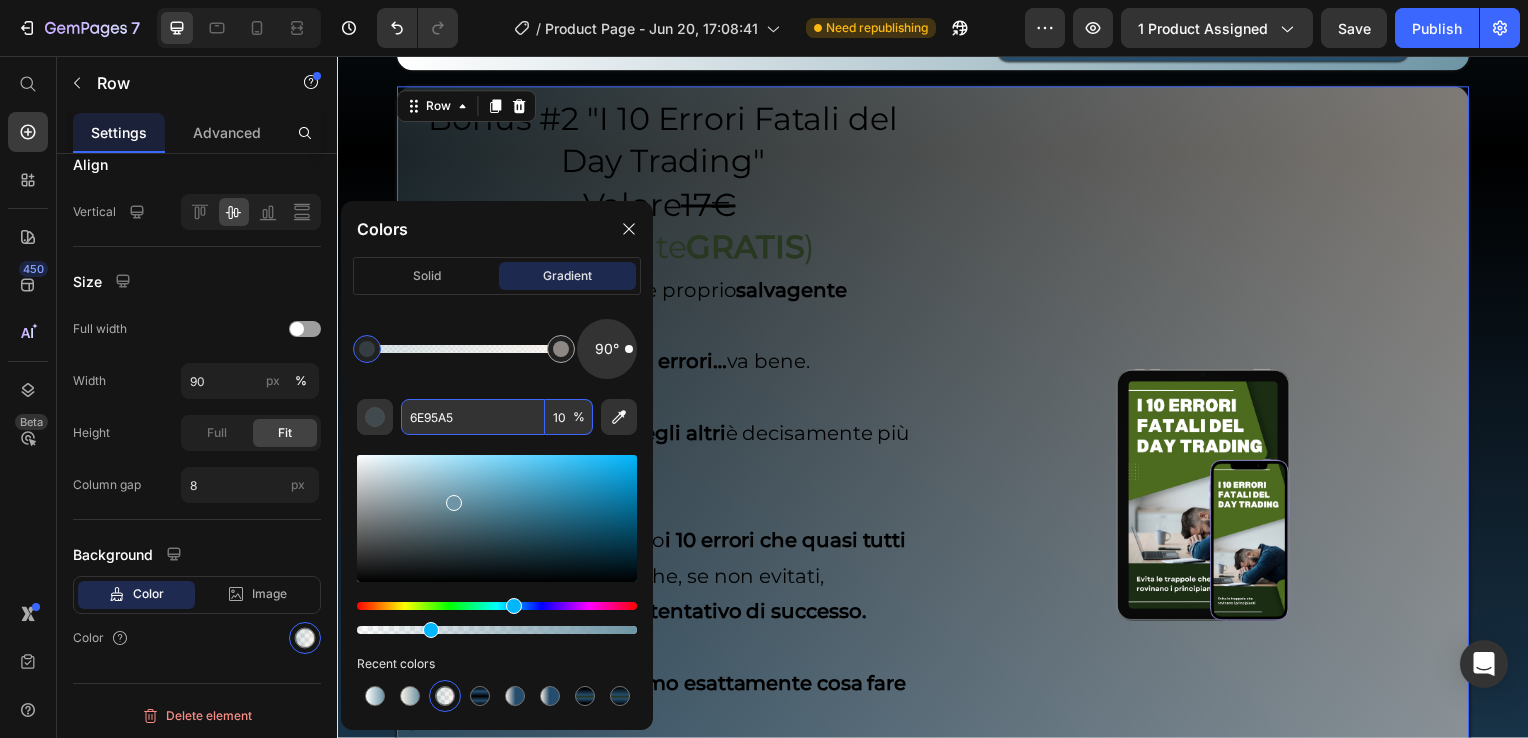type on "100" 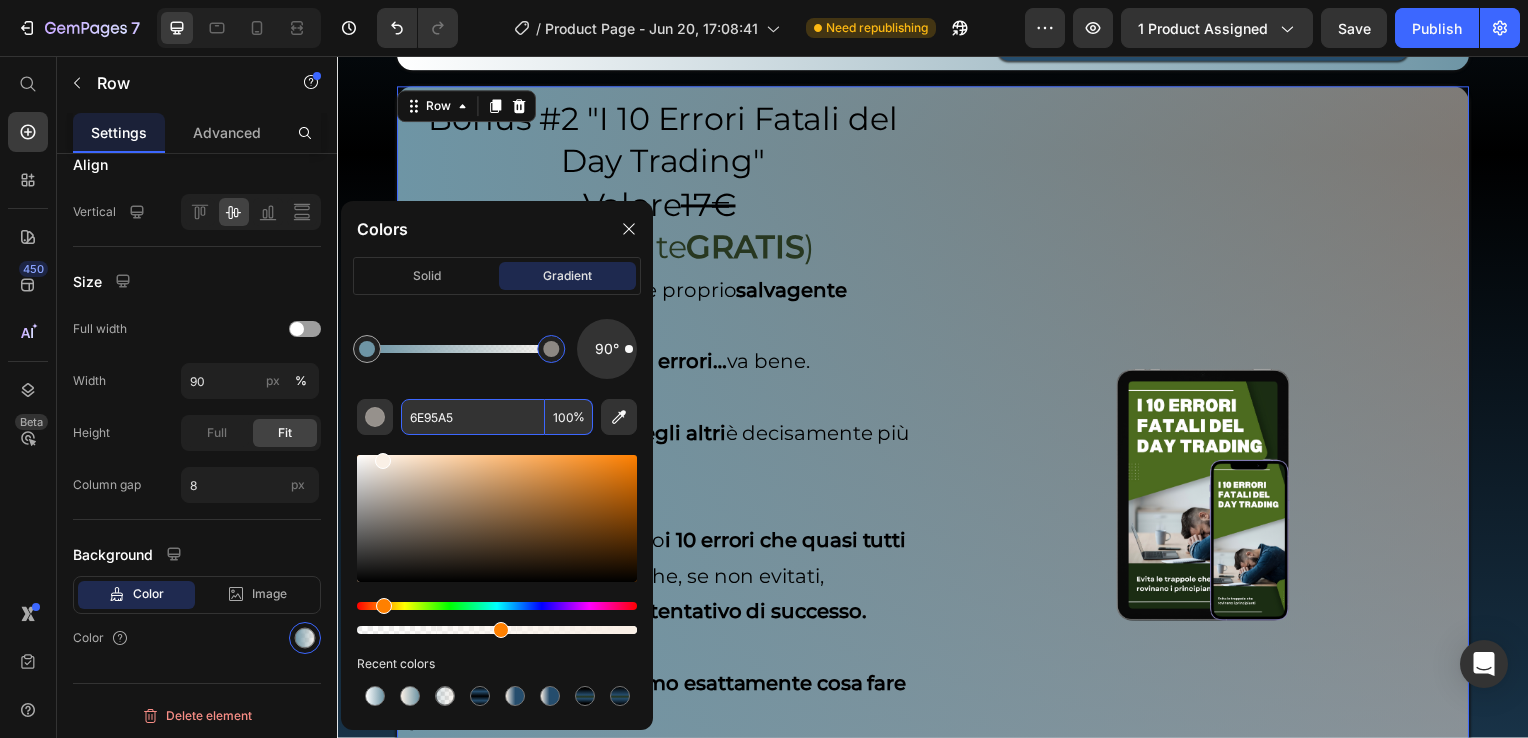 type on "FAF0E6" 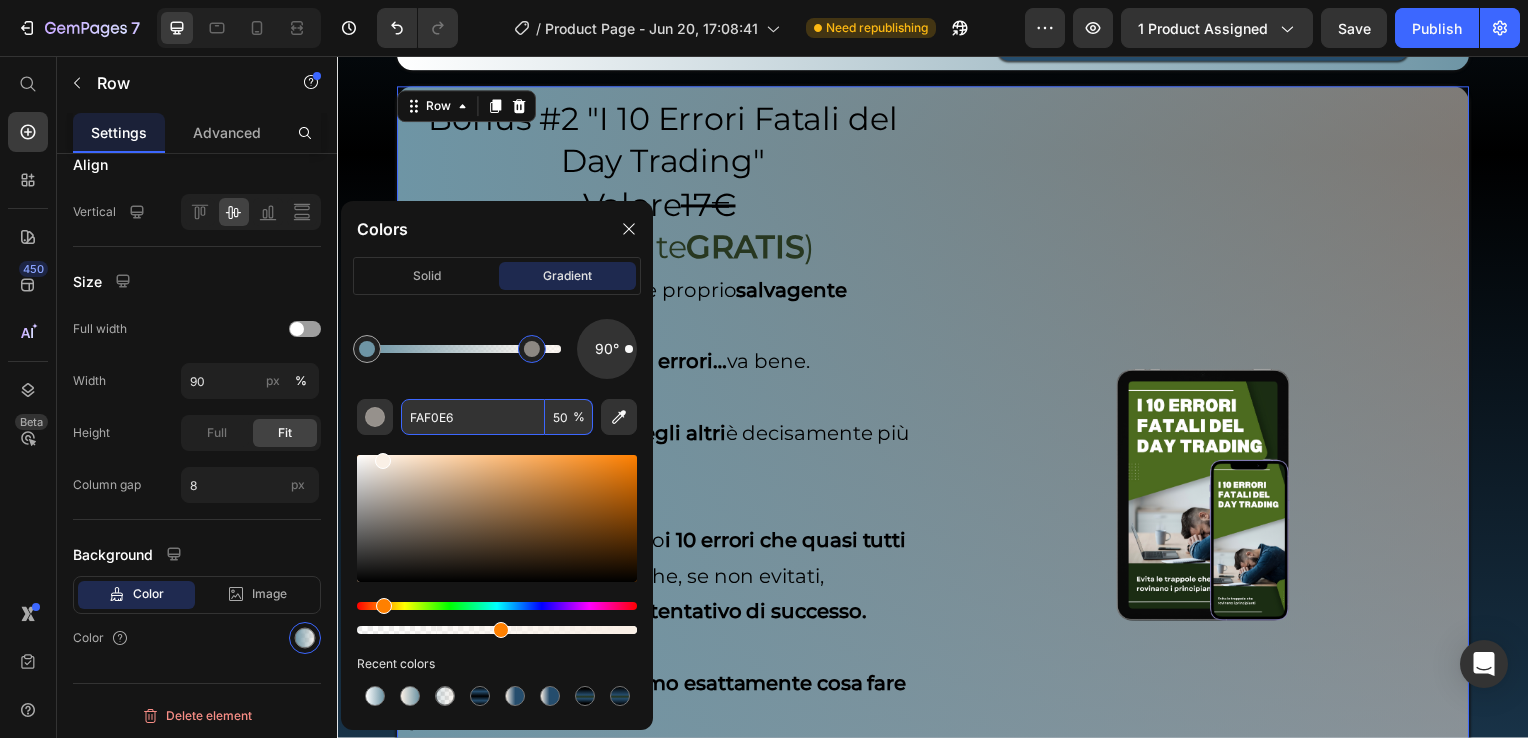 drag, startPoint x: 553, startPoint y: 352, endPoint x: 595, endPoint y: 399, distance: 63.03174 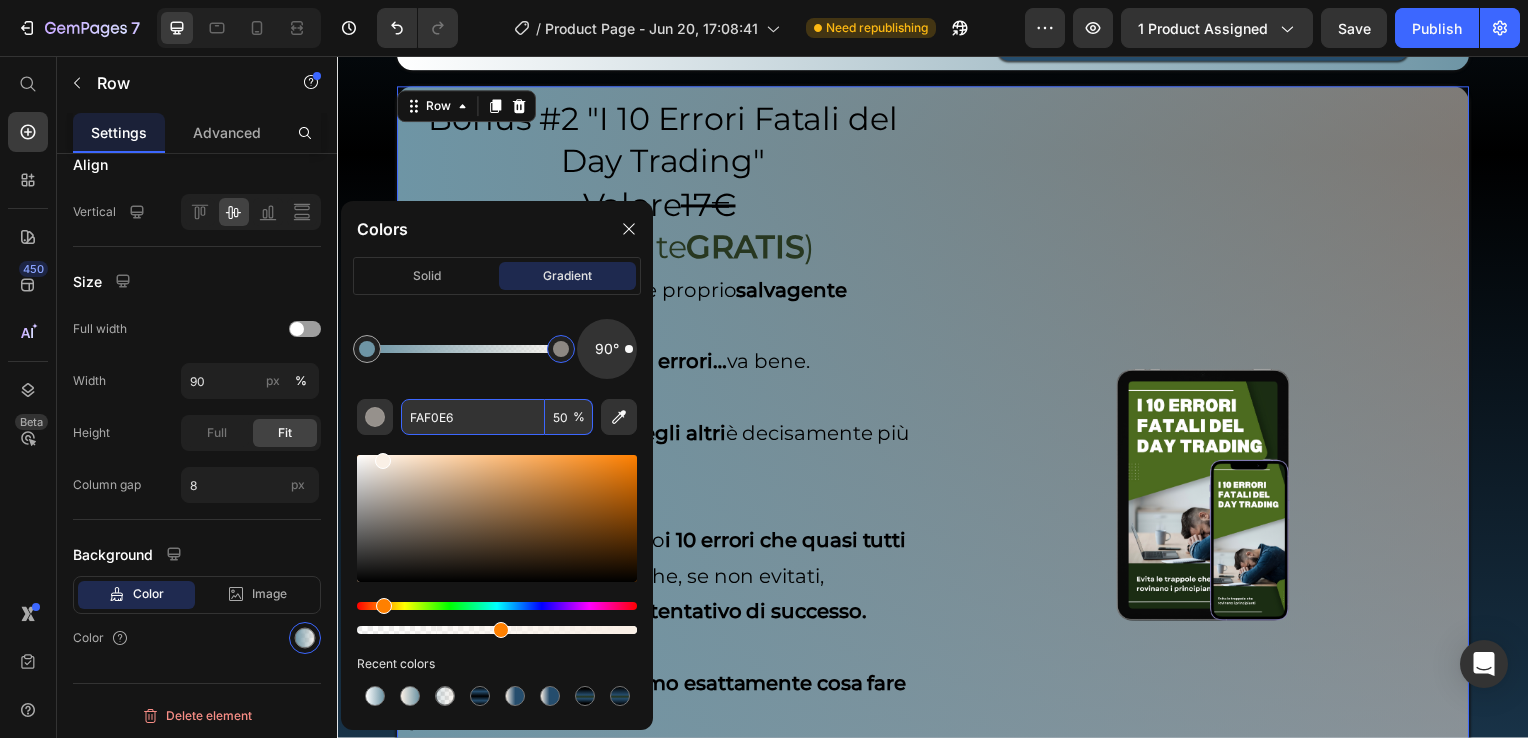 drag, startPoint x: 570, startPoint y: 419, endPoint x: 545, endPoint y: 429, distance: 26.925823 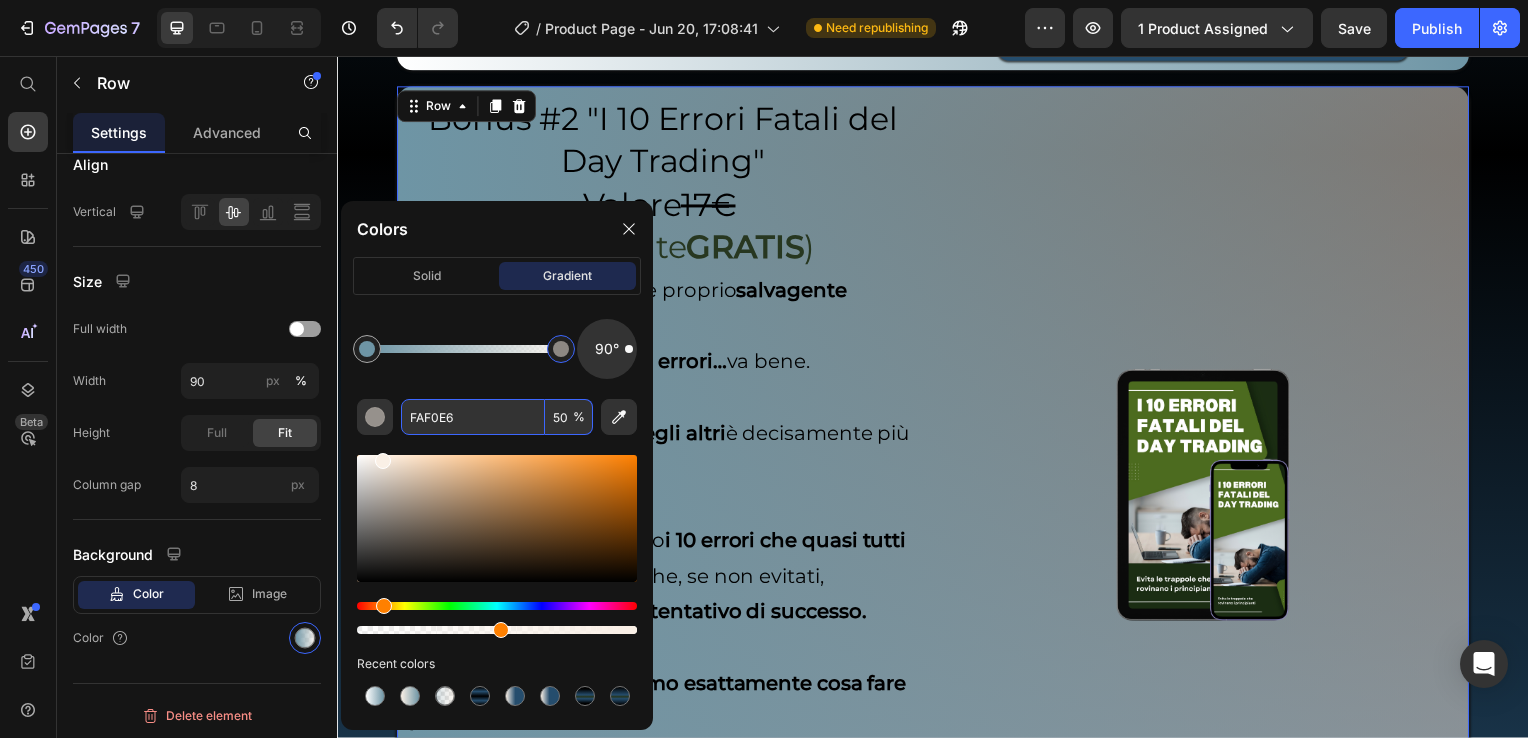 click on "50" at bounding box center (569, 417) 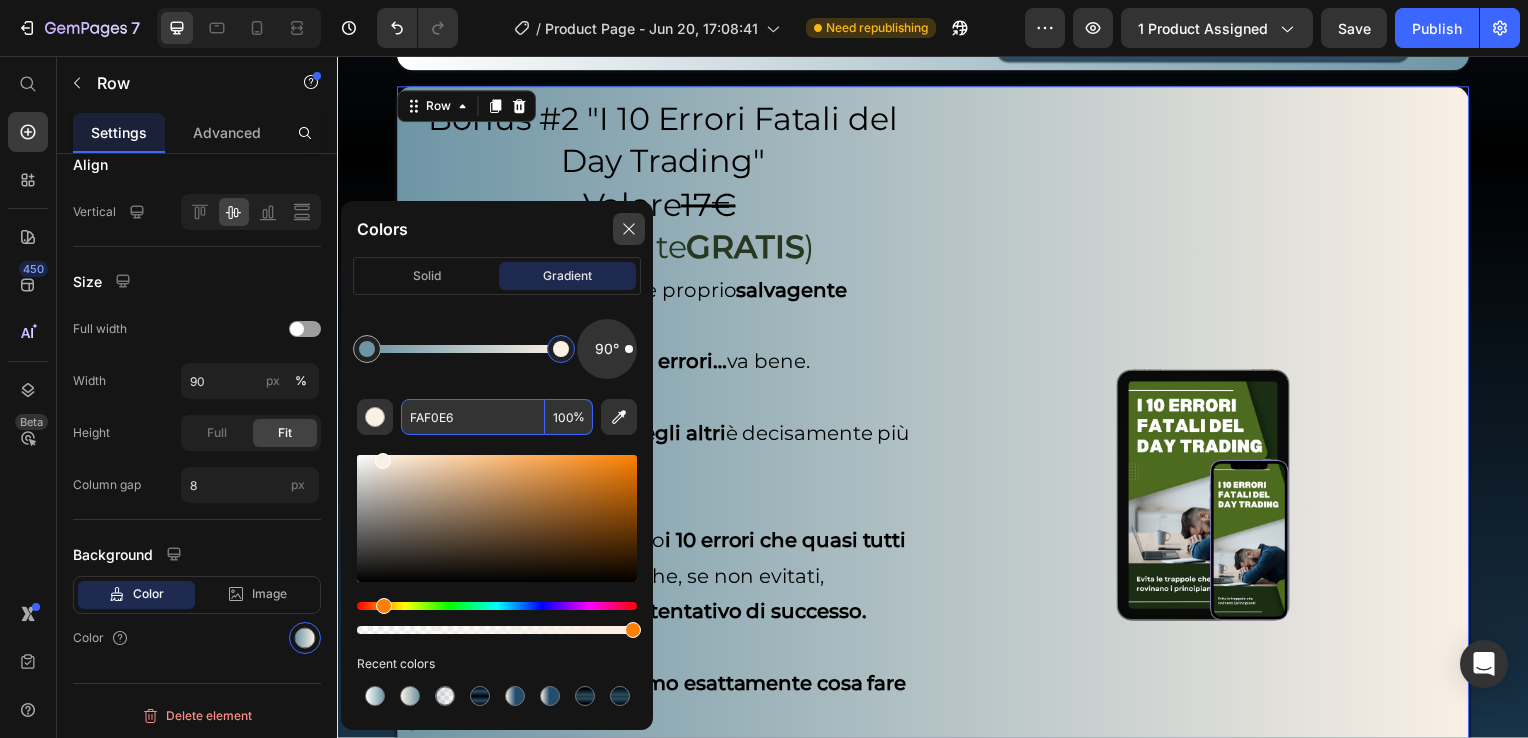 type on "100" 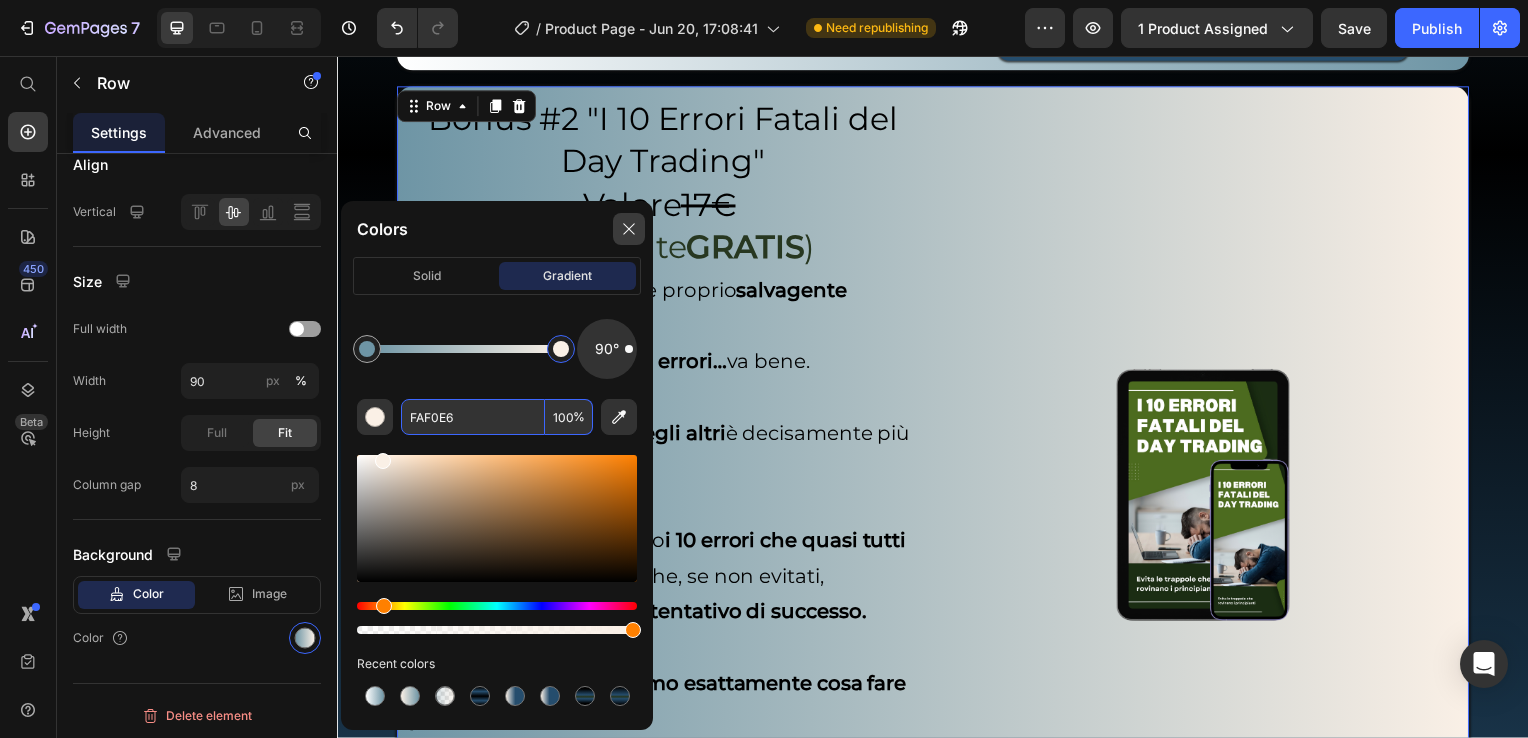 click 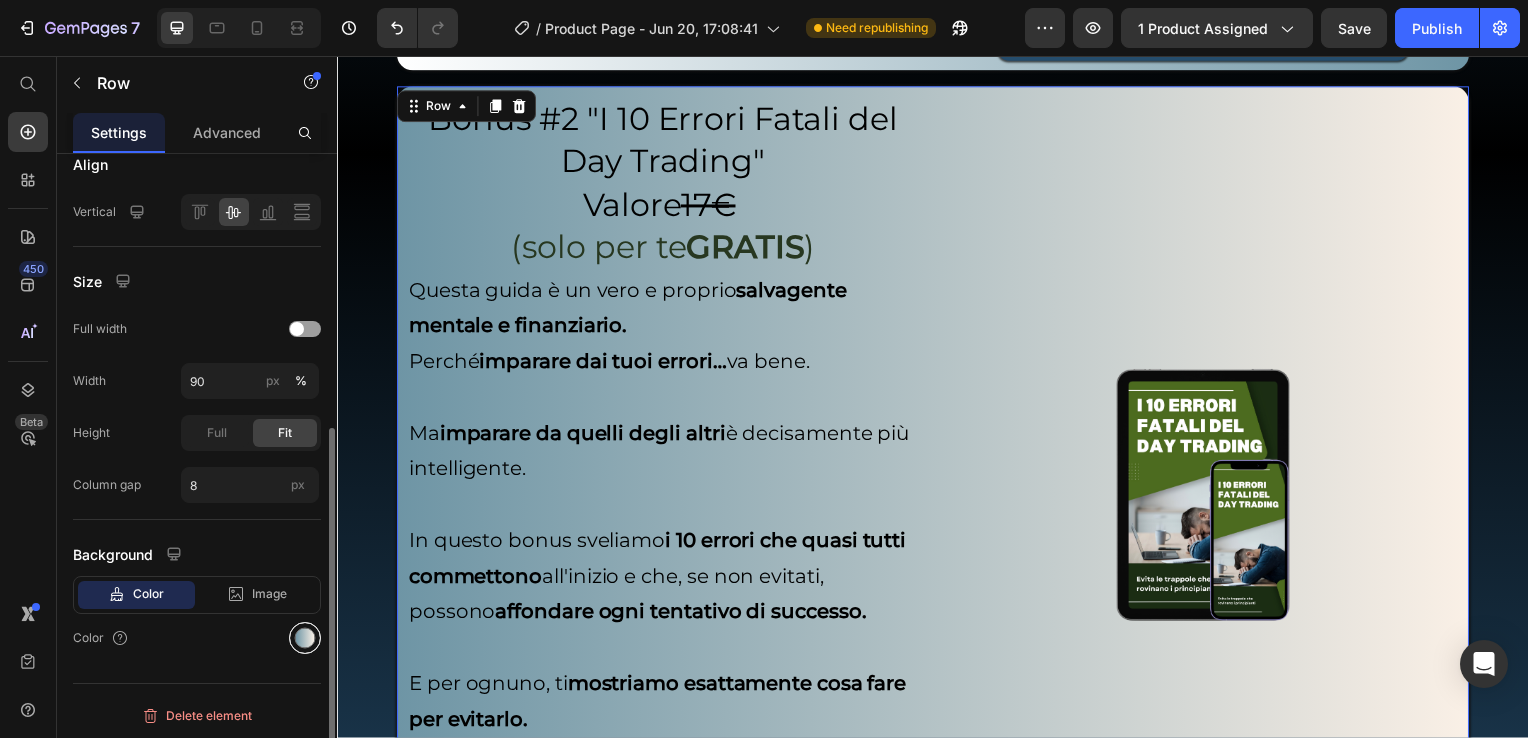 click at bounding box center [305, 638] 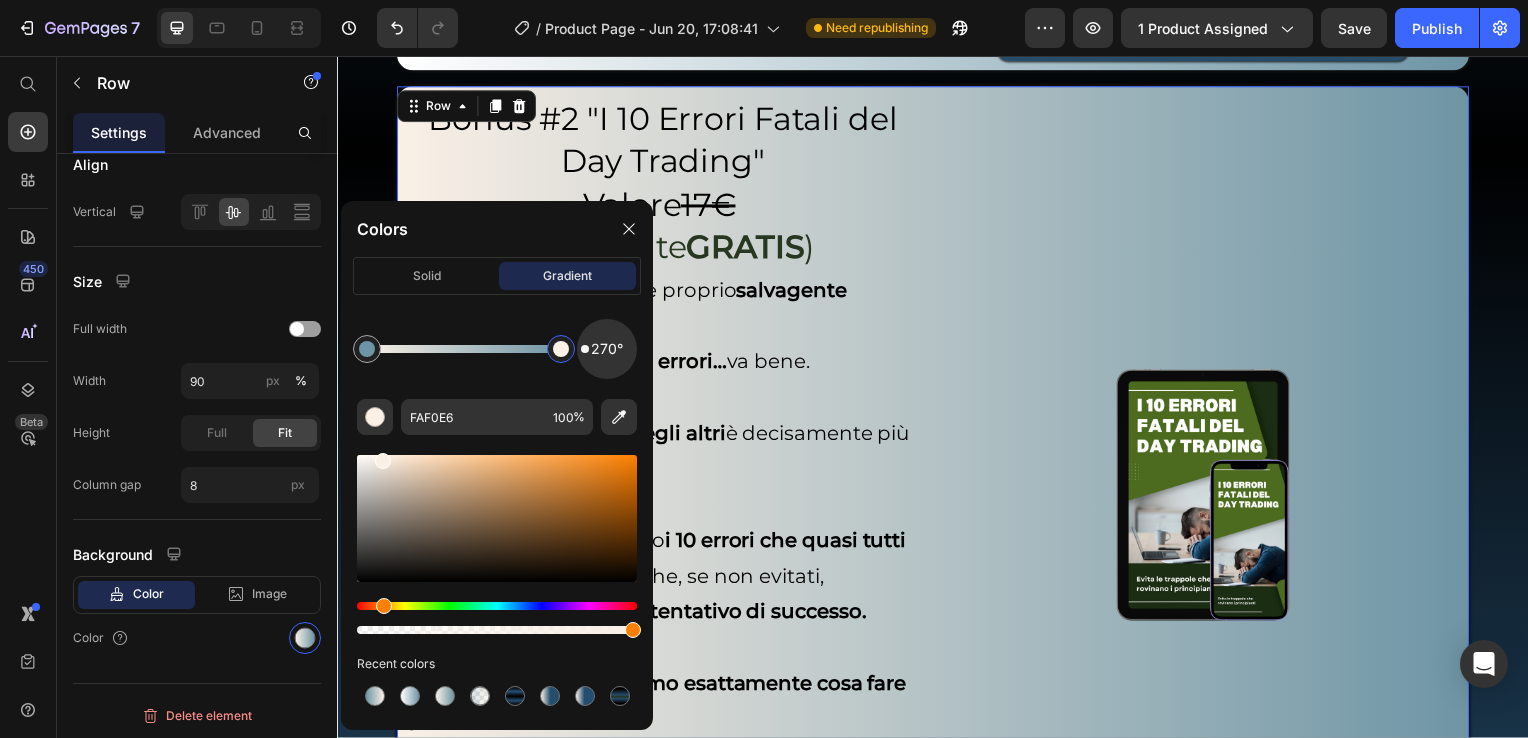 drag, startPoint x: 631, startPoint y: 356, endPoint x: 569, endPoint y: 348, distance: 62.514 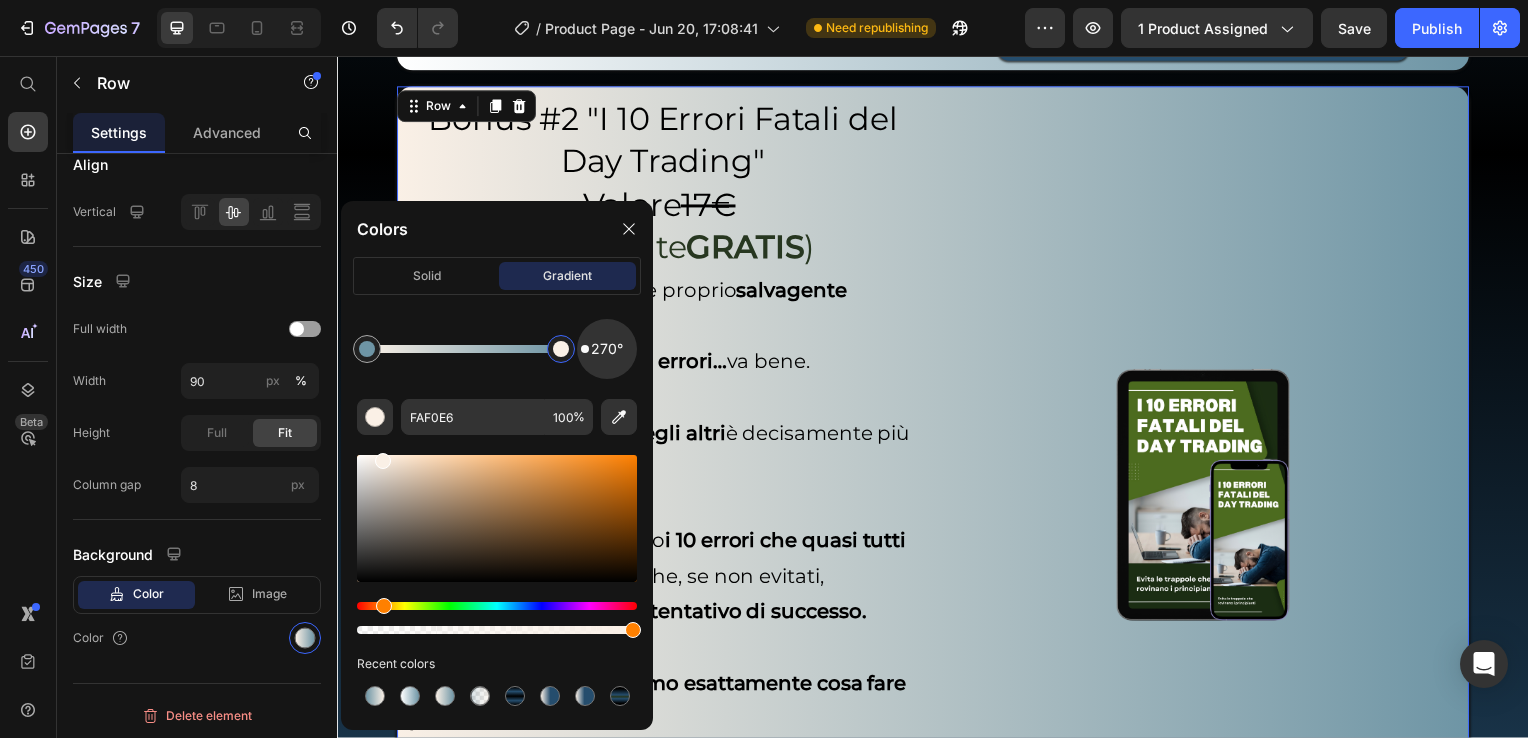 click on "270°" 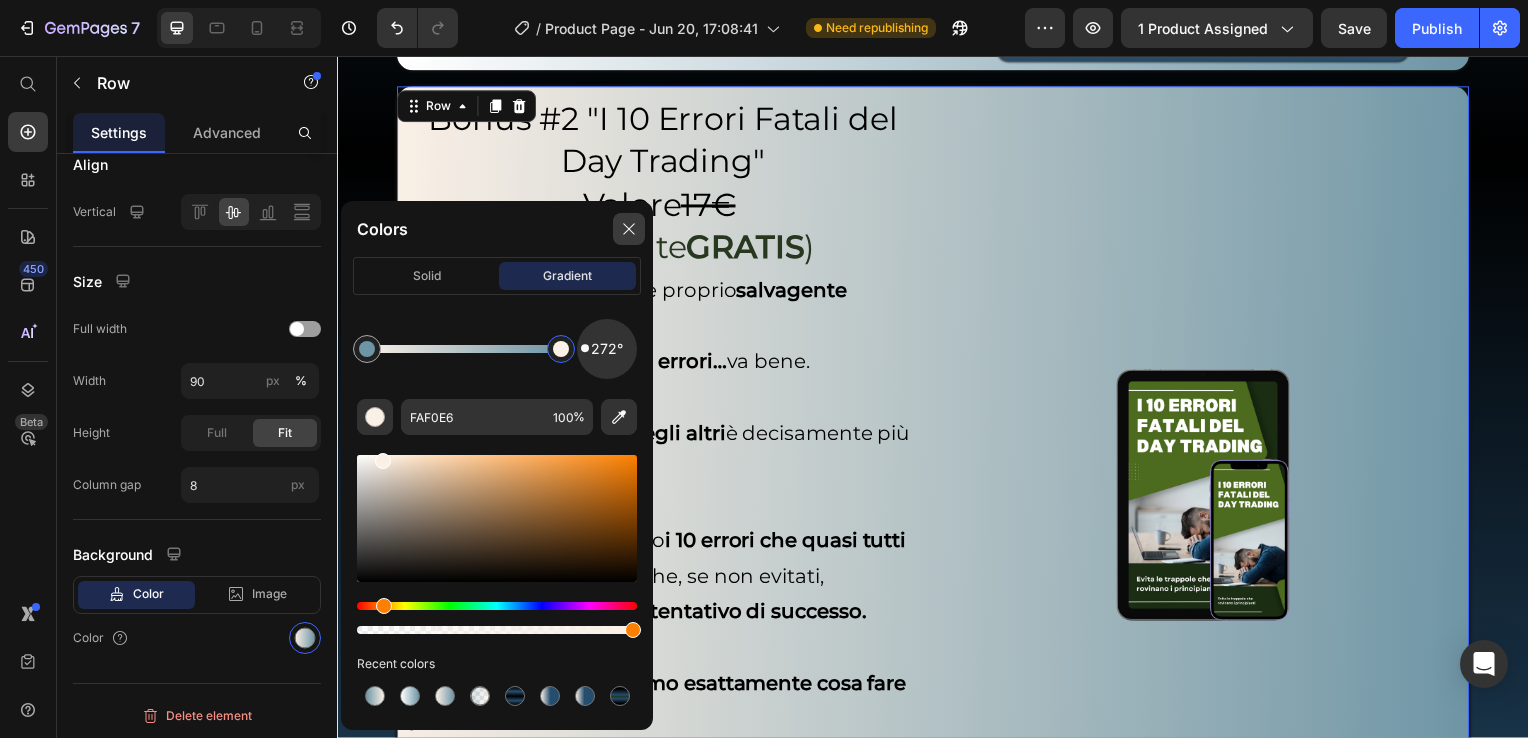 click 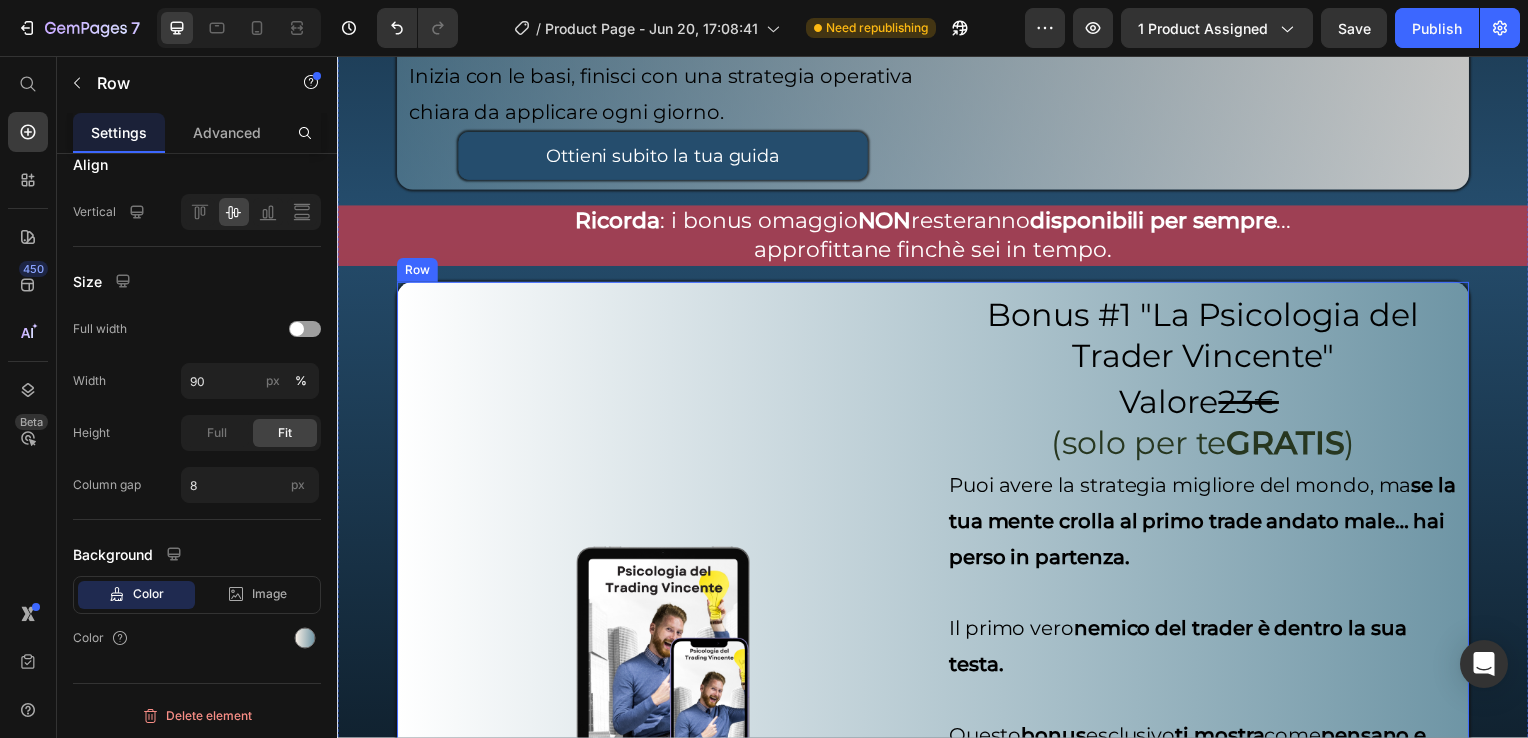 scroll, scrollTop: 6413, scrollLeft: 0, axis: vertical 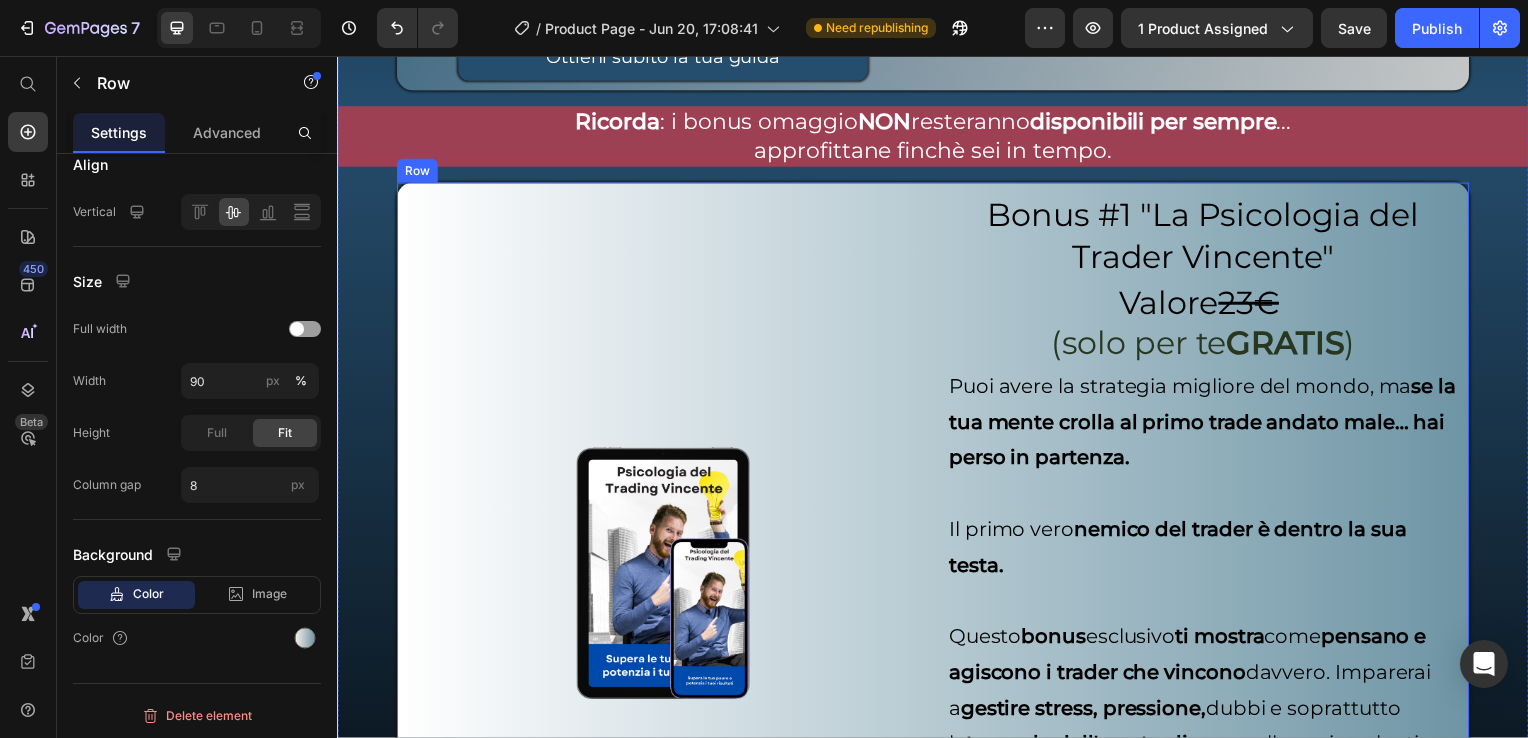 click on "Image" at bounding box center (665, 577) 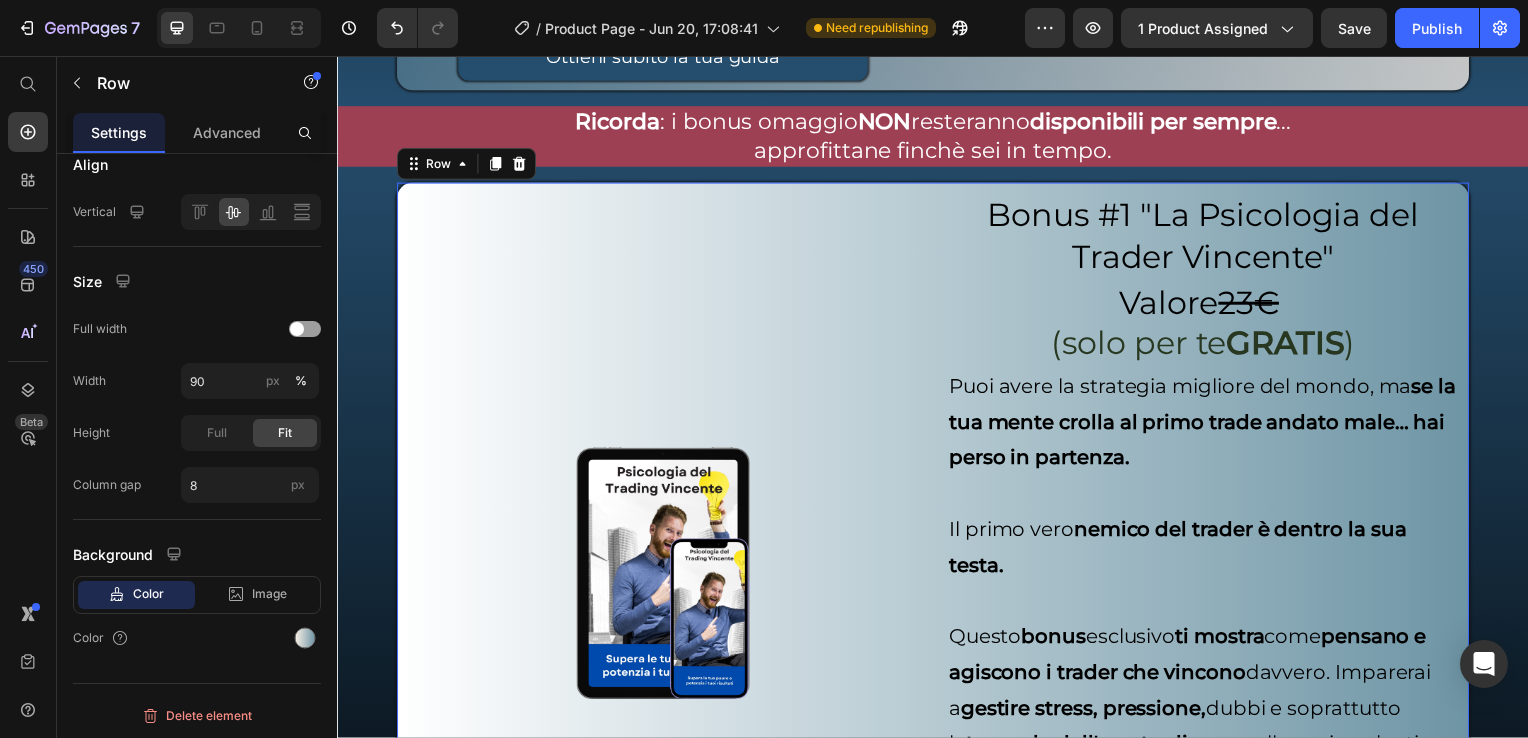 scroll, scrollTop: 476, scrollLeft: 0, axis: vertical 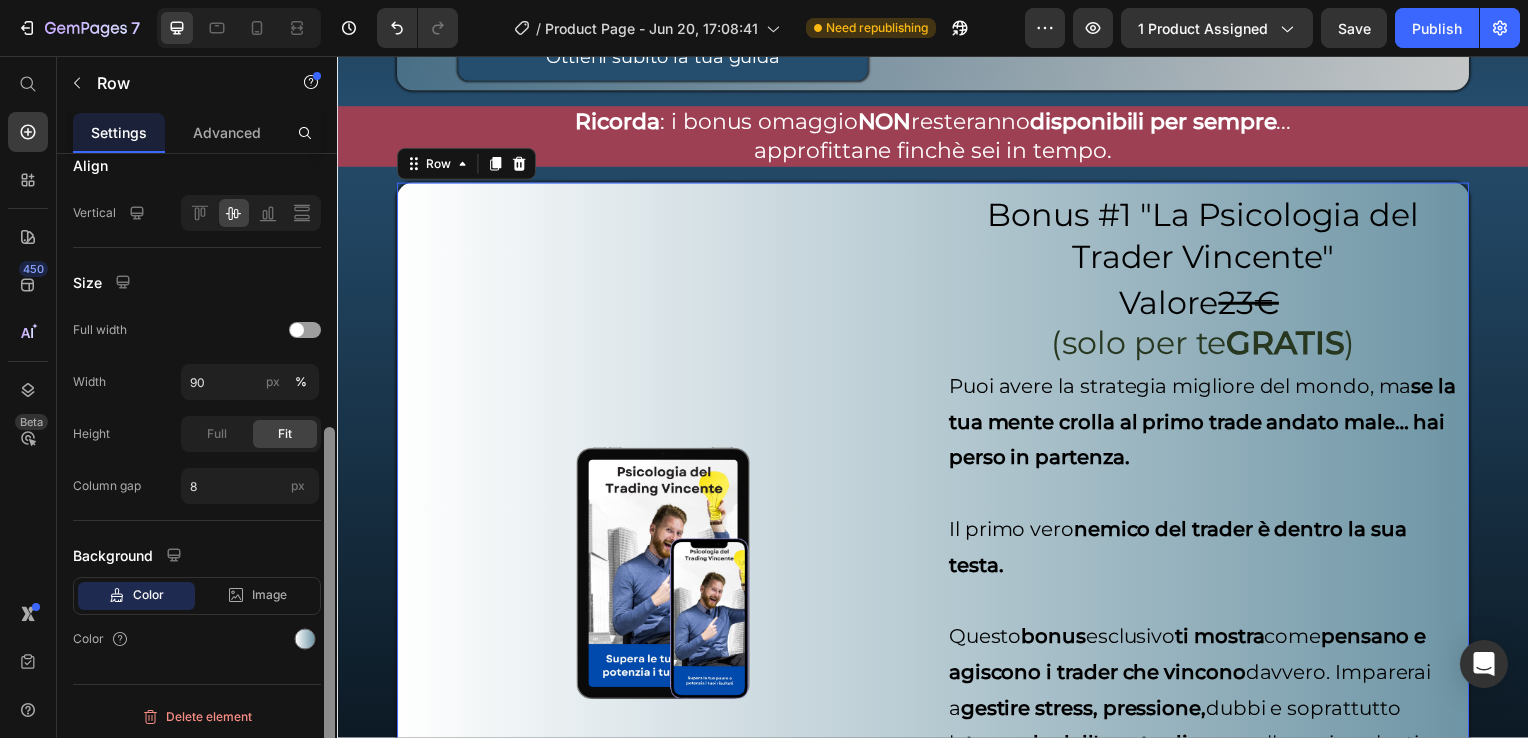 drag, startPoint x: 305, startPoint y: 632, endPoint x: 325, endPoint y: 621, distance: 22.825424 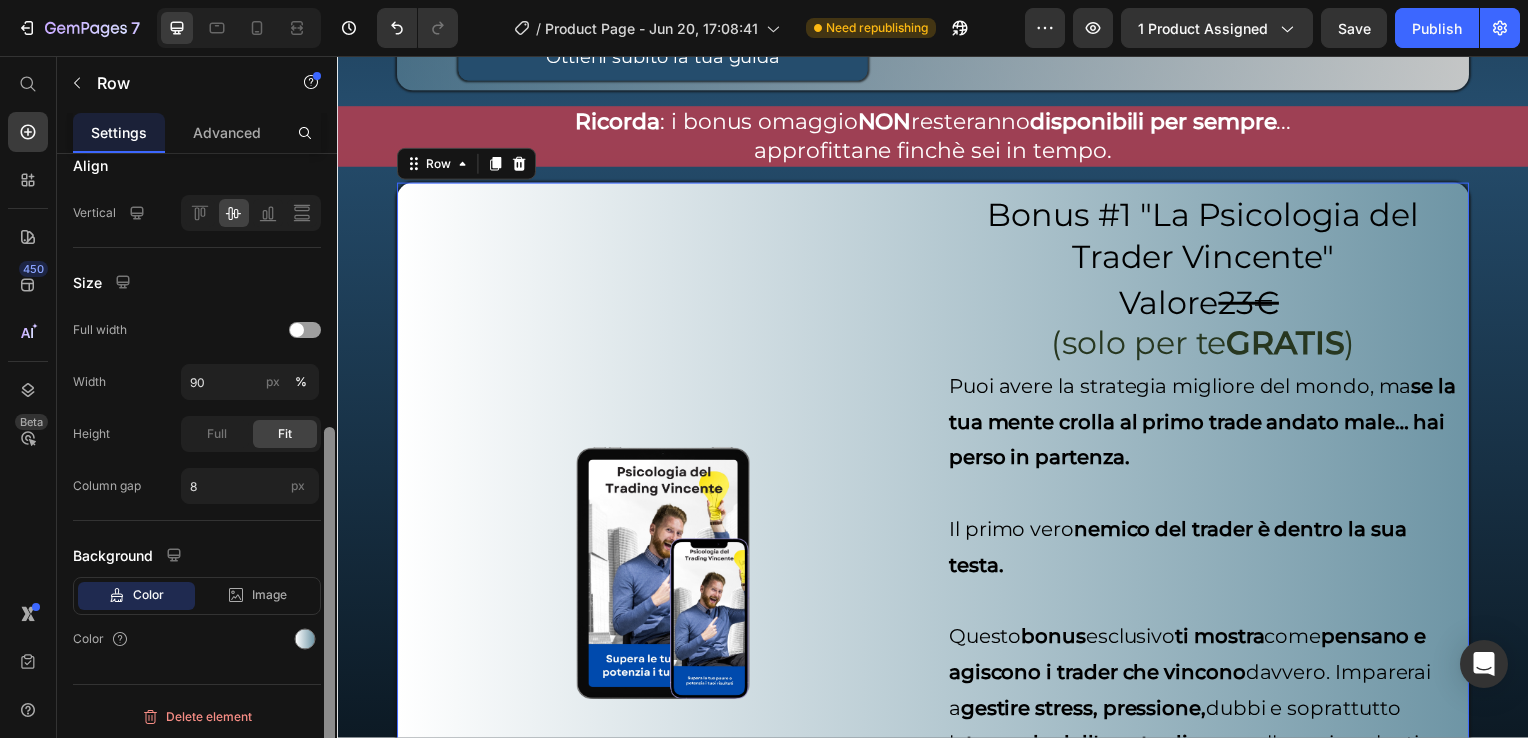 click at bounding box center (305, 639) 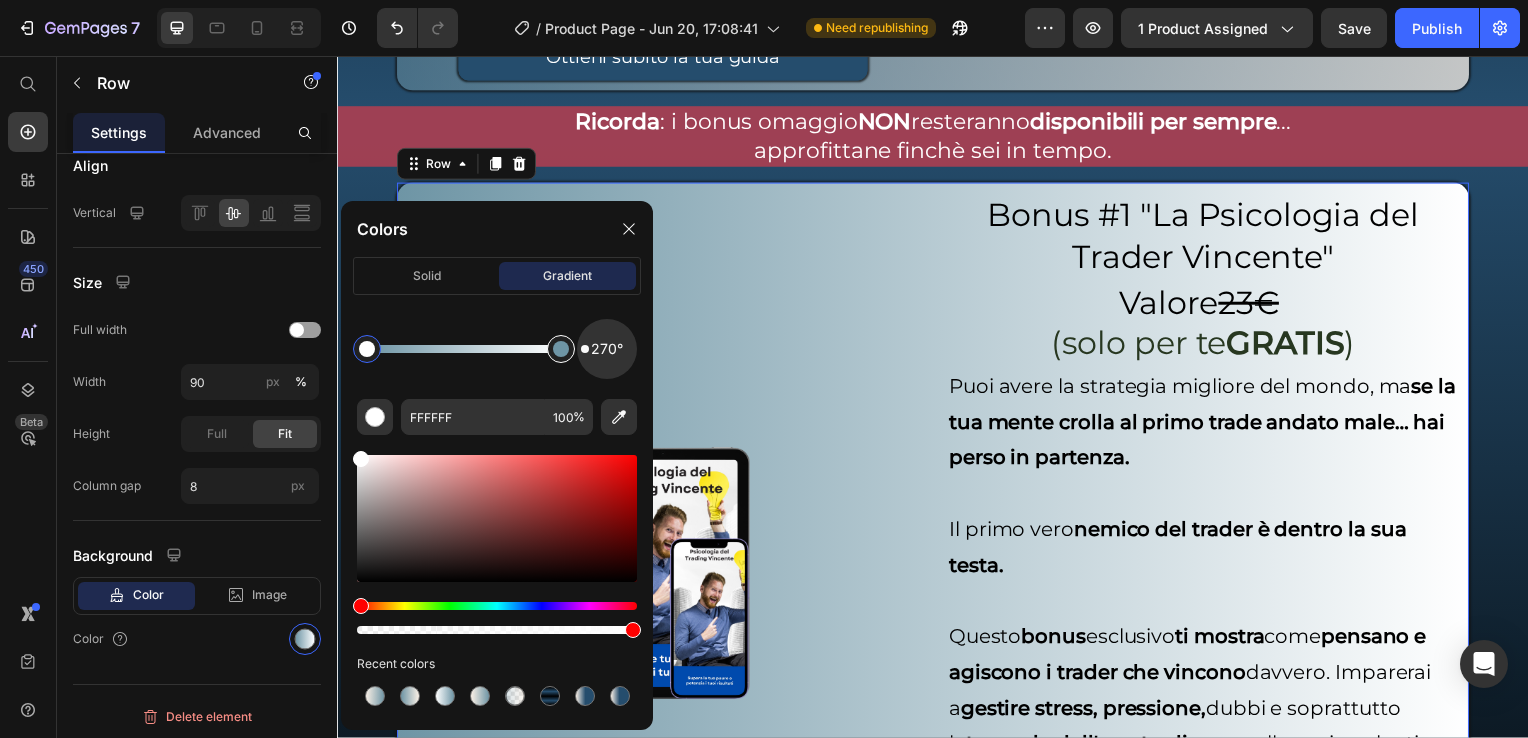 drag, startPoint x: 628, startPoint y: 350, endPoint x: 560, endPoint y: 349, distance: 68.007355 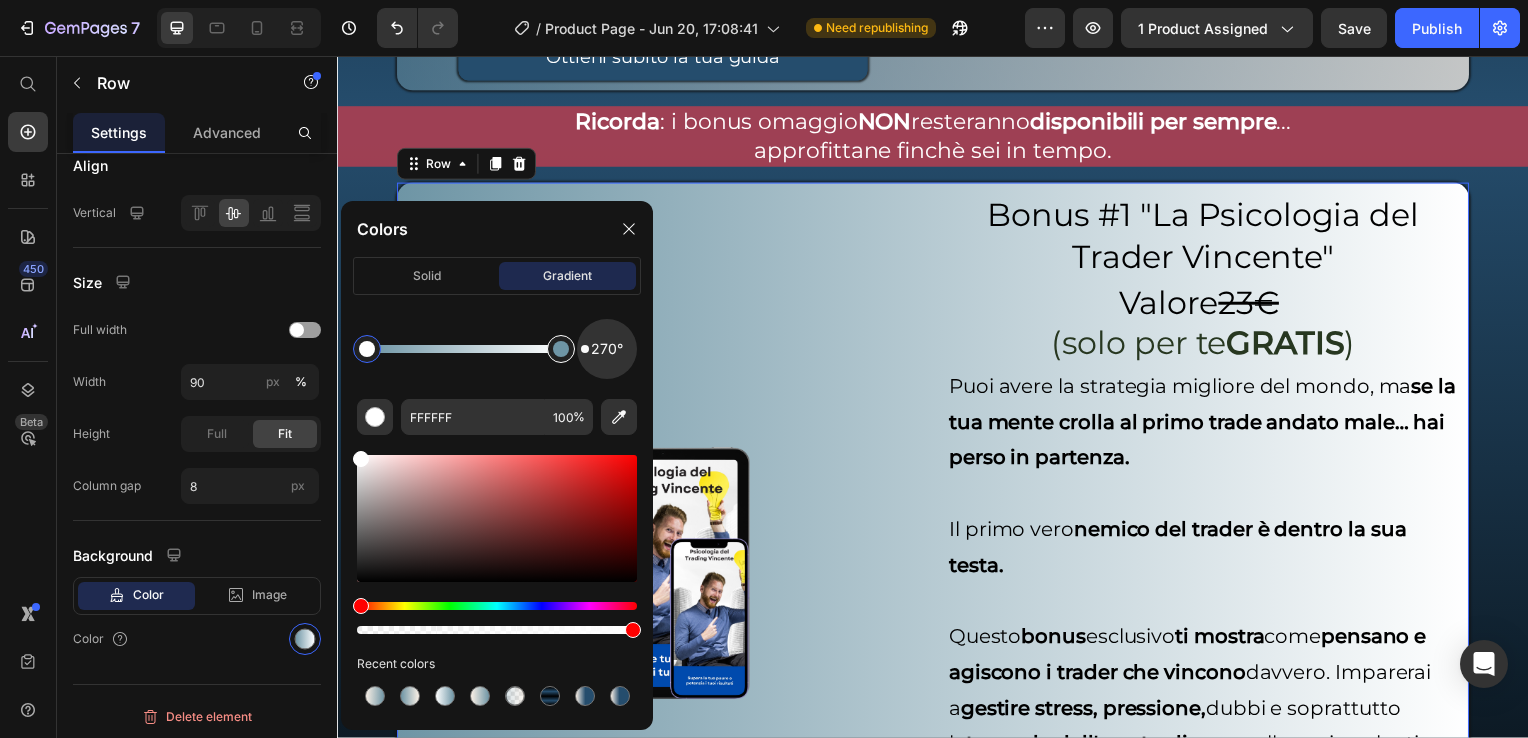 click on "270°" 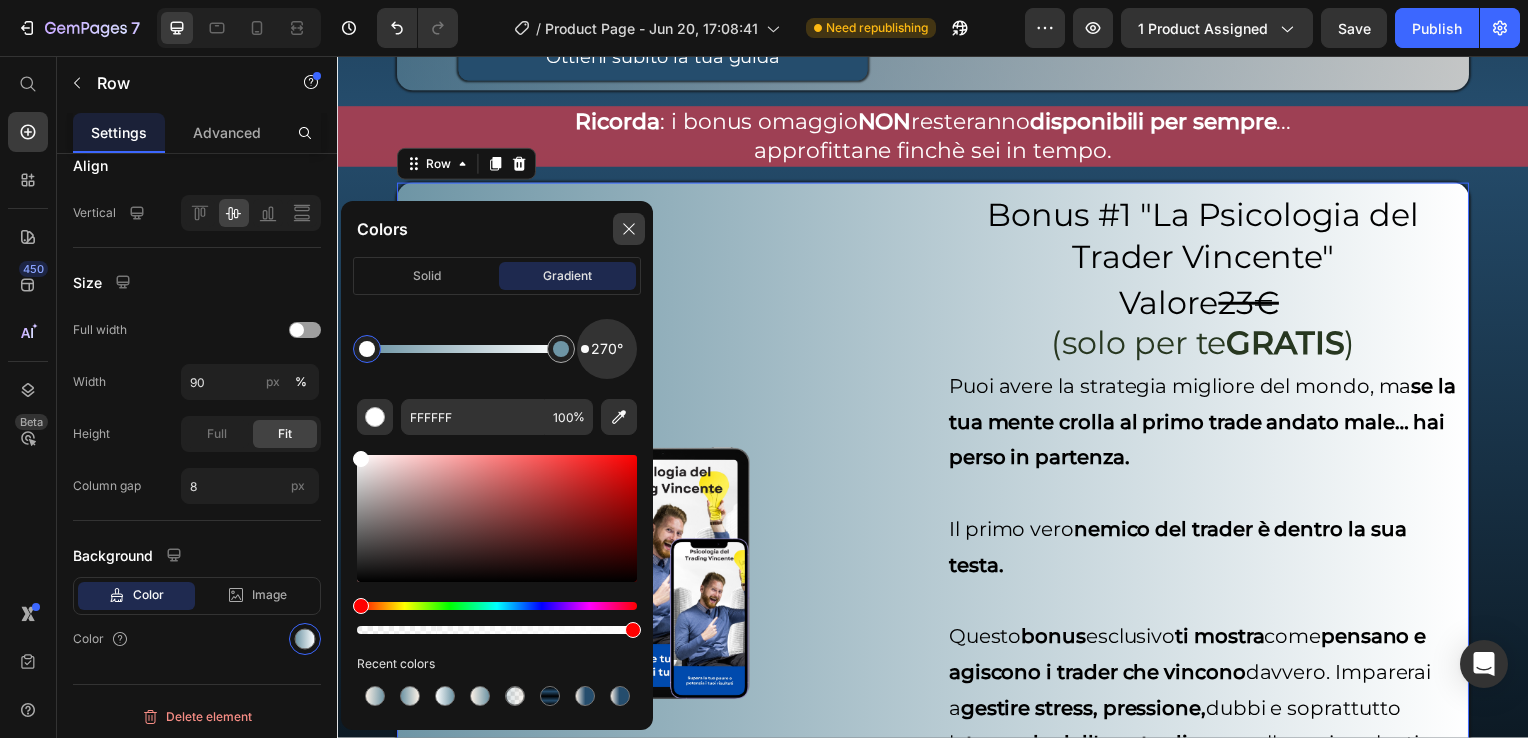 click 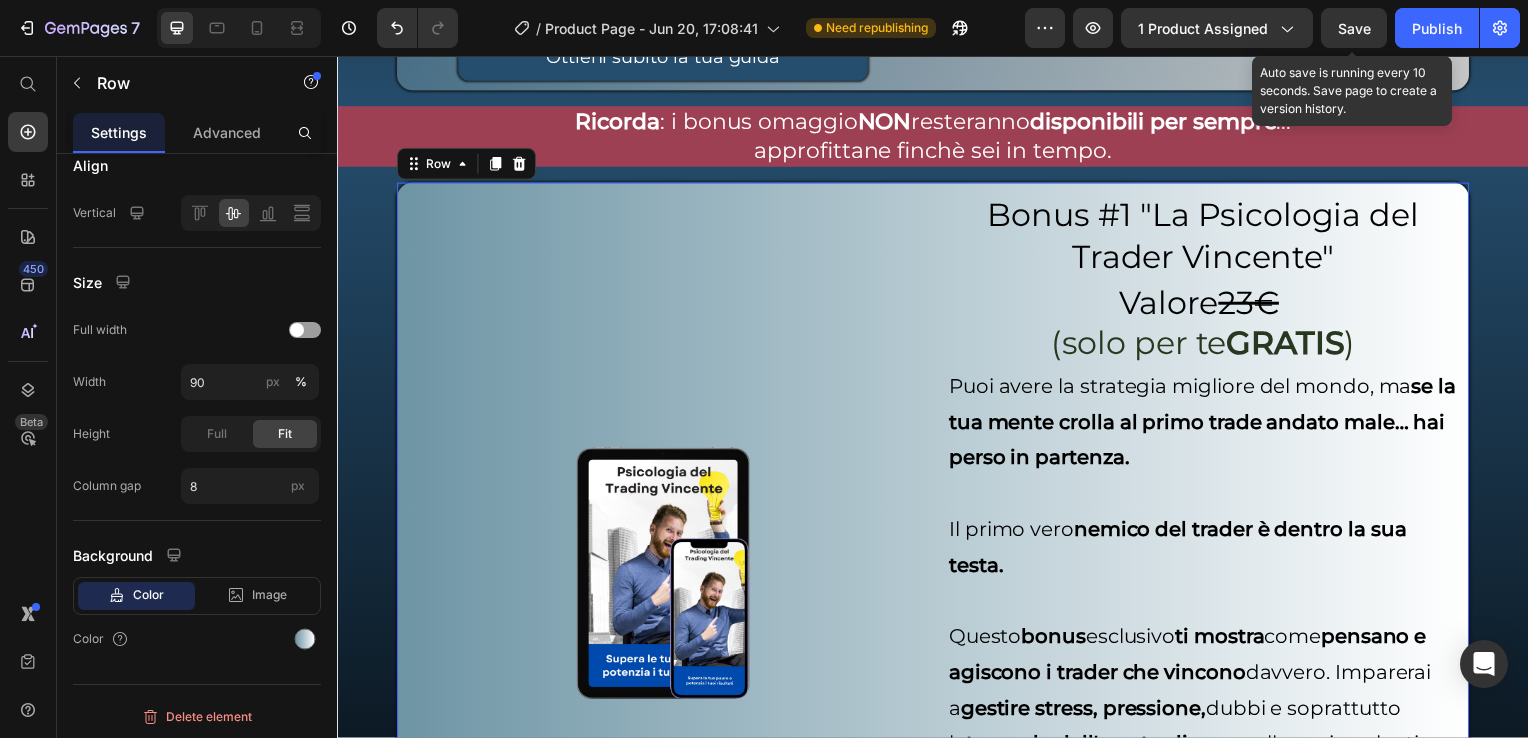 click on "Save" at bounding box center [1354, 28] 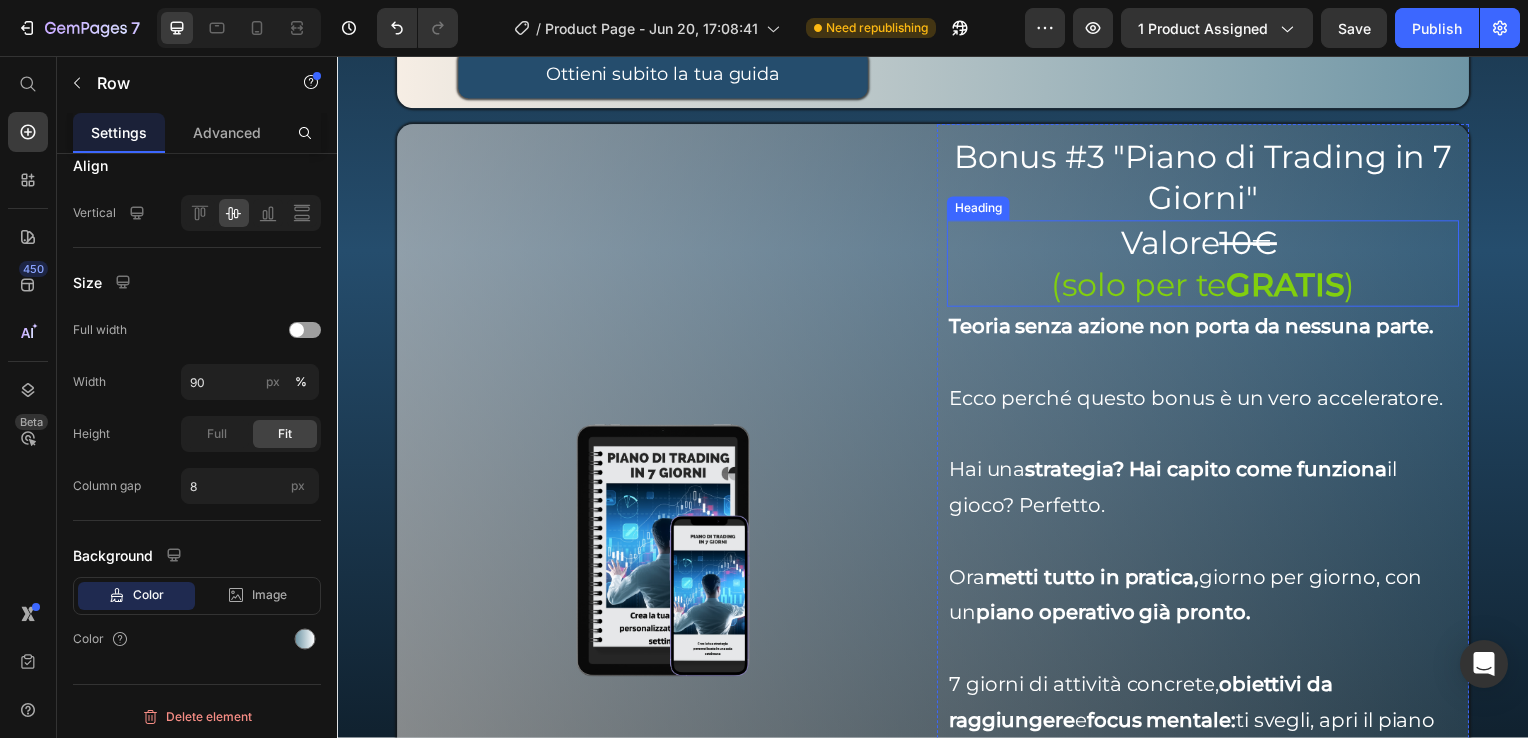 scroll, scrollTop: 8113, scrollLeft: 0, axis: vertical 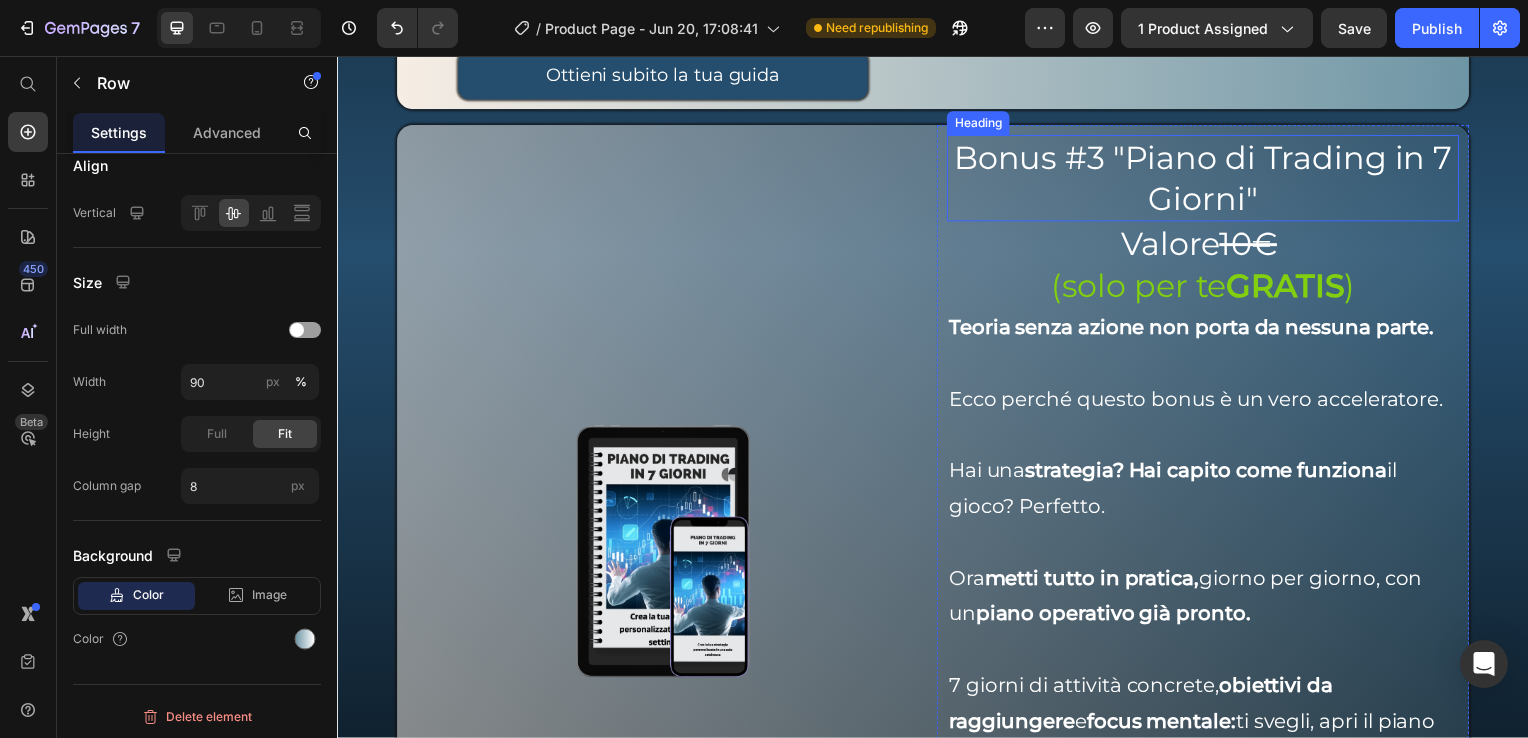 click on "Bonus #3 "Piano di Trading in 7 Giorni"" at bounding box center (1209, 179) 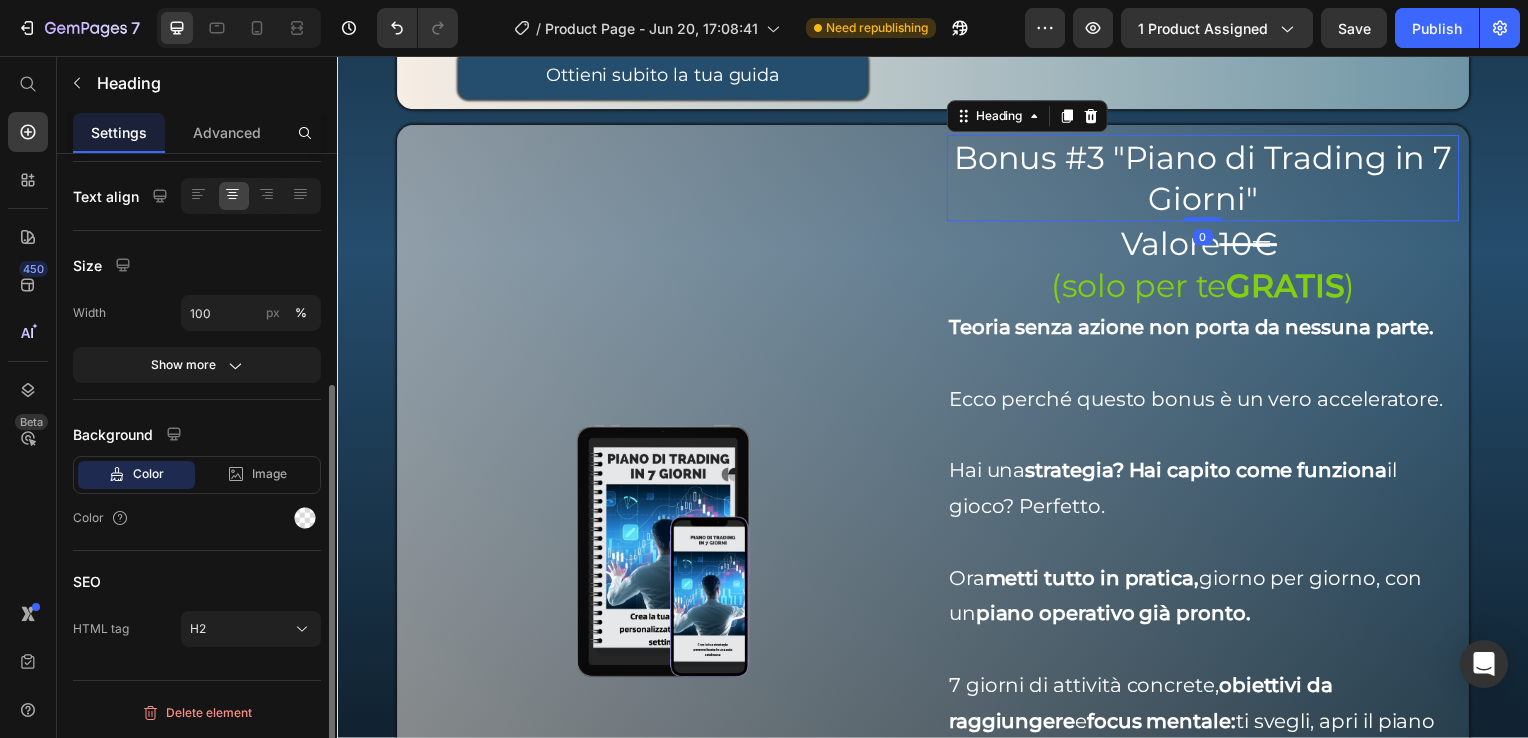 scroll, scrollTop: 0, scrollLeft: 0, axis: both 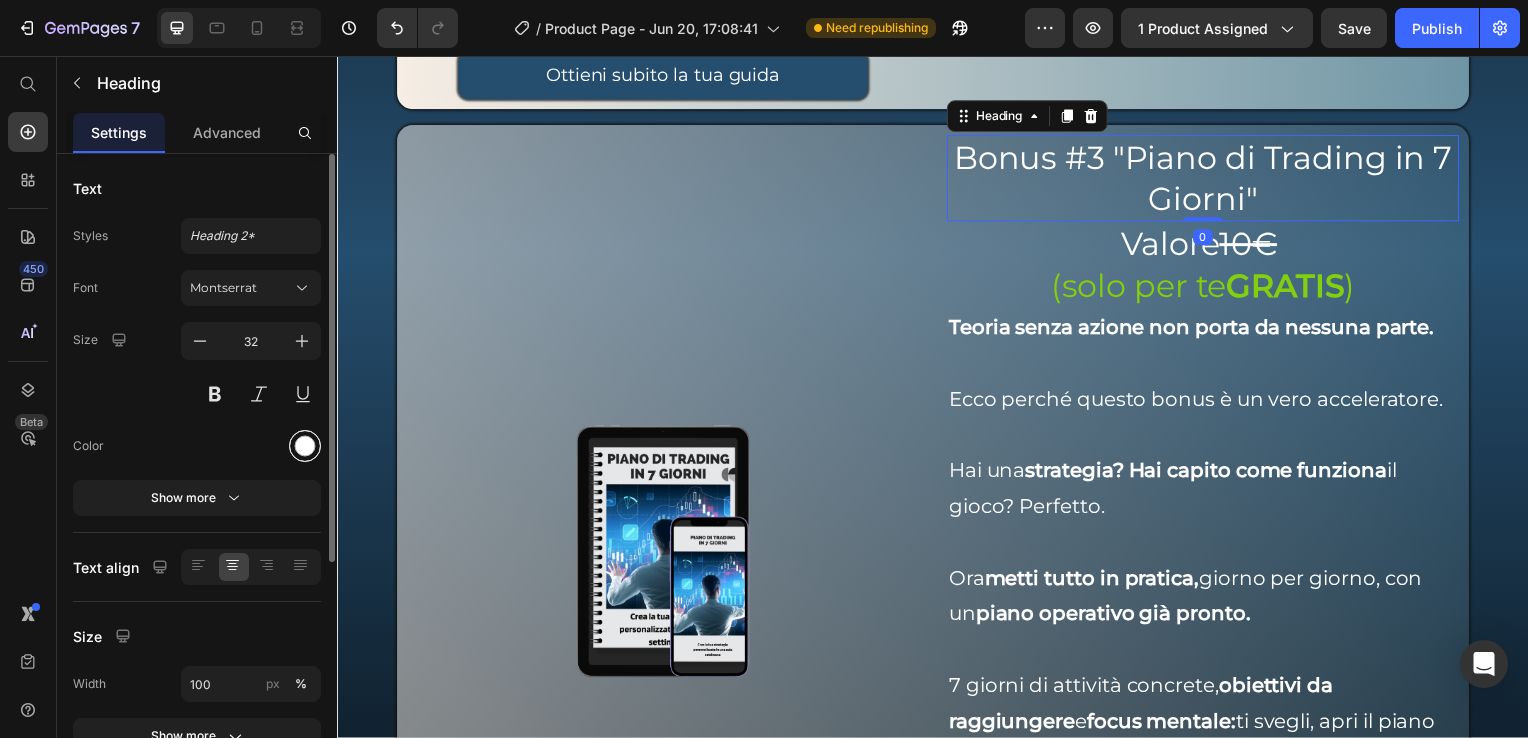 click at bounding box center [305, 446] 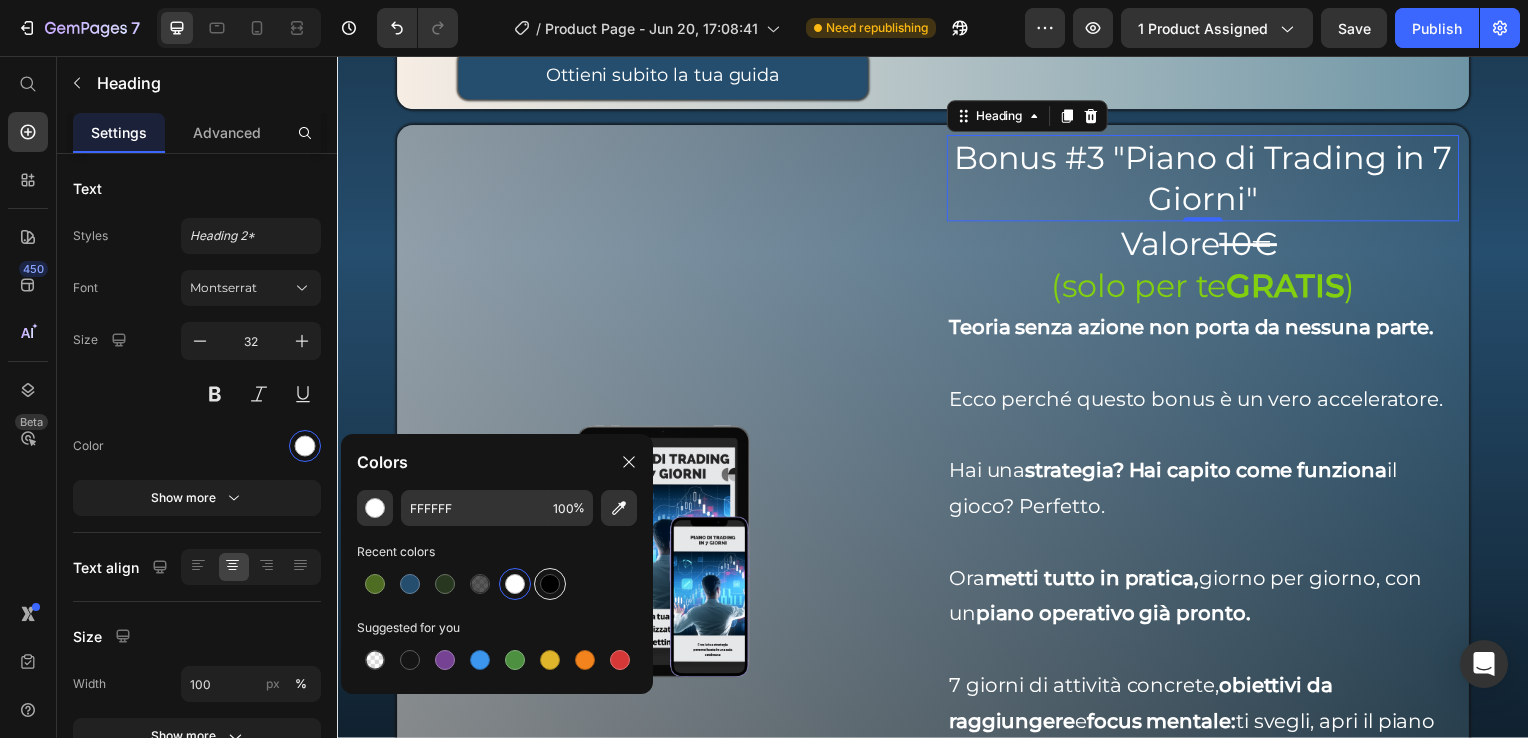 click at bounding box center (550, 584) 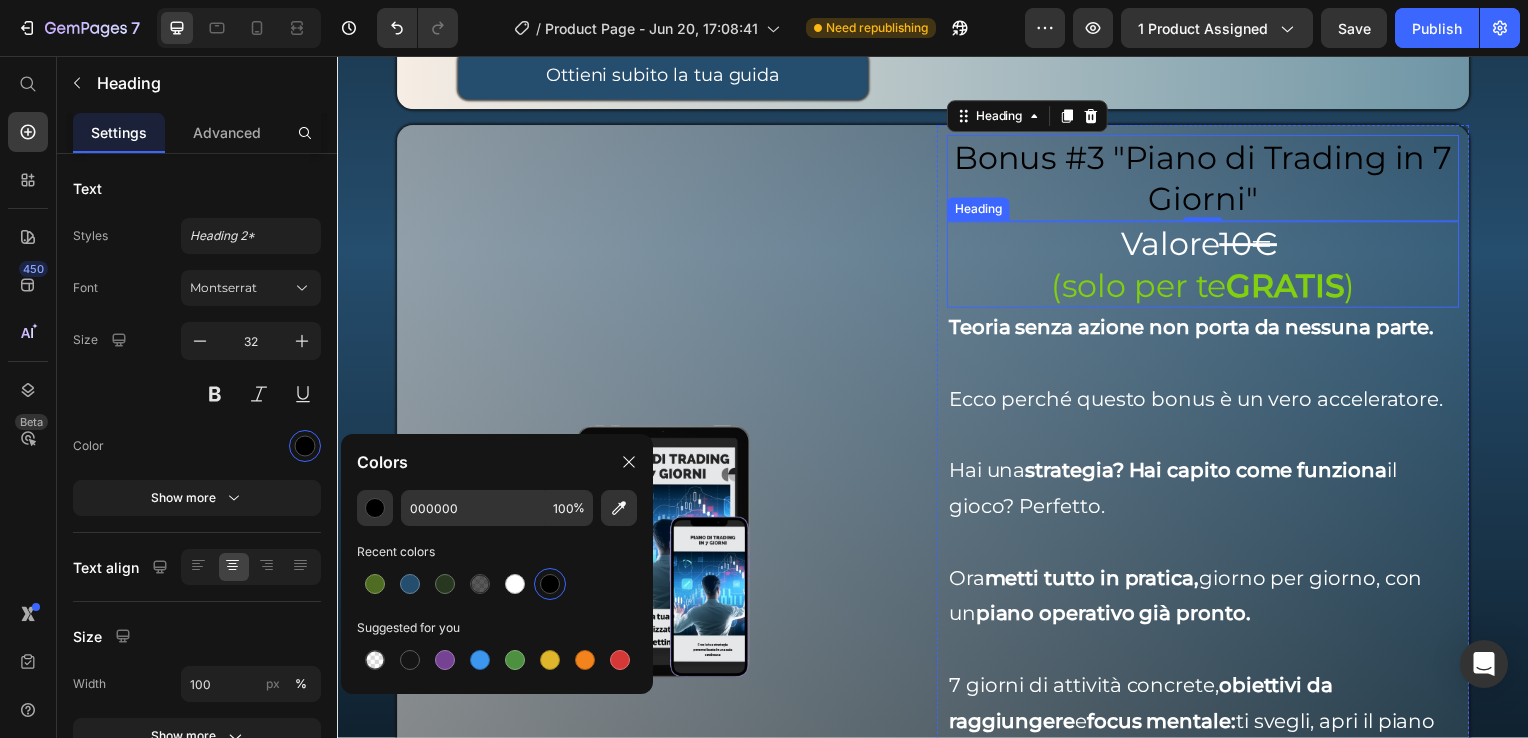 click on "(solo per te  GRATIS )" at bounding box center (1209, 287) 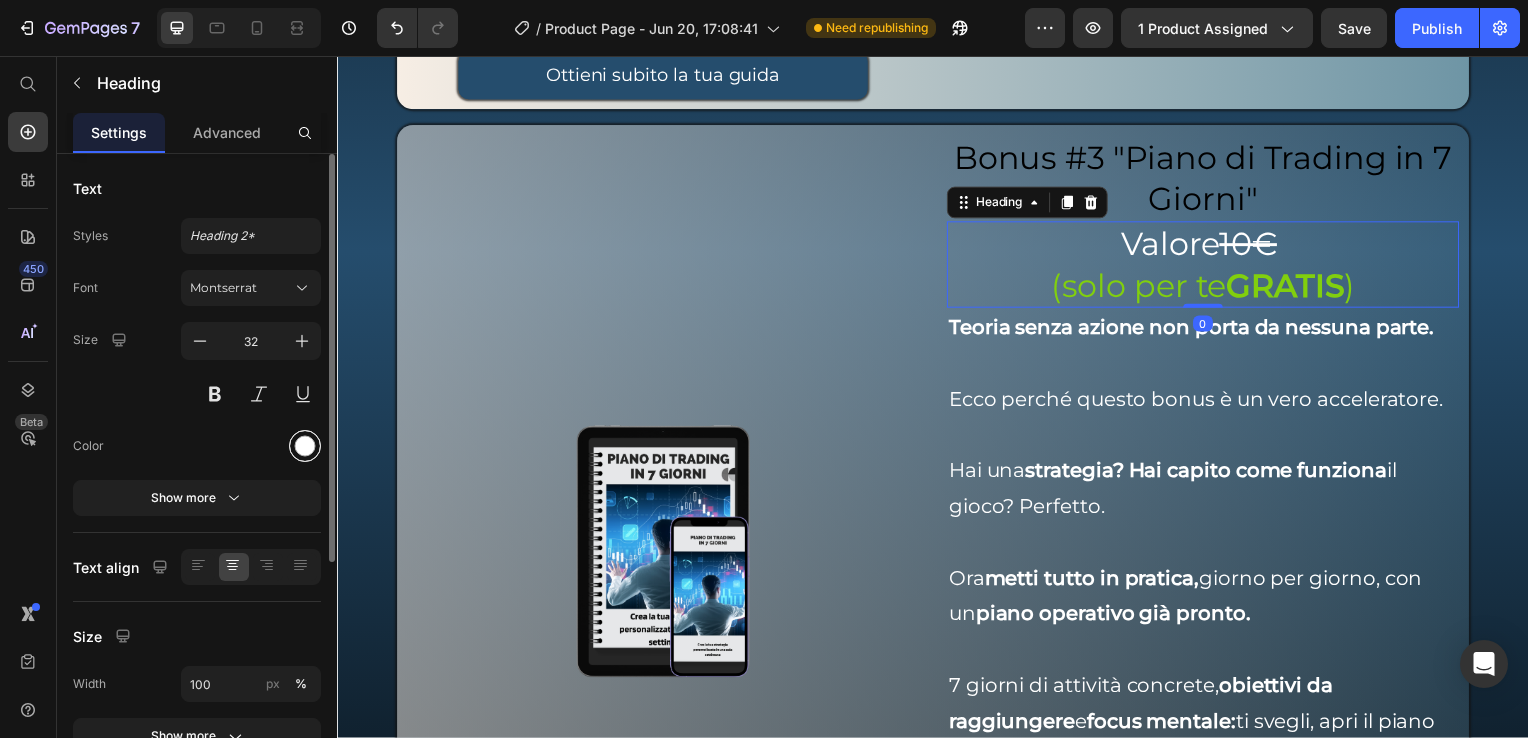 click at bounding box center (305, 446) 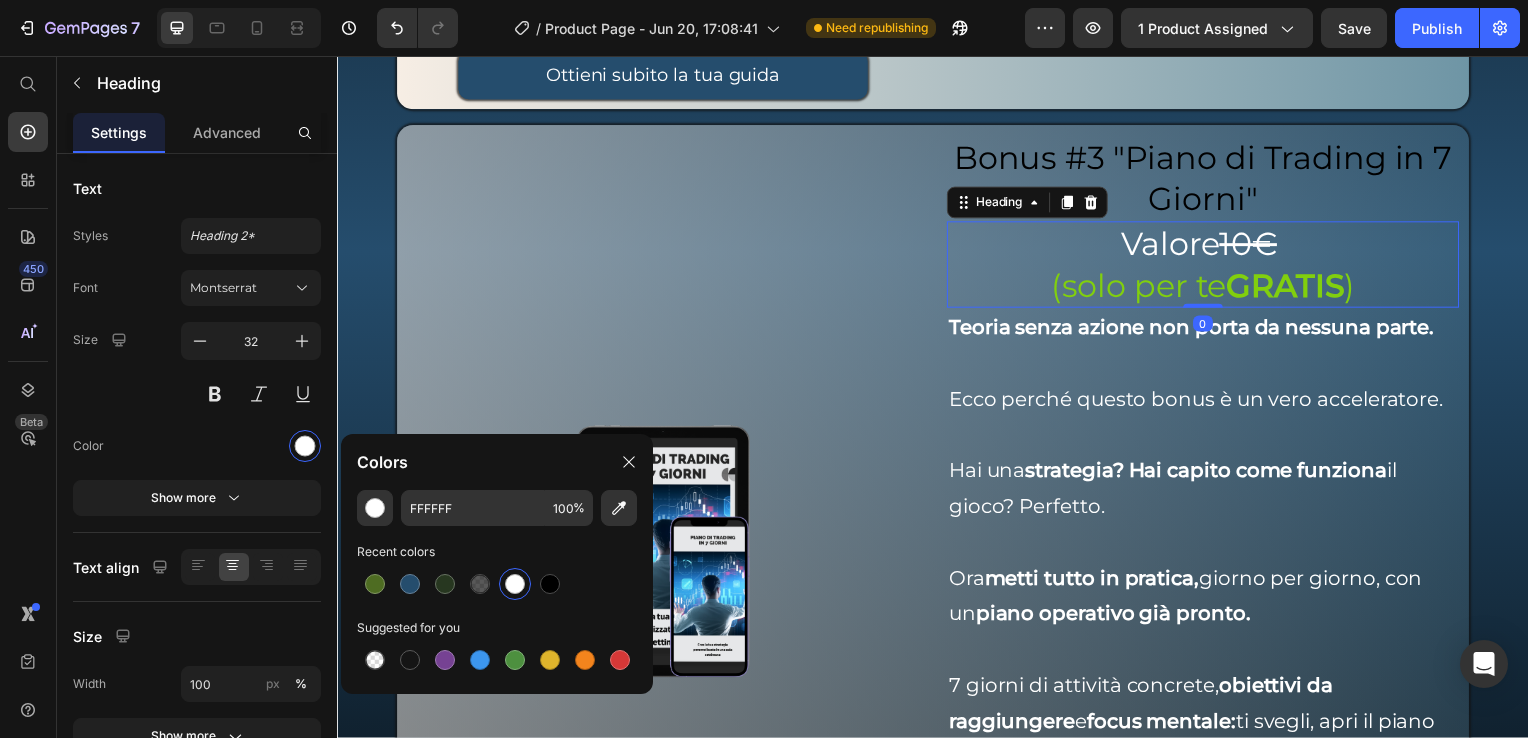 drag, startPoint x: 556, startPoint y: 574, endPoint x: 568, endPoint y: 574, distance: 12 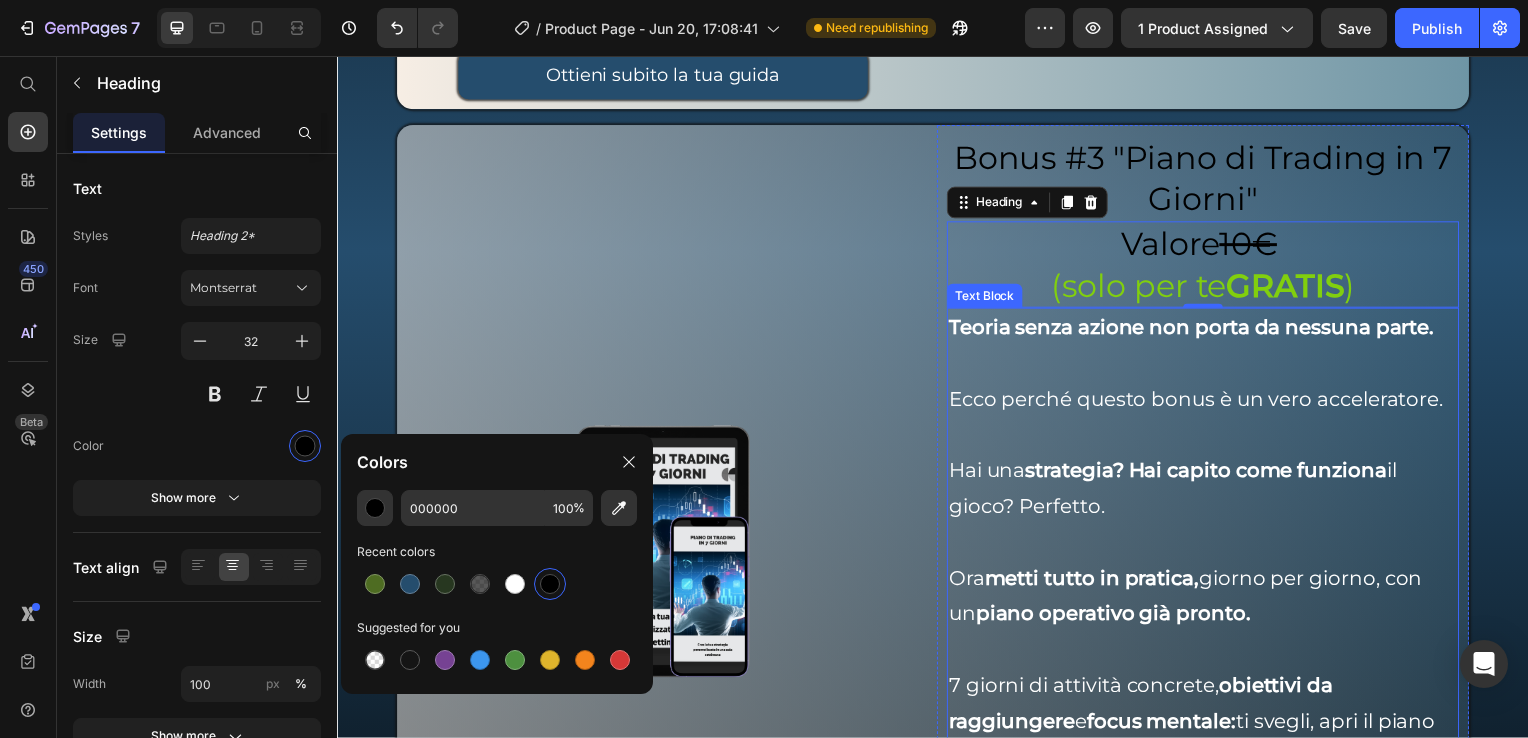 click on "Hai una  strategia? Hai capito come funziona  il gioco? Perfetto." at bounding box center (1209, 474) 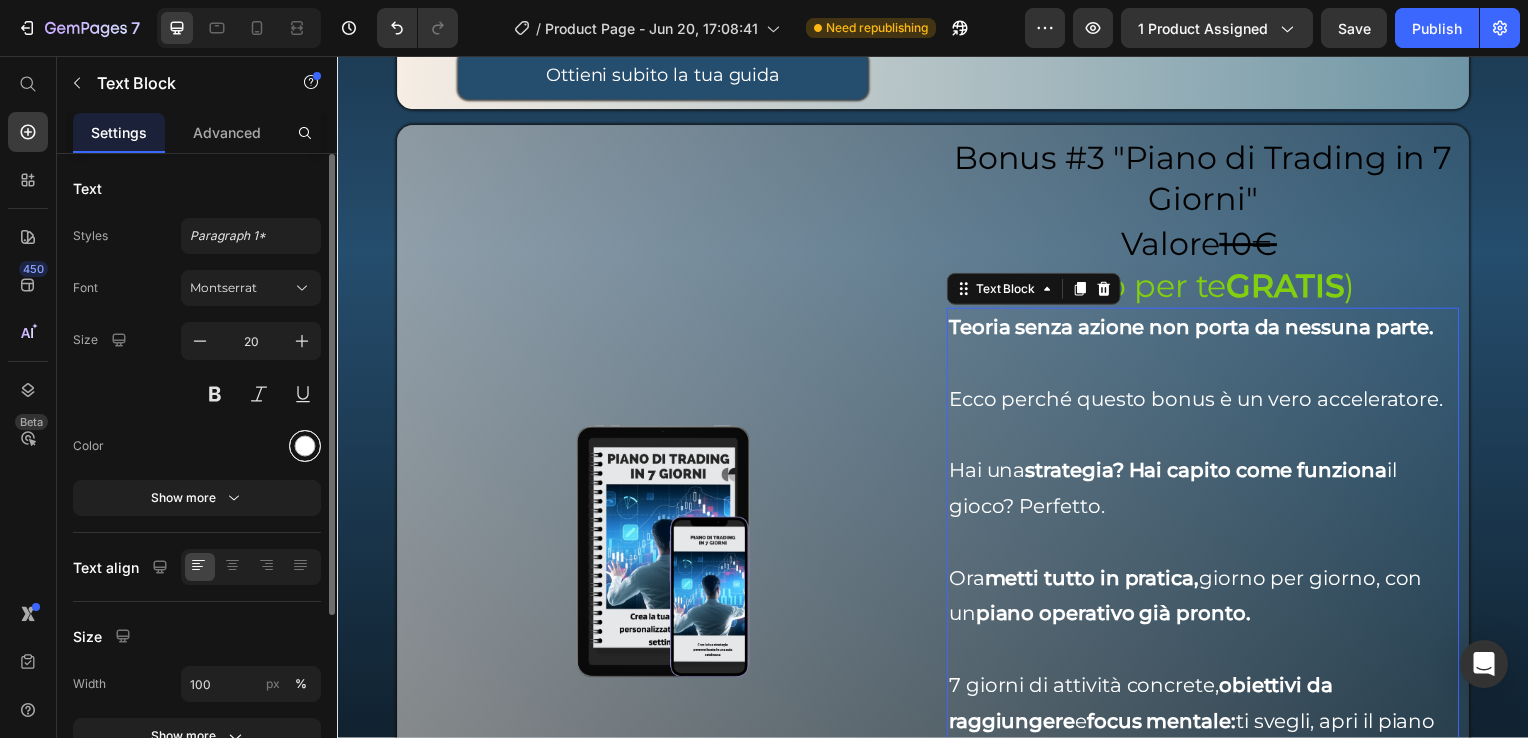 click at bounding box center [305, 446] 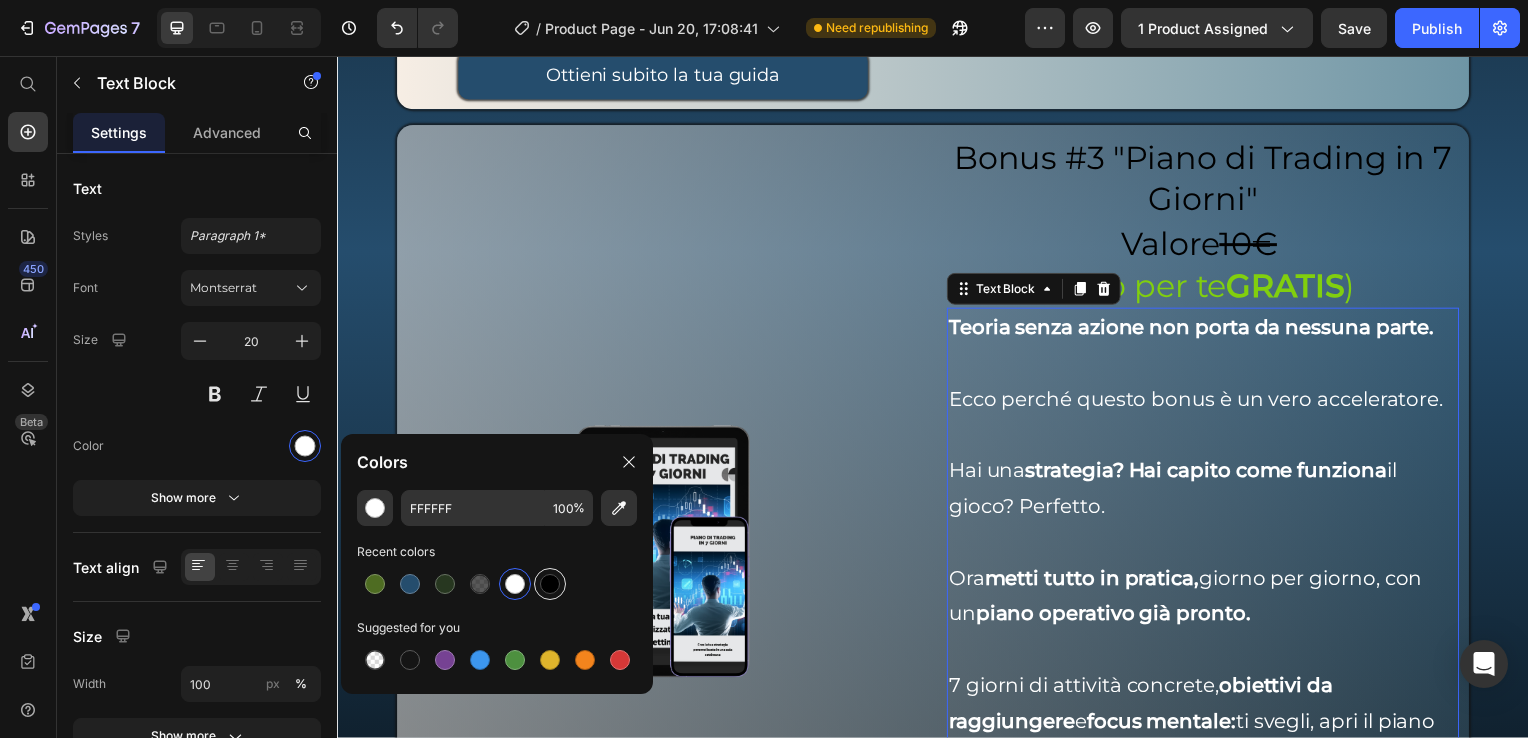click at bounding box center (550, 584) 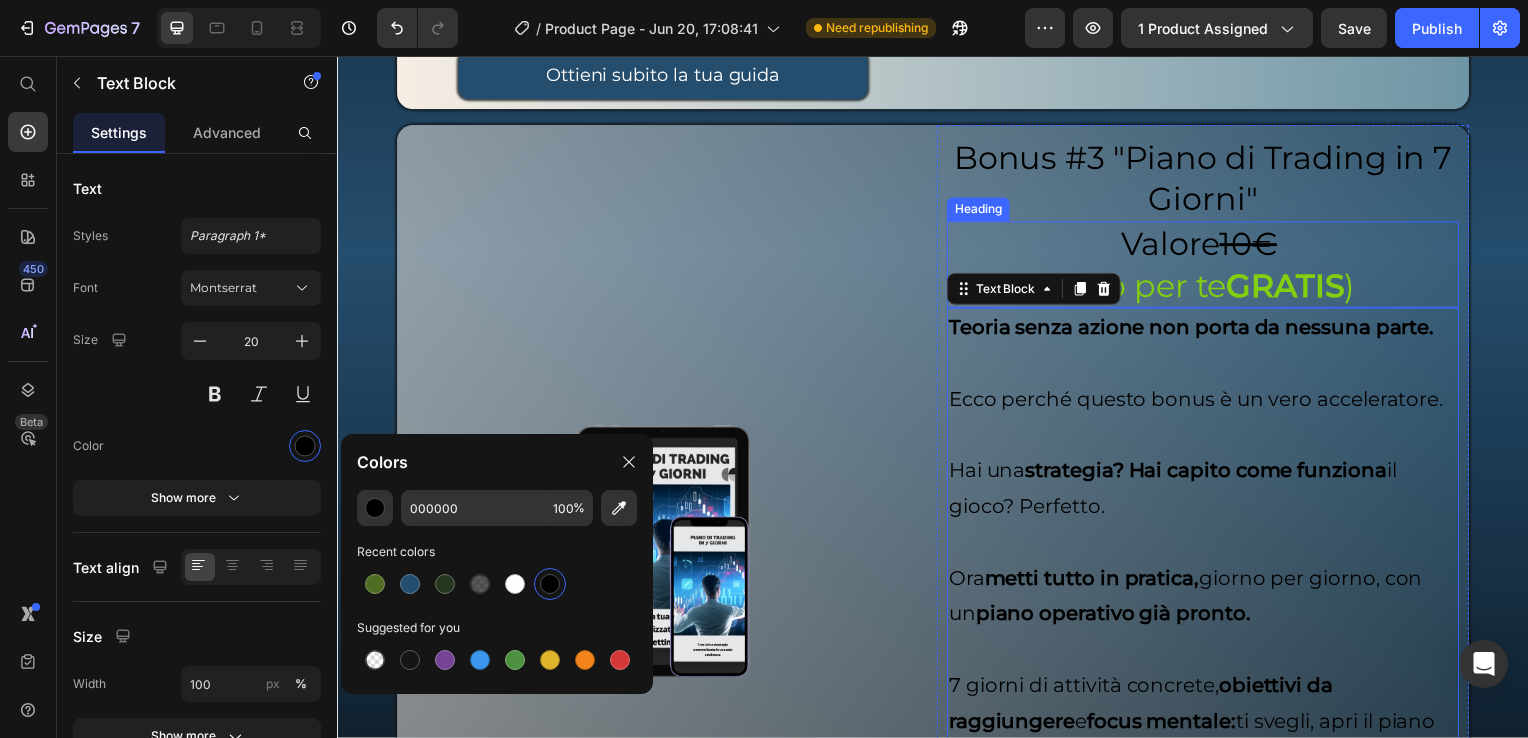 click on "(solo per te  GRATIS )" at bounding box center (1209, 287) 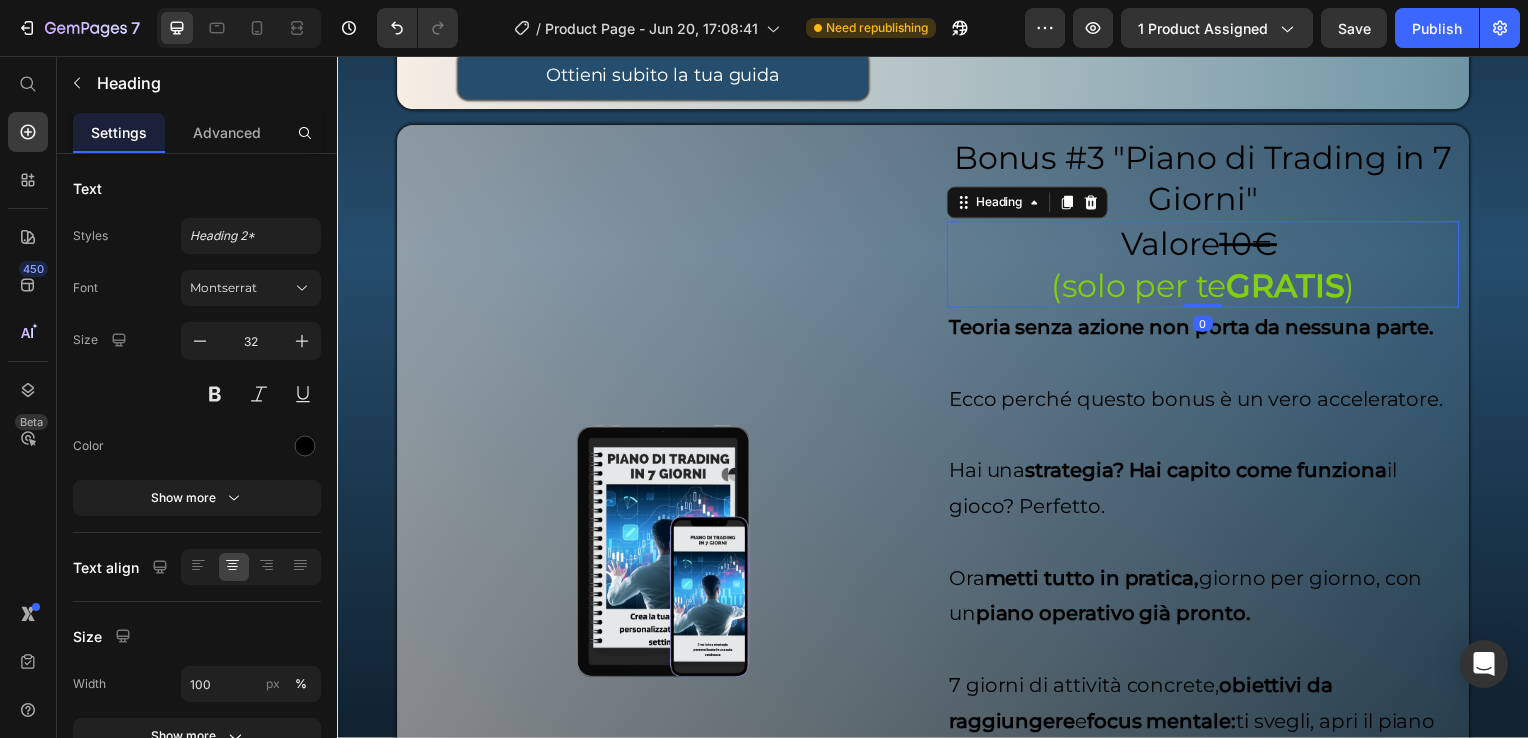 click on "Valore 10€ (solo per te GRATIS )" at bounding box center [1209, 266] 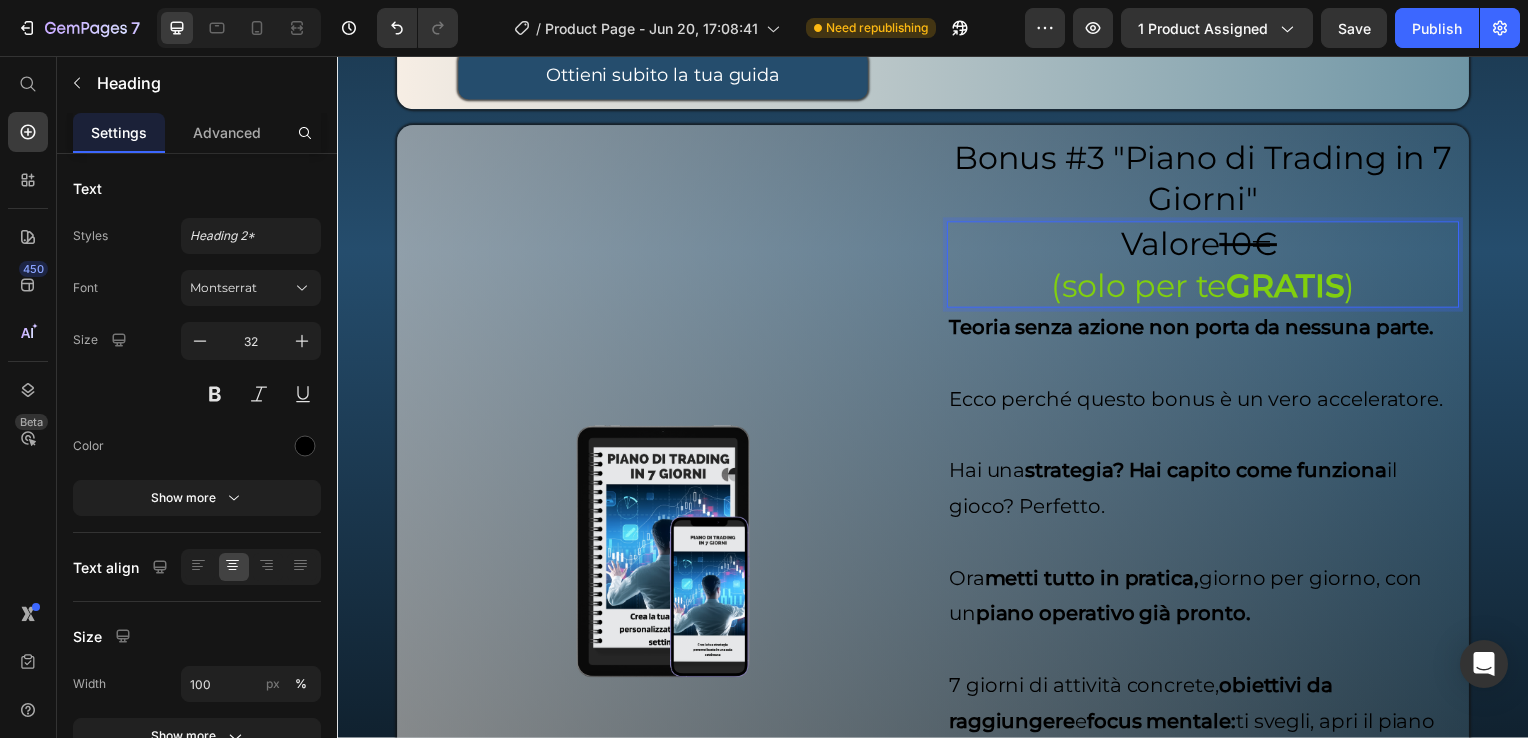 click on "Valore 10€ (solo per te GRATIS )" at bounding box center (1209, 266) 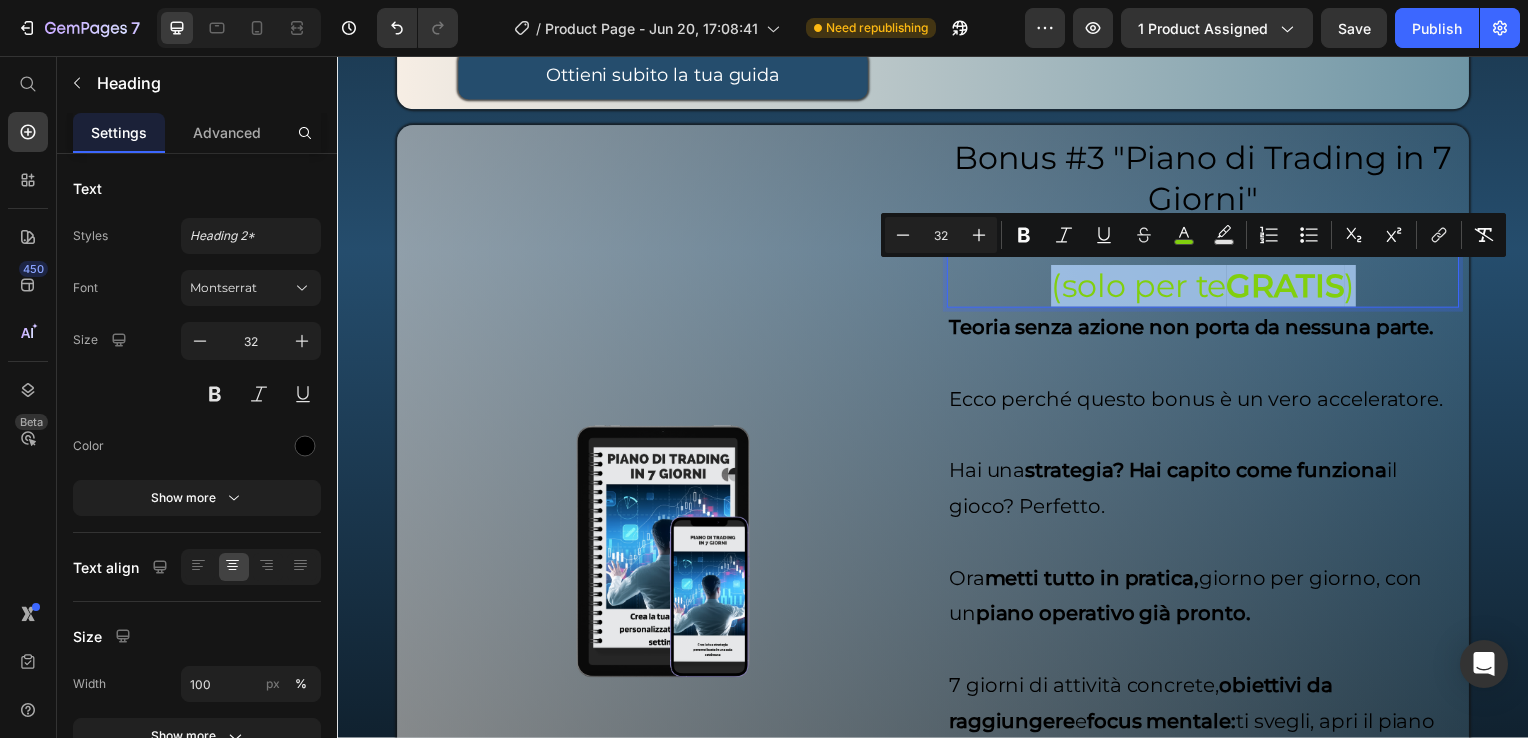 drag, startPoint x: 1356, startPoint y: 292, endPoint x: 1205, endPoint y: 307, distance: 151.74321 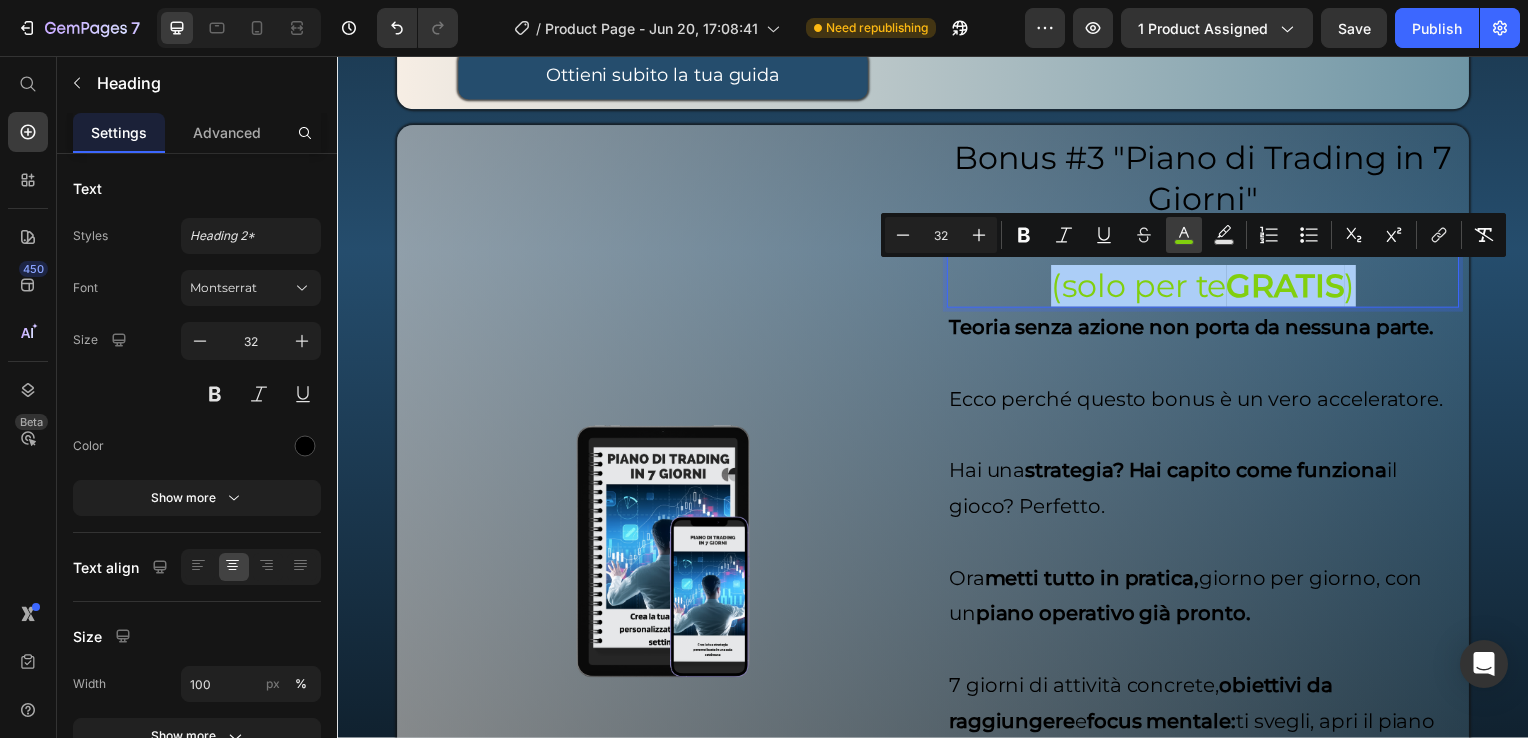 click 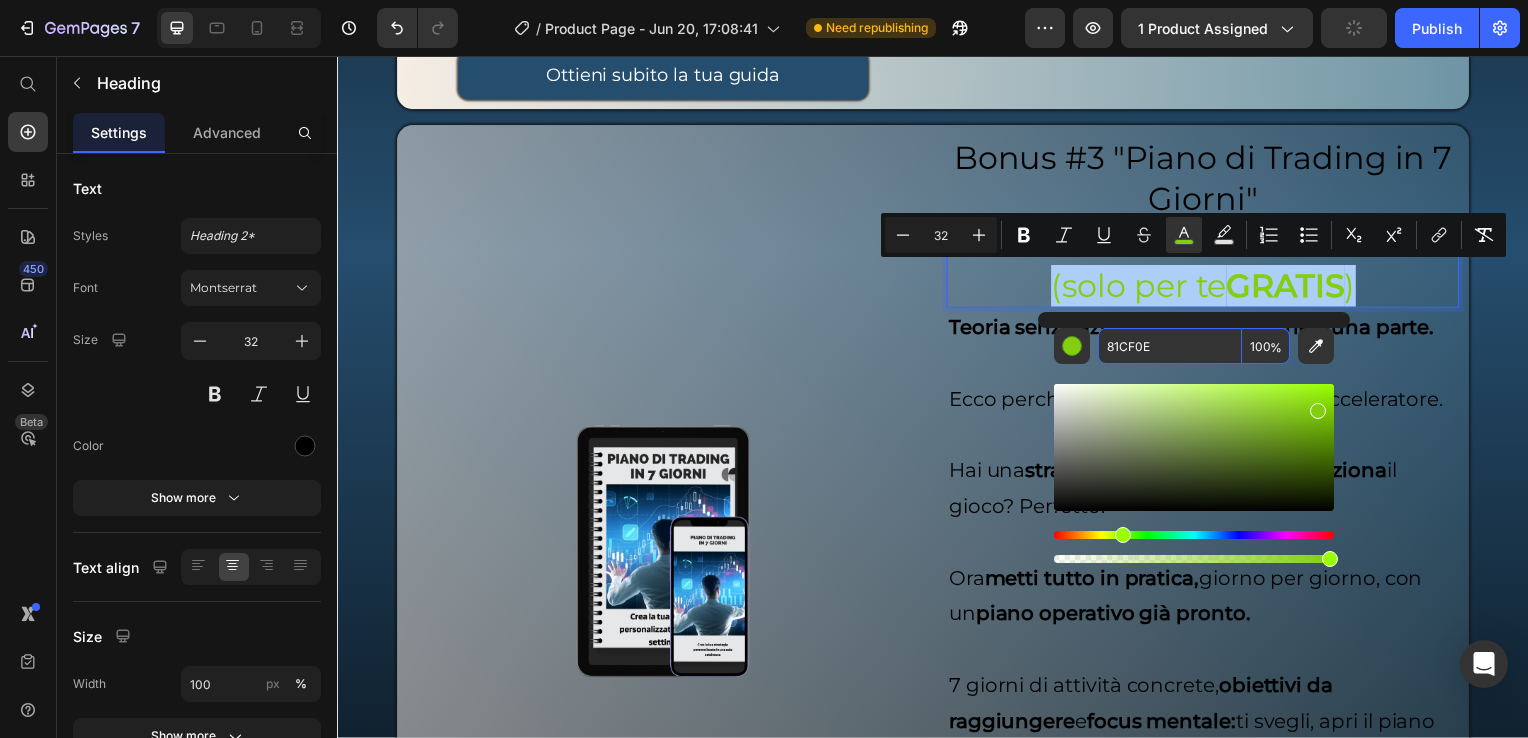 paste on "#273720" 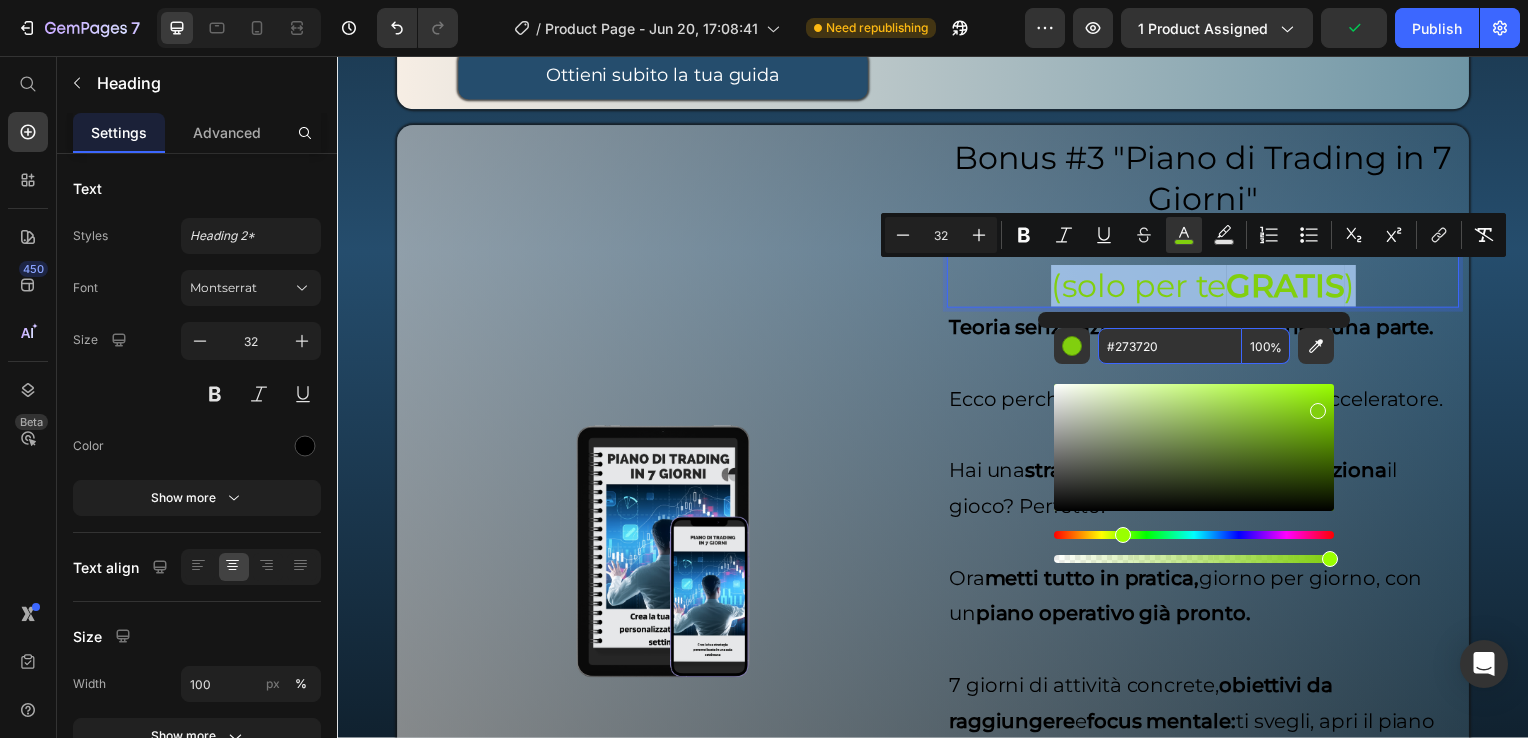 type on "273720" 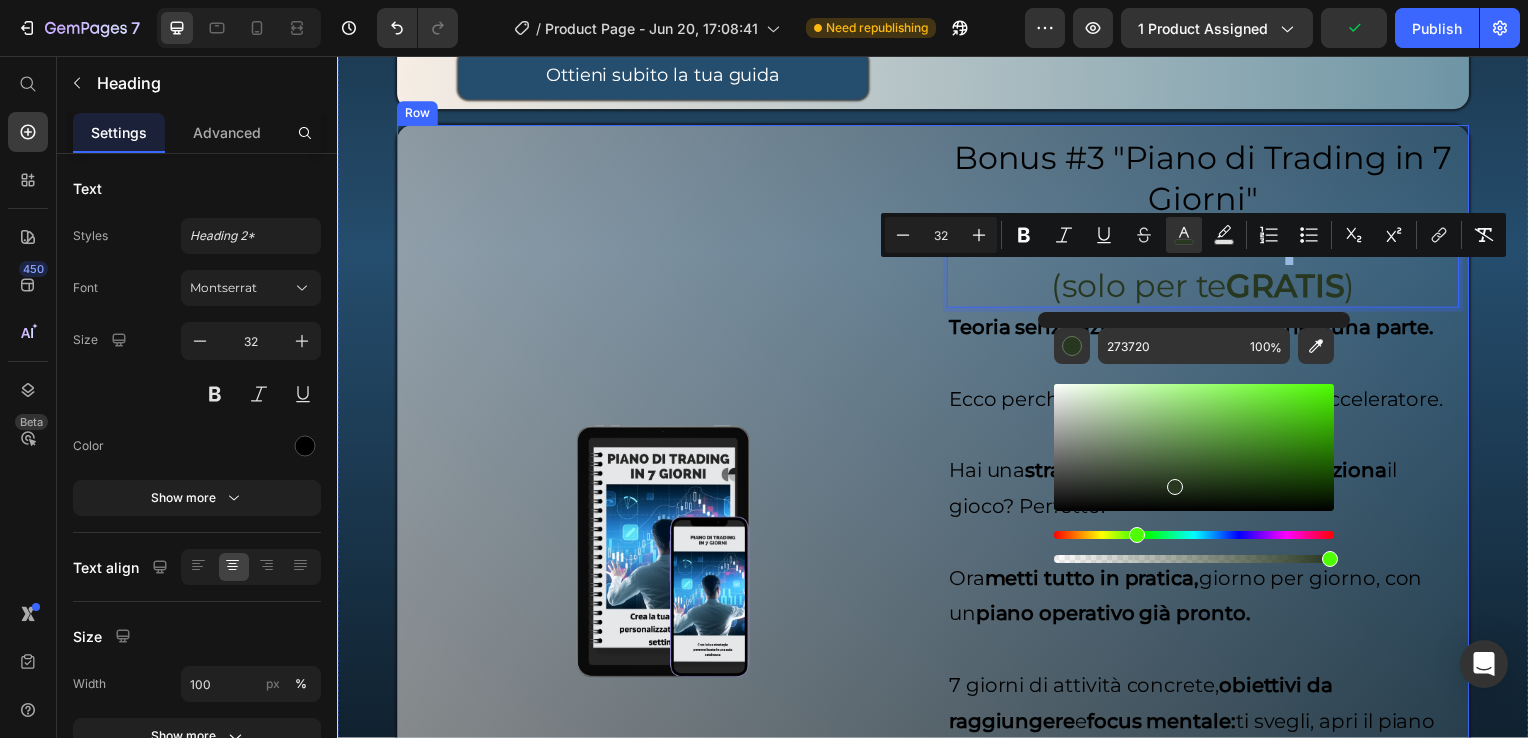 click on "Image" at bounding box center [665, 555] 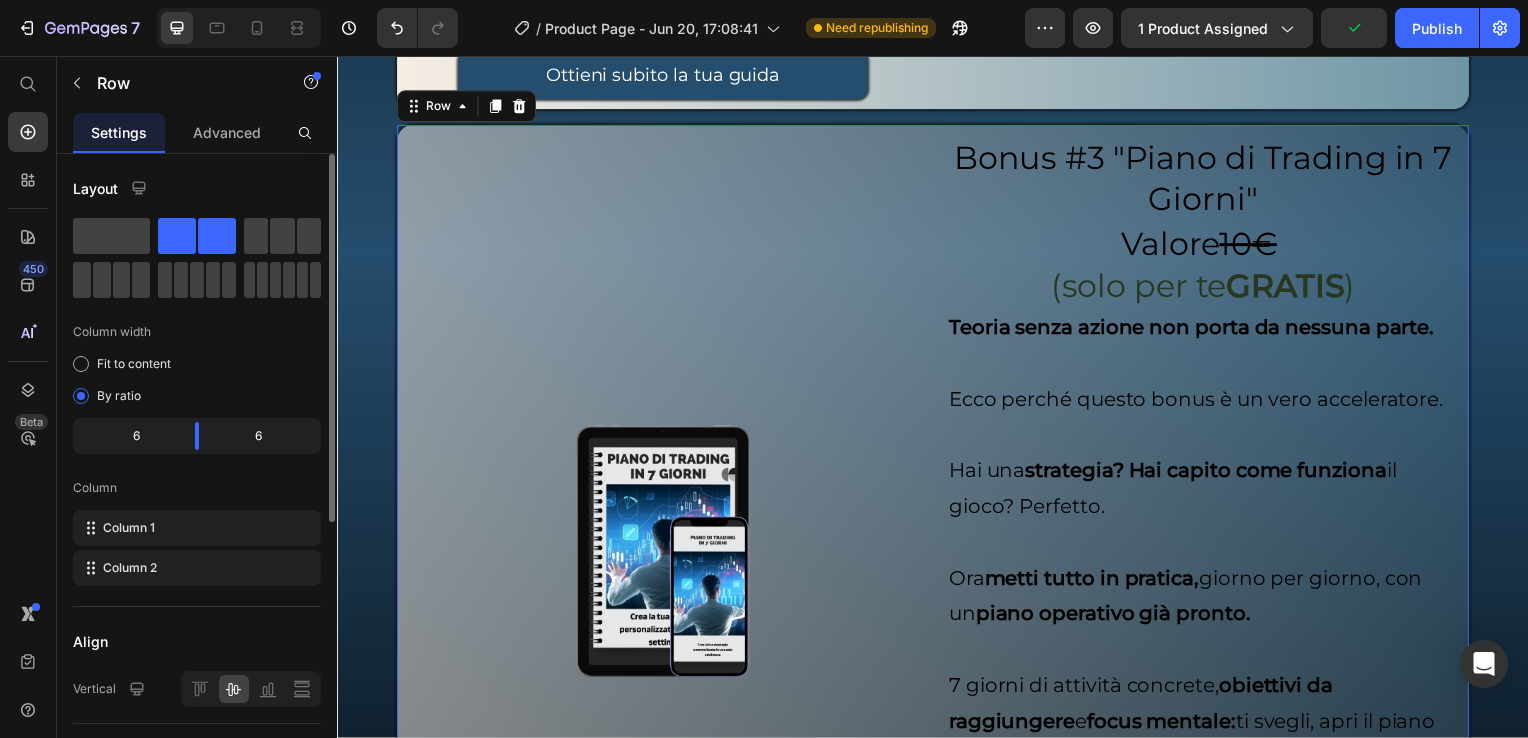 scroll, scrollTop: 477, scrollLeft: 0, axis: vertical 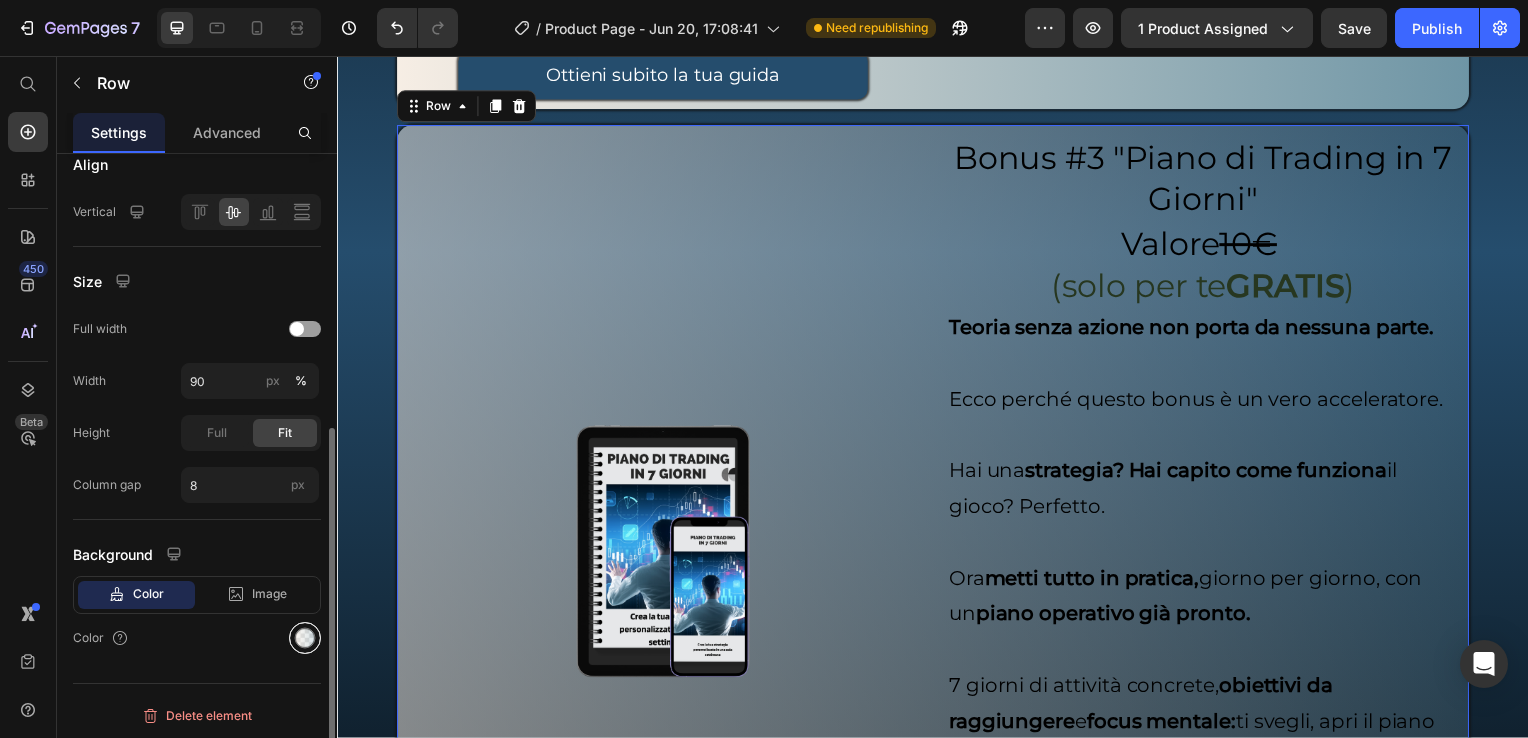 click at bounding box center (305, 638) 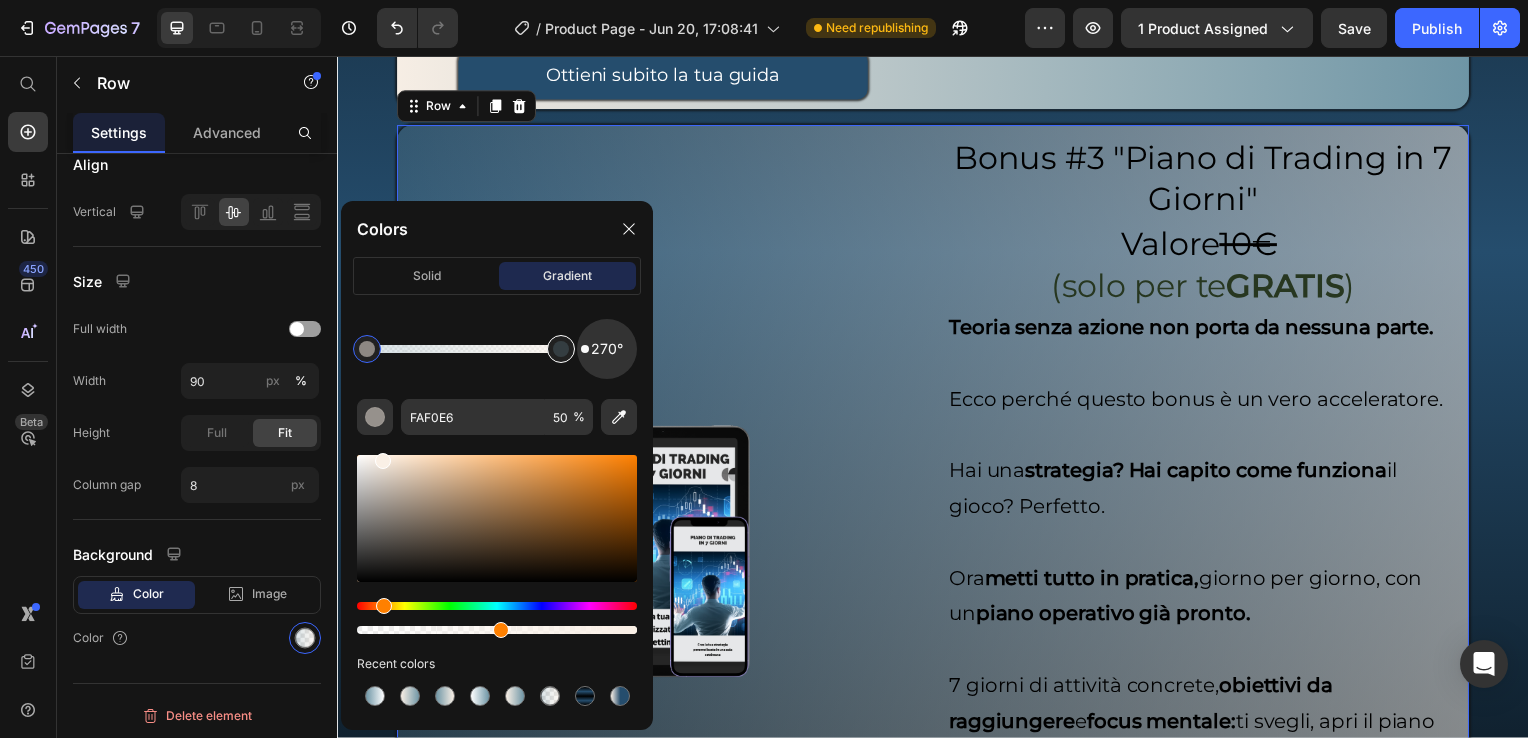 drag, startPoint x: 630, startPoint y: 352, endPoint x: 576, endPoint y: 349, distance: 54.08327 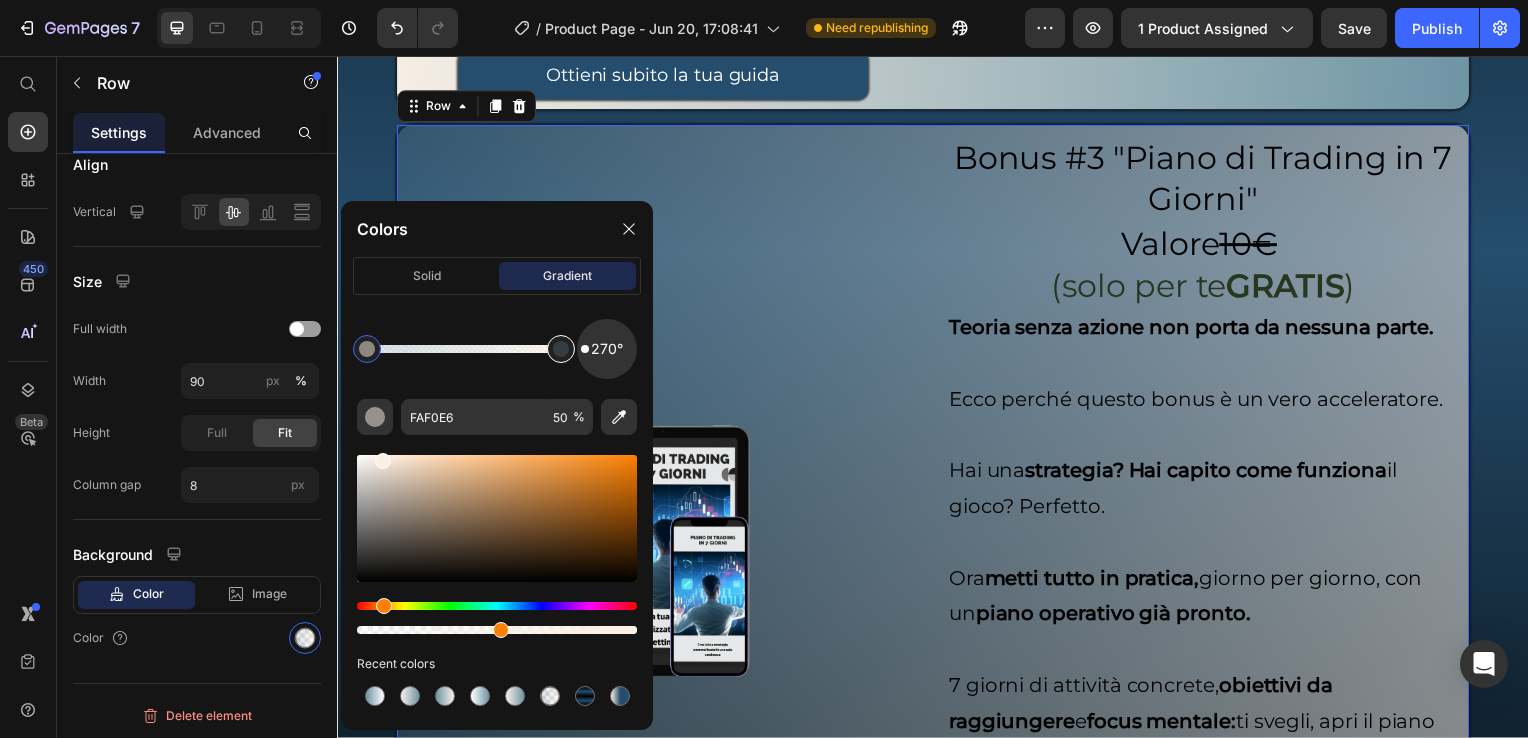 click on "270°" 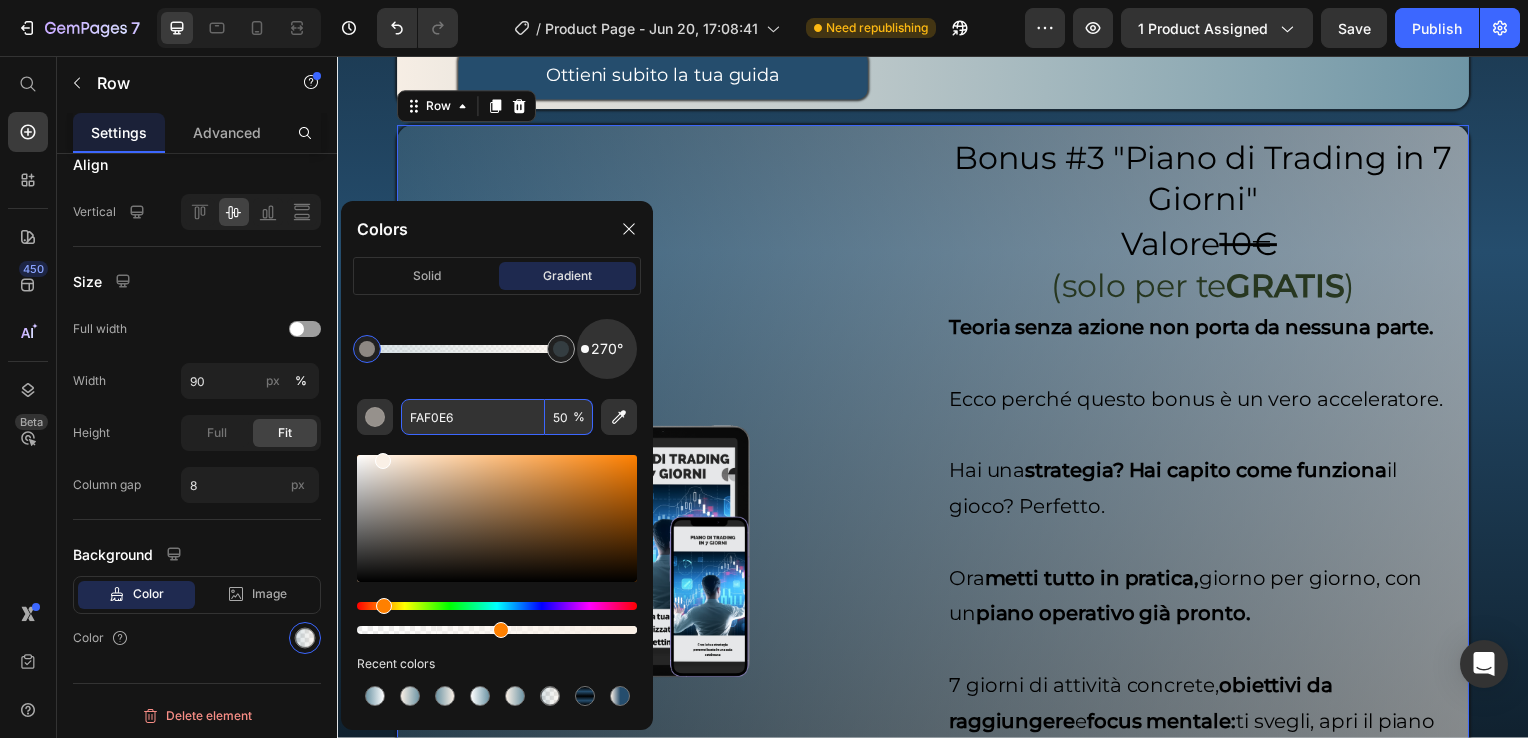 click on "50" at bounding box center [569, 417] 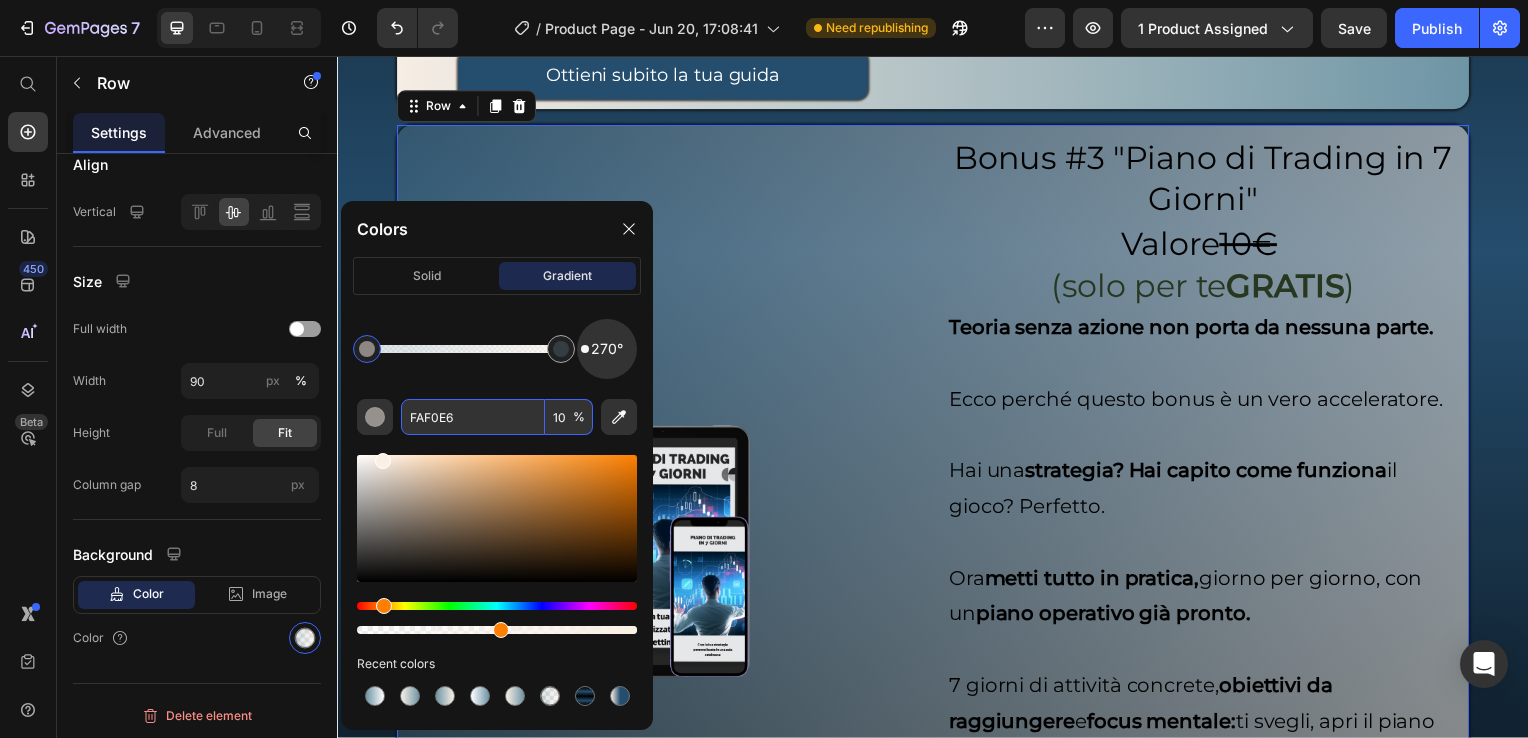 type on "100" 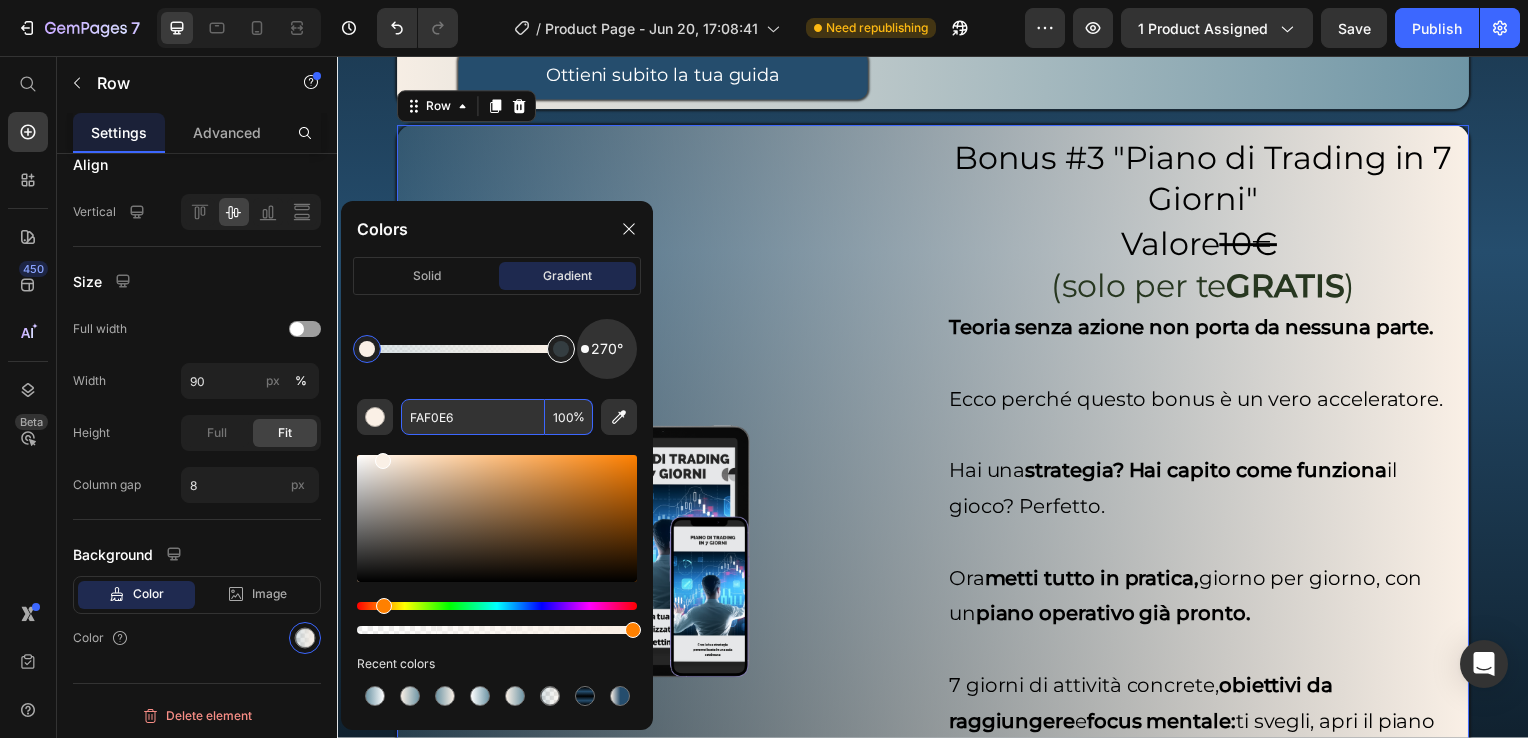 type on "6E95A5" 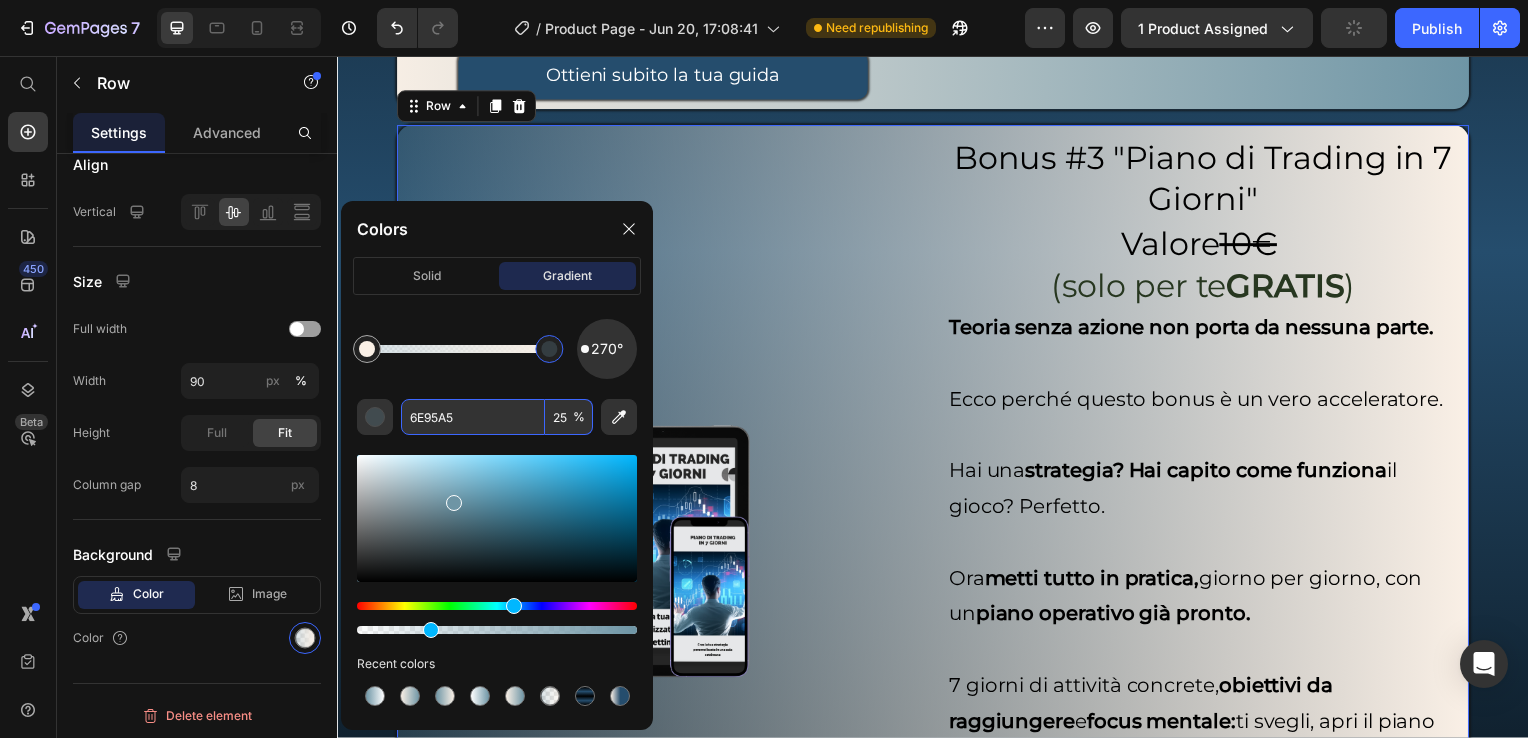 drag, startPoint x: 552, startPoint y: 350, endPoint x: 574, endPoint y: 361, distance: 24.596748 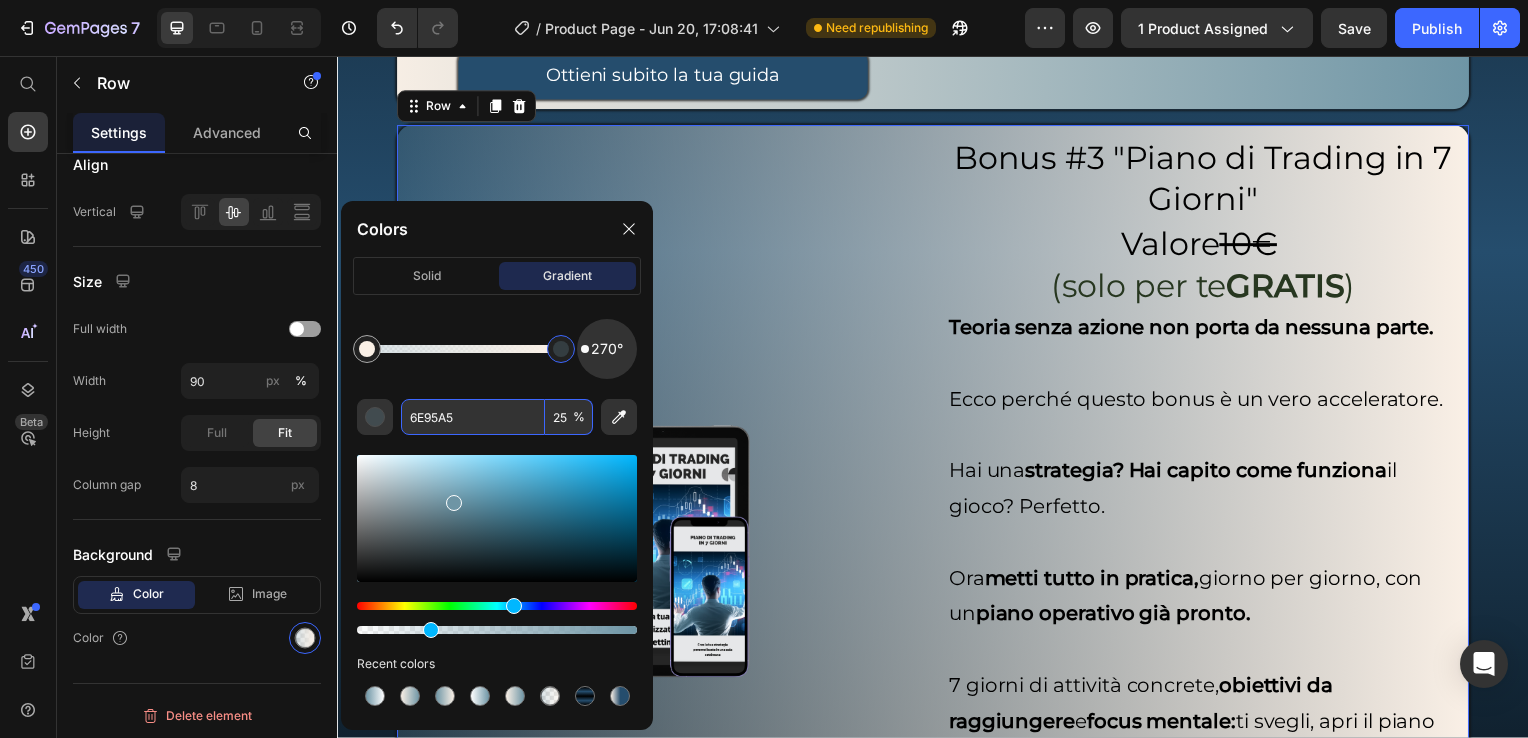 drag, startPoint x: 566, startPoint y: 419, endPoint x: 550, endPoint y: 419, distance: 16 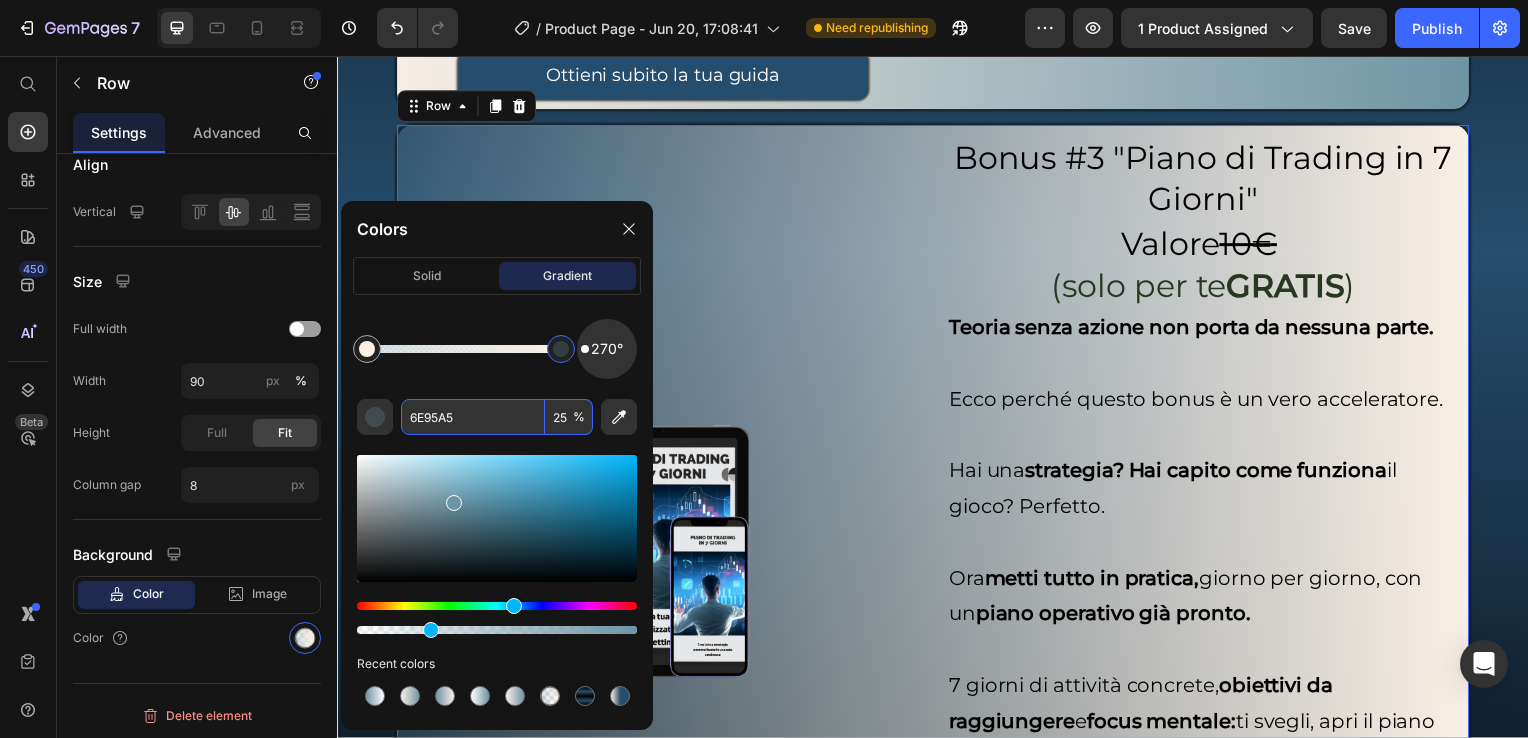 click on "25" at bounding box center (569, 417) 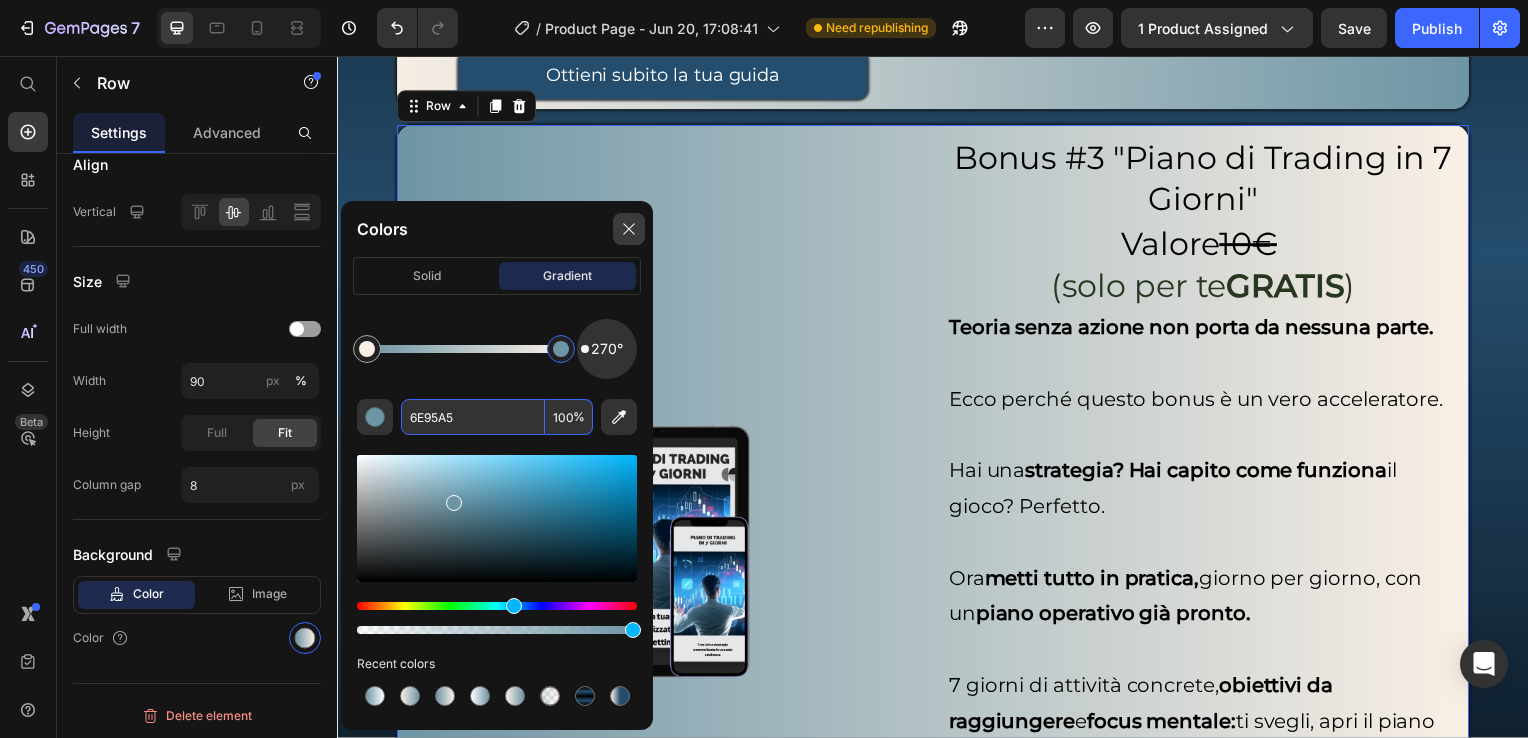 type on "100" 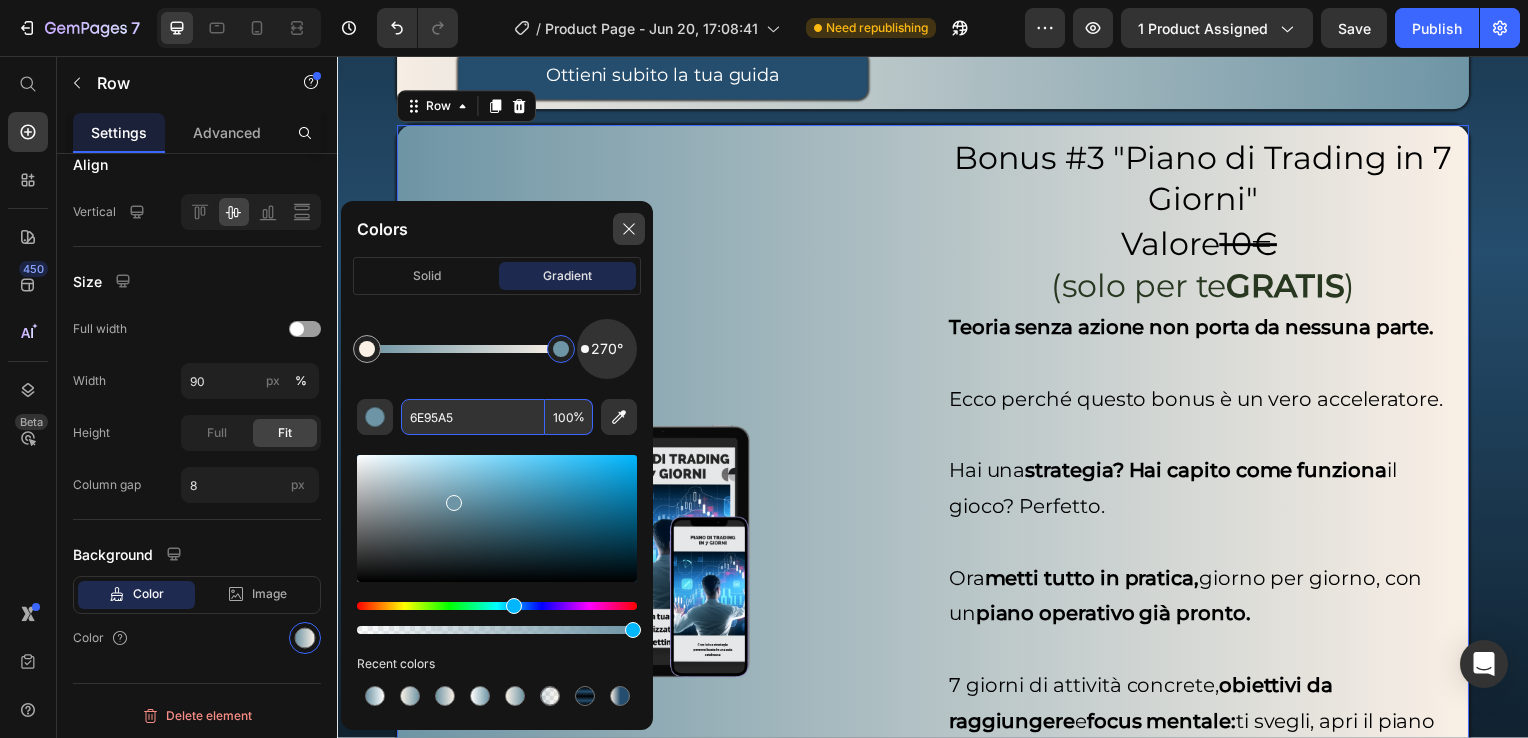 click 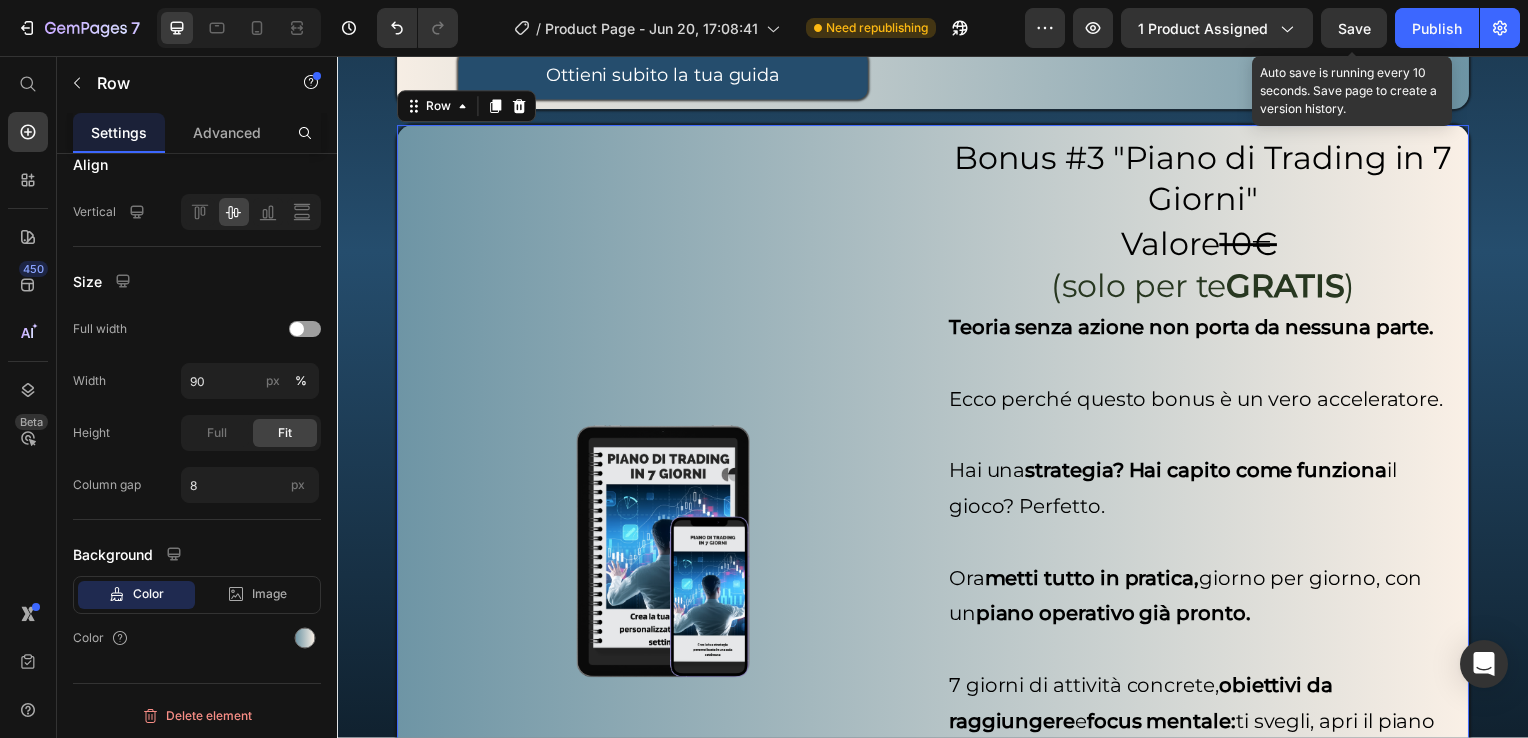 click on "Save" at bounding box center (1354, 28) 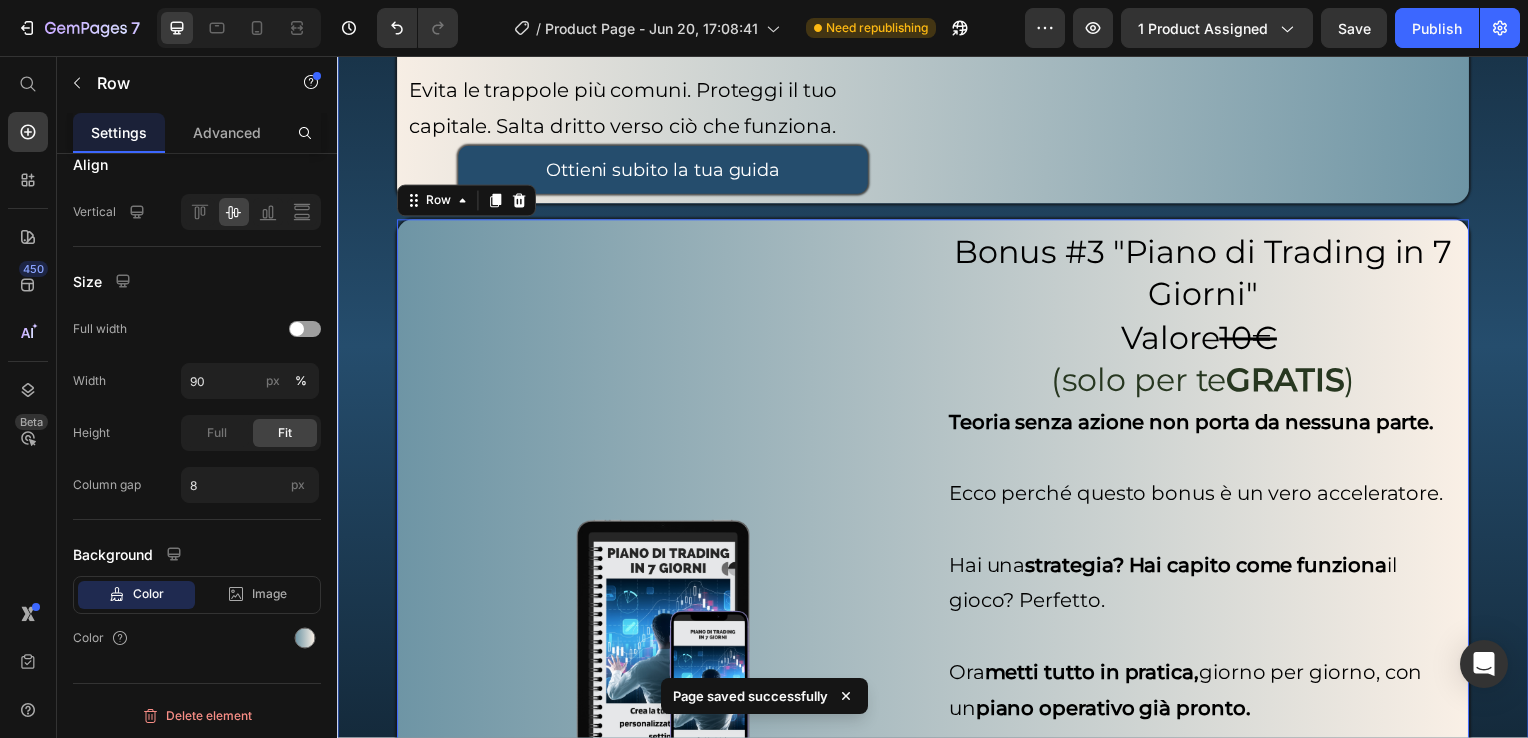 scroll, scrollTop: 8313, scrollLeft: 0, axis: vertical 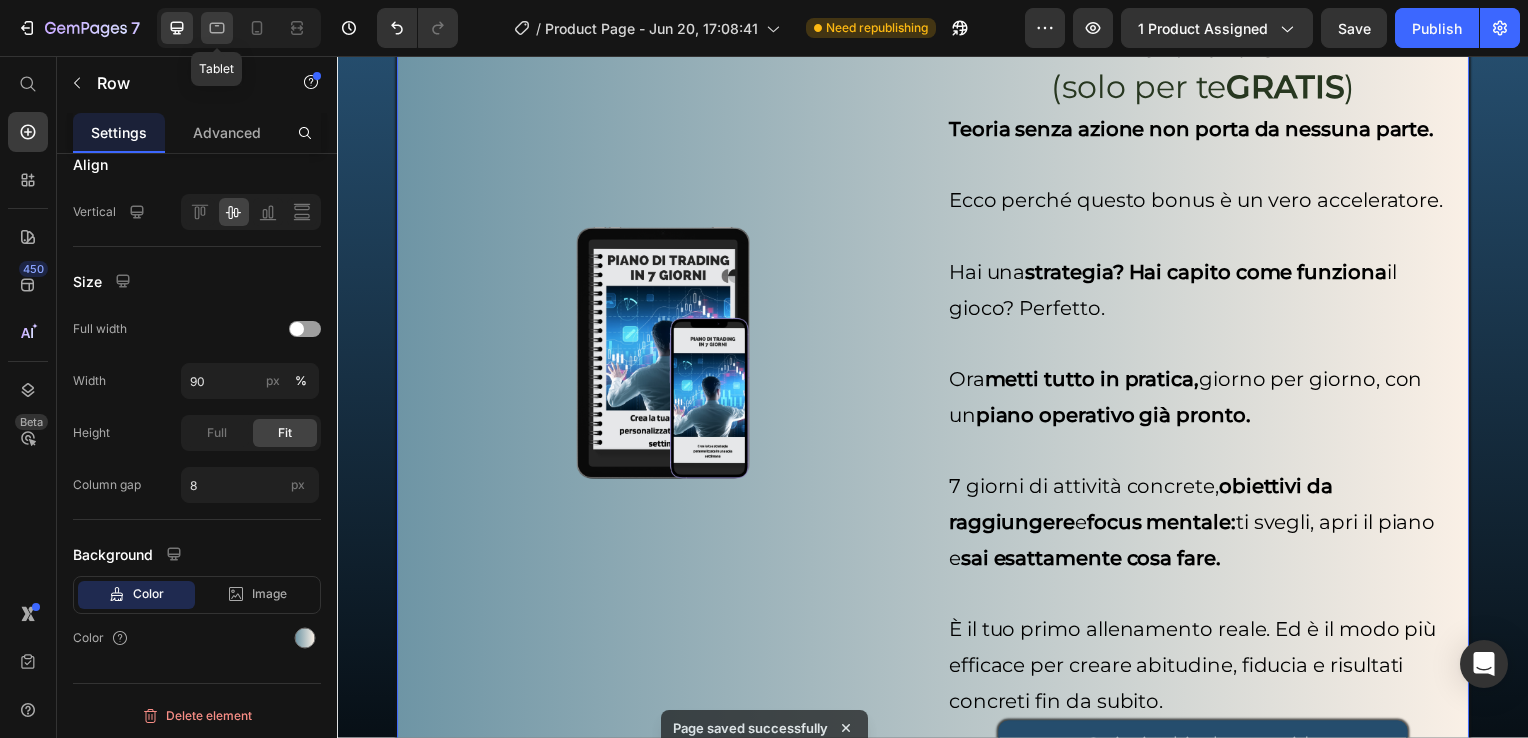 click 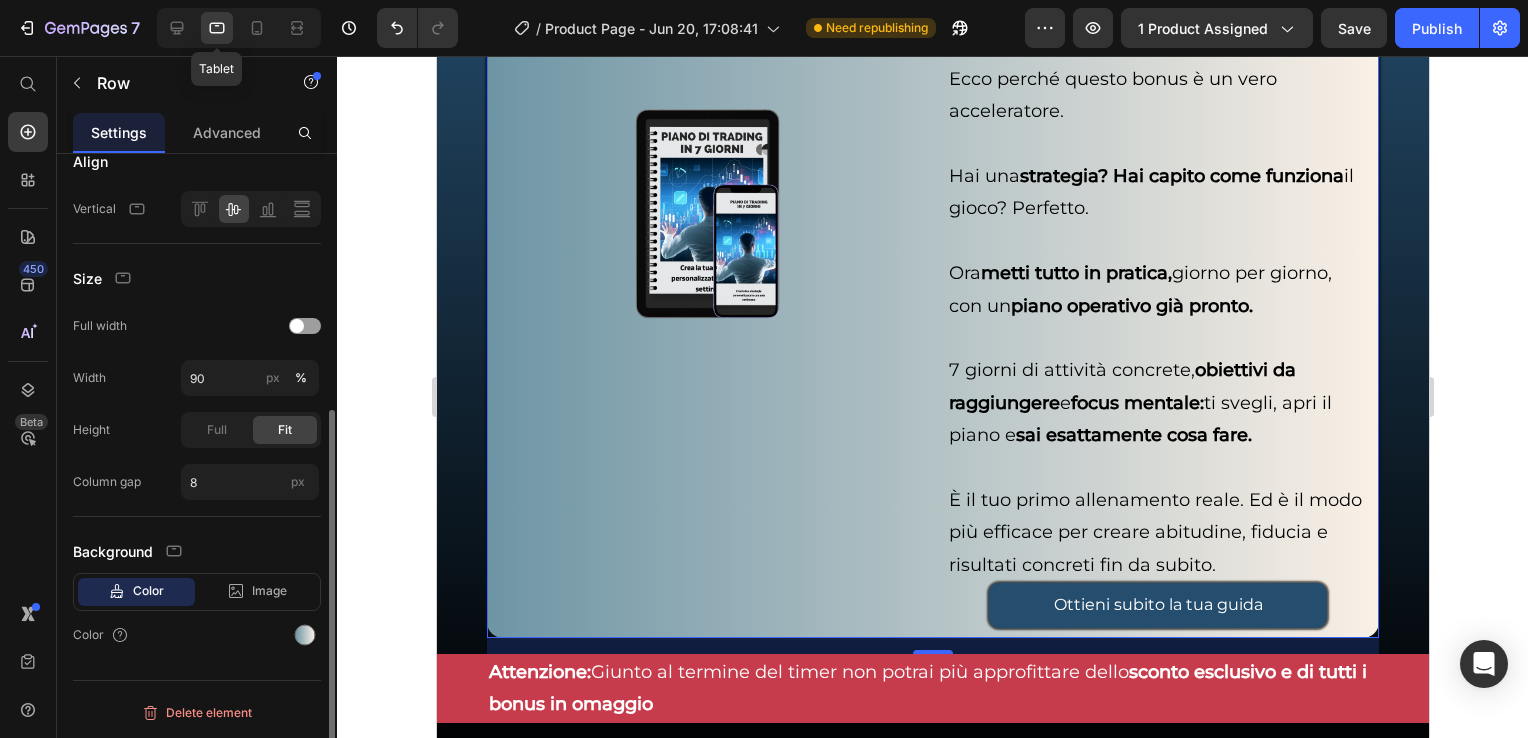 scroll, scrollTop: 433, scrollLeft: 0, axis: vertical 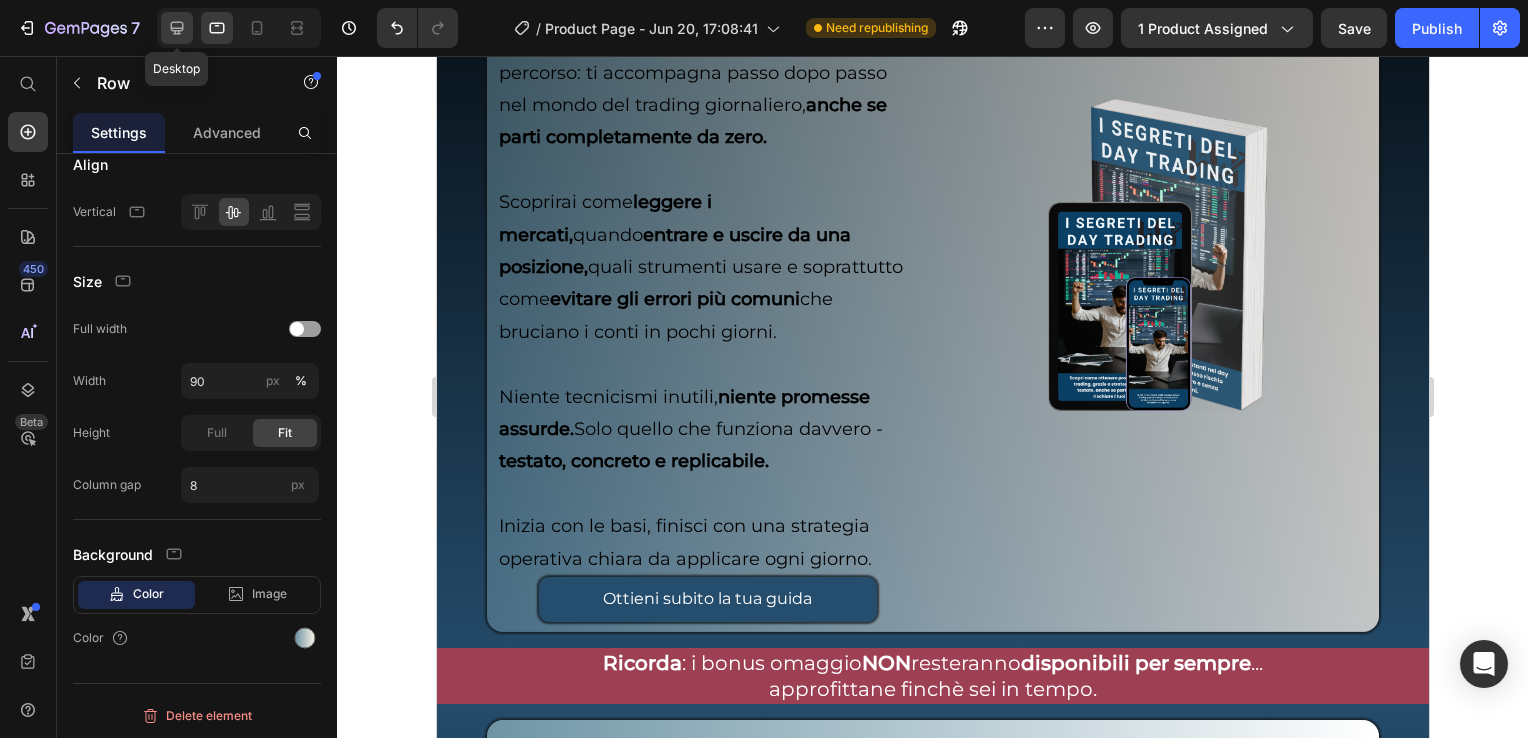 click 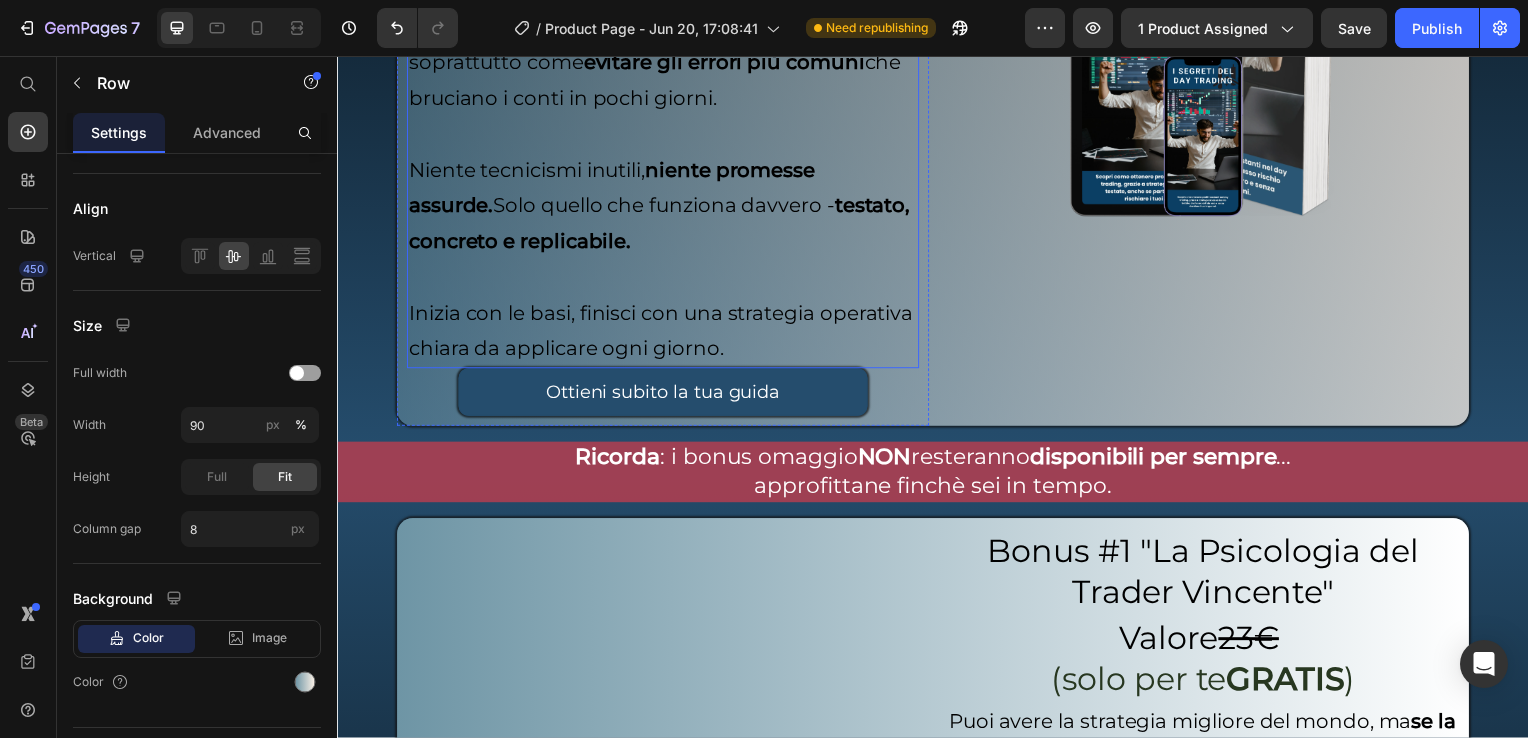 scroll, scrollTop: 5598, scrollLeft: 0, axis: vertical 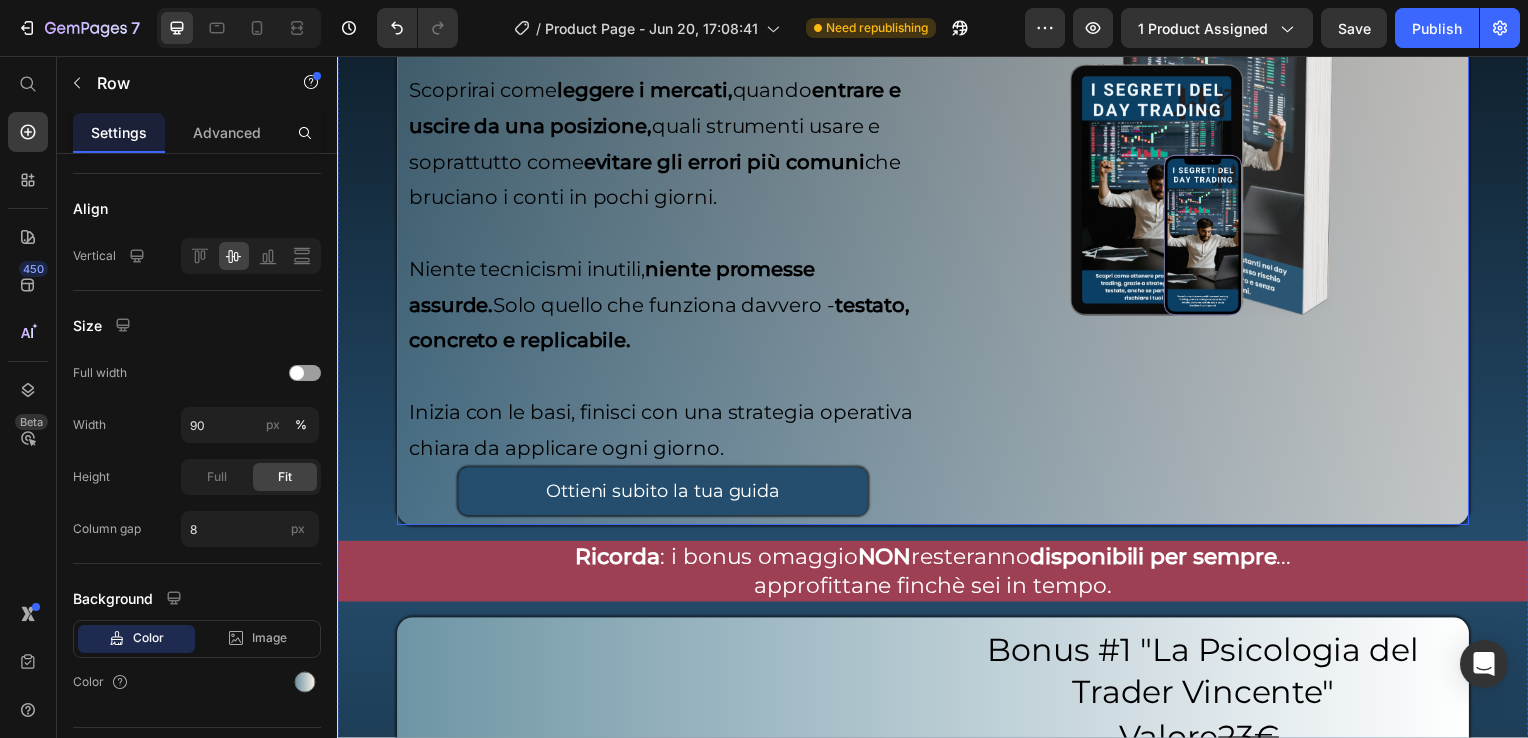 click on "Image Image" at bounding box center [1209, 128] 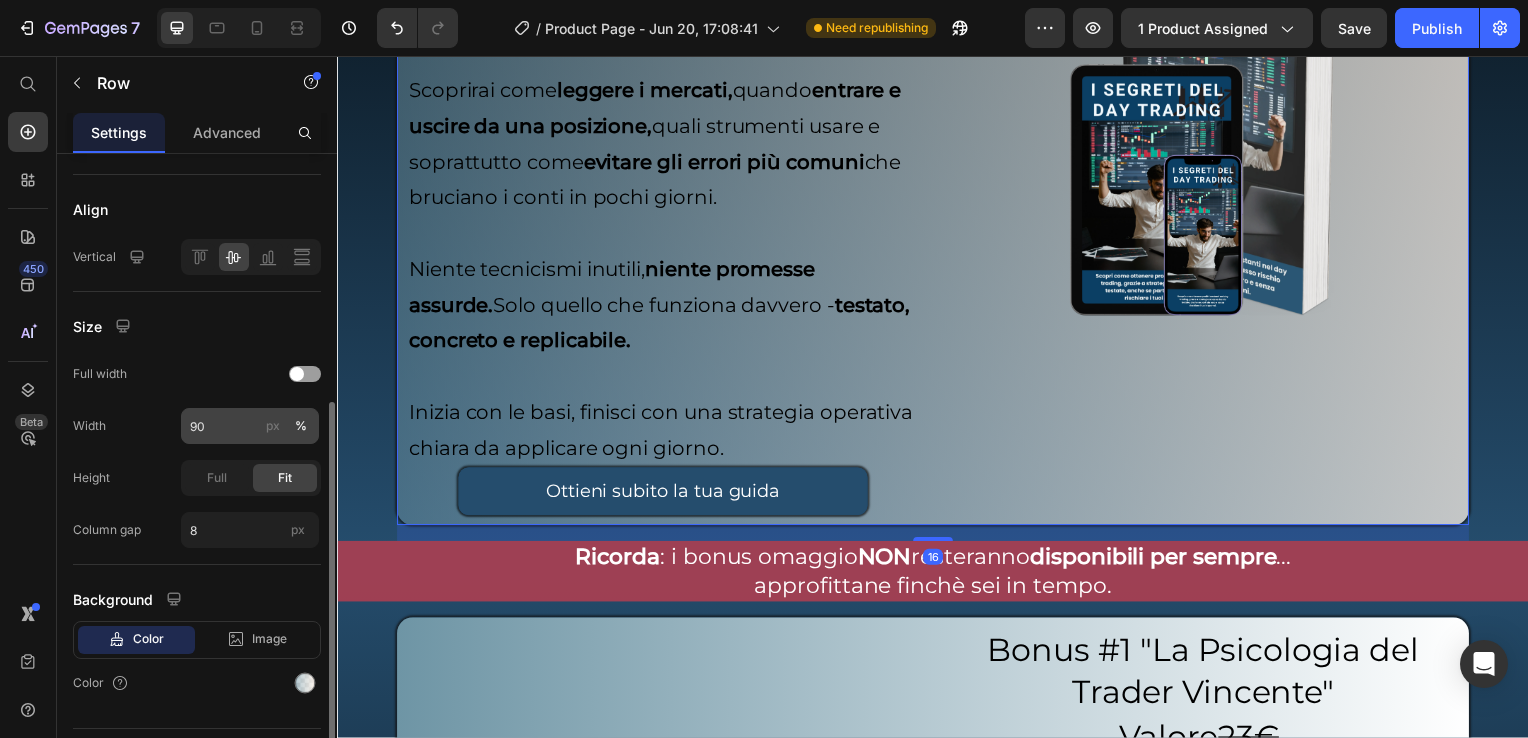 scroll, scrollTop: 477, scrollLeft: 0, axis: vertical 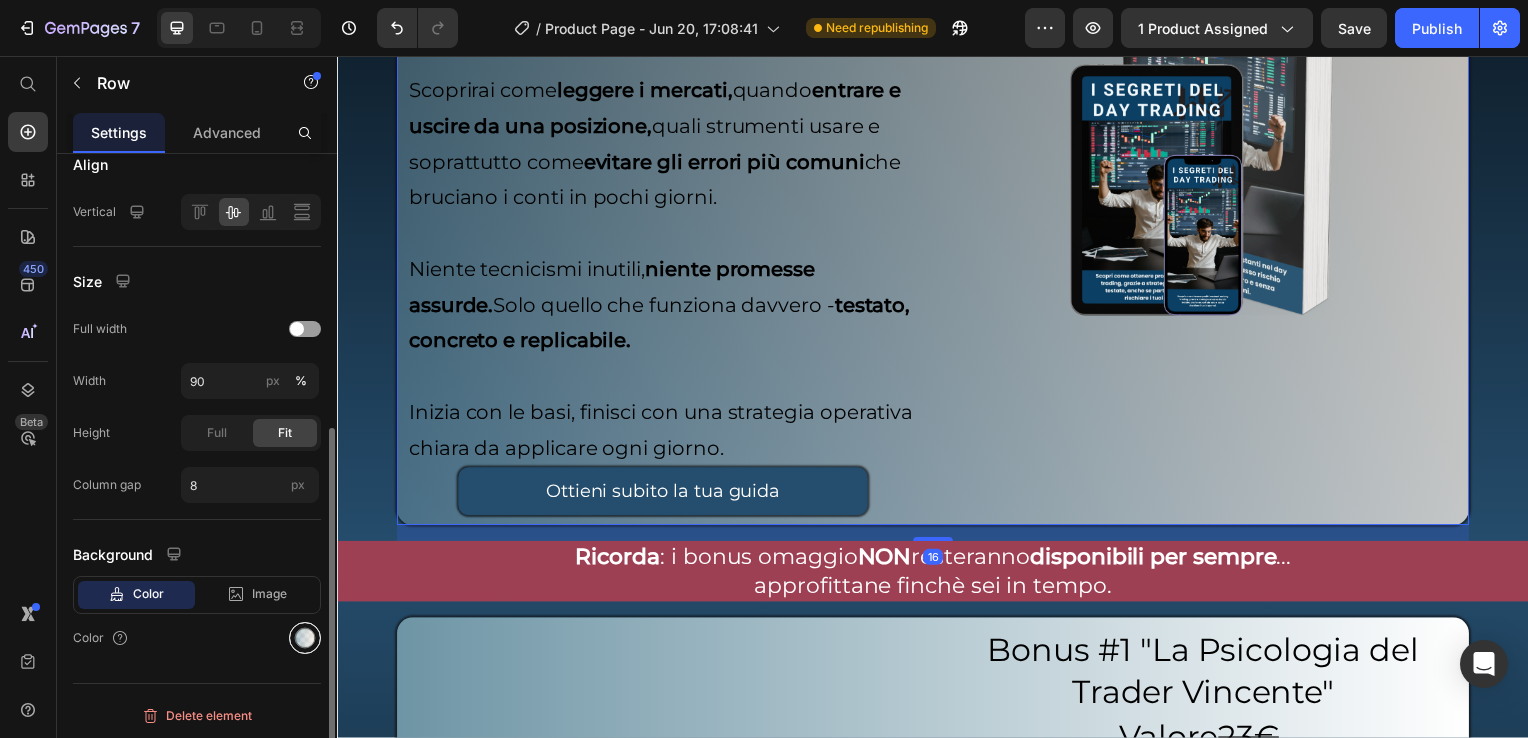 click at bounding box center (305, 638) 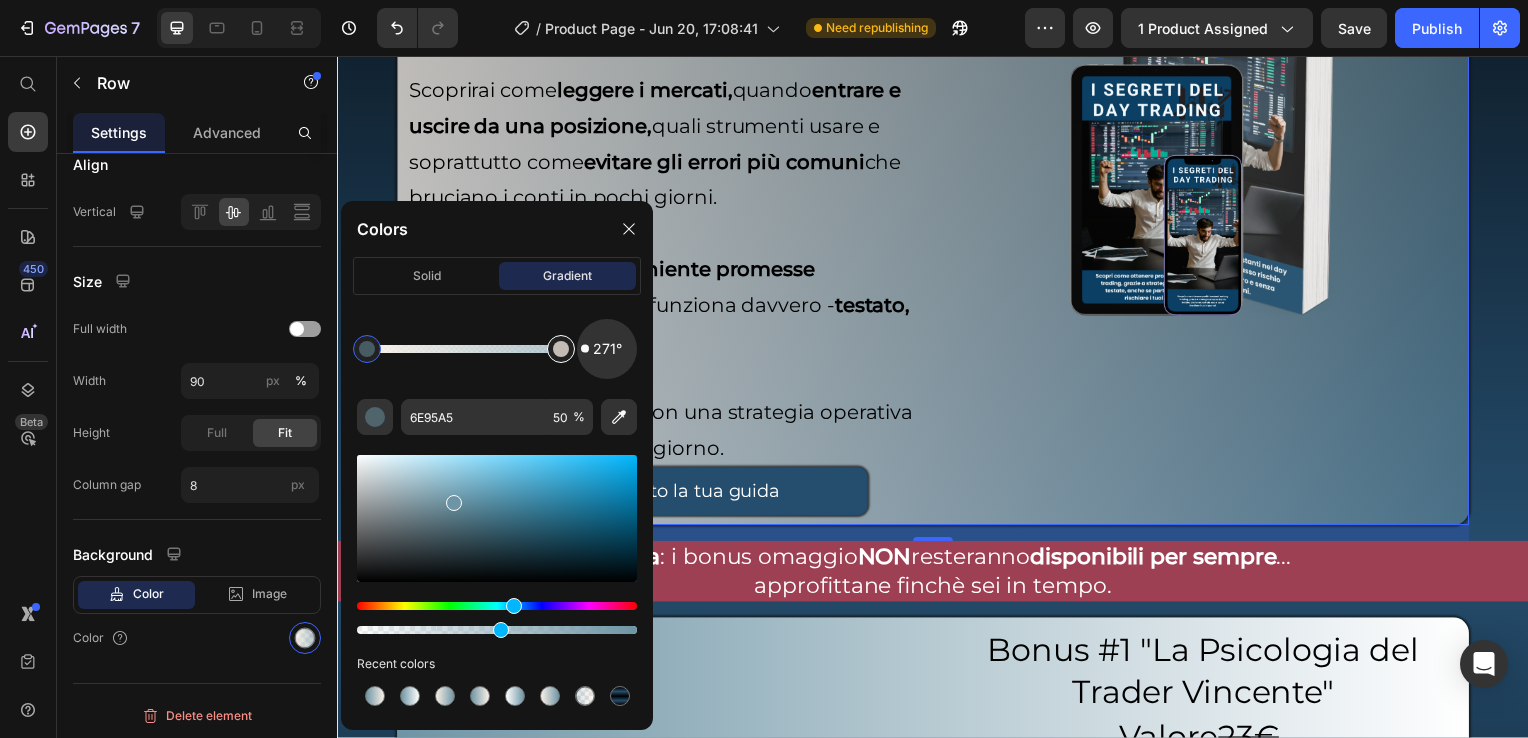 drag, startPoint x: 619, startPoint y: 362, endPoint x: 568, endPoint y: 348, distance: 52.886673 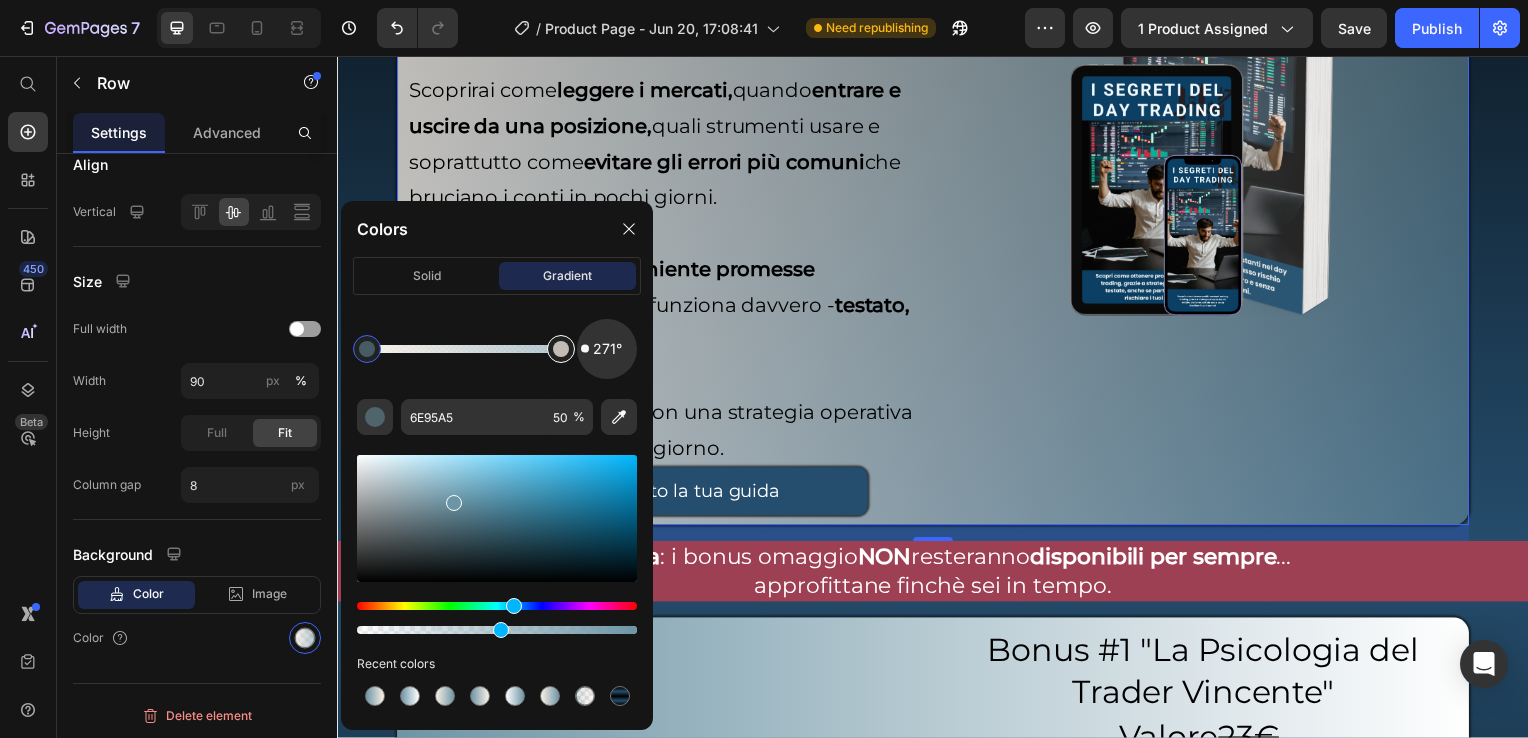 click on "271°" 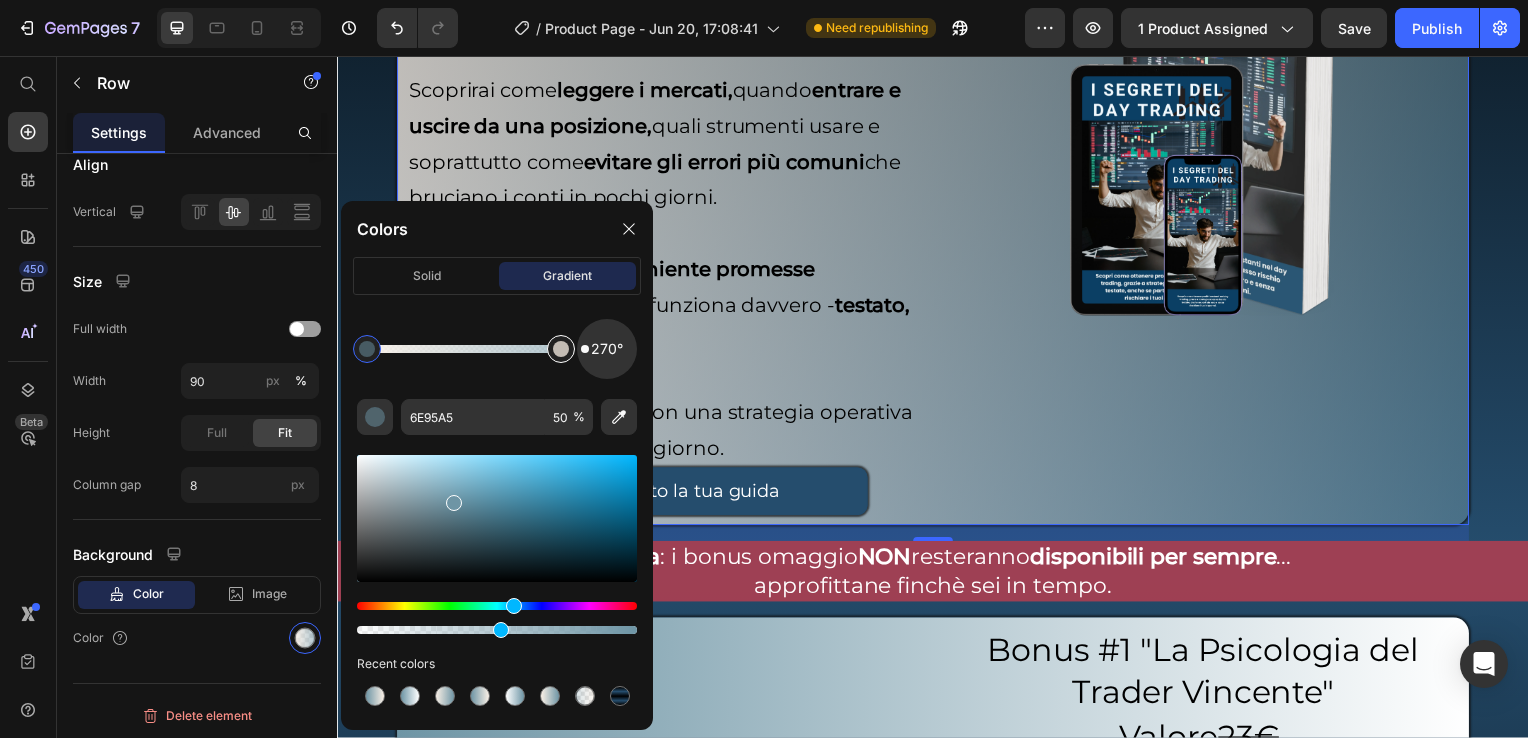 drag, startPoint x: 580, startPoint y: 356, endPoint x: 570, endPoint y: 349, distance: 12.206555 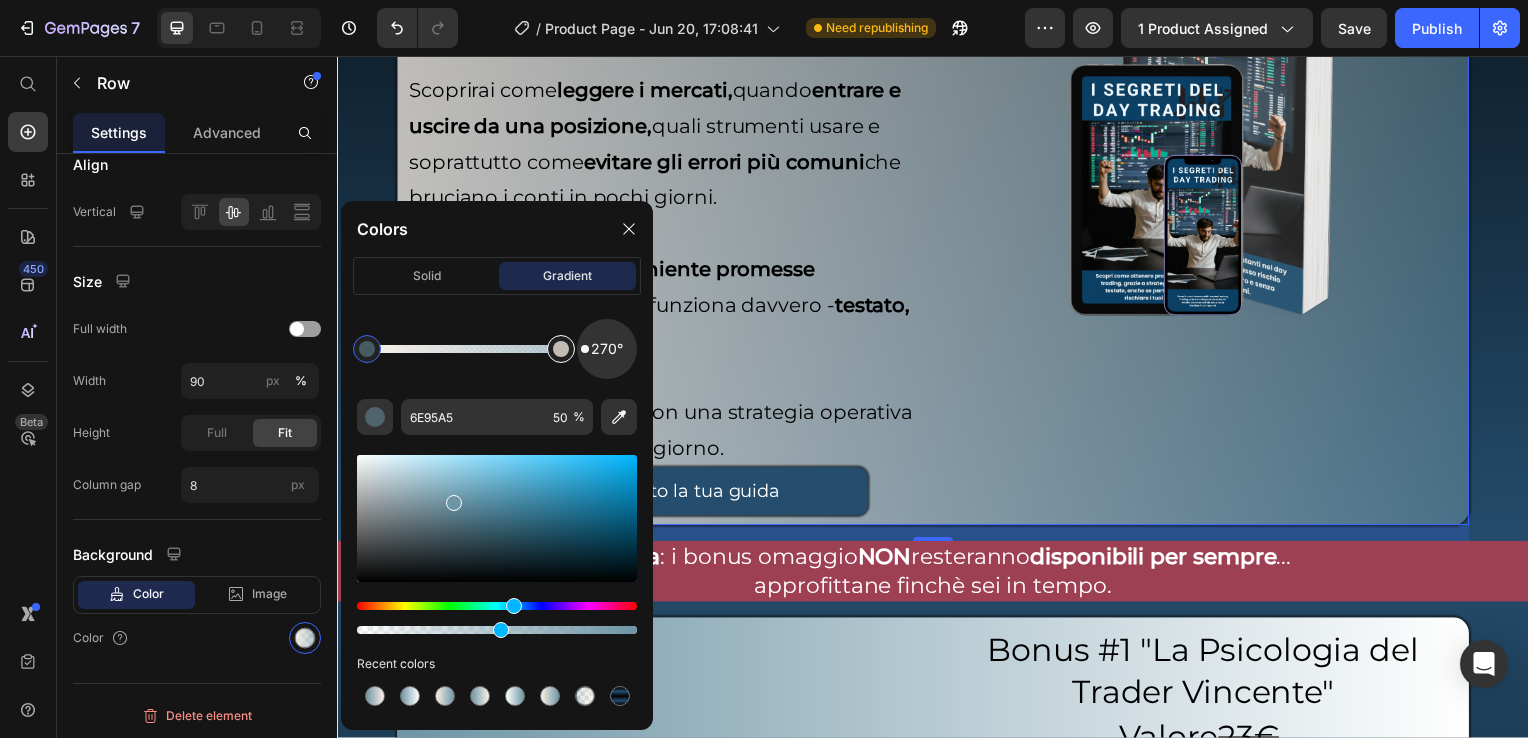 click on "270°" 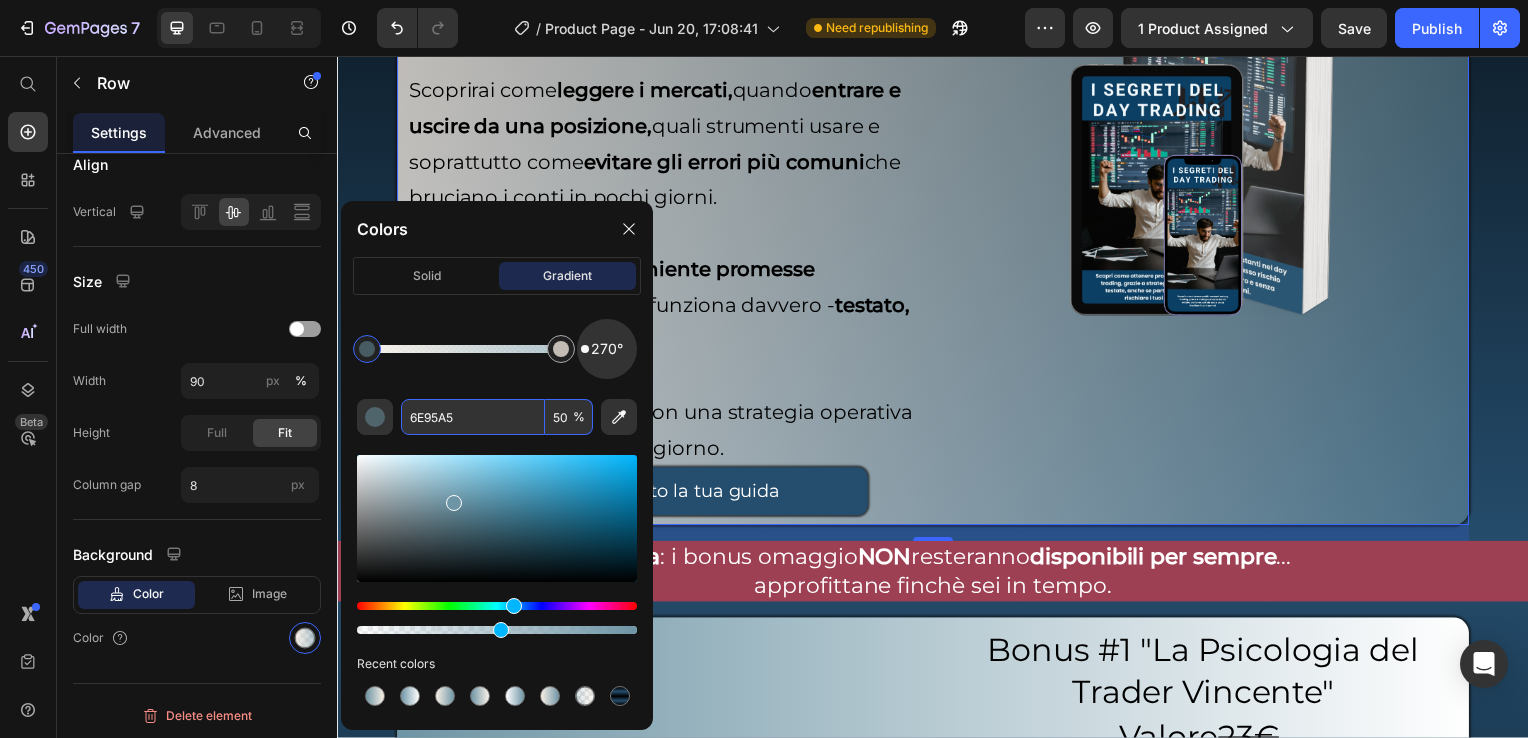 click on "50" at bounding box center (569, 417) 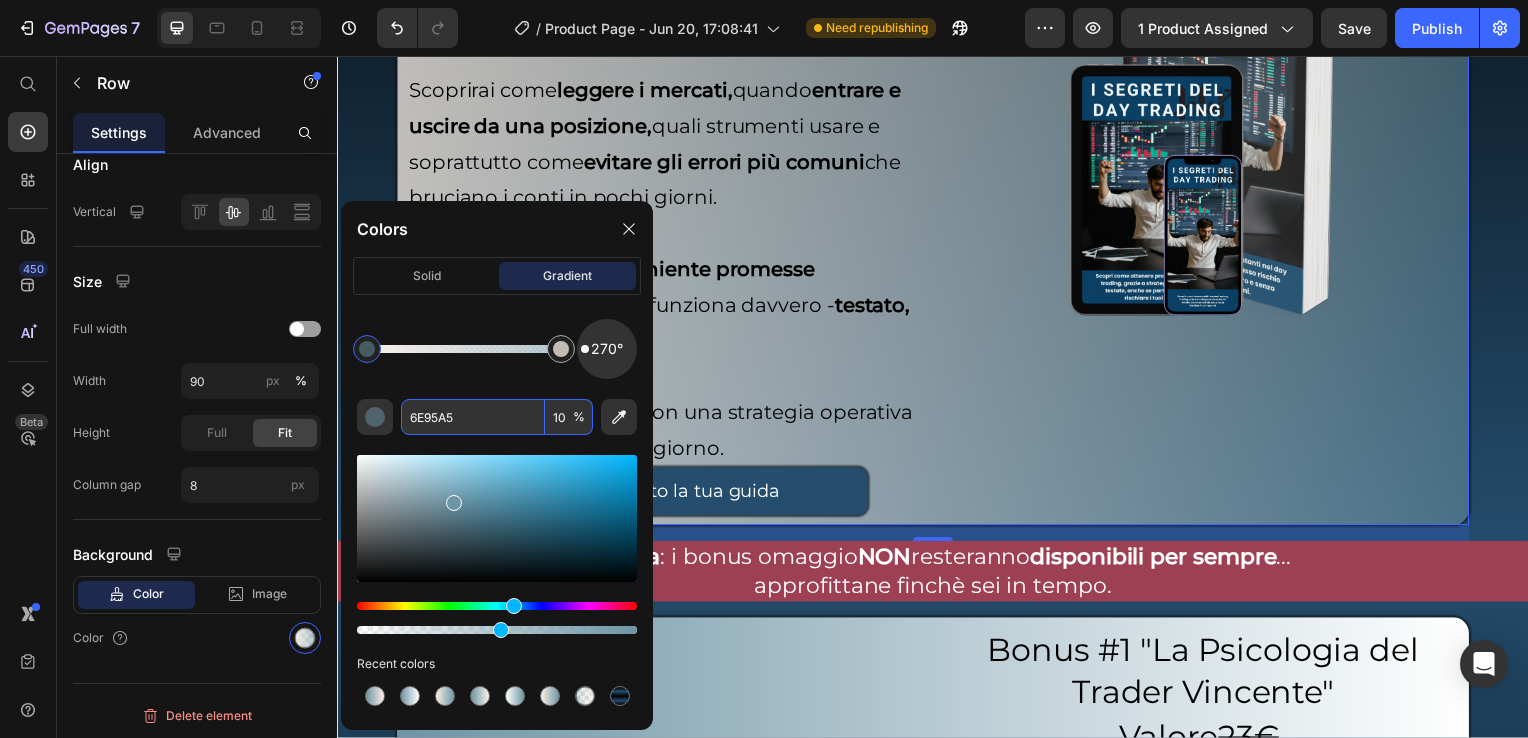 type on "100" 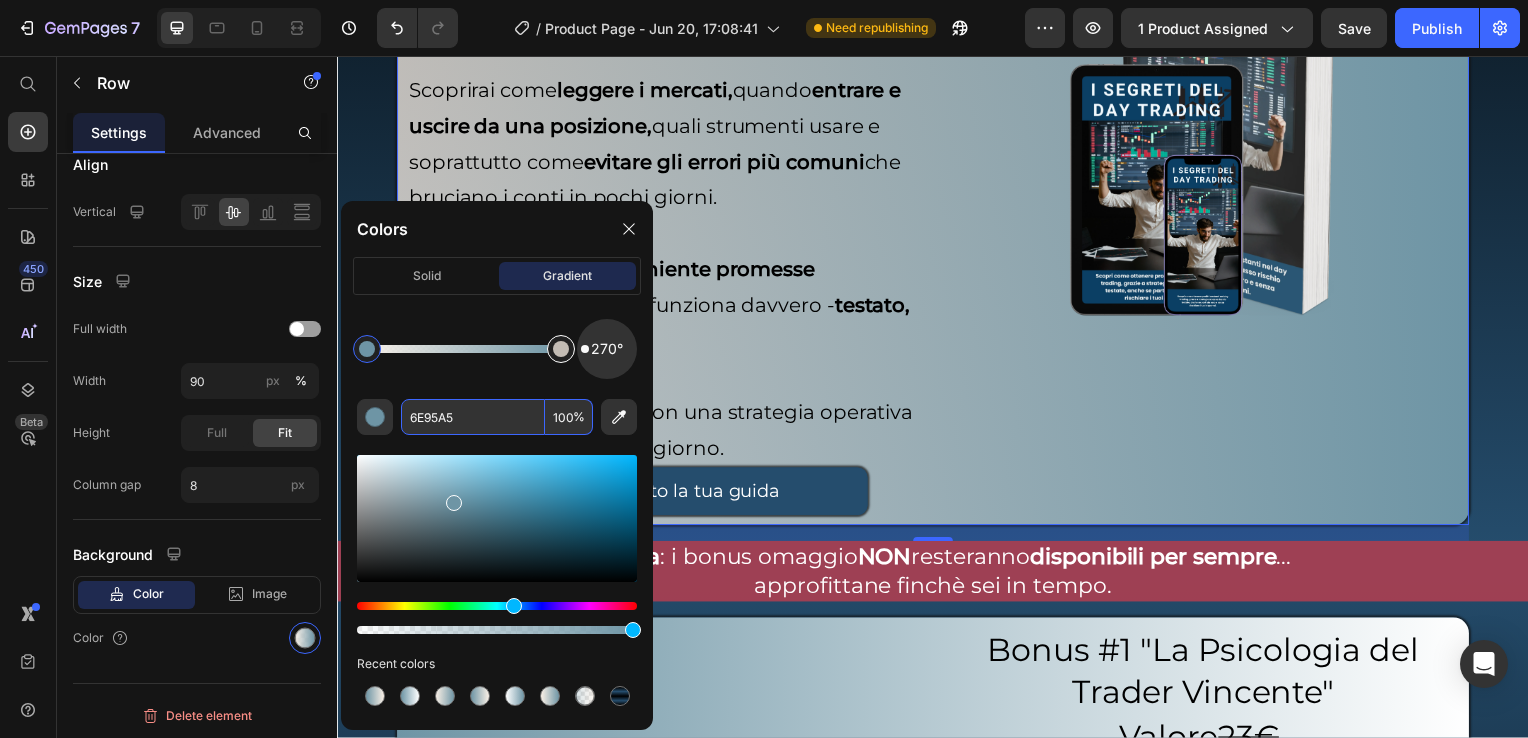 type on "FAF0E6" 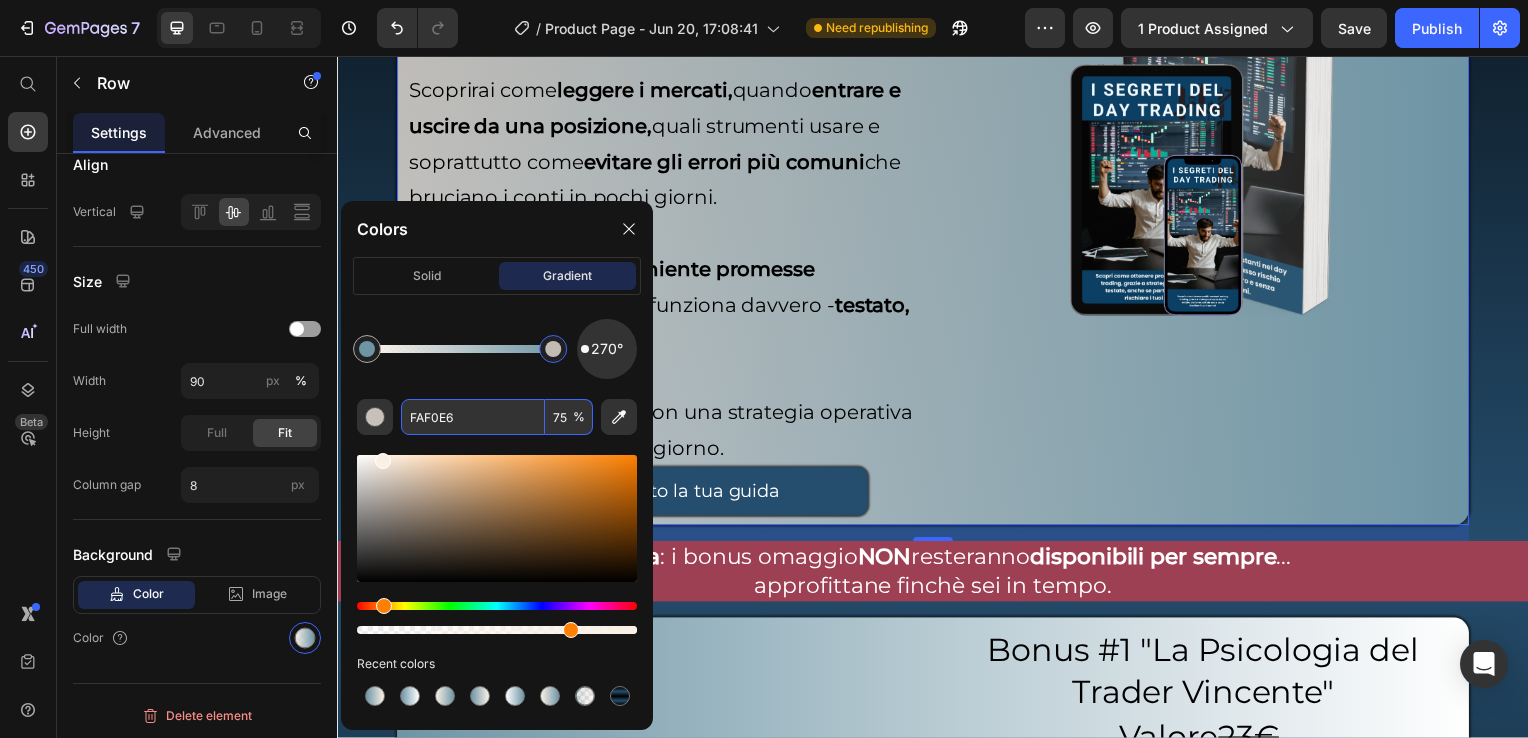 drag, startPoint x: 554, startPoint y: 353, endPoint x: 594, endPoint y: 395, distance: 58 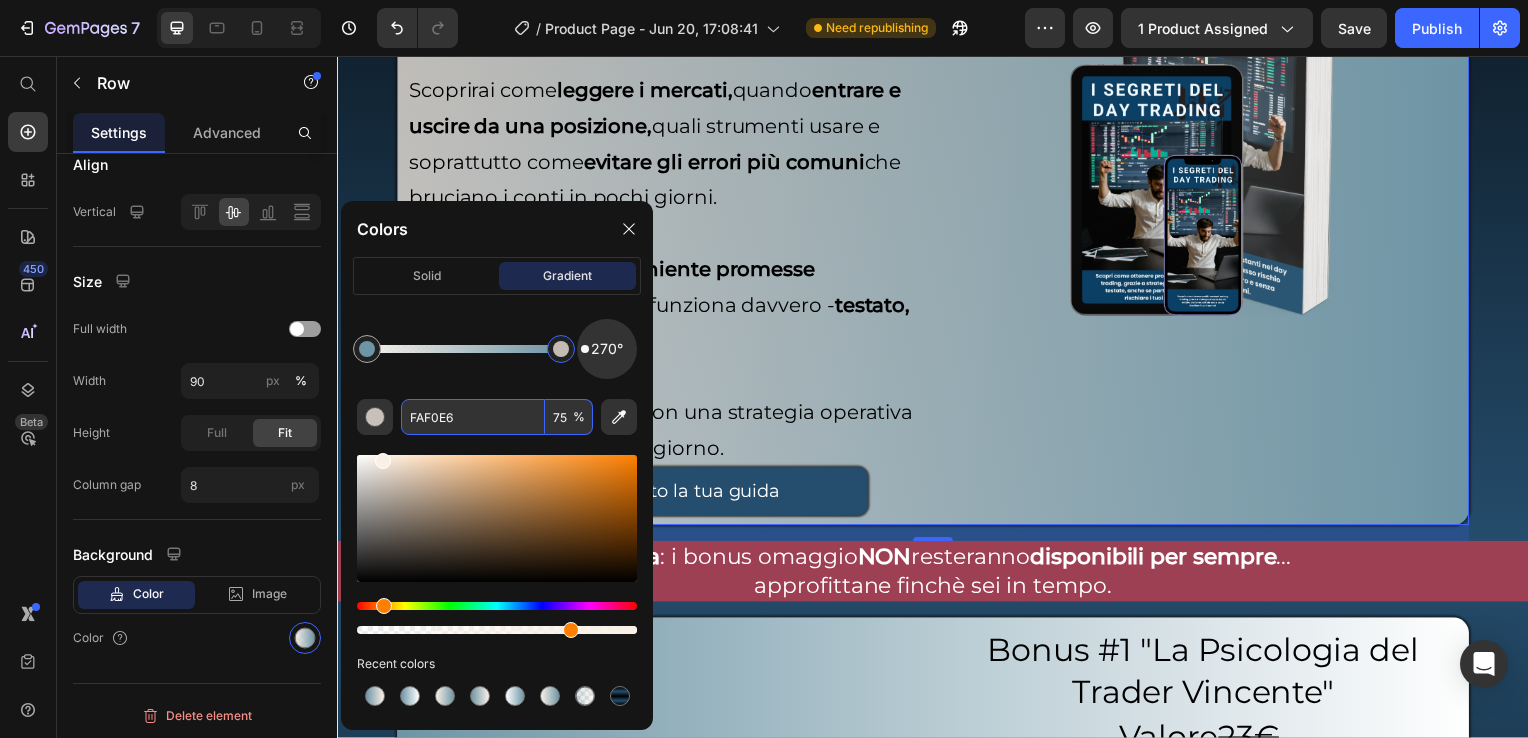 drag, startPoint x: 566, startPoint y: 420, endPoint x: 544, endPoint y: 423, distance: 22.203604 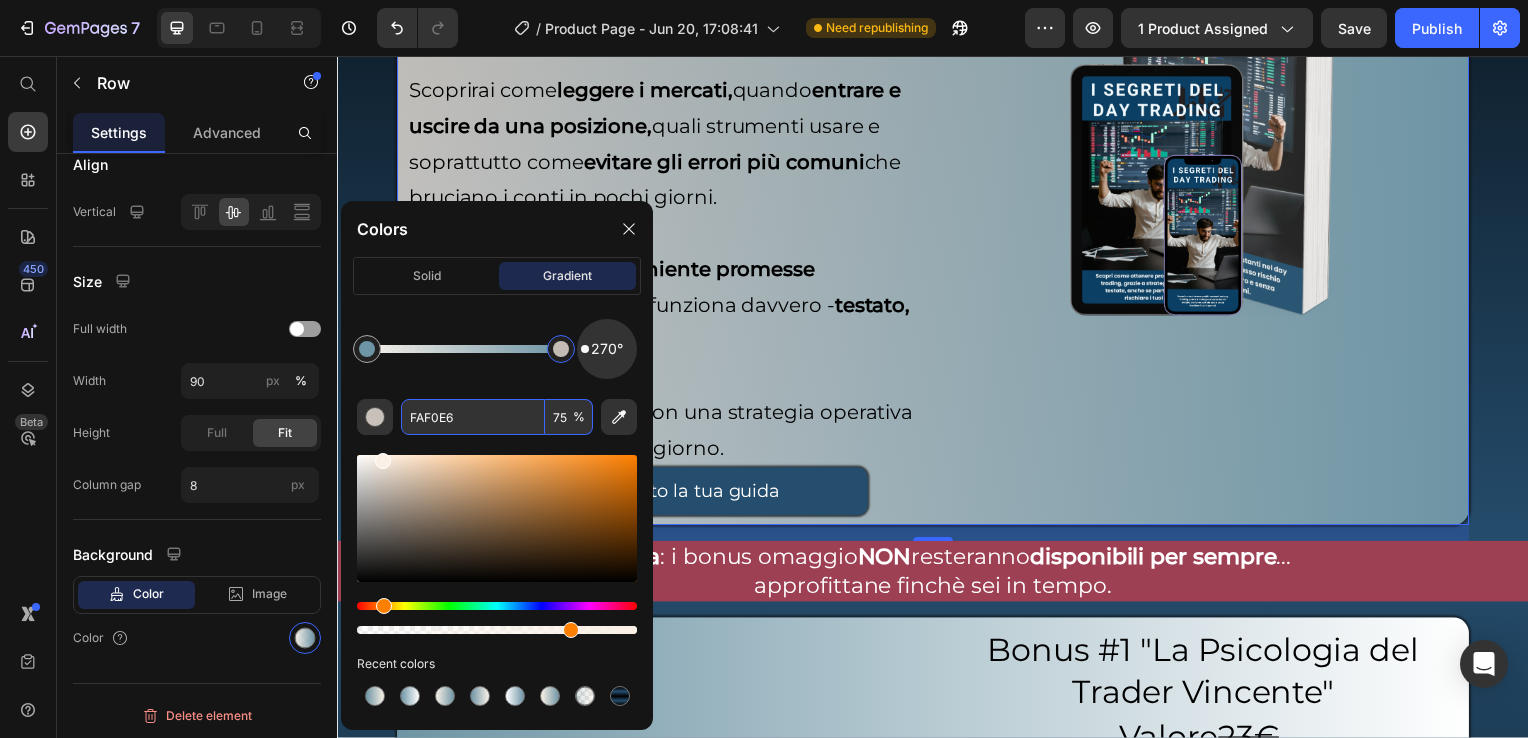 click on "FAF0E6 75 %" at bounding box center [497, 417] 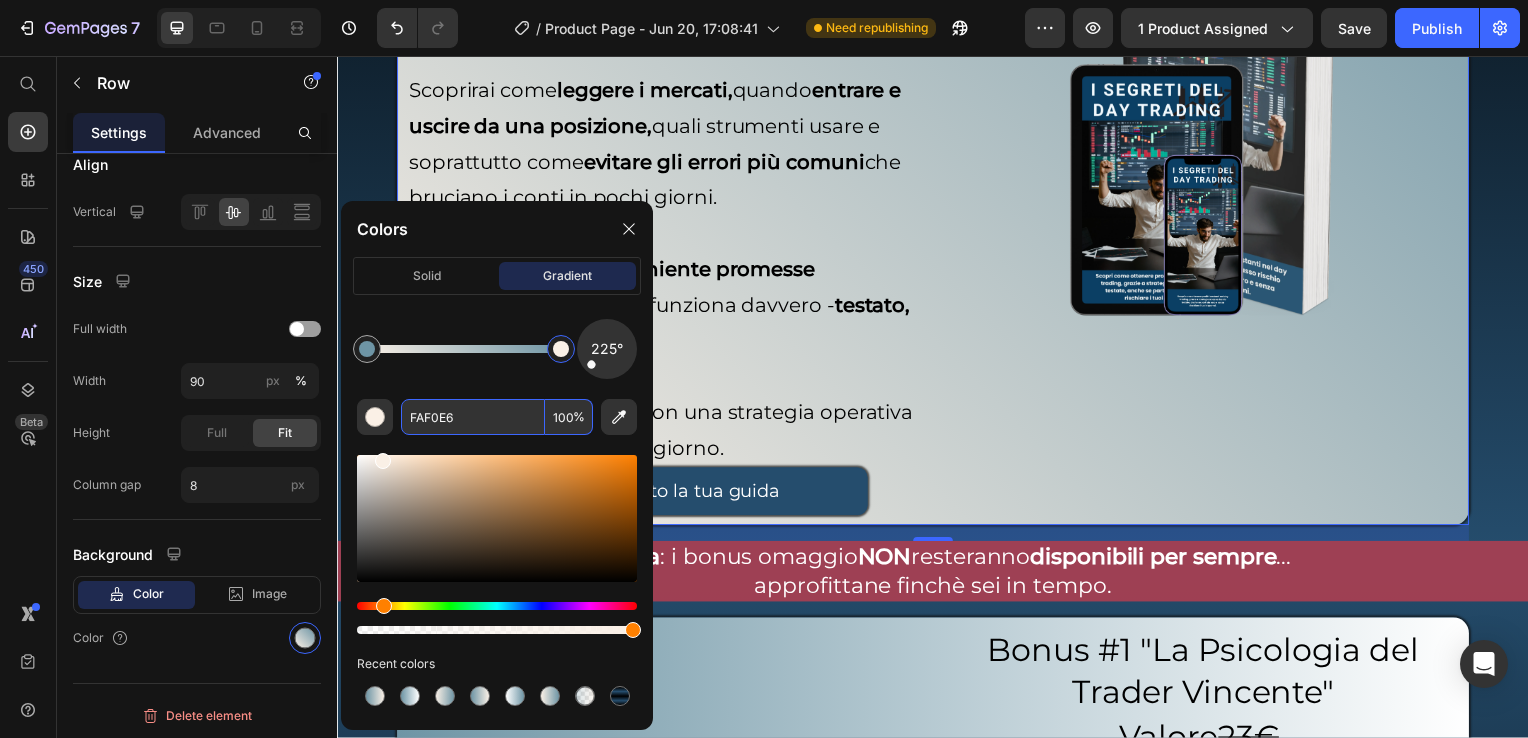 drag, startPoint x: 581, startPoint y: 350, endPoint x: 561, endPoint y: 395, distance: 49.24429 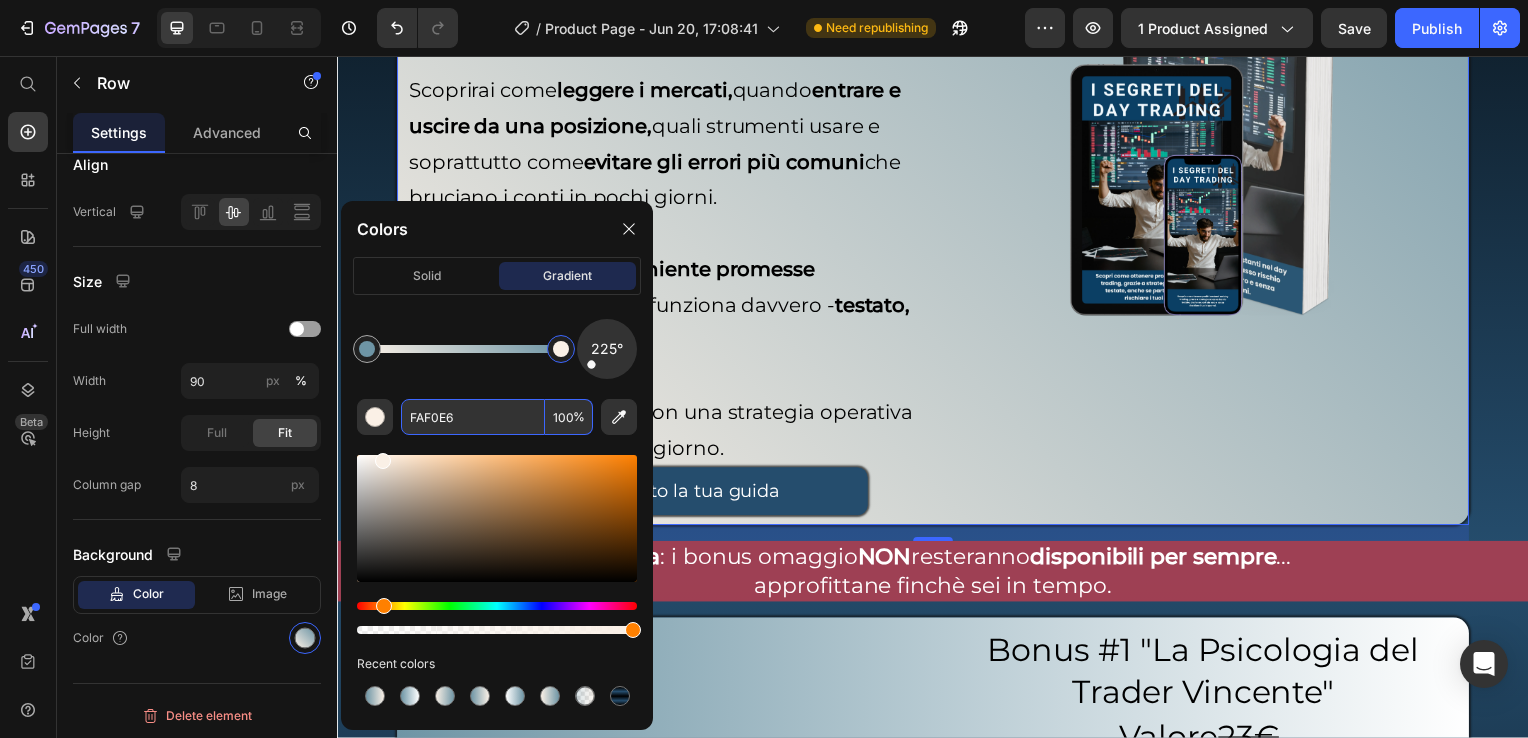 click on "225° FAF0E6 100 % Recent colors" 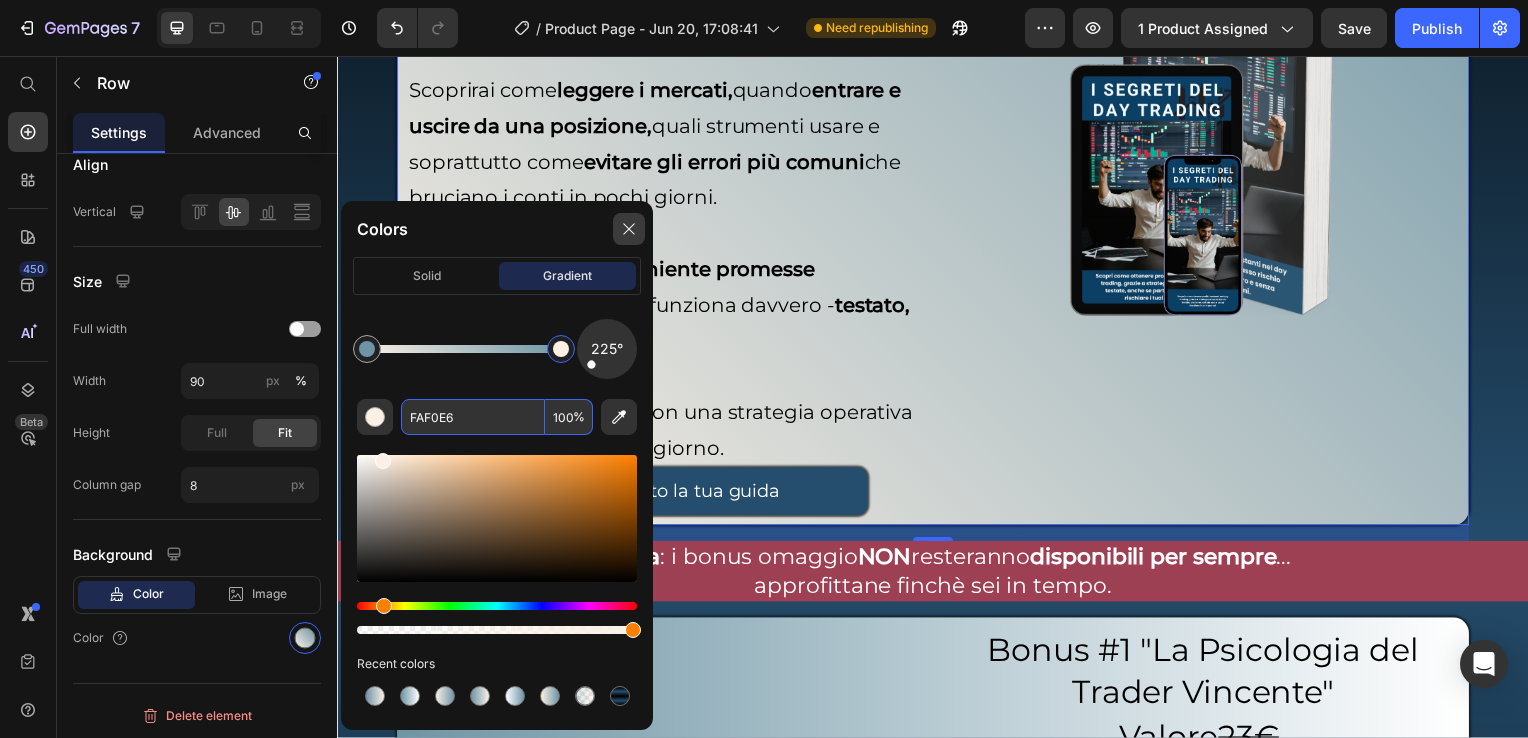 type on "100" 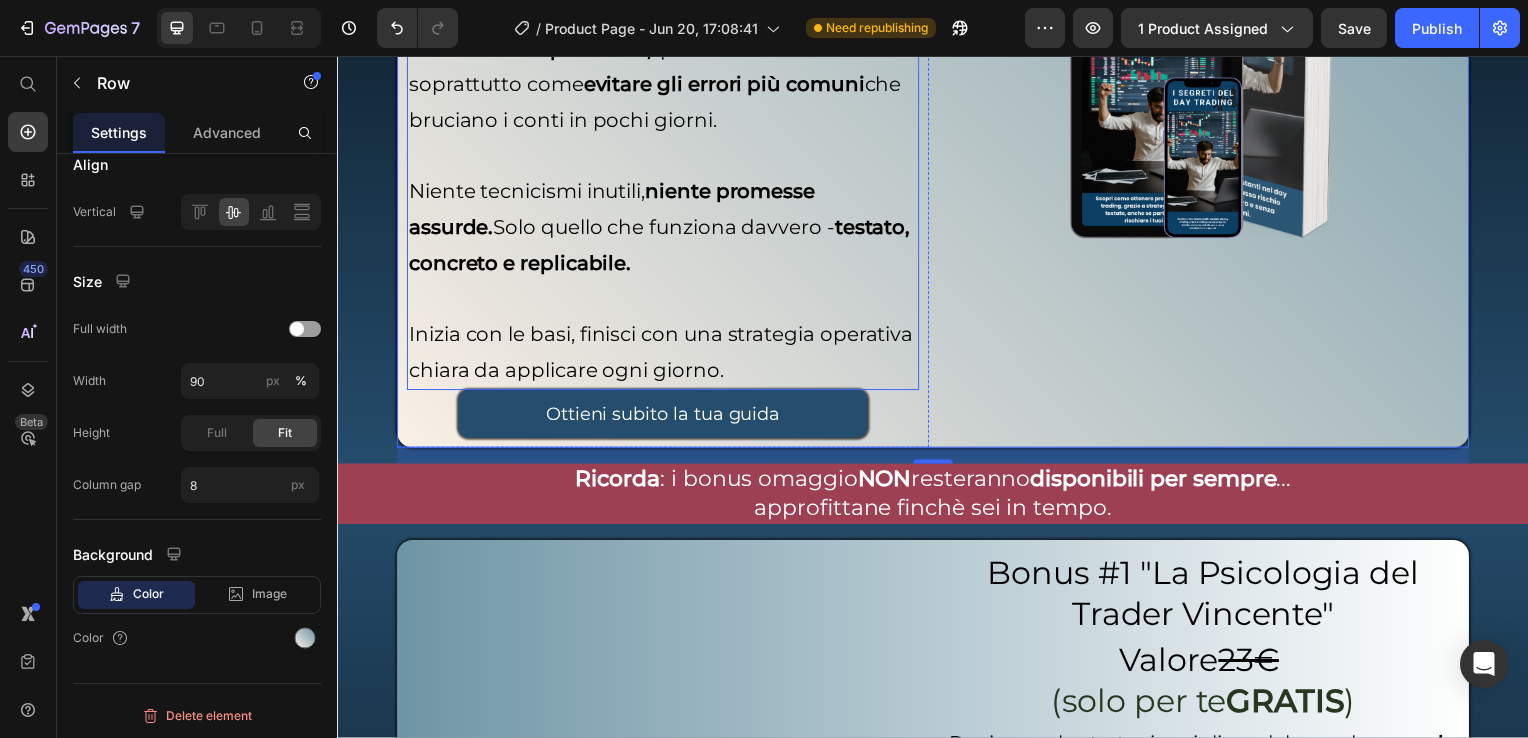 scroll, scrollTop: 5498, scrollLeft: 0, axis: vertical 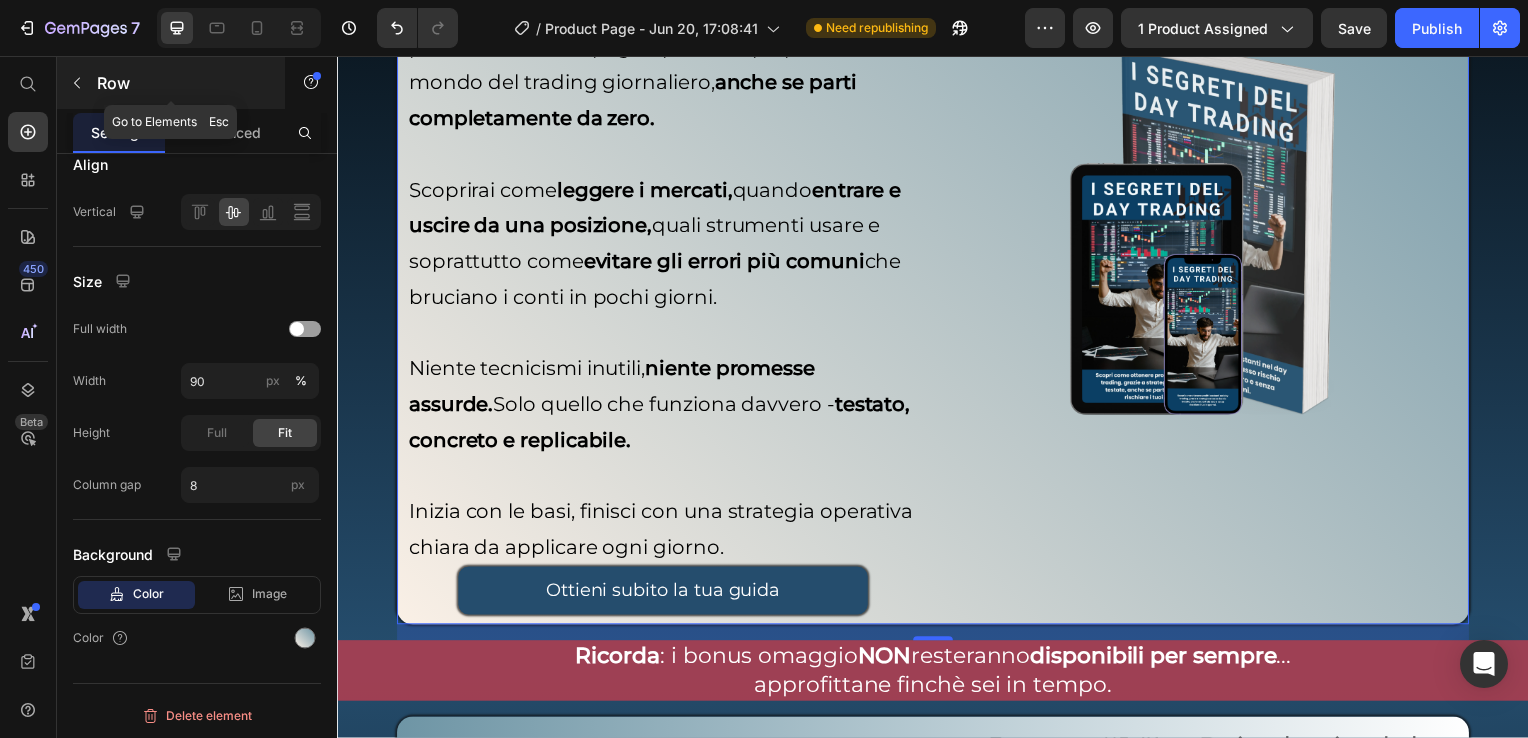 click 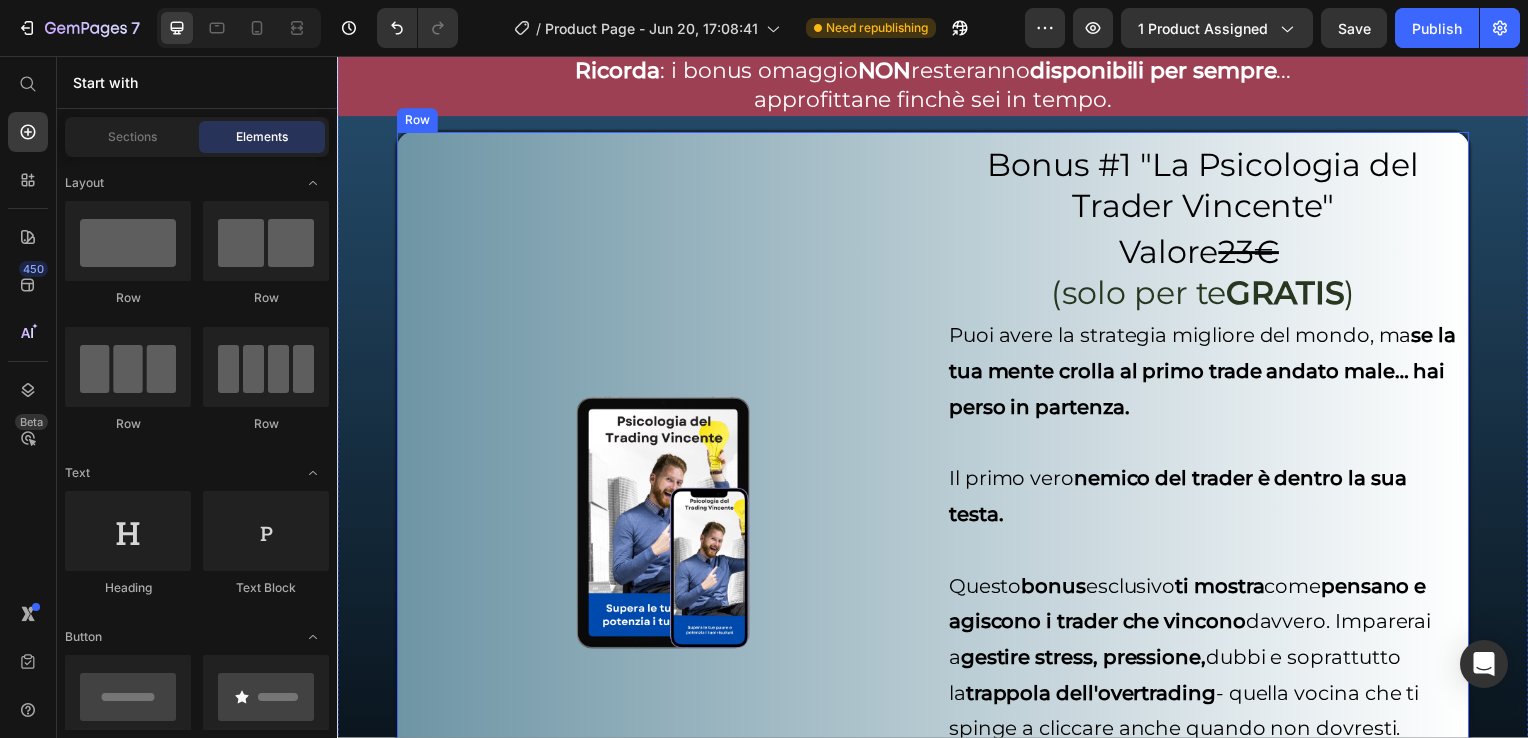 scroll, scrollTop: 6498, scrollLeft: 0, axis: vertical 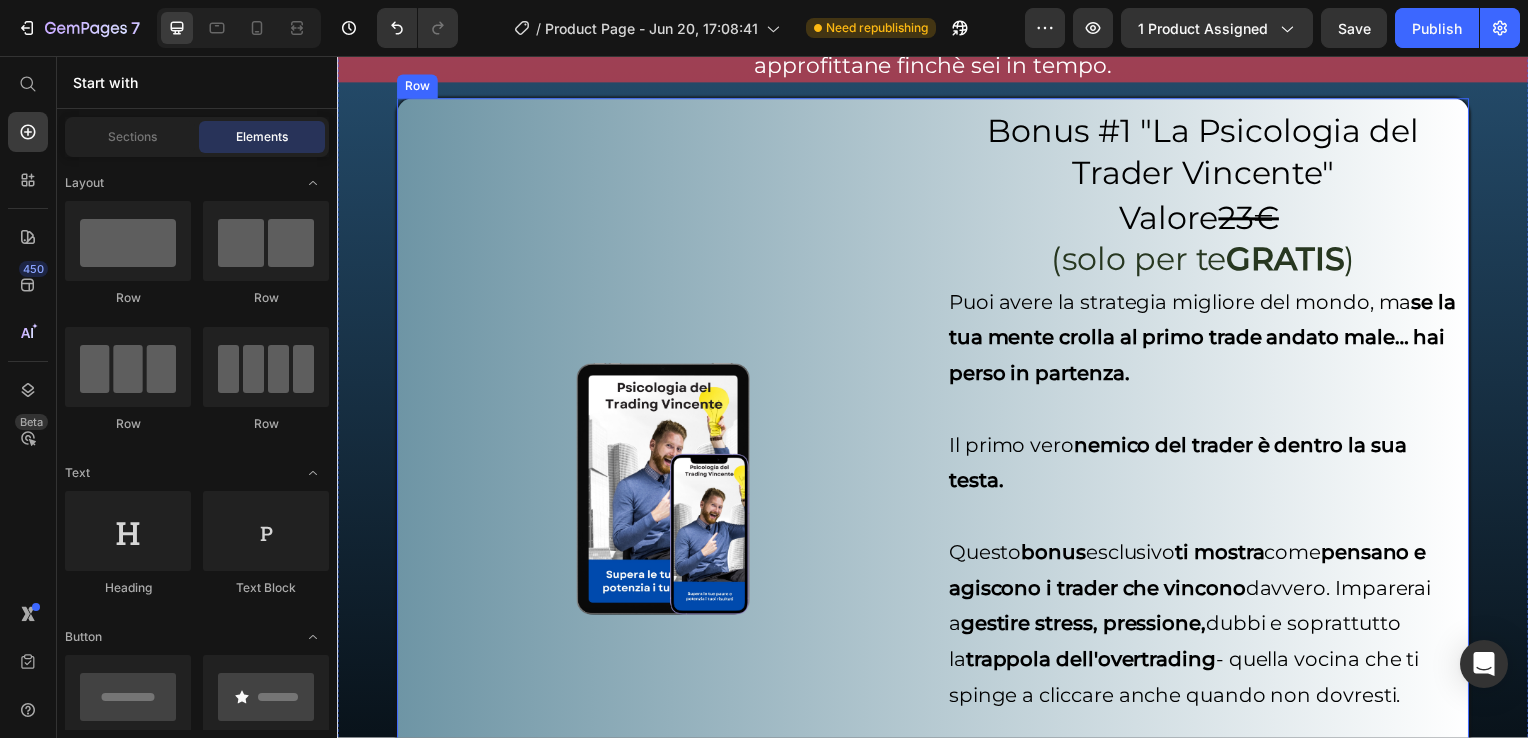click on "Image" at bounding box center (665, 492) 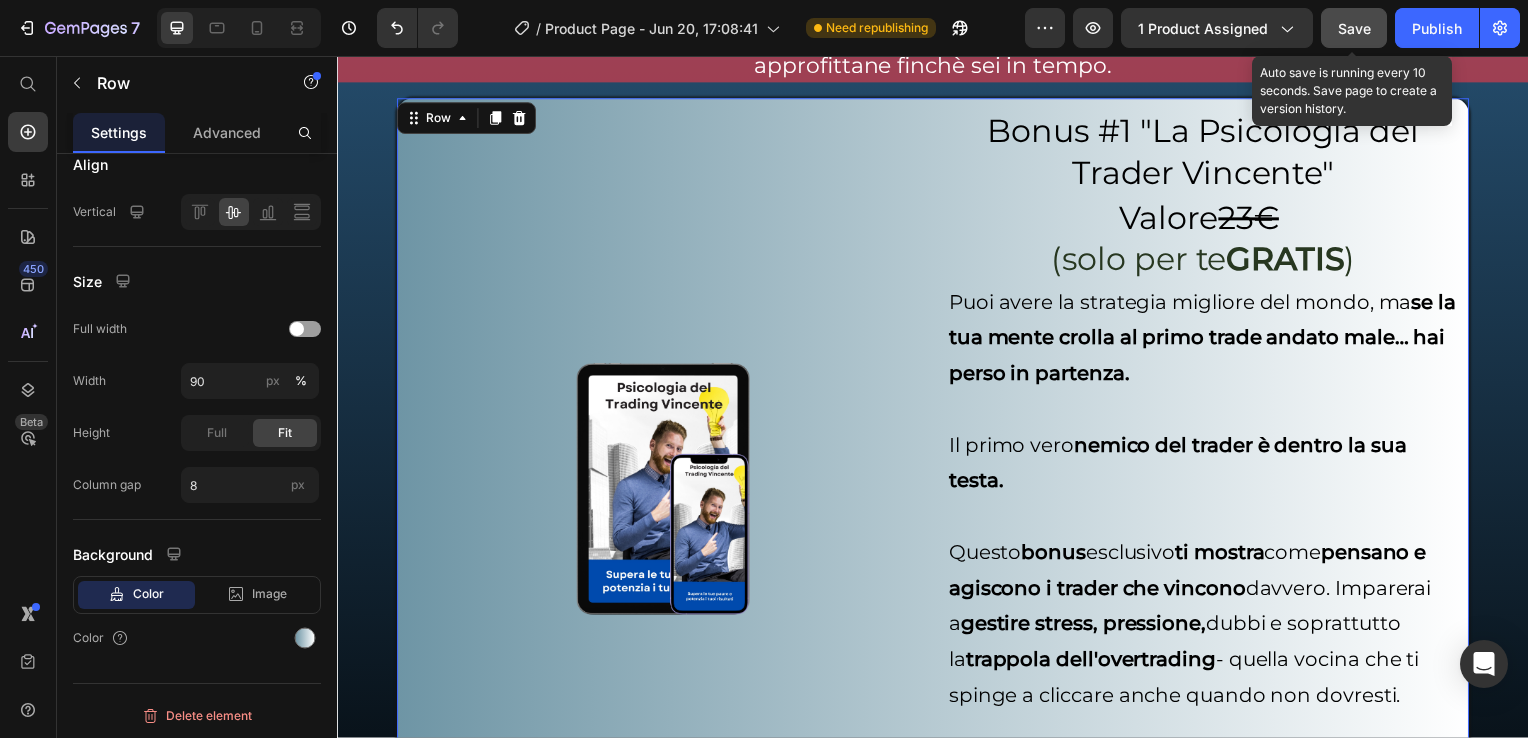 click on "Save" 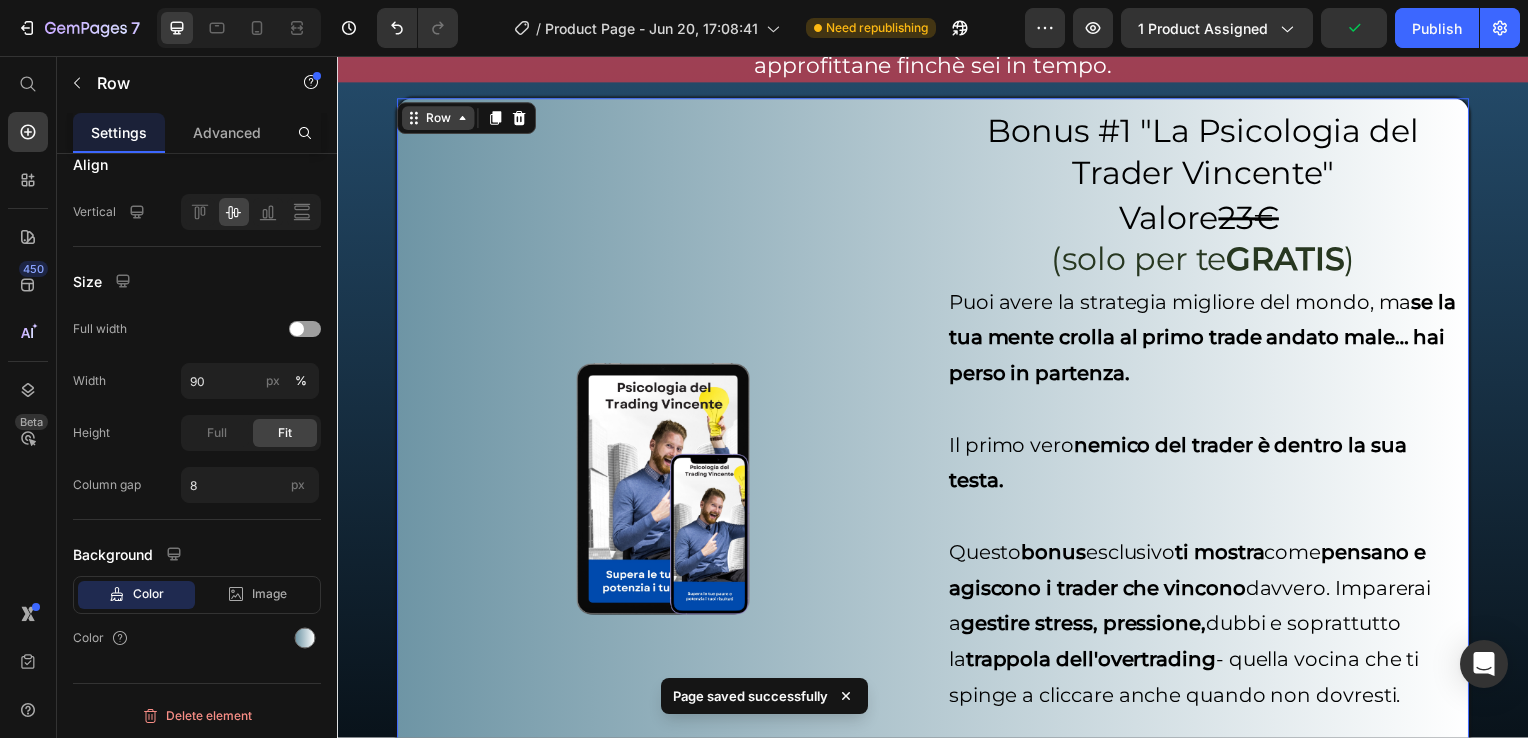 click on "Row" at bounding box center (438, 119) 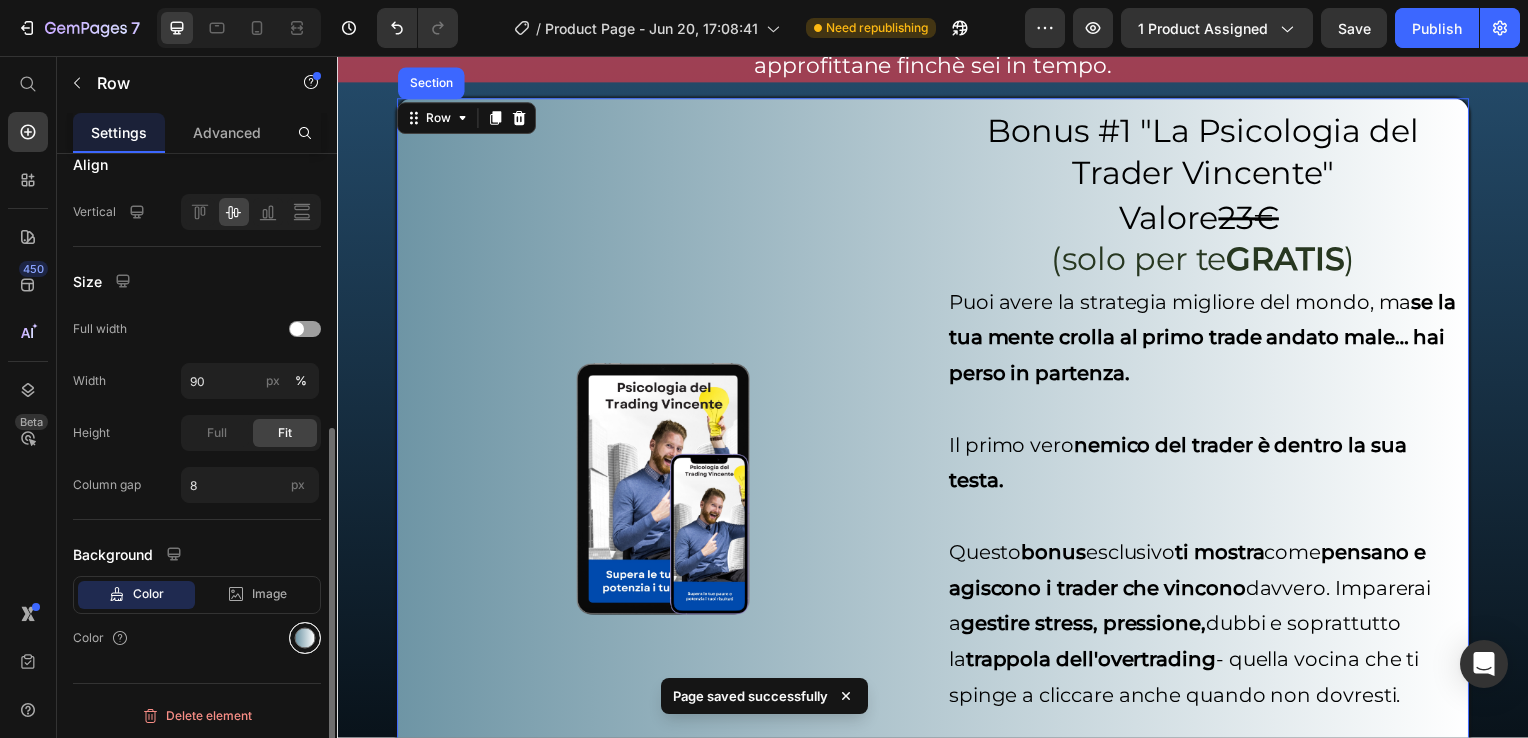 click at bounding box center [305, 638] 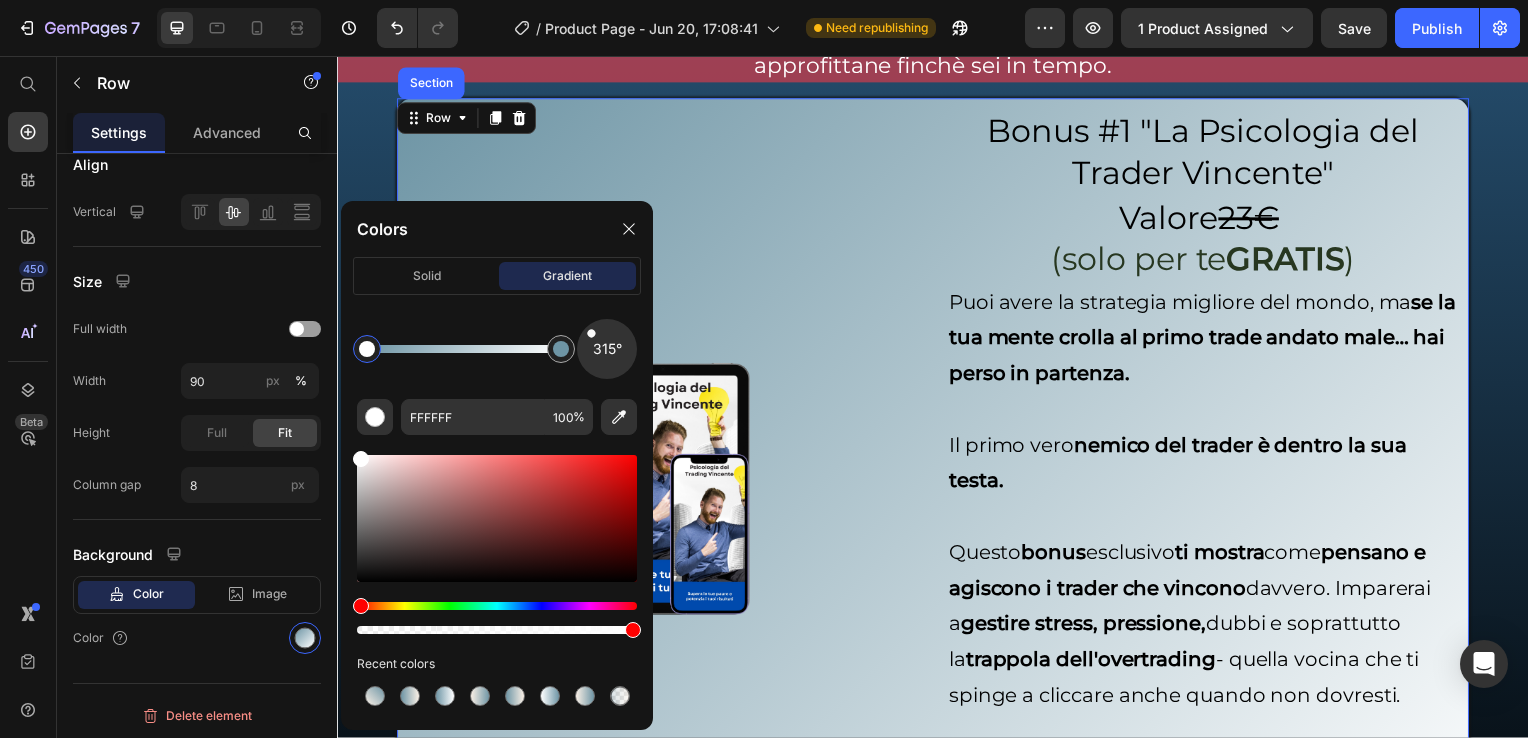 drag, startPoint x: 580, startPoint y: 358, endPoint x: 586, endPoint y: 326, distance: 32.55764 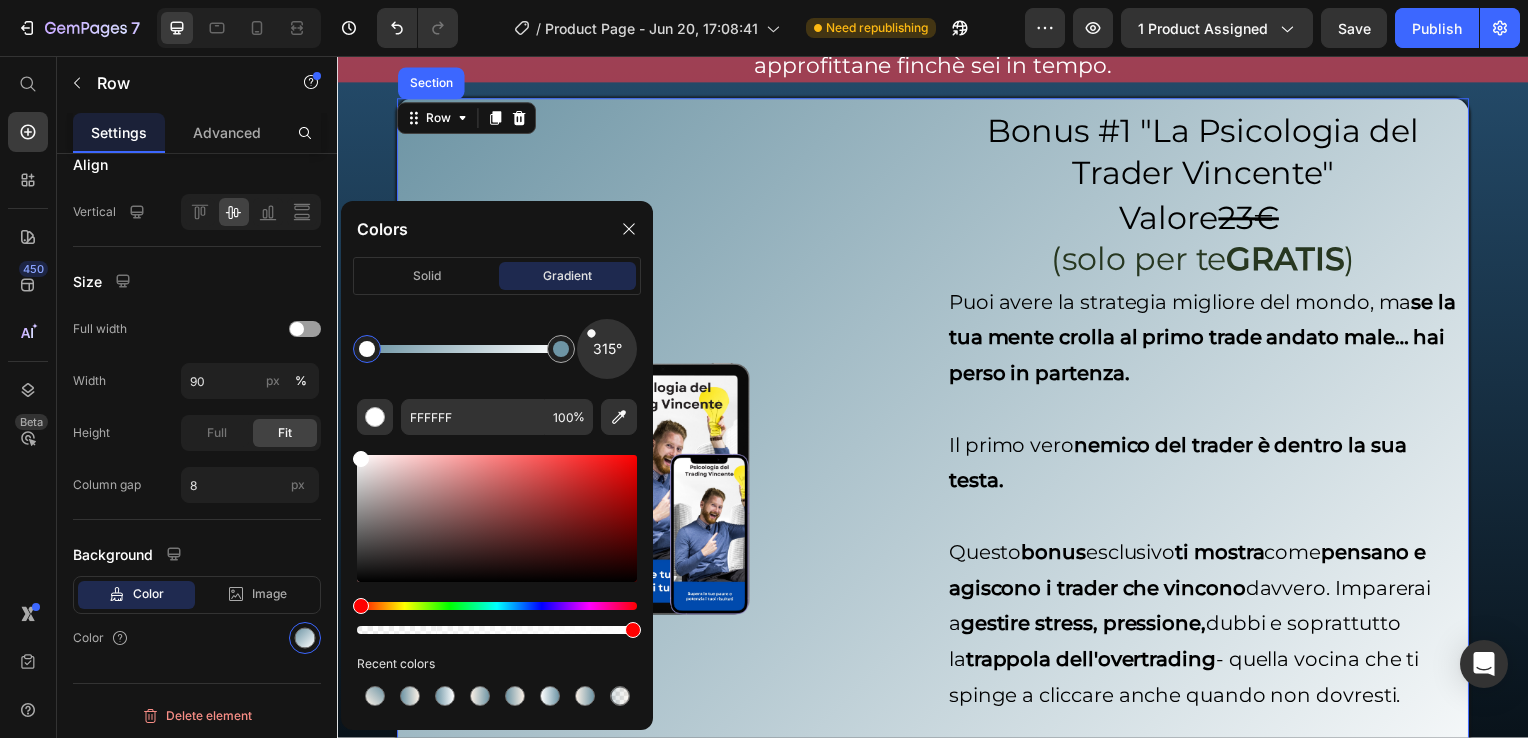 click on "315° FFFFFF 100 % Recent colors" 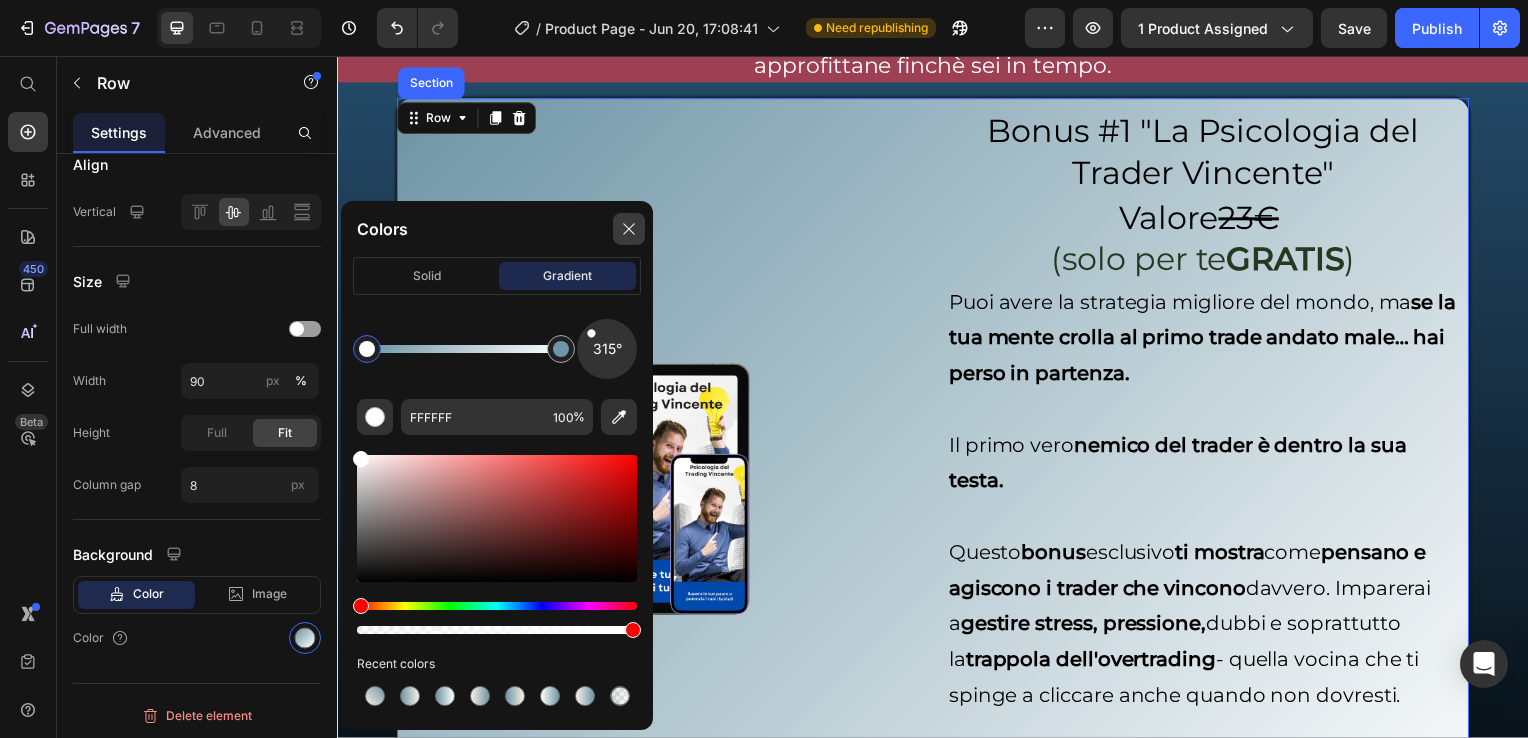 click 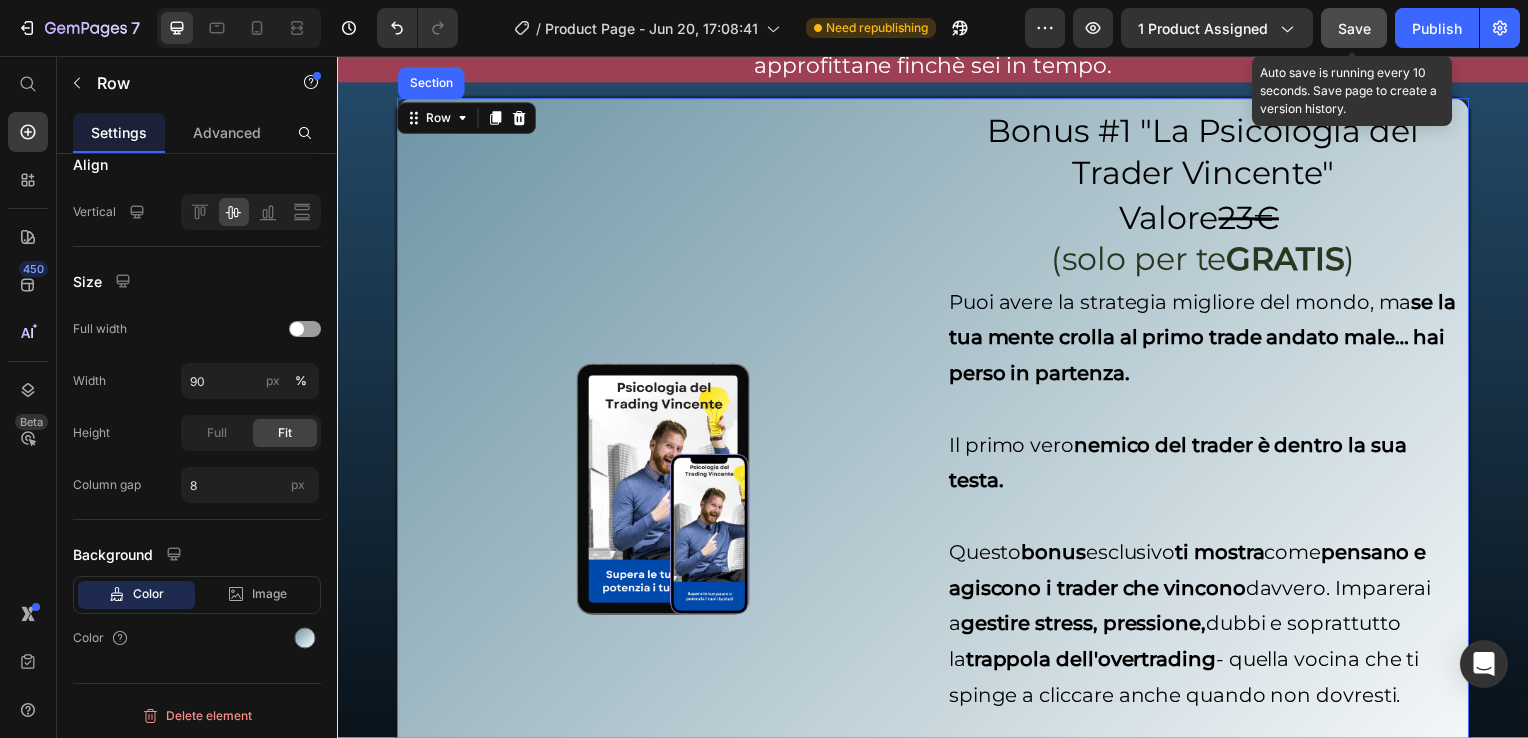 drag, startPoint x: 1336, startPoint y: 20, endPoint x: 663, endPoint y: 308, distance: 732.03345 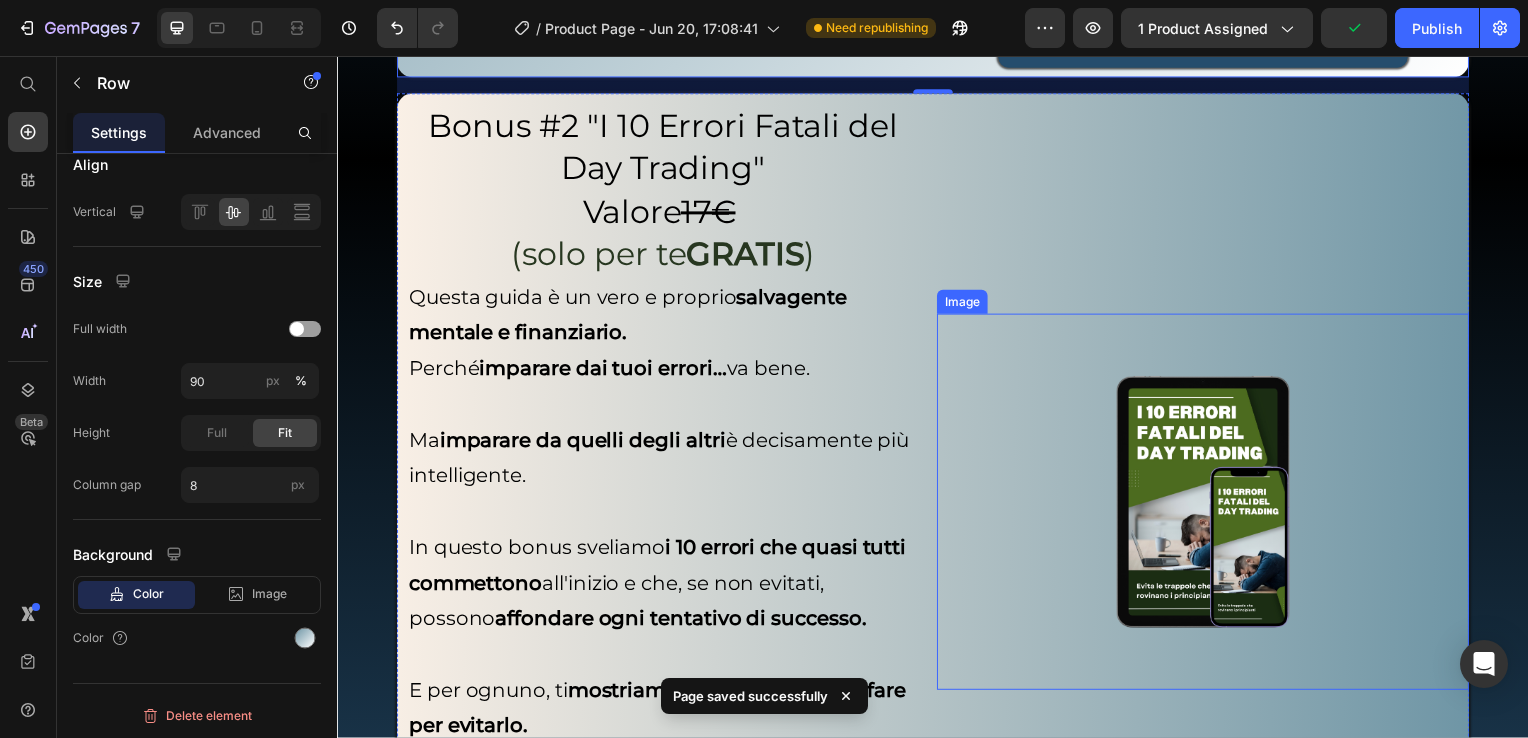 scroll, scrollTop: 7298, scrollLeft: 0, axis: vertical 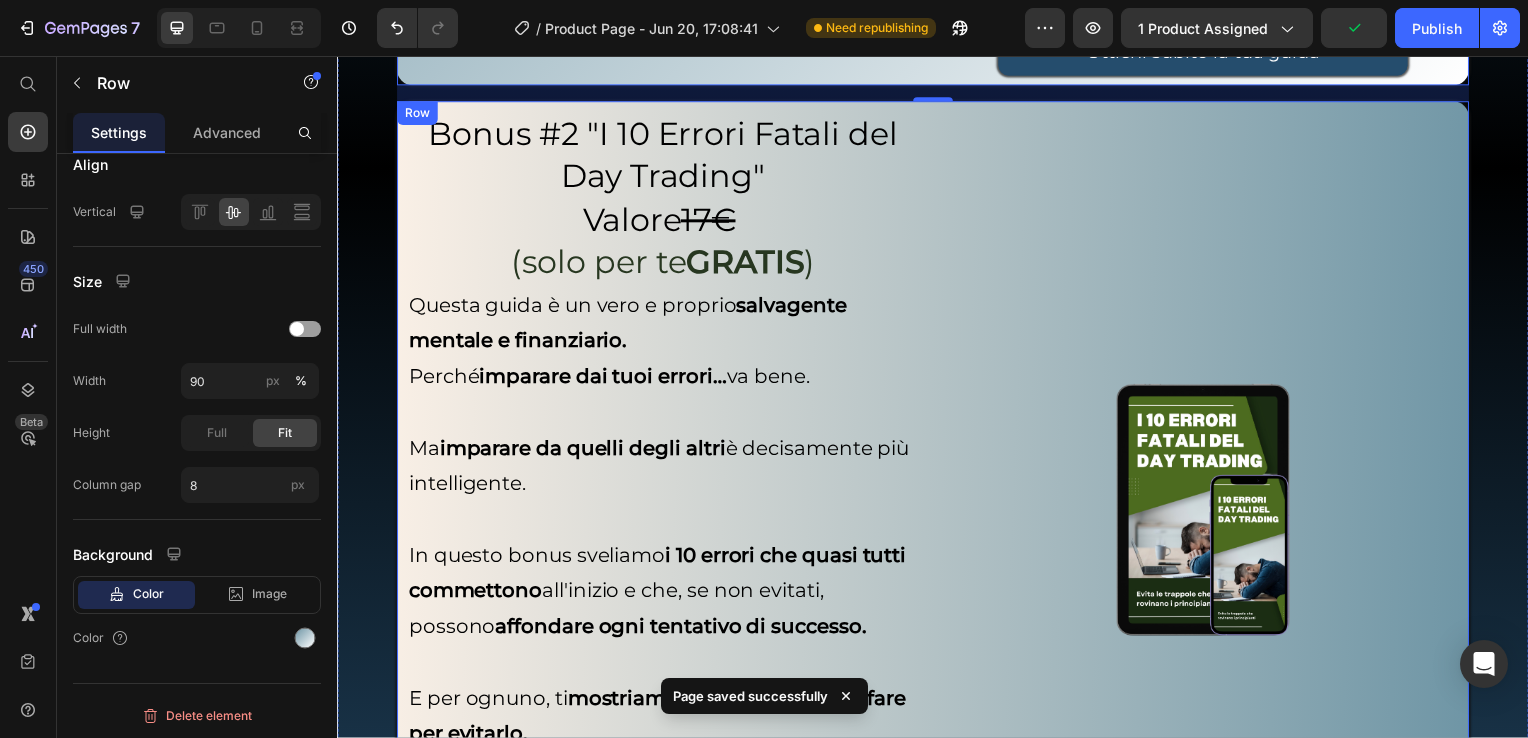 click on "Image Image" at bounding box center [1209, 513] 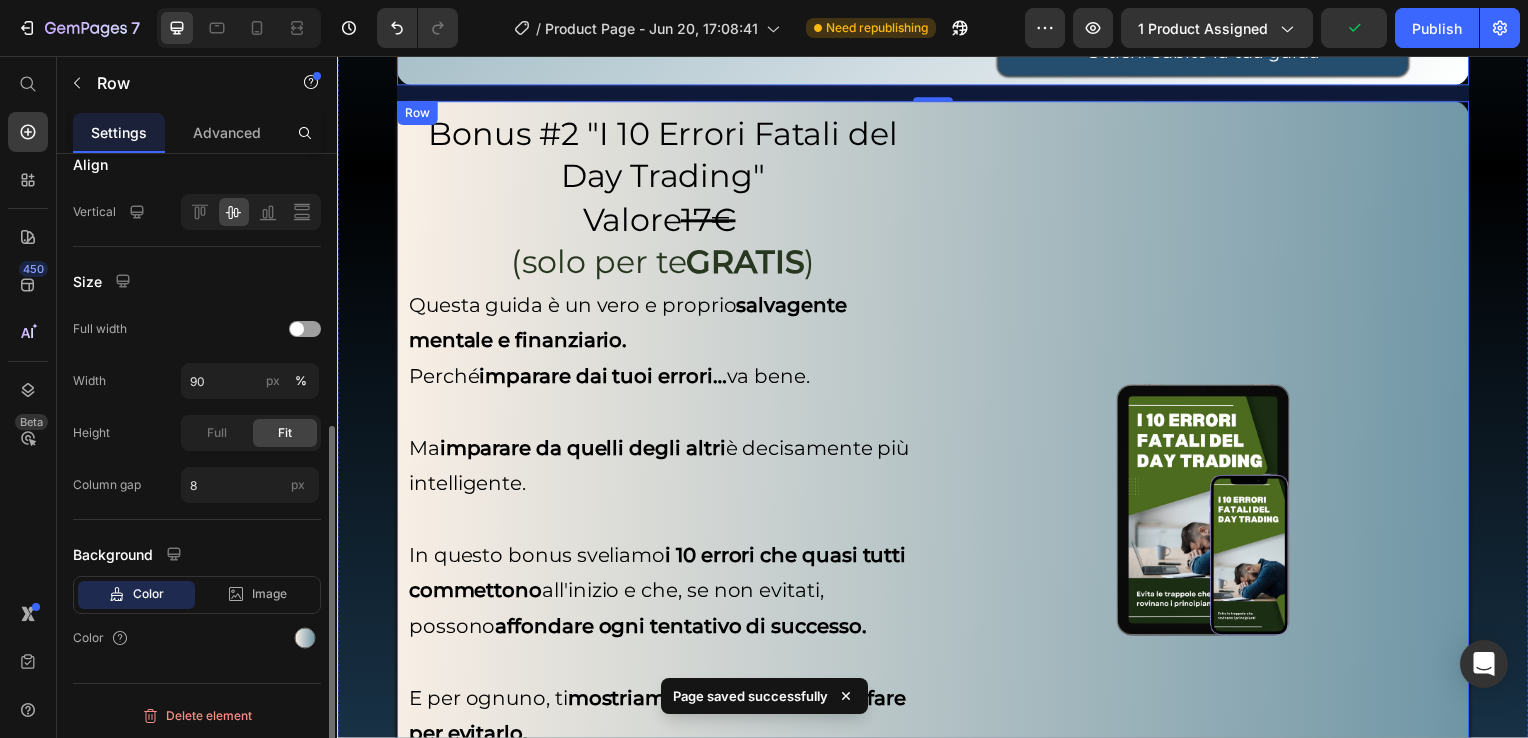 scroll, scrollTop: 476, scrollLeft: 0, axis: vertical 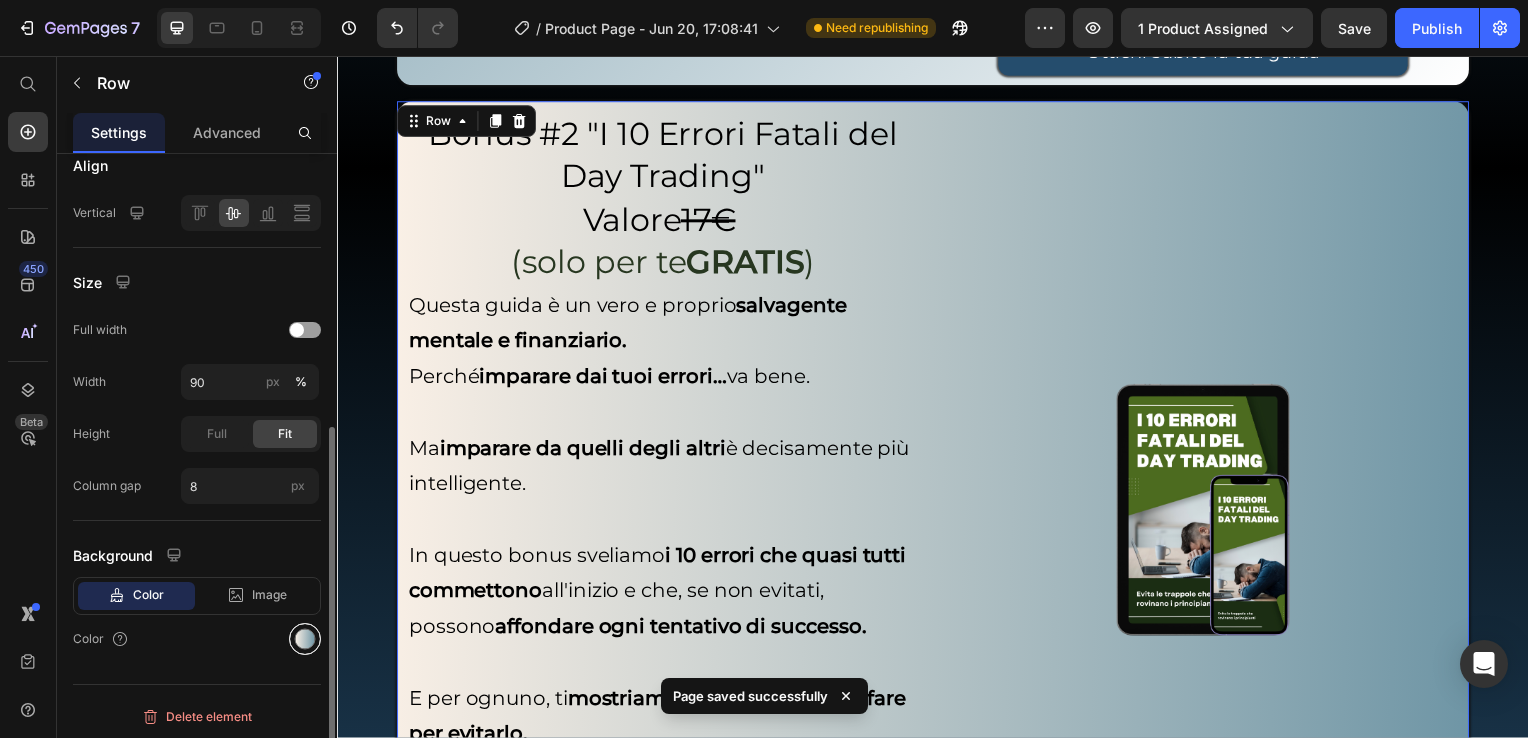 click at bounding box center (305, 639) 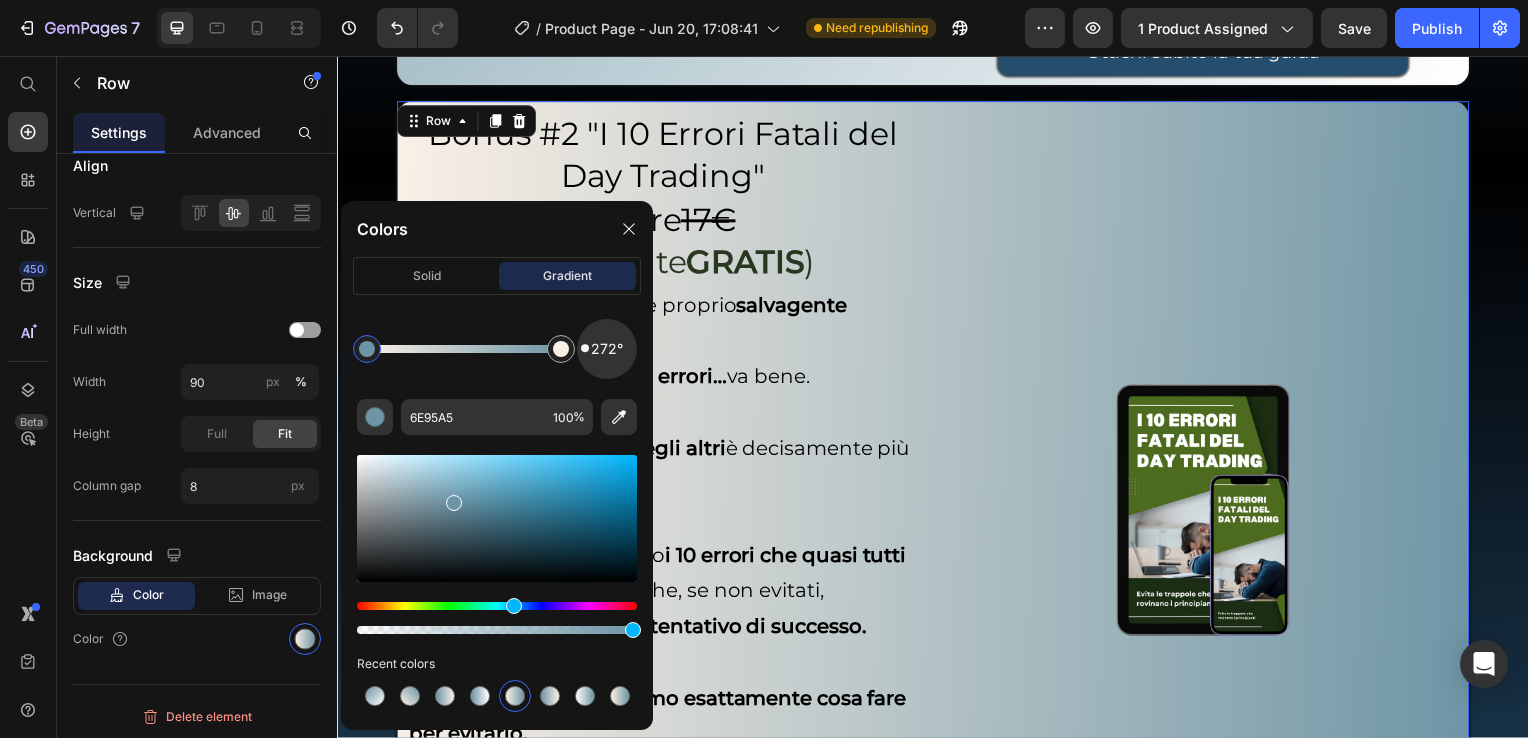 click on "272°" at bounding box center [607, 349] 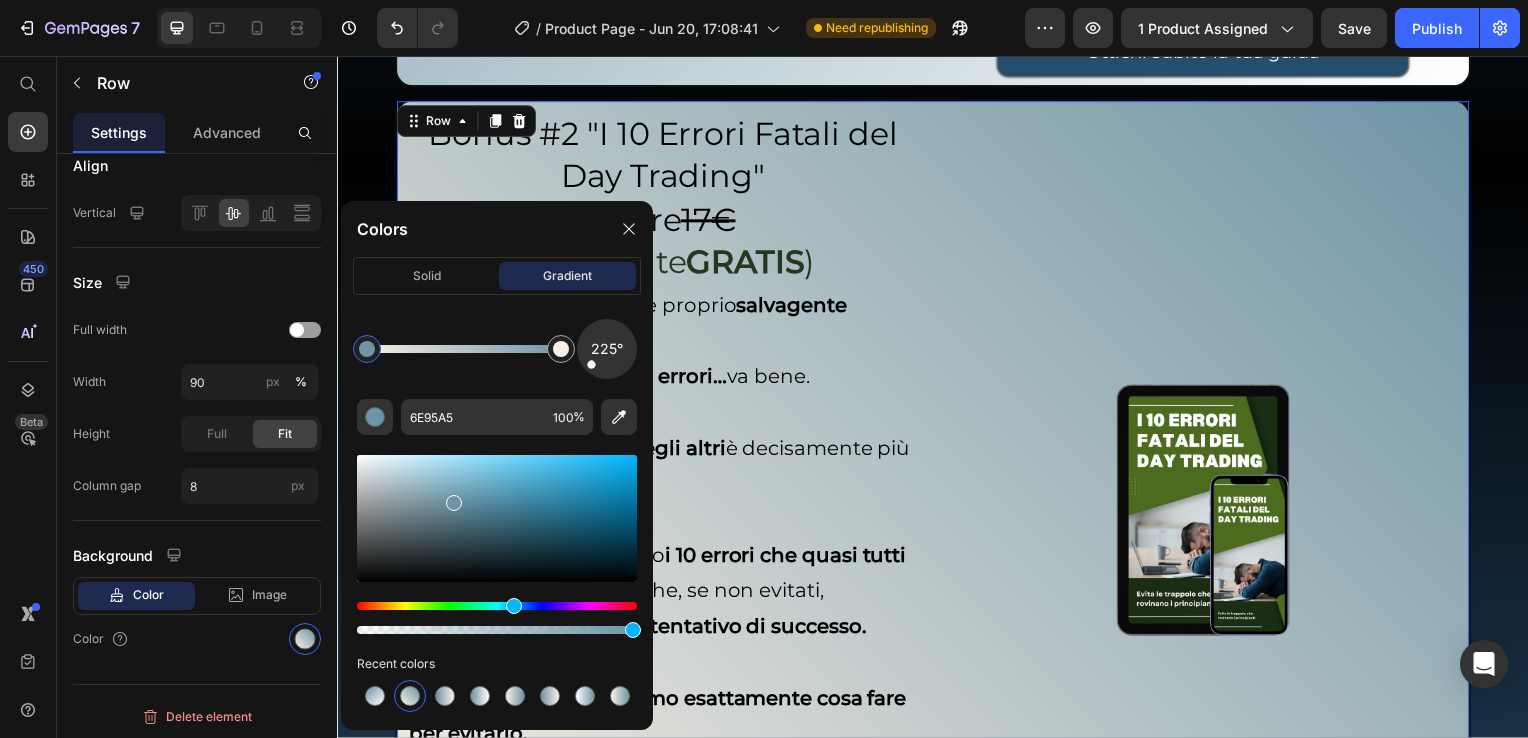 drag, startPoint x: 586, startPoint y: 350, endPoint x: 584, endPoint y: 372, distance: 22.090721 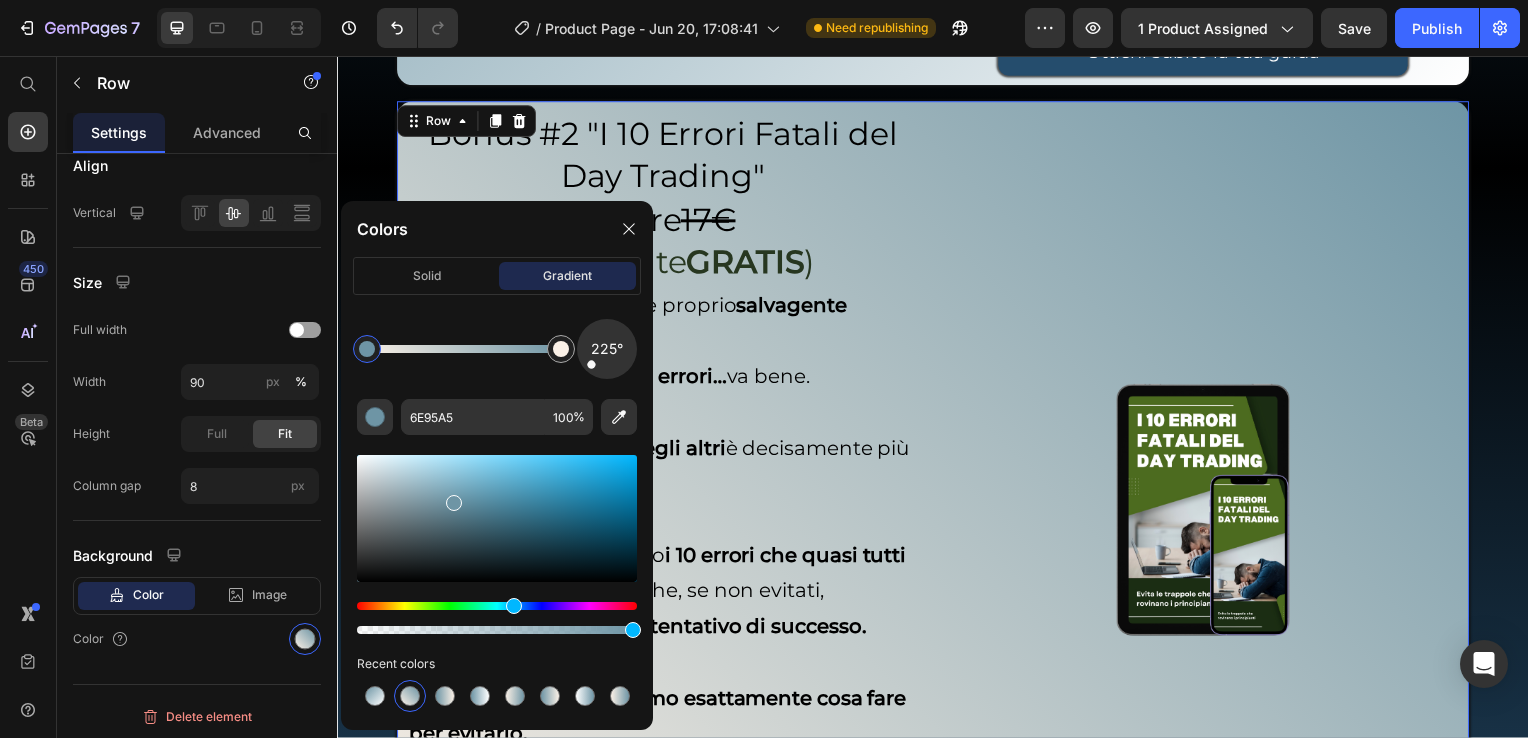click on "225°" at bounding box center (607, 349) 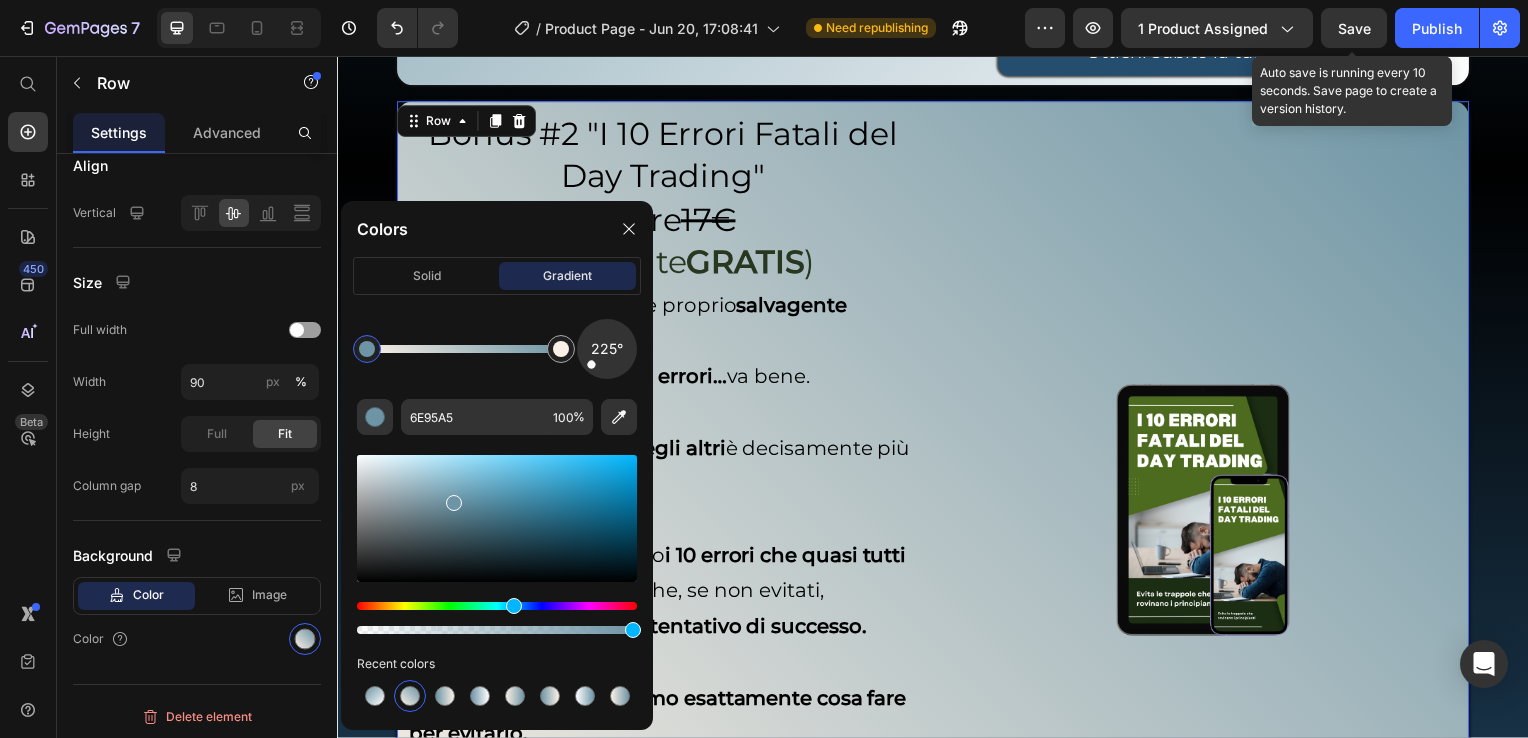 drag, startPoint x: 1364, startPoint y: 26, endPoint x: 1372, endPoint y: 40, distance: 16.124516 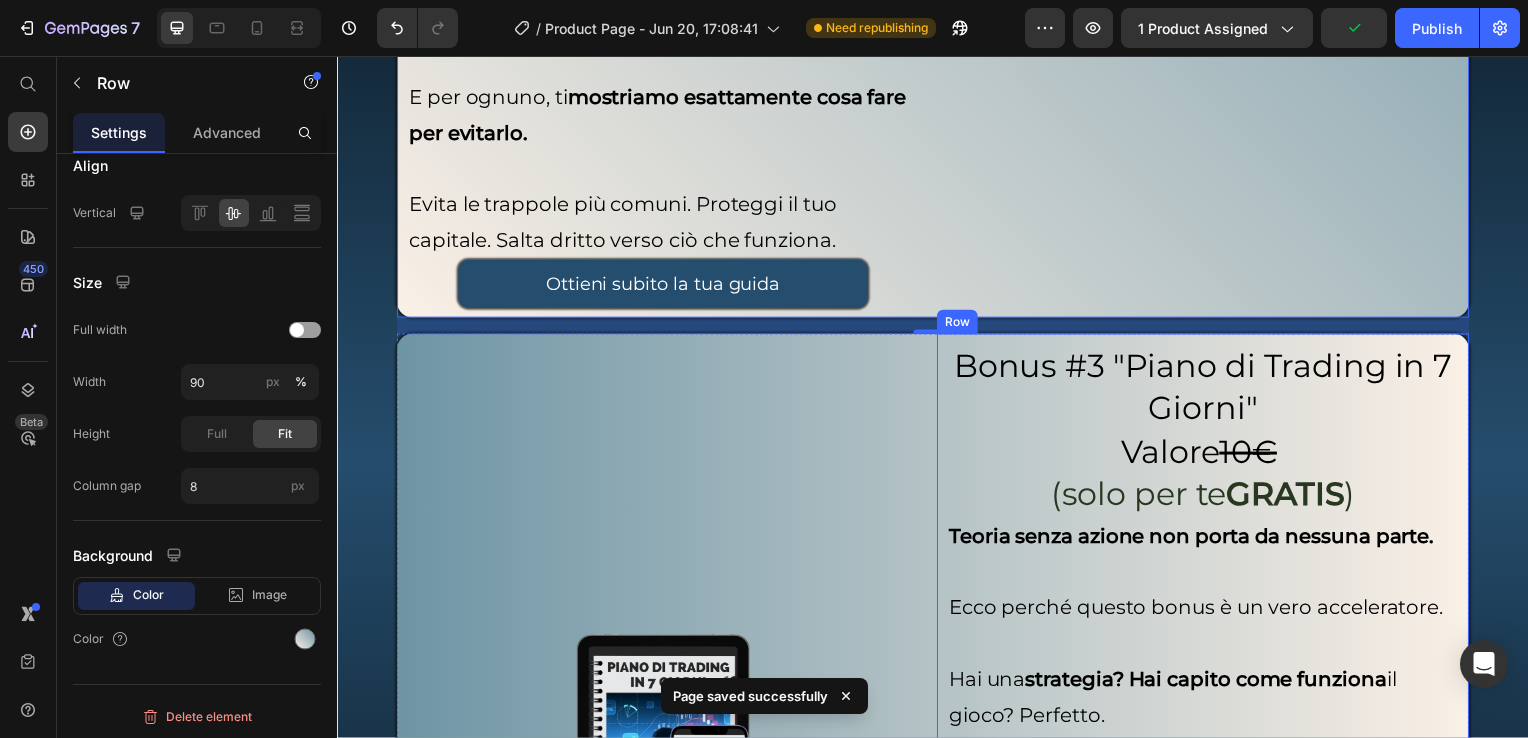 scroll, scrollTop: 8098, scrollLeft: 0, axis: vertical 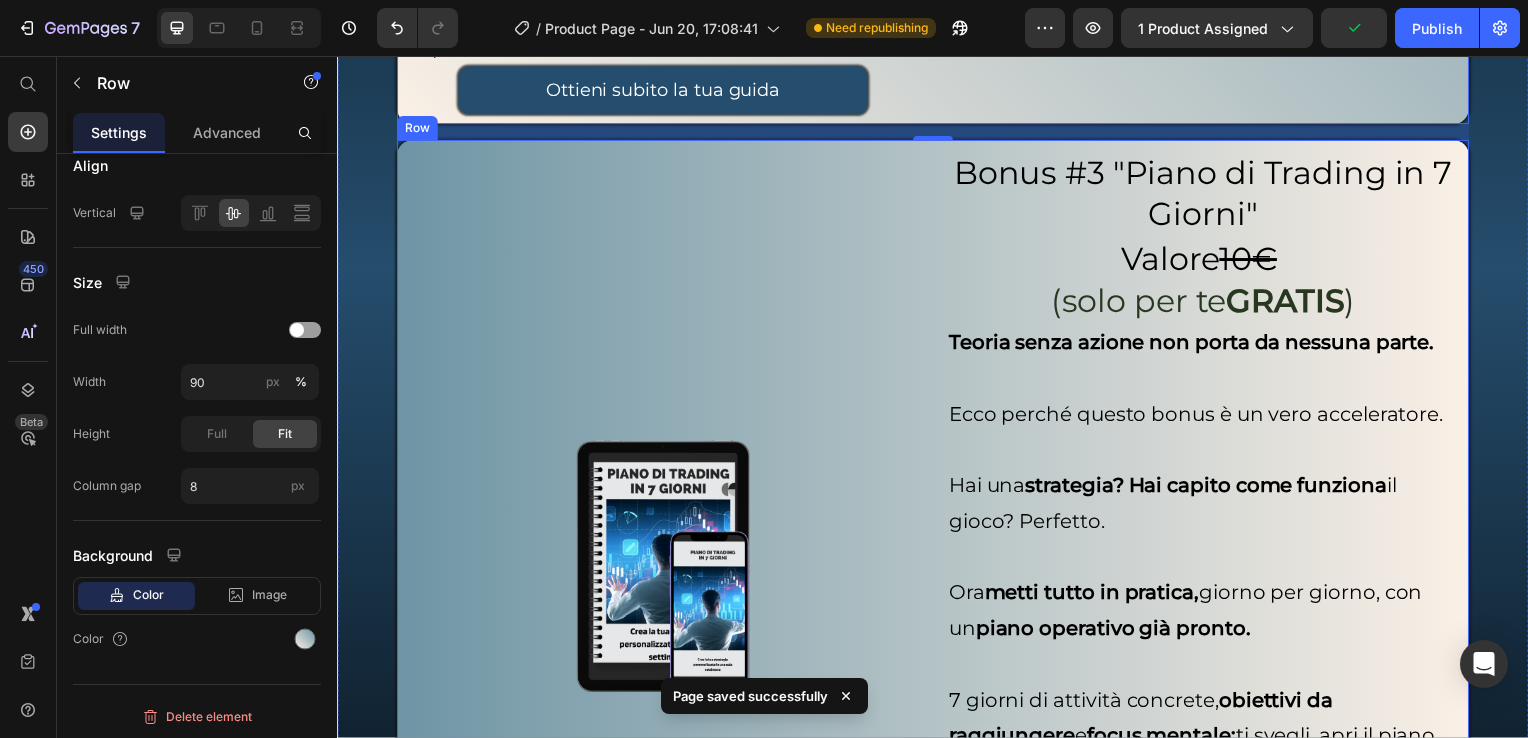 click on "Image" at bounding box center (665, 570) 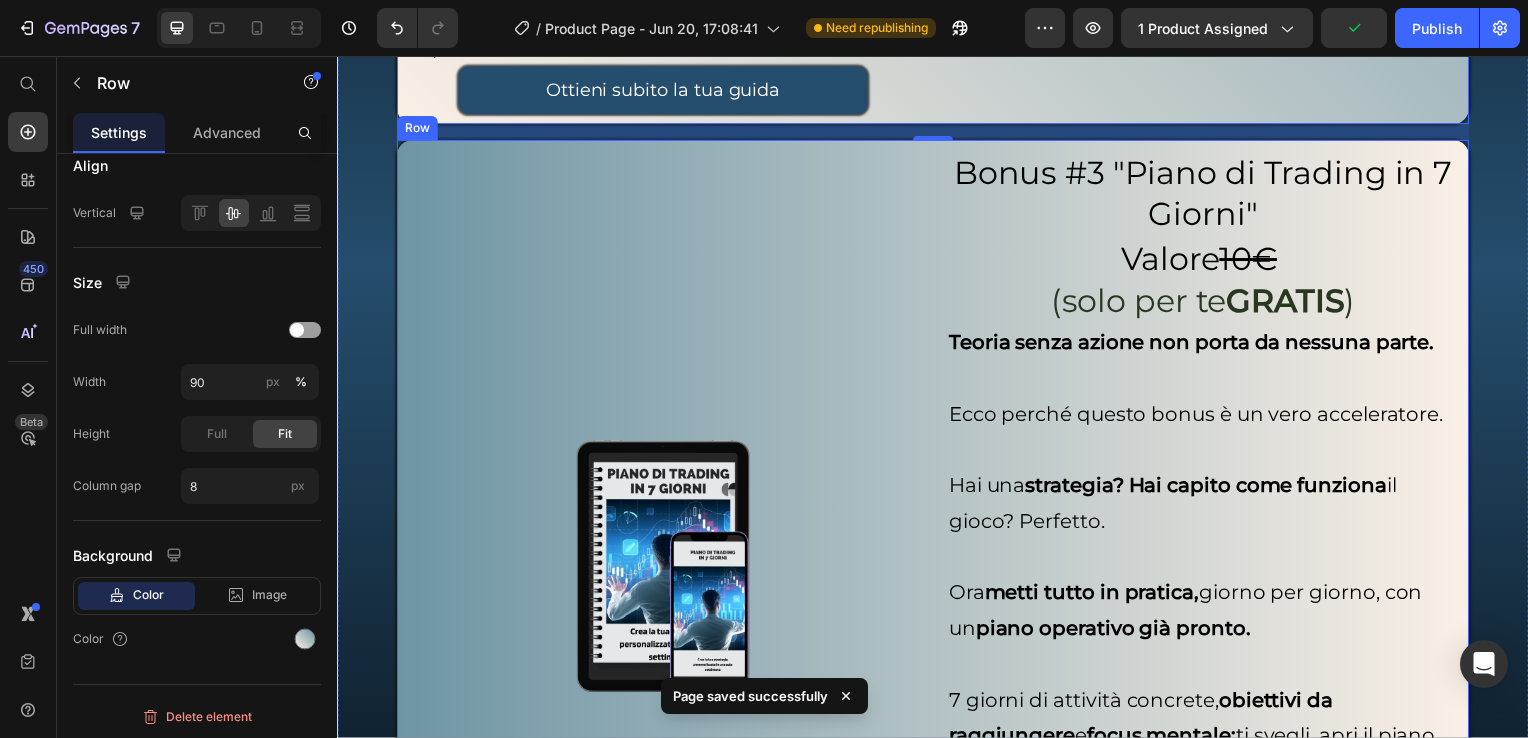 scroll, scrollTop: 476, scrollLeft: 0, axis: vertical 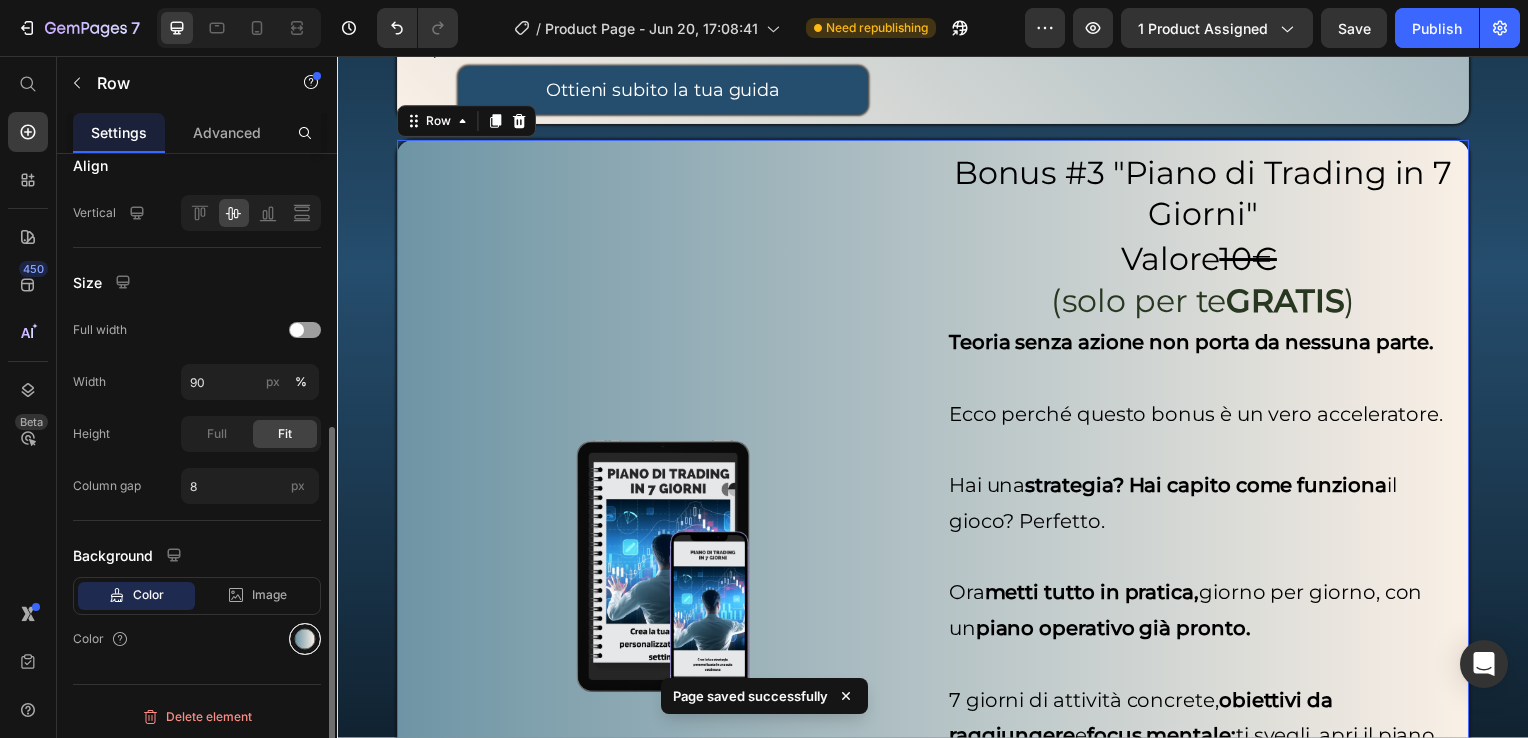 click at bounding box center (305, 639) 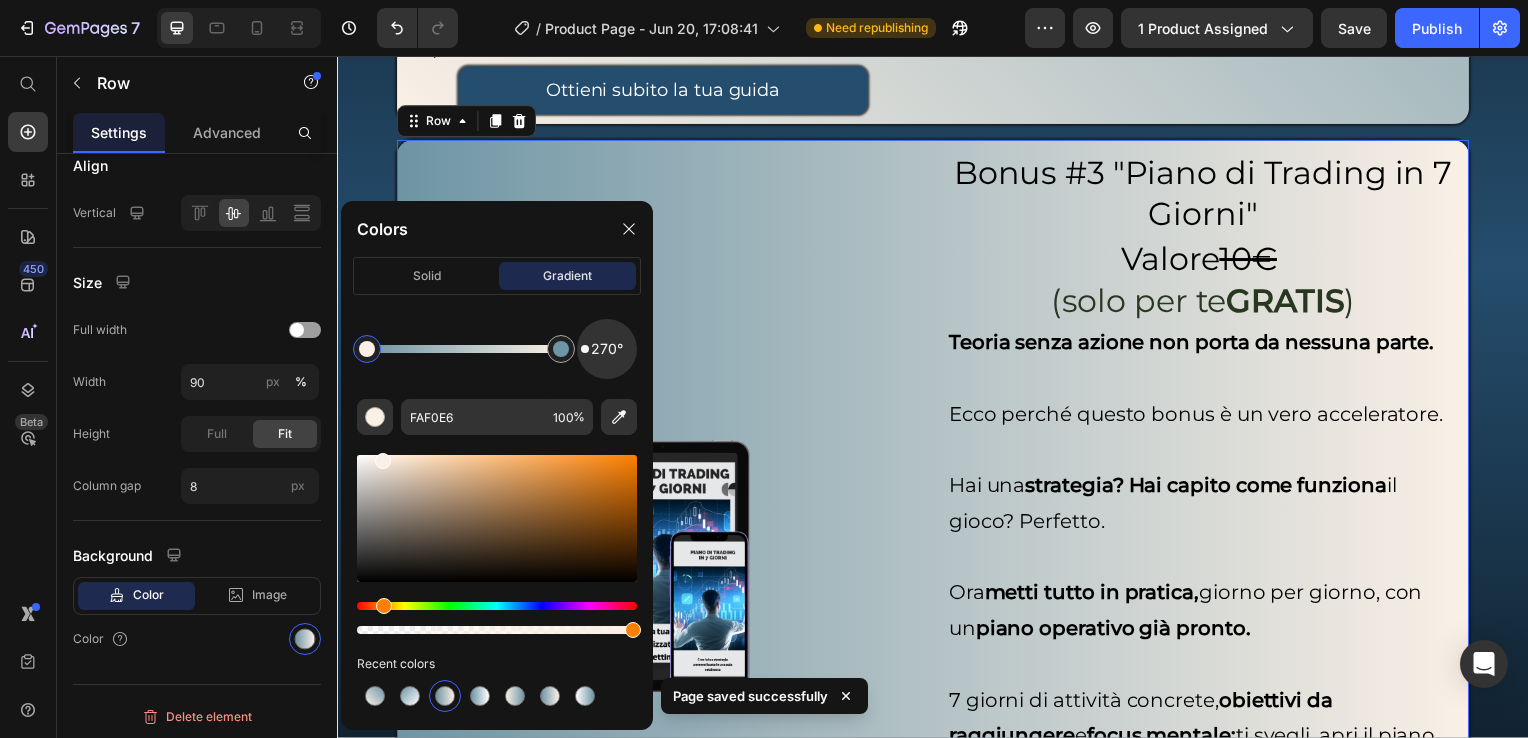 drag, startPoint x: 593, startPoint y: 350, endPoint x: 589, endPoint y: 339, distance: 11.7046995 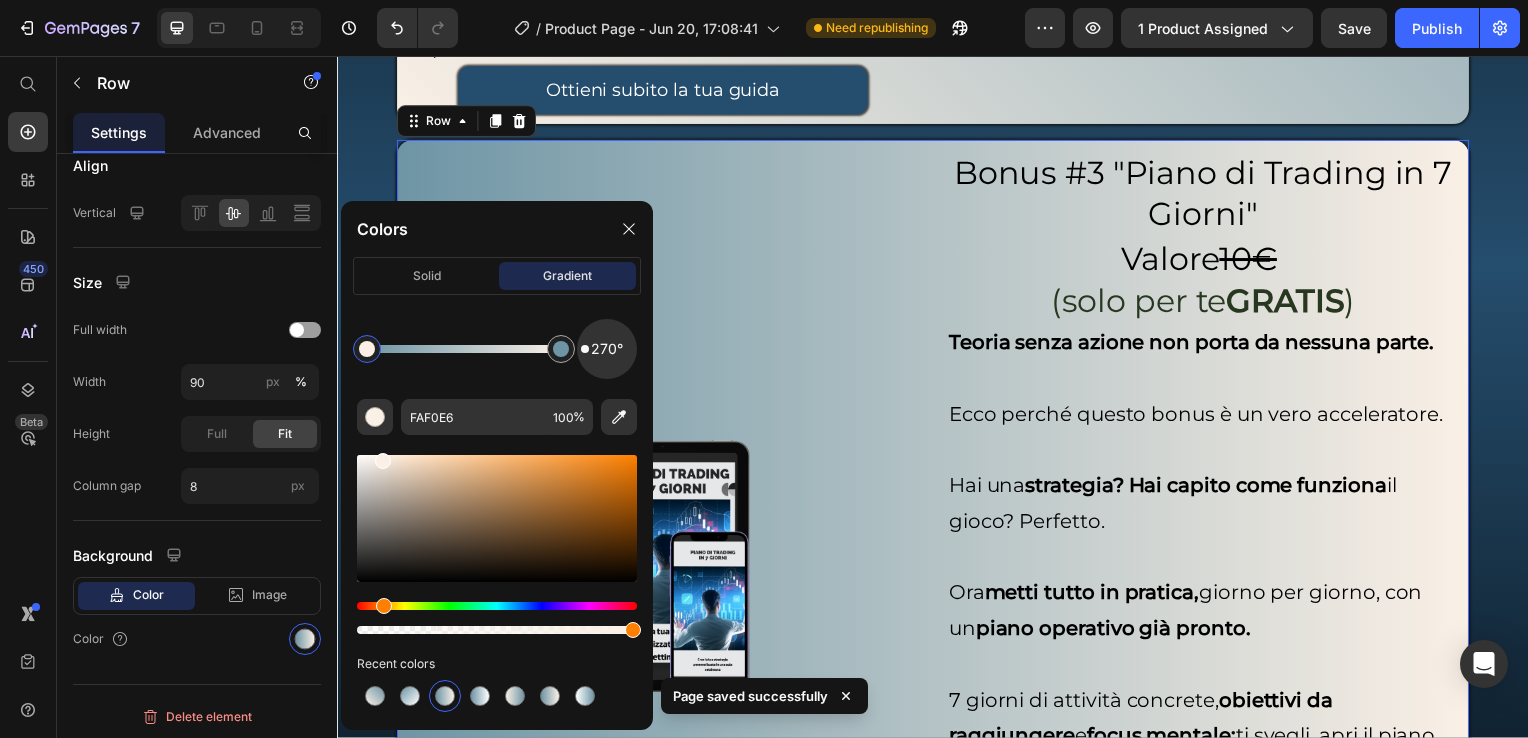 click on "270°" at bounding box center (607, 349) 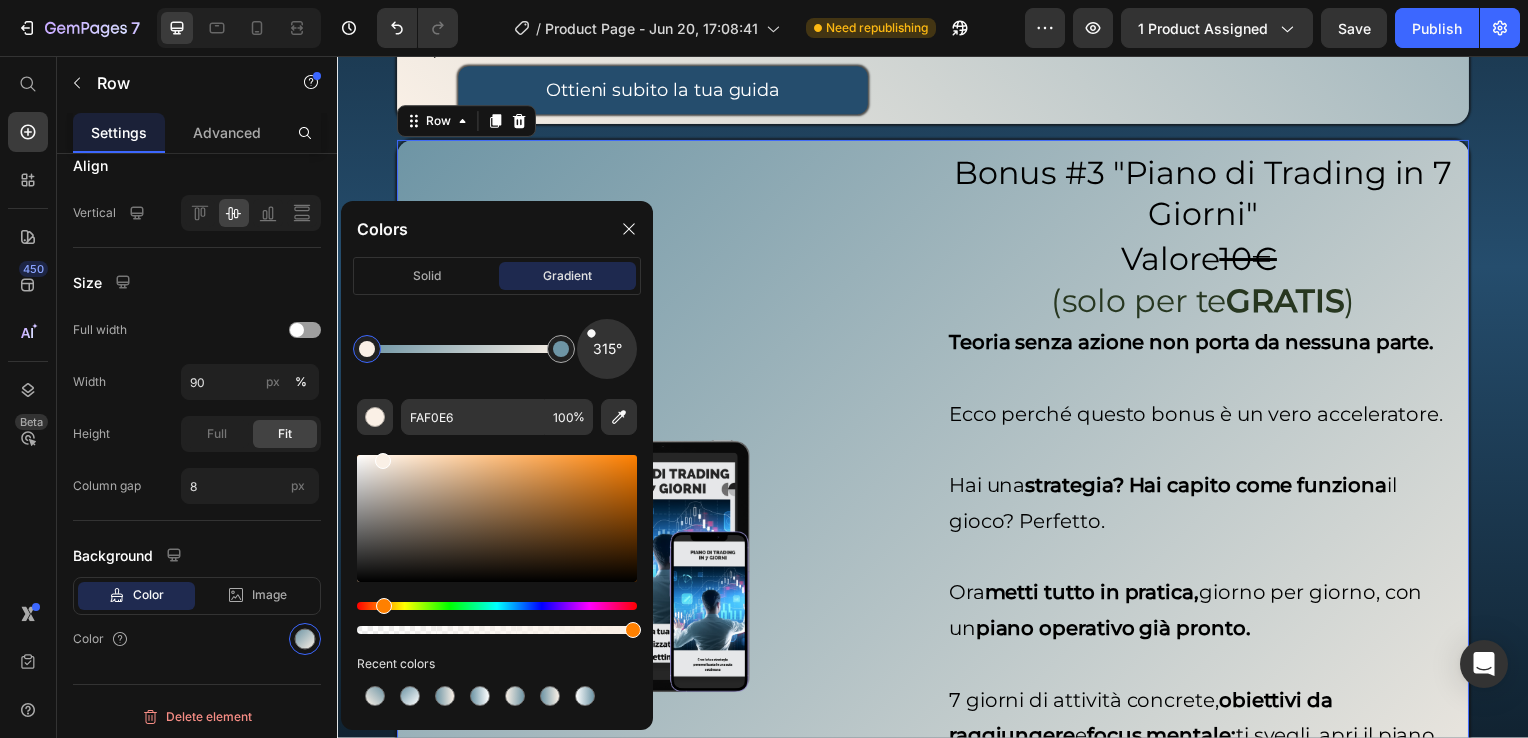 drag, startPoint x: 584, startPoint y: 352, endPoint x: 582, endPoint y: 324, distance: 28.071337 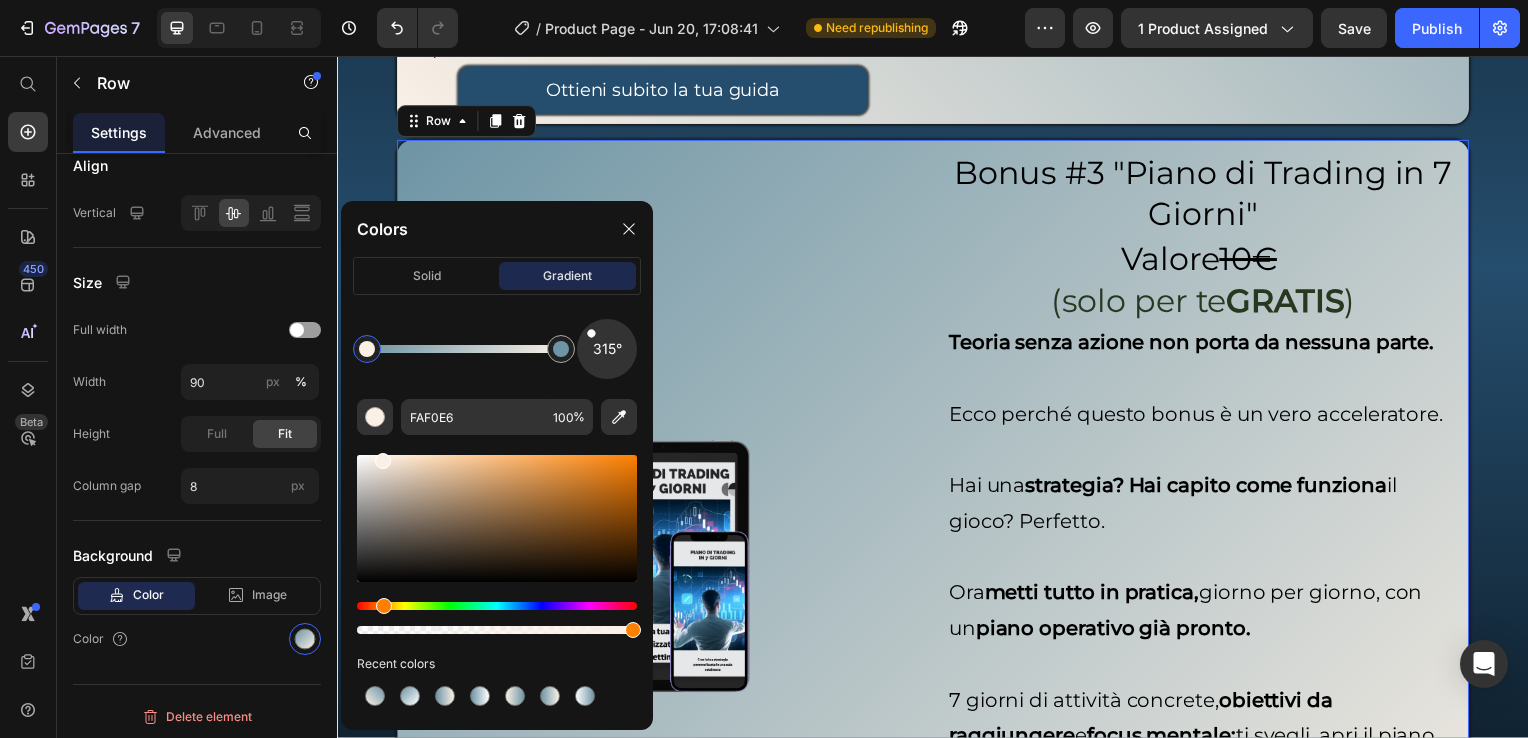 click on "315°" at bounding box center [607, 349] 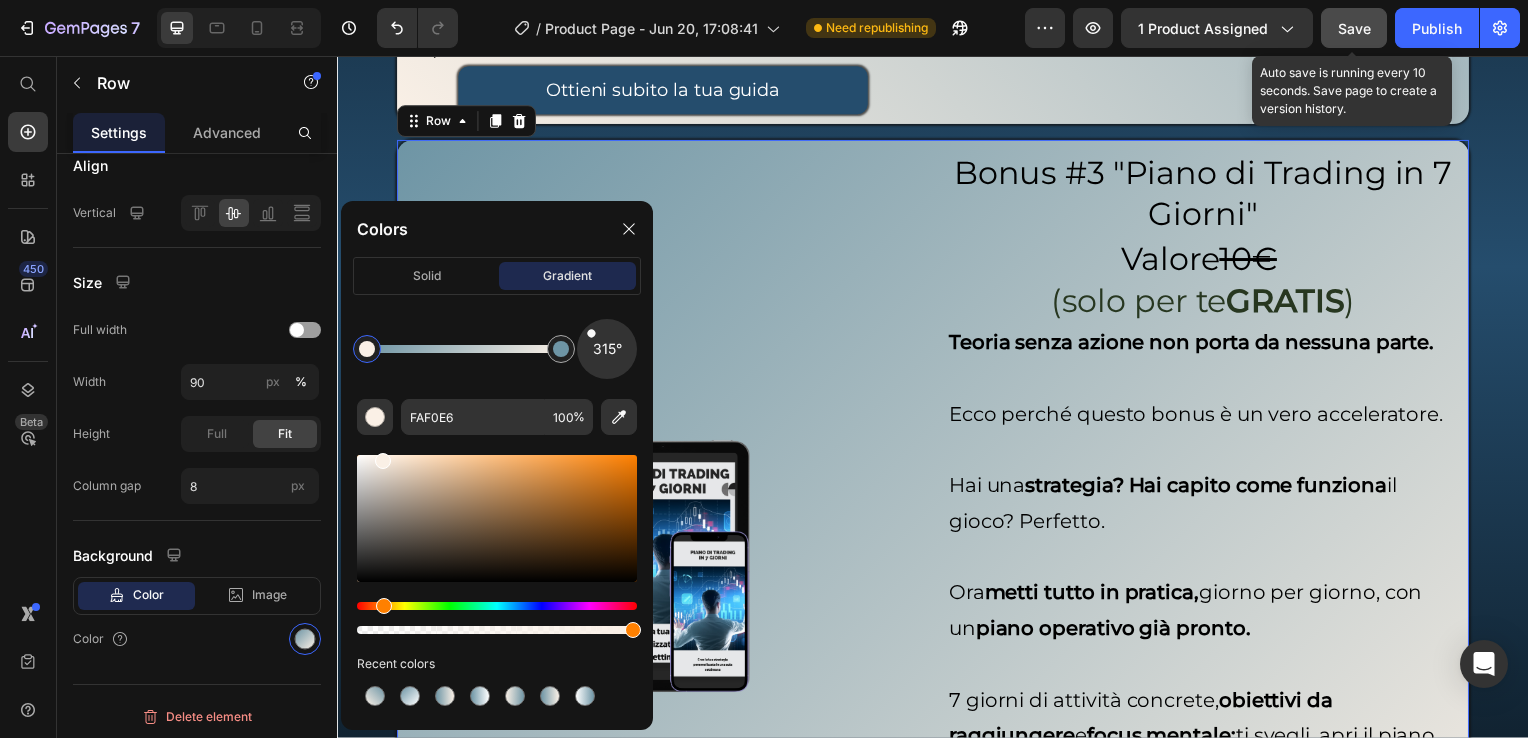 click on "Save" at bounding box center (1354, 28) 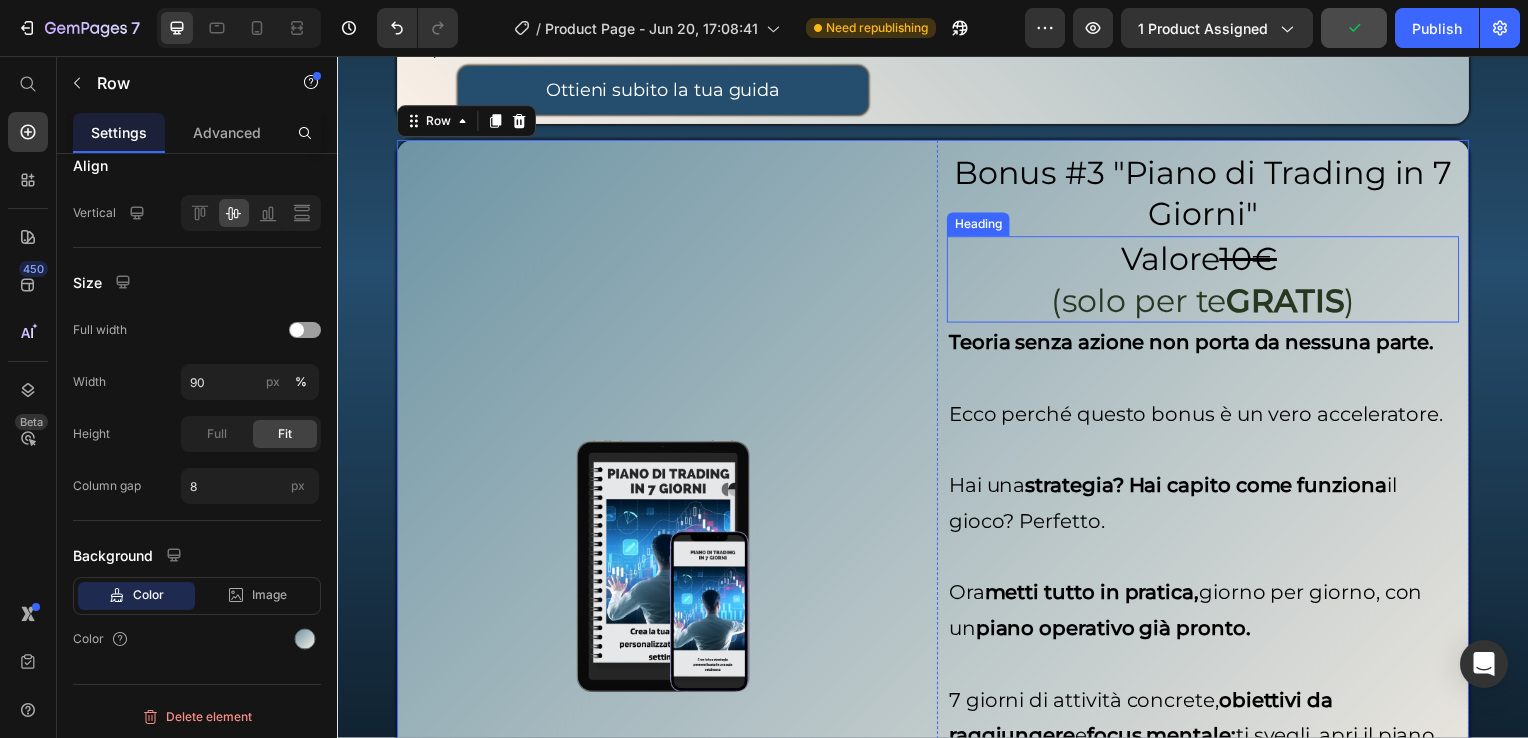 scroll, scrollTop: 8498, scrollLeft: 0, axis: vertical 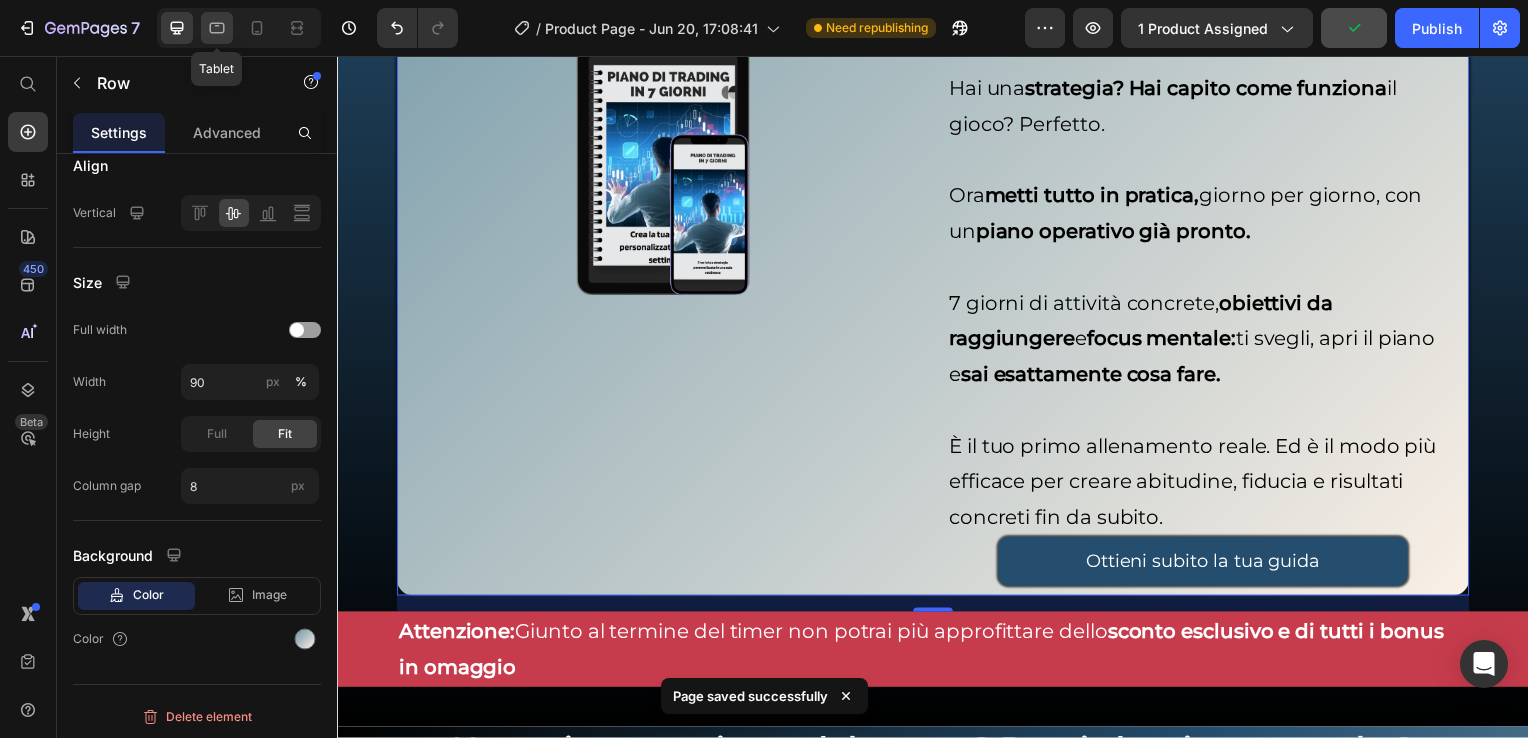 click 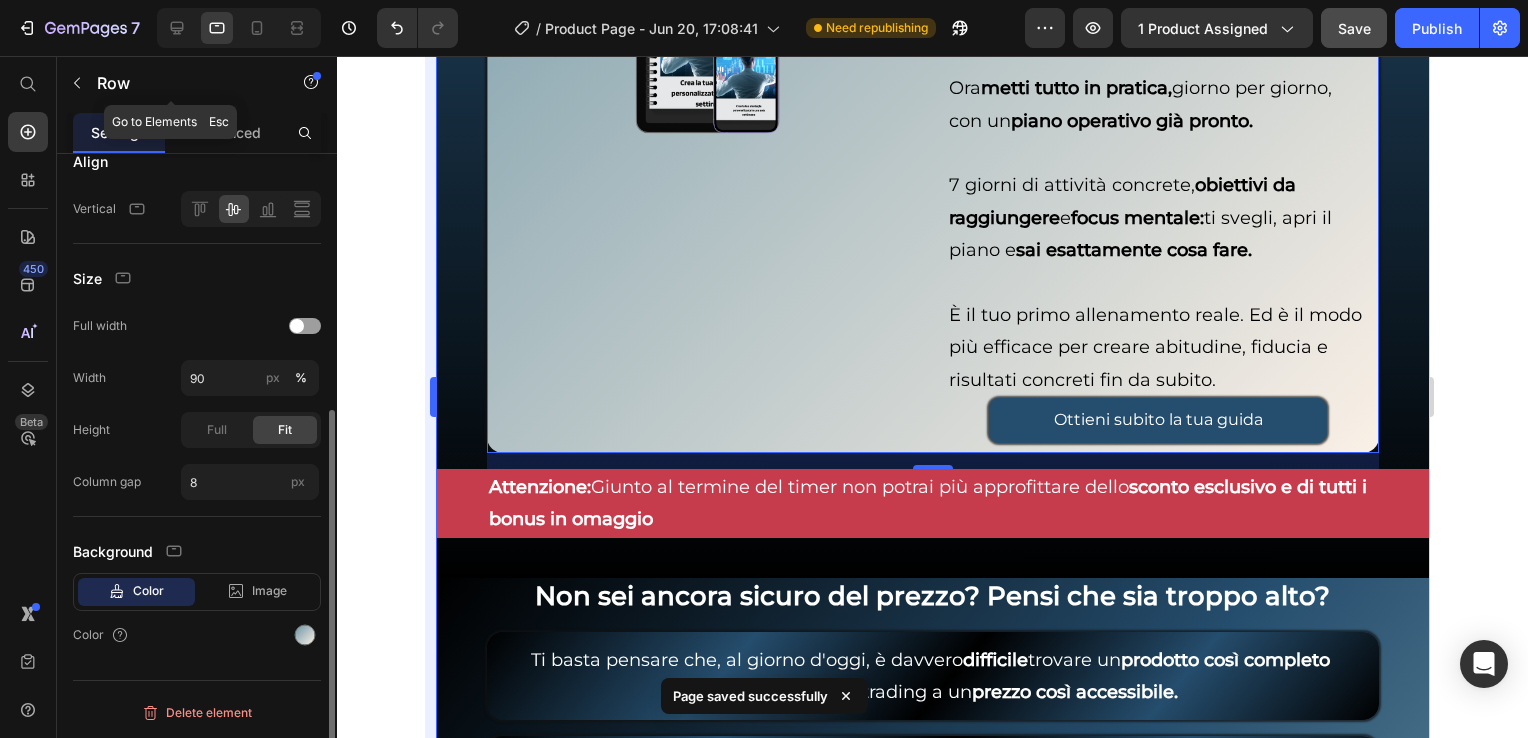 scroll, scrollTop: 433, scrollLeft: 0, axis: vertical 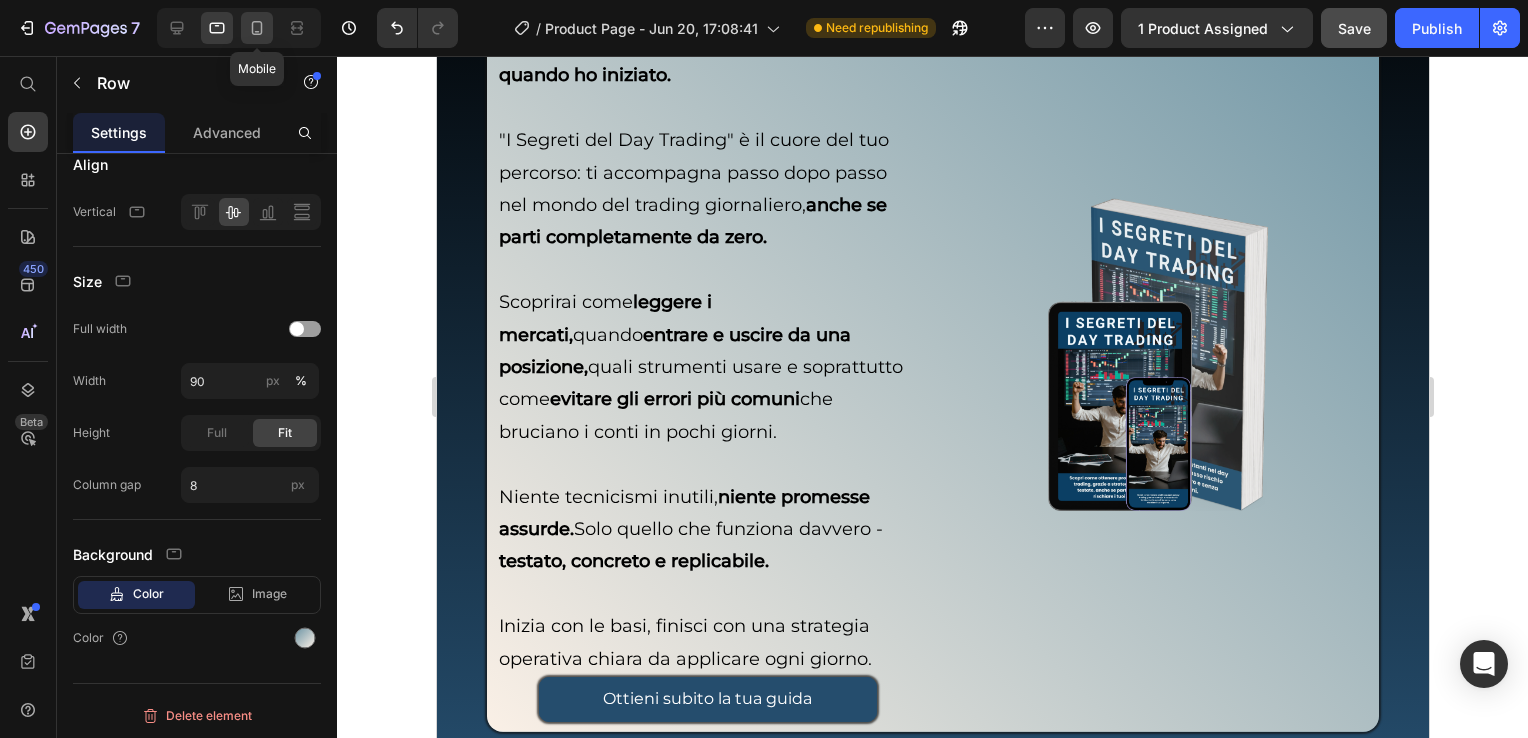 click 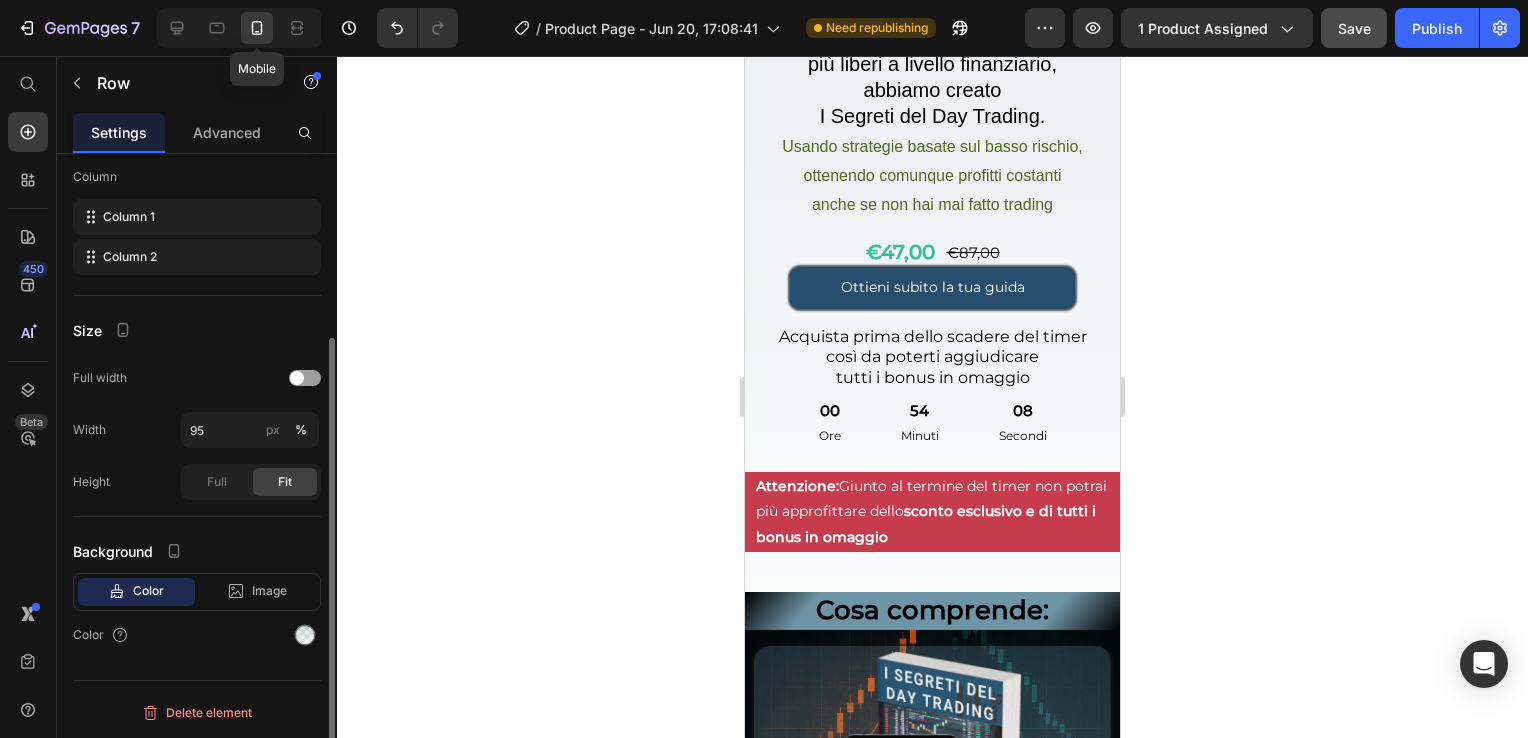 scroll, scrollTop: 264, scrollLeft: 0, axis: vertical 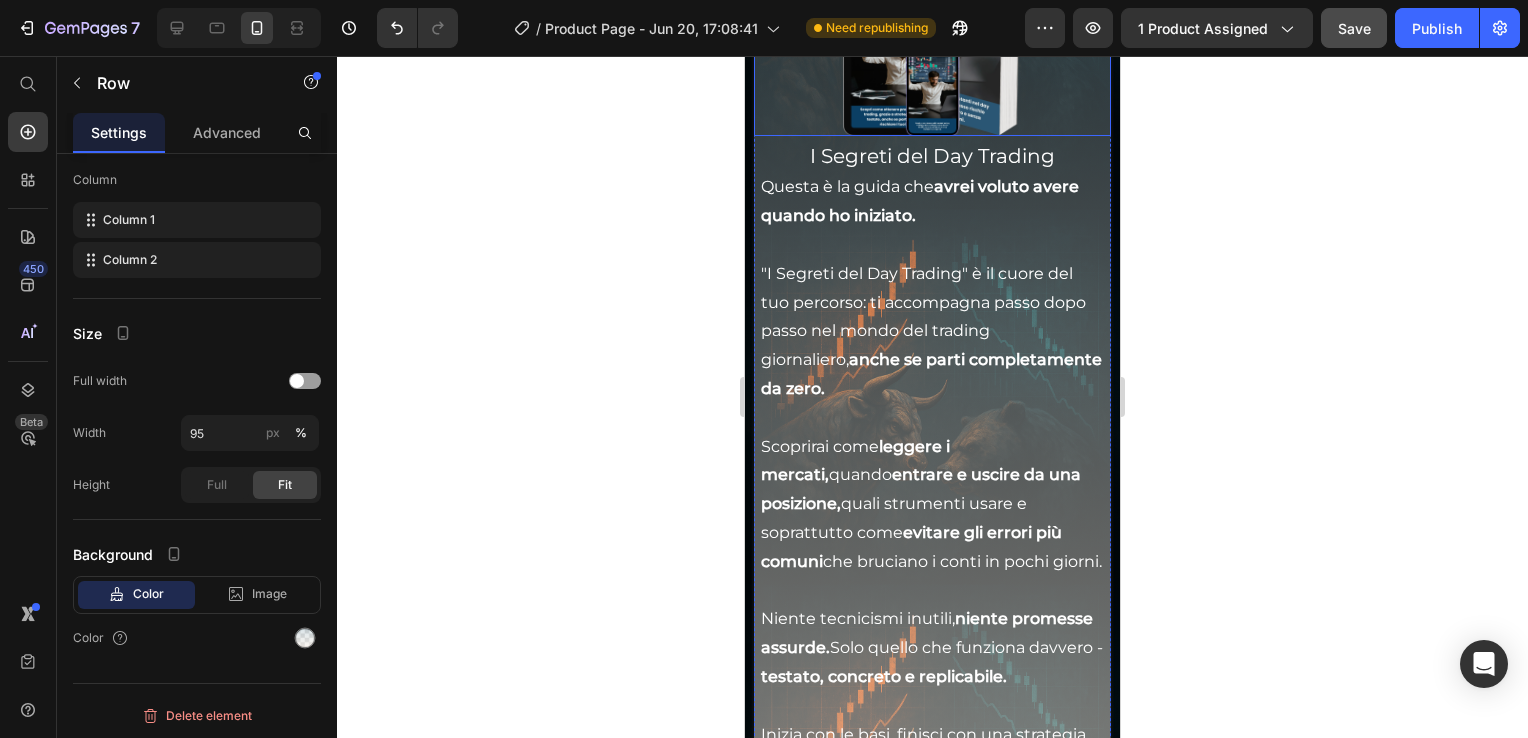 click at bounding box center [932, 7] 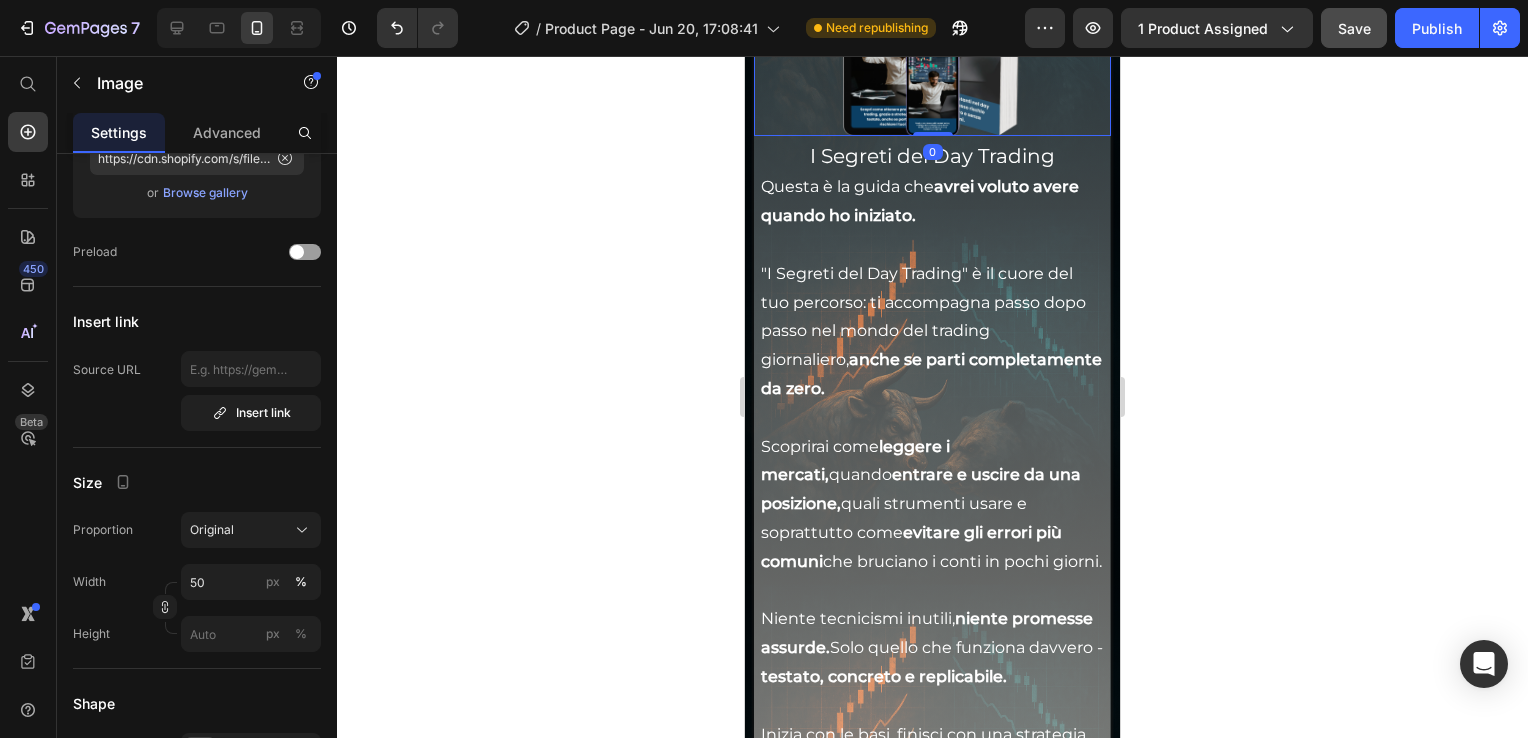scroll, scrollTop: 0, scrollLeft: 0, axis: both 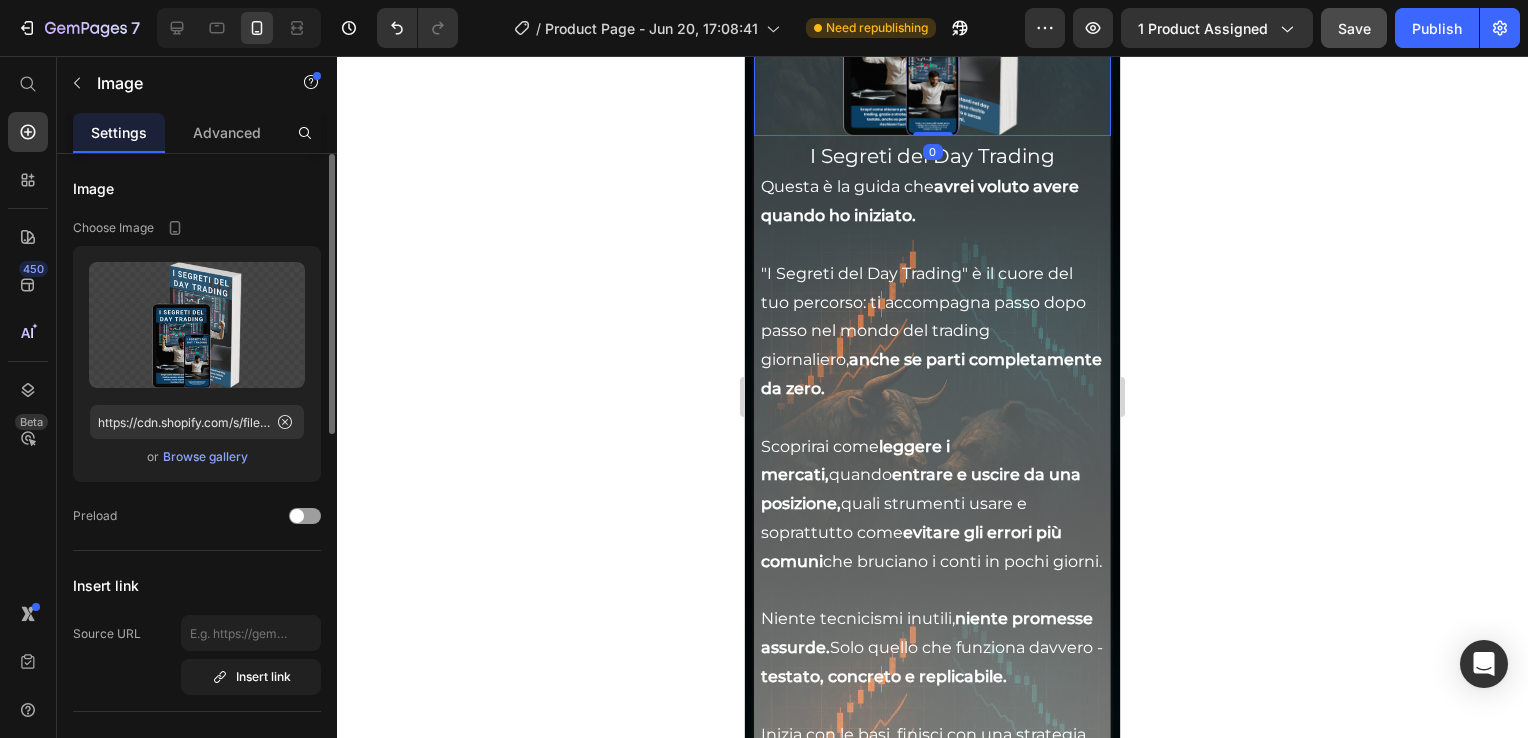 click on "Image" at bounding box center (800, -101) 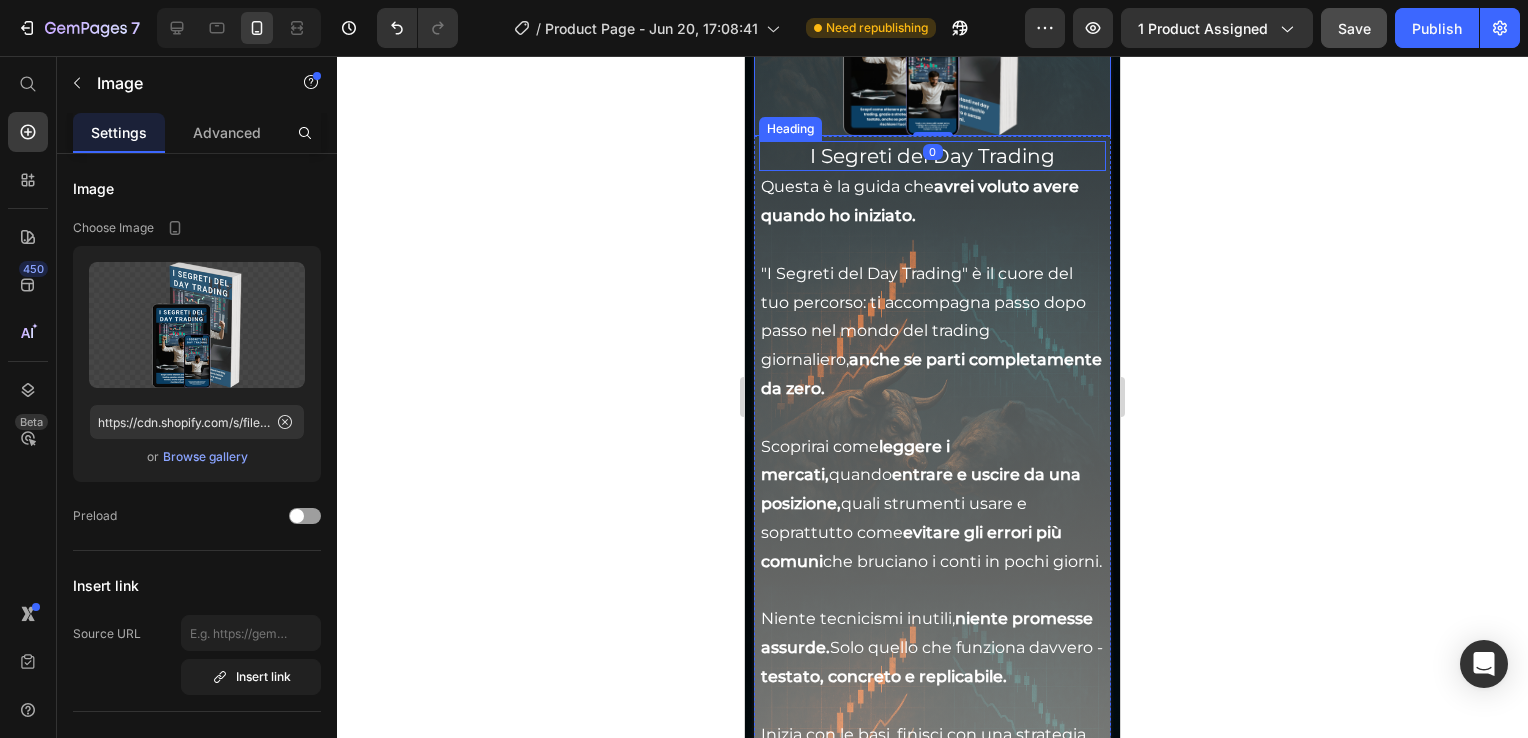 click on "I Segreti del Day Trading" at bounding box center (932, 156) 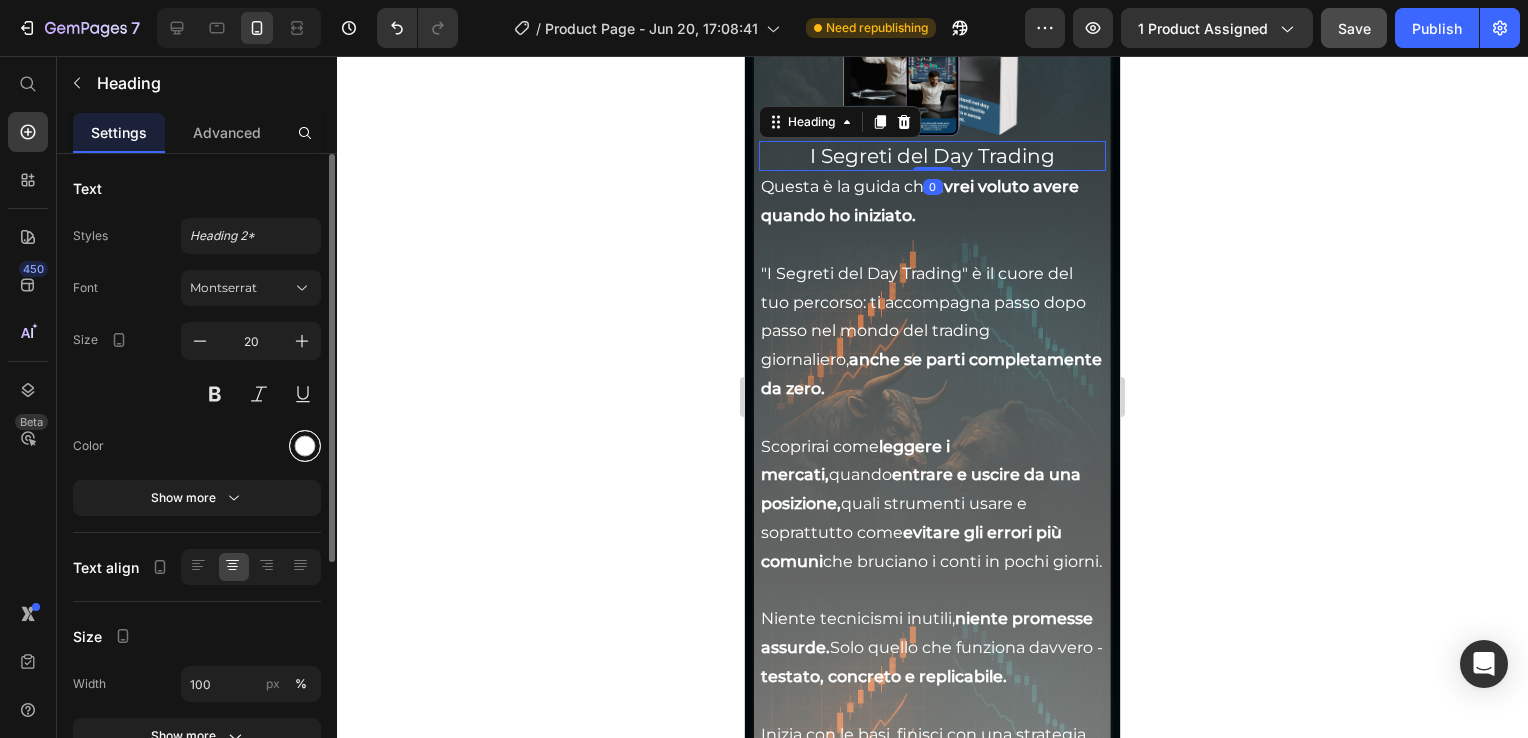 click at bounding box center (305, 446) 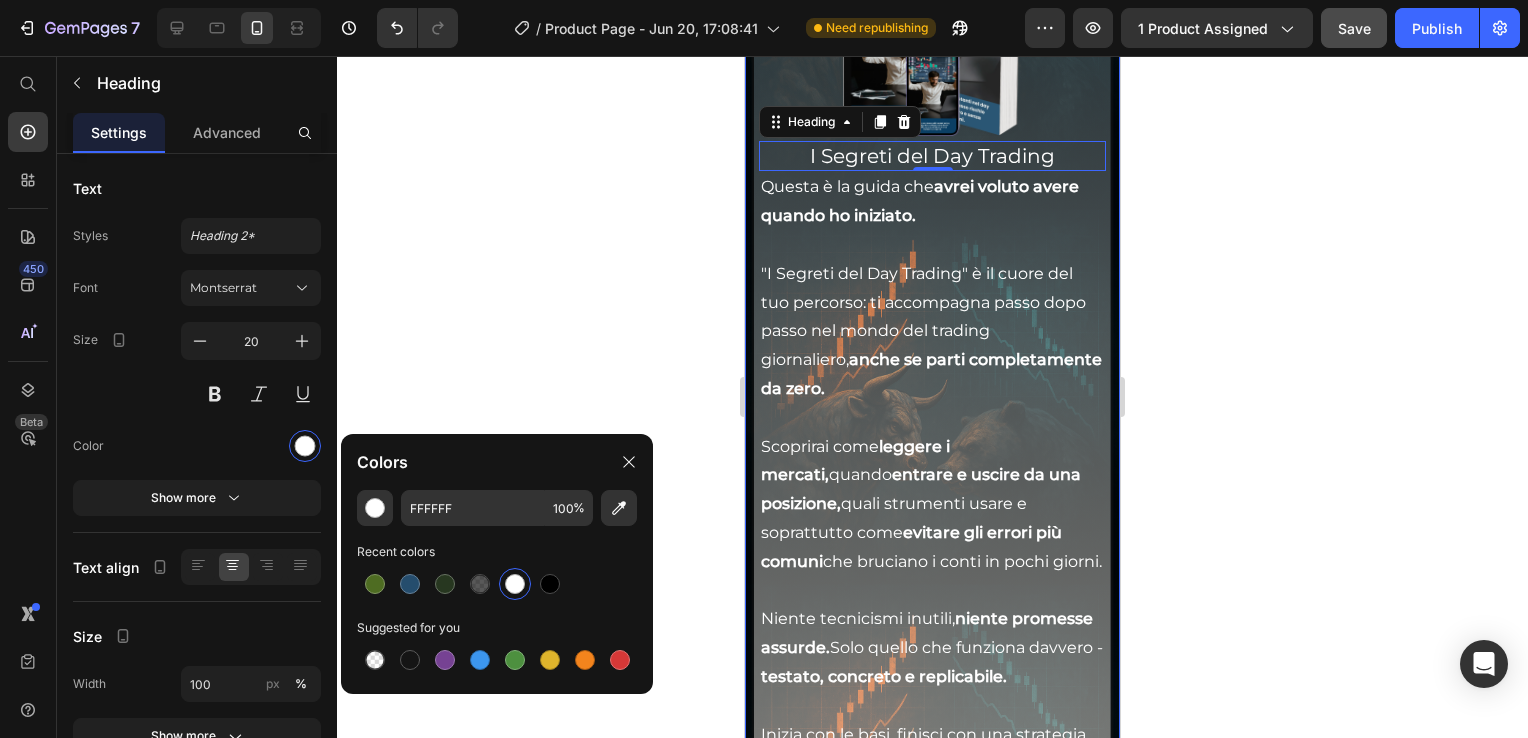 click on "Cosa comprende: Heading Row Row I Segreti del Day Trading Heading Questa è la guida che  avrei voluto avere quando ho iniziato. "I Segreti del Day Trading" è il cuore del tuo percorso: ti accompagna passo dopo passo nel mondo del trading giornaliero,  anche se parti completamente da zero. Scoprirai come  leggere i mercati,  quando  entrare e uscire da una posizione,  quali strumenti usare e soprattutto come  evitare gli errori più comuni  che bruciano i conti in pochi giorni. Niente tecnicismi inutili,  niente promesse assurde.  Solo quello che funziona davvero -  testato, concreto e replicabile.   Inizia con le basi, finisci con una strategia operativa chiara da applicare ogni giorno. Text Block Ottieni subito la tua guida Button Row Row Image Image Row I Segreti del Day Trading Heading   0 Questa è la guida che  avrei voluto avere quando ho iniziato. "I Segreti del Day Trading" è il cuore del tuo percorso: ti accompagna passo dopo passo nel mondo del trading giornaliero,  Scoprirai come   quando    )" at bounding box center (932, 1871) 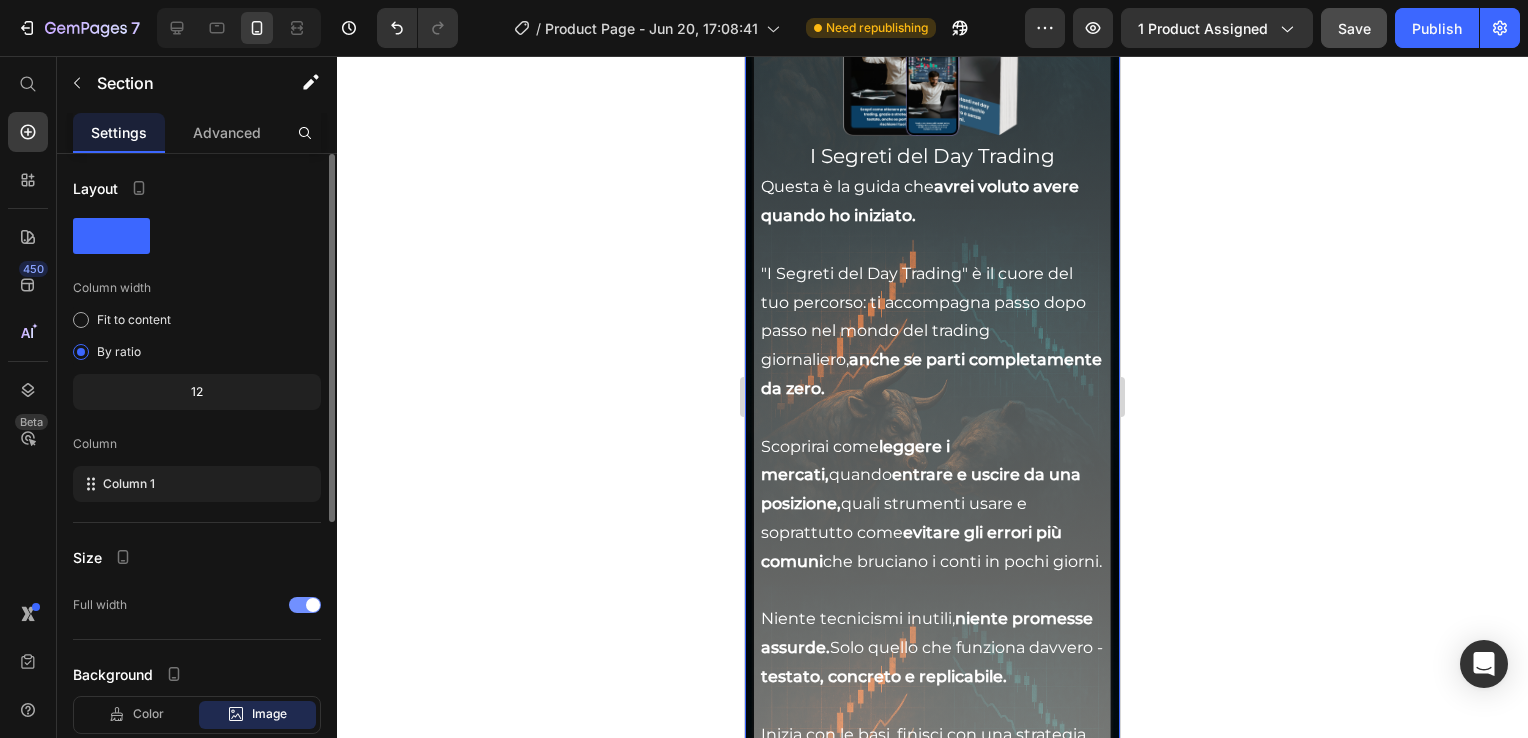 scroll, scrollTop: 400, scrollLeft: 0, axis: vertical 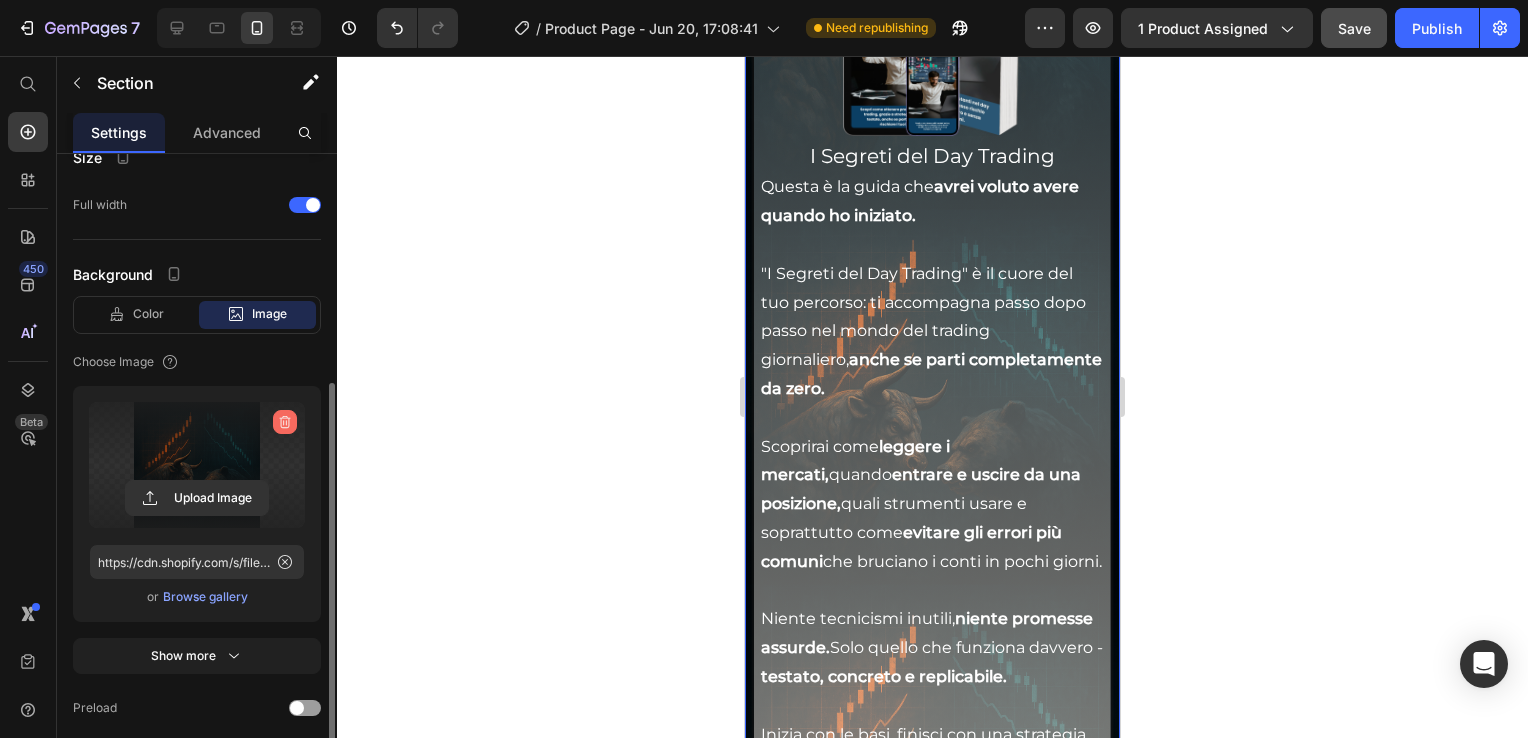 click 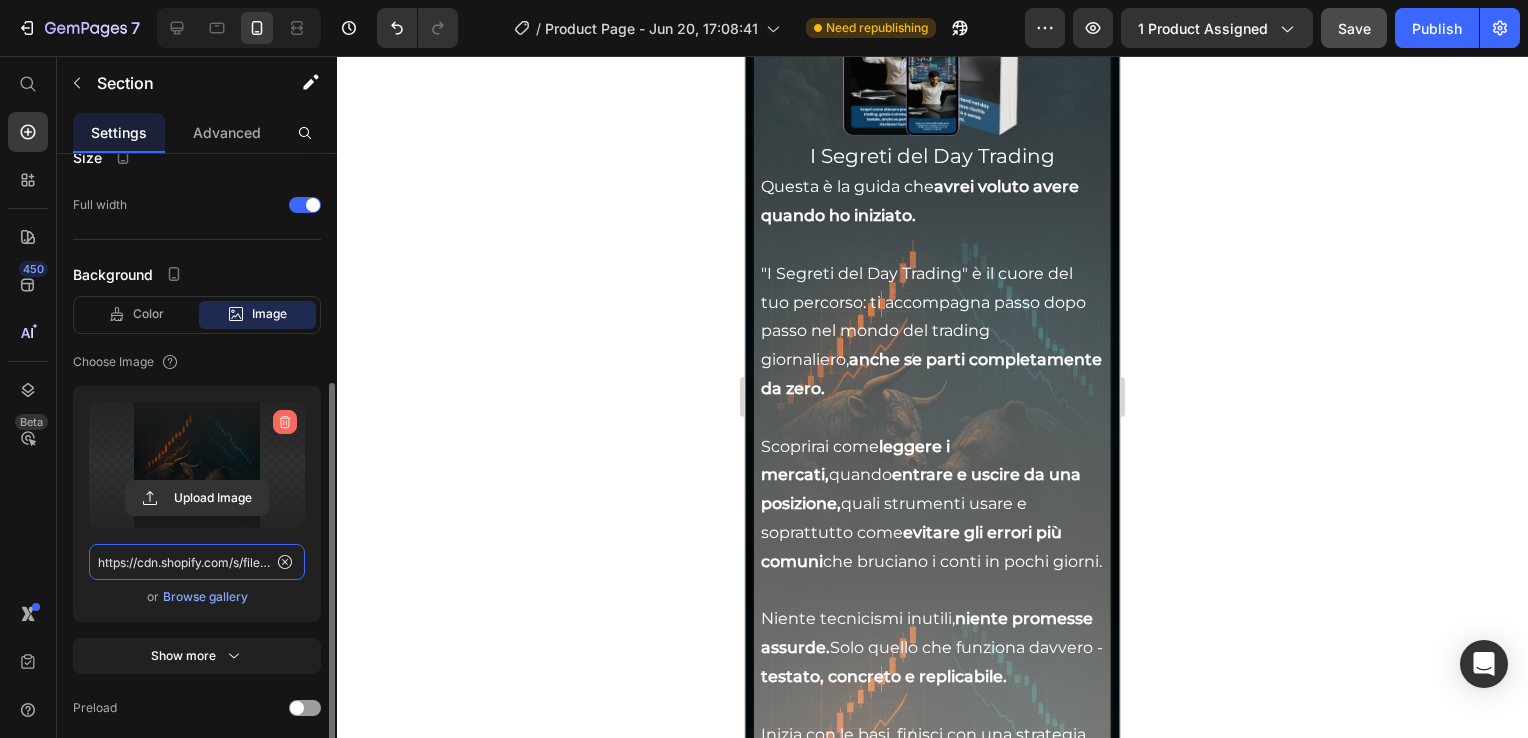 type 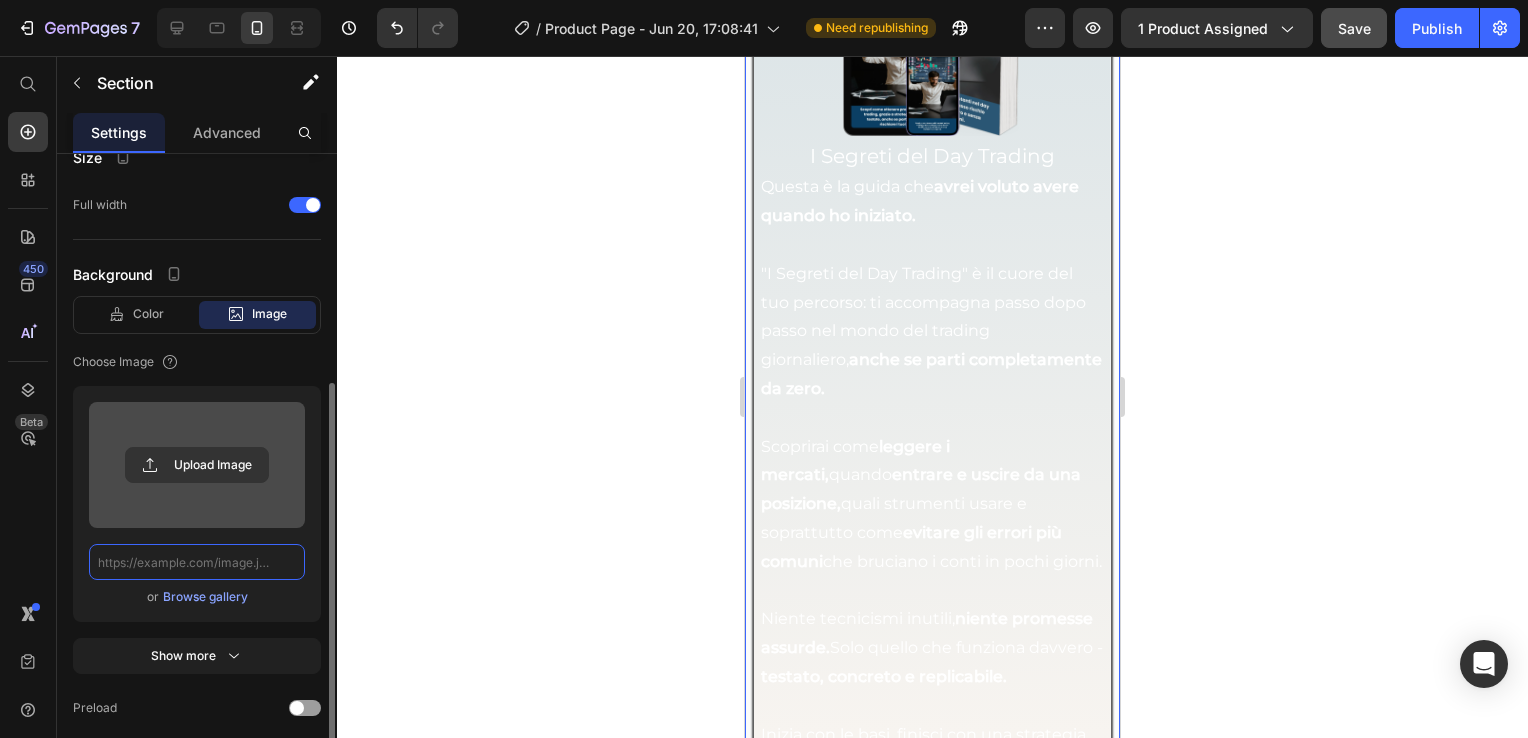 scroll, scrollTop: 0, scrollLeft: 0, axis: both 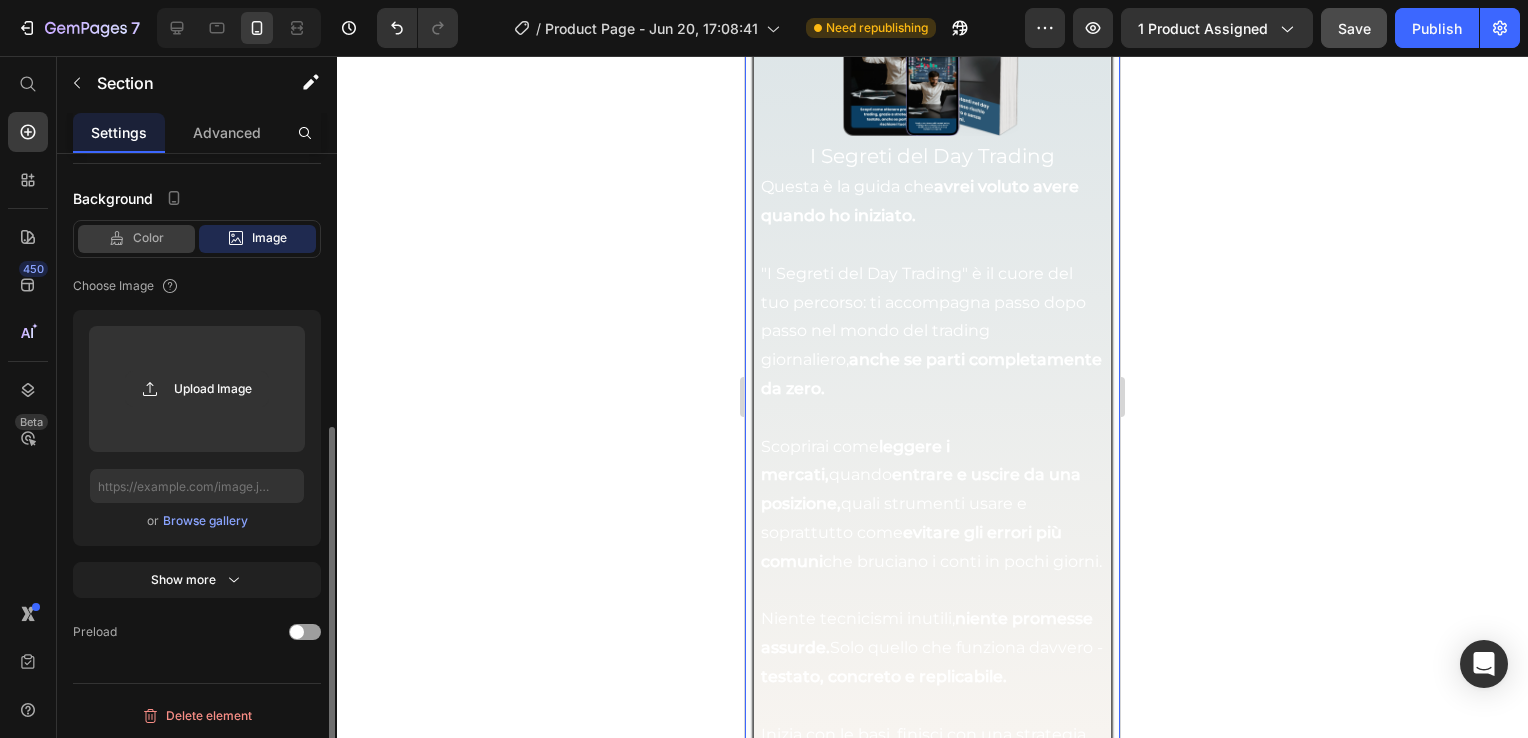 click on "Color" at bounding box center (148, 238) 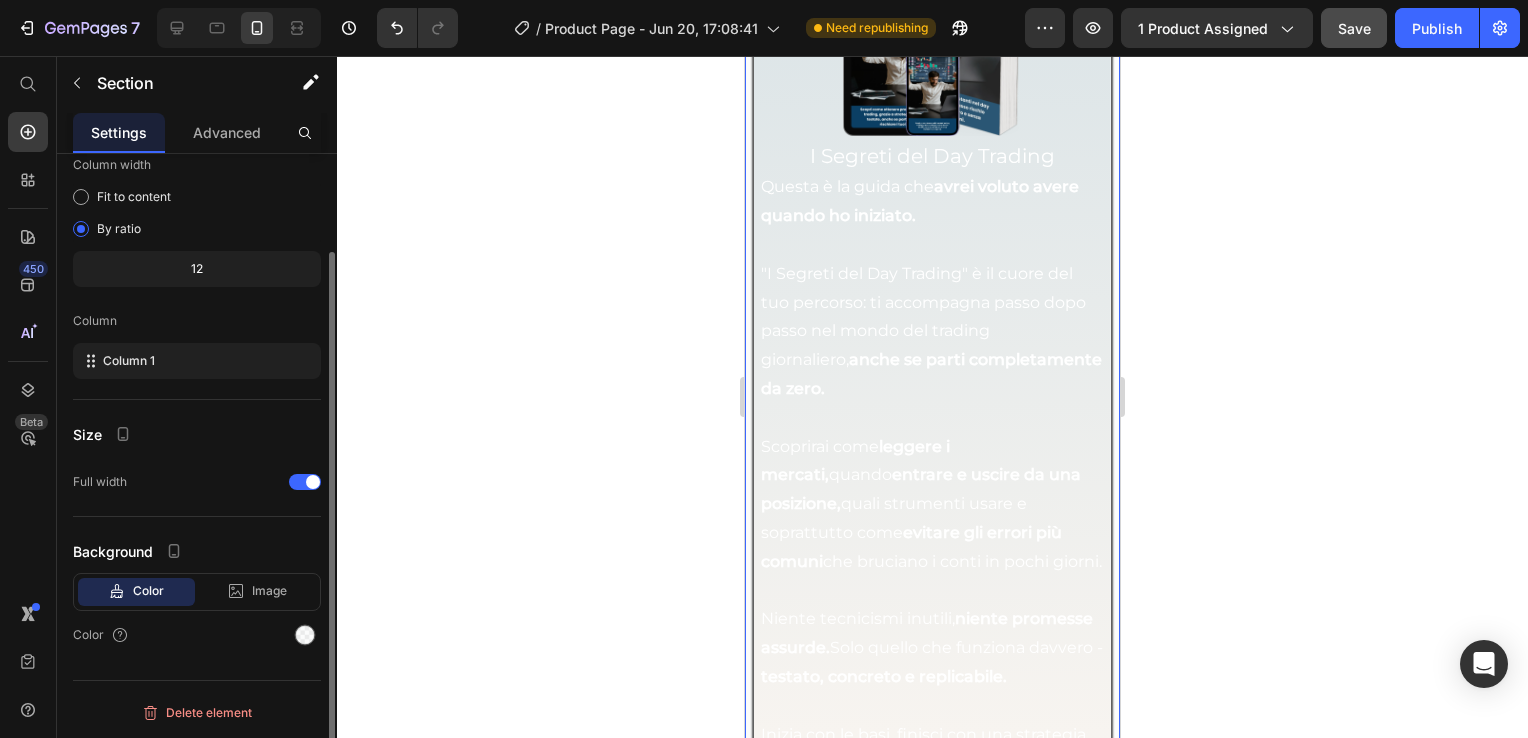 scroll, scrollTop: 120, scrollLeft: 0, axis: vertical 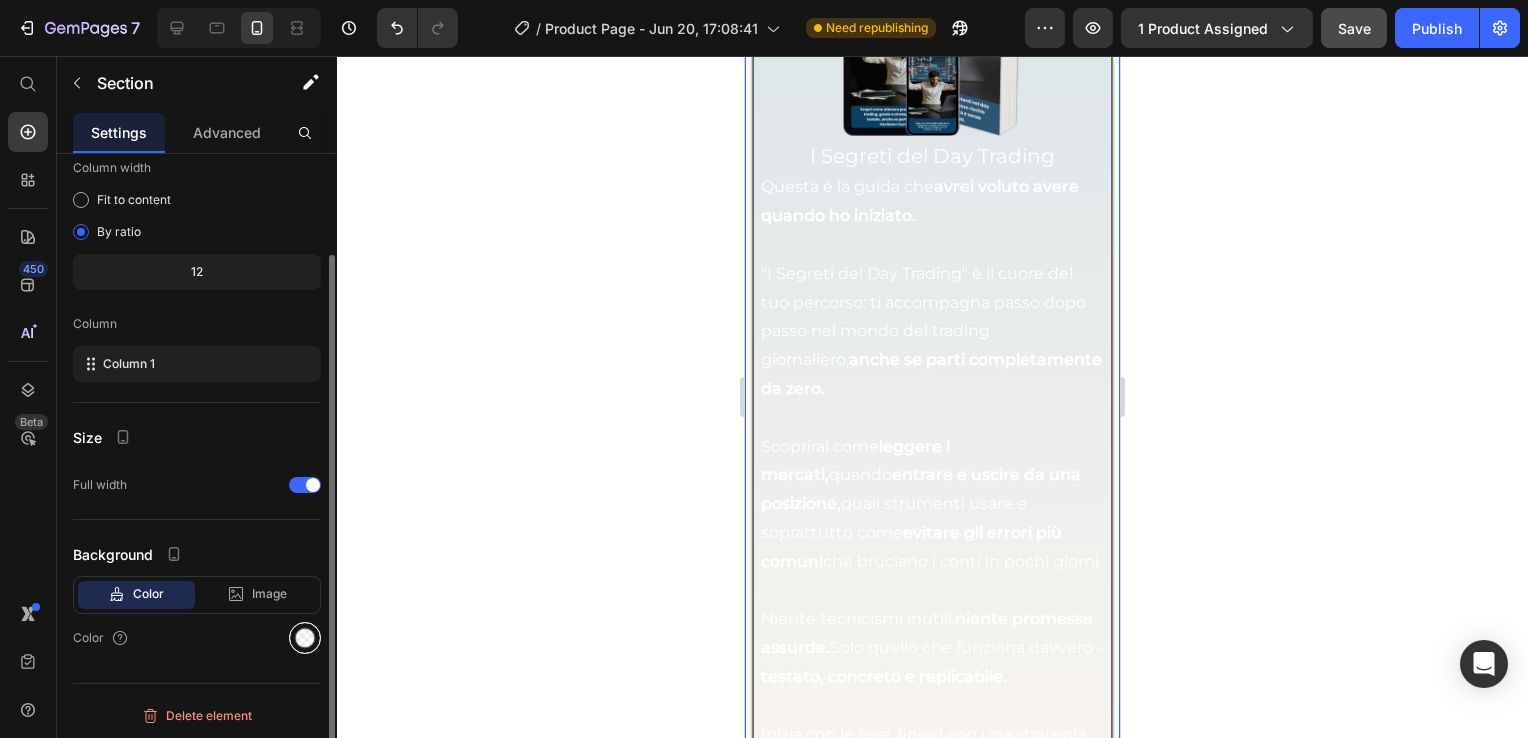 click at bounding box center [305, 638] 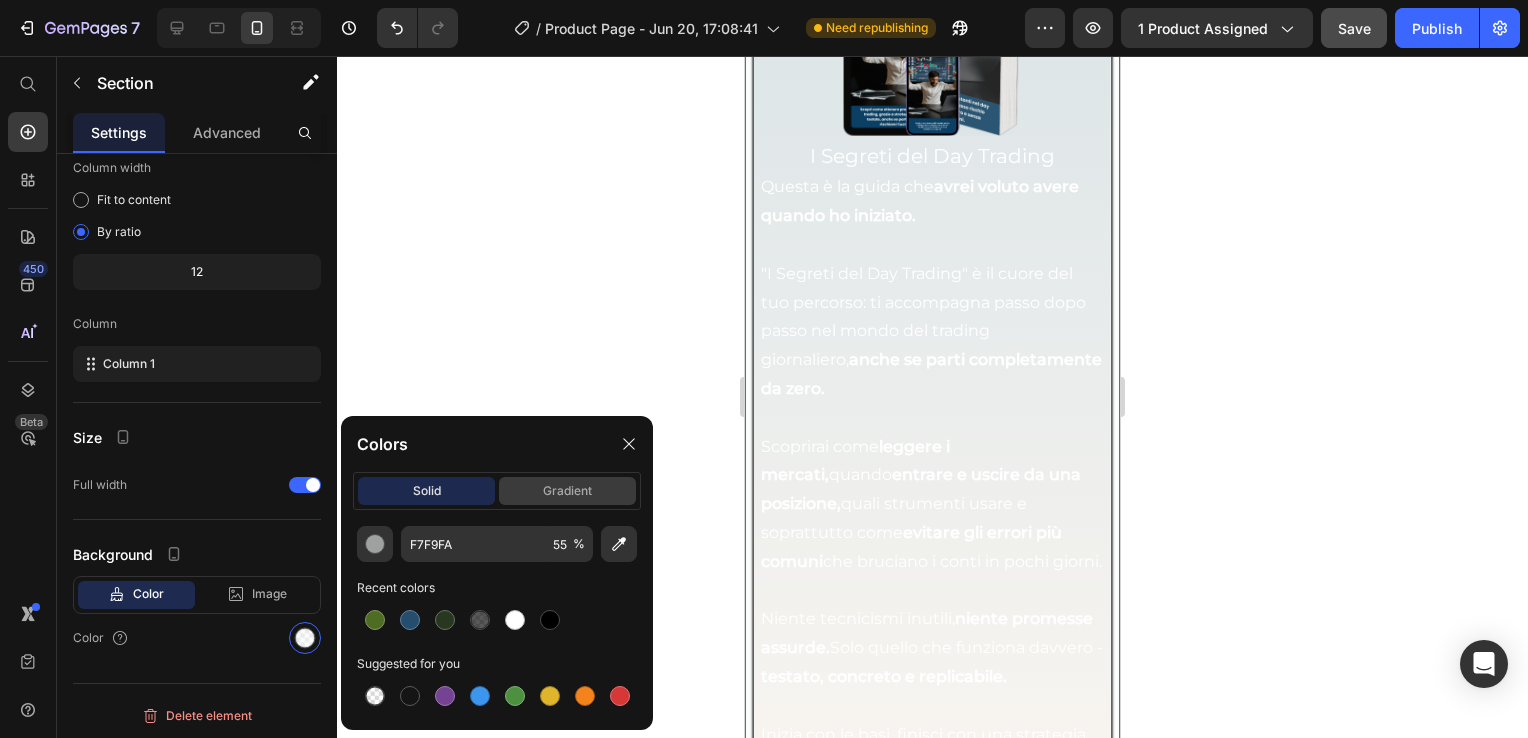 click on "gradient" 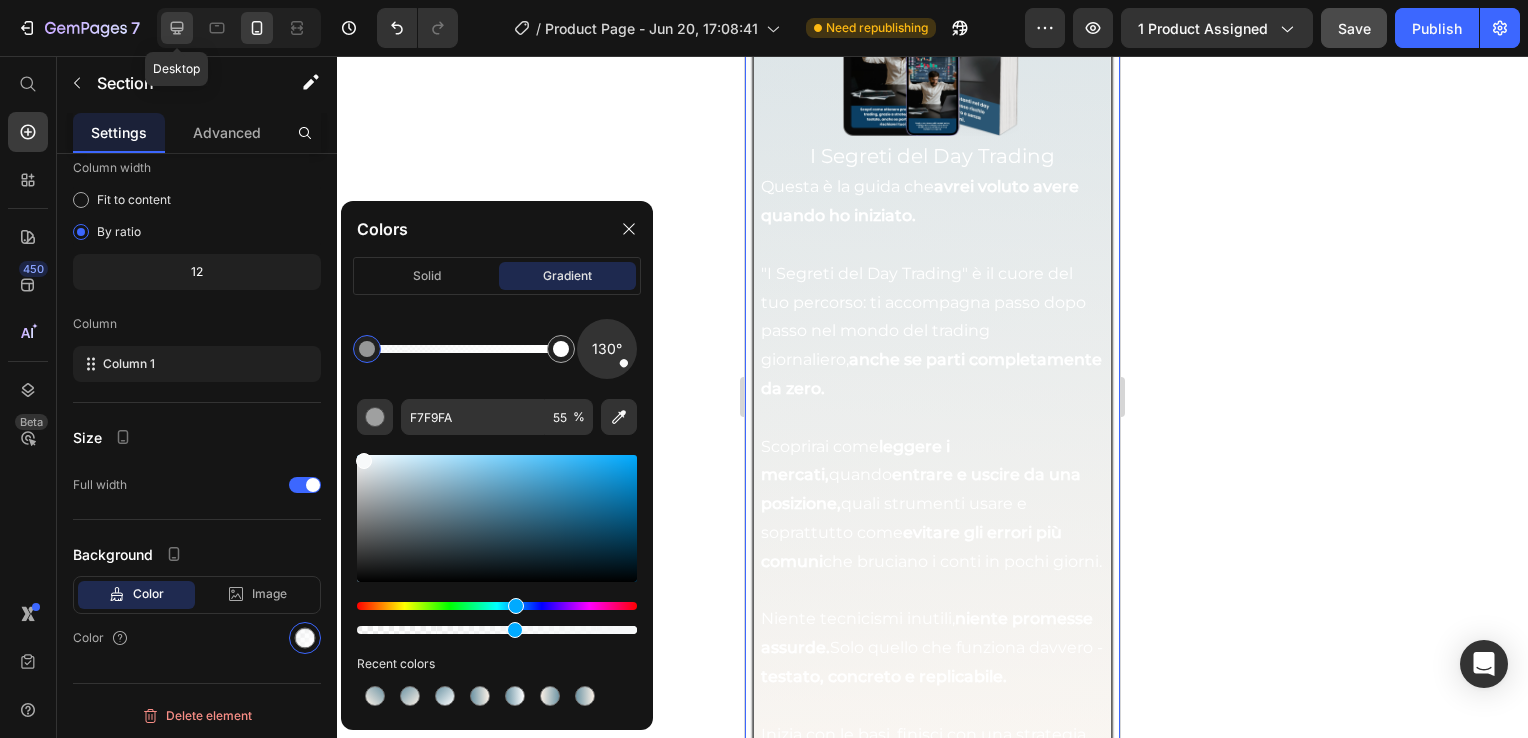 click 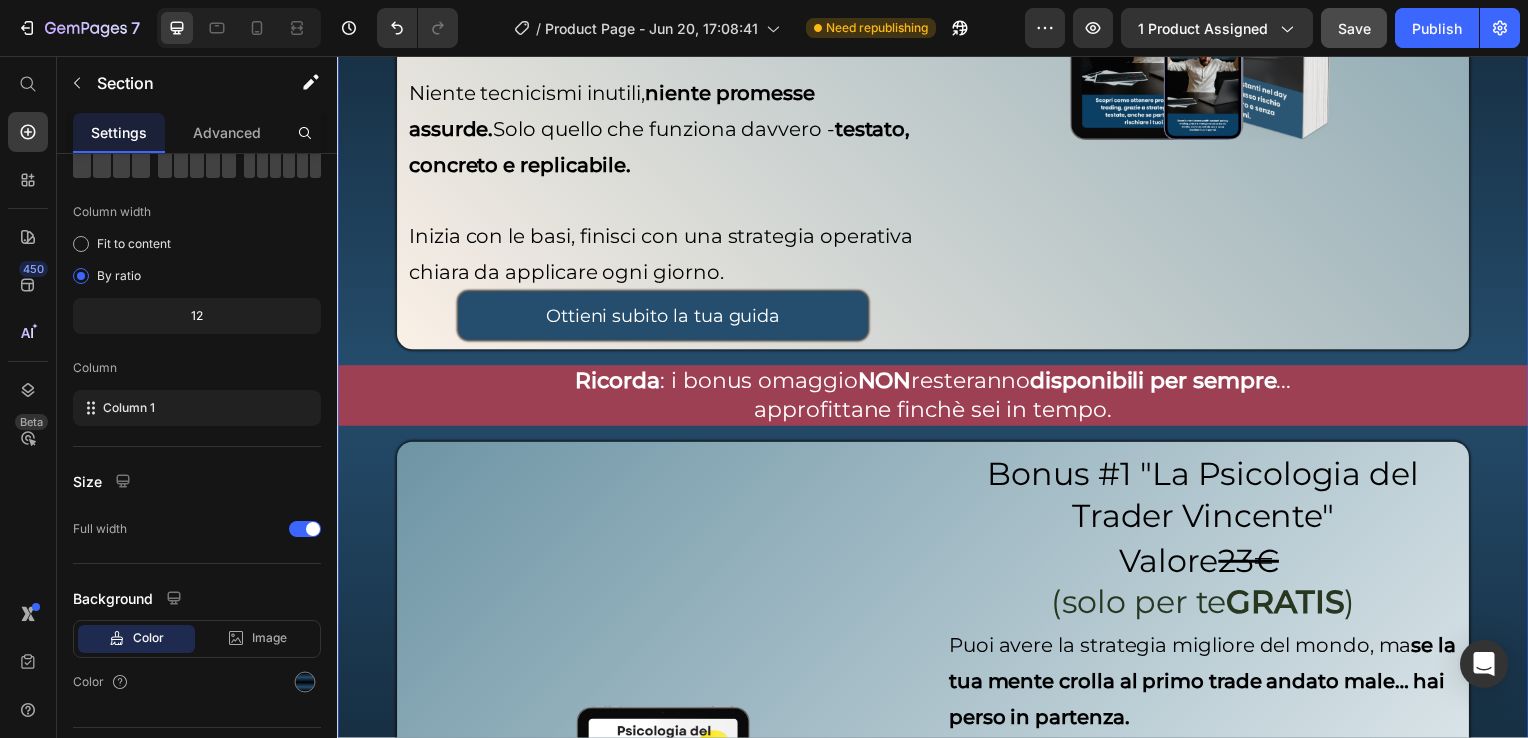 scroll, scrollTop: 5559, scrollLeft: 0, axis: vertical 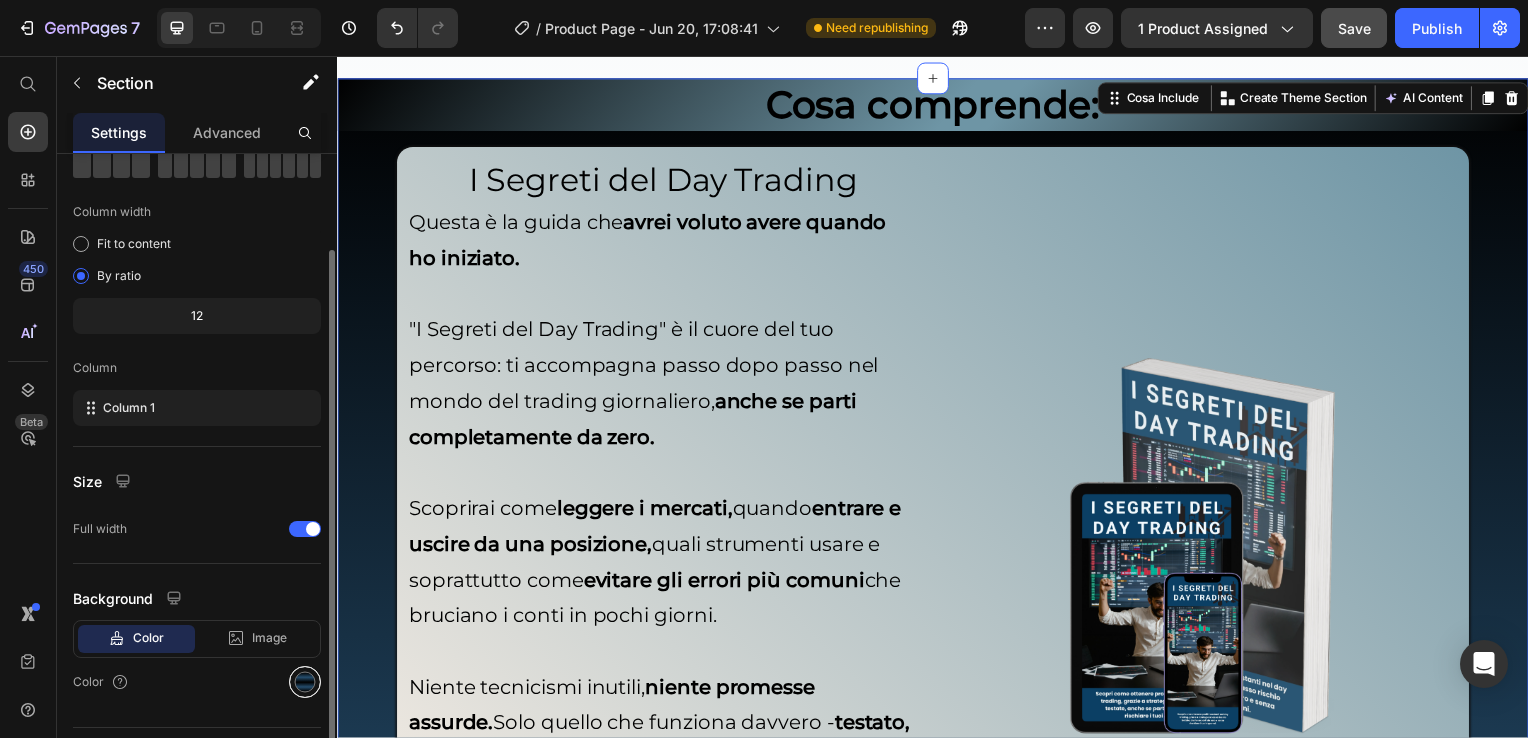 click at bounding box center [305, 682] 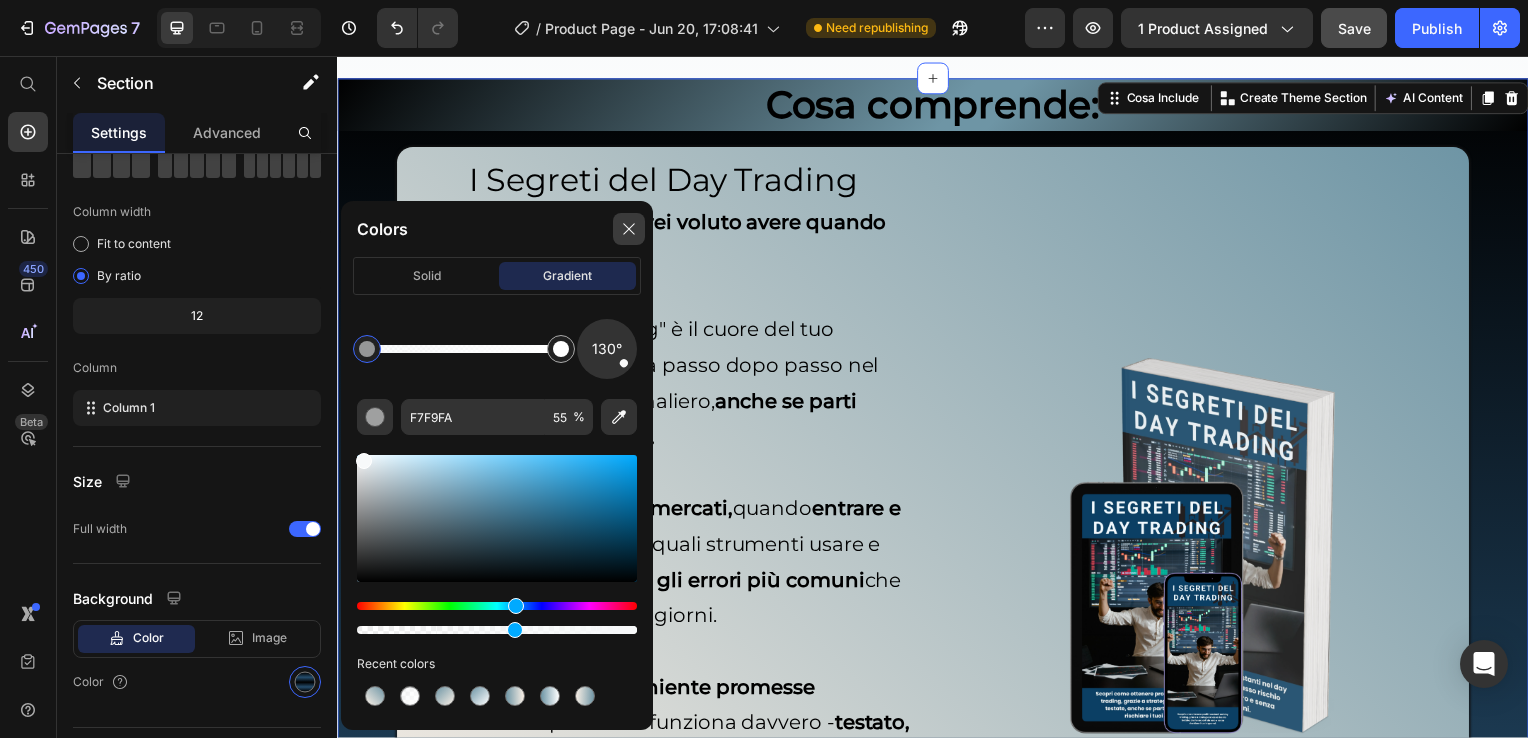 click 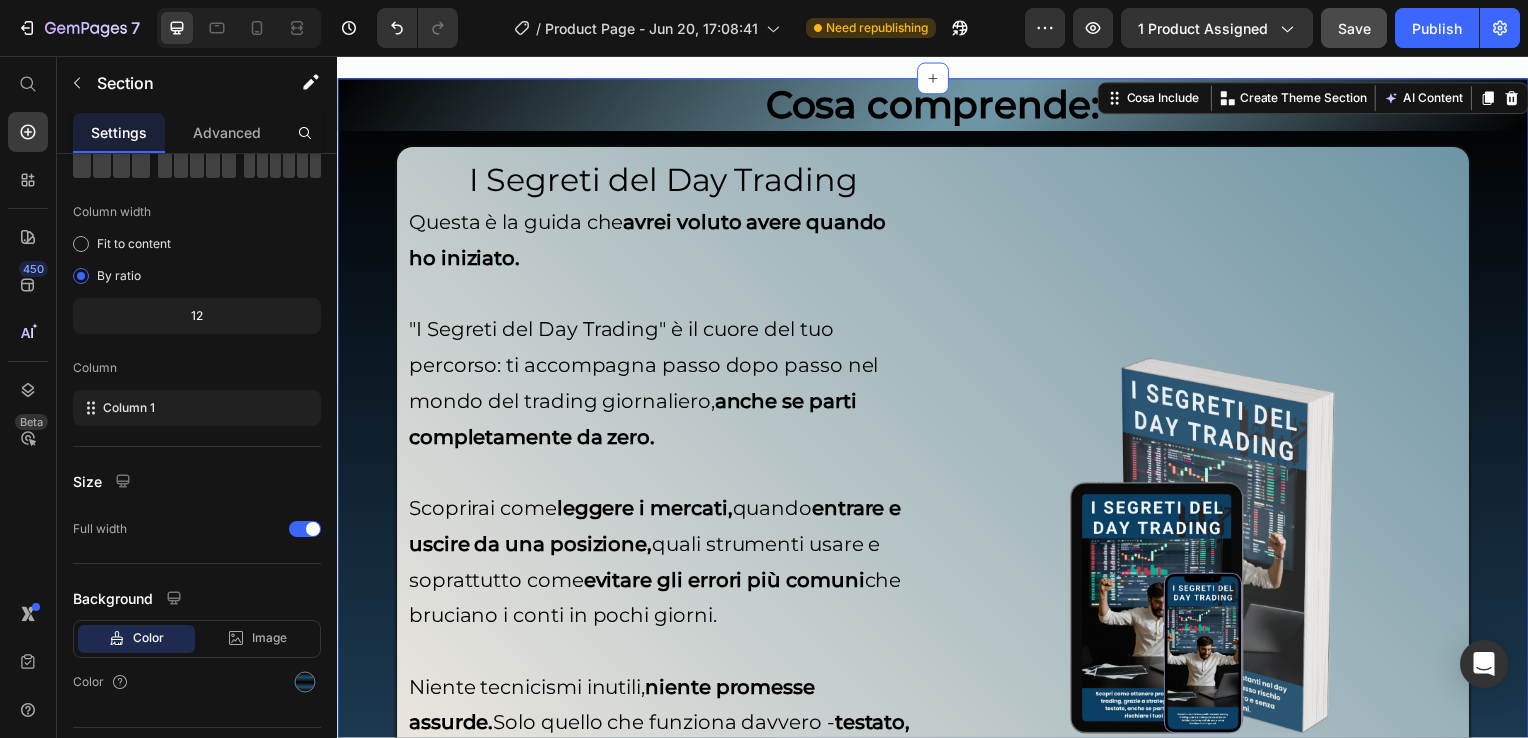 click on "Cosa comprende: Heading Row Row I Segreti del Day Trading Heading Questa è la guida che  avrei voluto avere quando ho iniziato. "I Segreti del Day Trading" è il cuore del tuo percorso: ti accompagna passo dopo passo nel mondo del trading giornaliero,  anche se parti completamente da zero. Scoprirai come  leggere i mercati,  quando  entrare e uscire da una posizione,  quali strumenti usare e soprattutto come  evitare gli errori più comuni  che bruciano i conti in pochi giorni. Niente tecnicismi inutili,  niente promesse assurde.  Solo quello che funziona davvero -  testato, concreto e replicabile.   Inizia con le basi, finisci con una strategia operativa chiara da applicare ogni giorno. Text Block Ottieni subito la tua guida Button Row Row Image Image Row I Segreti del Day Trading Heading Questa è la guida che  avrei voluto avere quando ho iniziato. "I Segreti del Day Trading" è il cuore del tuo percorso: ti accompagna passo dopo passo nel mondo del trading giornaliero,  Scoprirai come   quando    Row )" at bounding box center [937, 1877] 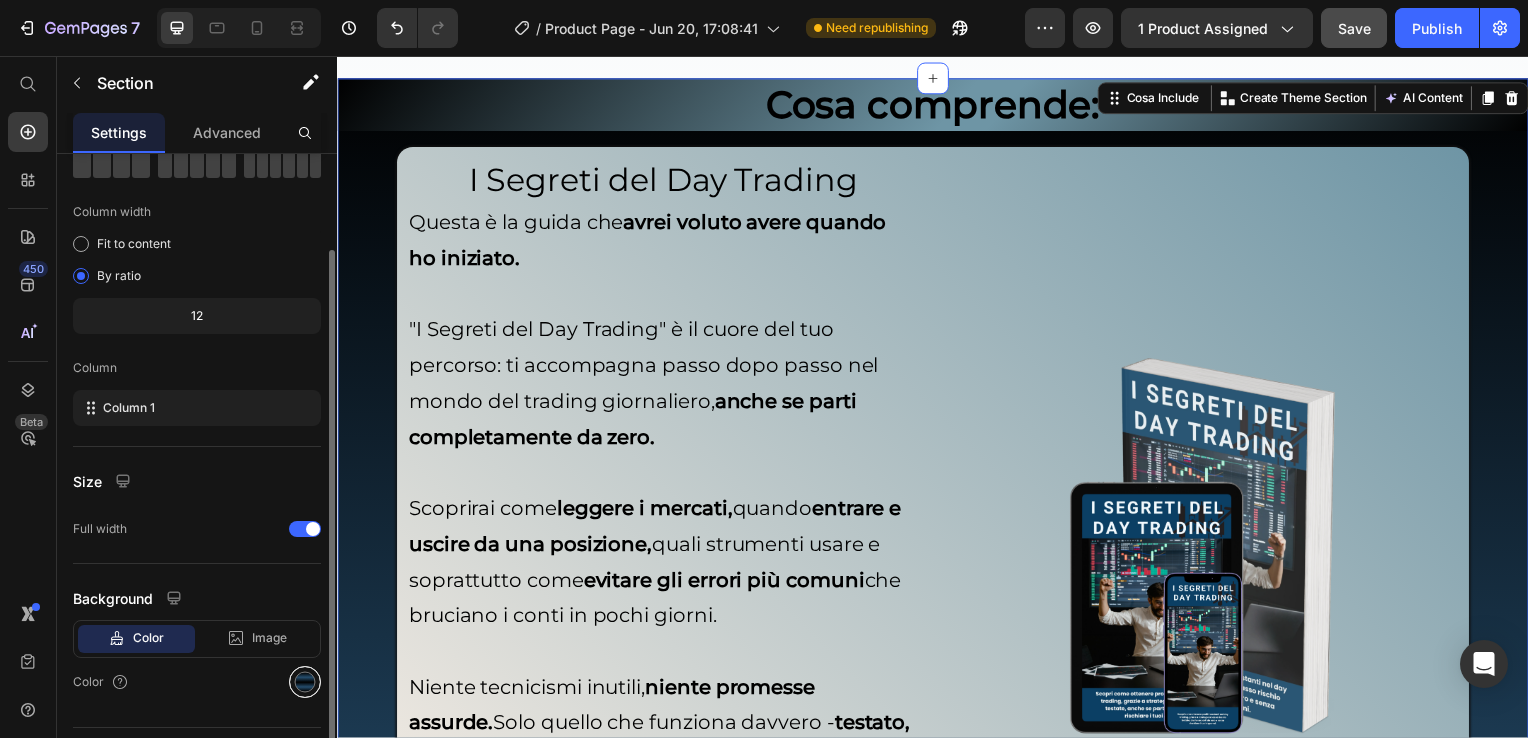 click at bounding box center (305, 682) 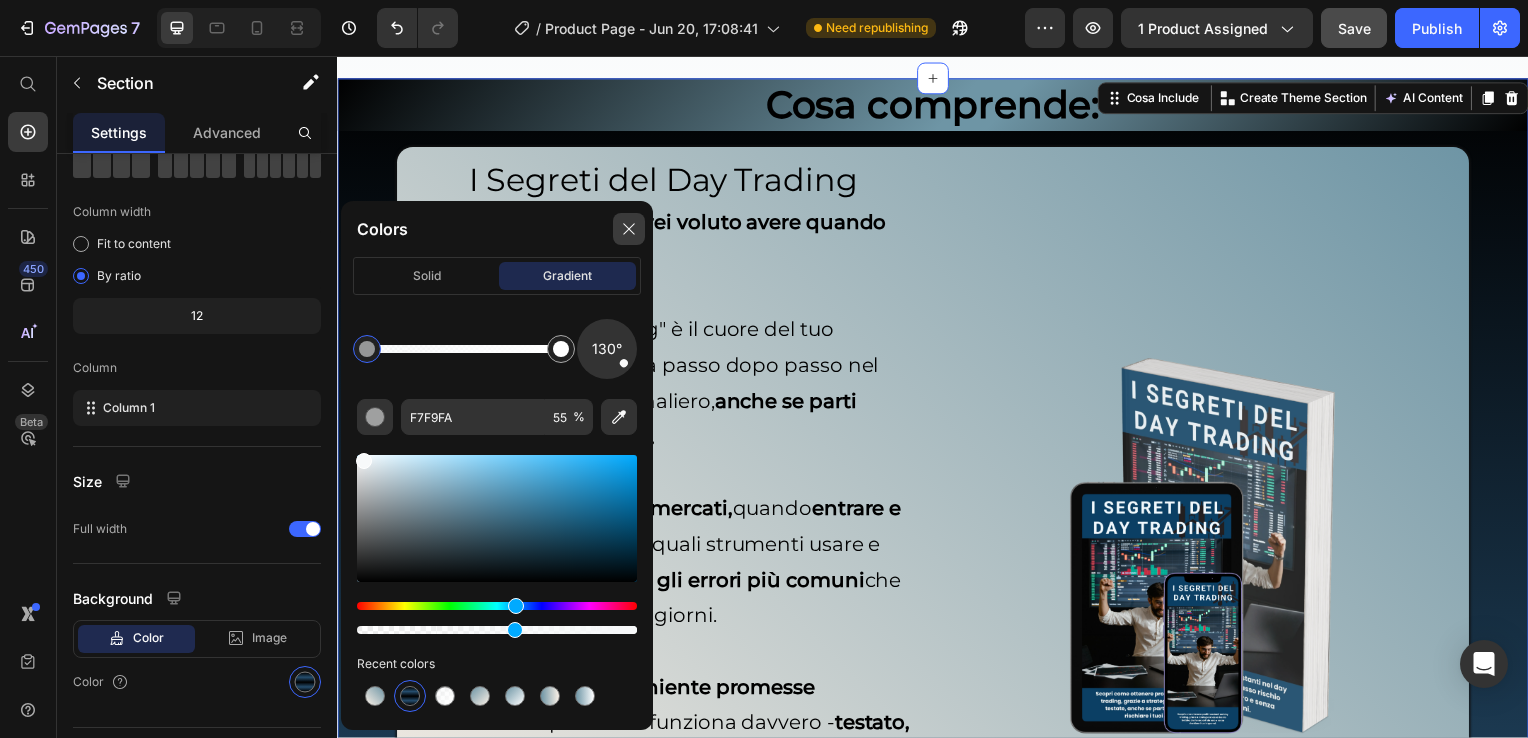 click 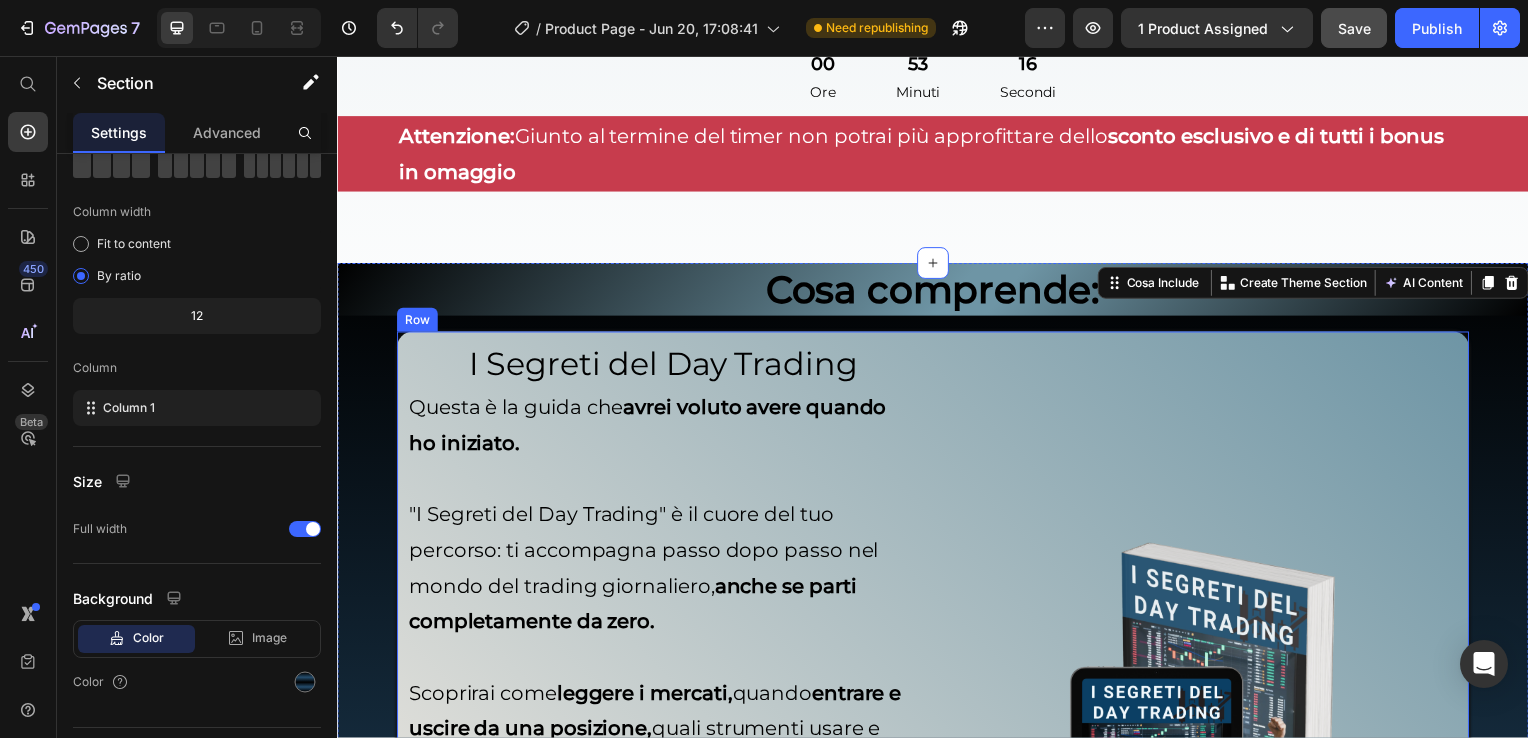 scroll, scrollTop: 5259, scrollLeft: 0, axis: vertical 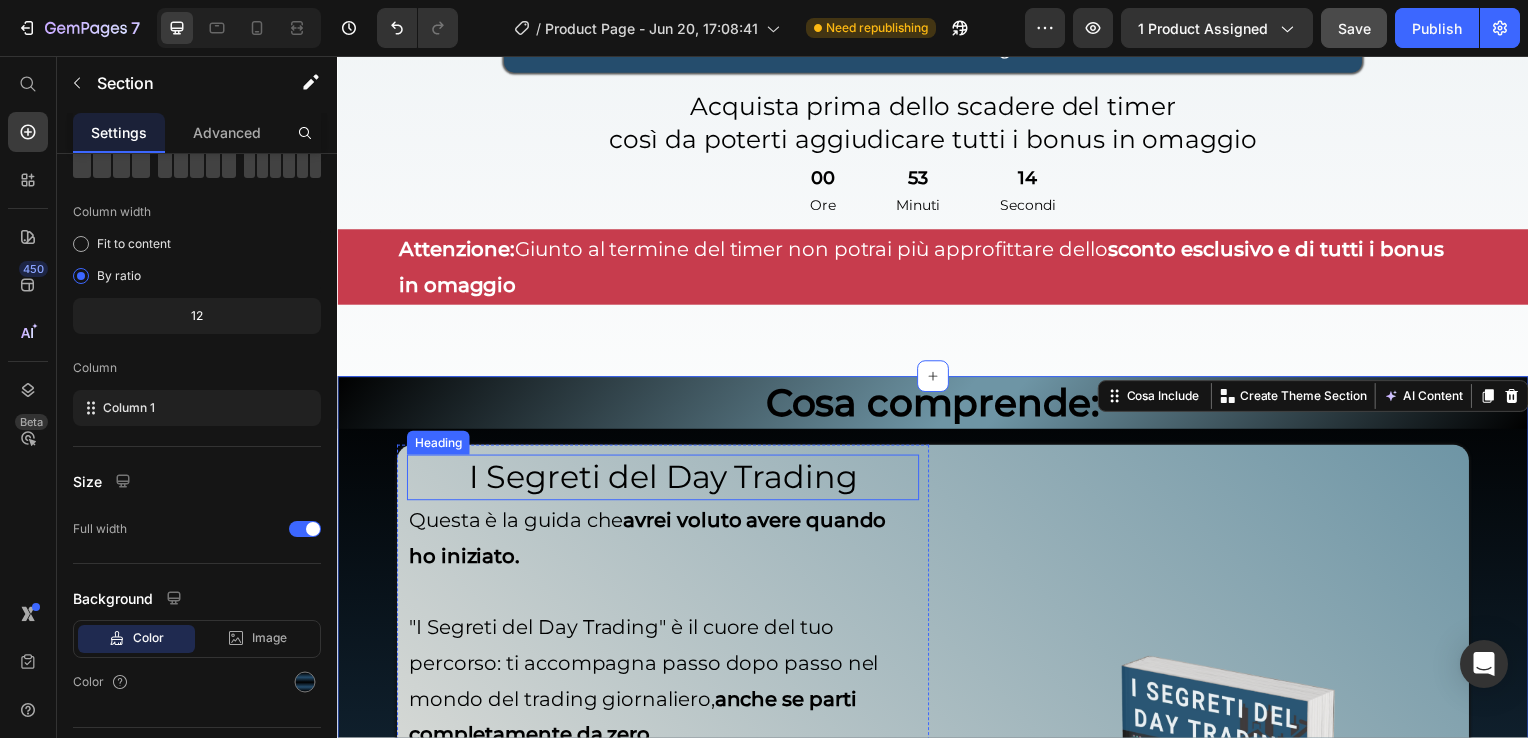 click on "I Segreti del Day Trading" at bounding box center (665, 481) 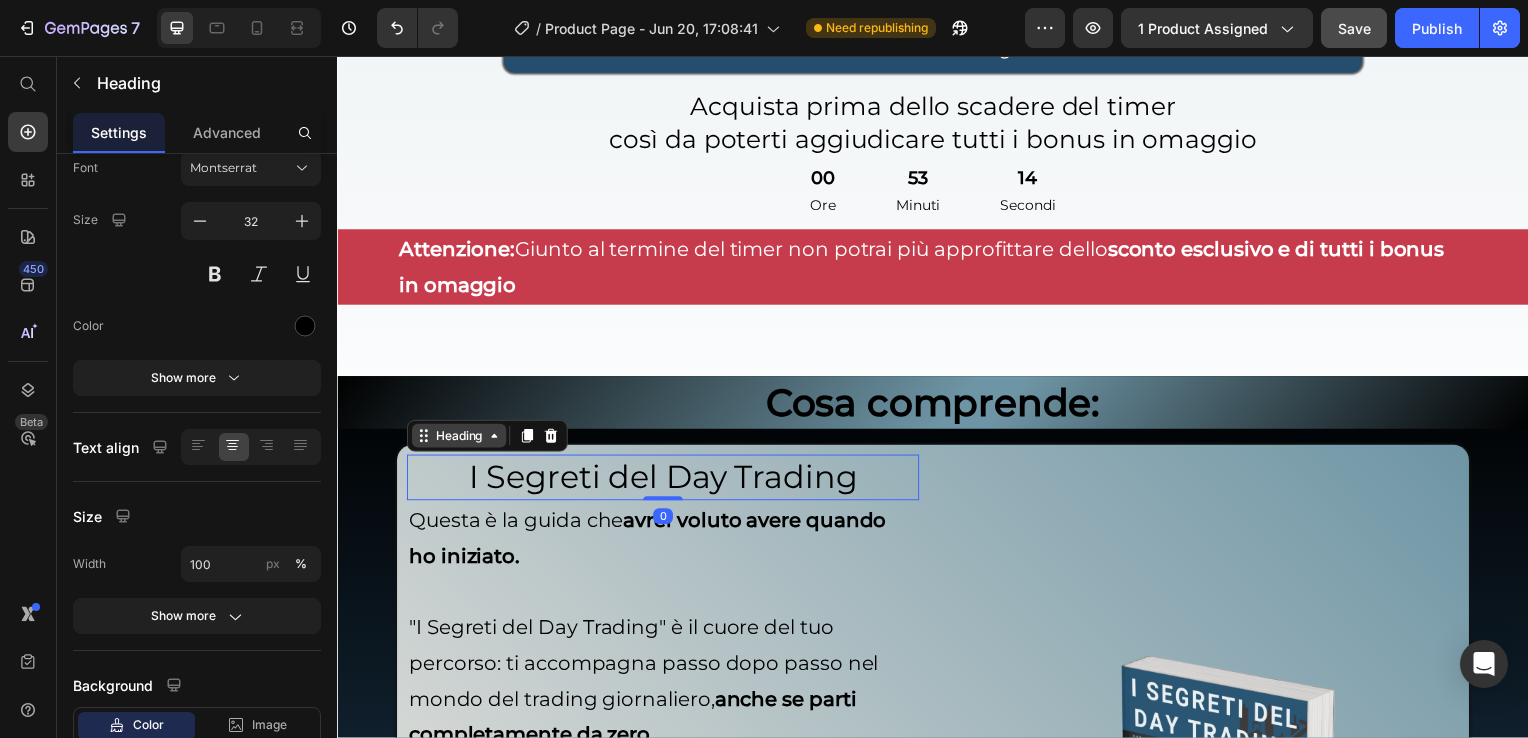 scroll, scrollTop: 0, scrollLeft: 0, axis: both 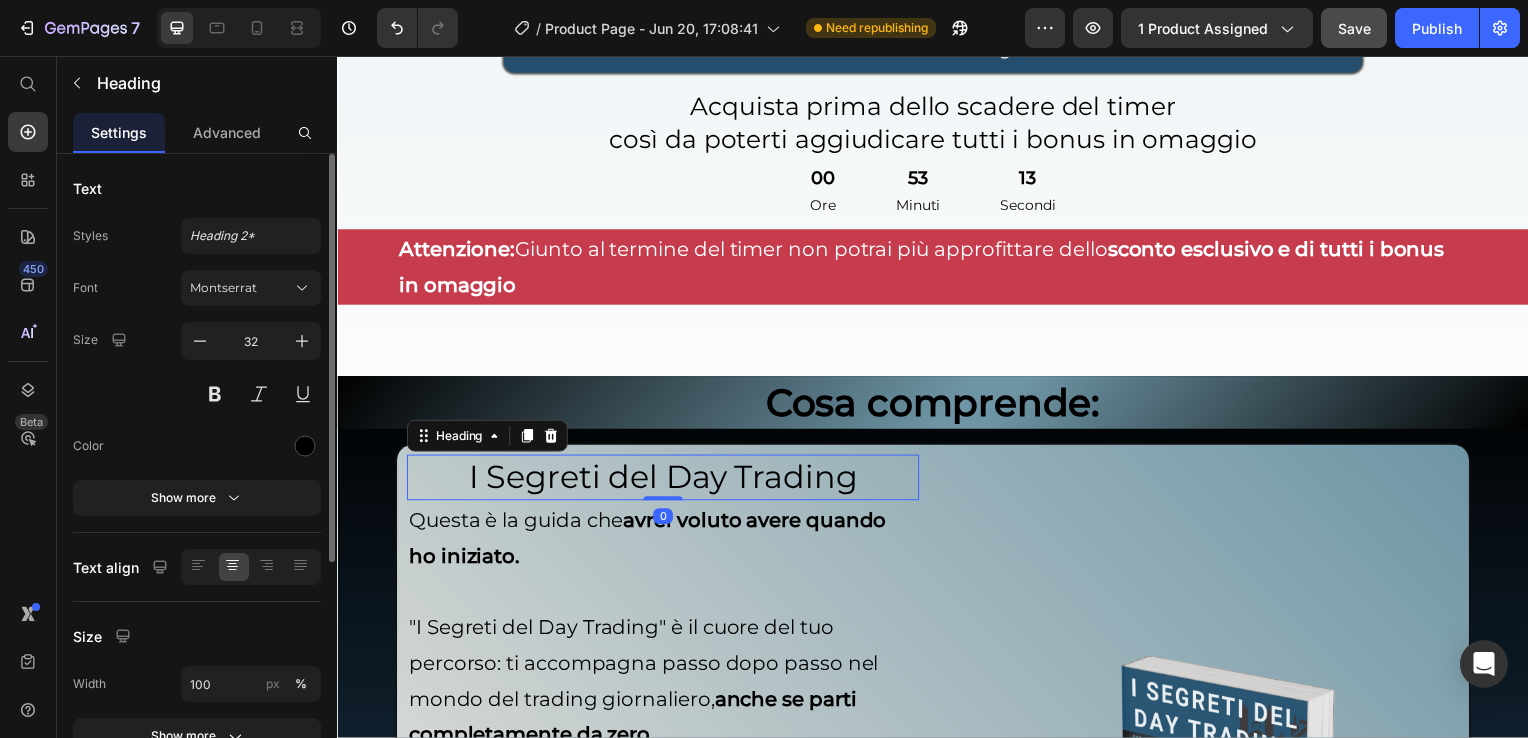 click on "Heading" at bounding box center (488, 439) 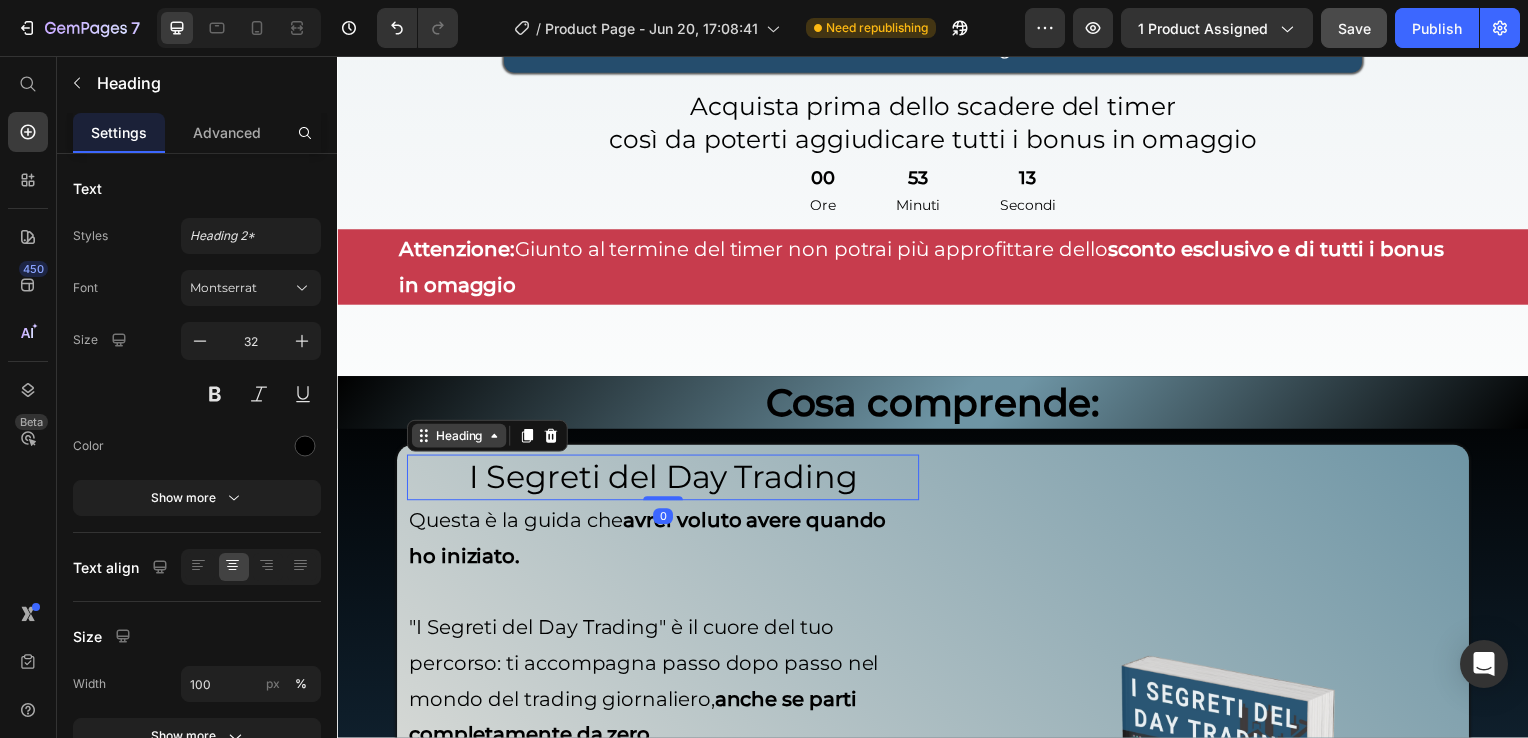 click on "Heading" at bounding box center [459, 439] 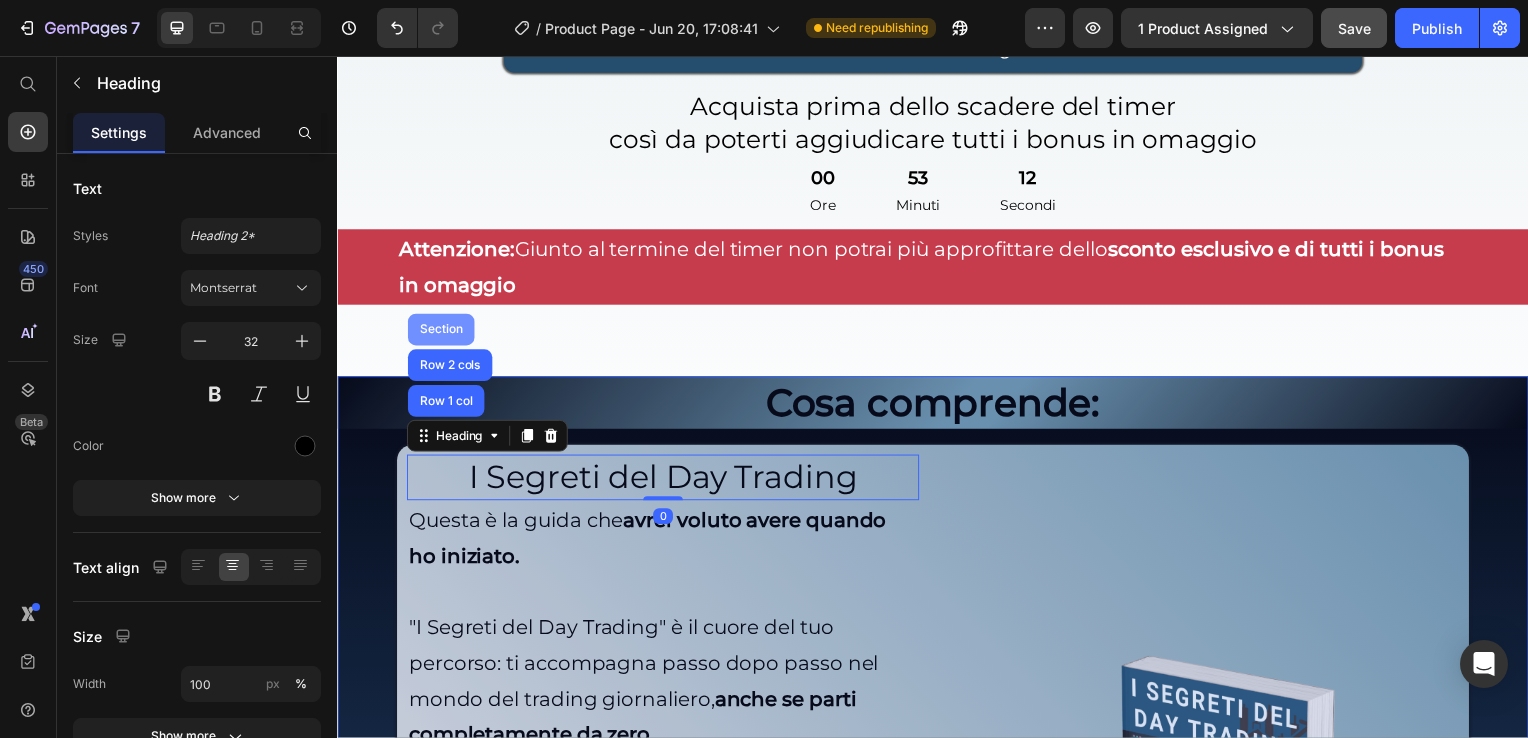 click on "Section" at bounding box center (441, 332) 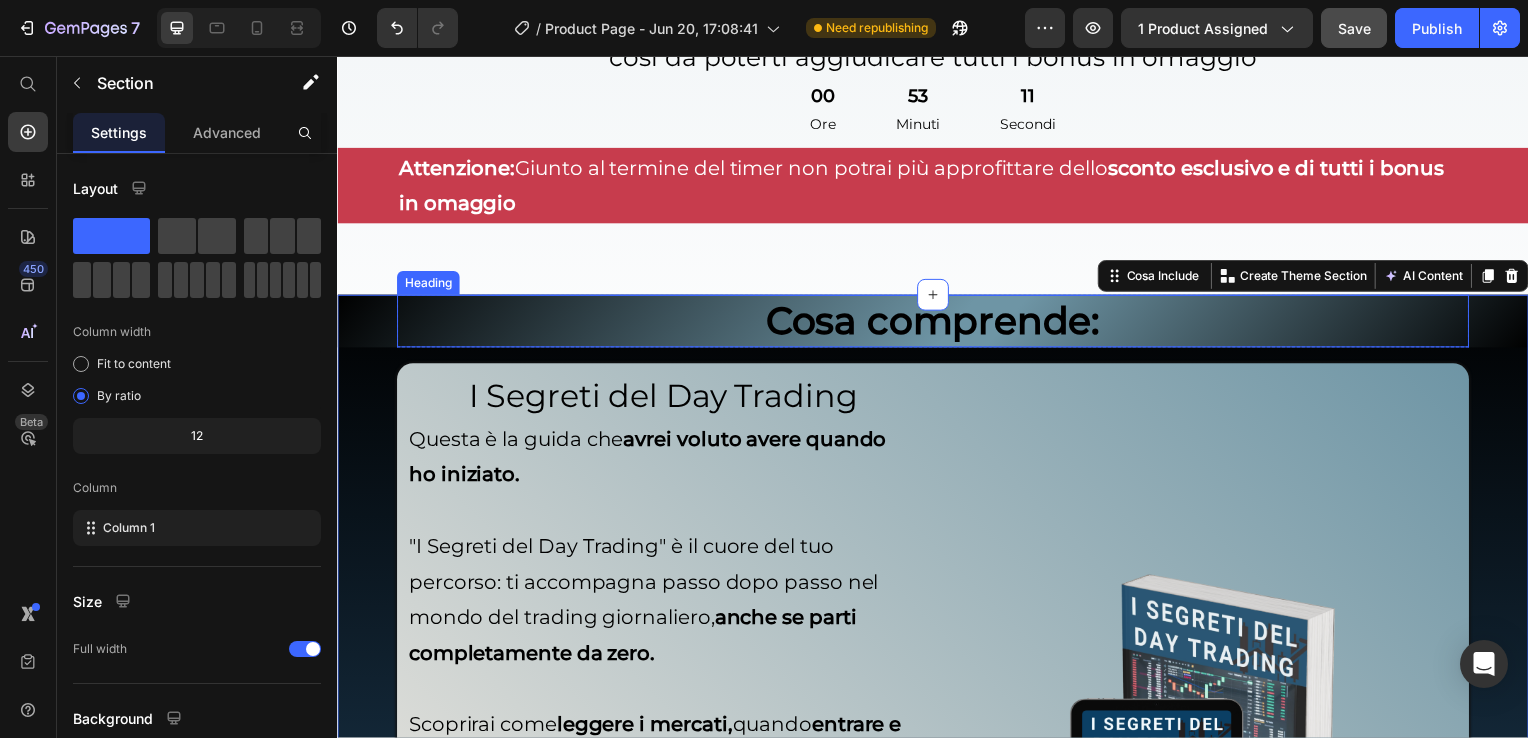 scroll, scrollTop: 5459, scrollLeft: 0, axis: vertical 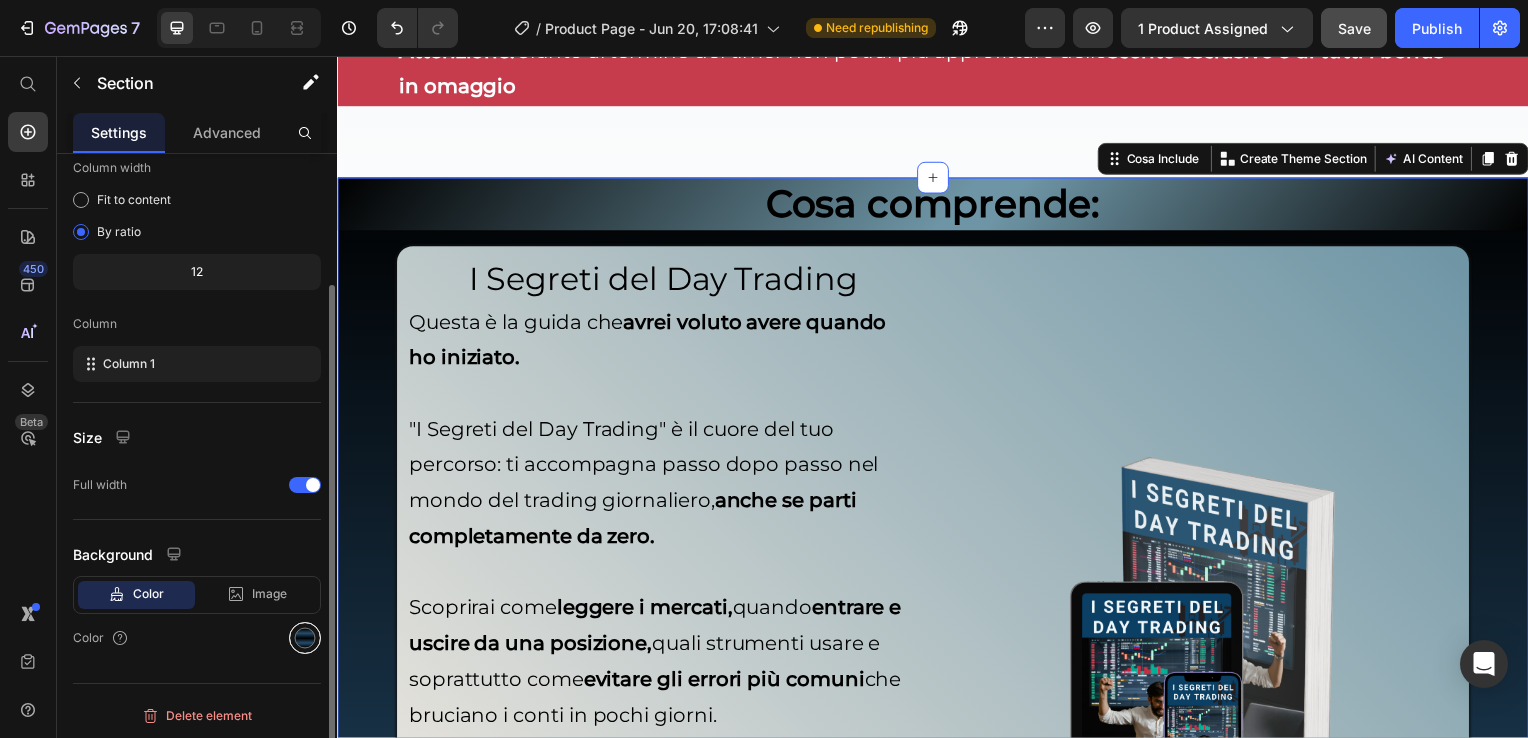 click at bounding box center [305, 638] 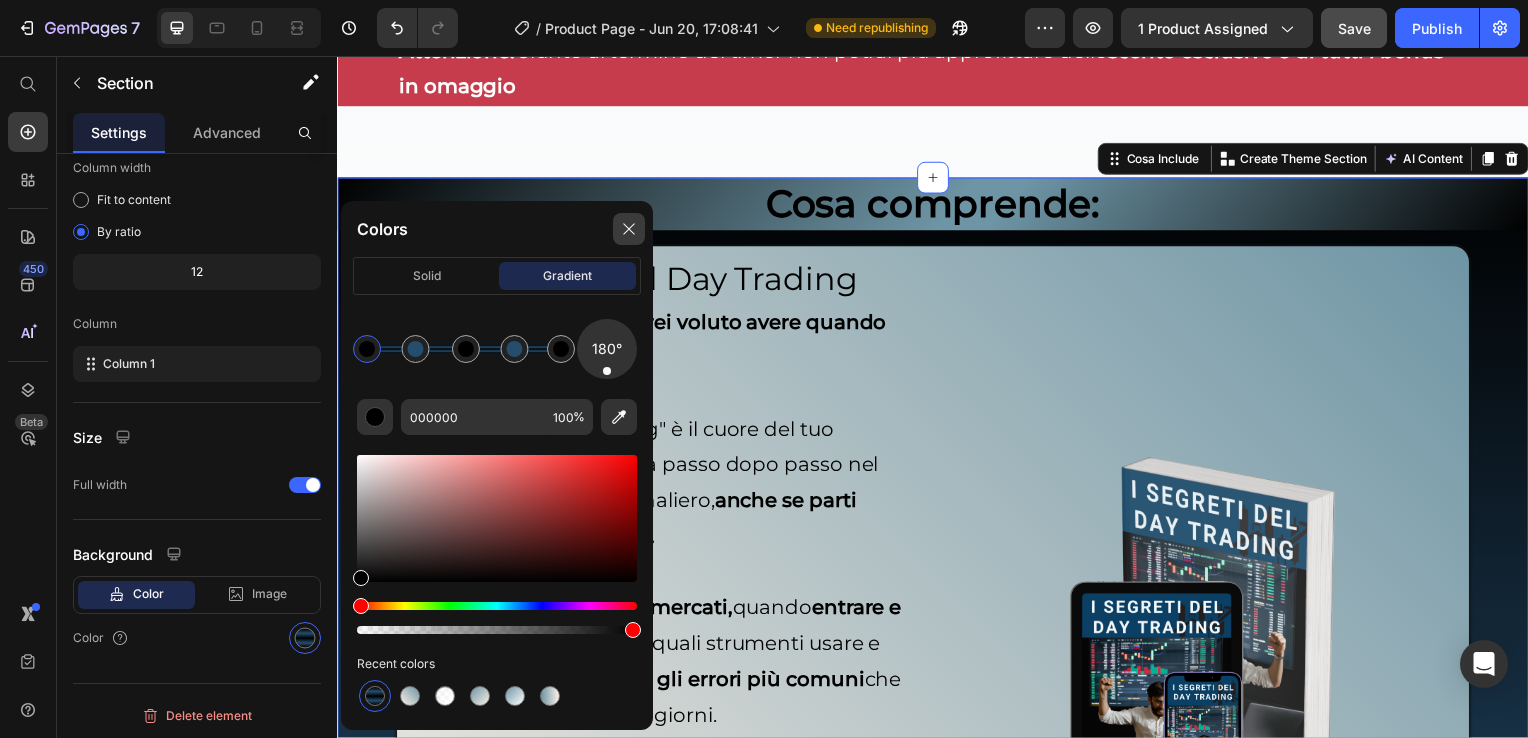 click 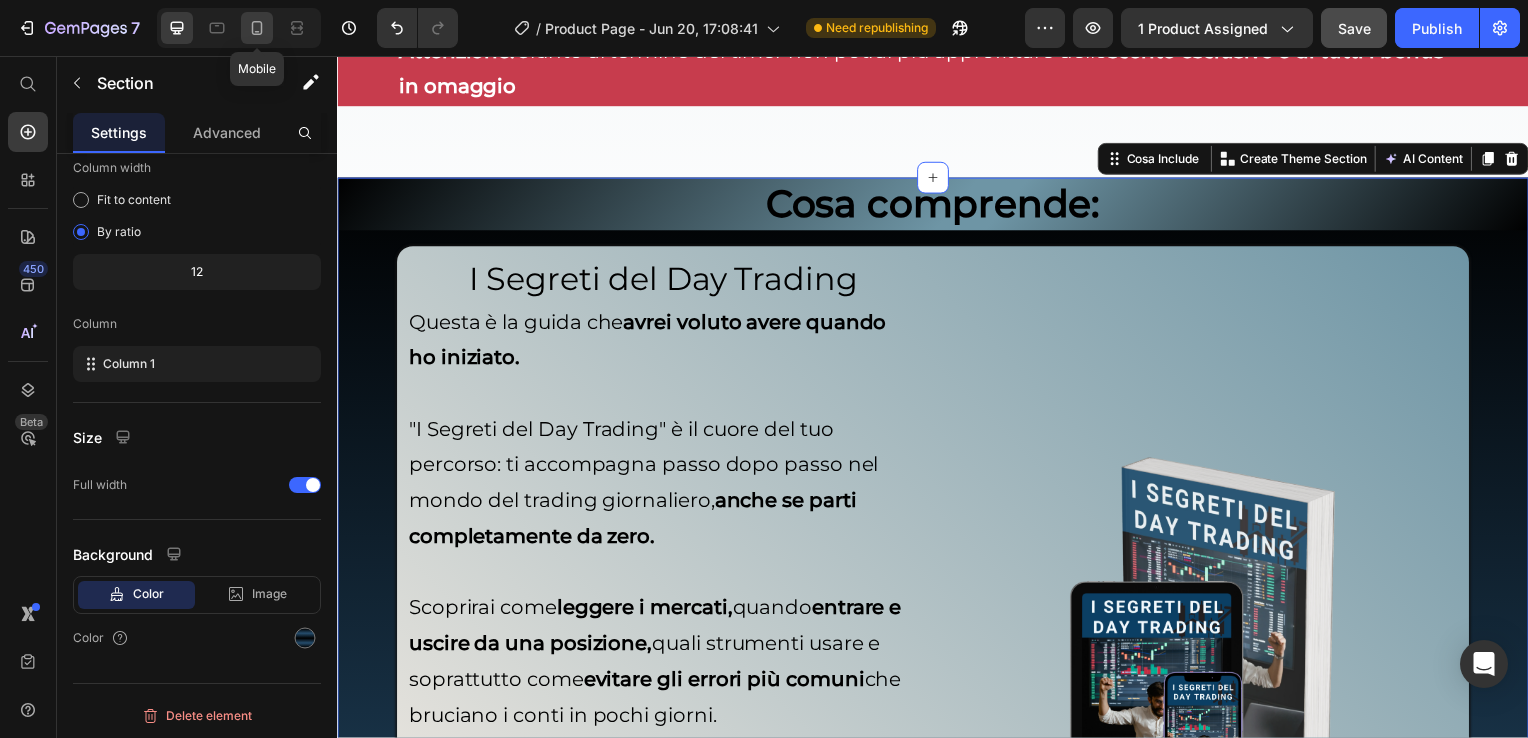 click 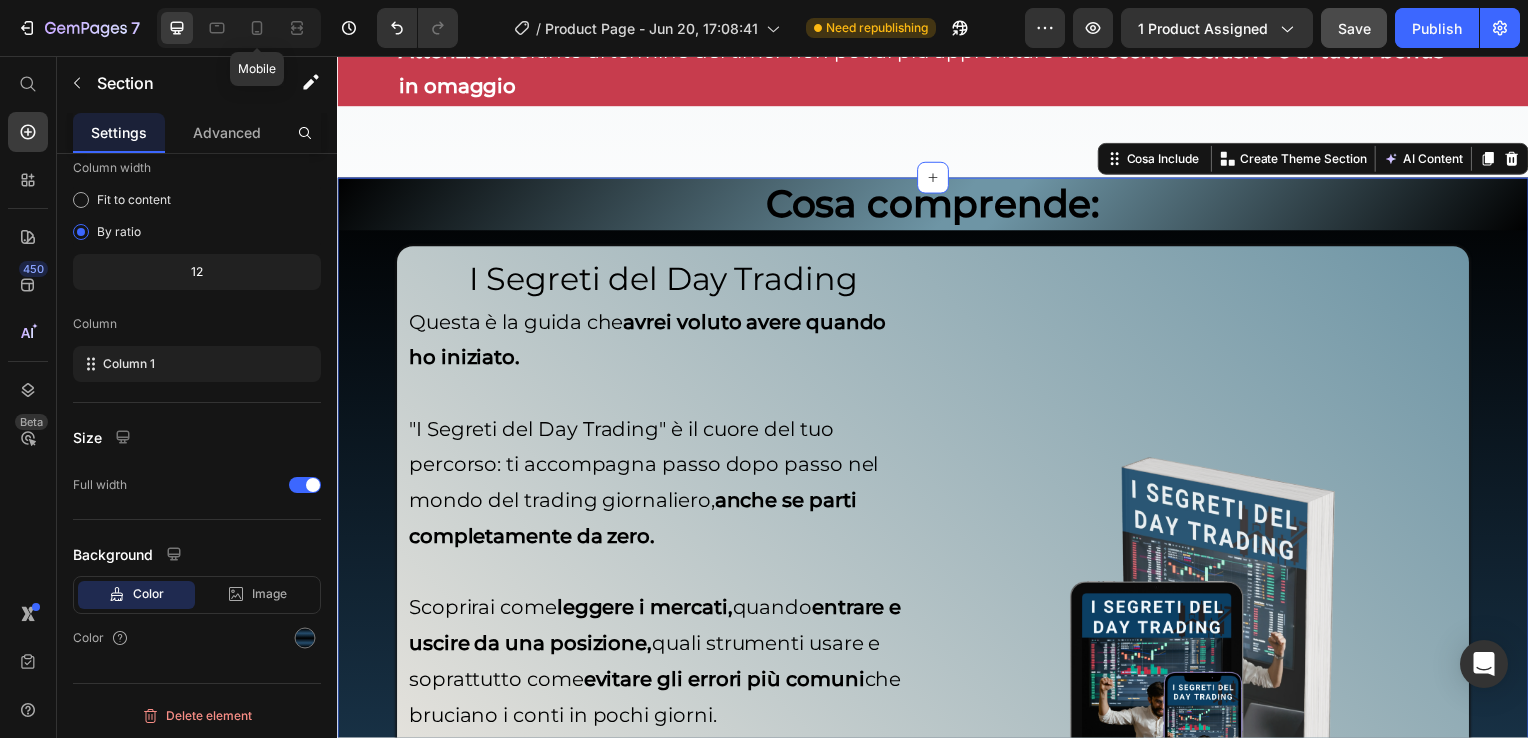 scroll, scrollTop: 5489, scrollLeft: 0, axis: vertical 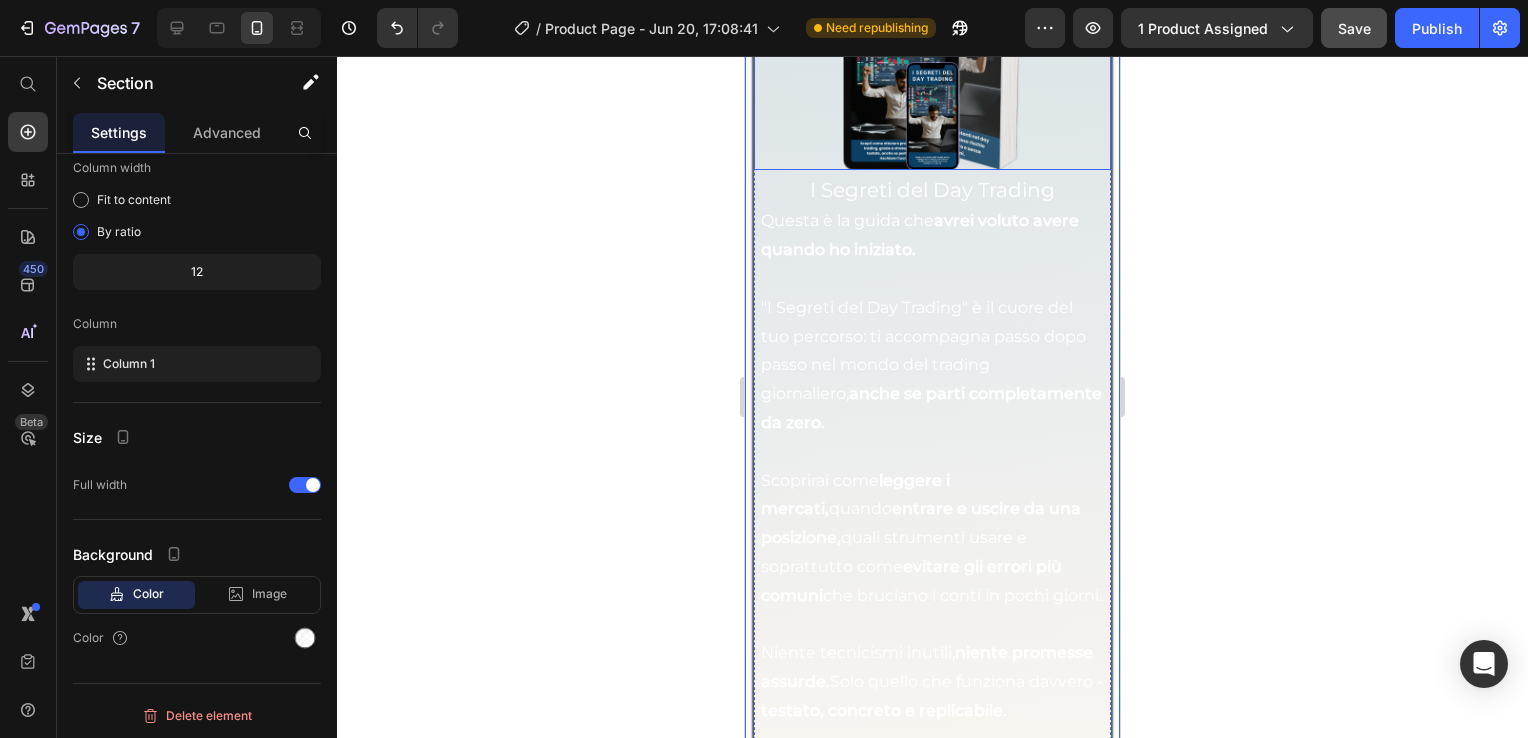 click at bounding box center (932, 41) 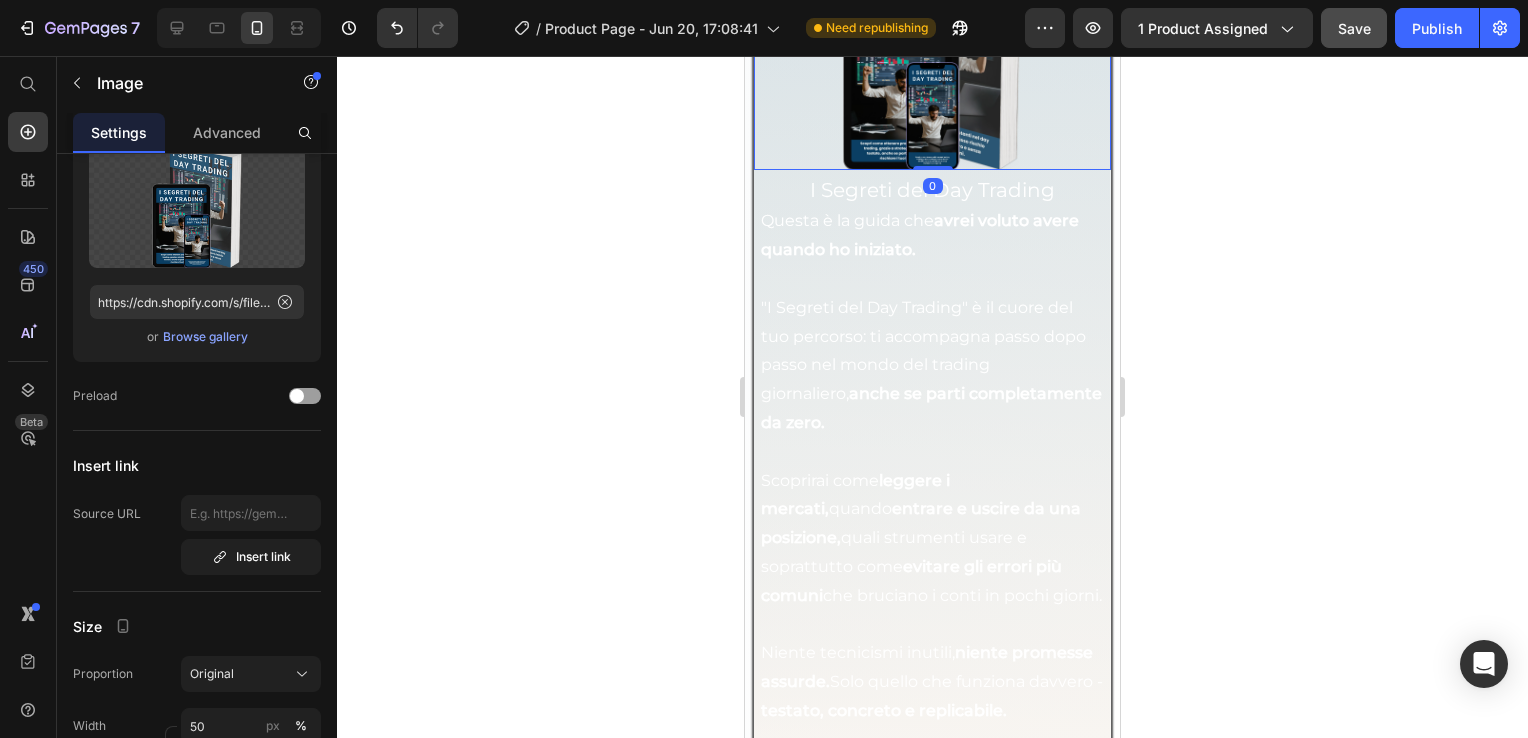 scroll, scrollTop: 0, scrollLeft: 0, axis: both 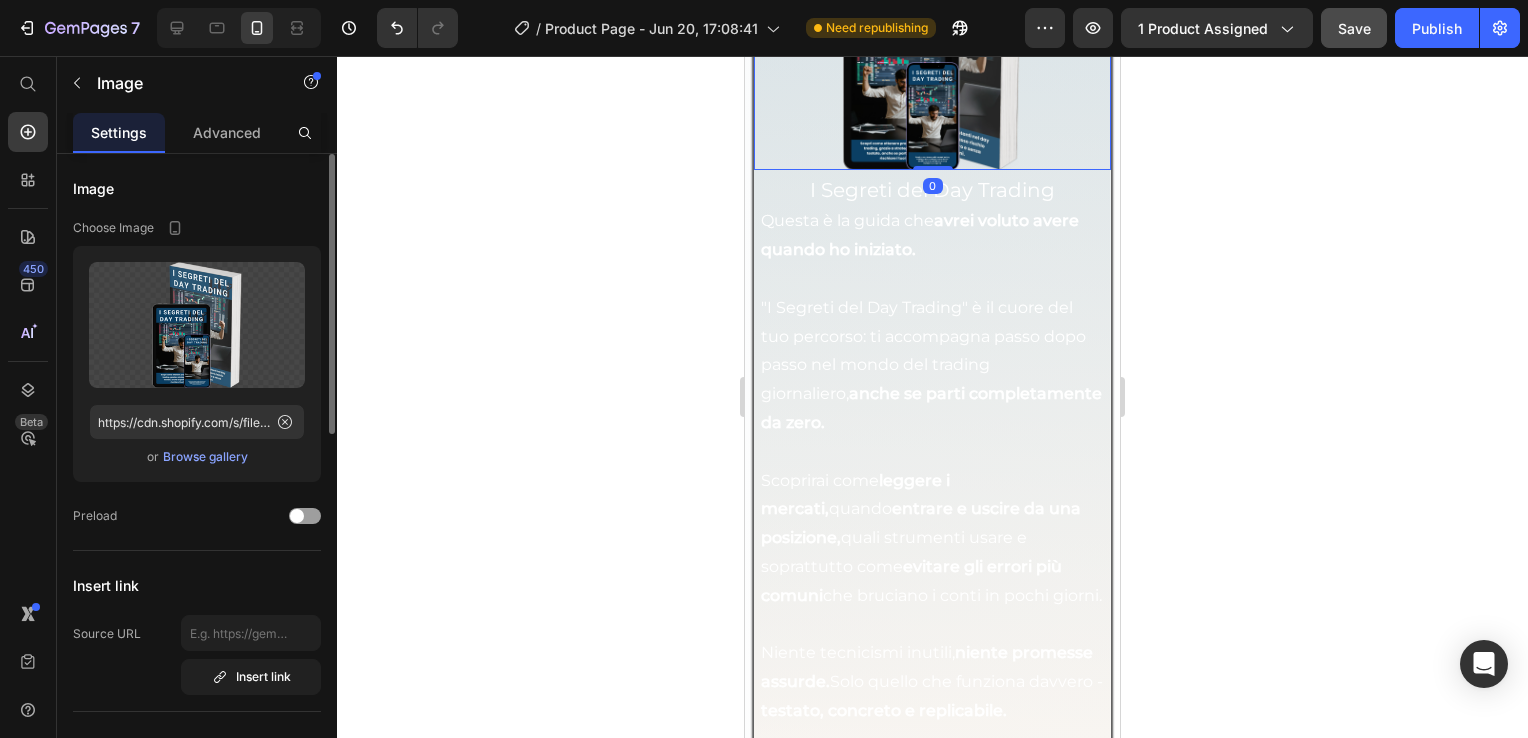 click on "Image" at bounding box center (800, -106) 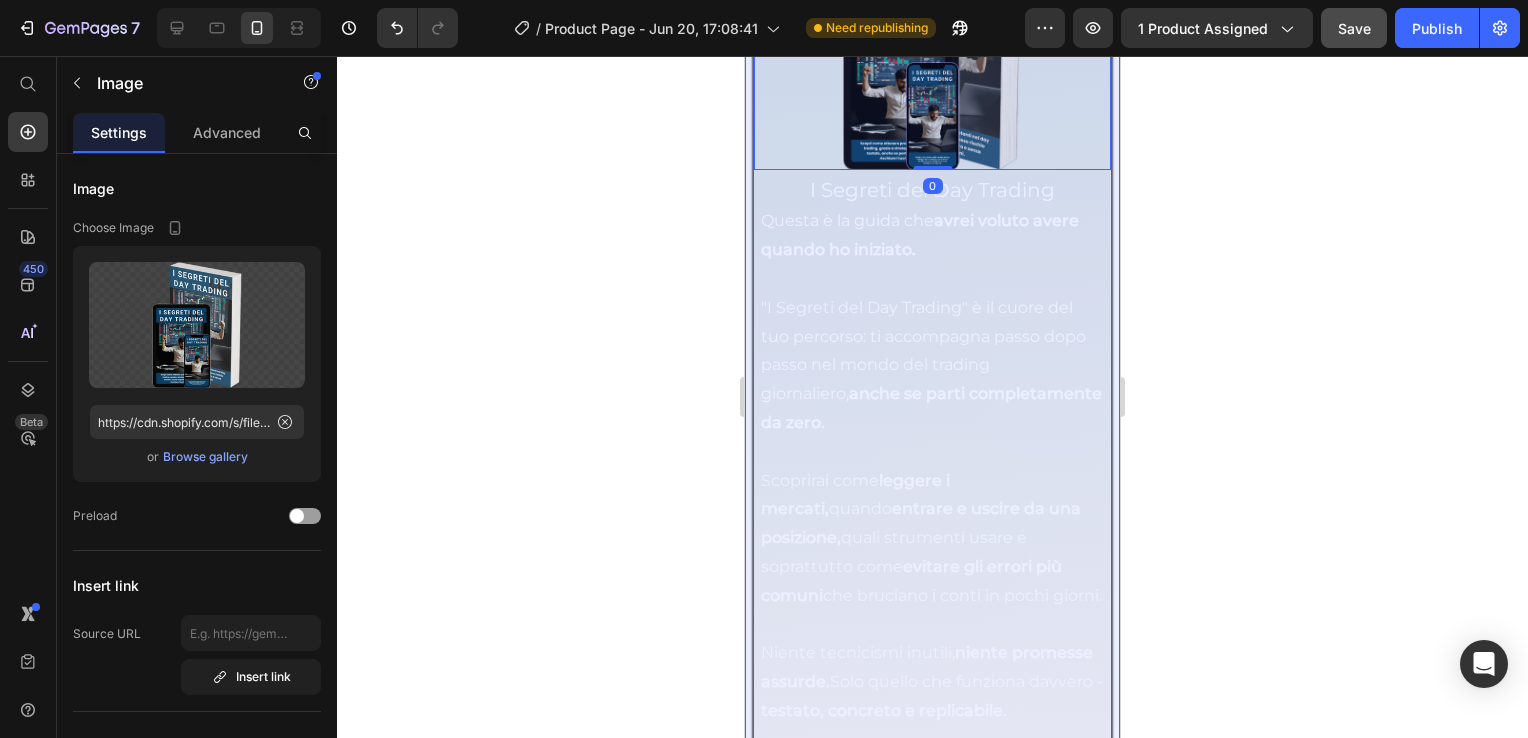 click on "Section" at bounding box center (788, -33) 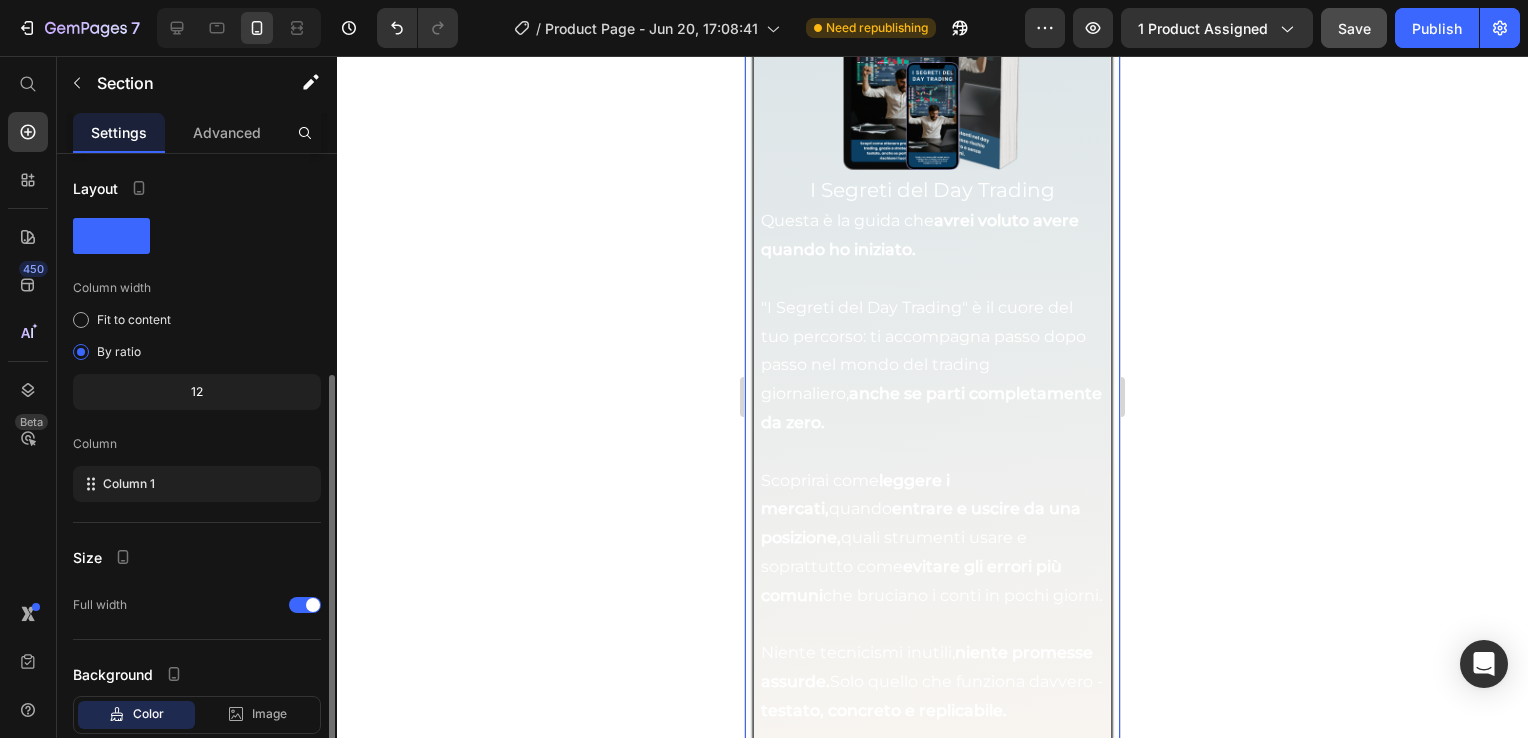 scroll, scrollTop: 120, scrollLeft: 0, axis: vertical 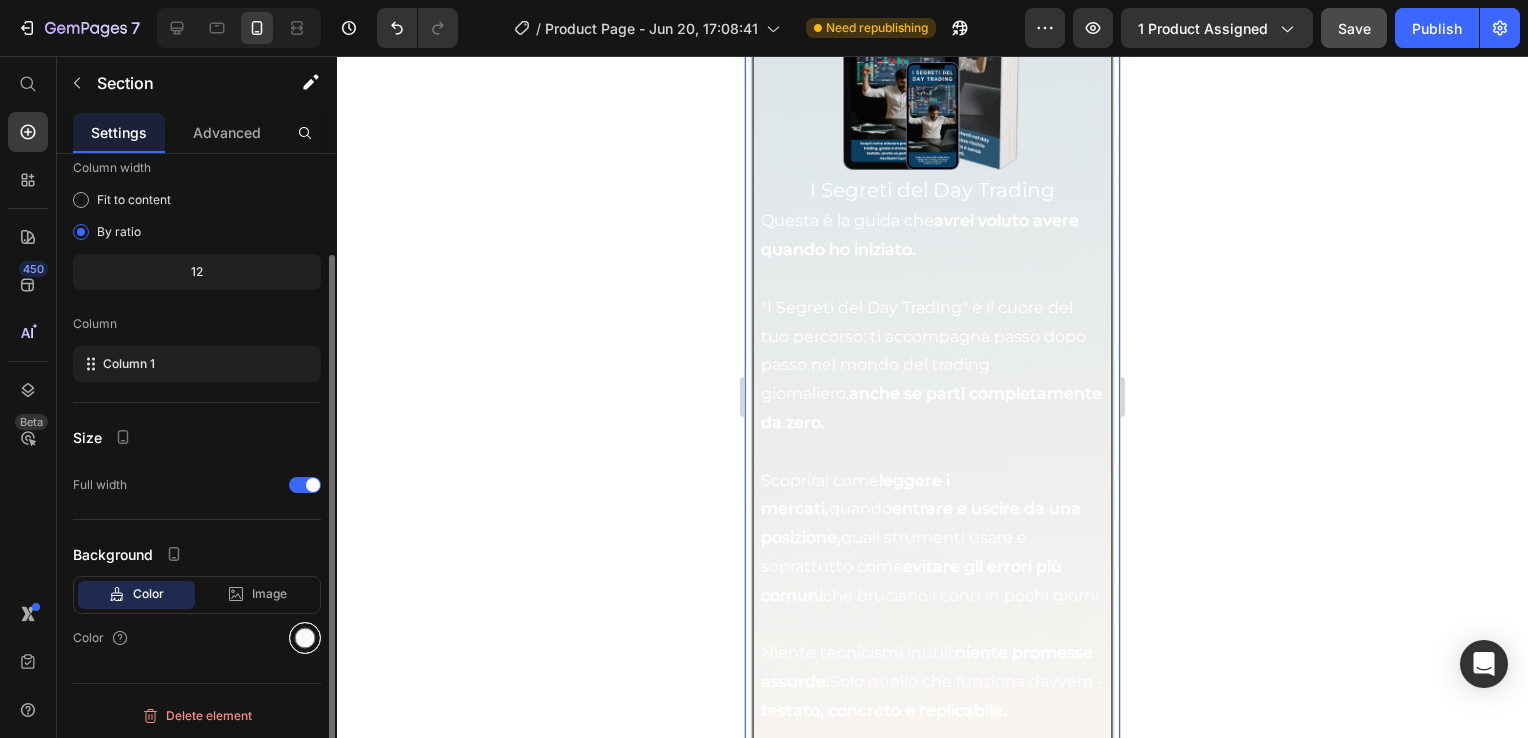 click at bounding box center (305, 638) 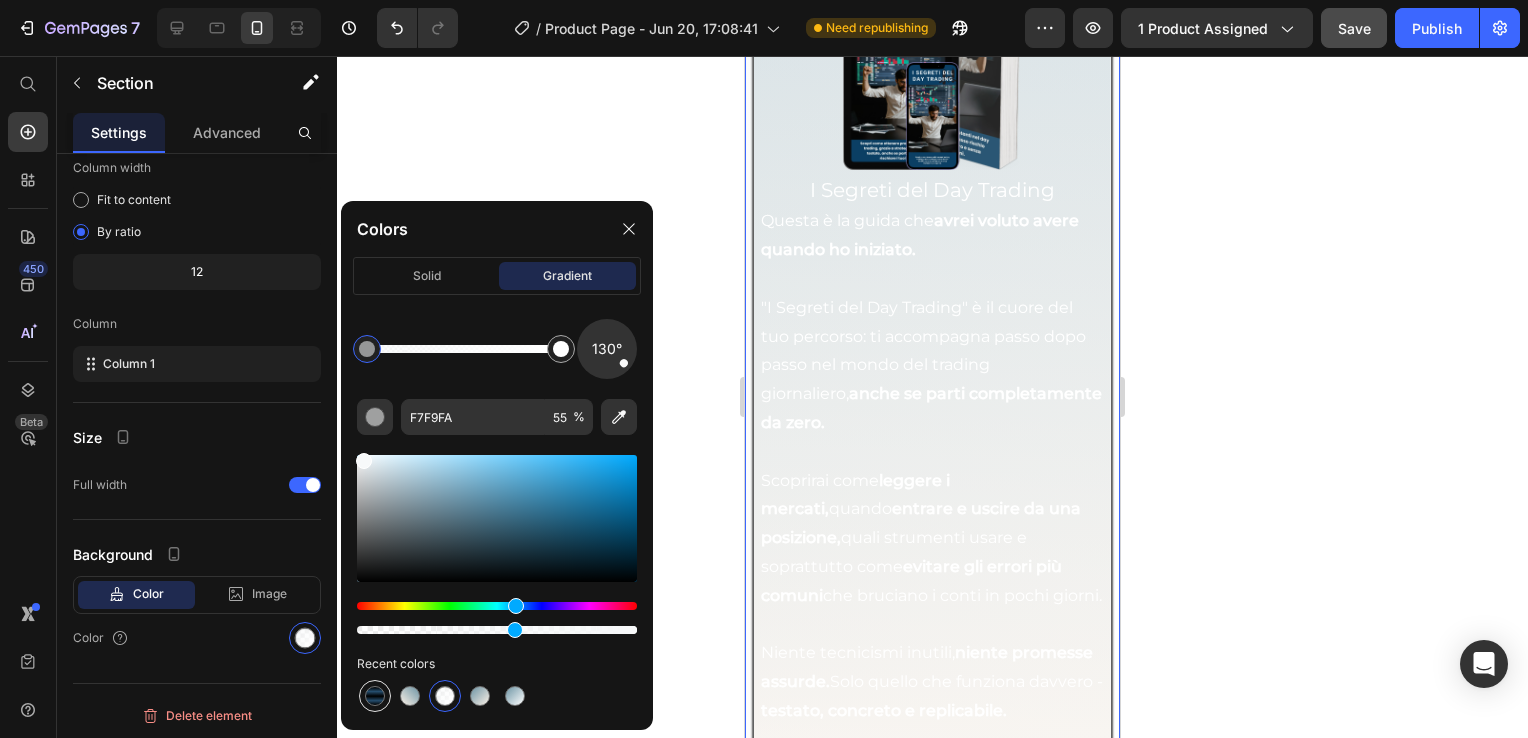 click at bounding box center (375, 696) 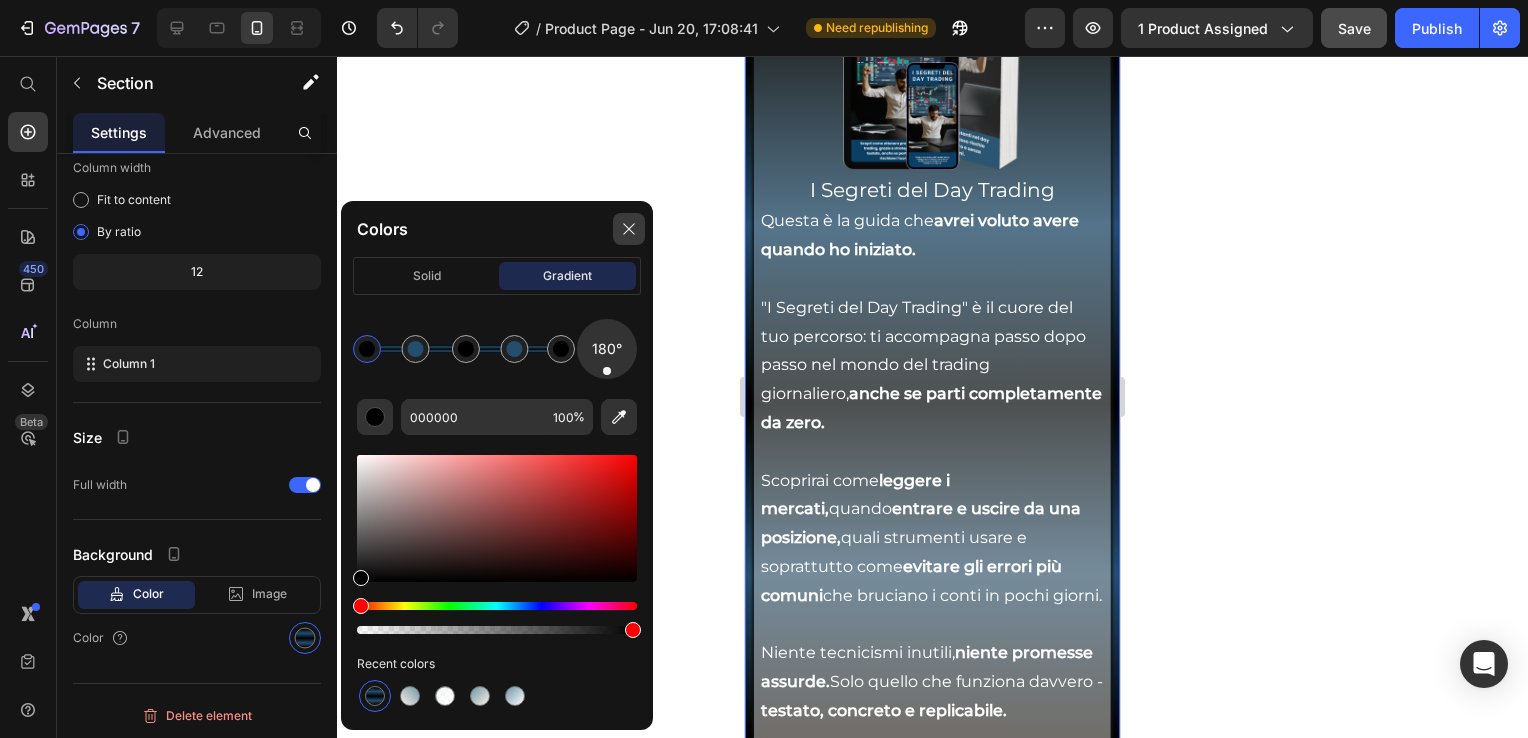 click 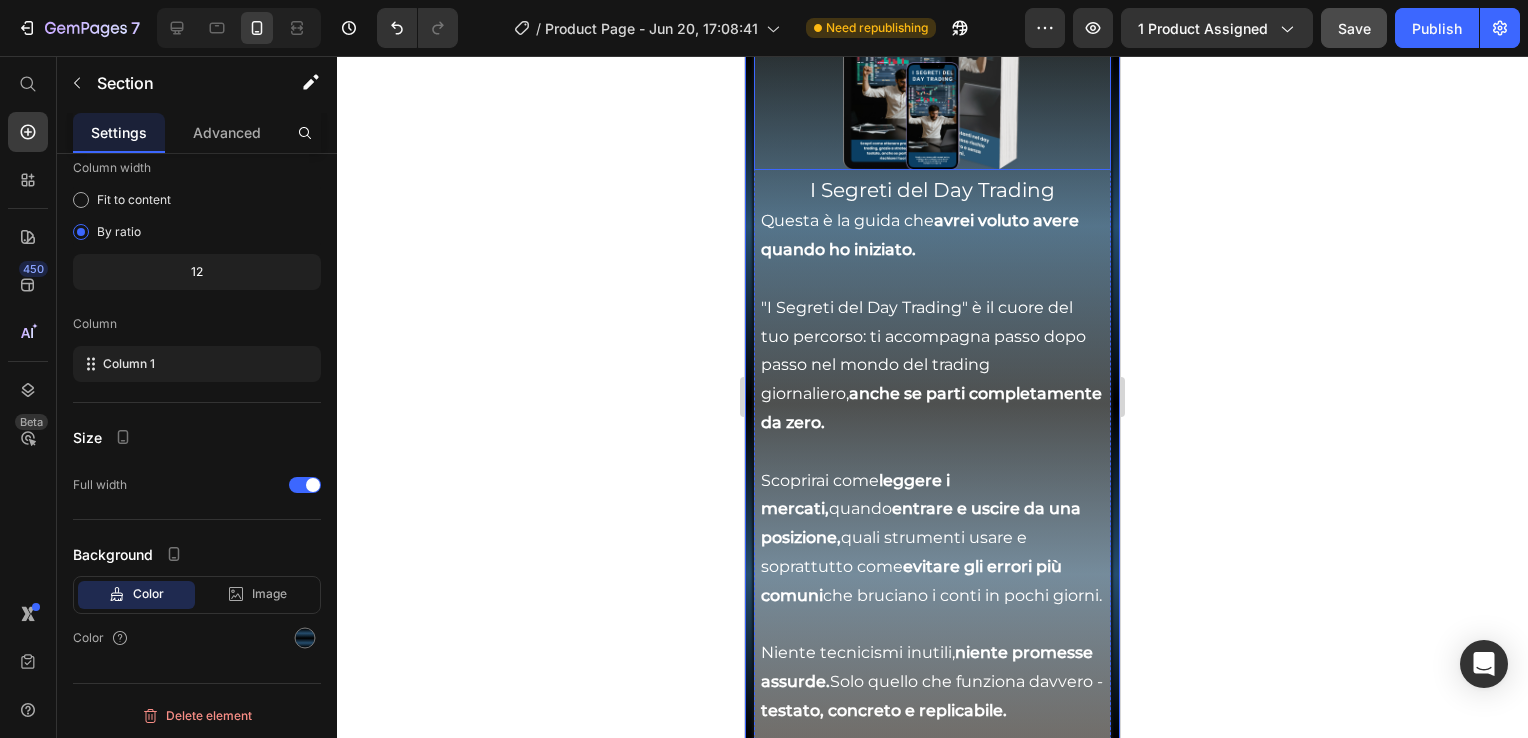 click at bounding box center (932, 41) 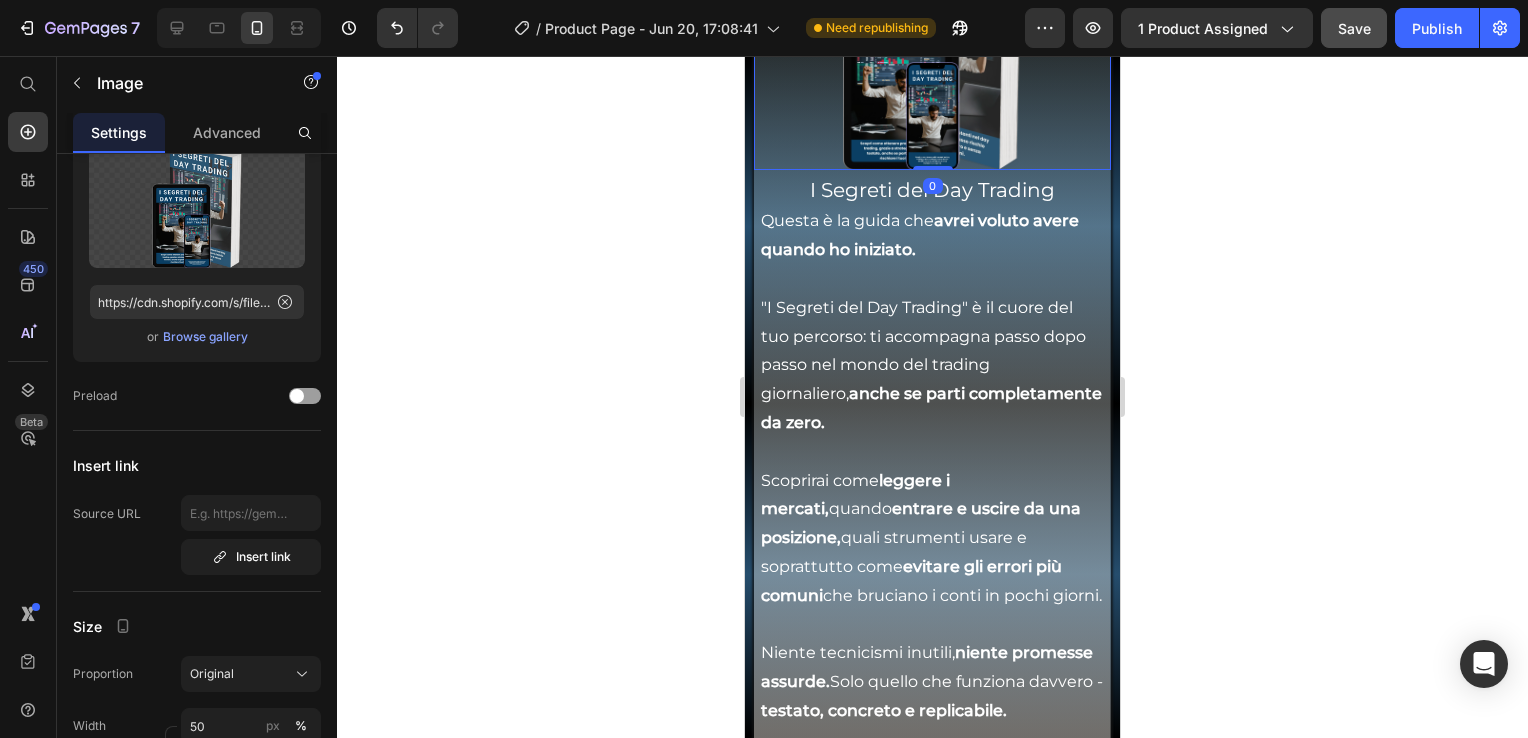 scroll, scrollTop: 0, scrollLeft: 0, axis: both 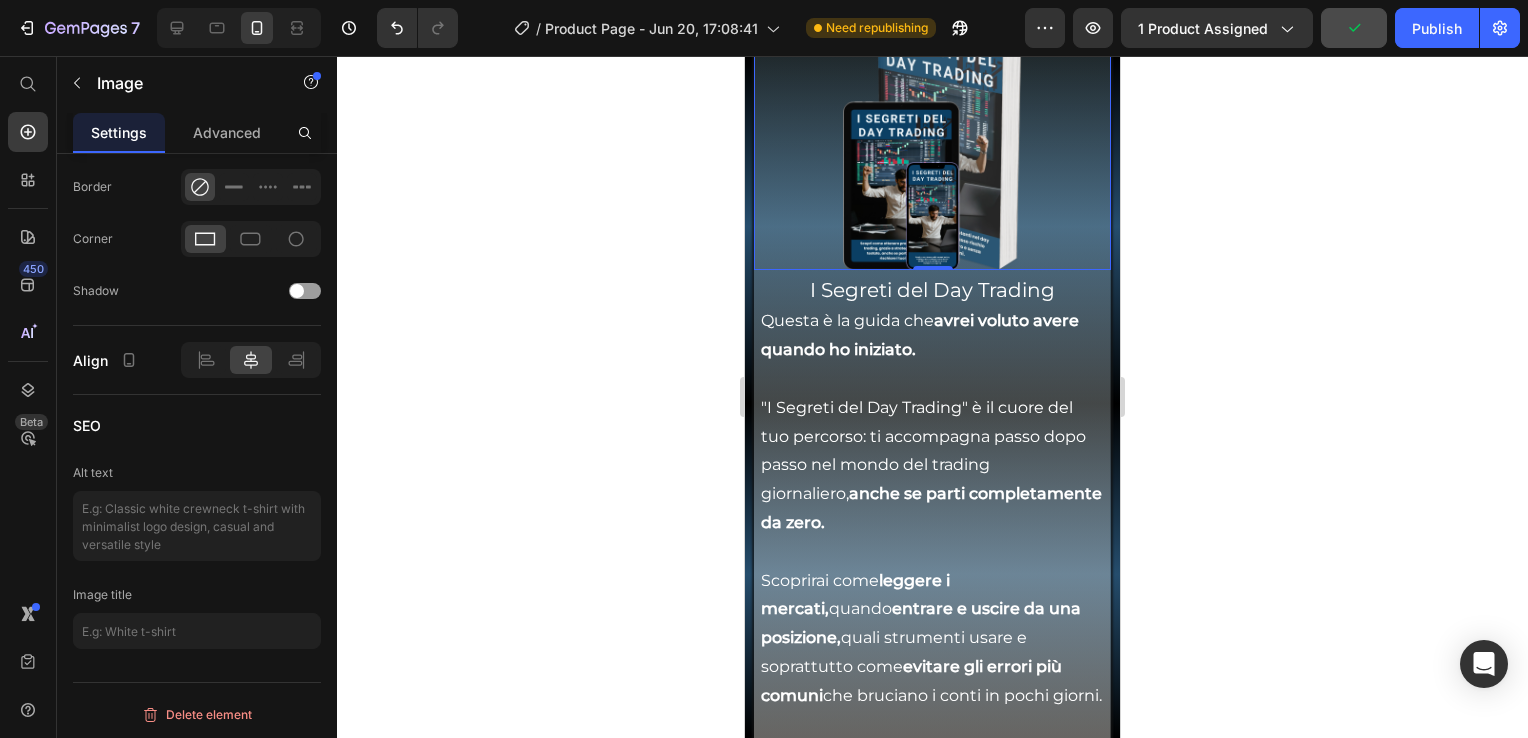 click on "Image" at bounding box center [800, -6] 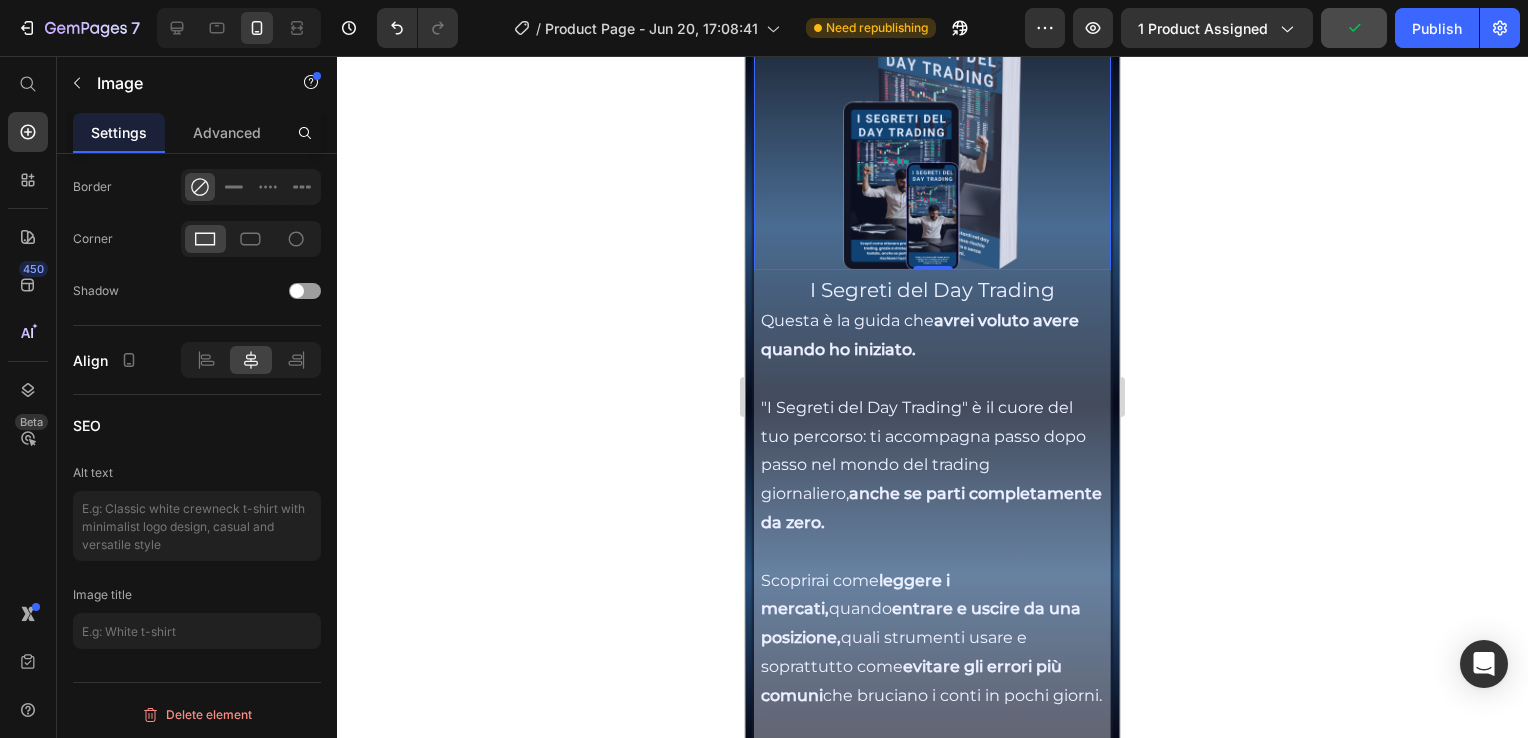 click on "Section" at bounding box center [788, -77] 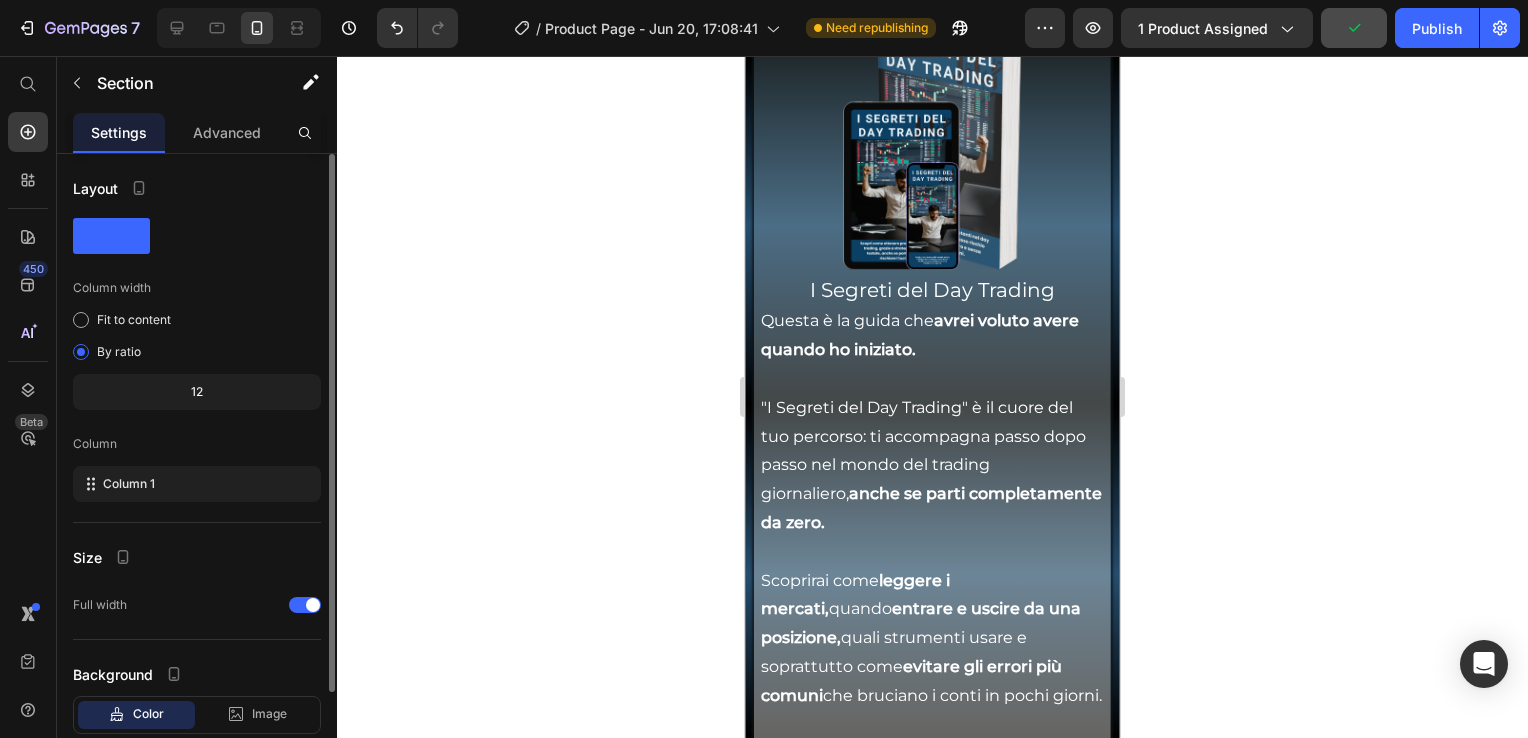 scroll, scrollTop: 120, scrollLeft: 0, axis: vertical 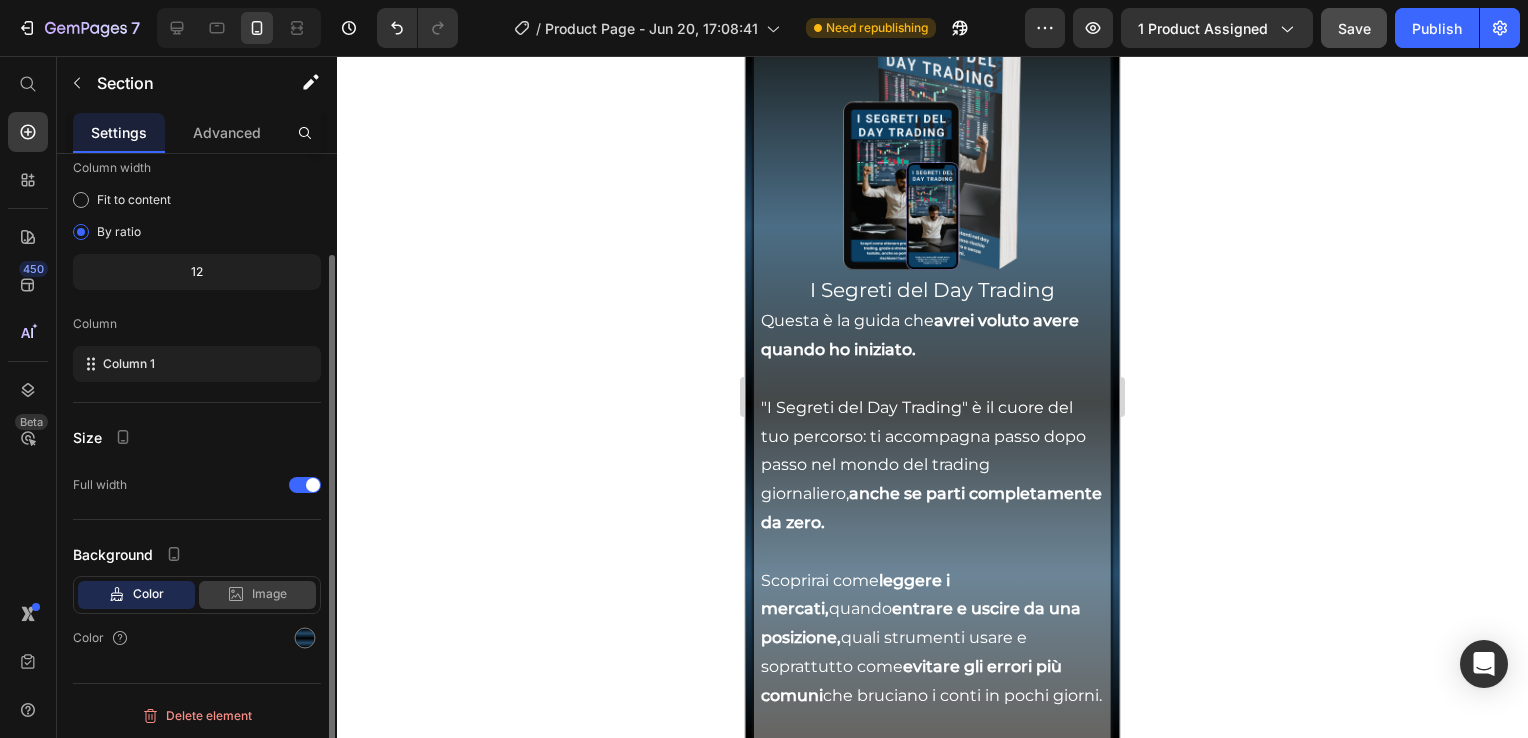 click 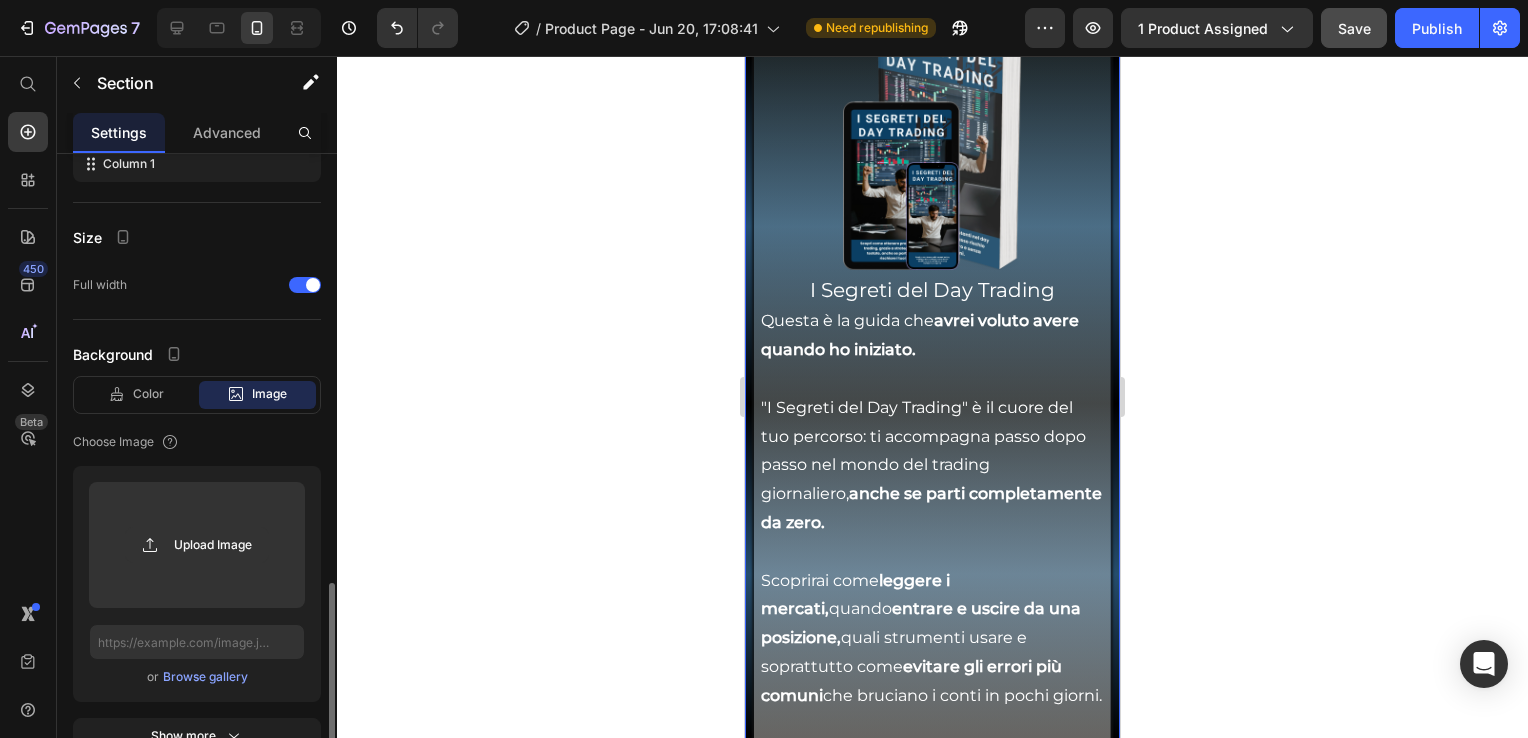 scroll, scrollTop: 476, scrollLeft: 0, axis: vertical 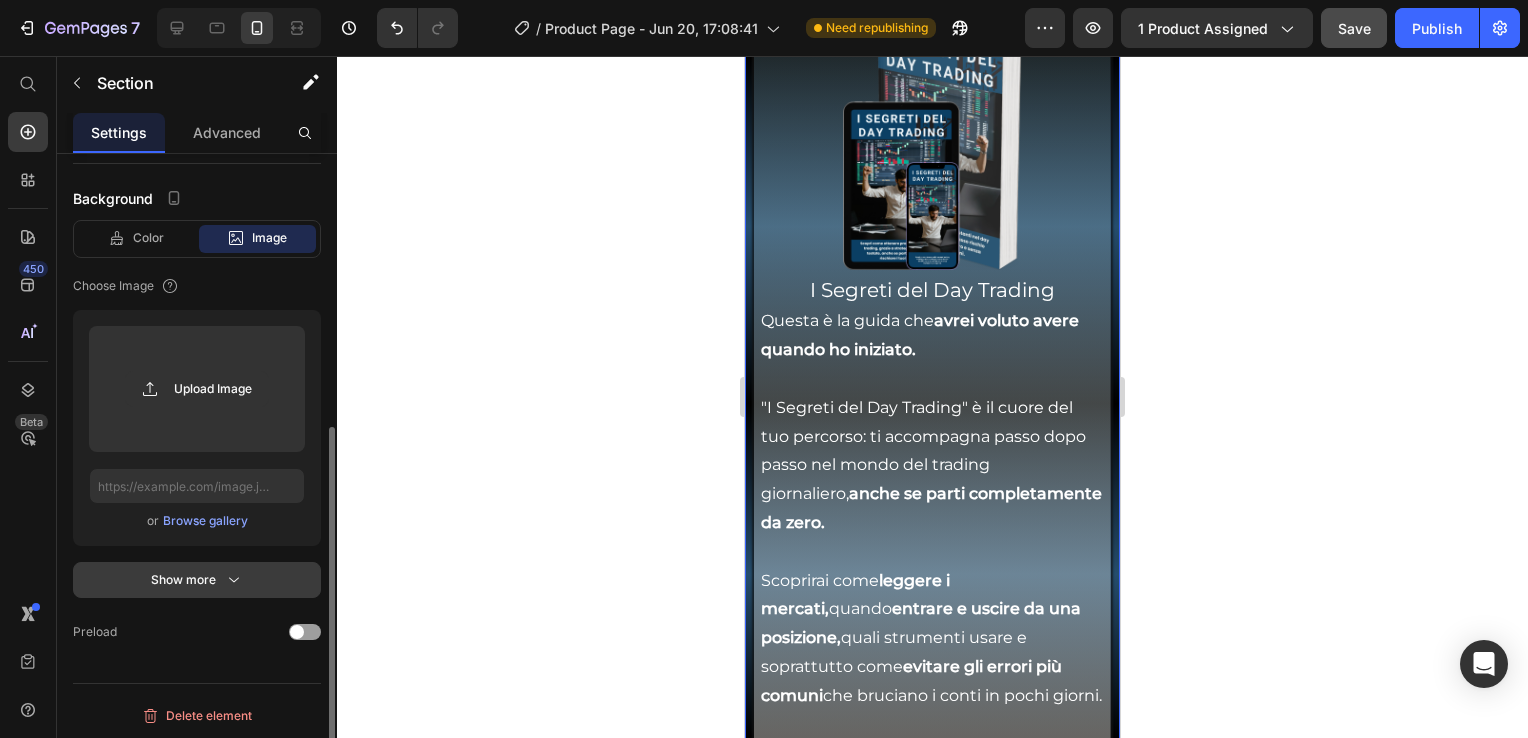 click on "Show more" at bounding box center (197, 580) 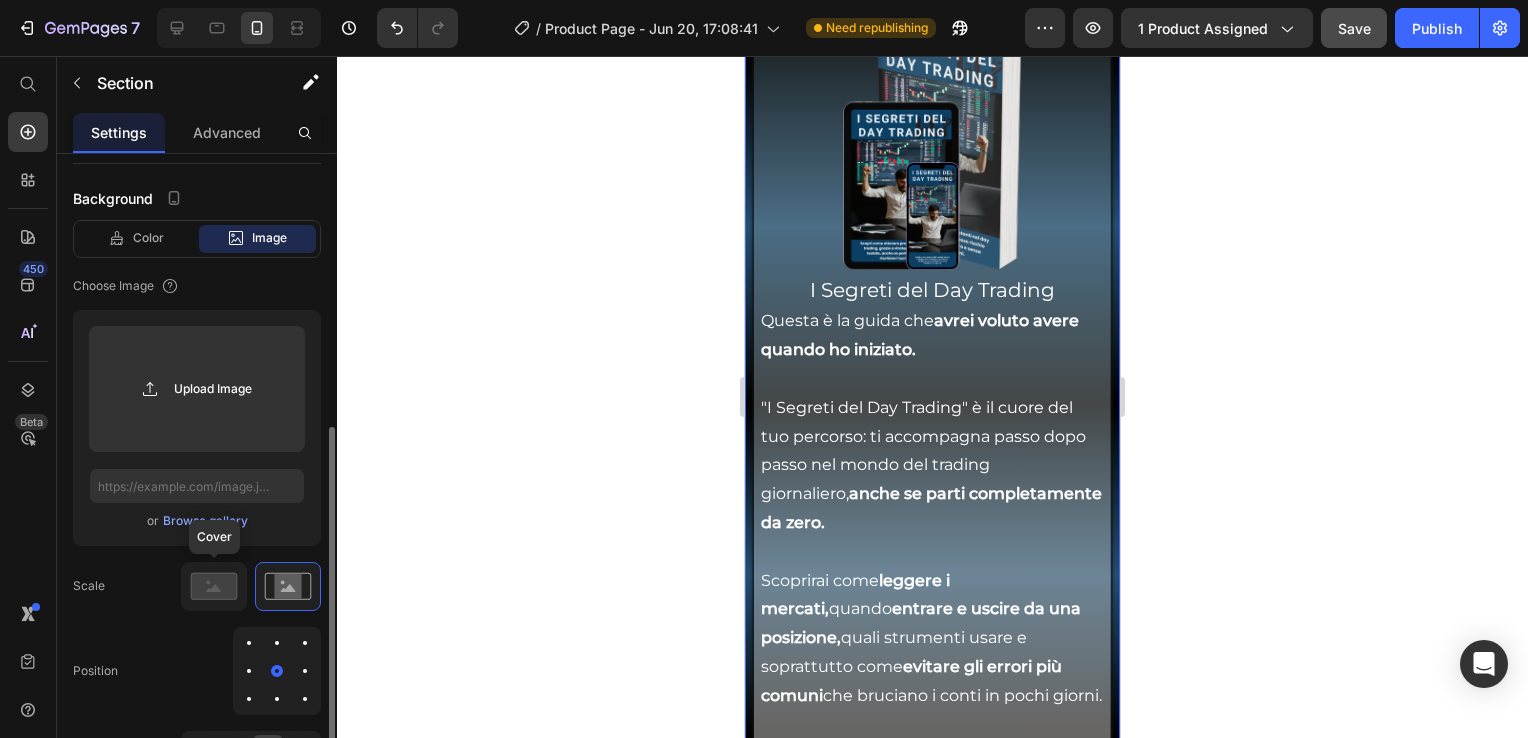 scroll, scrollTop: 676, scrollLeft: 0, axis: vertical 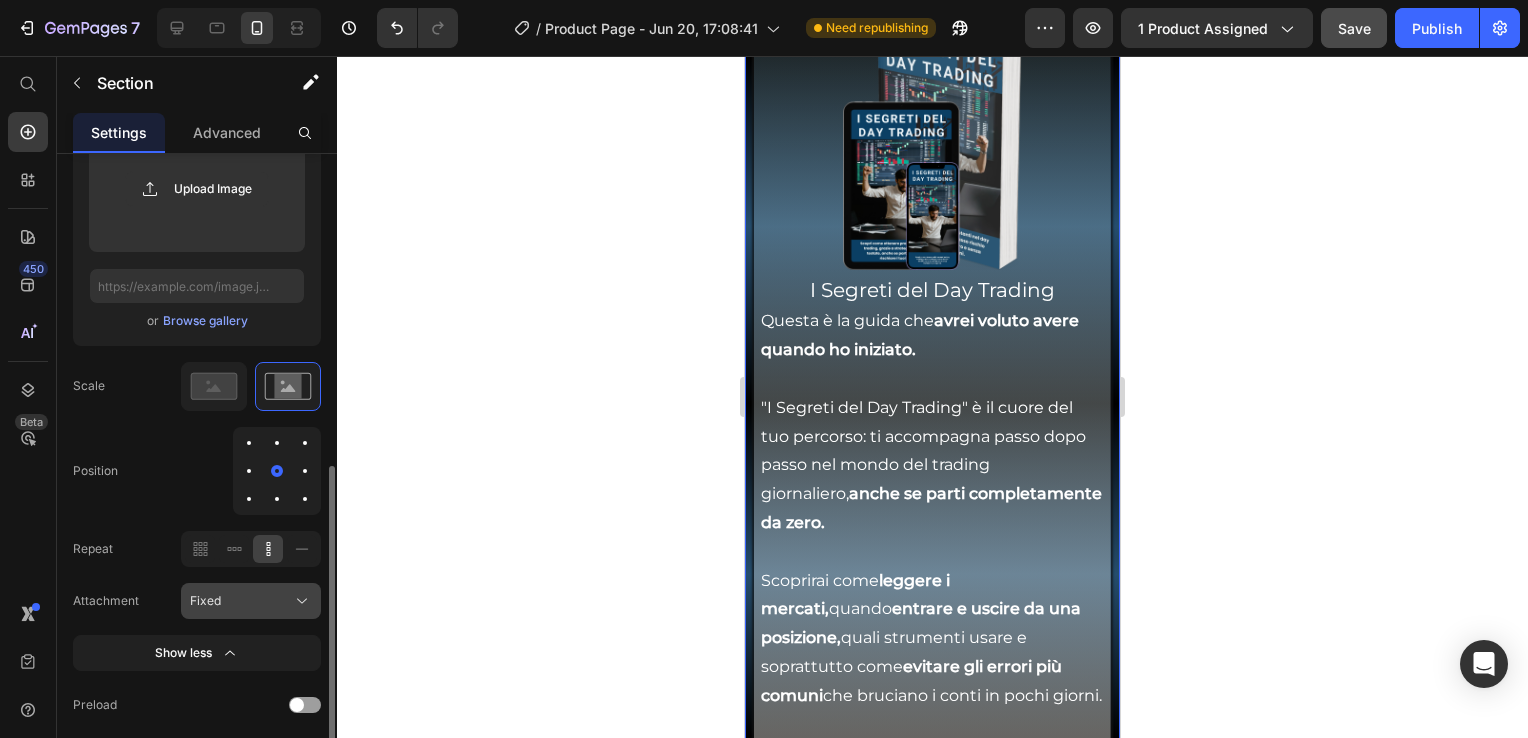 click on "Fixed" 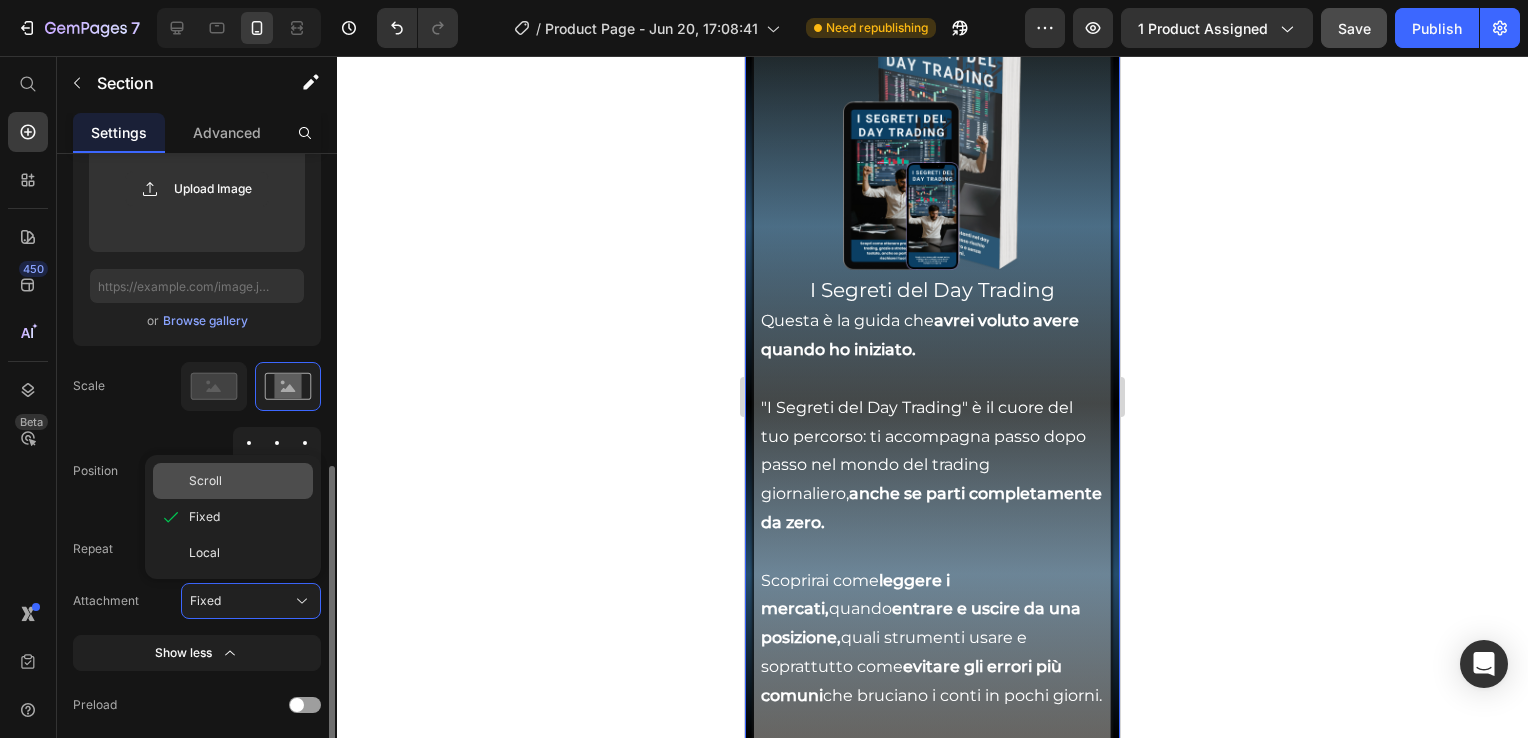 click on "Scroll" at bounding box center [247, 481] 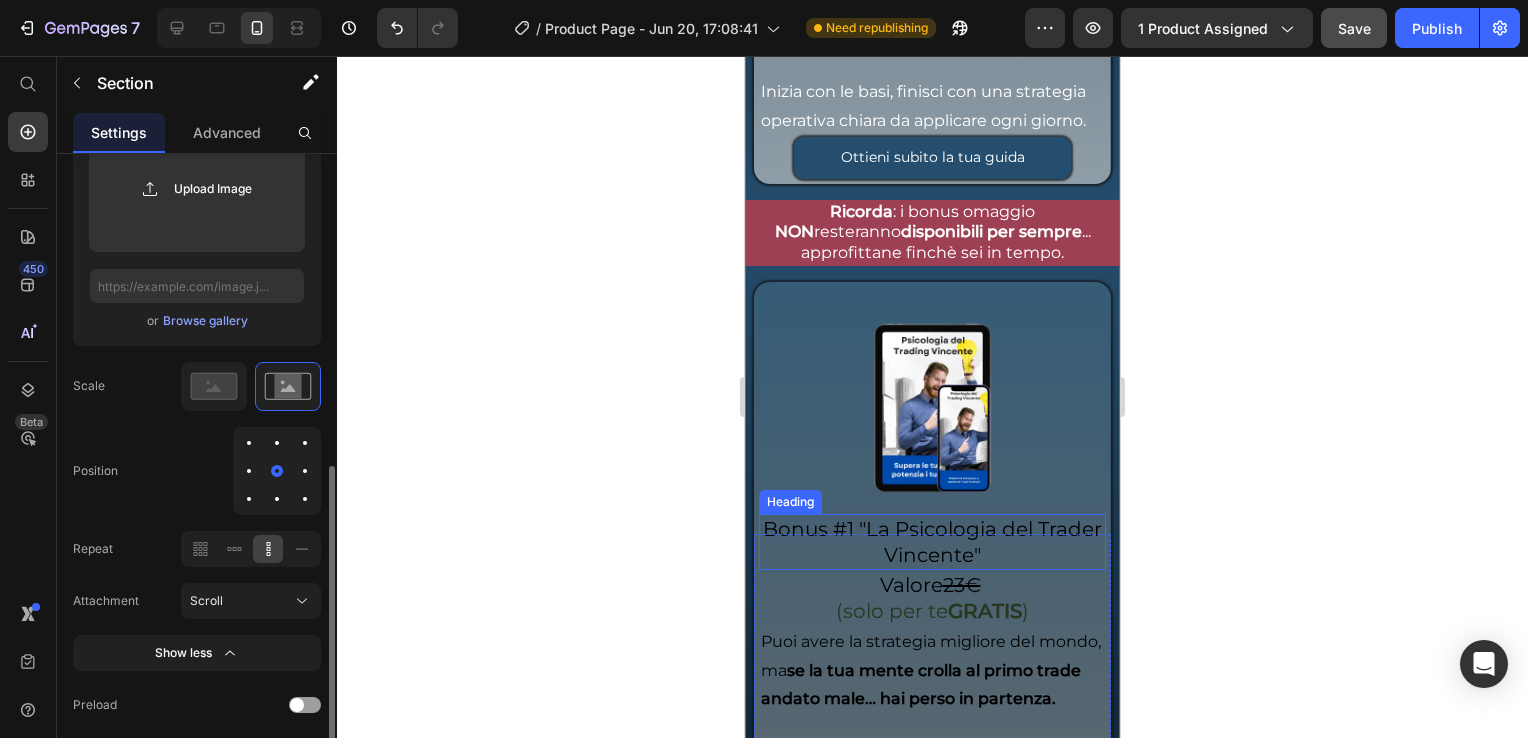 scroll, scrollTop: 6768, scrollLeft: 0, axis: vertical 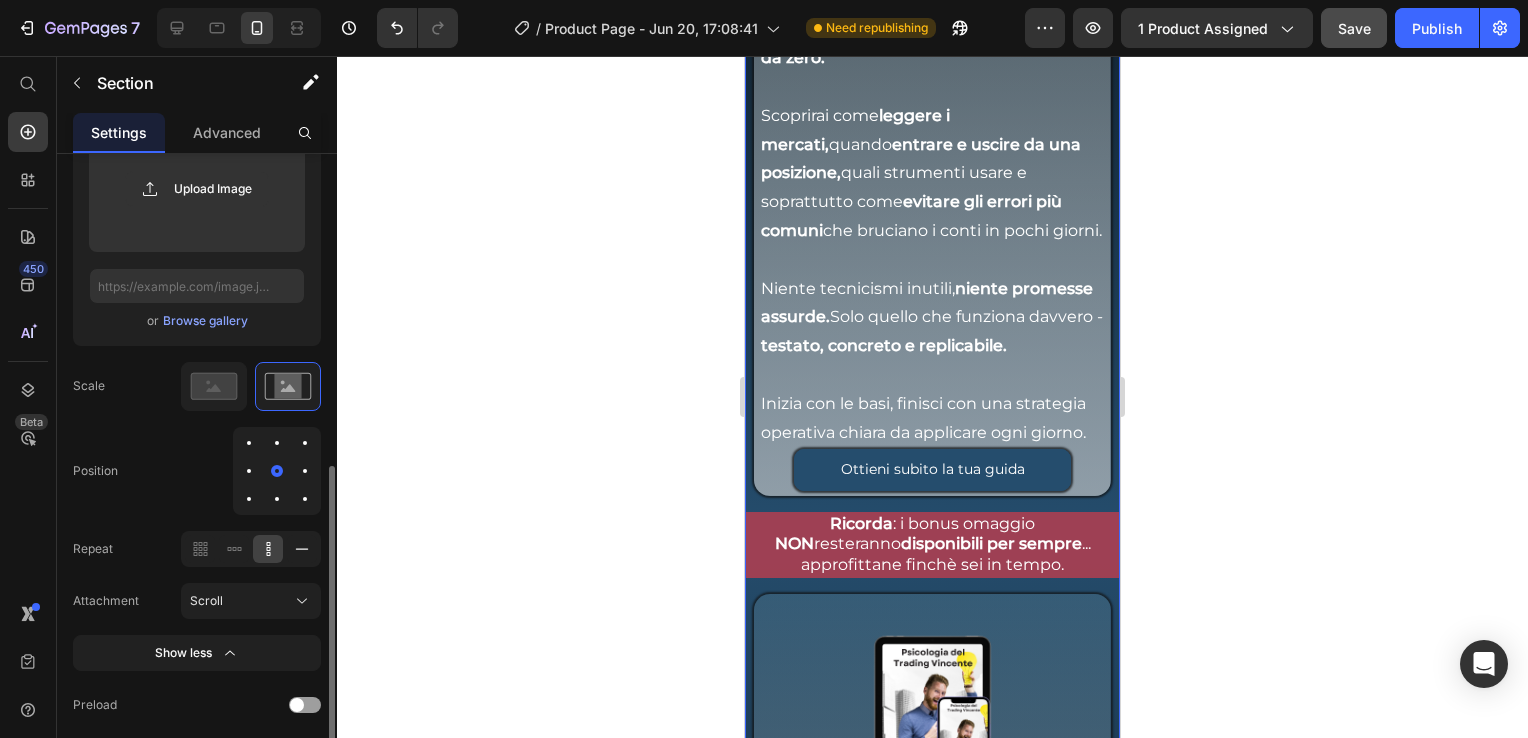click 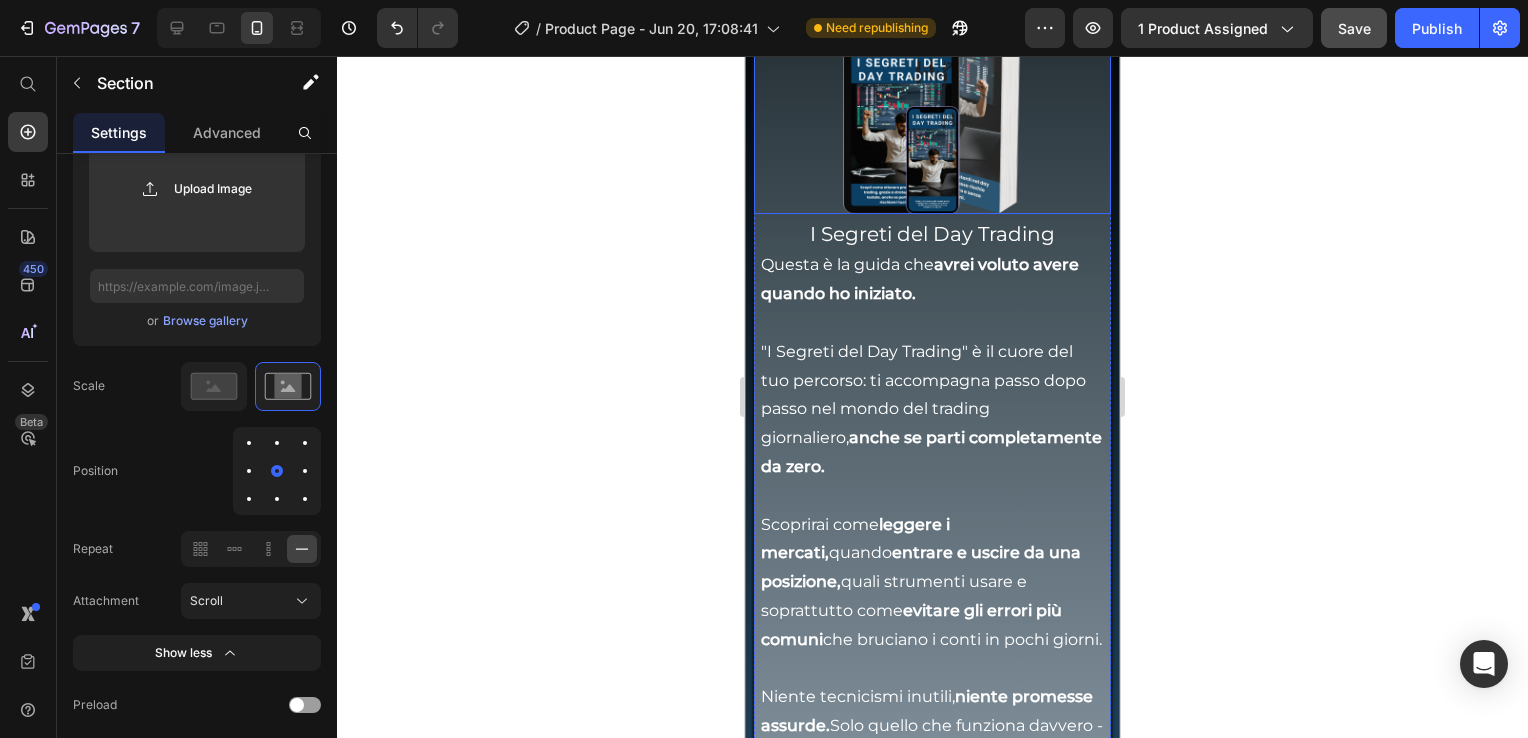 scroll, scrollTop: 6168, scrollLeft: 0, axis: vertical 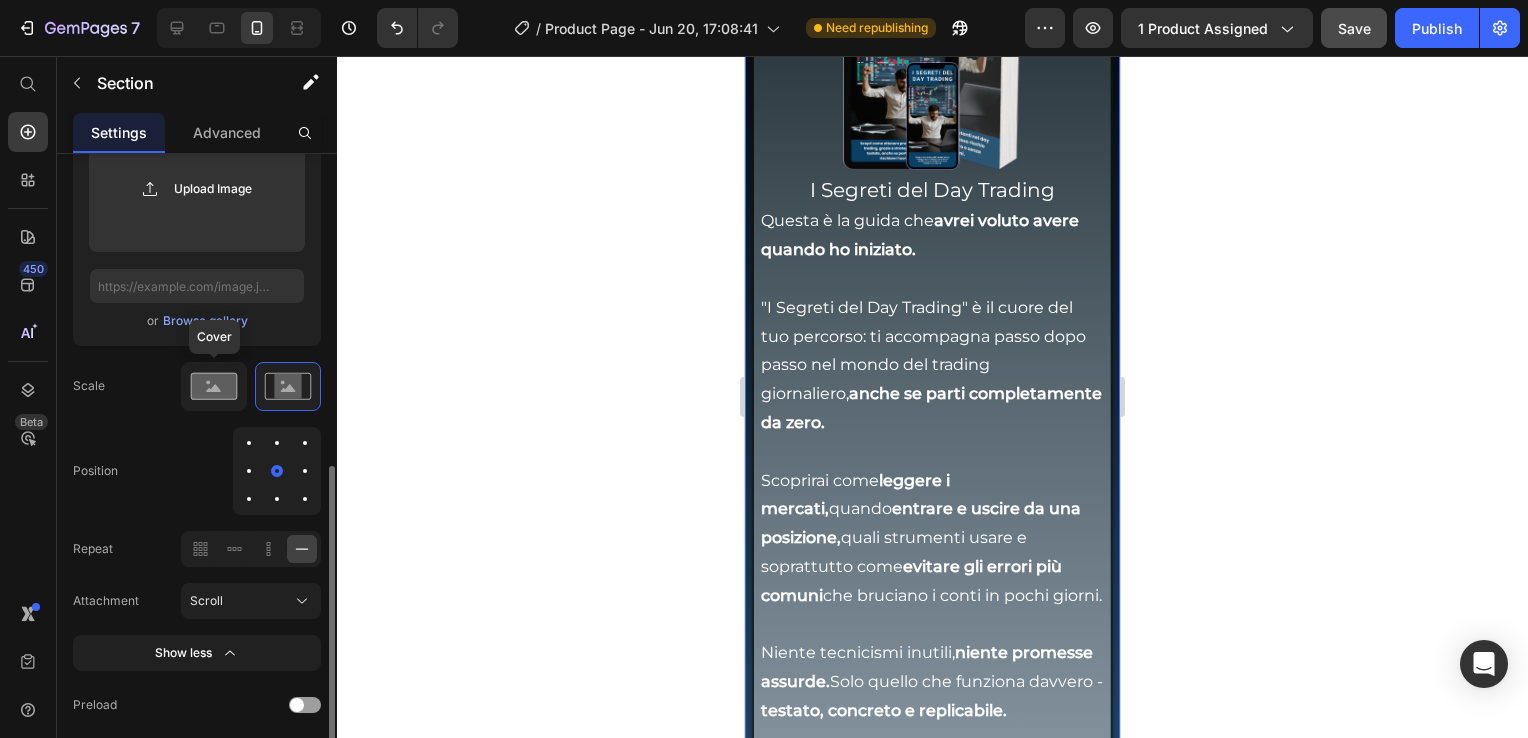 click 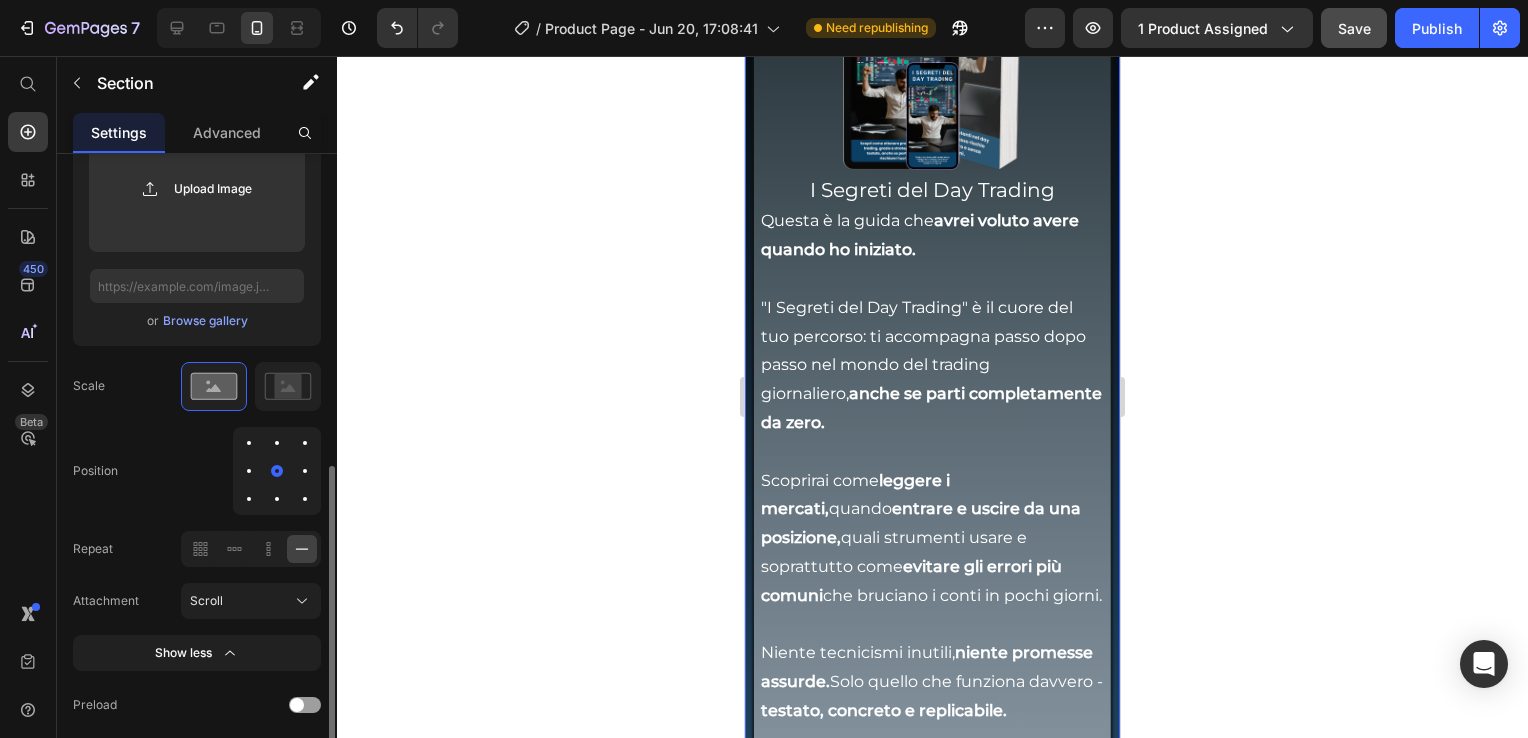 click on "Show less" at bounding box center (197, 653) 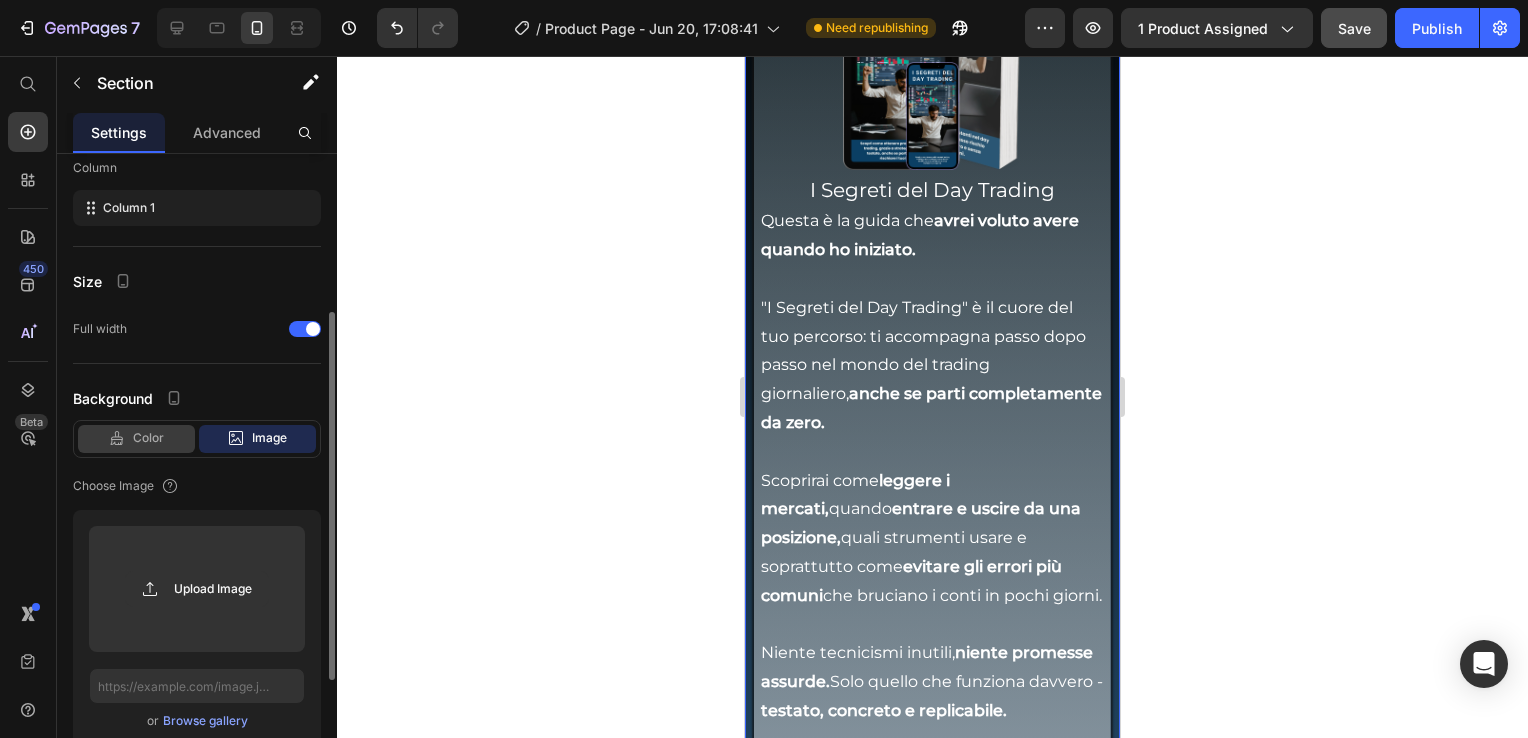 click on "Color" 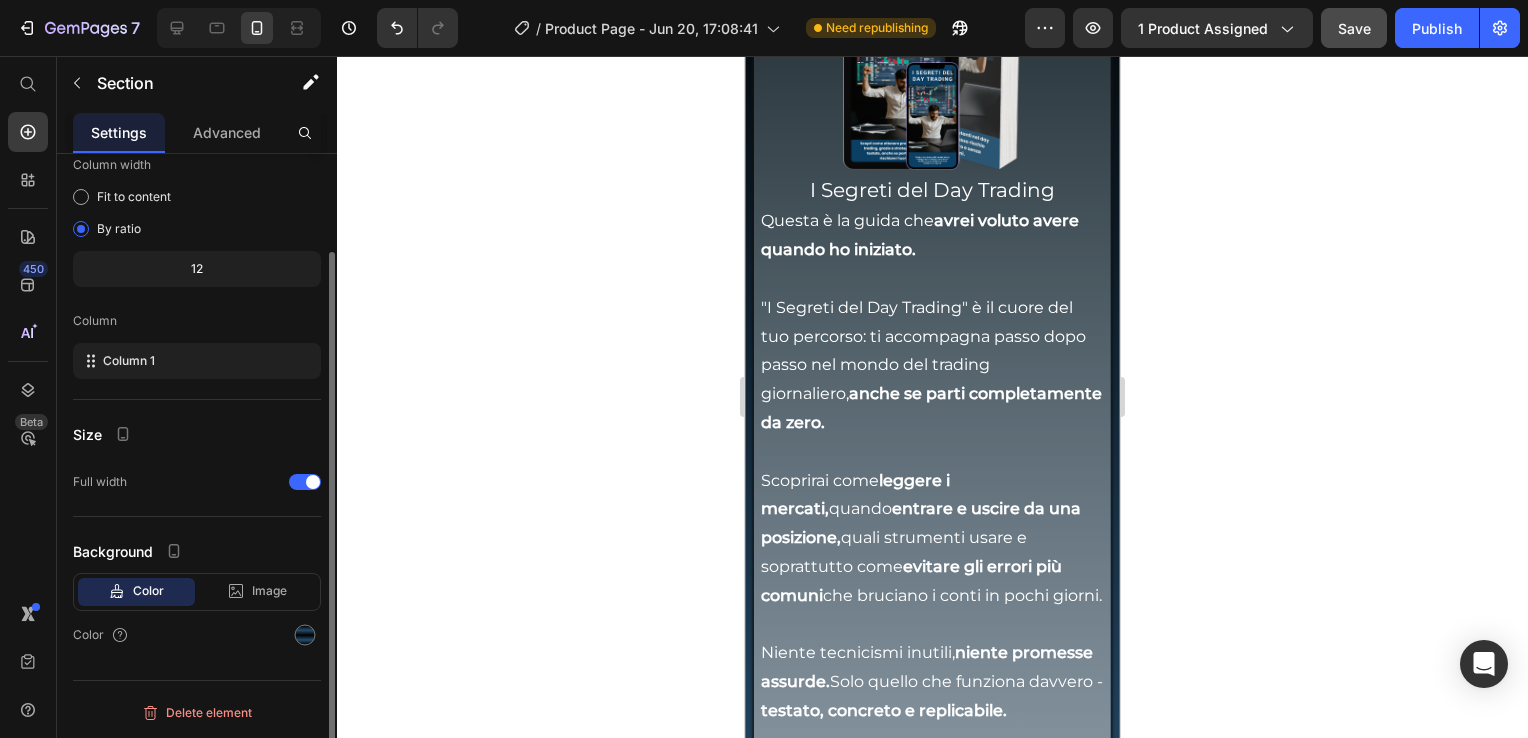 scroll, scrollTop: 120, scrollLeft: 0, axis: vertical 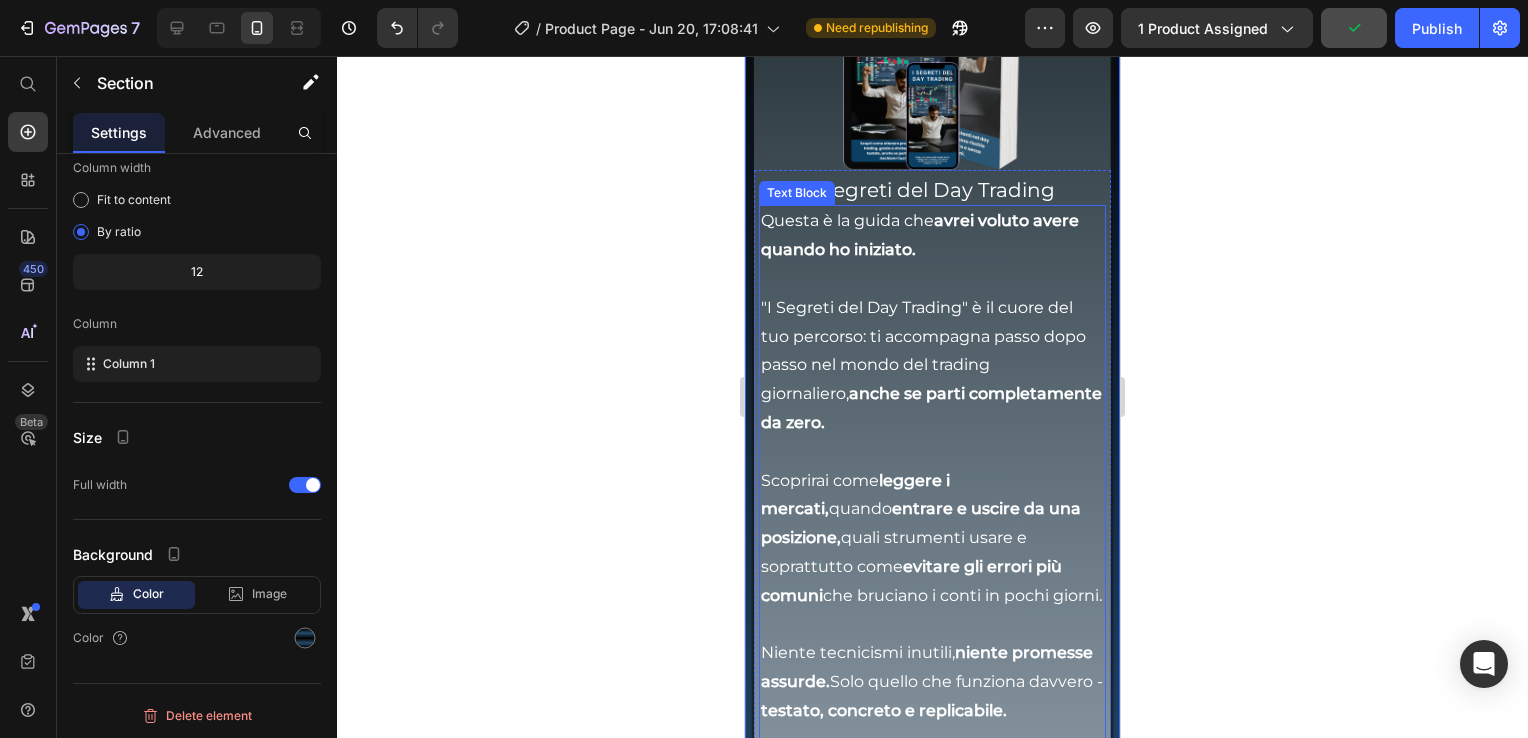 click on "I Segreti del Day Trading" at bounding box center [932, 190] 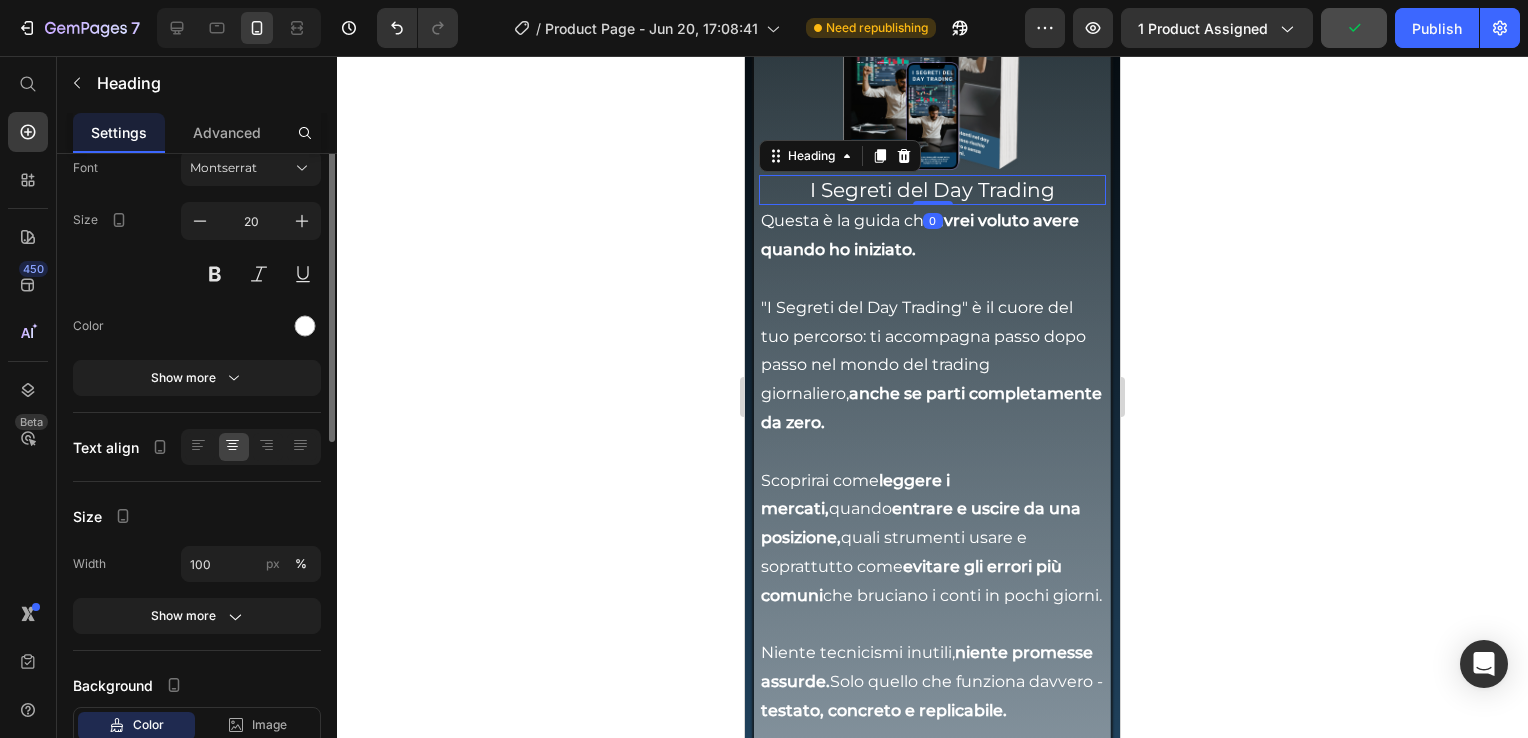 scroll, scrollTop: 0, scrollLeft: 0, axis: both 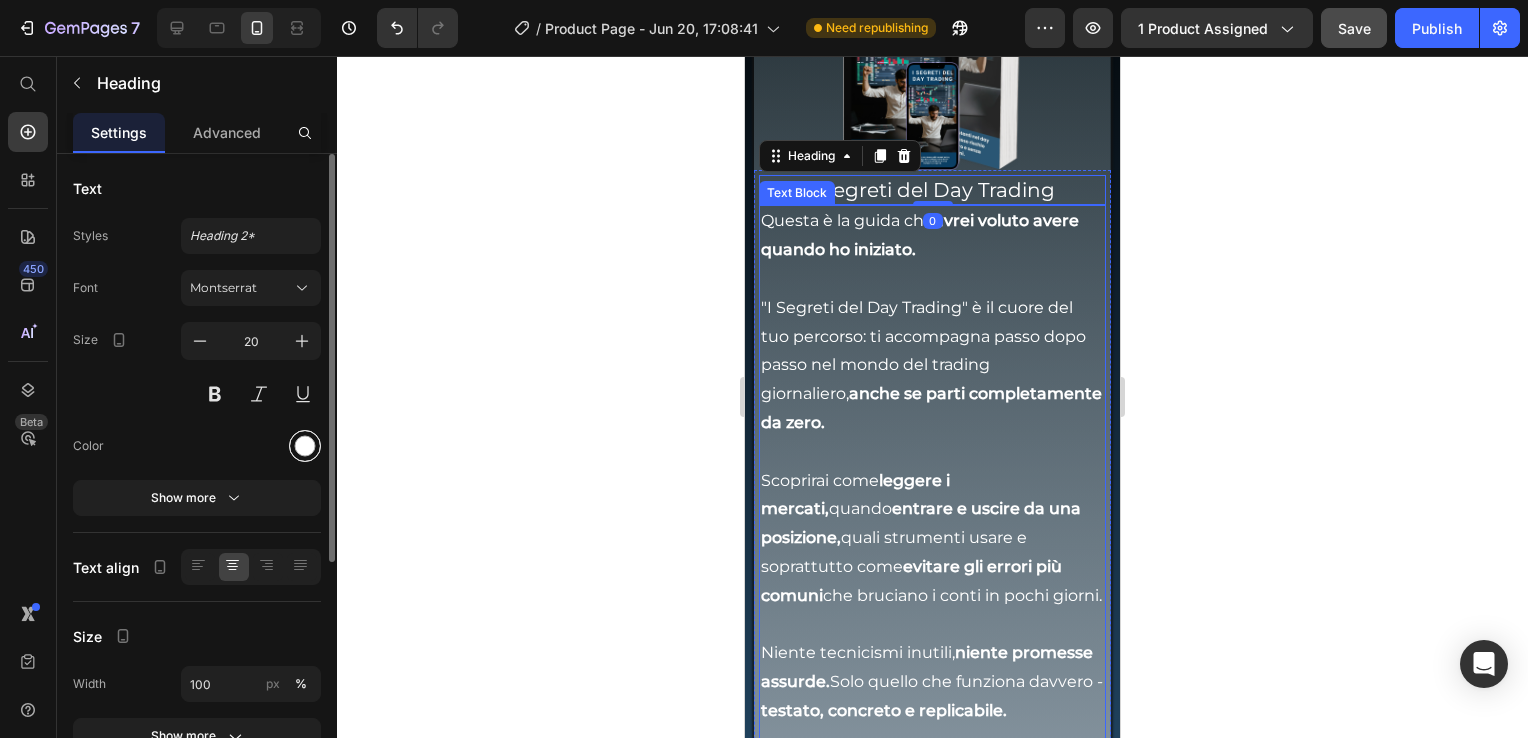 click at bounding box center [305, 446] 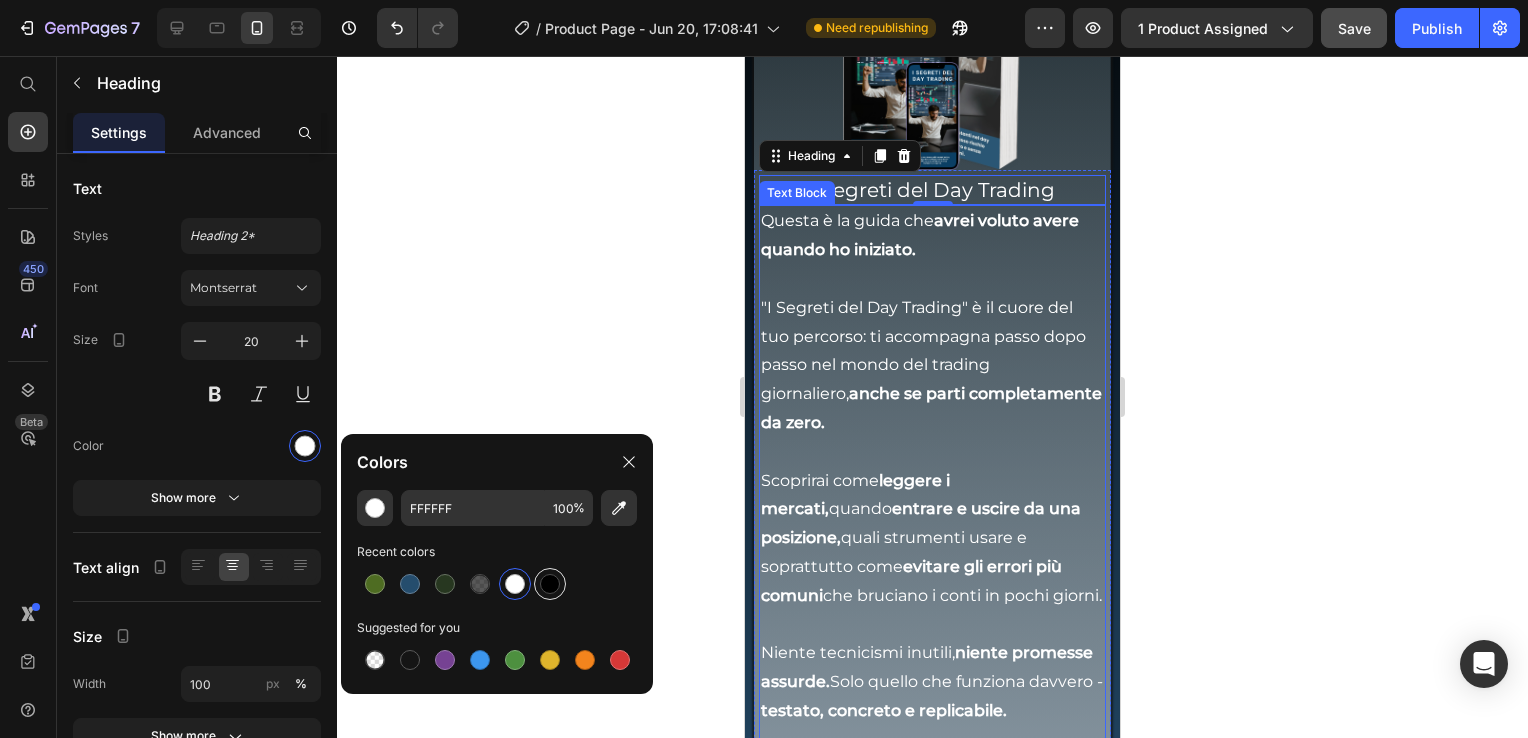 click at bounding box center [550, 584] 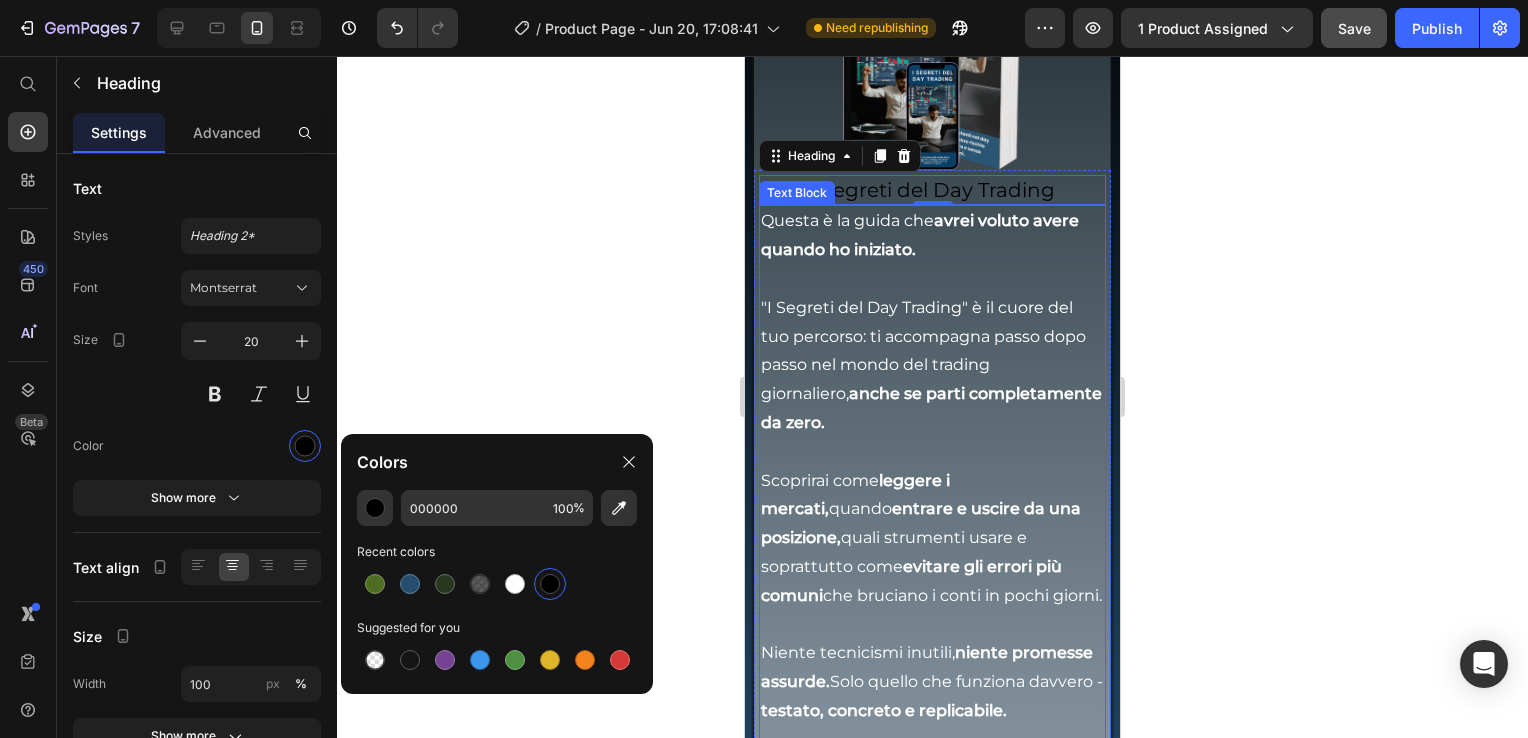 click on "avrei voluto avere quando ho iniziato." at bounding box center [920, 235] 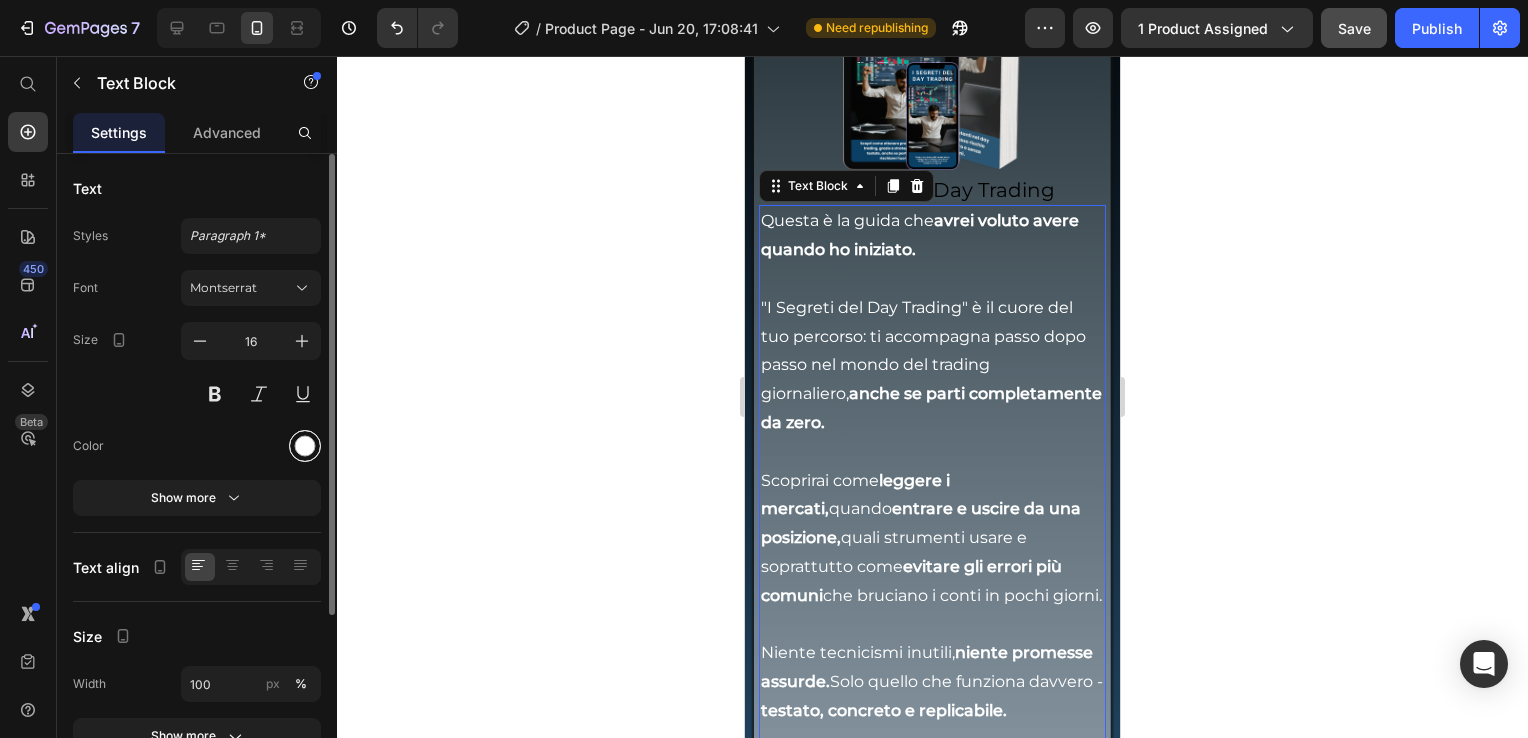 click at bounding box center [305, 446] 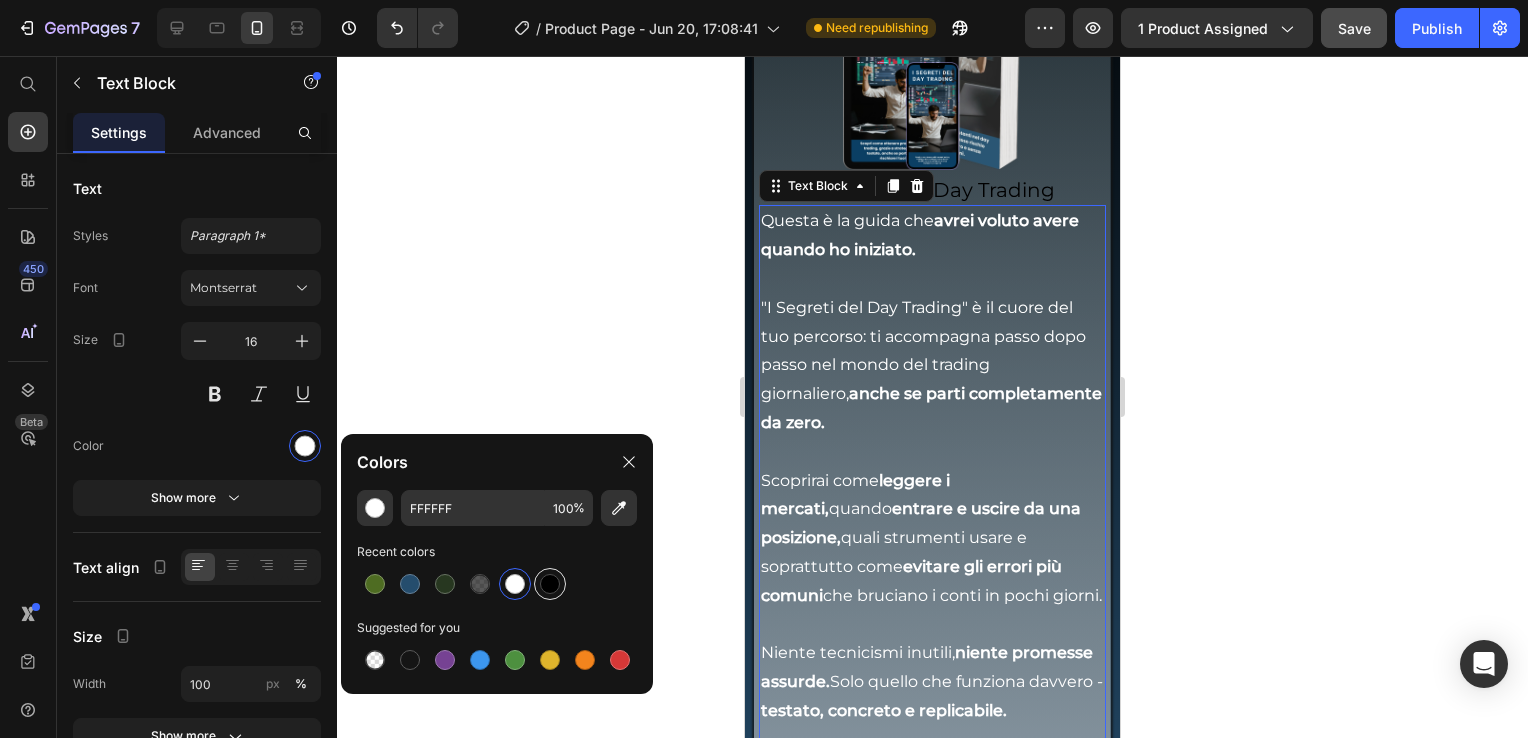 click at bounding box center [550, 584] 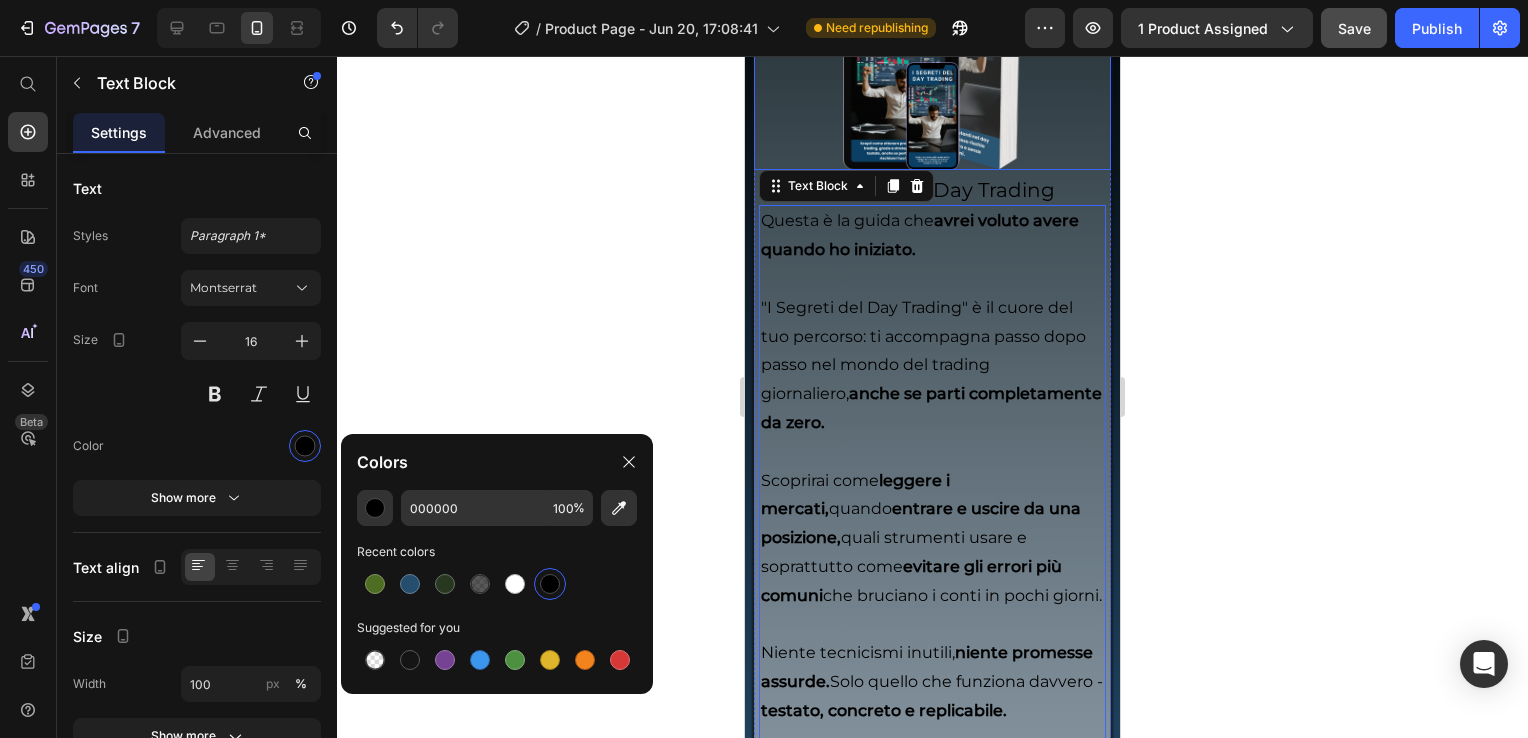 click at bounding box center (932, 41) 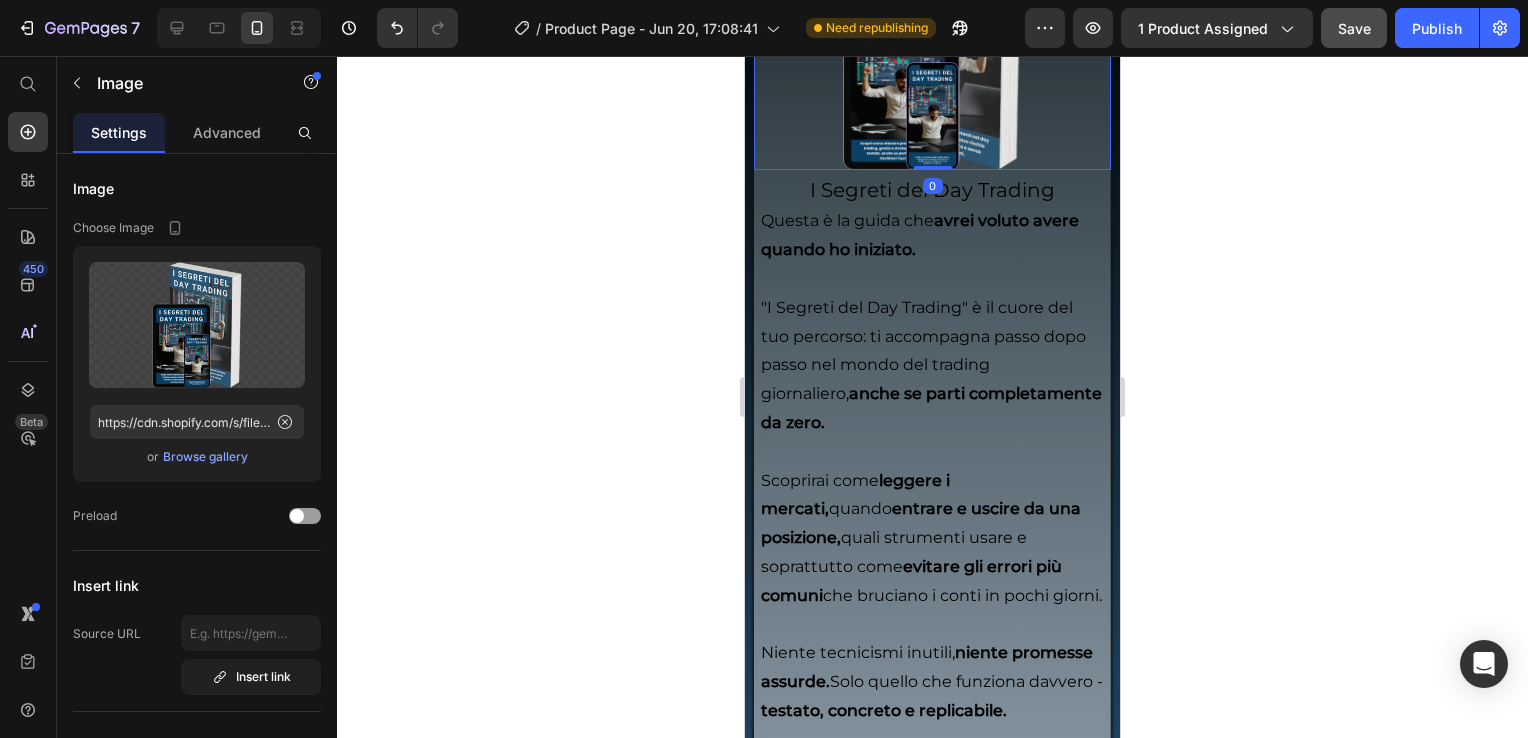 click on "Image" at bounding box center [800, -106] 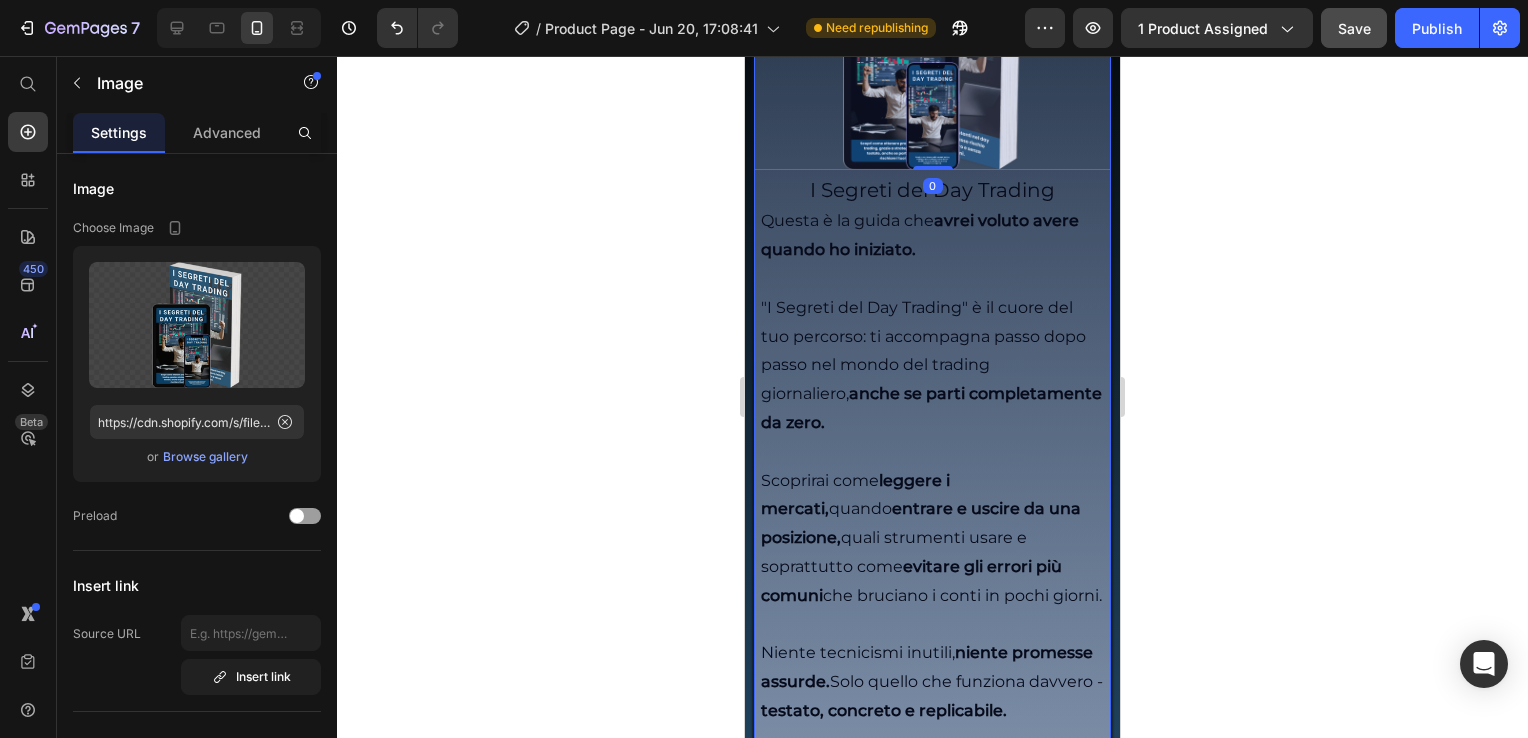 click on "Row 2 cols" at bounding box center [797, -69] 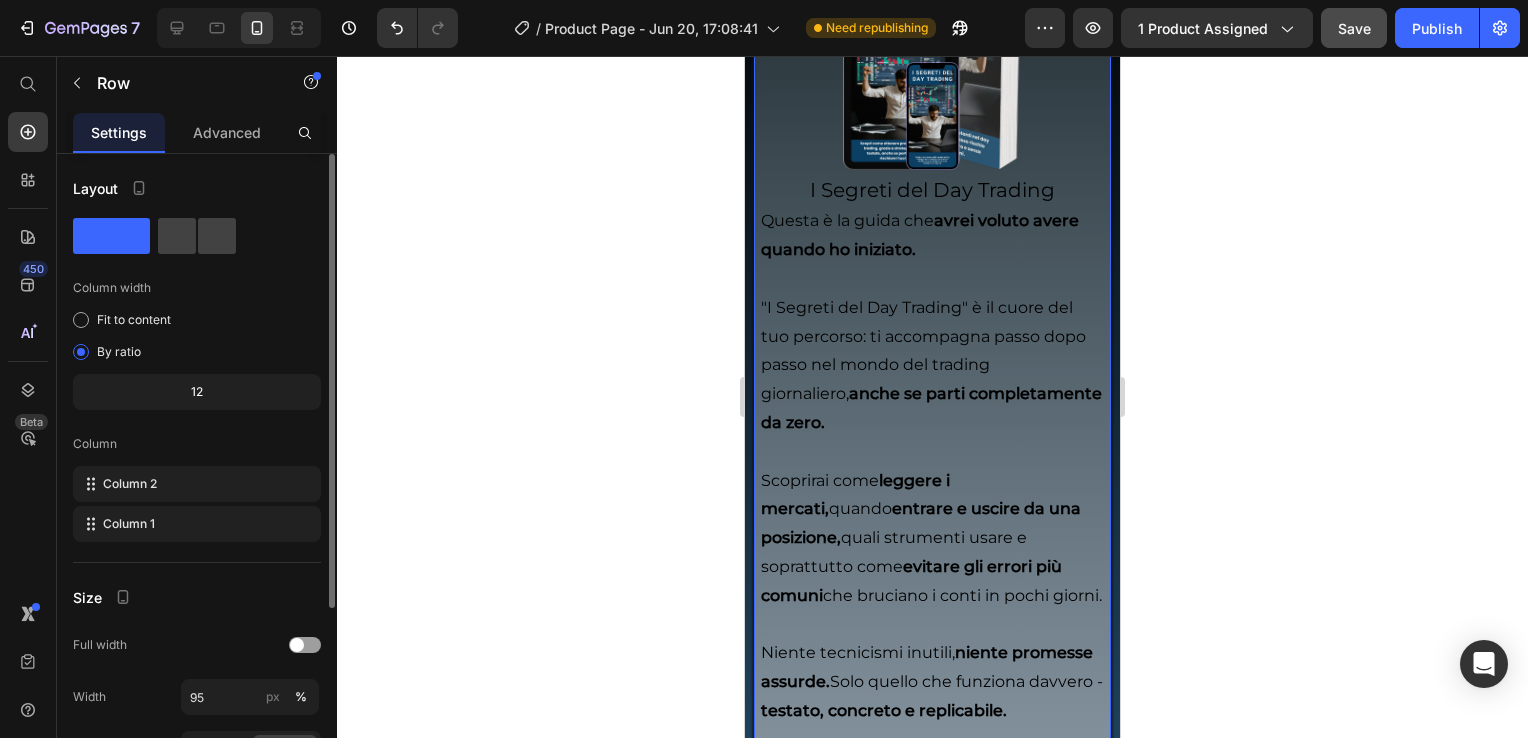 scroll, scrollTop: 264, scrollLeft: 0, axis: vertical 